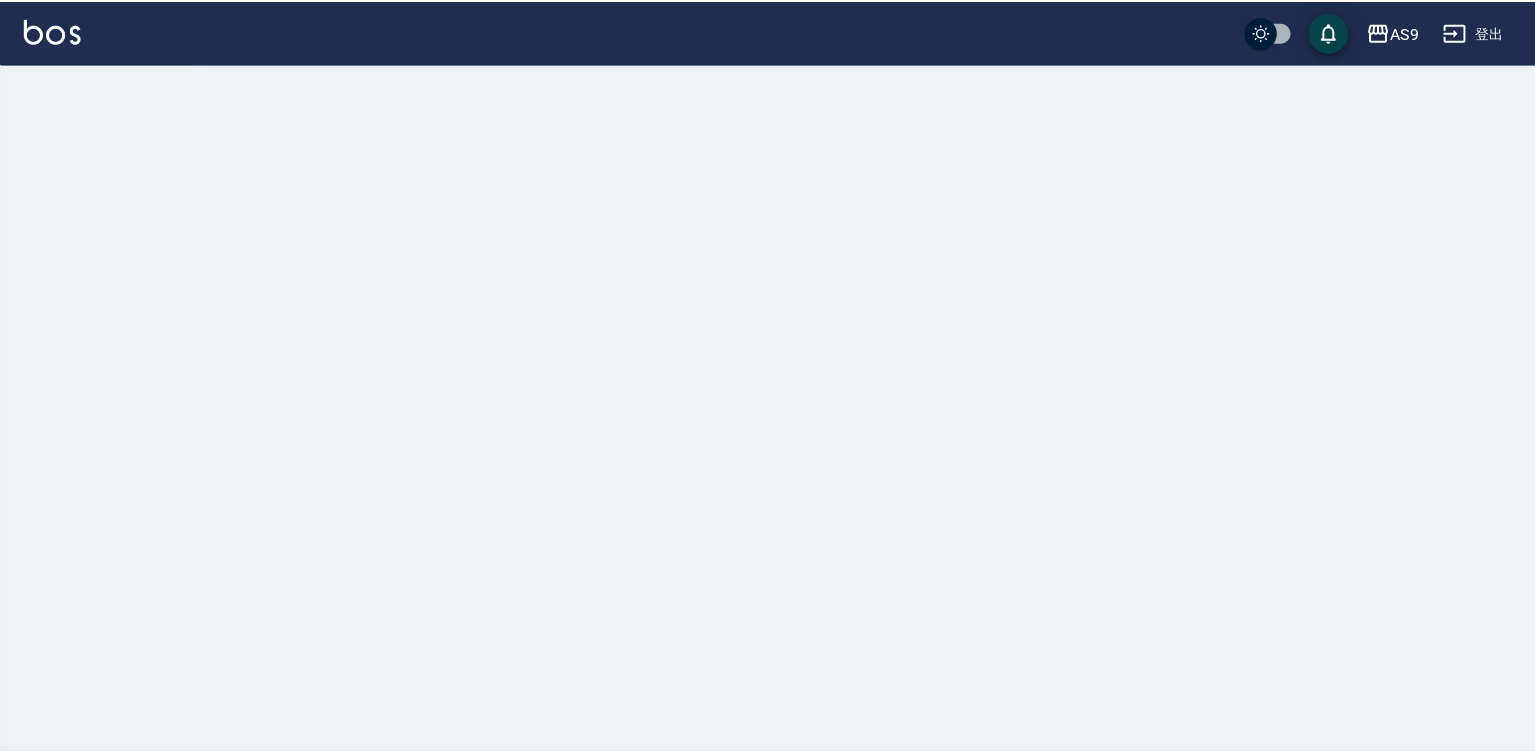 scroll, scrollTop: 0, scrollLeft: 0, axis: both 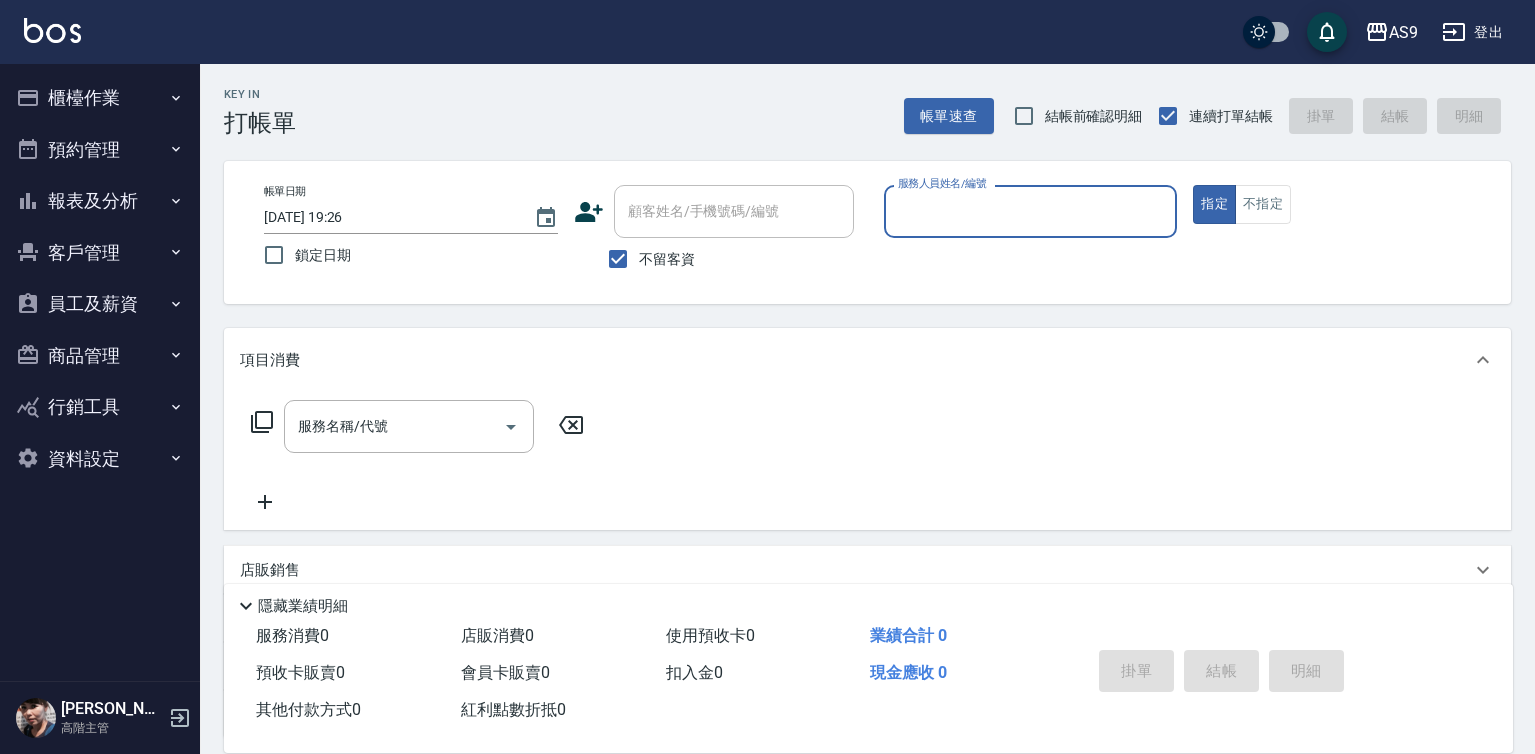 click on "服務人員姓名/編號" at bounding box center (1031, 211) 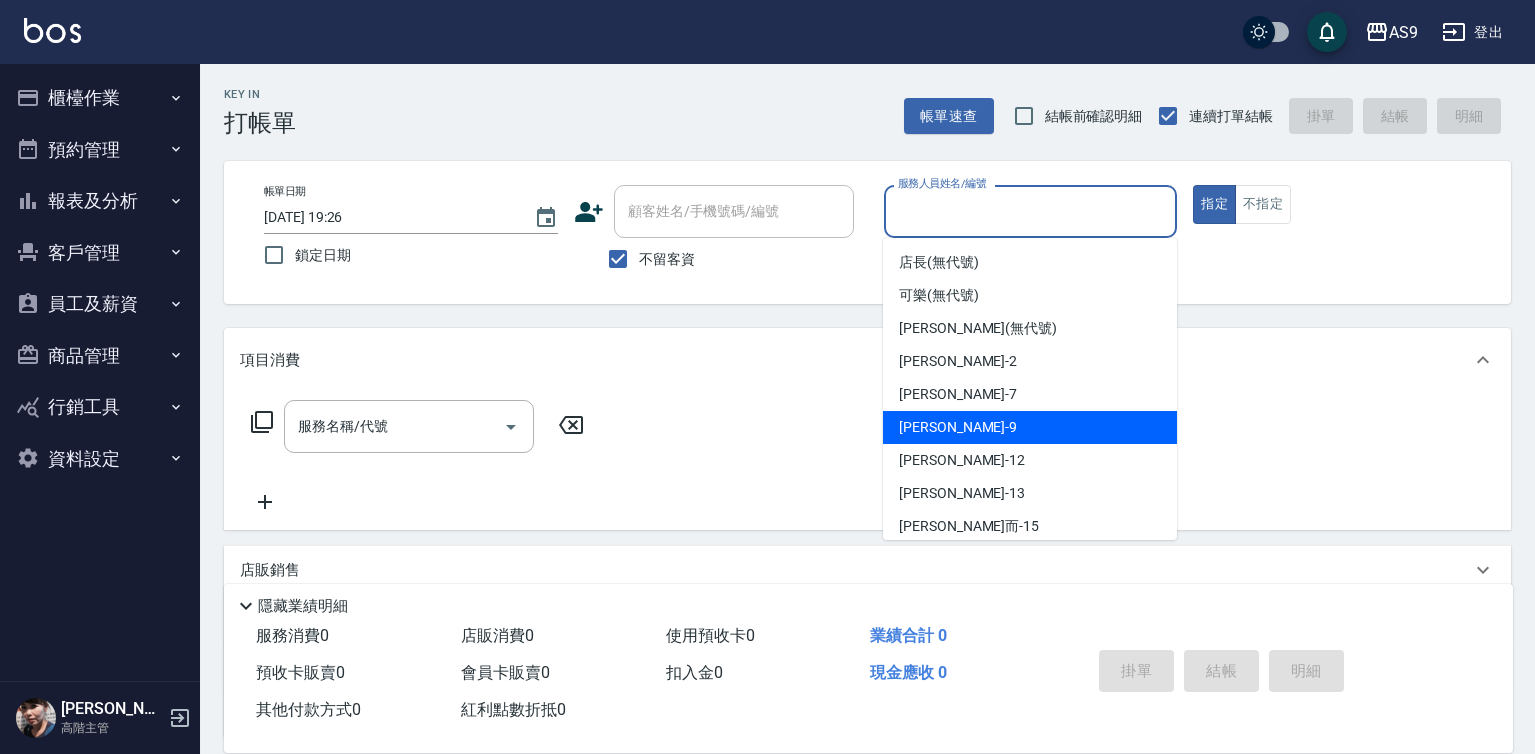 drag, startPoint x: 945, startPoint y: 422, endPoint x: 952, endPoint y: 436, distance: 15.652476 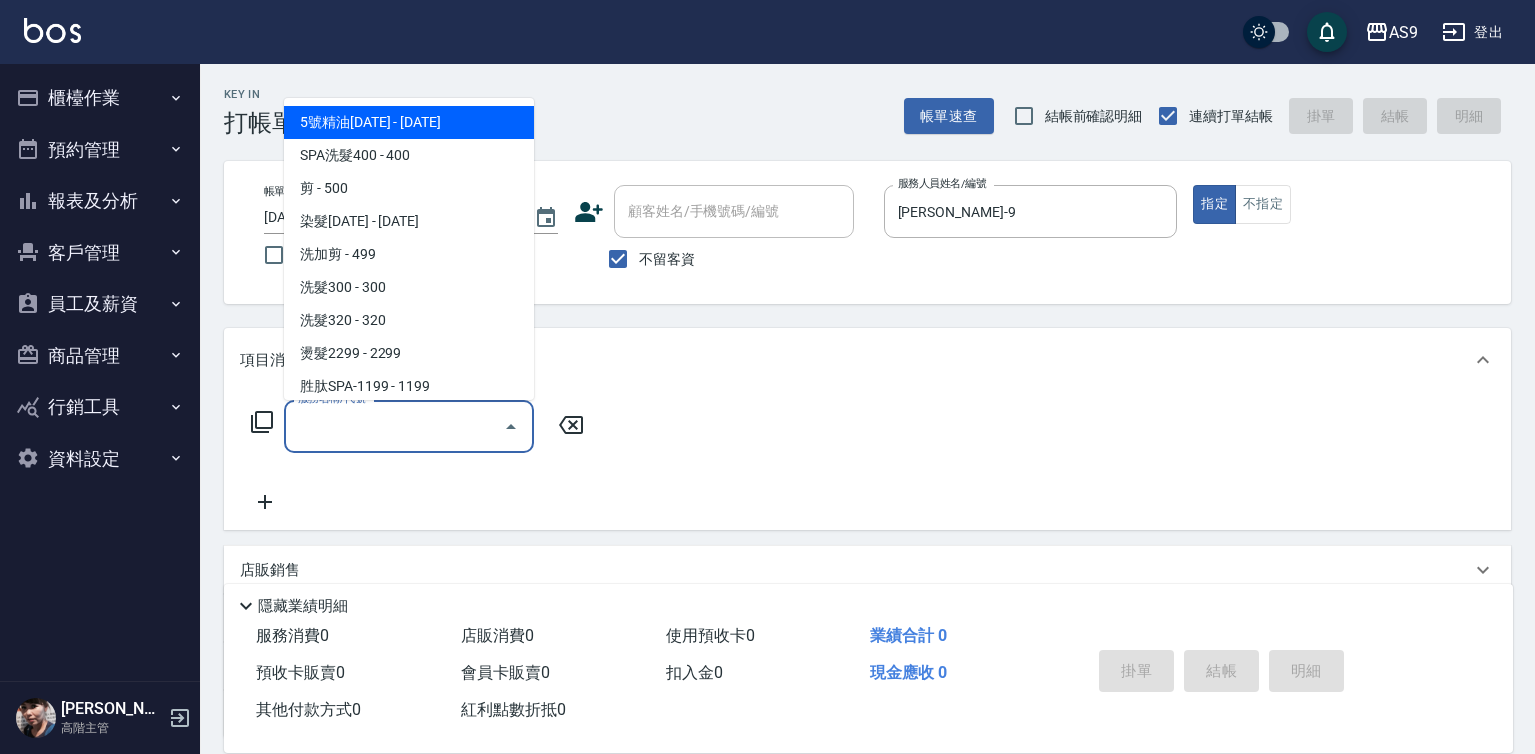 click on "服務名稱/代號 服務名稱/代號" at bounding box center (409, 426) 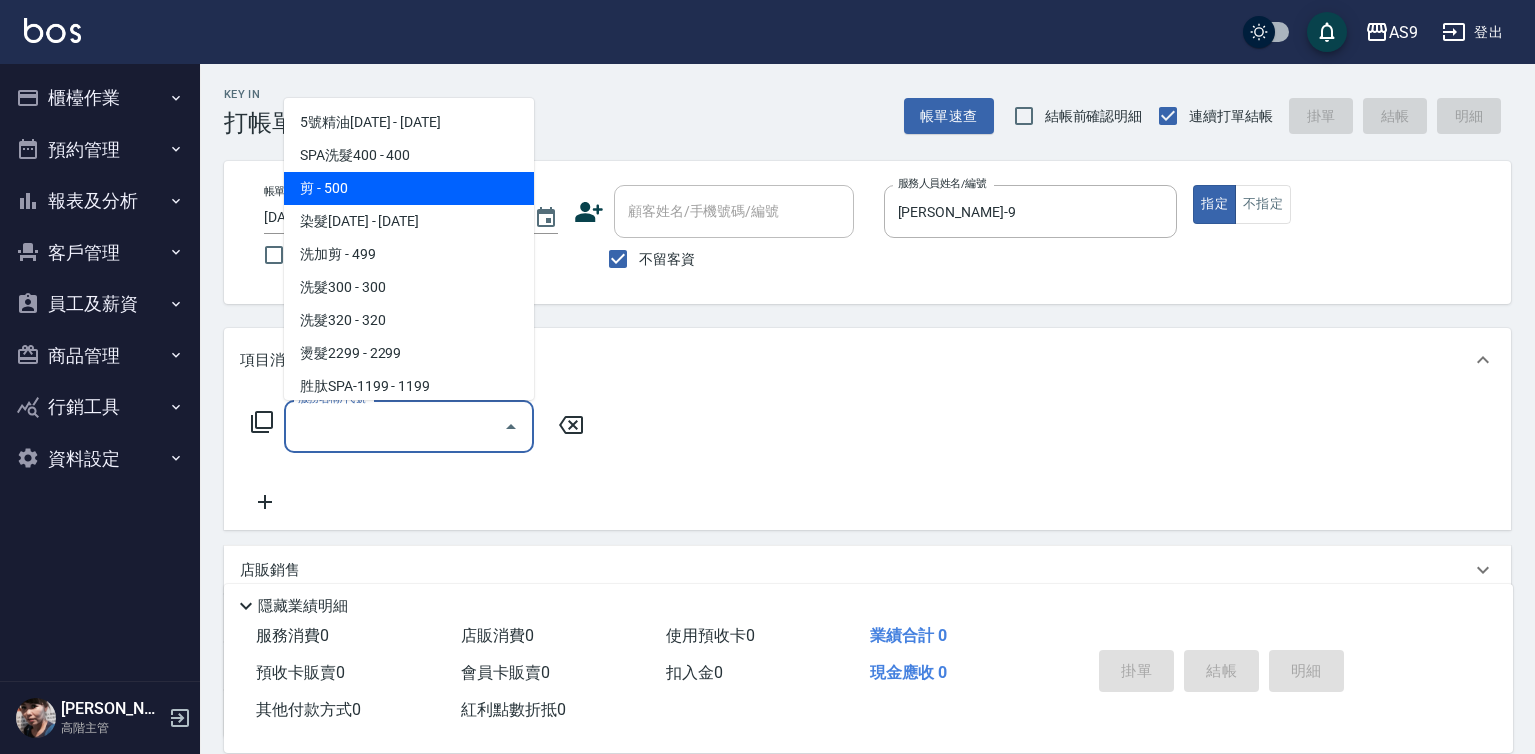 click on "剪 - 500" at bounding box center [409, 188] 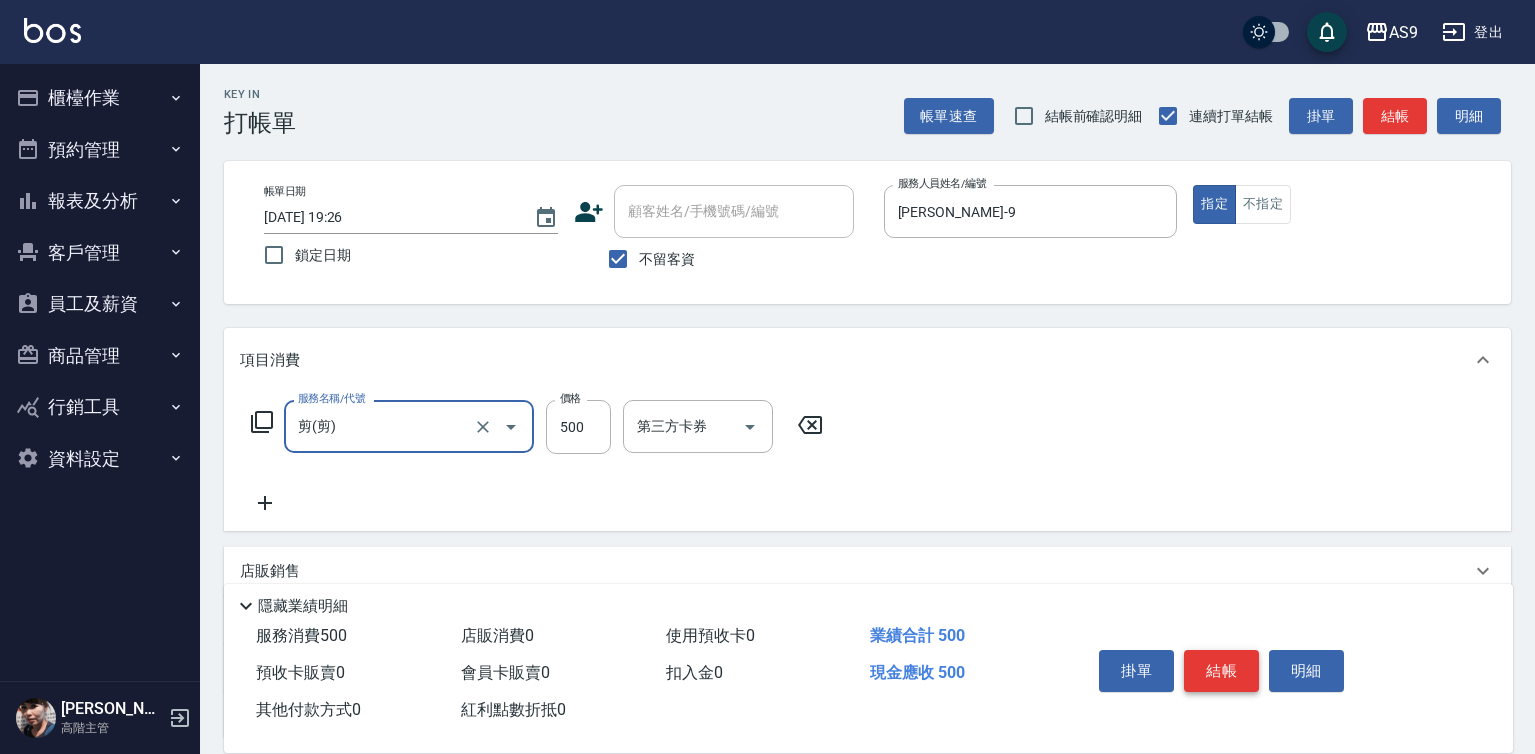 type on "剪" 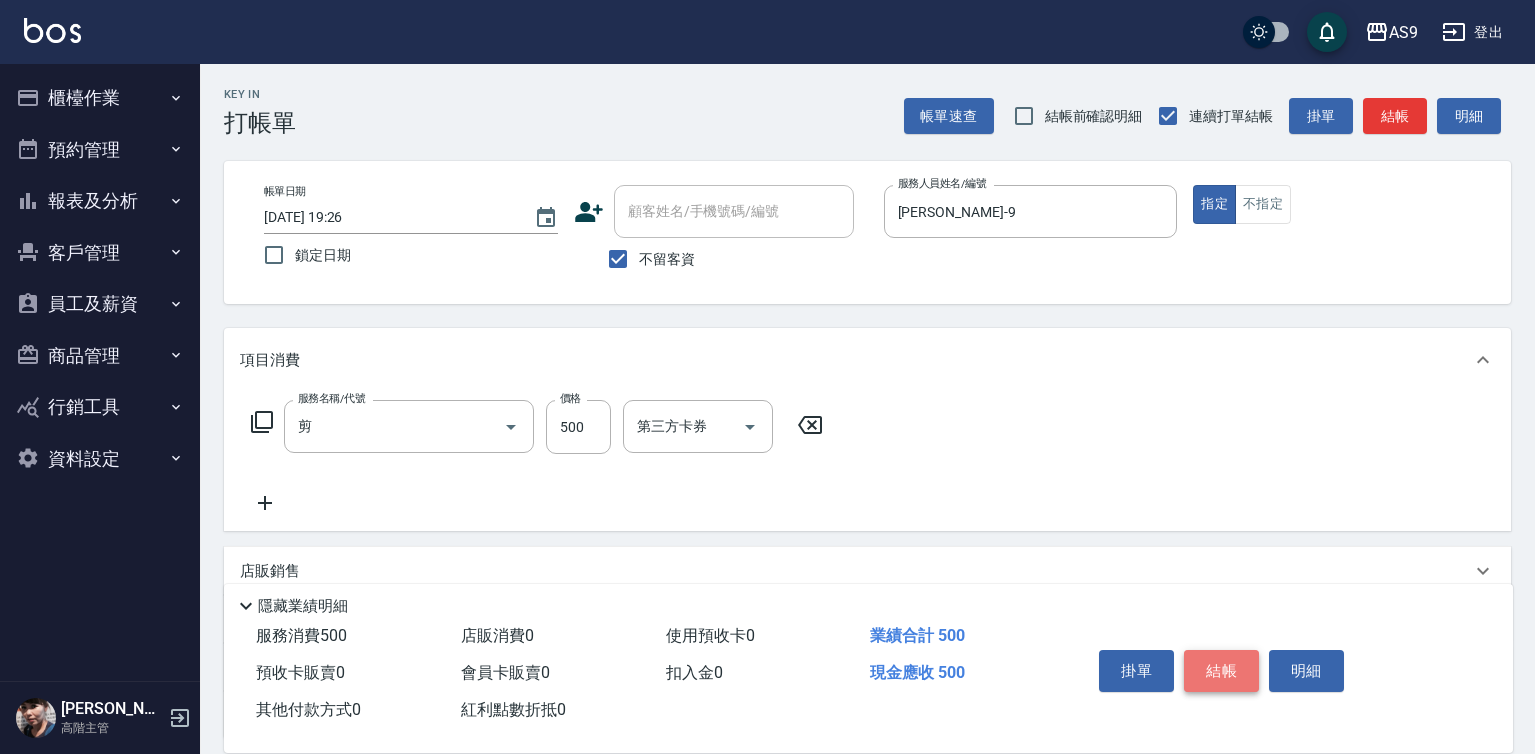 click on "結帳" at bounding box center (1221, 671) 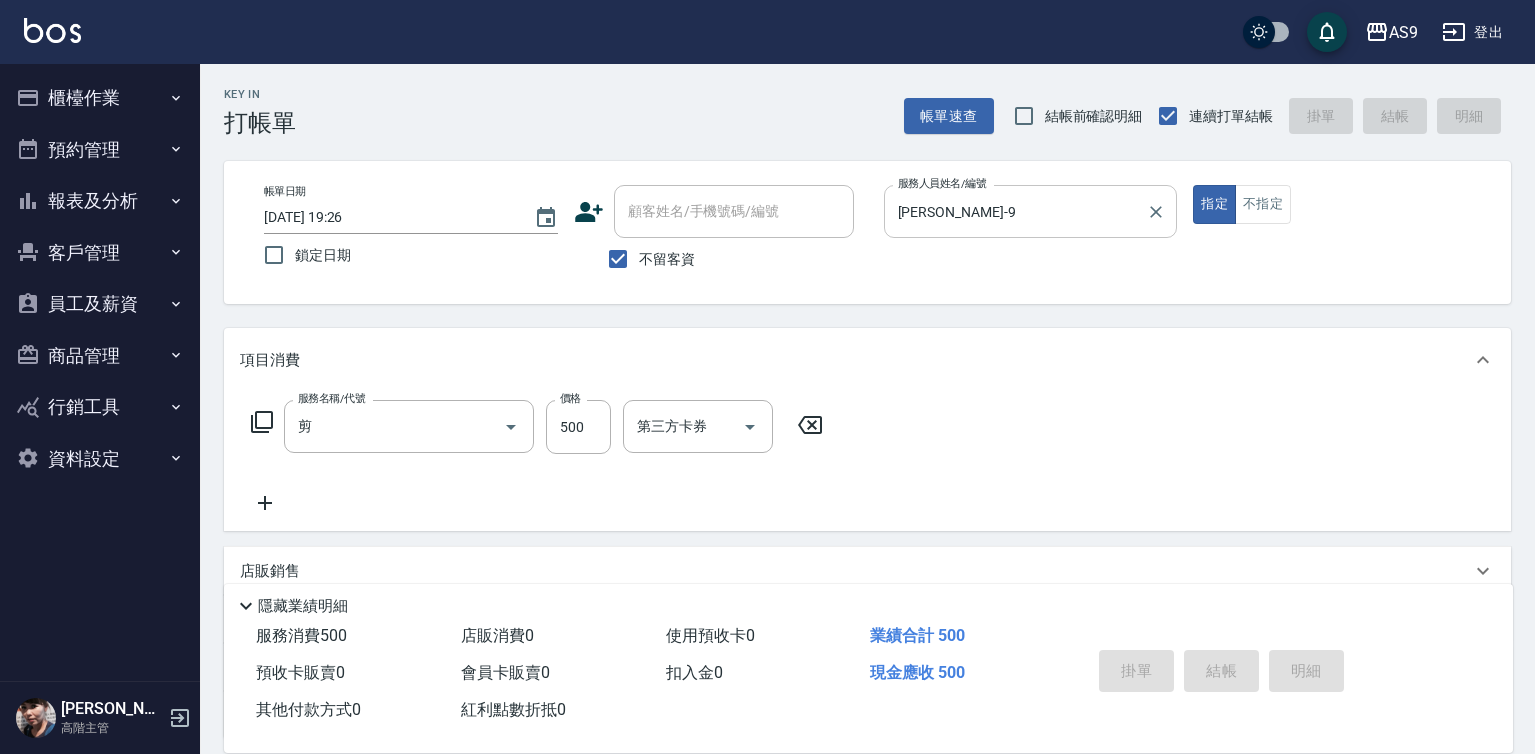 type on "[DATE] 19:27" 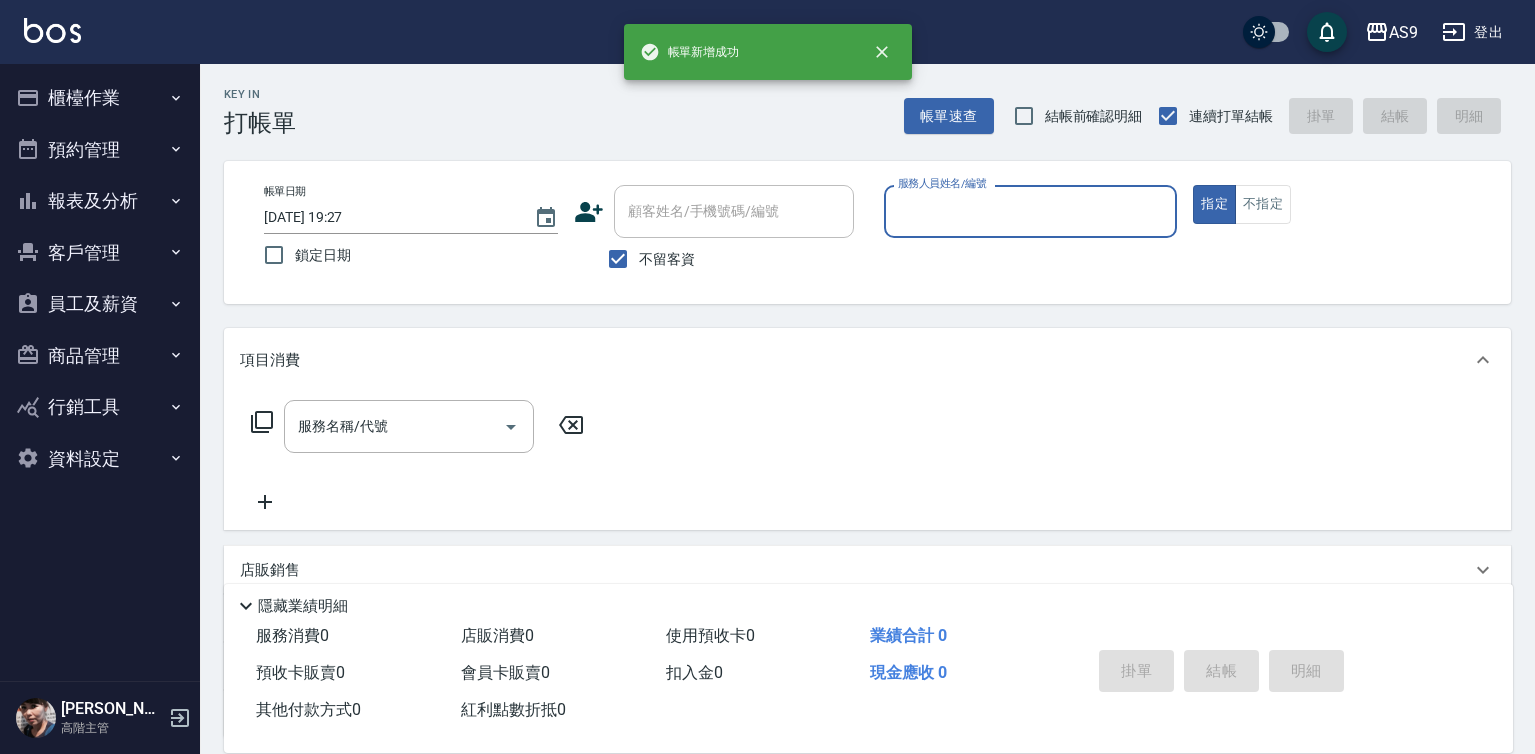 click on "服務人員姓名/編號" at bounding box center (1031, 211) 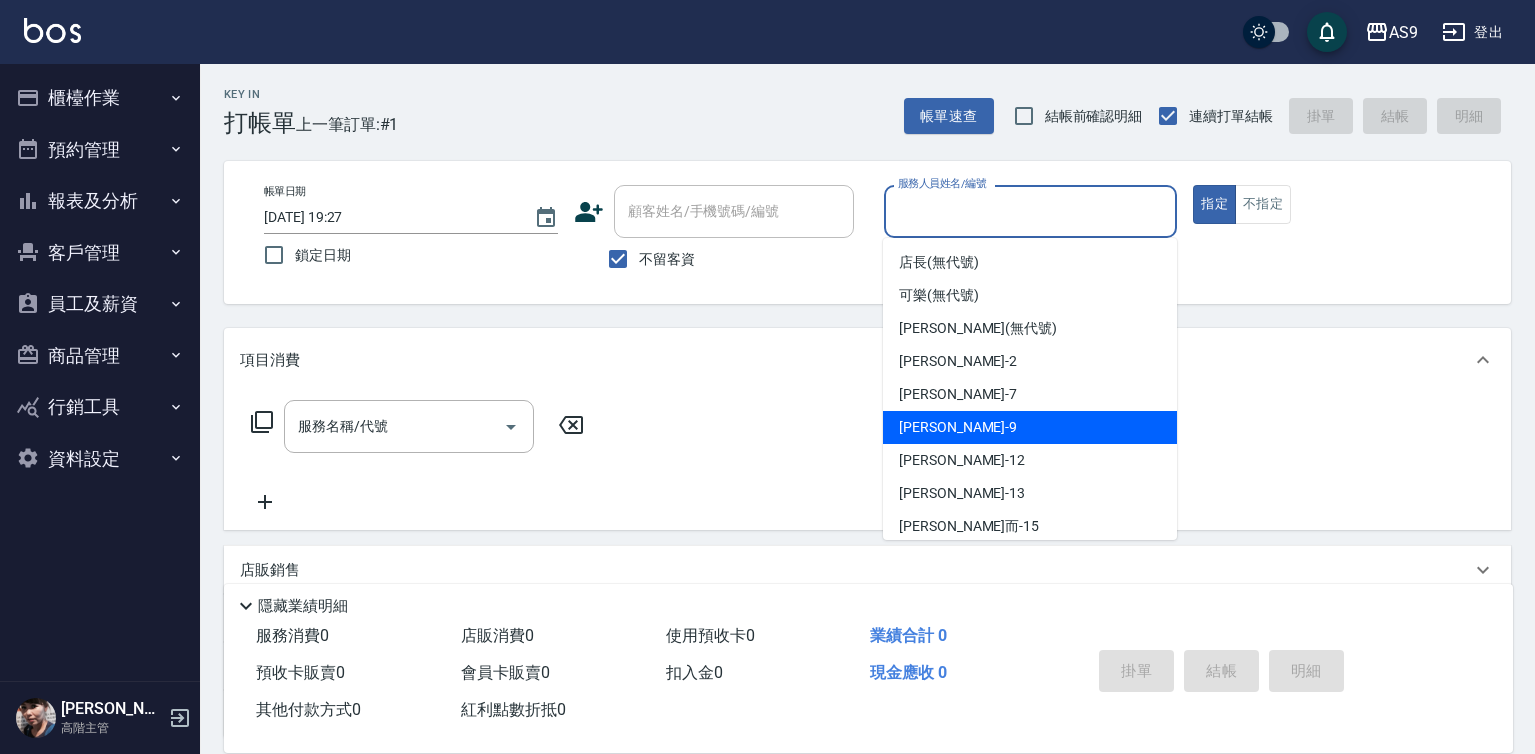 click on "[PERSON_NAME] -9" at bounding box center [1030, 427] 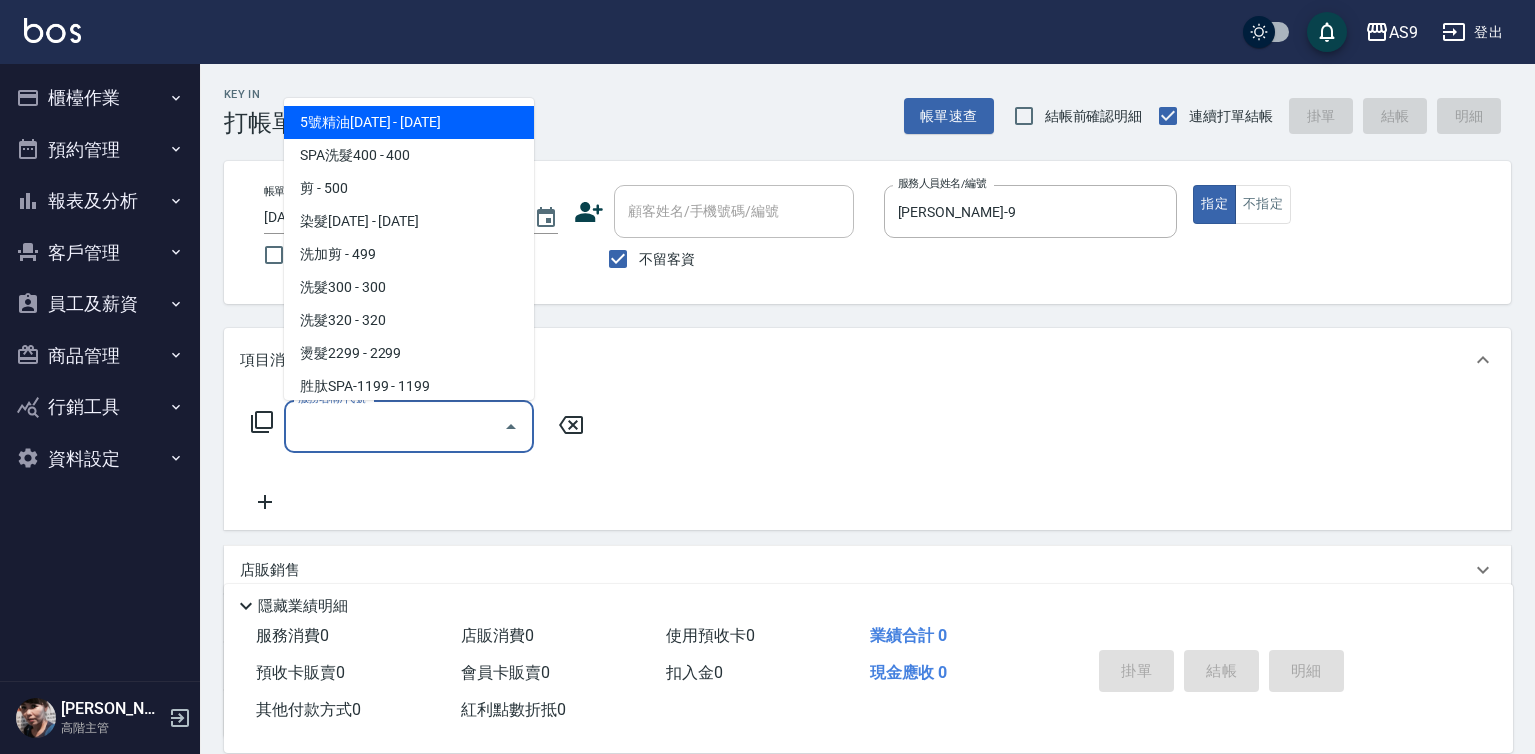 click on "服務名稱/代號" at bounding box center (394, 426) 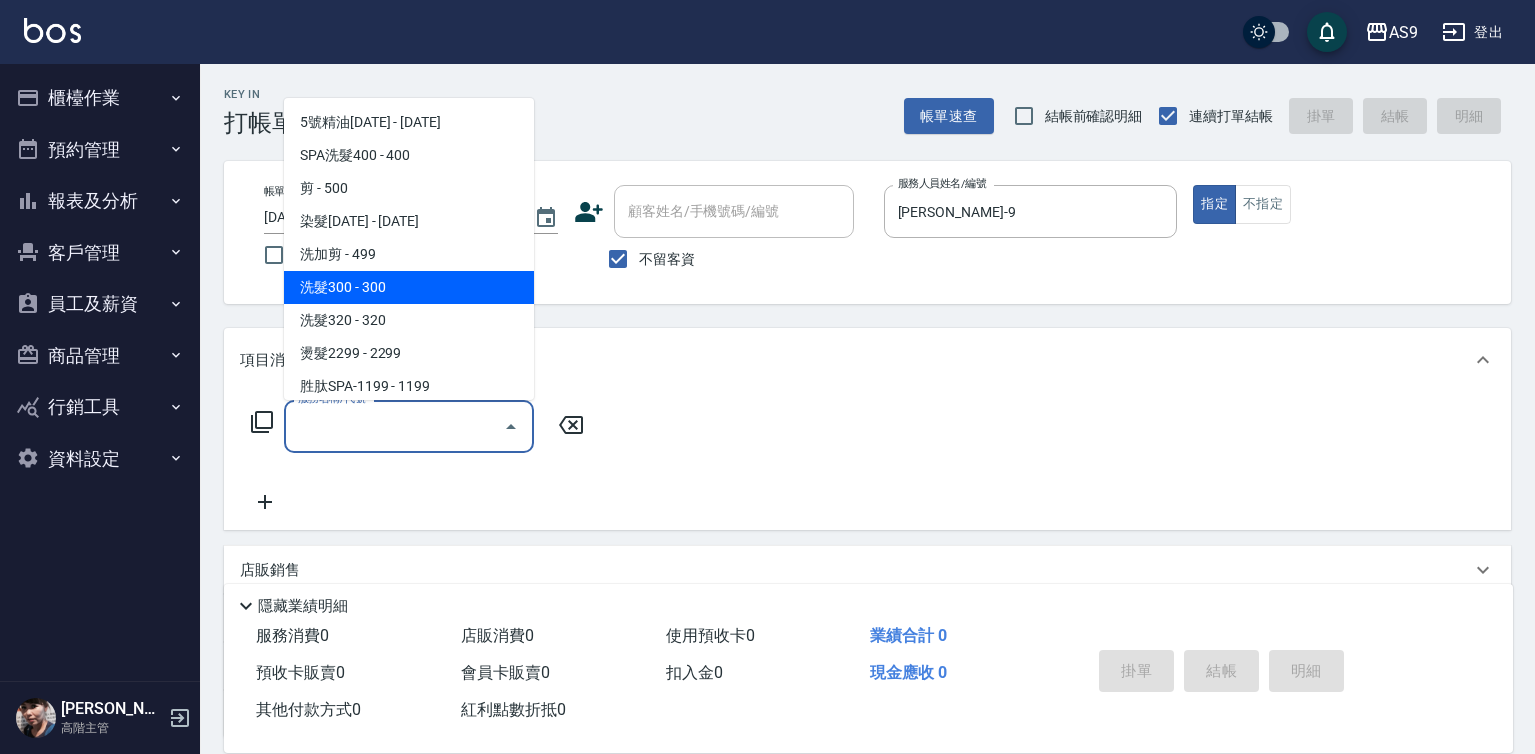 click on "AS9 登出 櫃檯作業 打帳單 帳單列表 掛單列表 座位開單 營業儀表板 現金收支登錄 高階收支登錄 材料自購登錄 每日結帳 排班表 現場電腦打卡 掃碼打卡 預約管理 預約管理 單日預約紀錄 單週預約紀錄 報表及分析 報表目錄 消費分析儀表板 店家區間累計表 店家日報表 店家排行榜 互助日報表 互助月報表 互助排行榜 互助點數明細 互助業績報表 全店業績分析表 每日業績分析表 營業統計分析表 營業項目月分析表 設計師業績表 設計師日報表 設計師業績分析表 設計師業績月報表 設計師抽成報表 設計師排行榜 商品銷售排行榜 商品消耗明細 商品進銷貨報表 商品庫存表 商品庫存盤點表 會員卡銷售報表 服務扣項明細表 單一服務項目查詢 店販抽成明細 店販分類抽成明細 顧客入金餘額表 顧客卡券餘額表 每日非現金明細 每日收支明細 收支分類明細表 收支匯款表 損益表 0" at bounding box center [767, 465] 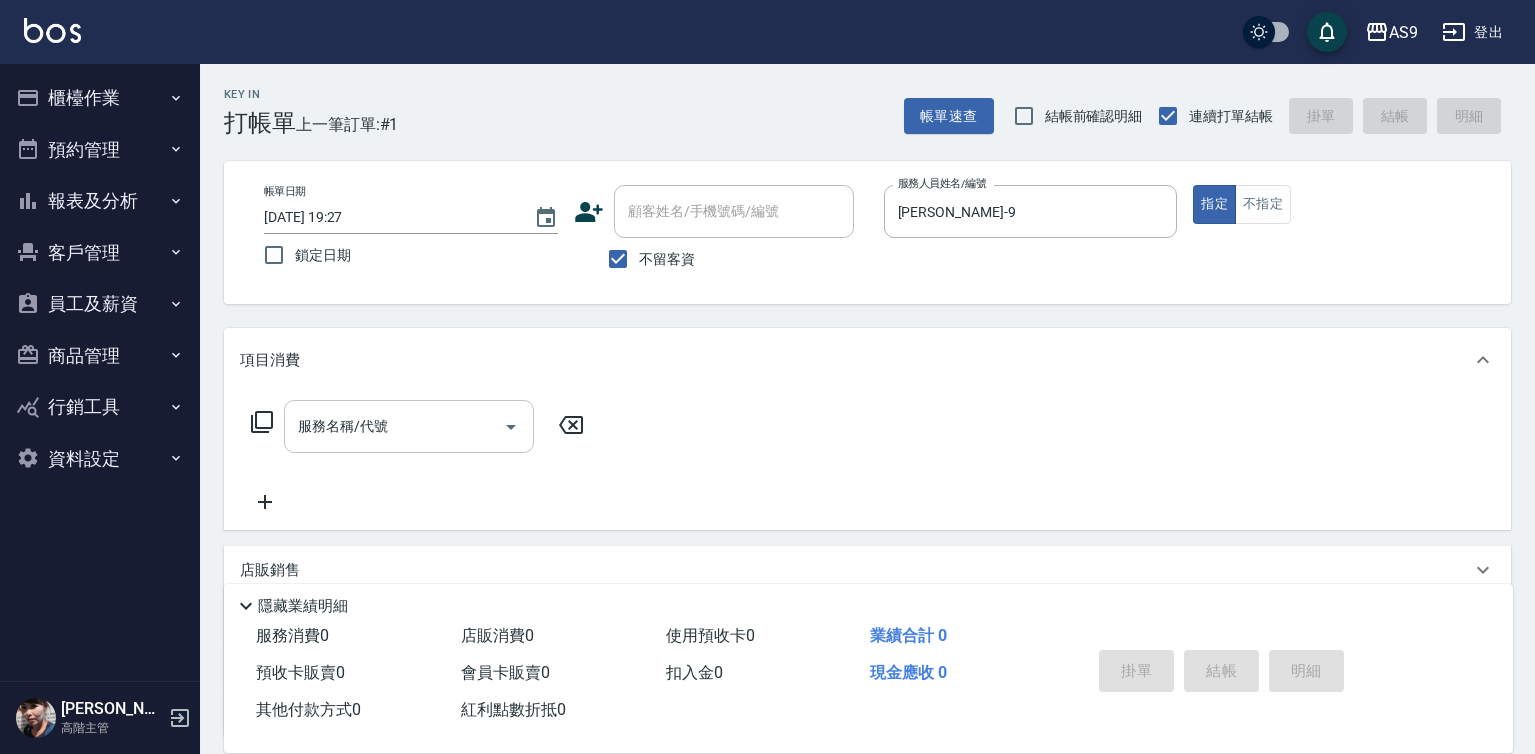 click on "服務名稱/代號" at bounding box center (394, 426) 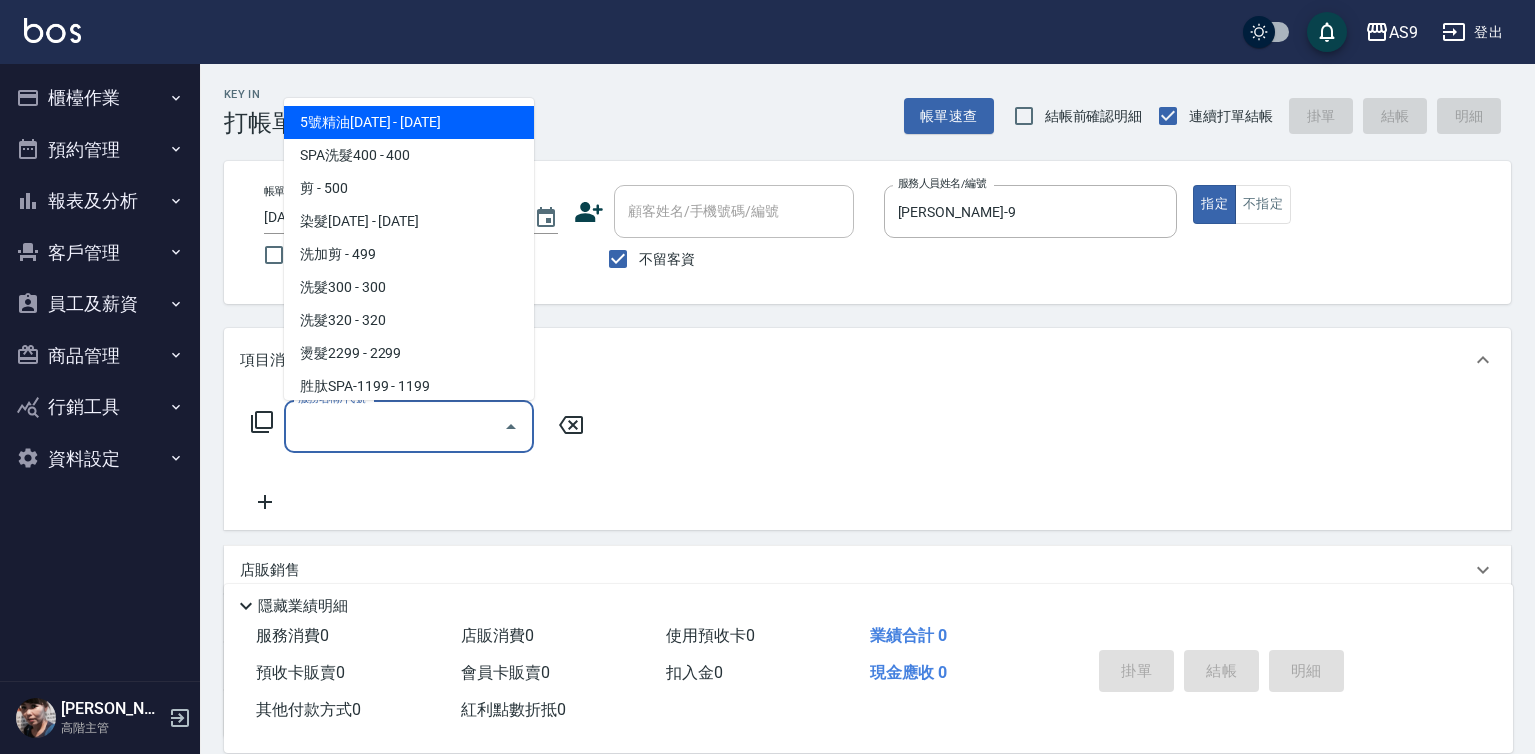 click on "服務名稱/代號" at bounding box center (394, 426) 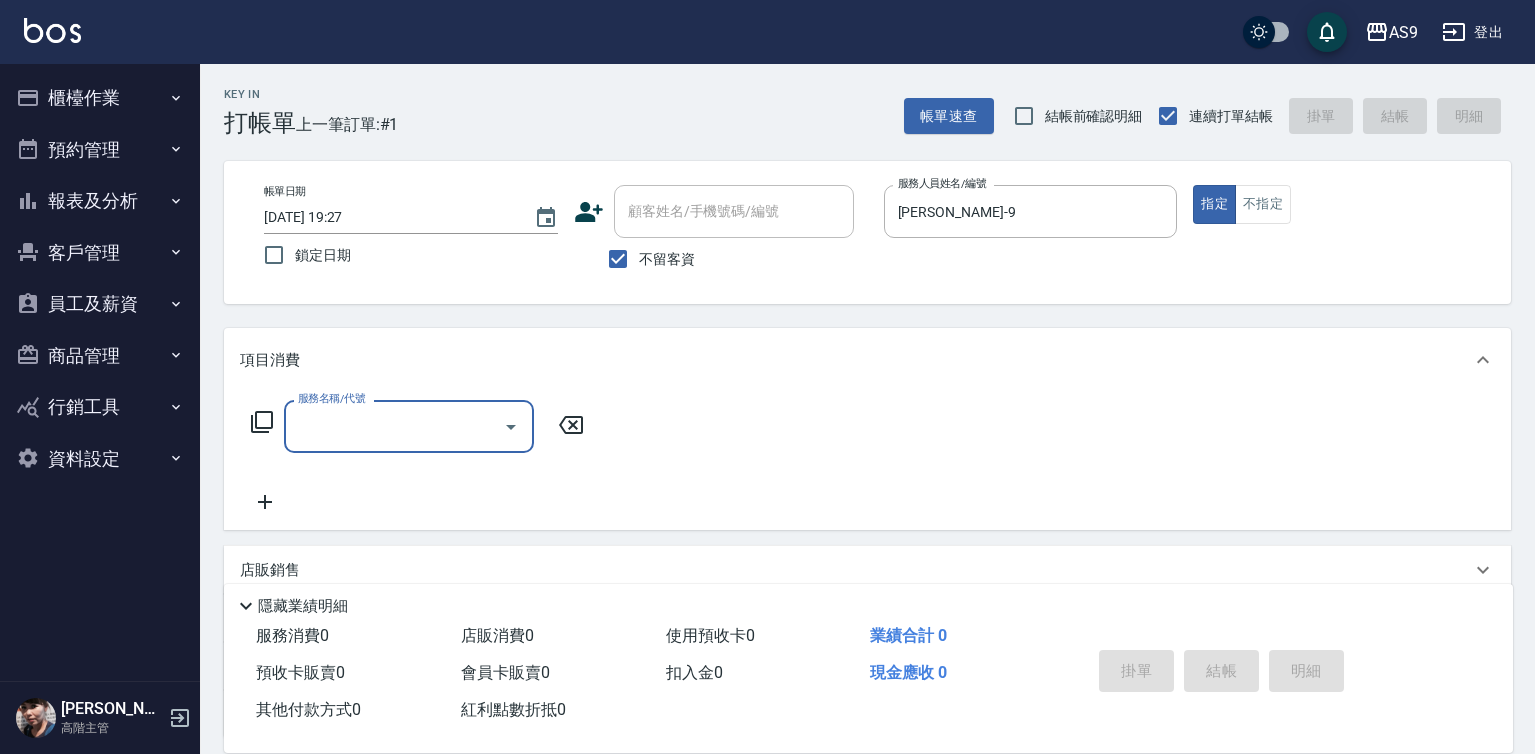 click on "服務名稱/代號" at bounding box center (394, 426) 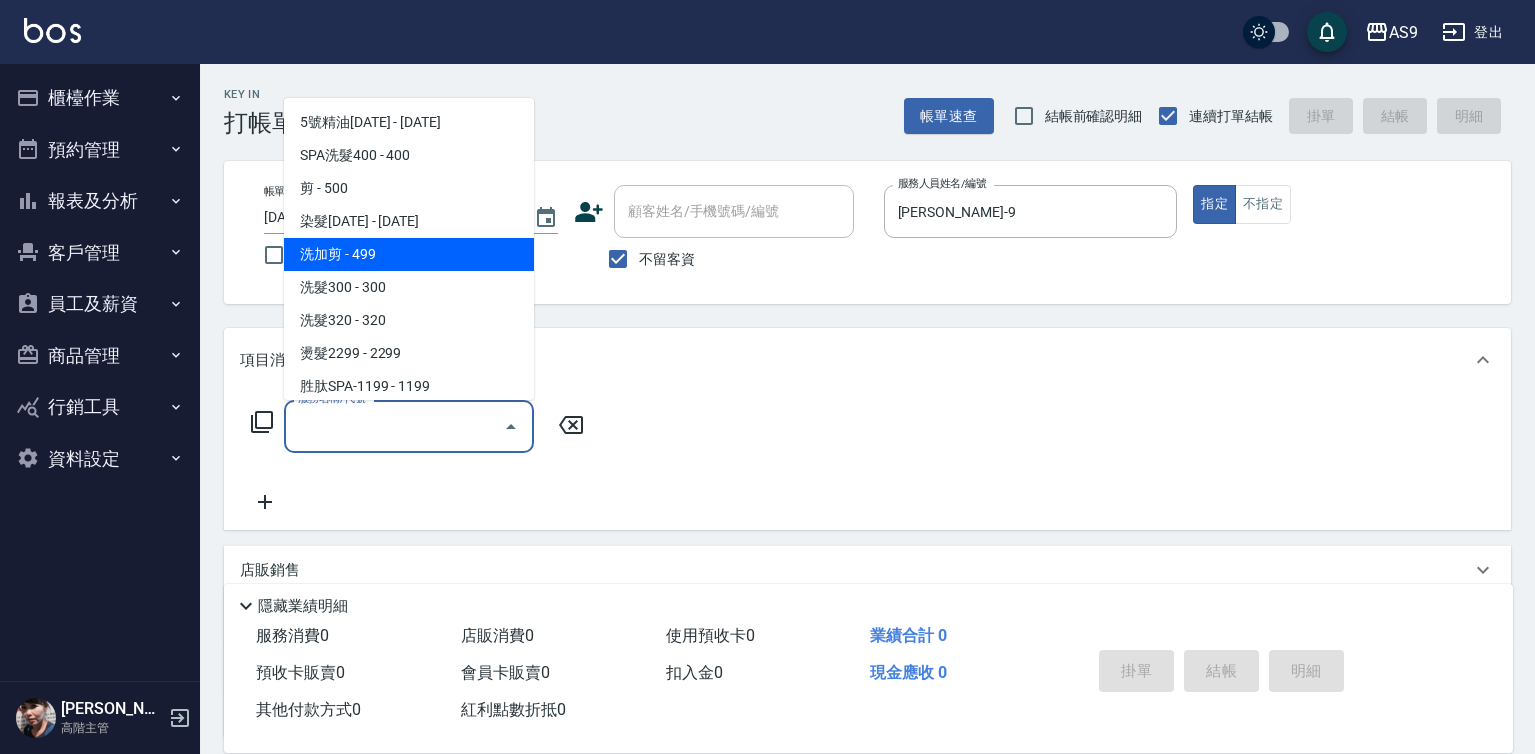 click on "洗加剪 - 499" at bounding box center [409, 254] 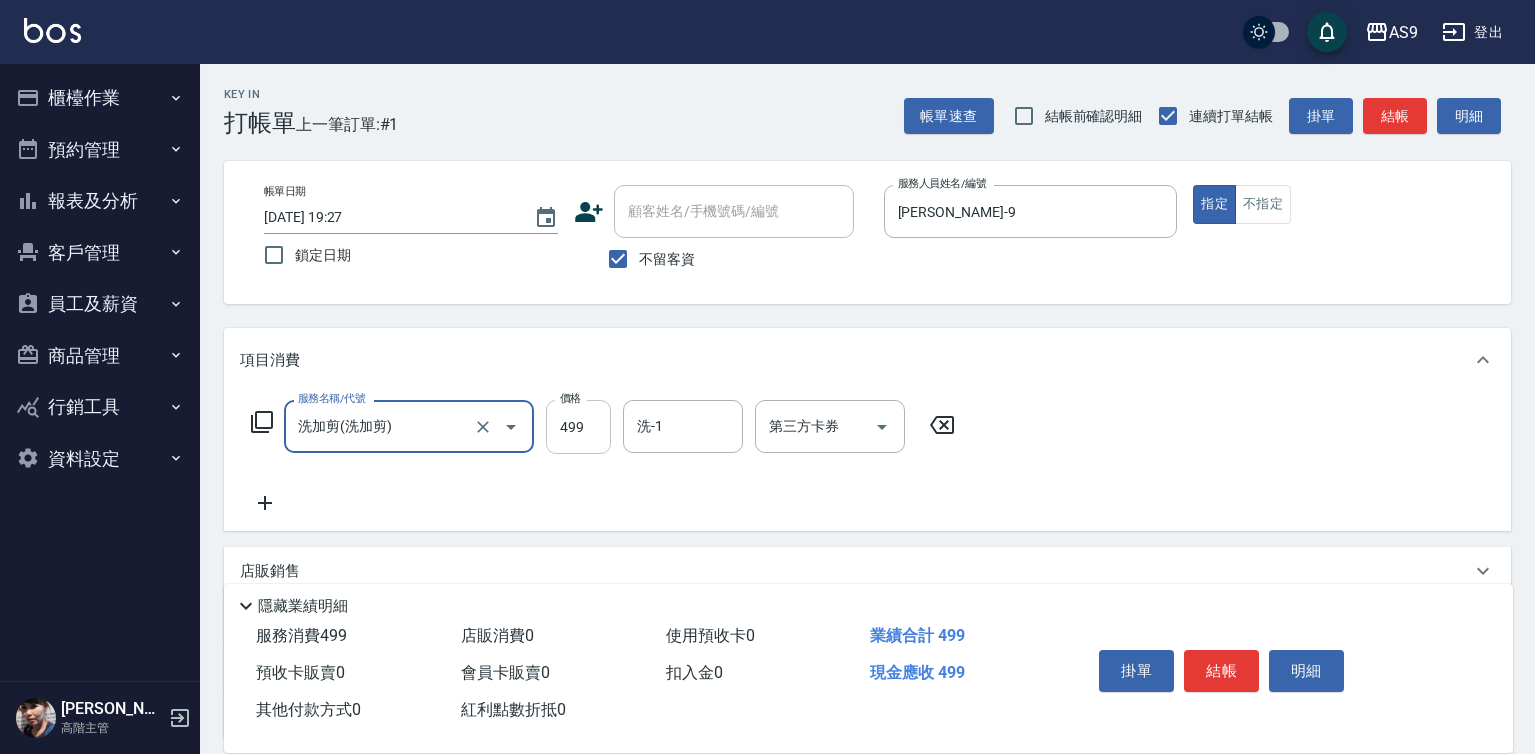 click on "499" at bounding box center (578, 427) 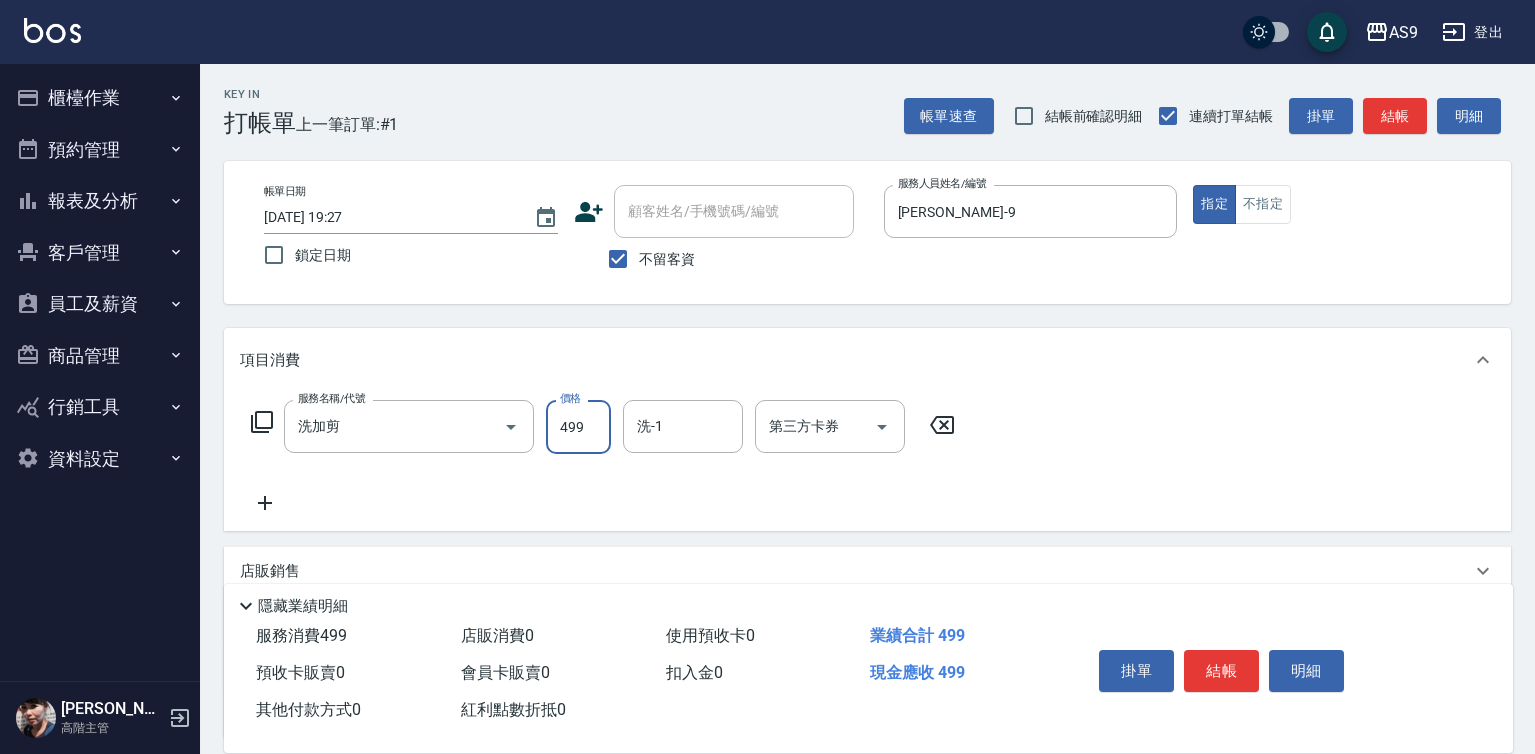click on "499" at bounding box center [578, 427] 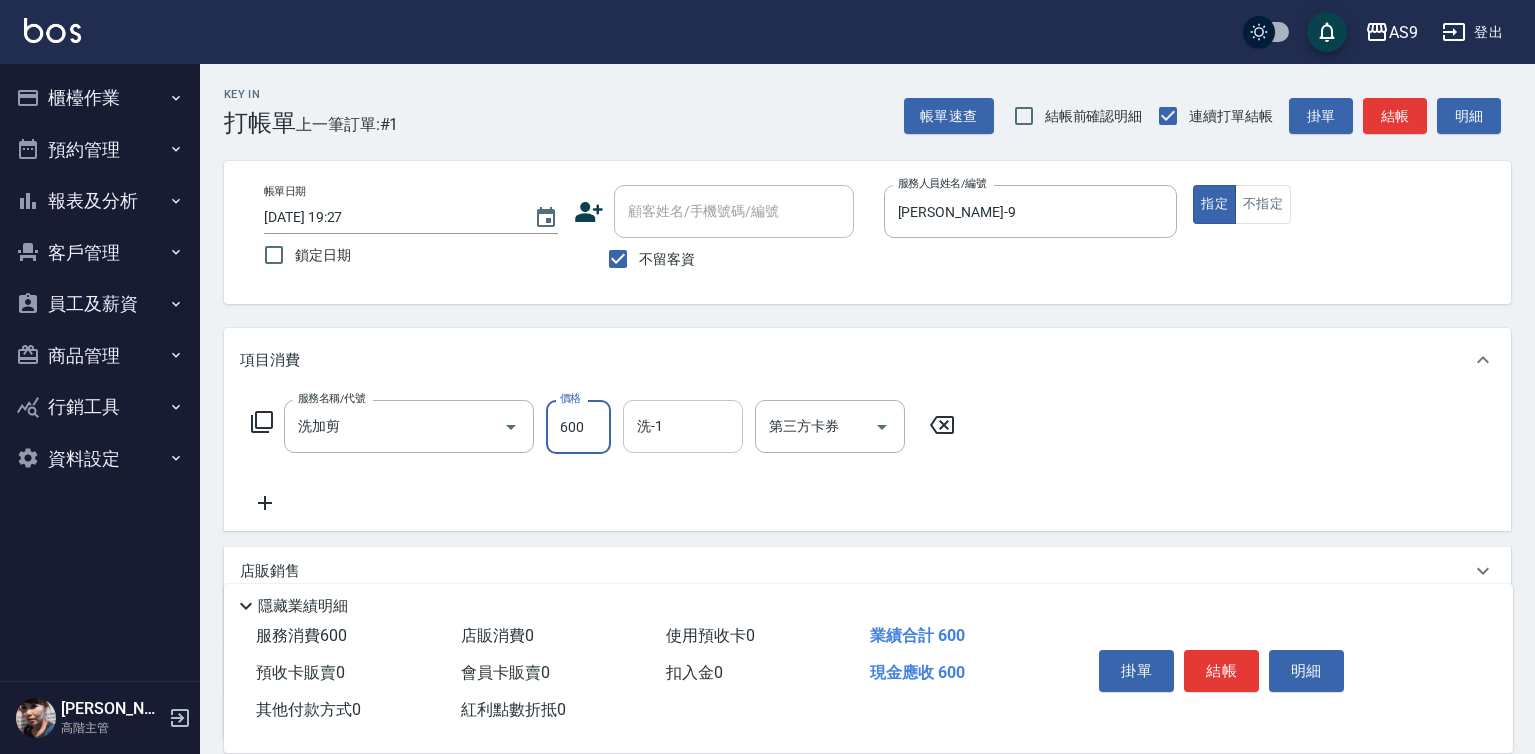 type on "600" 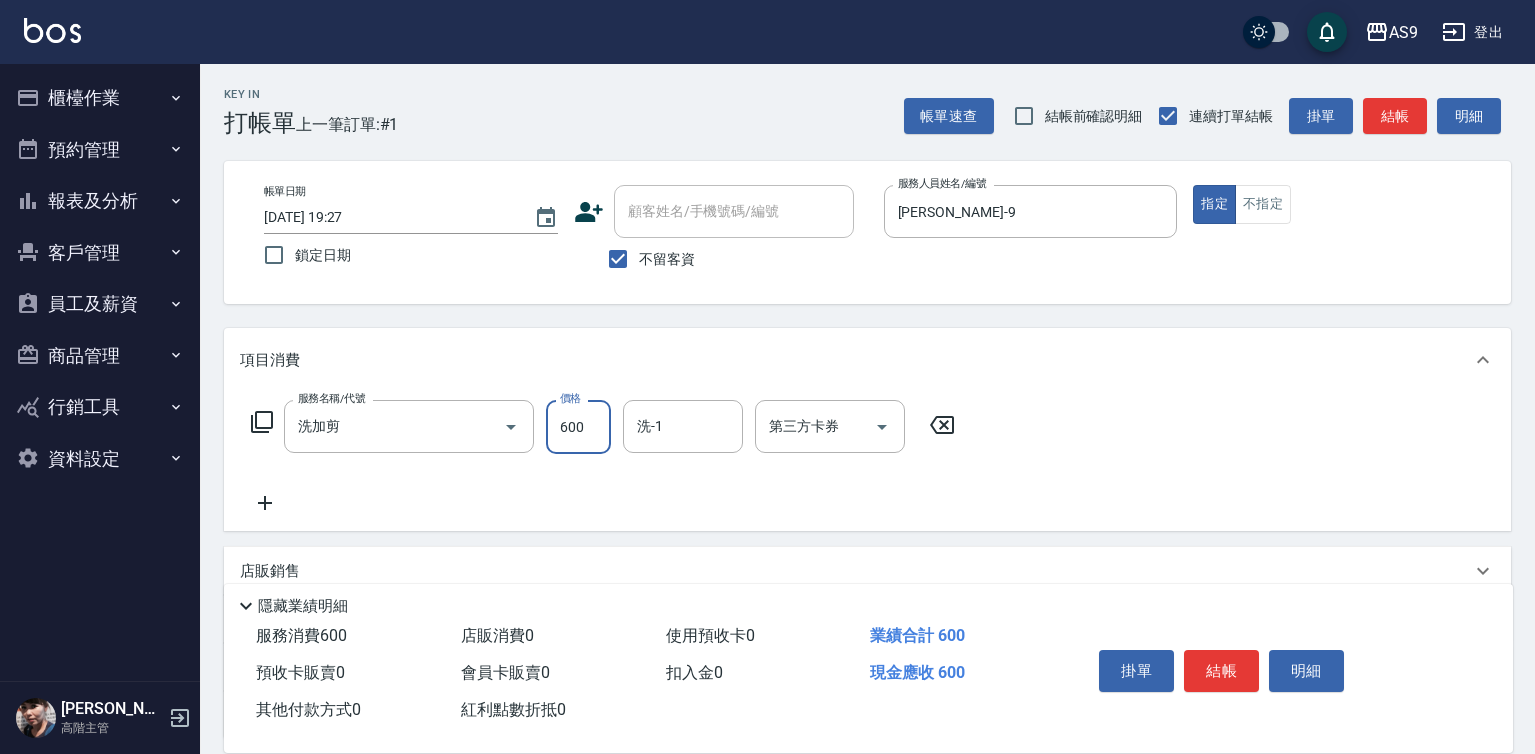 click on "洗-1 洗-1" at bounding box center [683, 426] 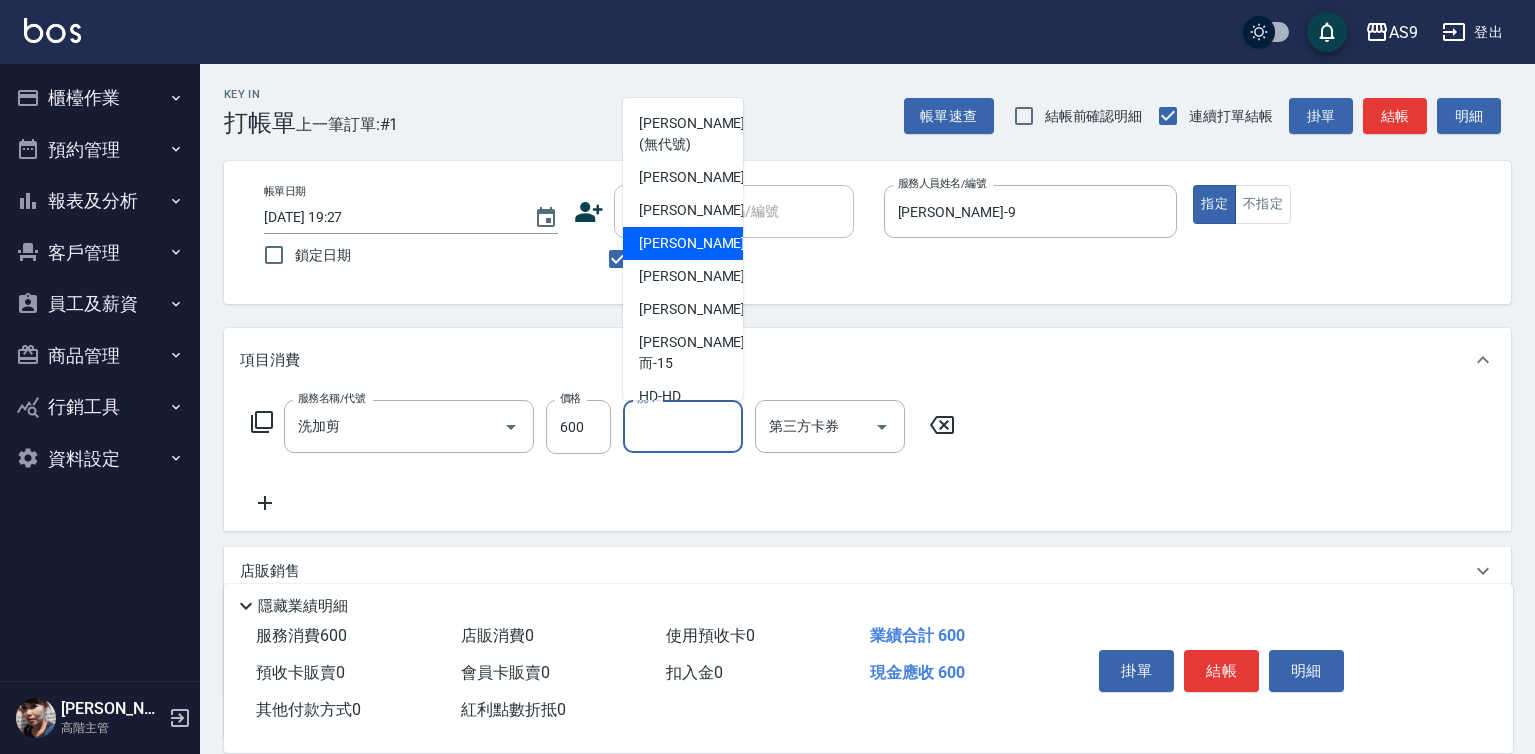 scroll, scrollTop: 100, scrollLeft: 0, axis: vertical 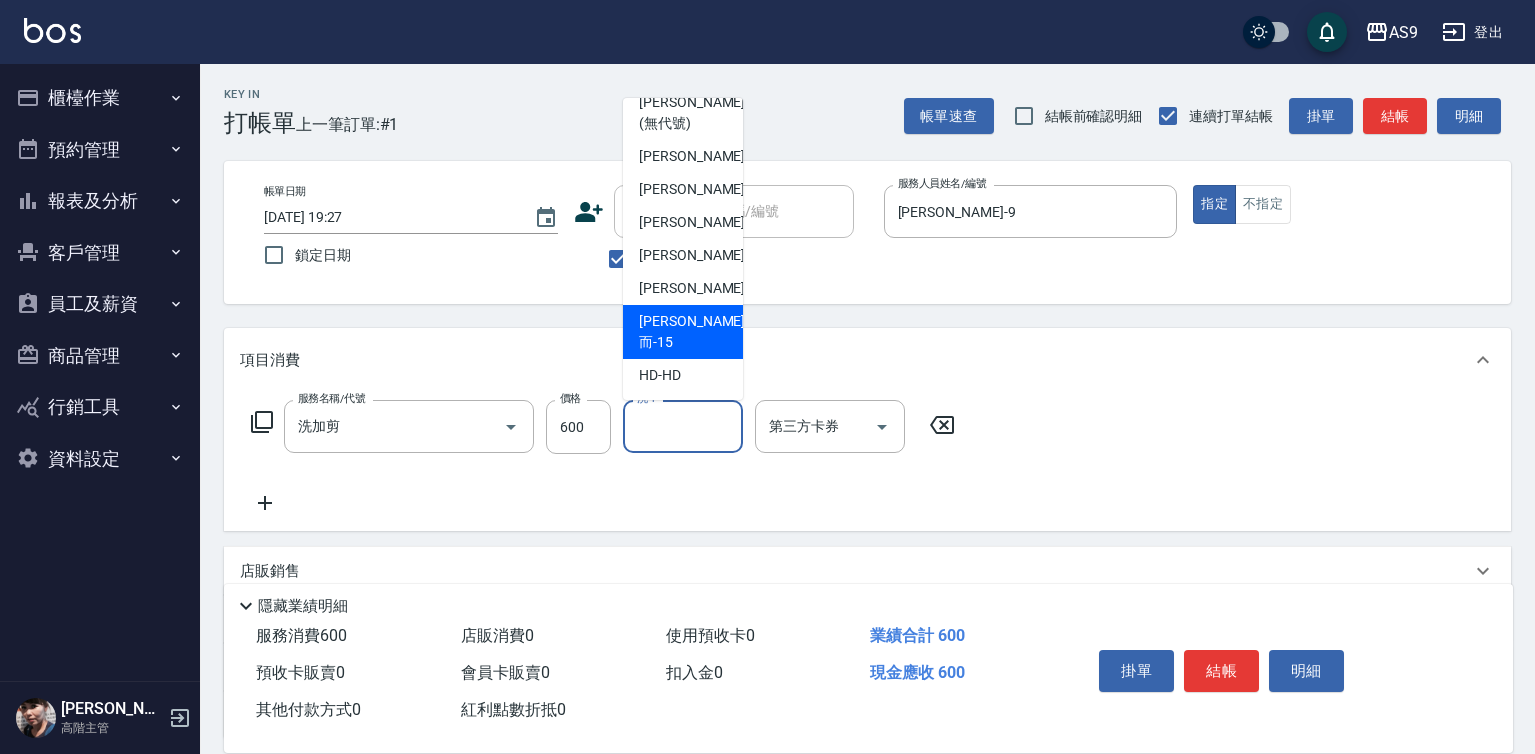 click on "[PERSON_NAME]而 -15" at bounding box center (692, 332) 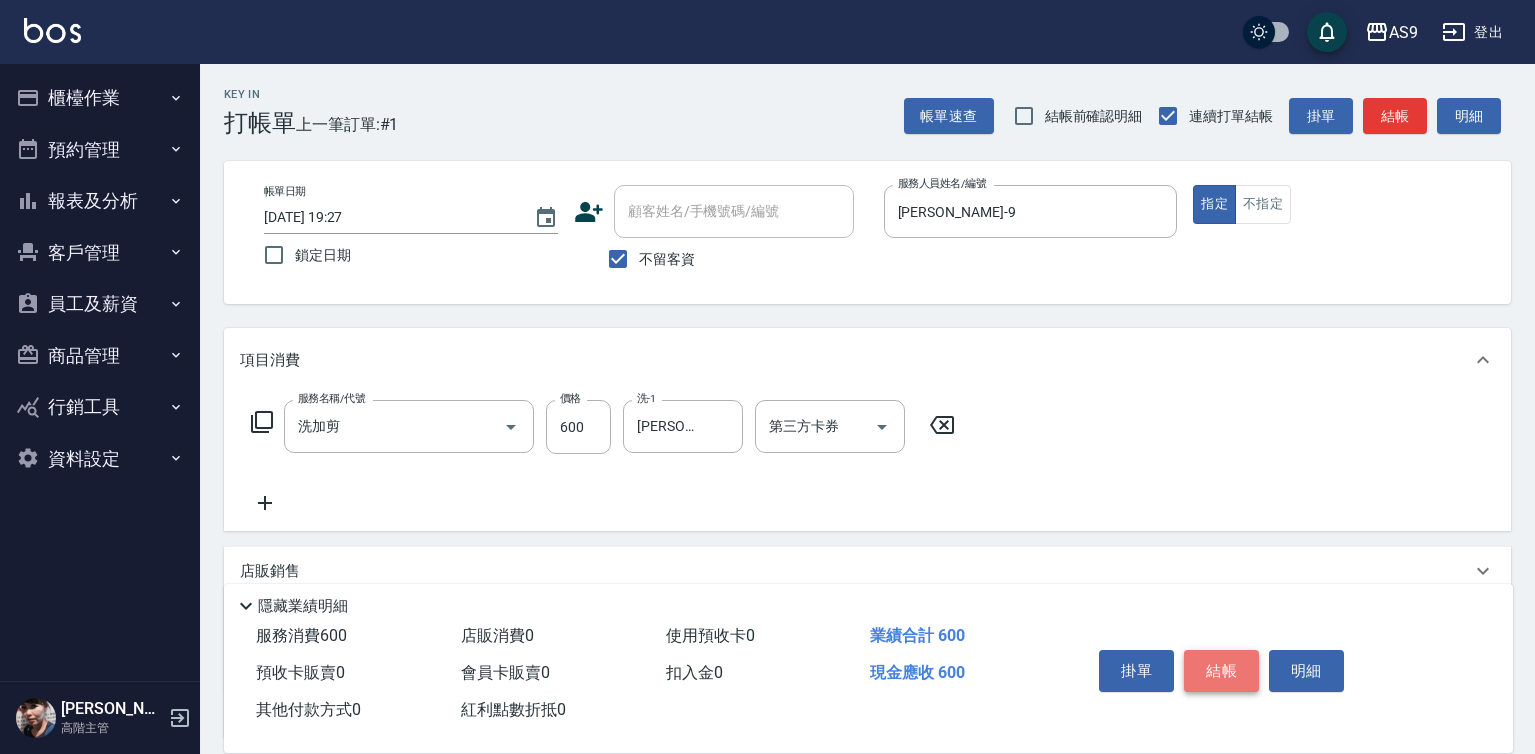 click on "結帳" at bounding box center (1221, 671) 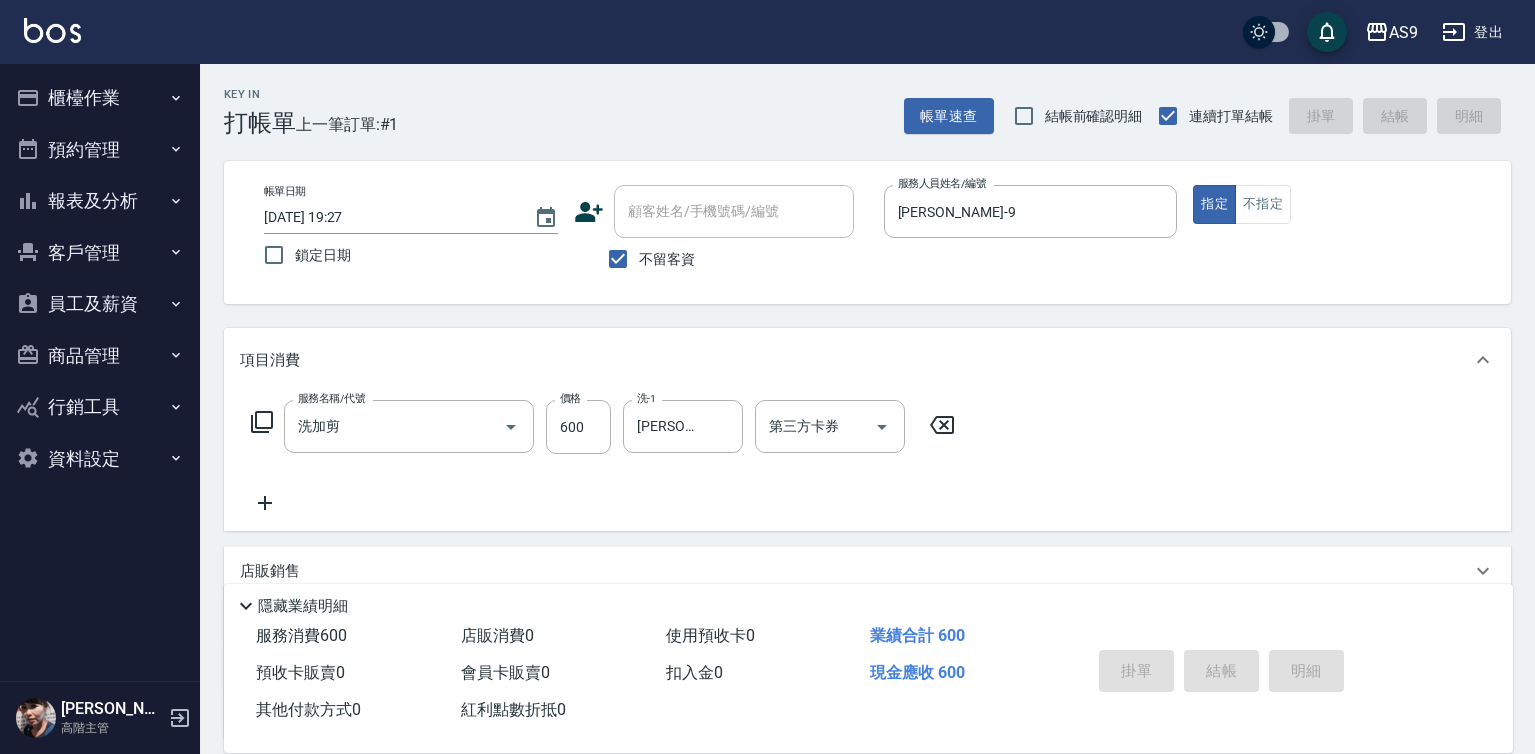 type 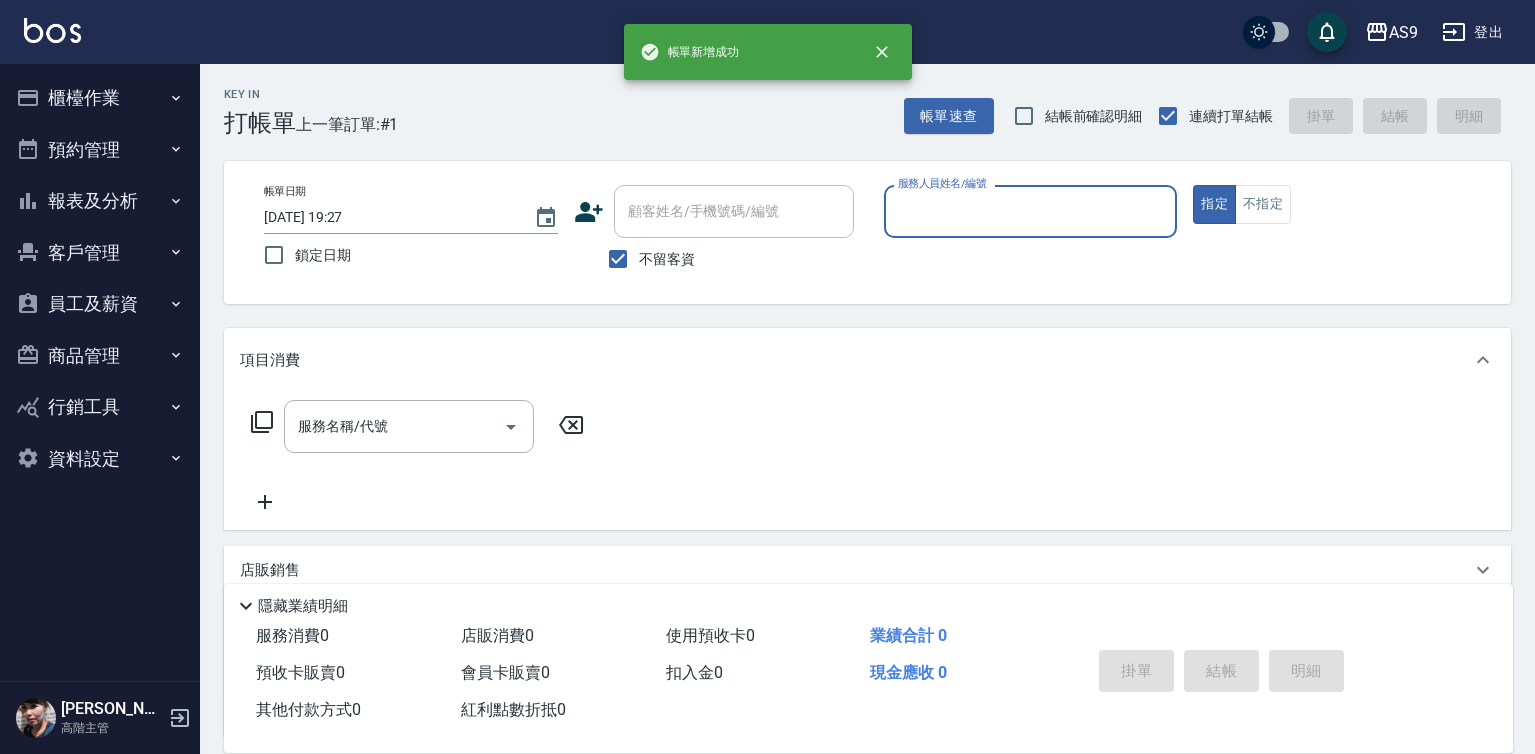 drag, startPoint x: 955, startPoint y: 195, endPoint x: 956, endPoint y: 206, distance: 11.045361 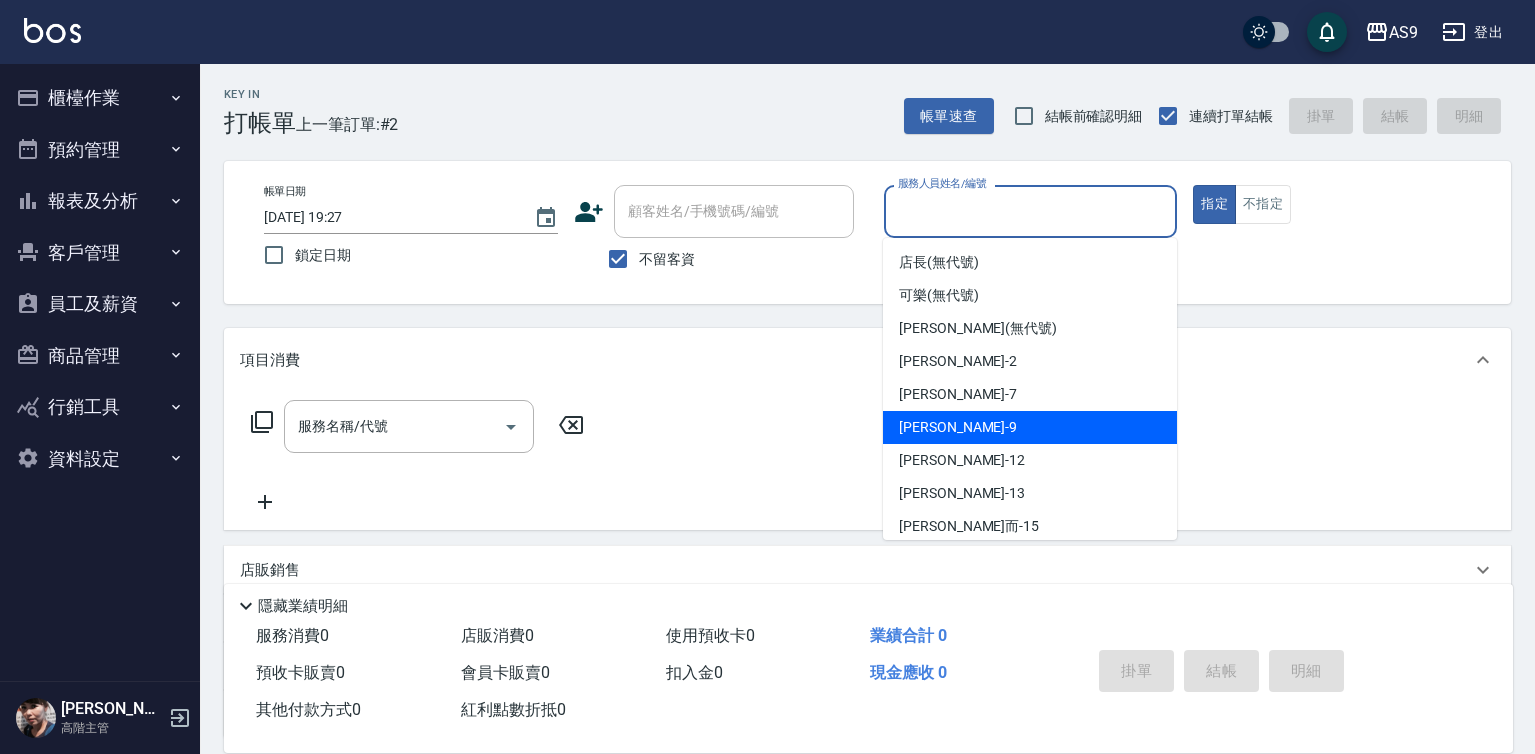 click on "[PERSON_NAME] -9" at bounding box center [1030, 427] 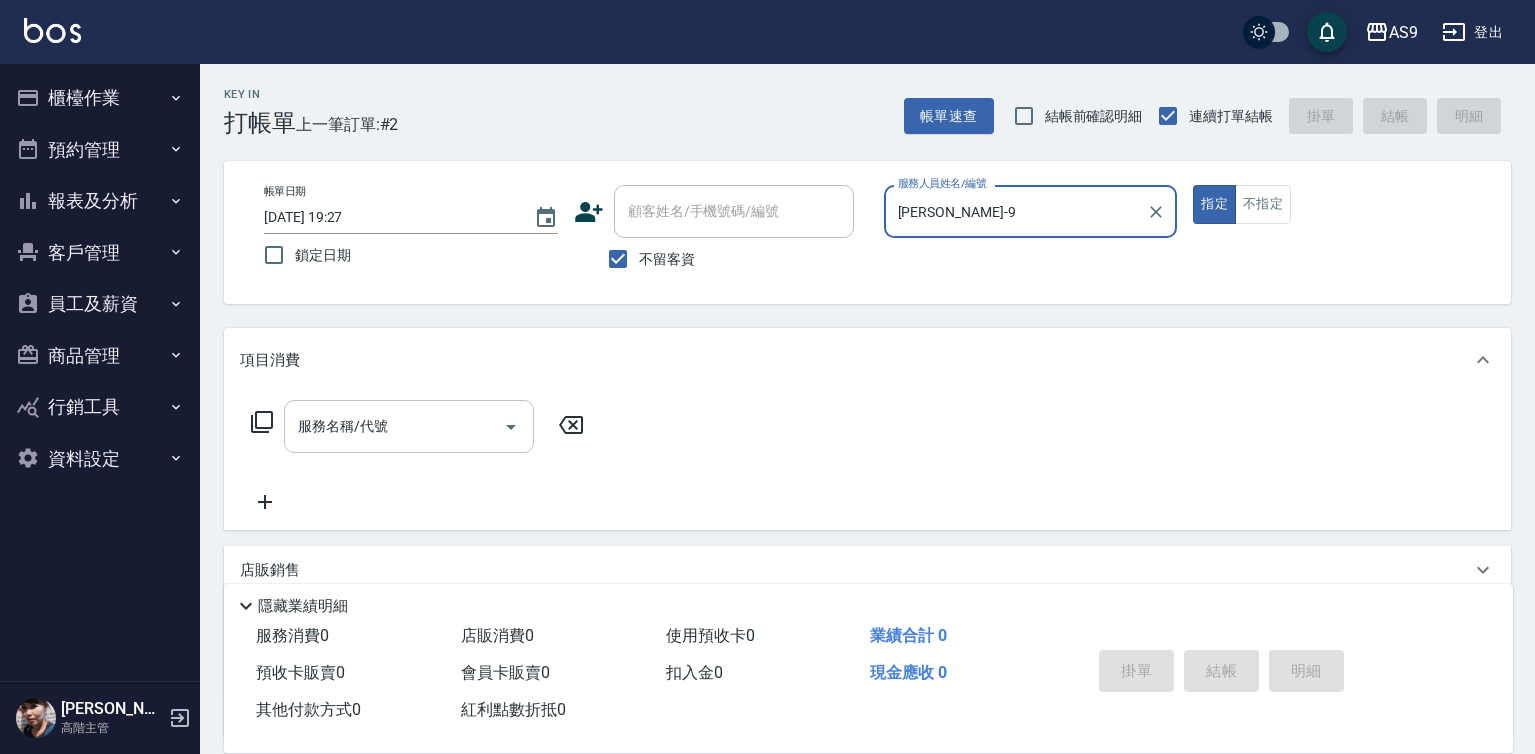 click on "服務名稱/代號" at bounding box center (394, 426) 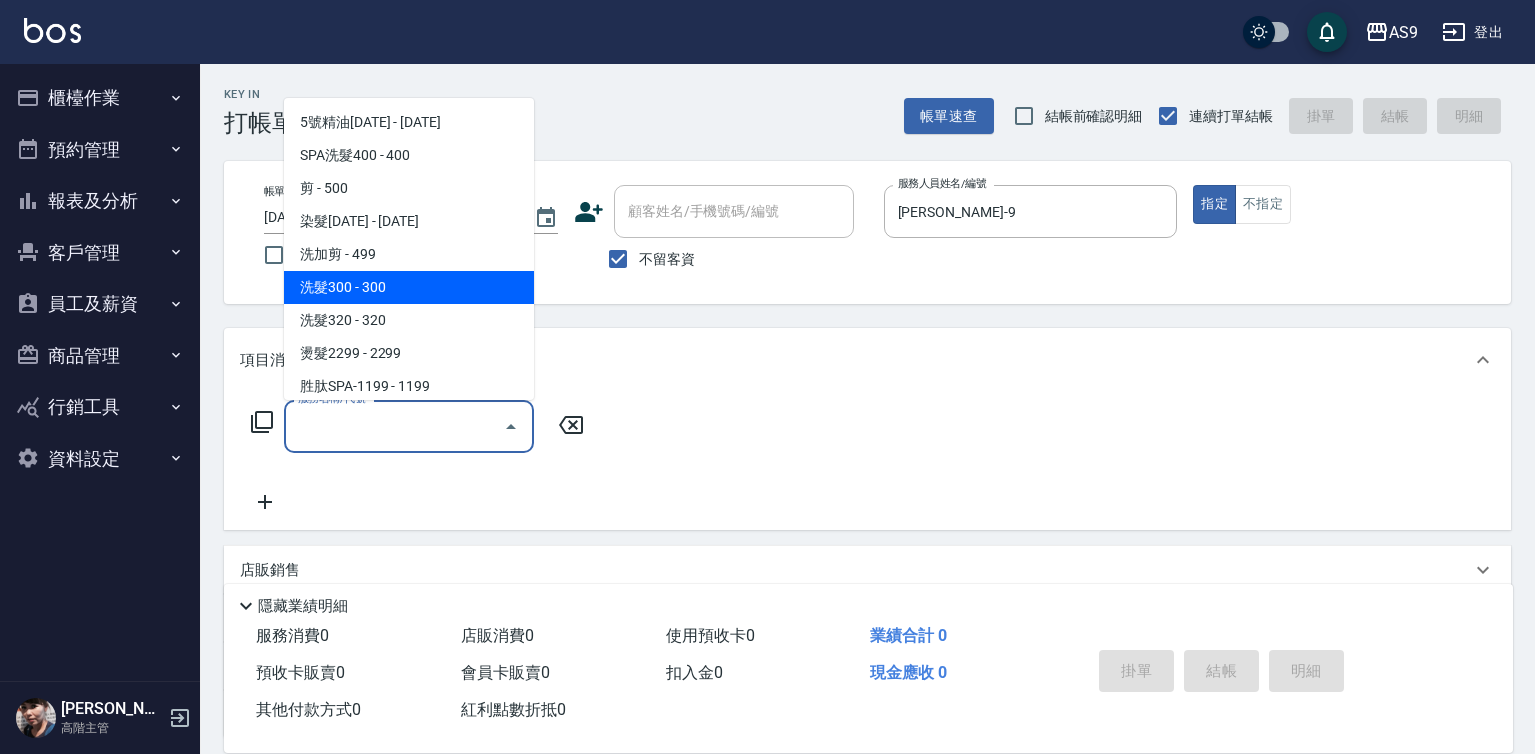 click on "洗髮300 - 300" at bounding box center [409, 287] 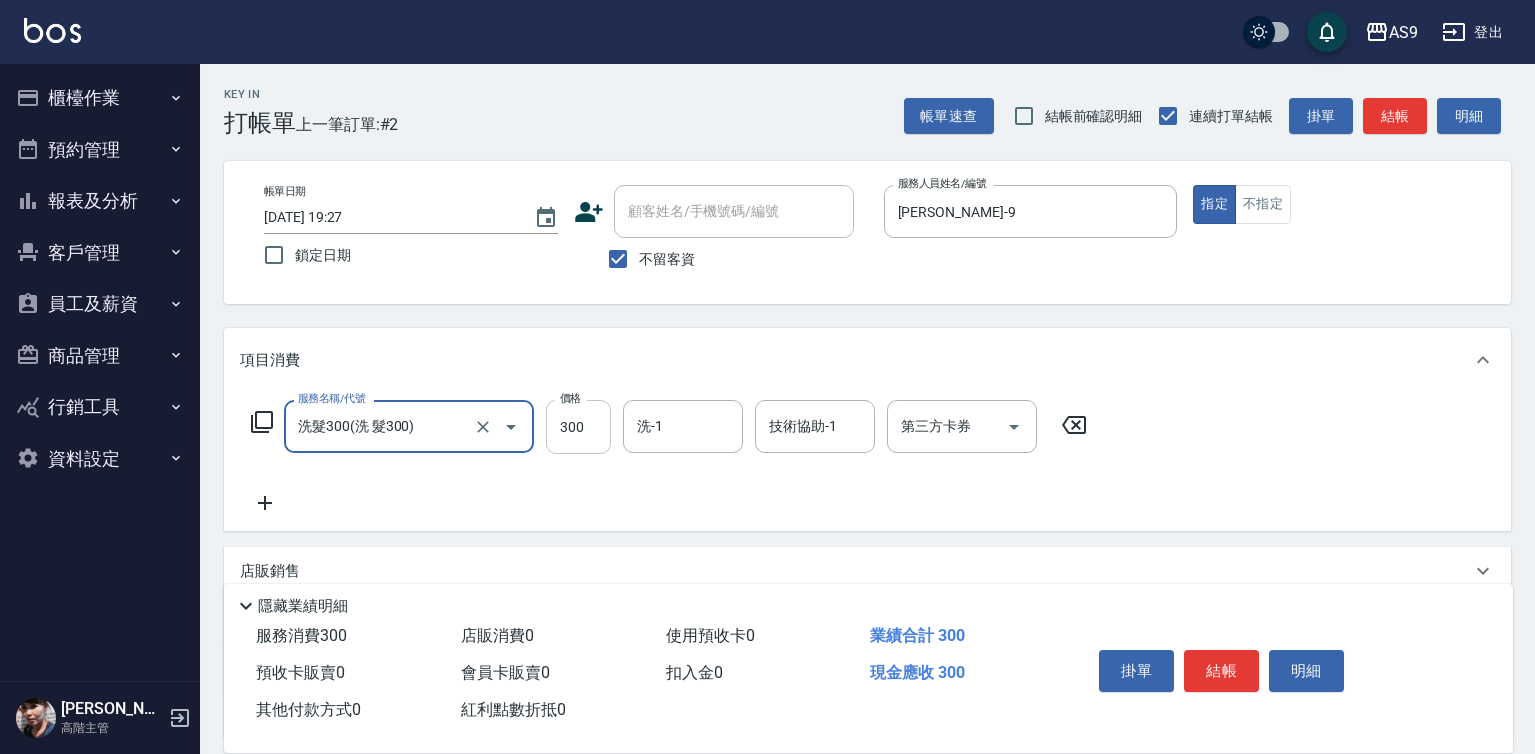 click on "300" at bounding box center [578, 427] 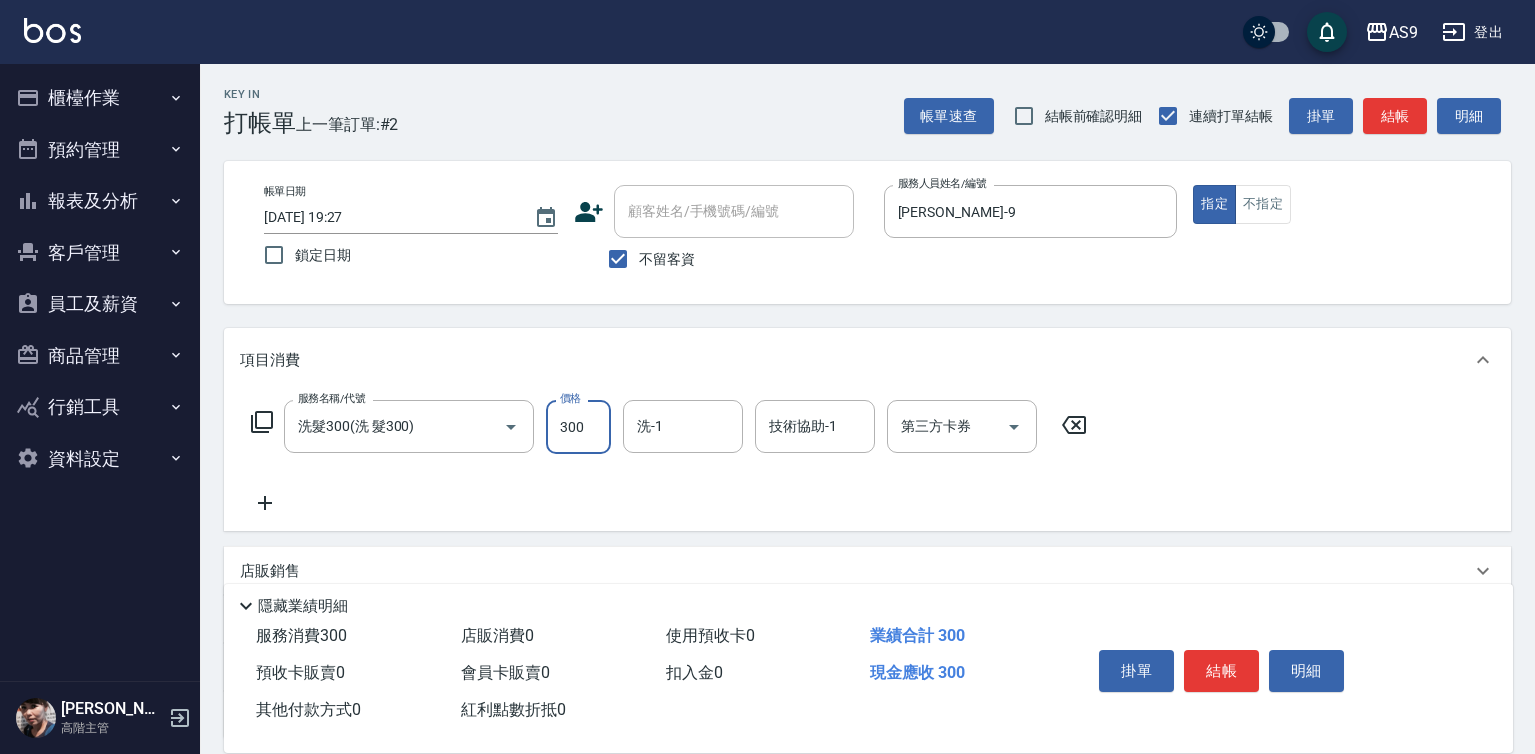 click on "300" at bounding box center [578, 427] 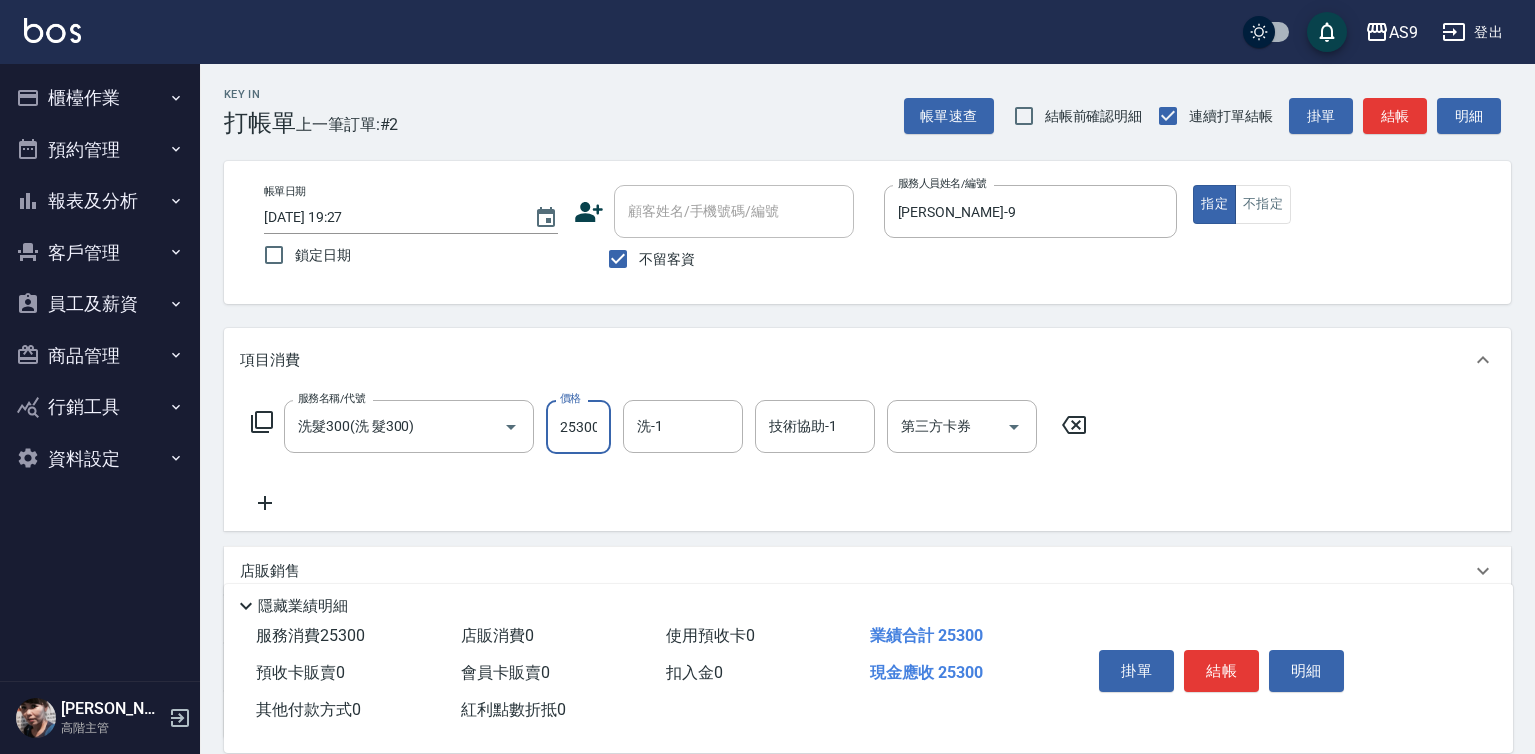 click on "25300" at bounding box center (578, 427) 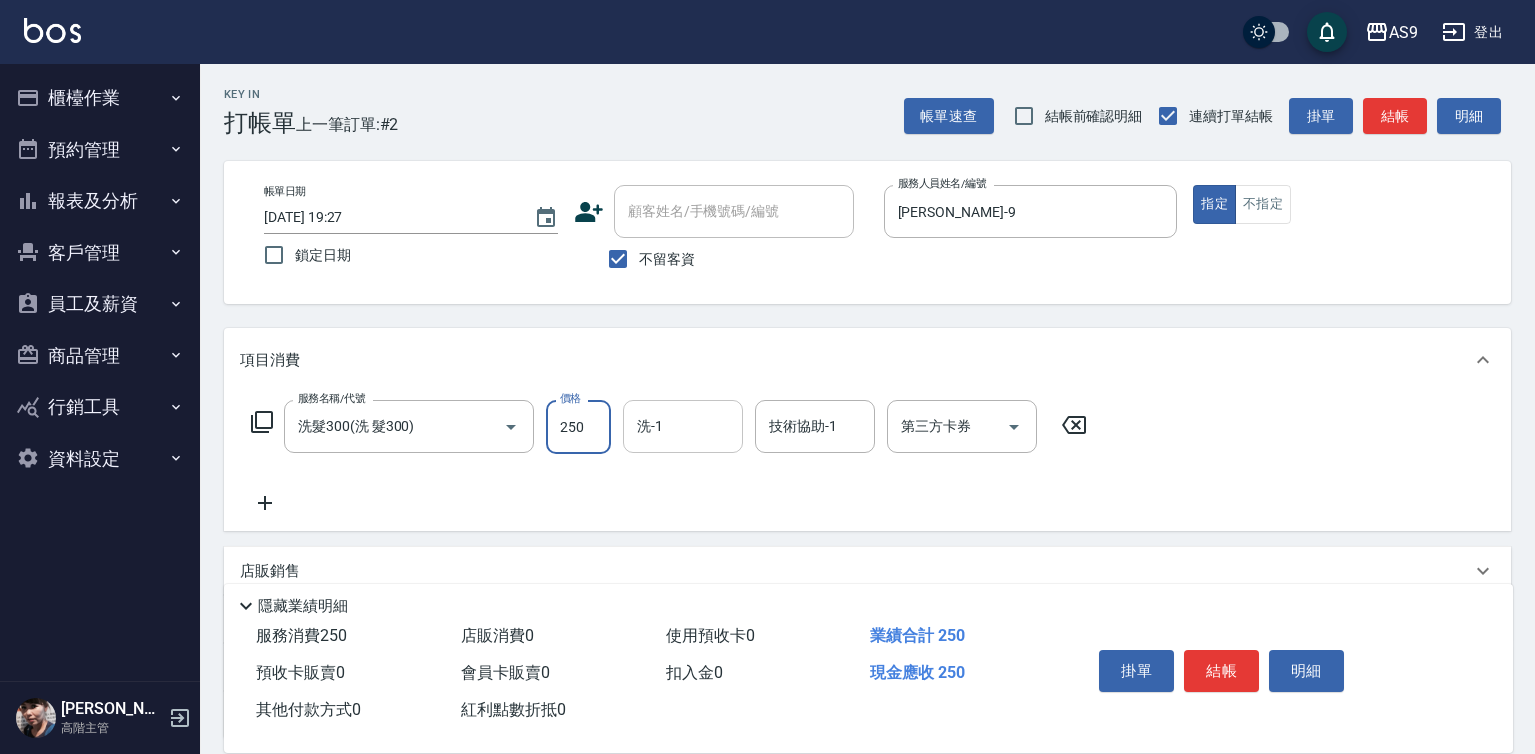 type on "250" 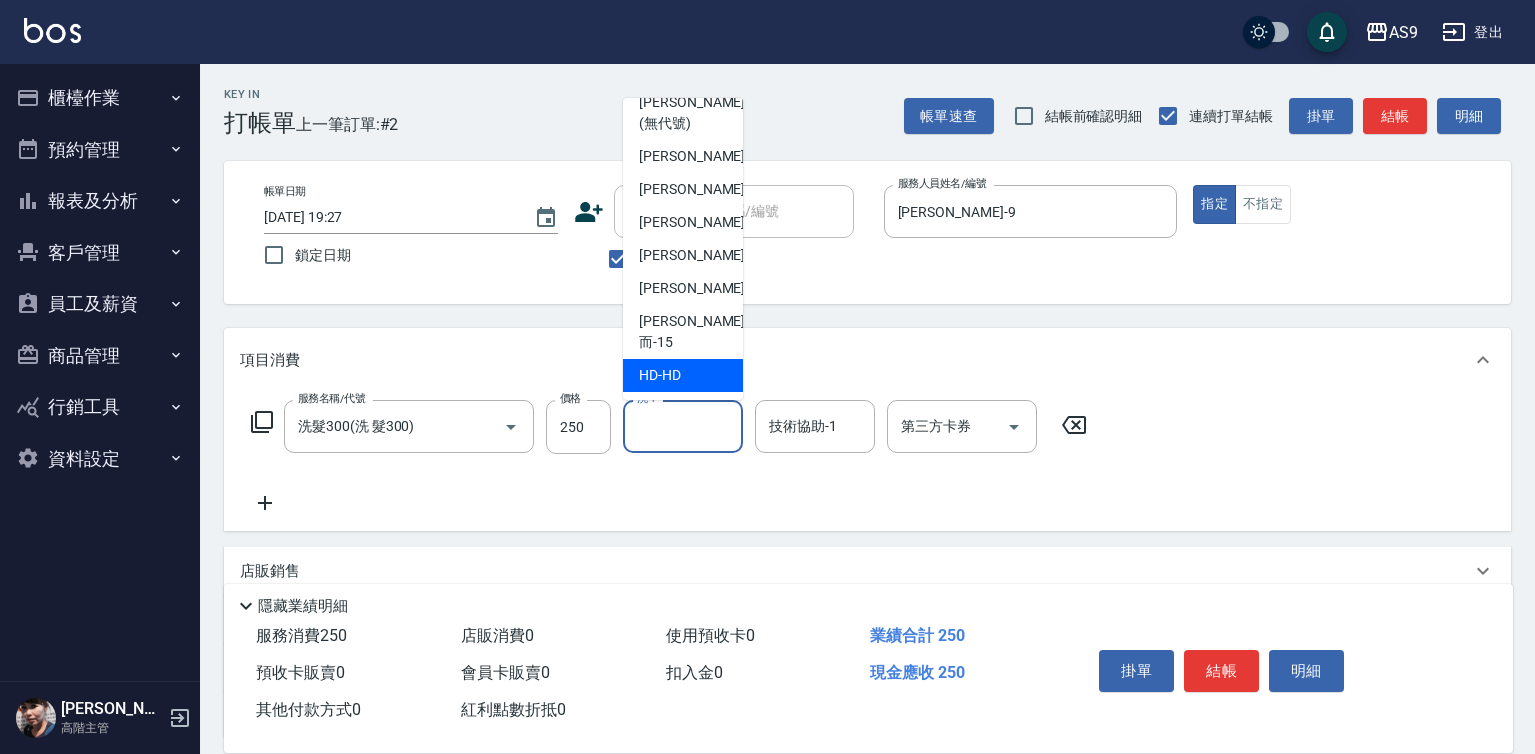 scroll, scrollTop: 128, scrollLeft: 0, axis: vertical 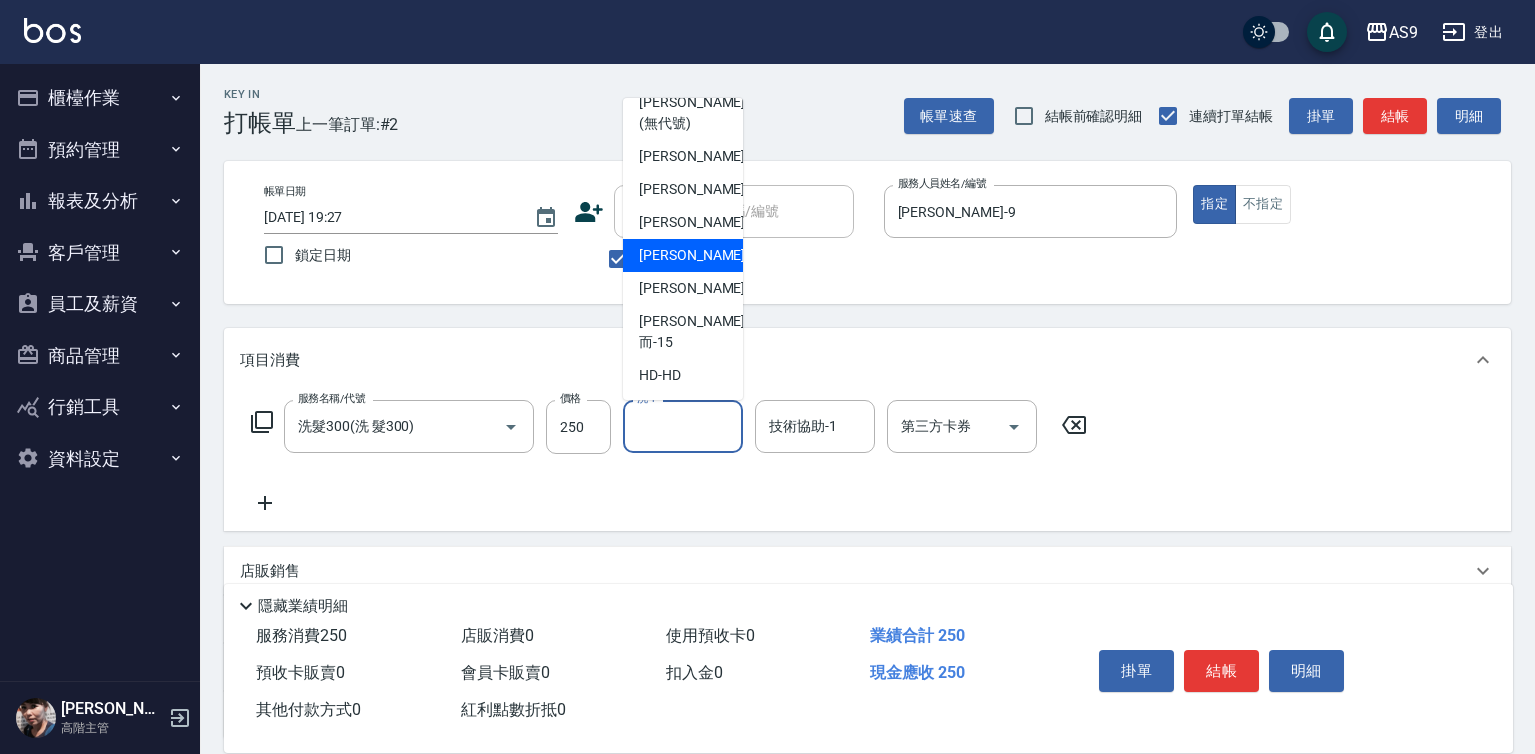 click on "[PERSON_NAME]-12" at bounding box center (702, 255) 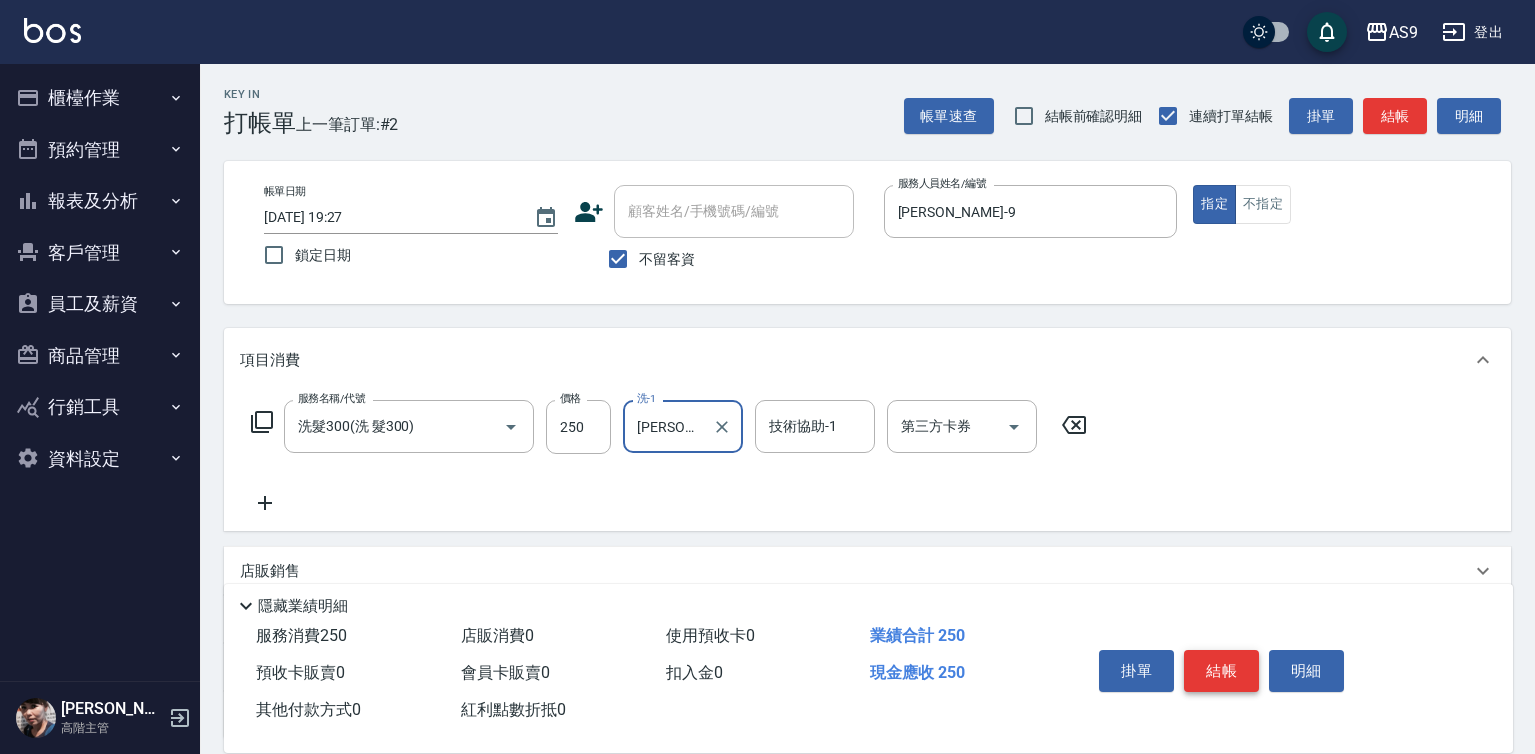 click on "結帳" at bounding box center (1221, 671) 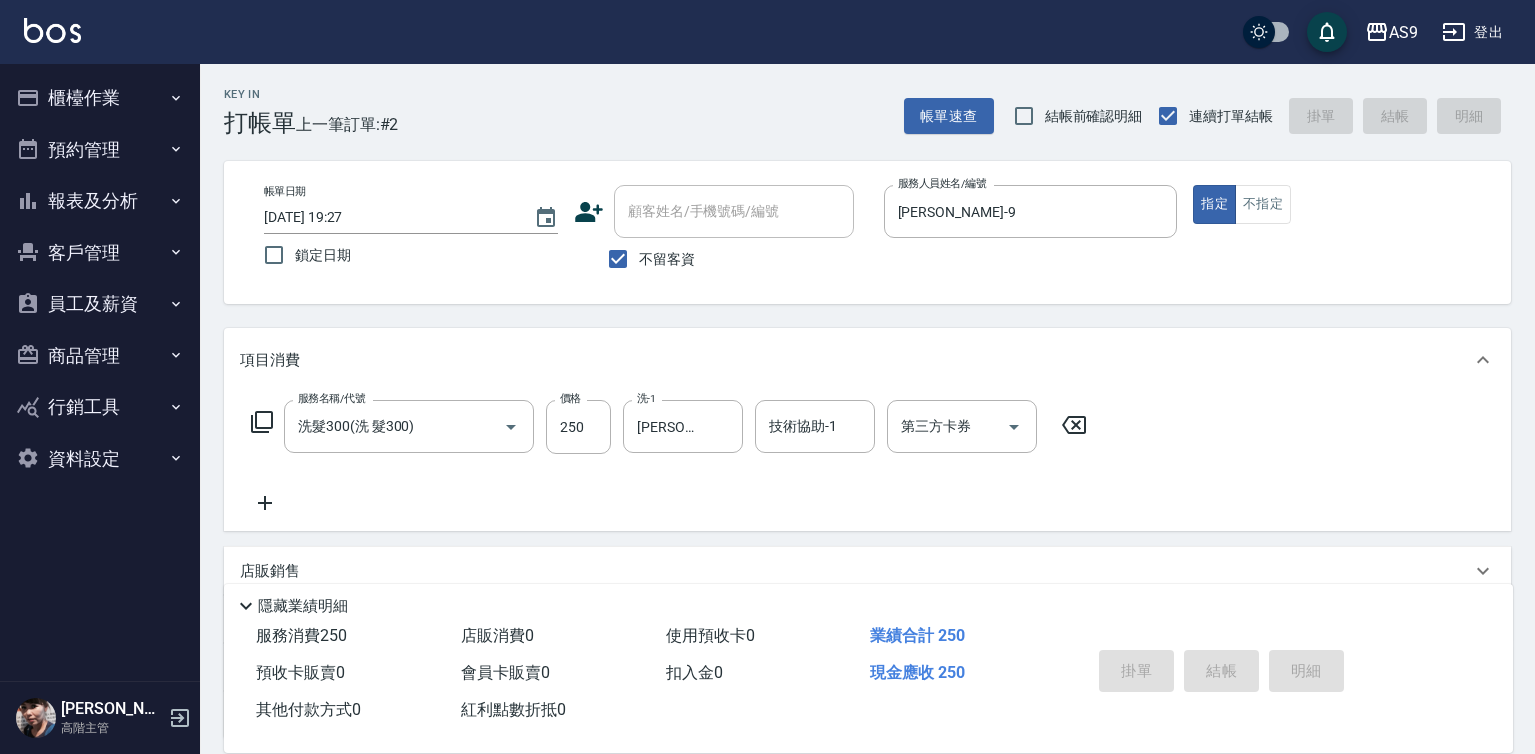 type on "[DATE] 19:28" 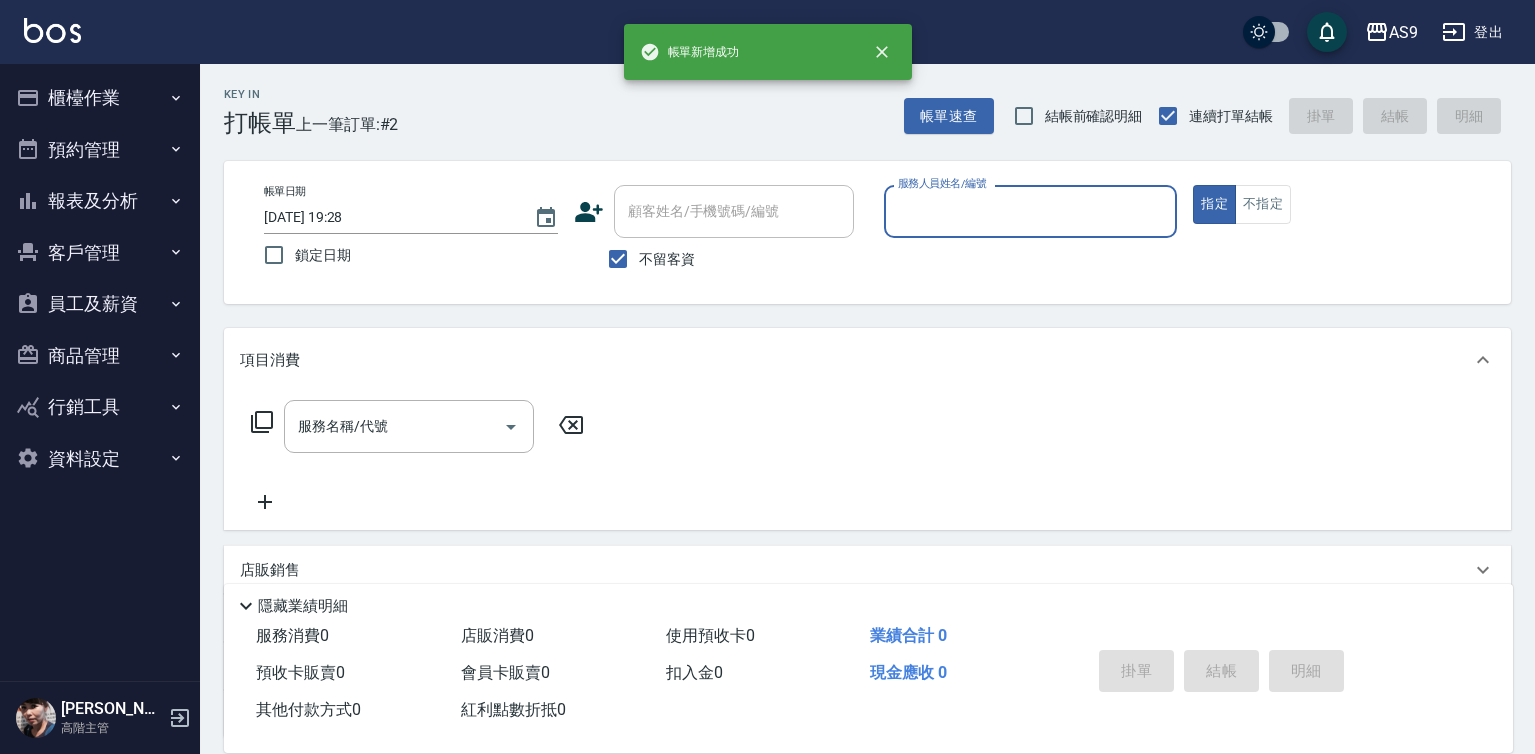 click on "服務人員姓名/編號" at bounding box center [1031, 211] 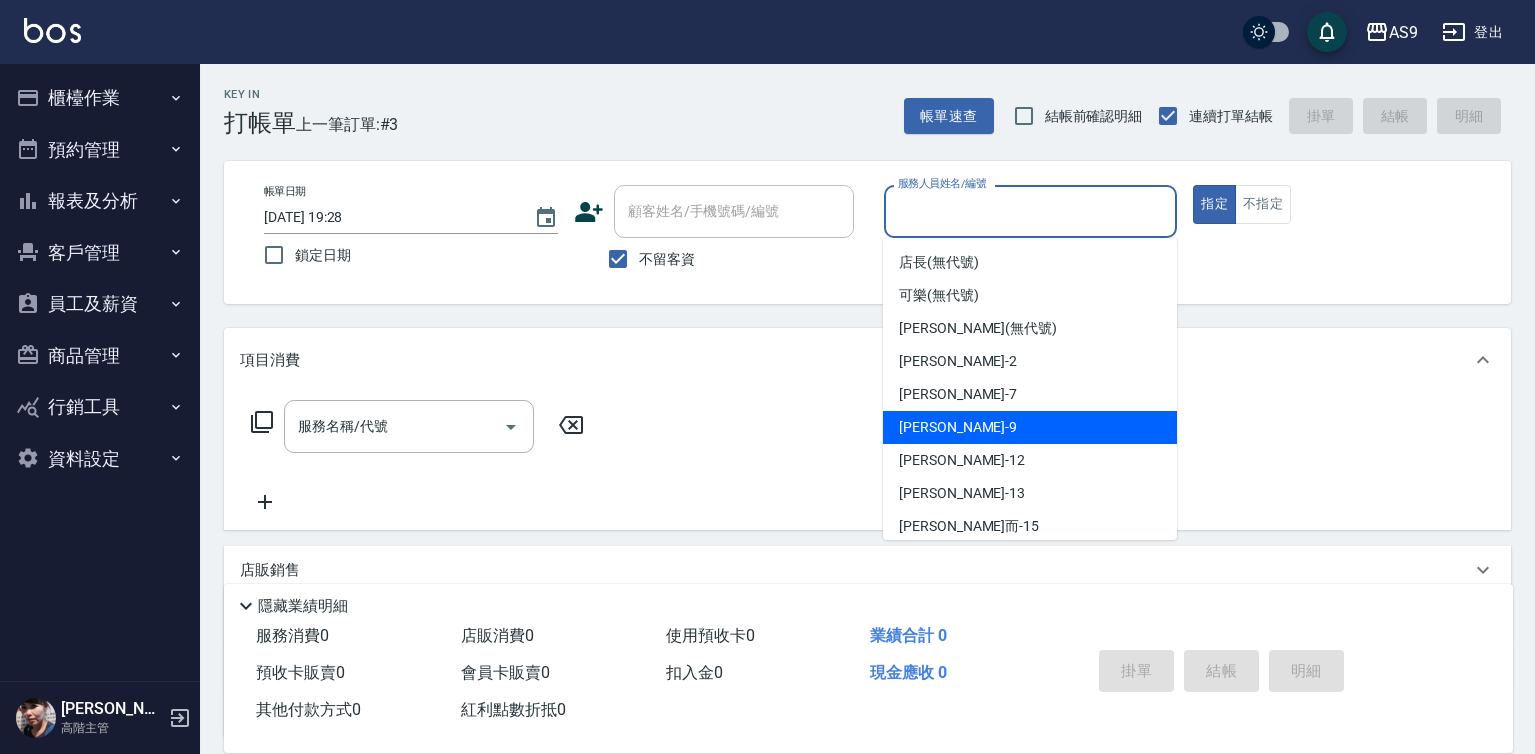 click on "[PERSON_NAME] -9" at bounding box center (1030, 427) 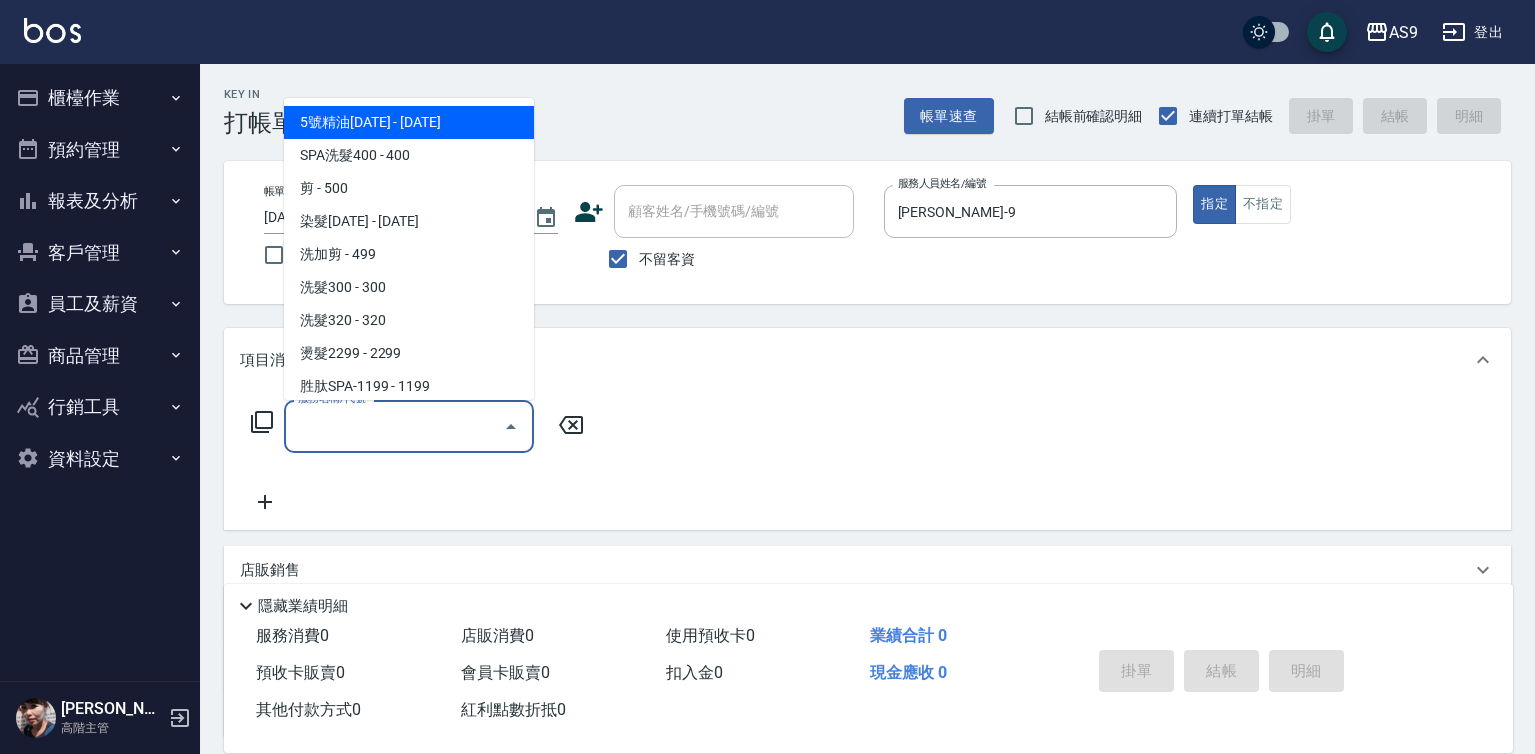 click on "服務名稱/代號" at bounding box center (394, 426) 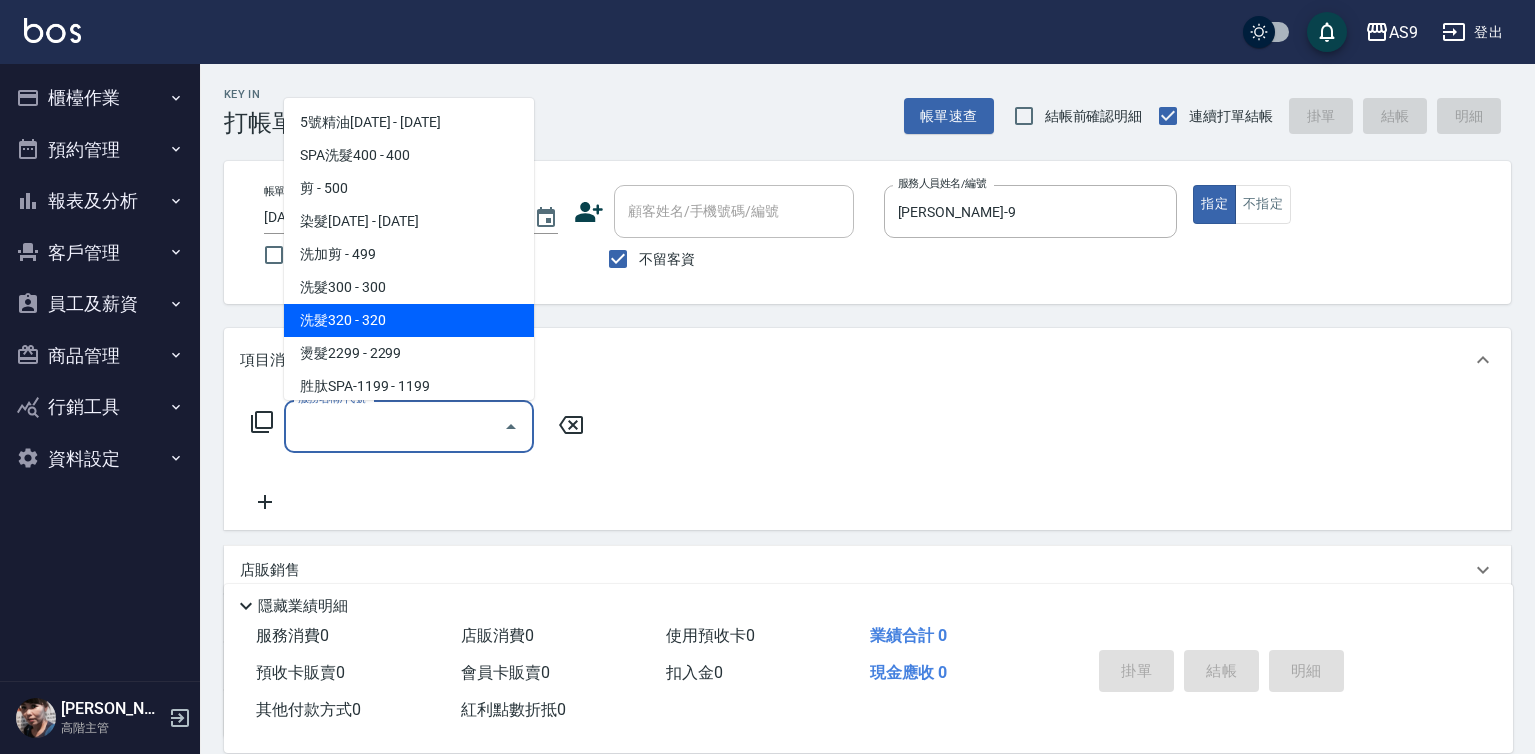 click on "洗髮320 - 320" at bounding box center [409, 320] 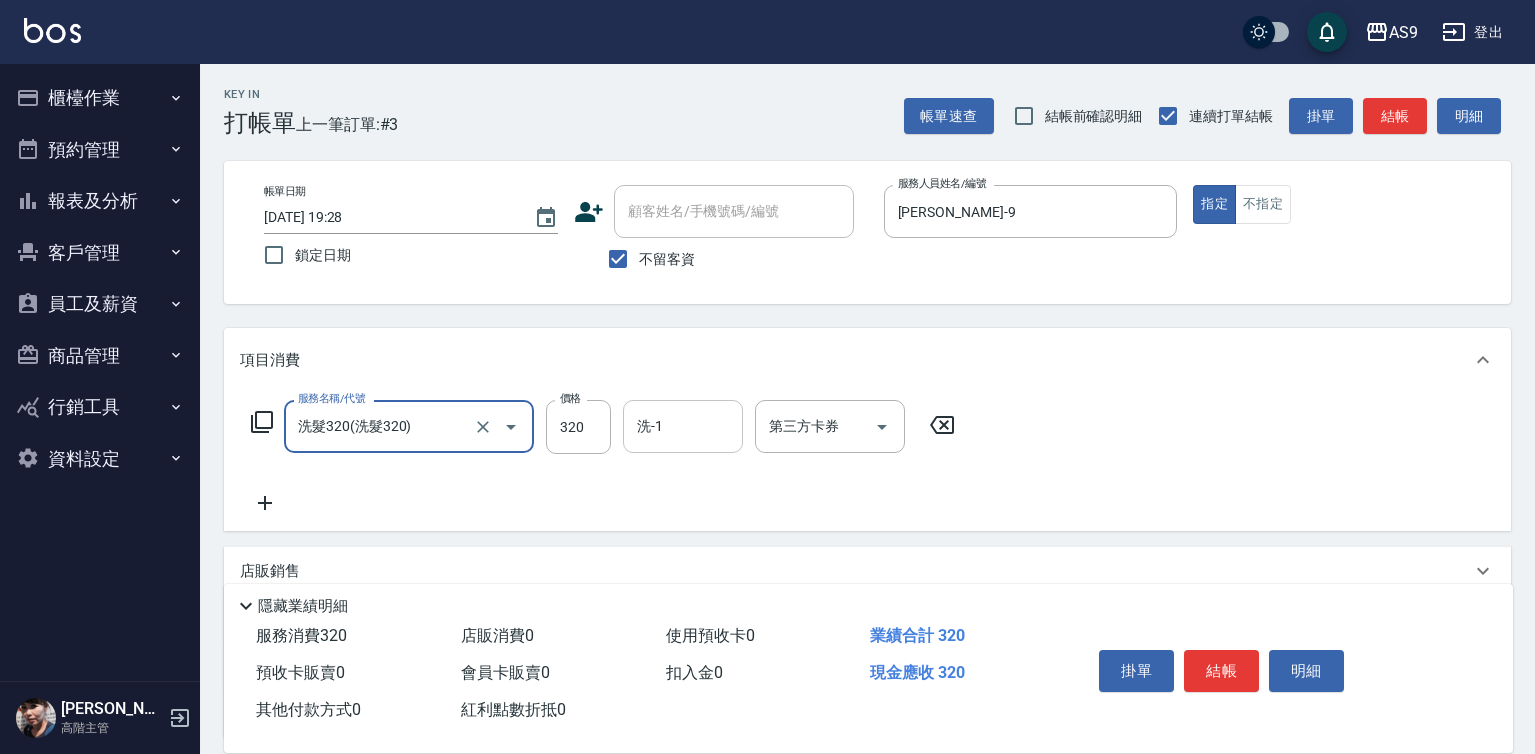 click on "洗-1" at bounding box center (683, 426) 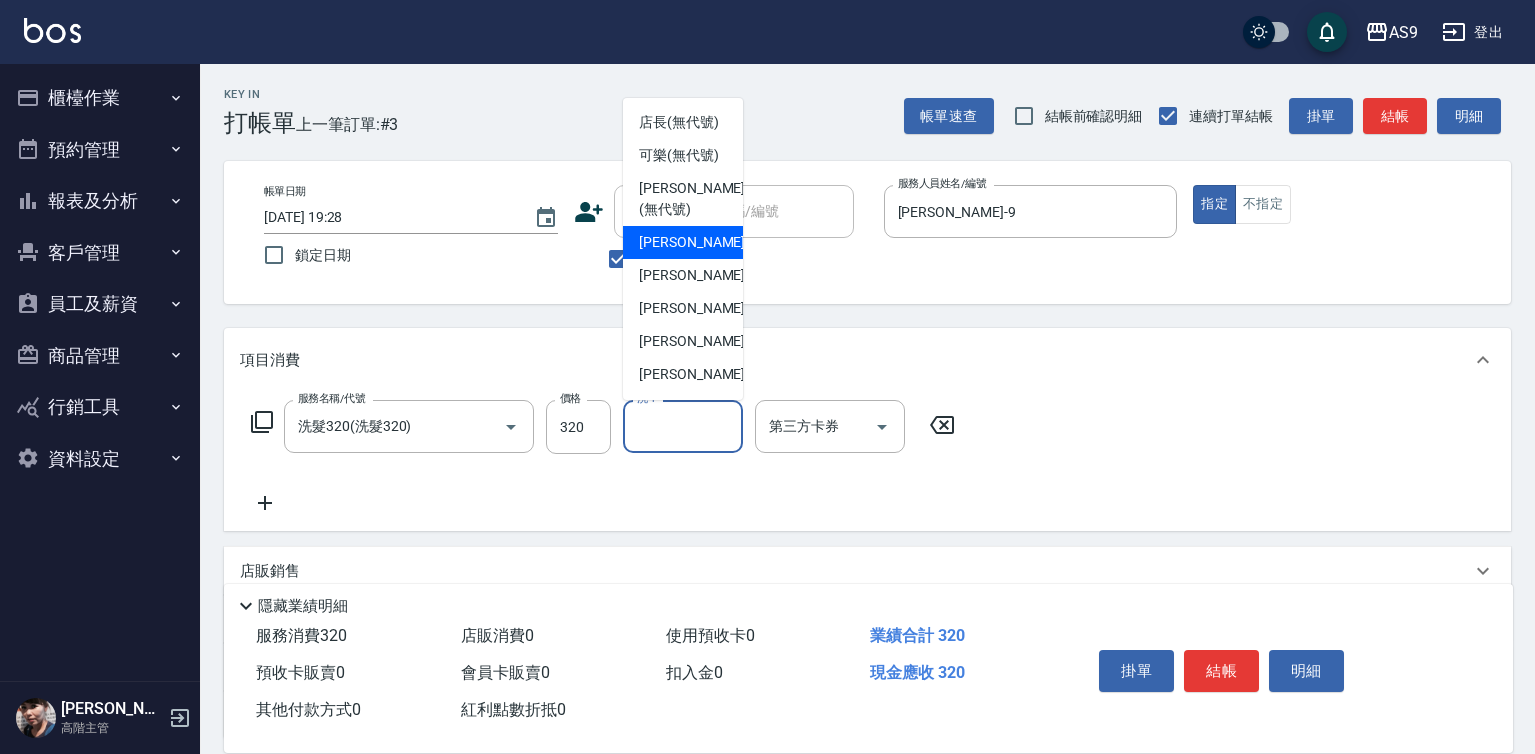 click on "[PERSON_NAME]蘭 -2" at bounding box center (698, 242) 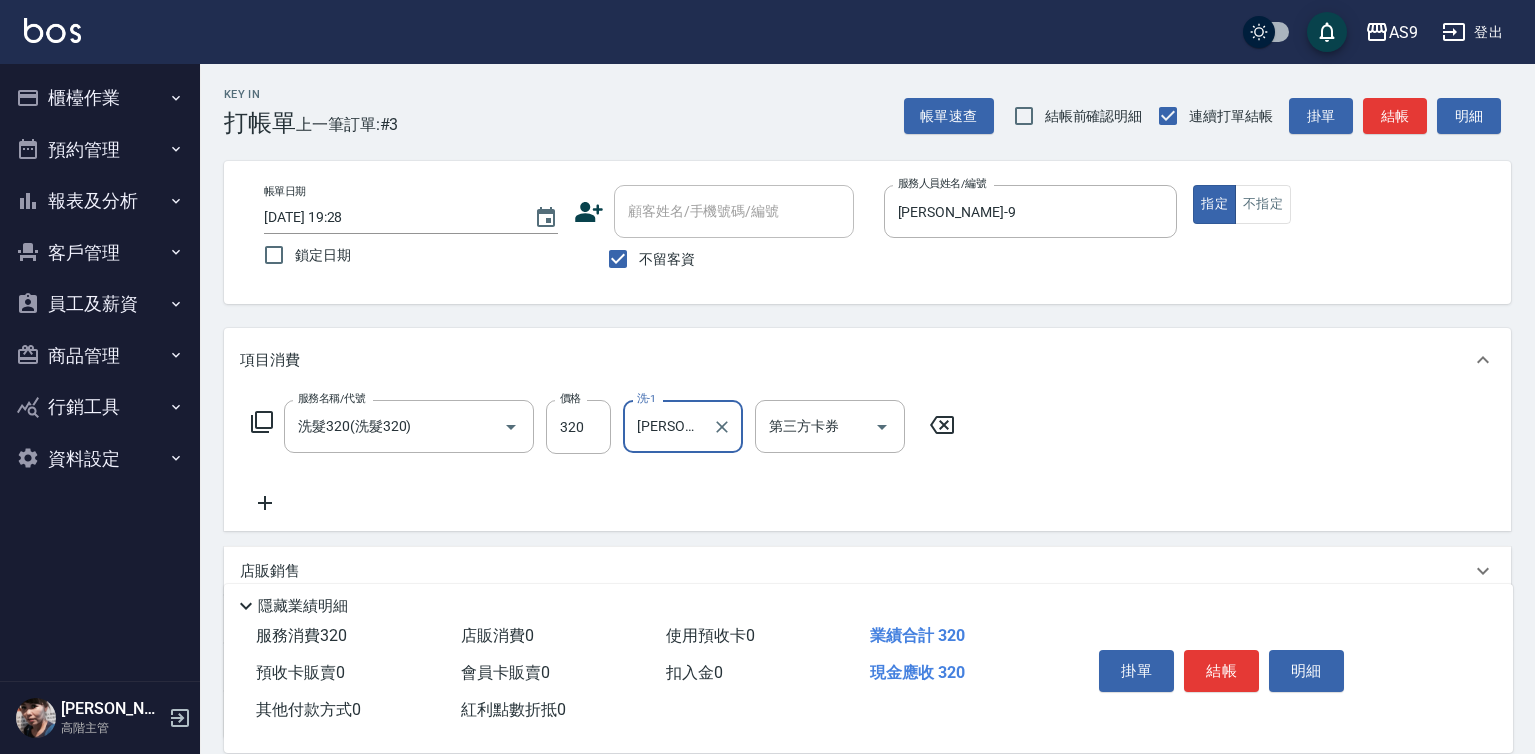 click on "結帳" at bounding box center (1221, 671) 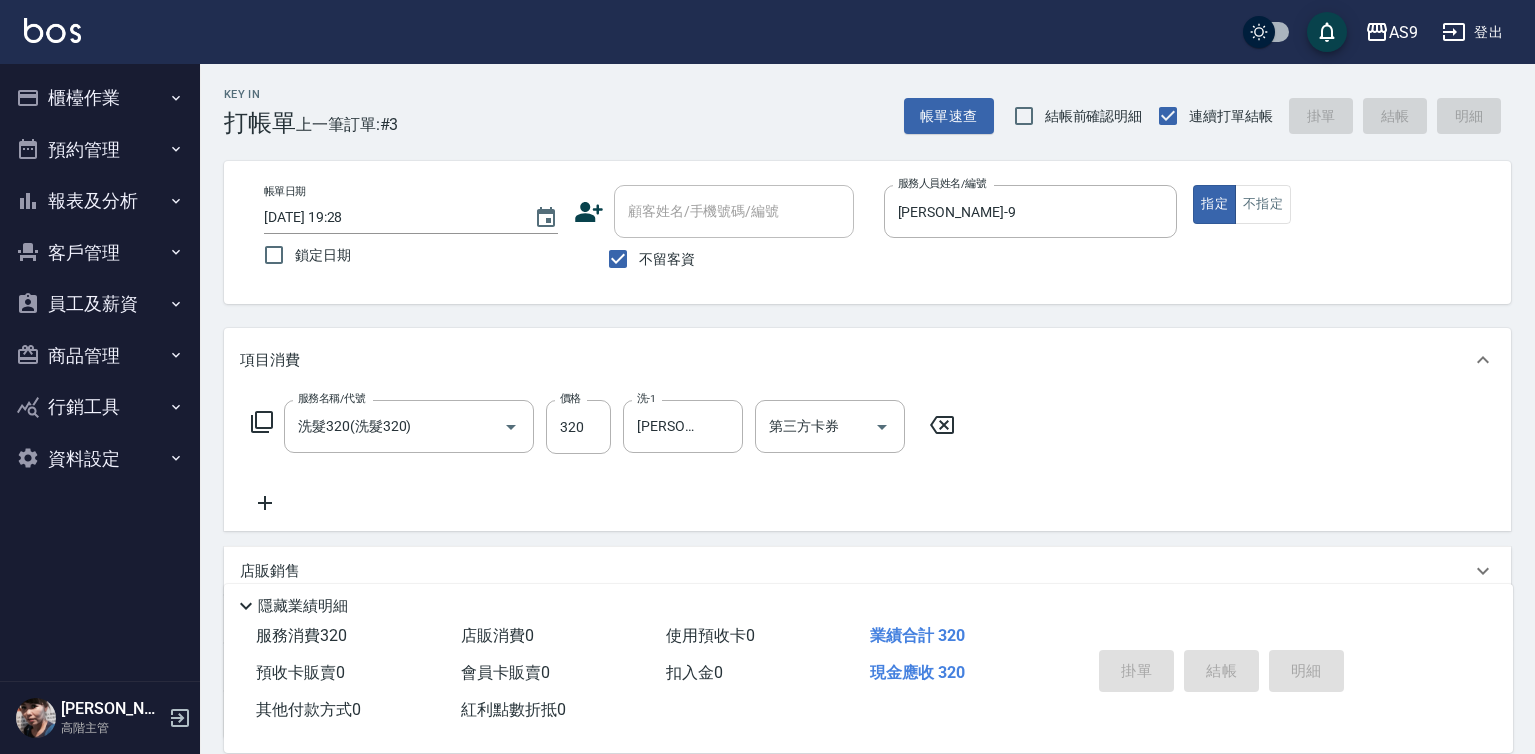 type 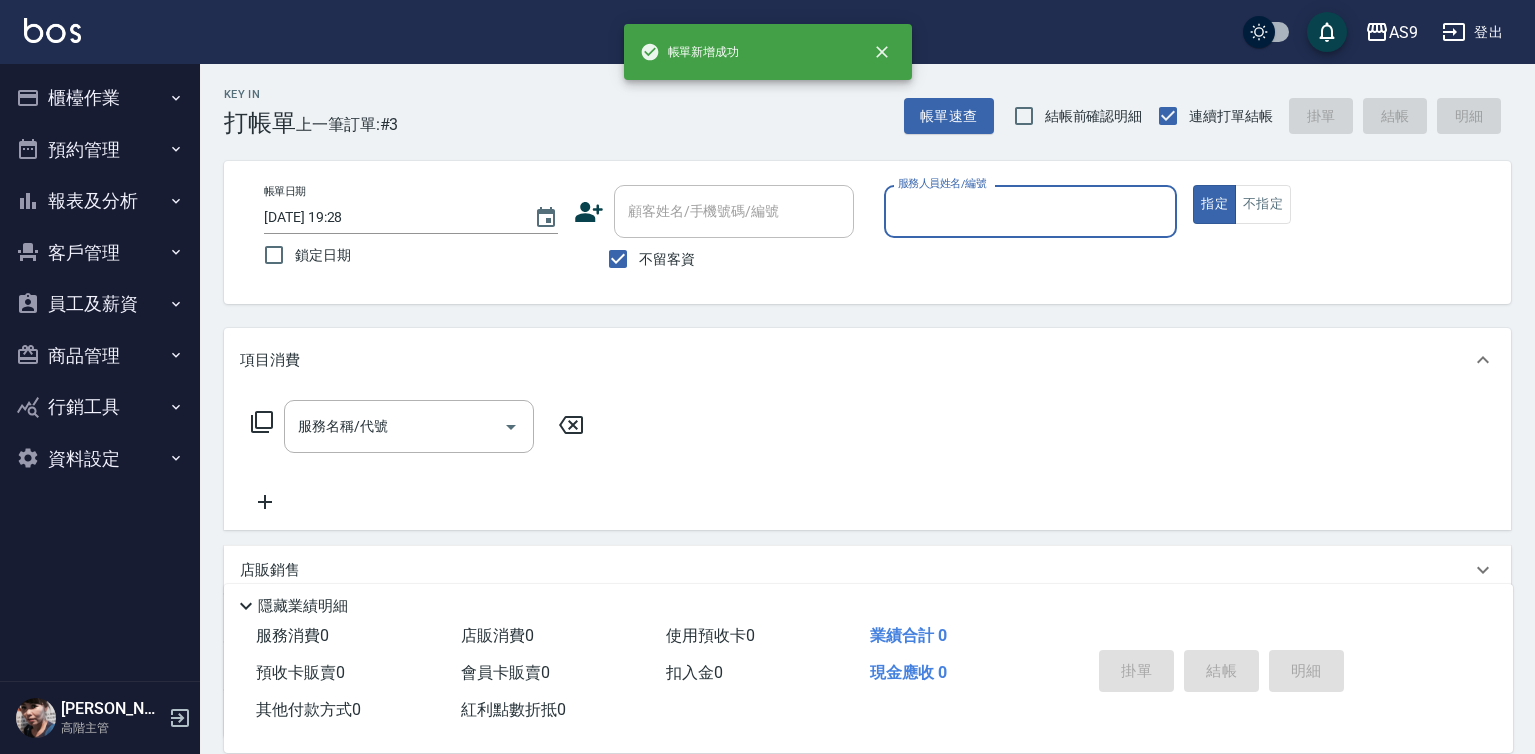 click on "服務人員姓名/編號" at bounding box center (1031, 211) 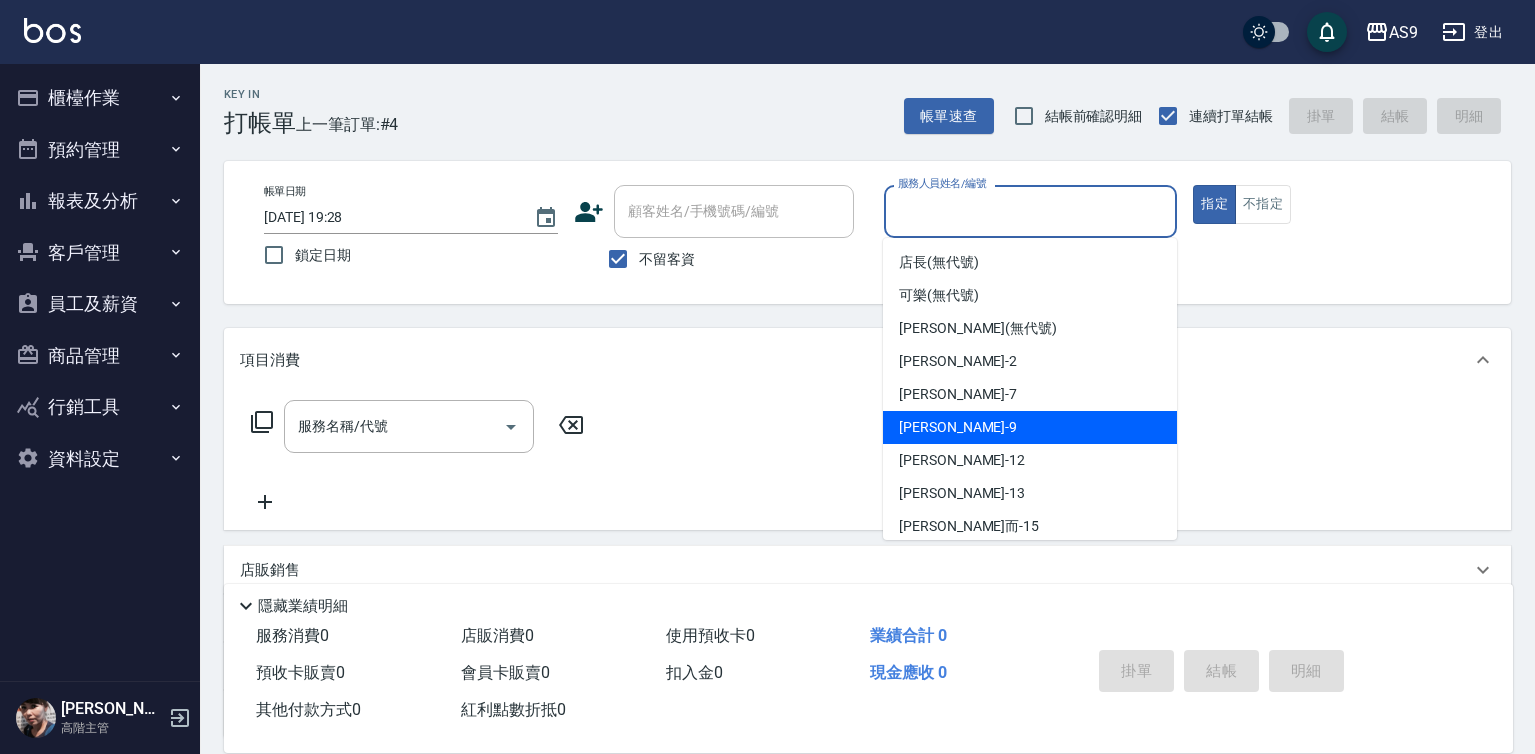 click on "[PERSON_NAME] -9" at bounding box center [1030, 427] 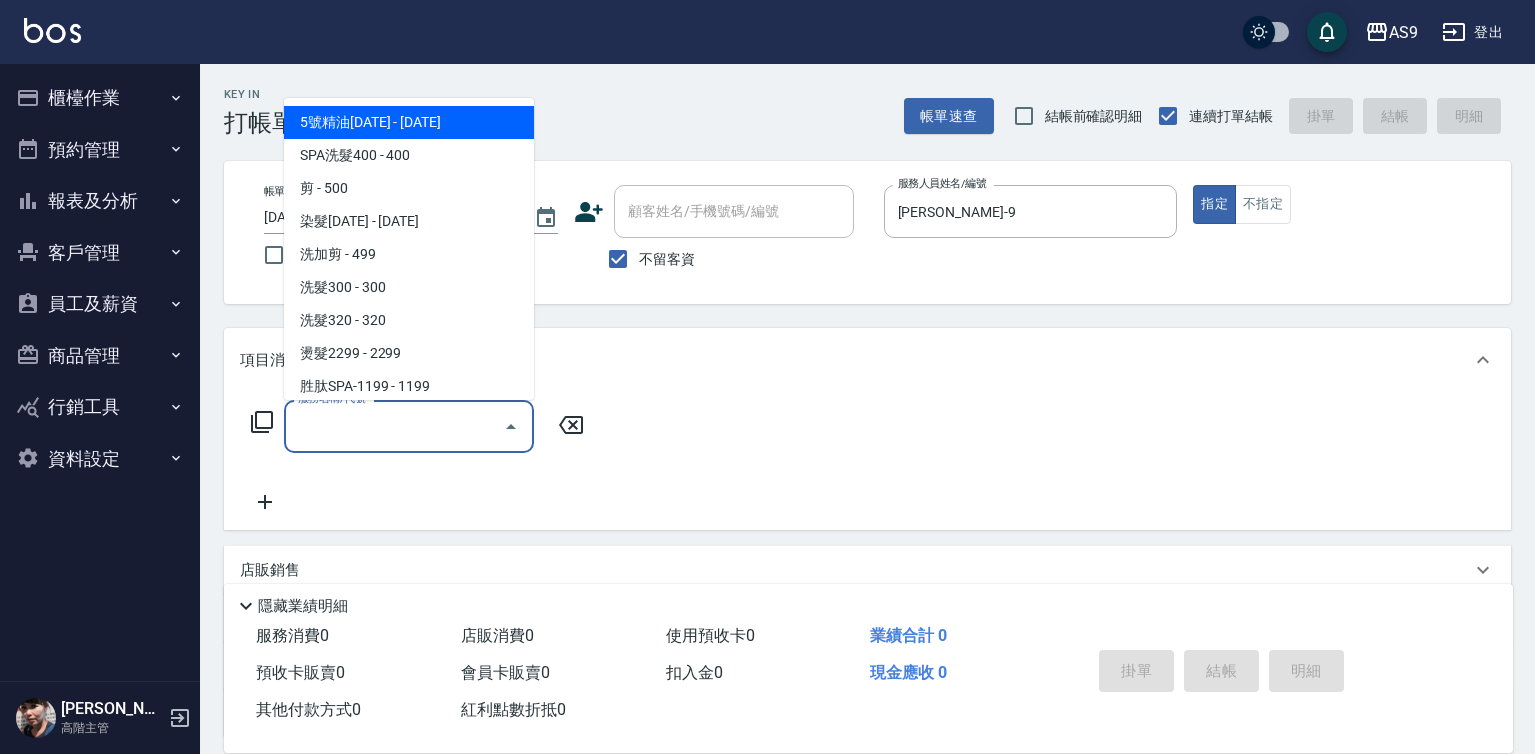 click on "服務名稱/代號" at bounding box center [394, 426] 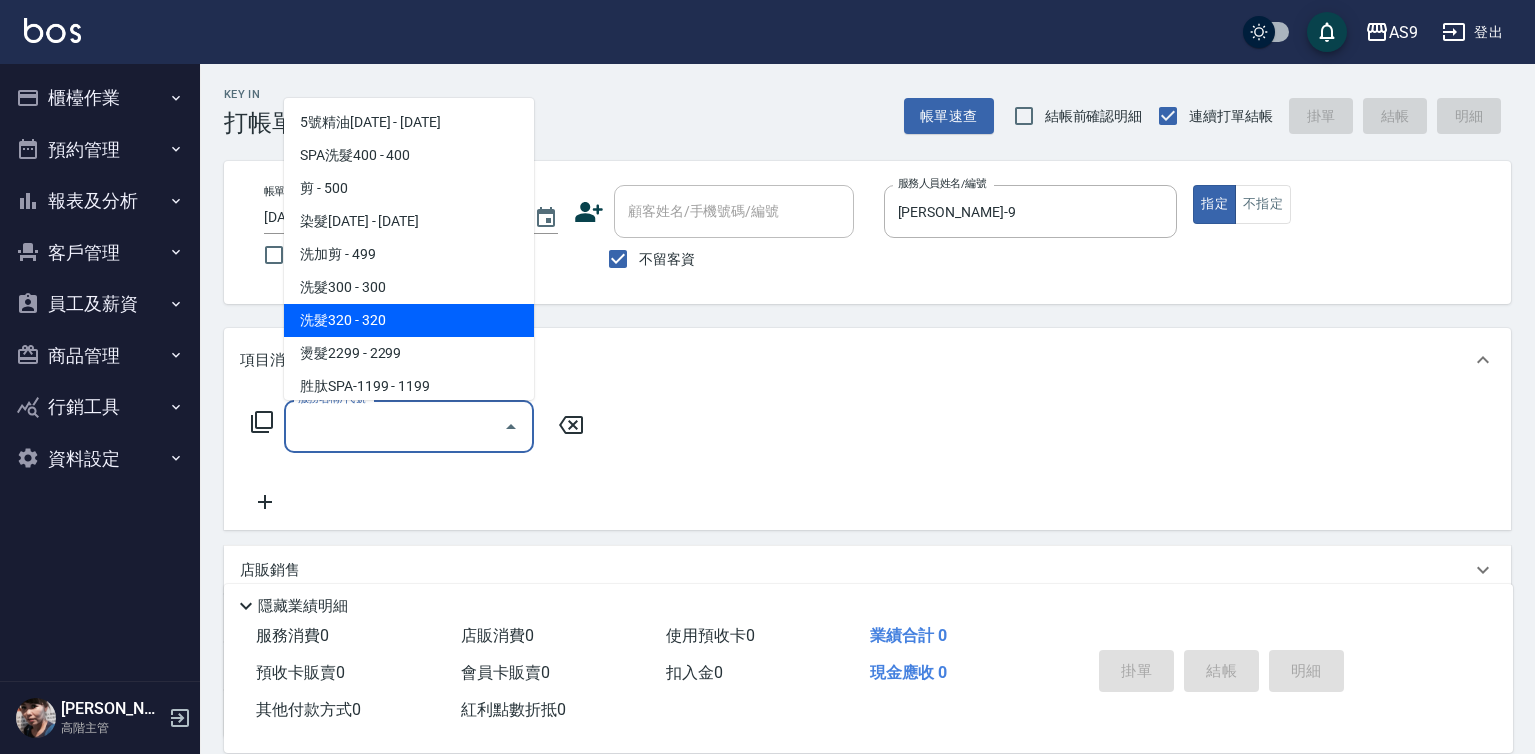 click on "洗髮320 - 320" at bounding box center [409, 320] 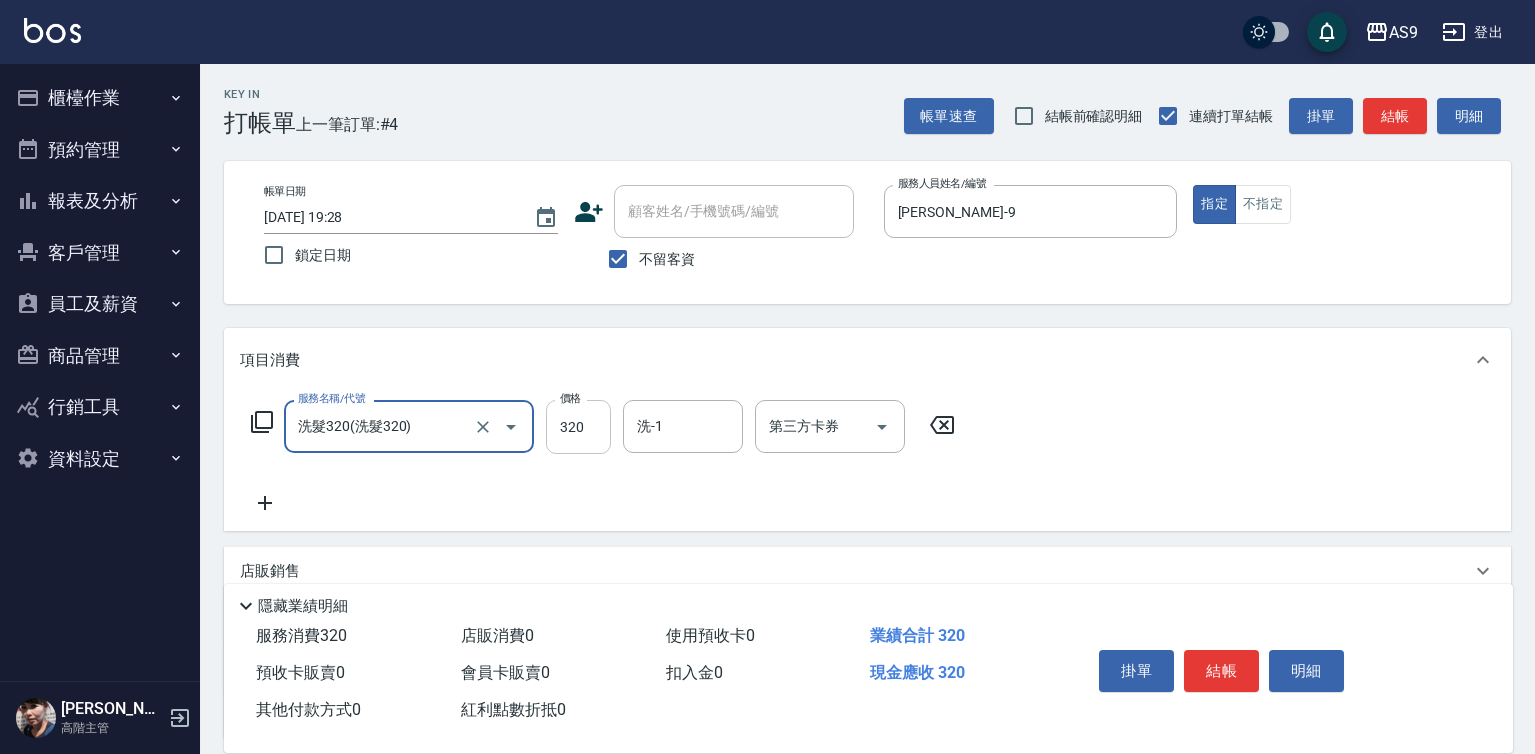 click on "320" at bounding box center (578, 427) 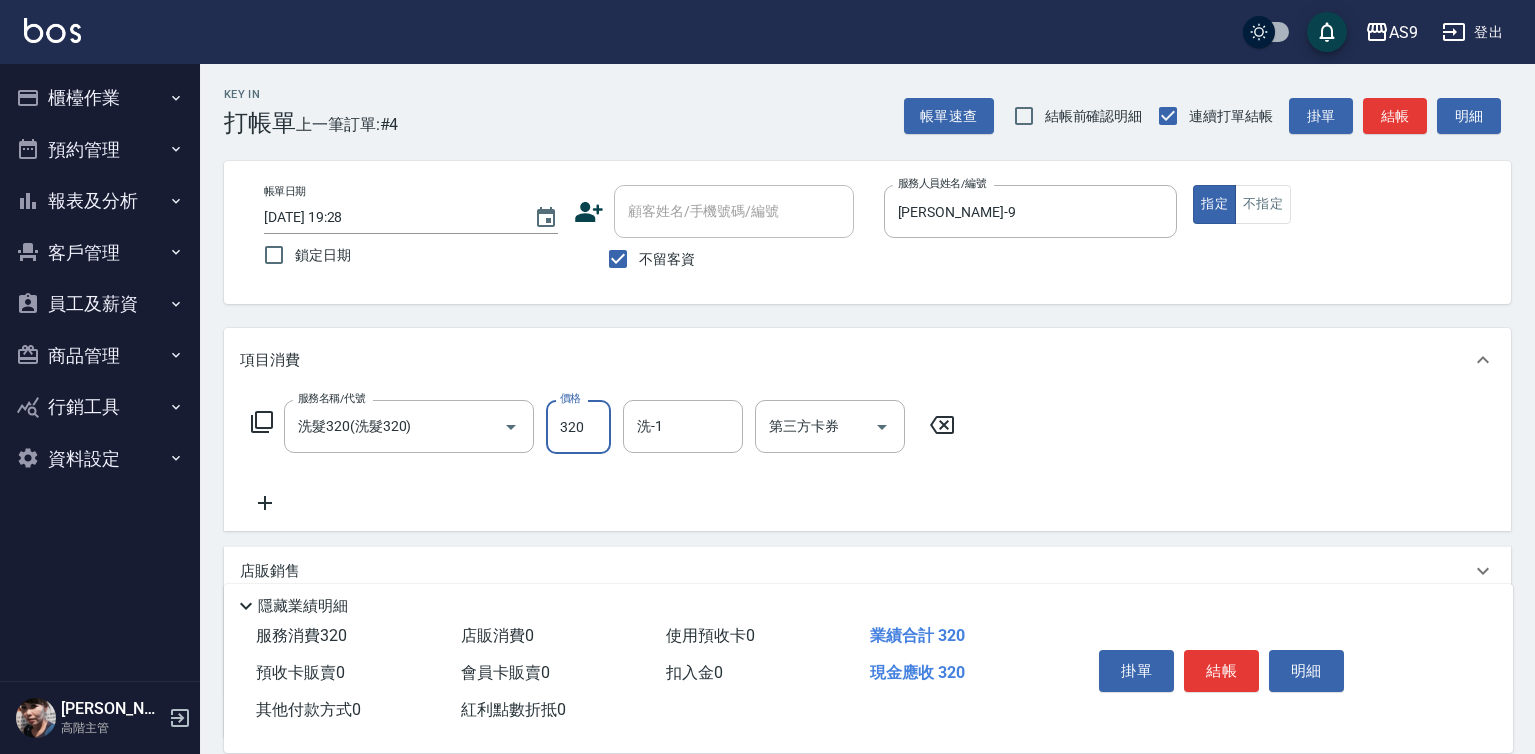 click on "320" at bounding box center (578, 427) 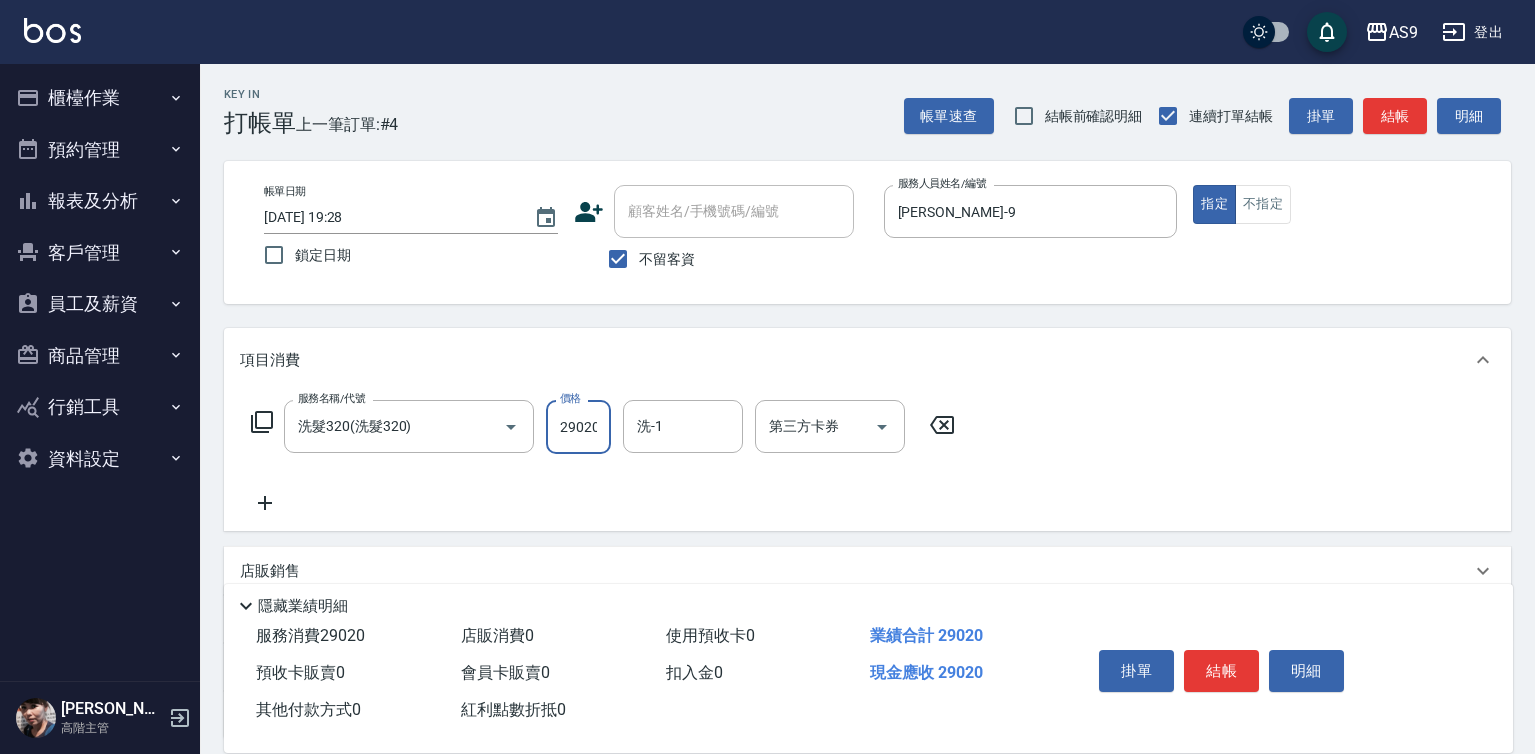 click on "29020" at bounding box center [578, 427] 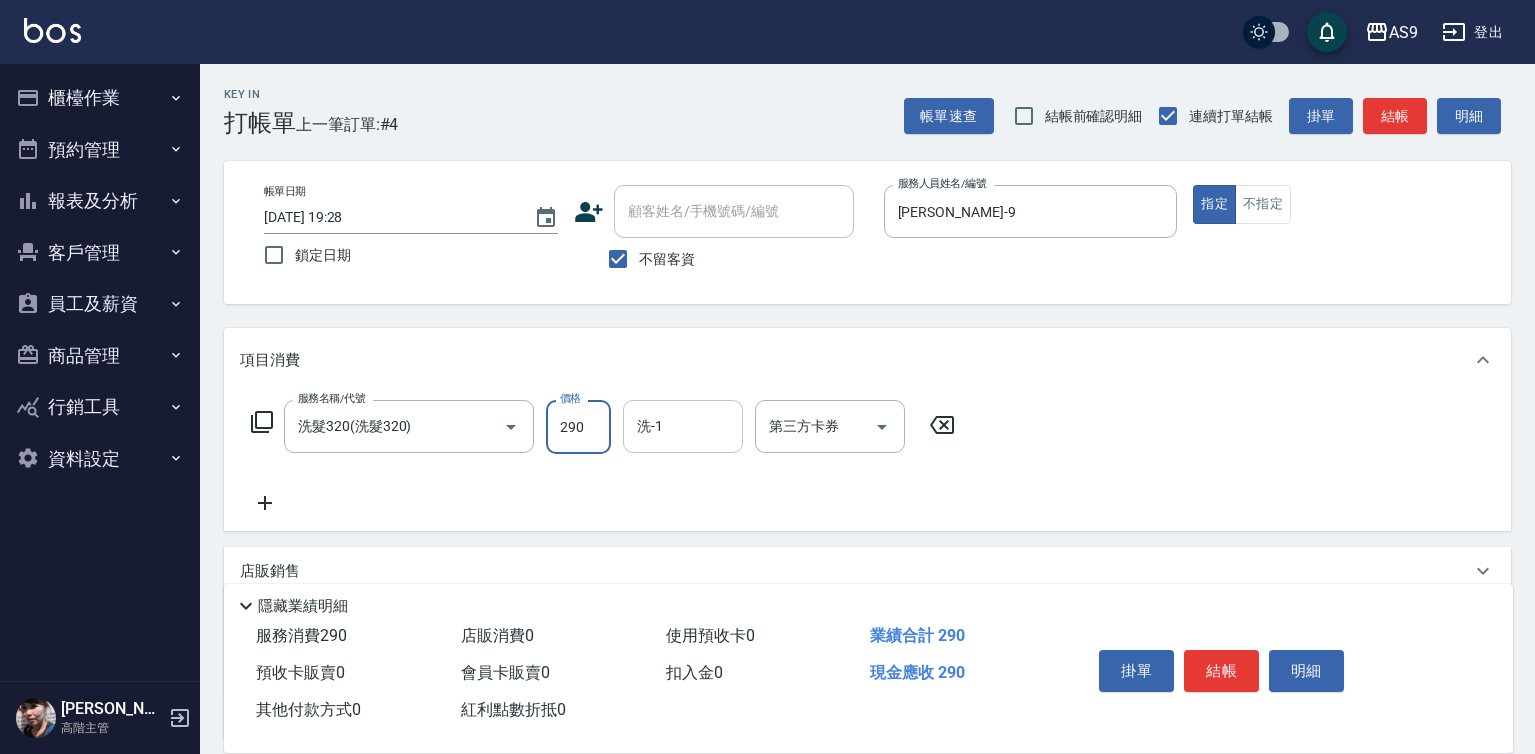 type on "290" 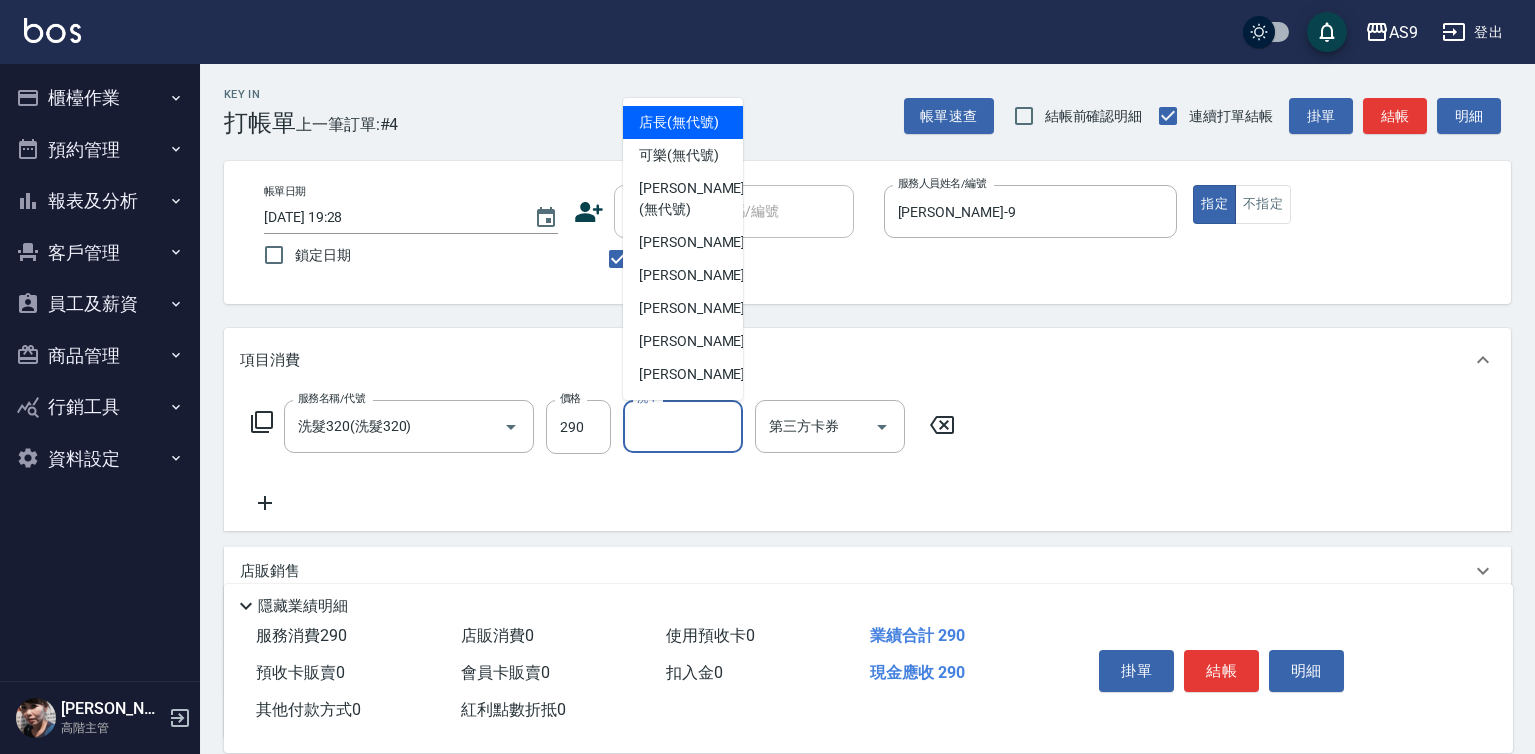 click on "洗-1" at bounding box center [683, 426] 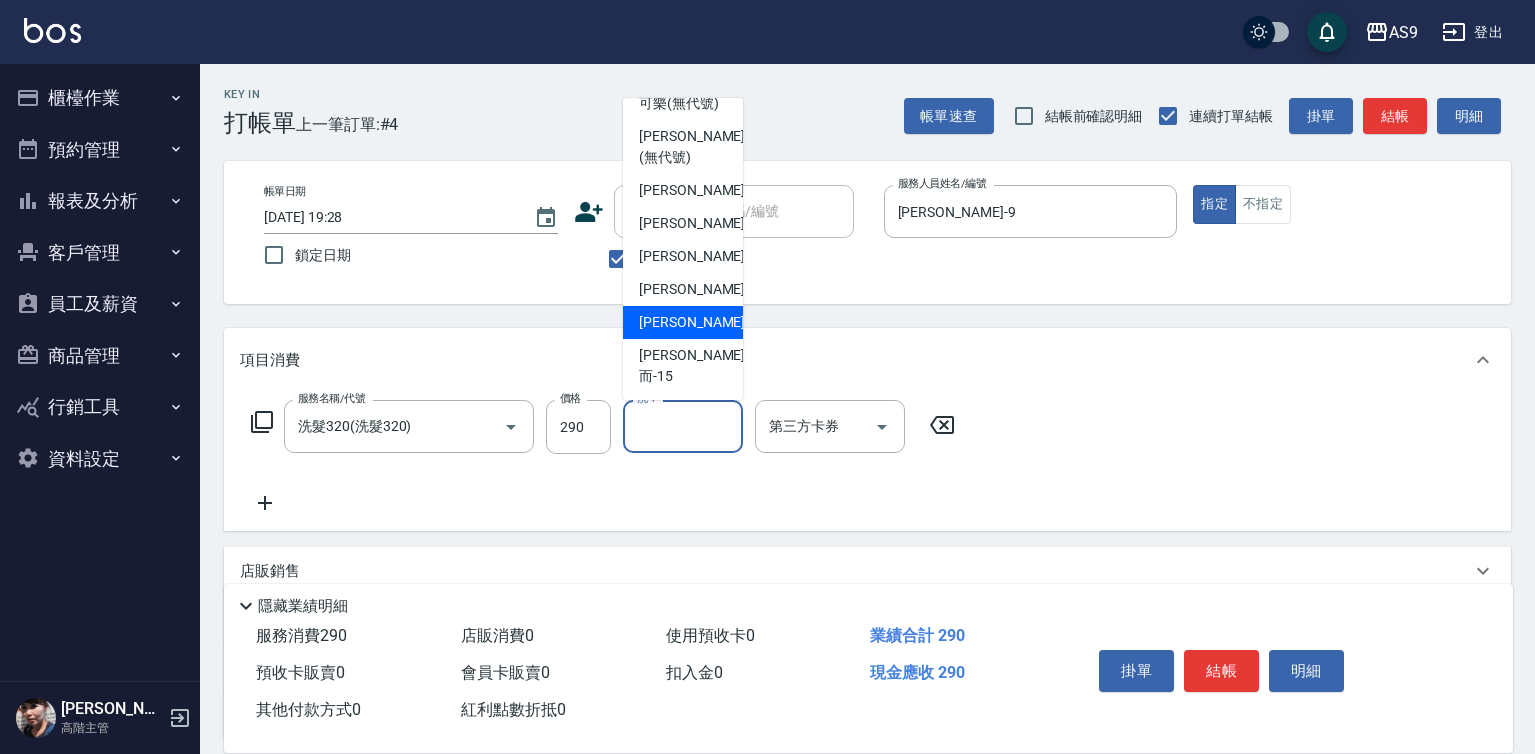 scroll, scrollTop: 100, scrollLeft: 0, axis: vertical 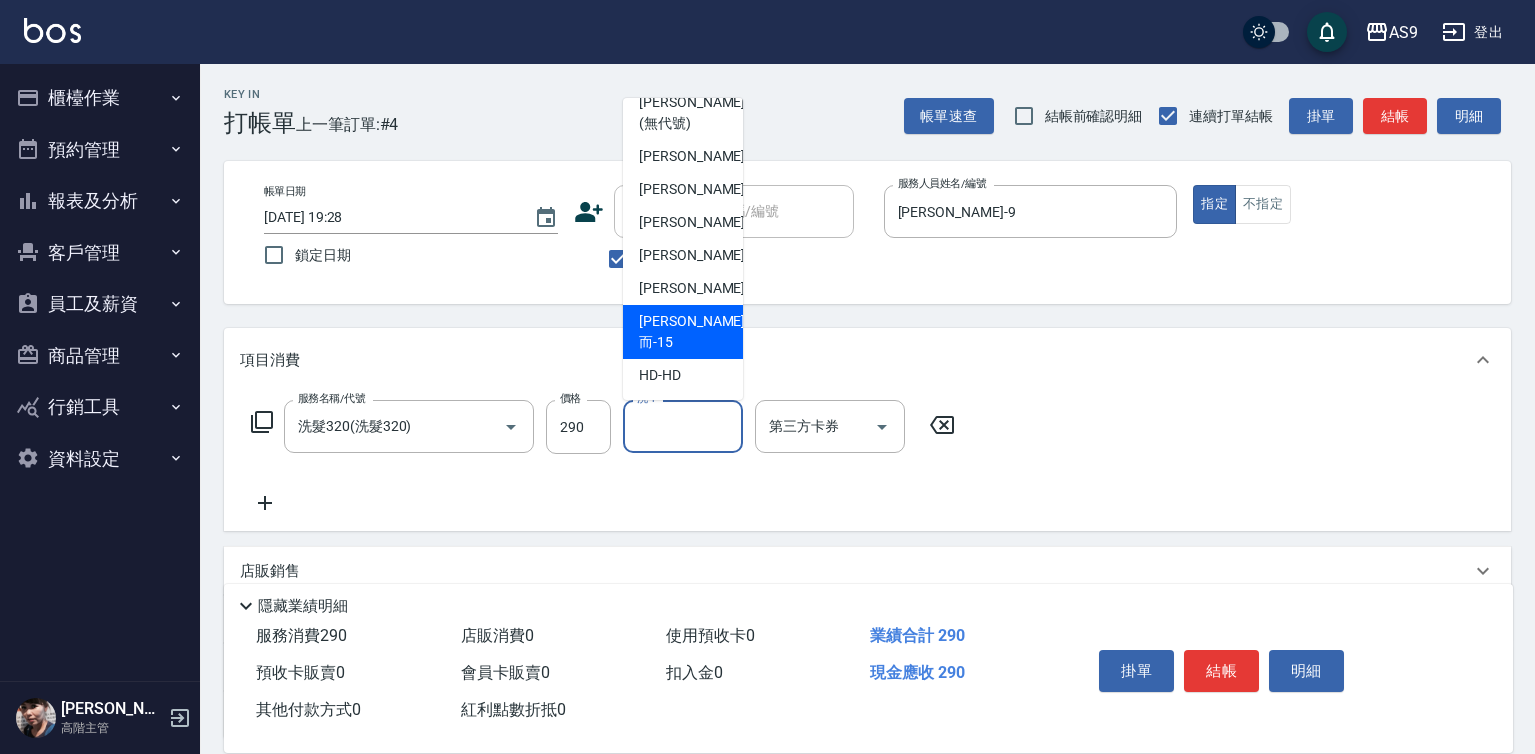 click on "[PERSON_NAME]而 -15" at bounding box center (692, 332) 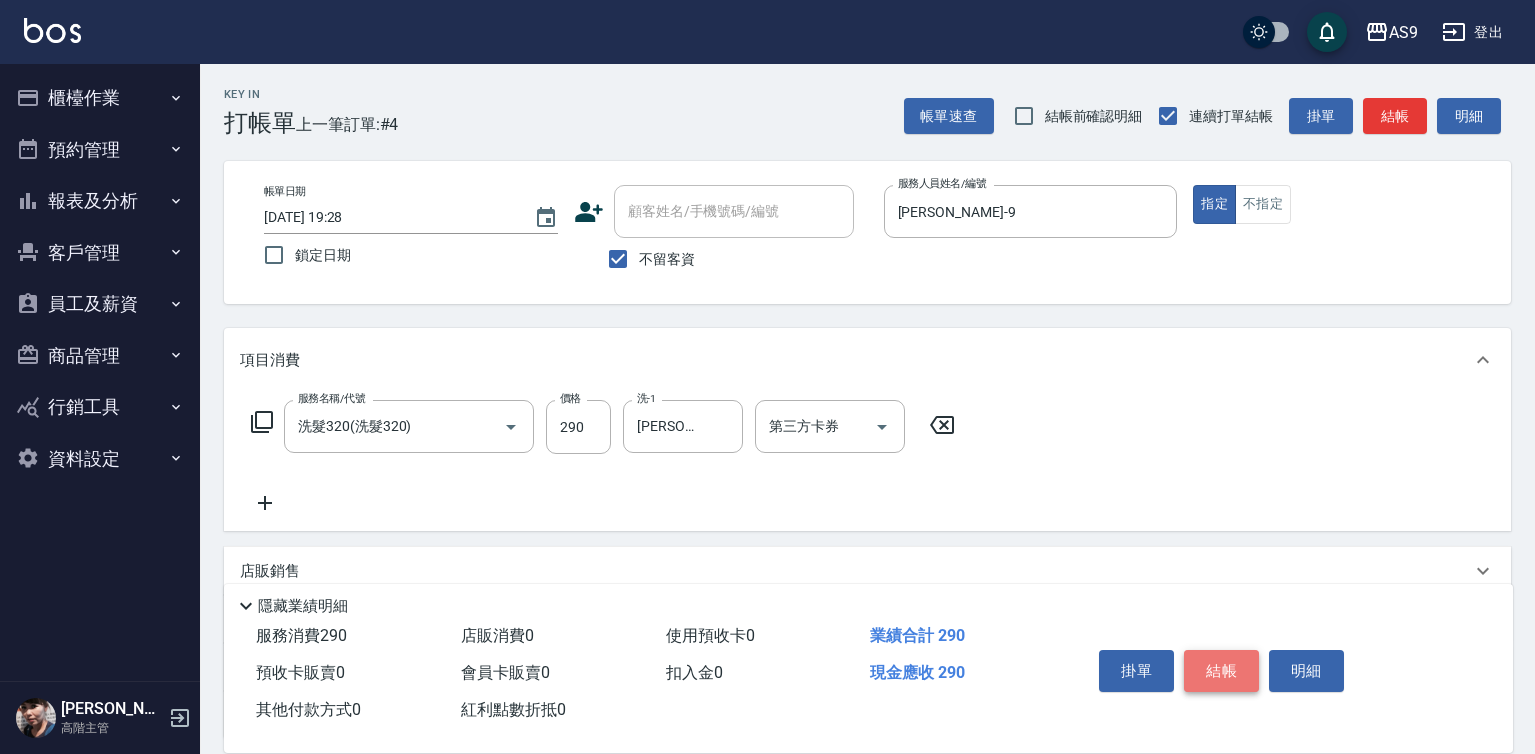 click on "結帳" at bounding box center [1221, 671] 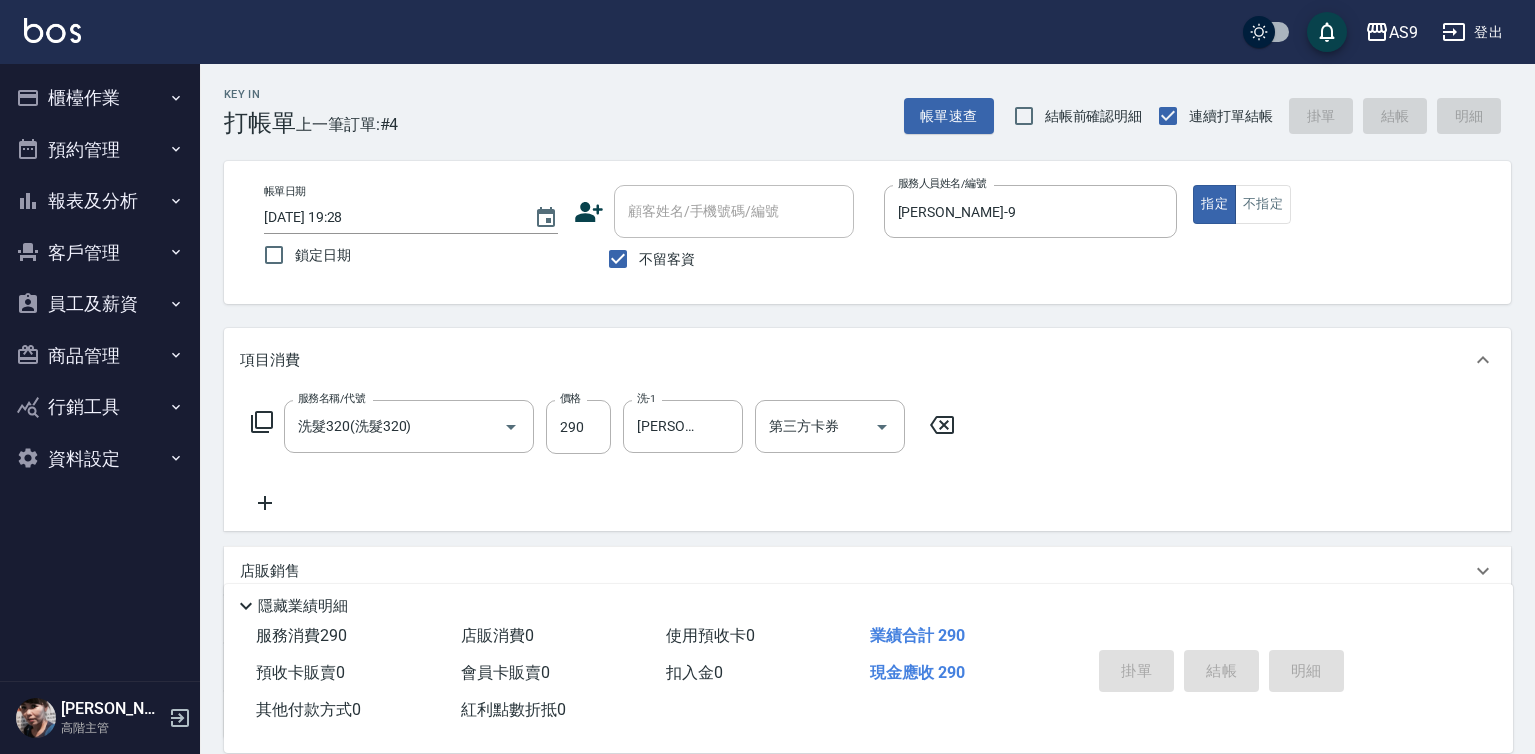 type 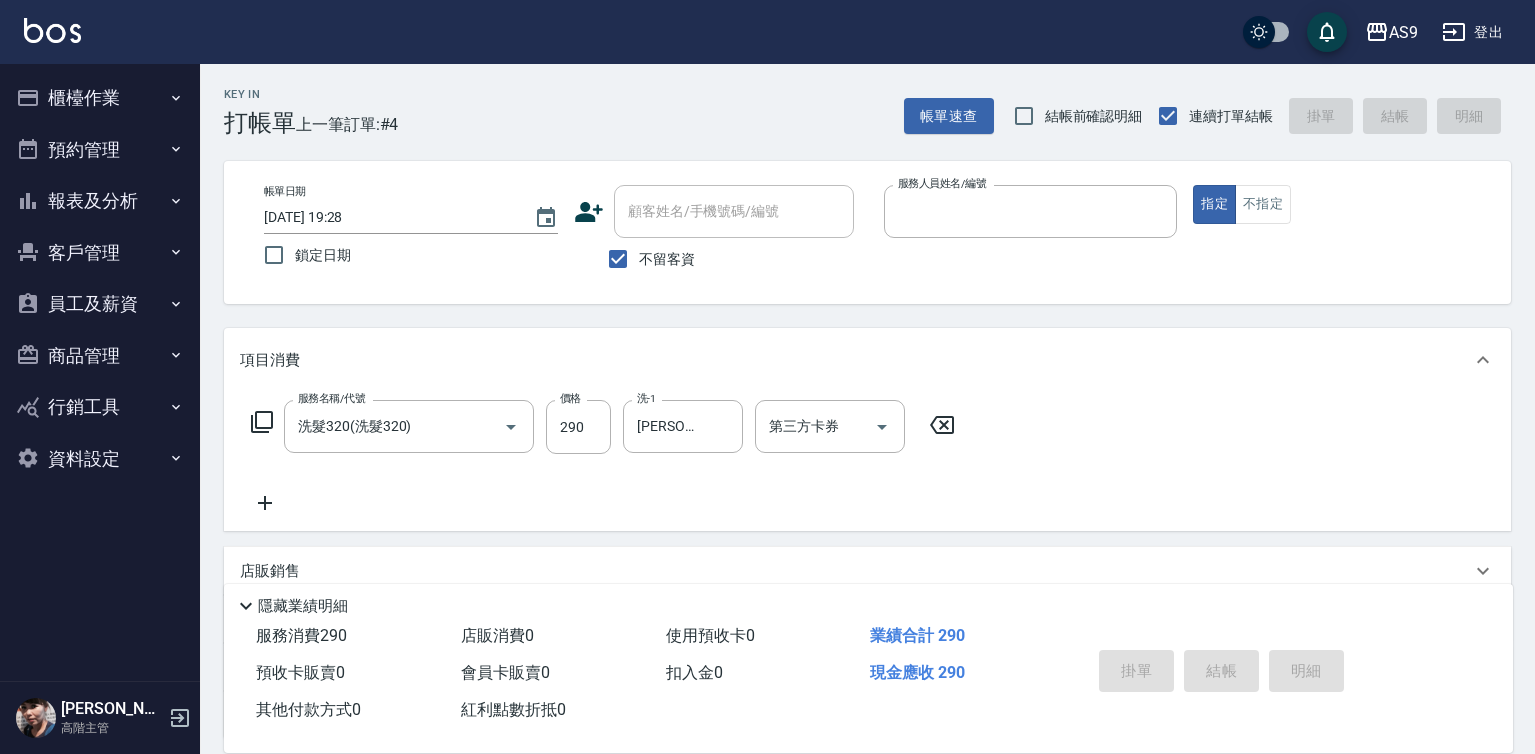 type 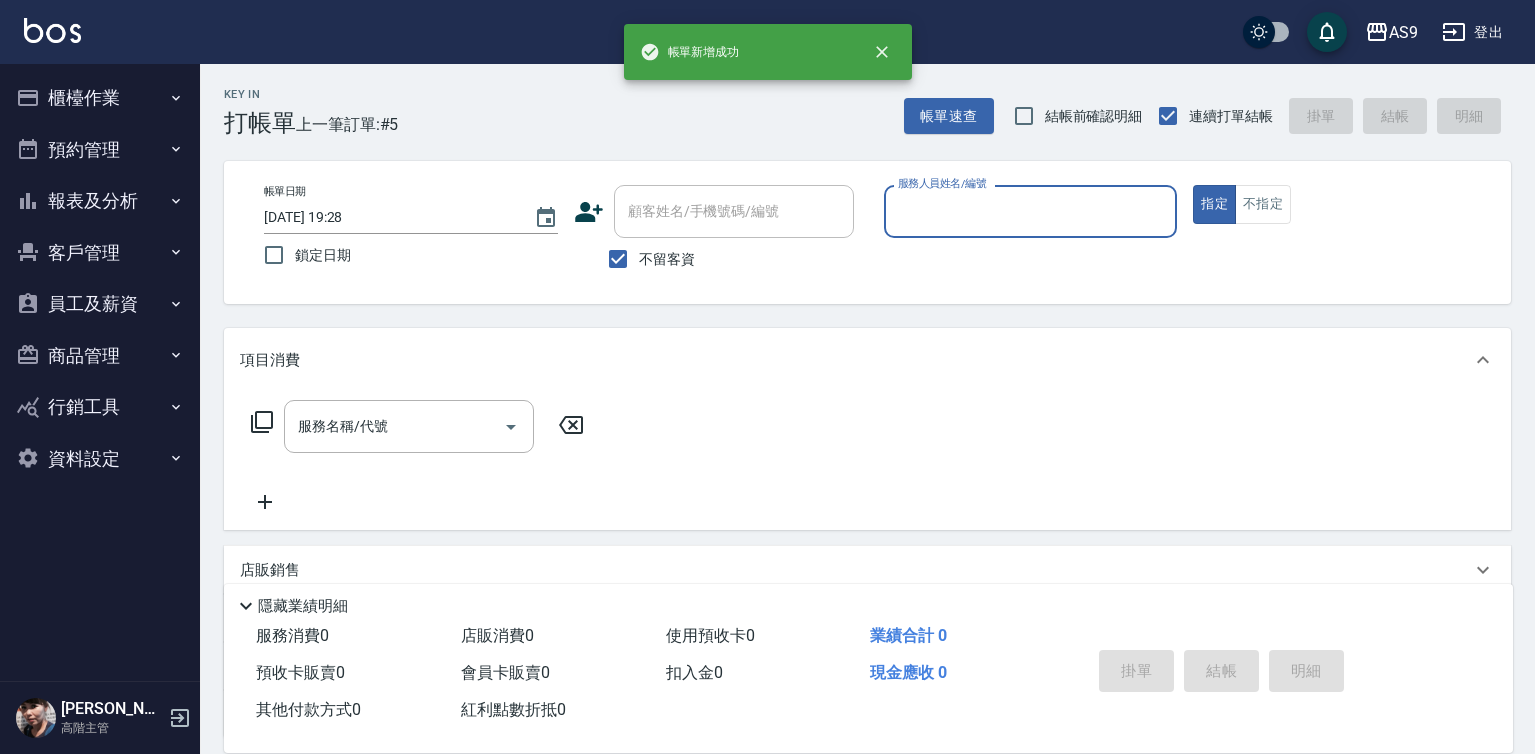 click on "服務人員姓名/編號" at bounding box center (1031, 211) 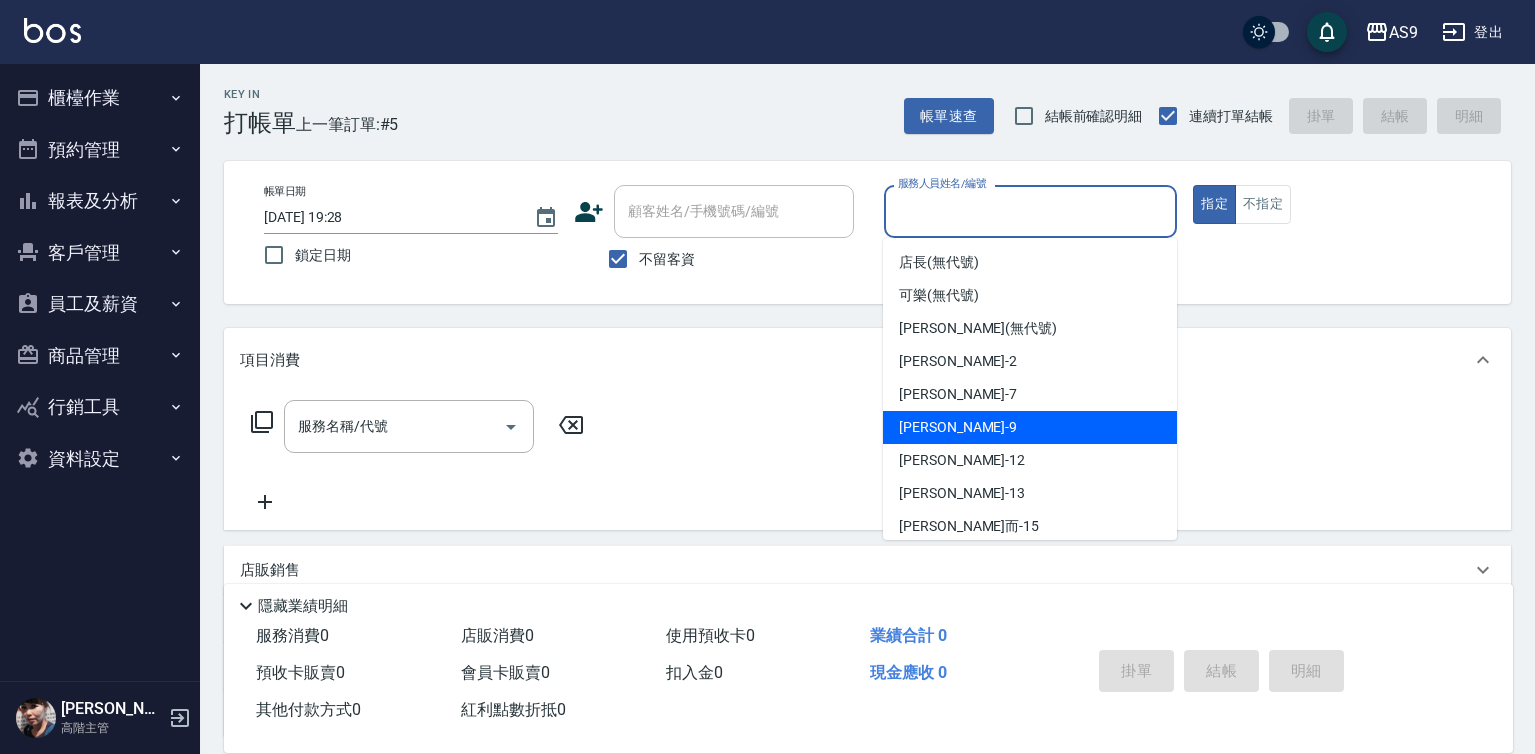 click on "[PERSON_NAME] -9" at bounding box center [958, 427] 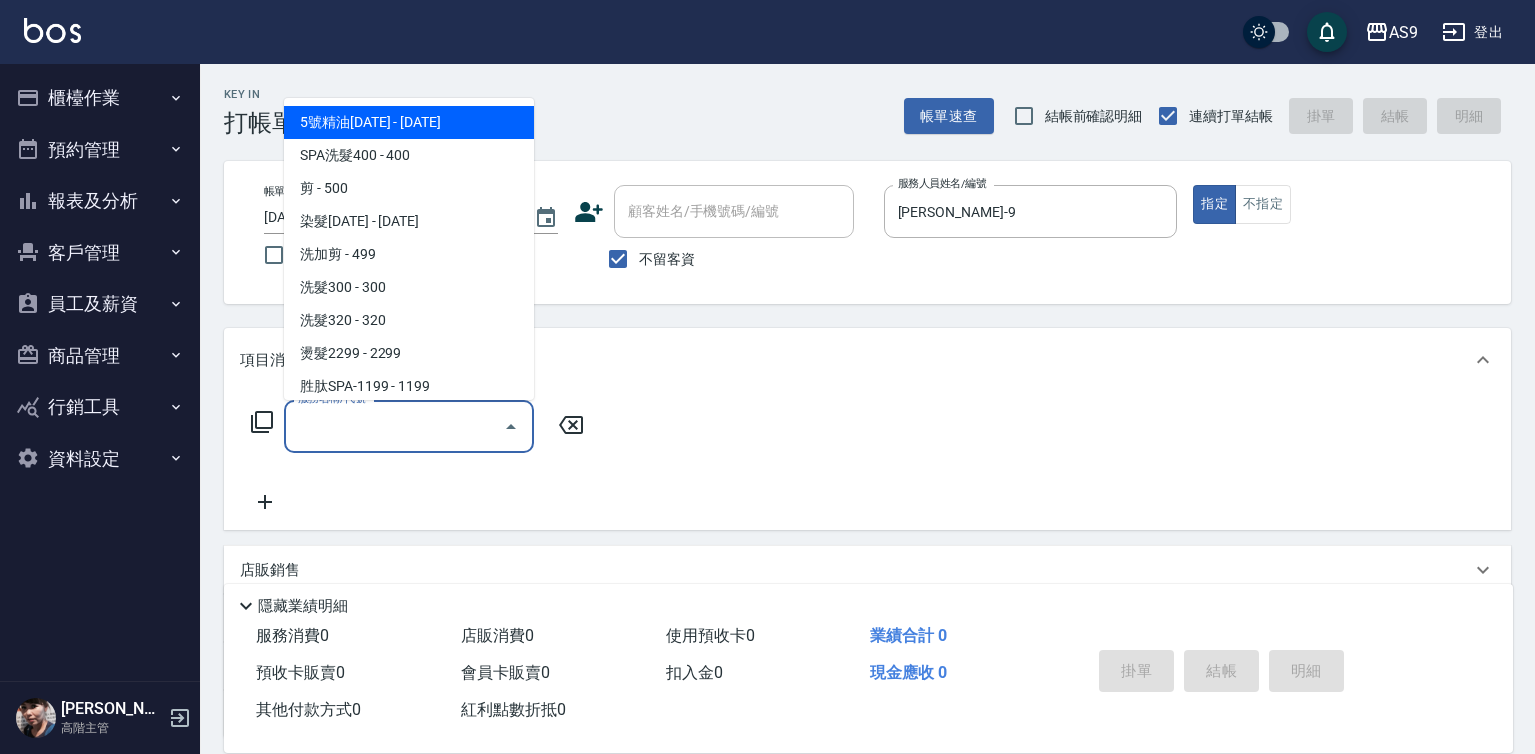 click on "服務名稱/代號" at bounding box center (394, 426) 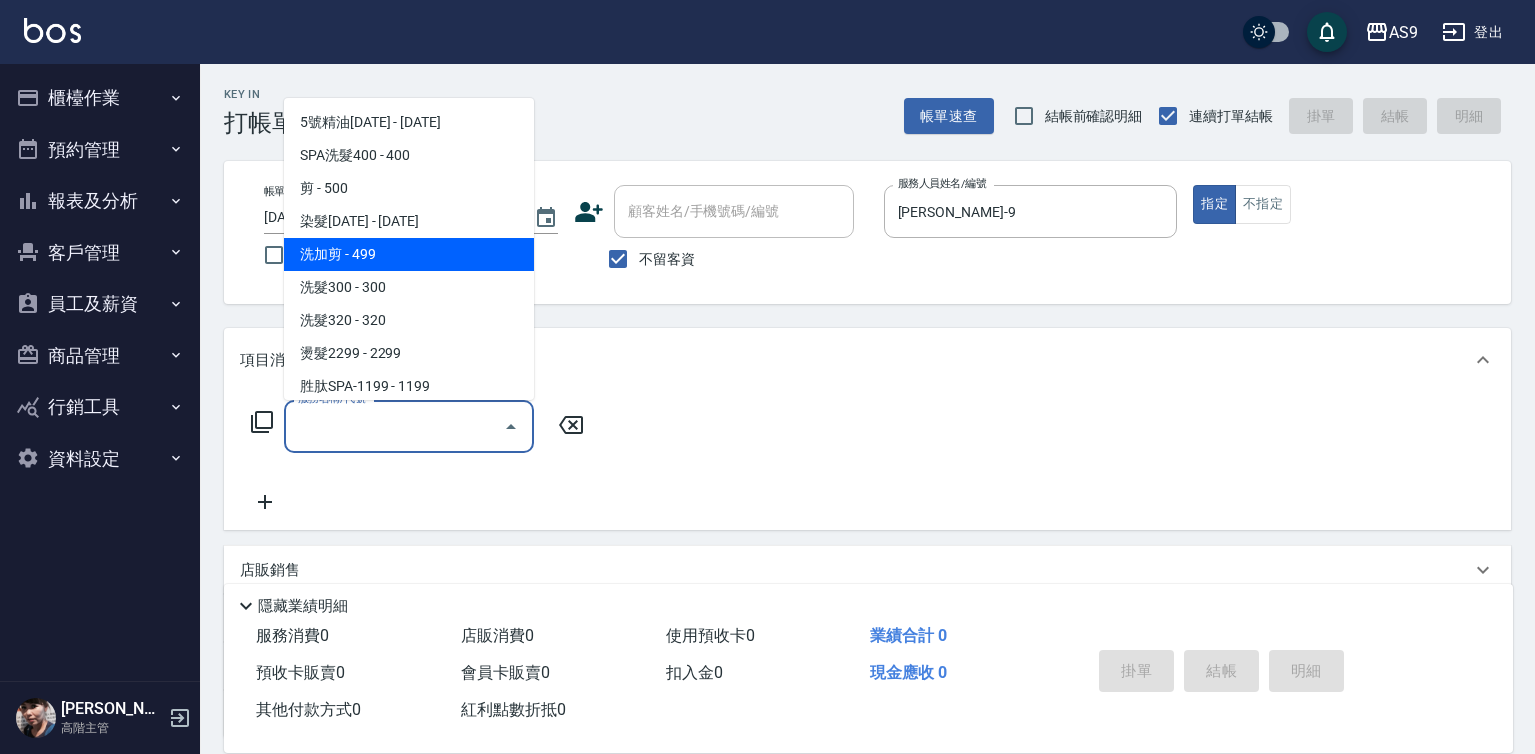 click on "洗加剪 - 499" at bounding box center [409, 254] 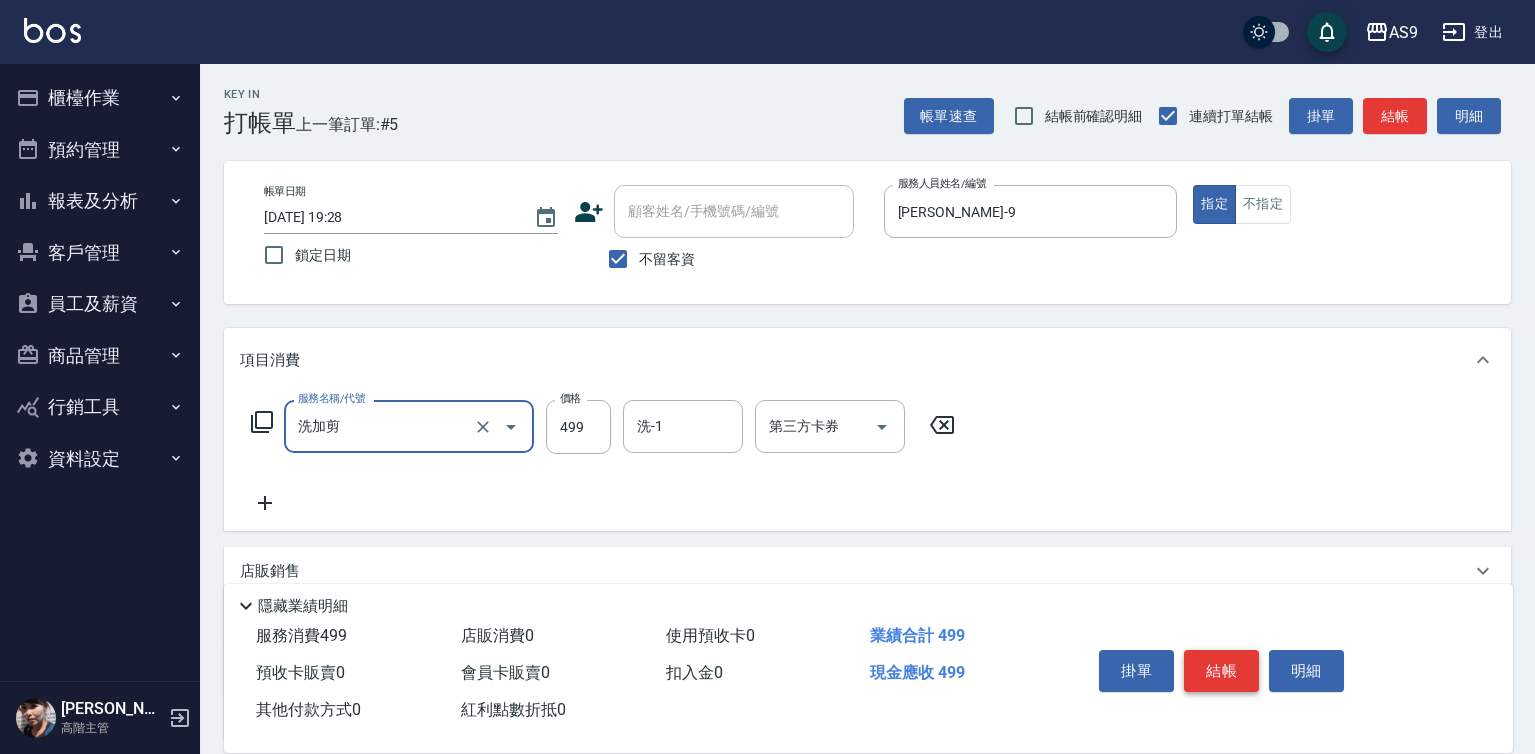 click on "結帳" at bounding box center (1221, 671) 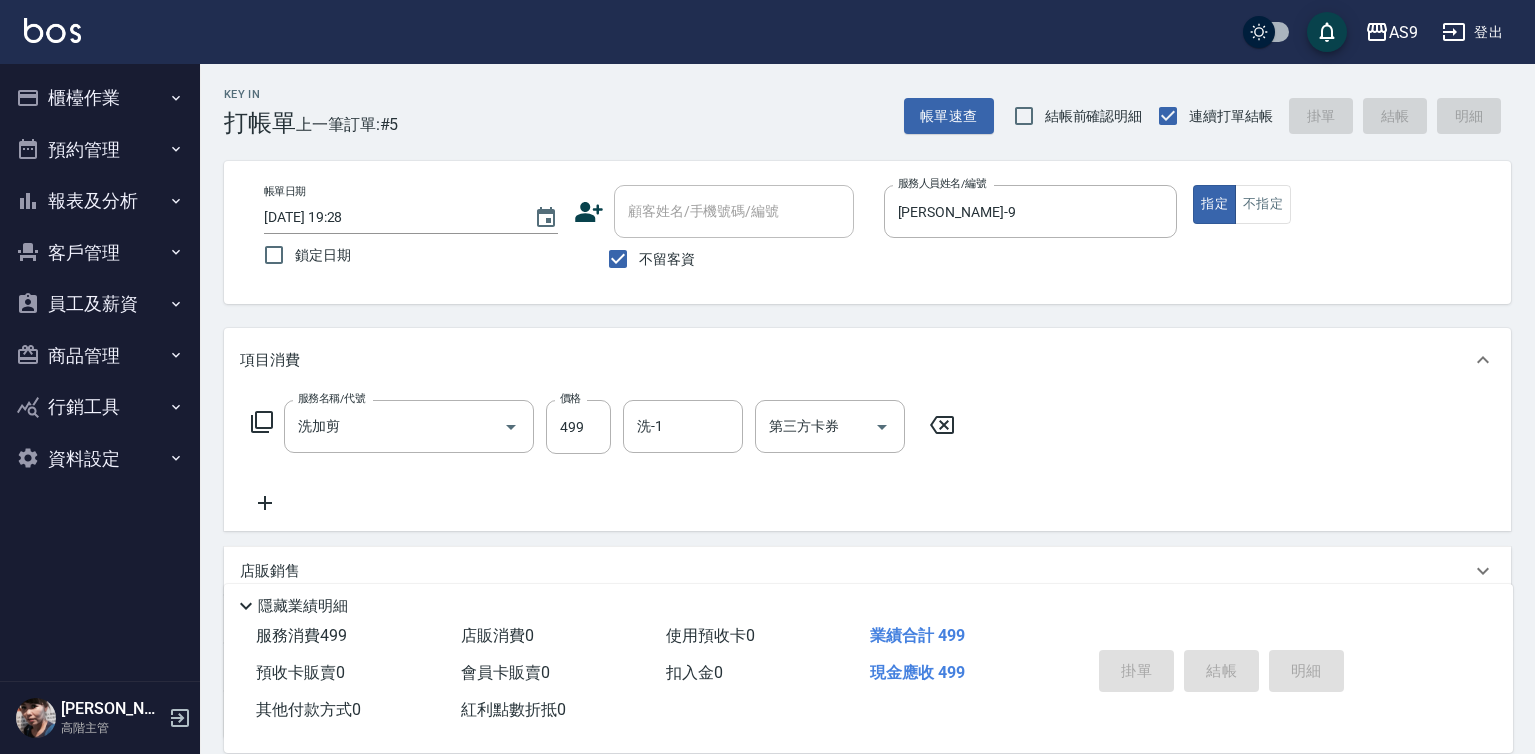 type 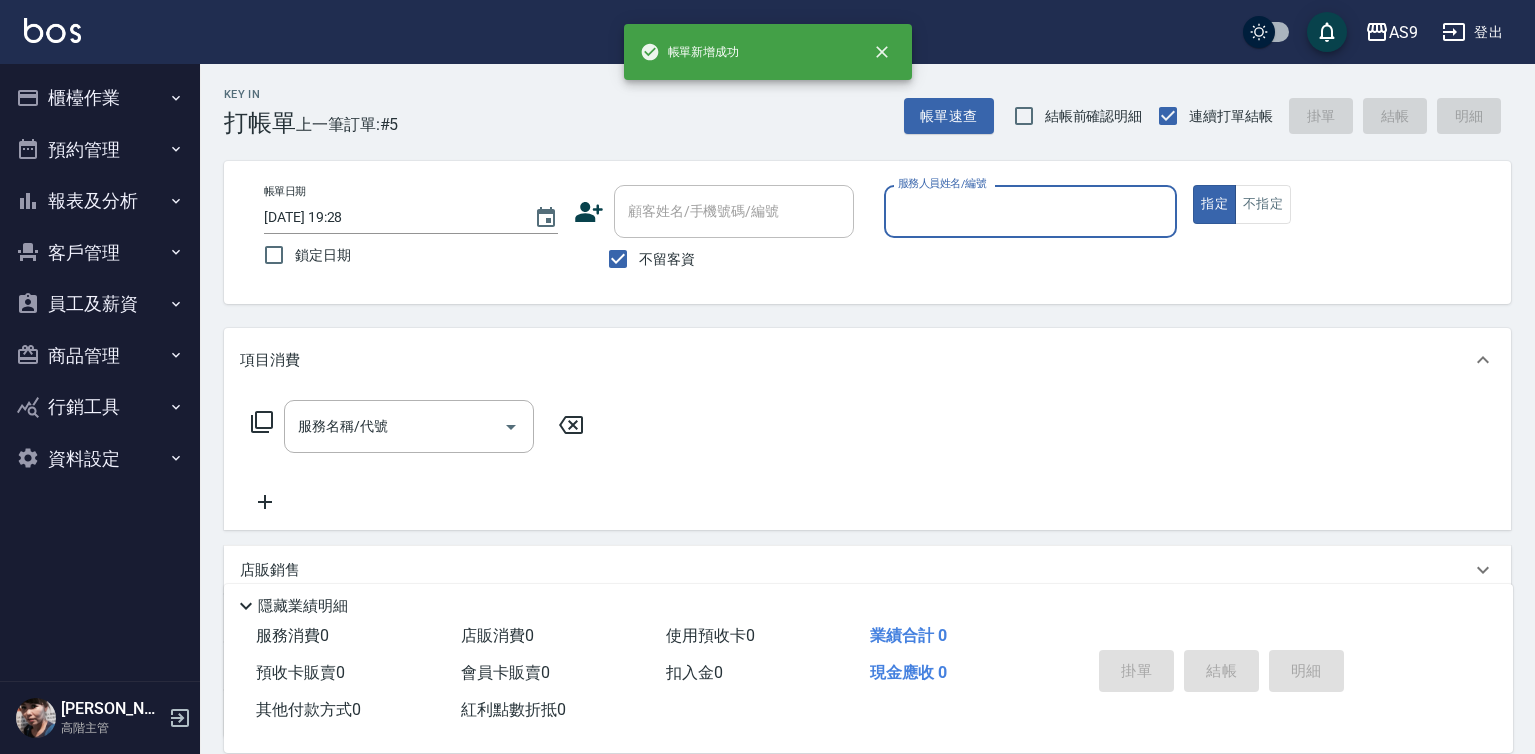 click on "服務人員姓名/編號" at bounding box center (1031, 211) 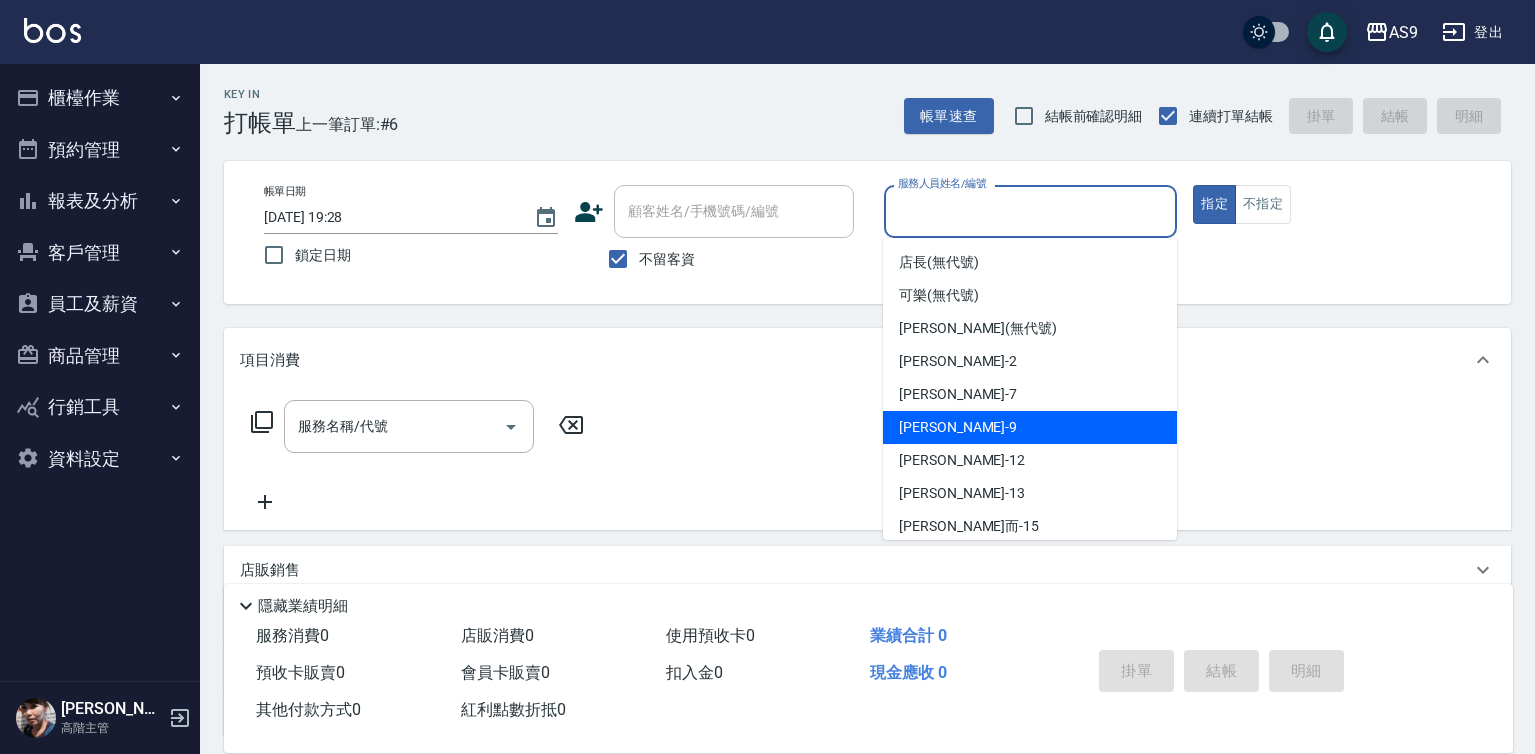 drag, startPoint x: 978, startPoint y: 422, endPoint x: 777, endPoint y: 437, distance: 201.55893 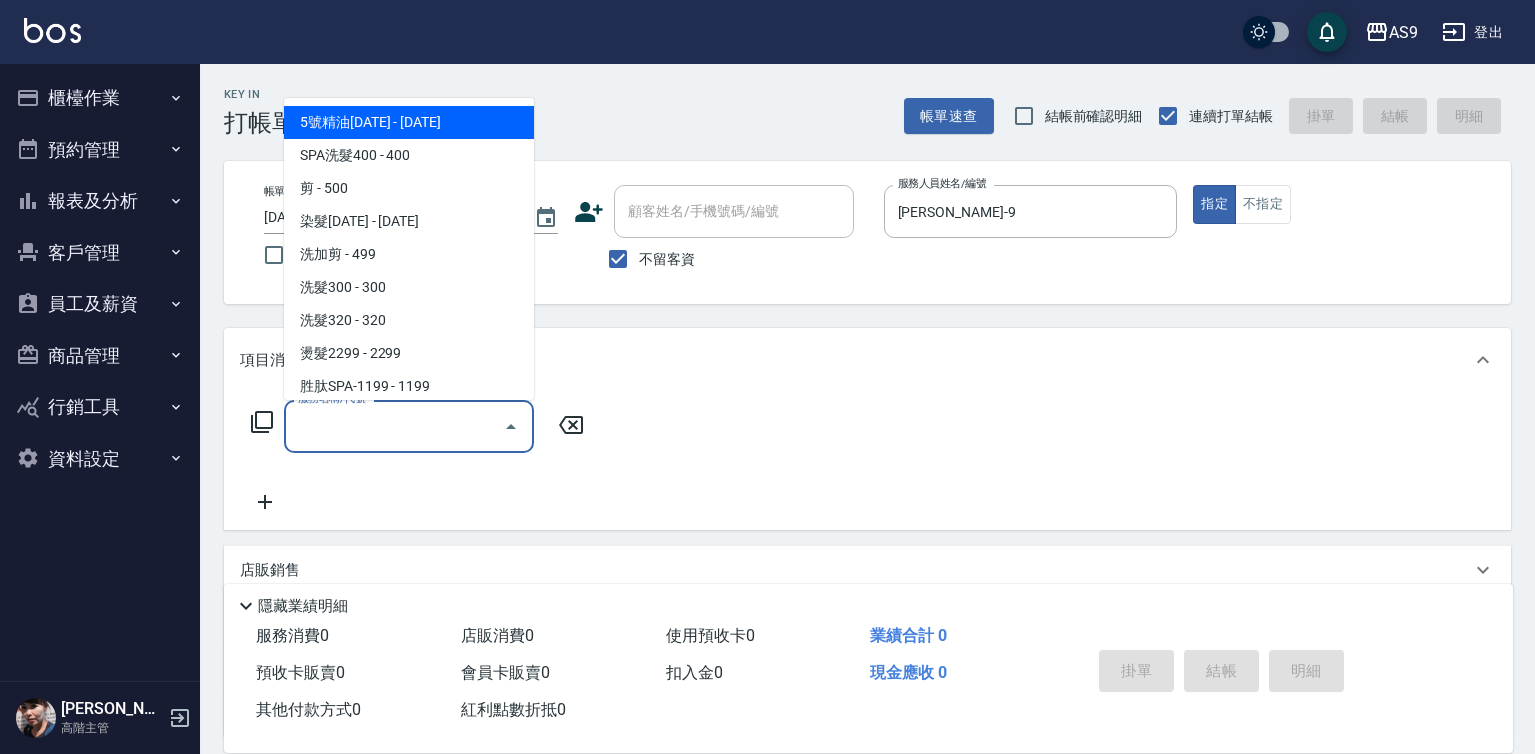click on "服務名稱/代號" at bounding box center [394, 426] 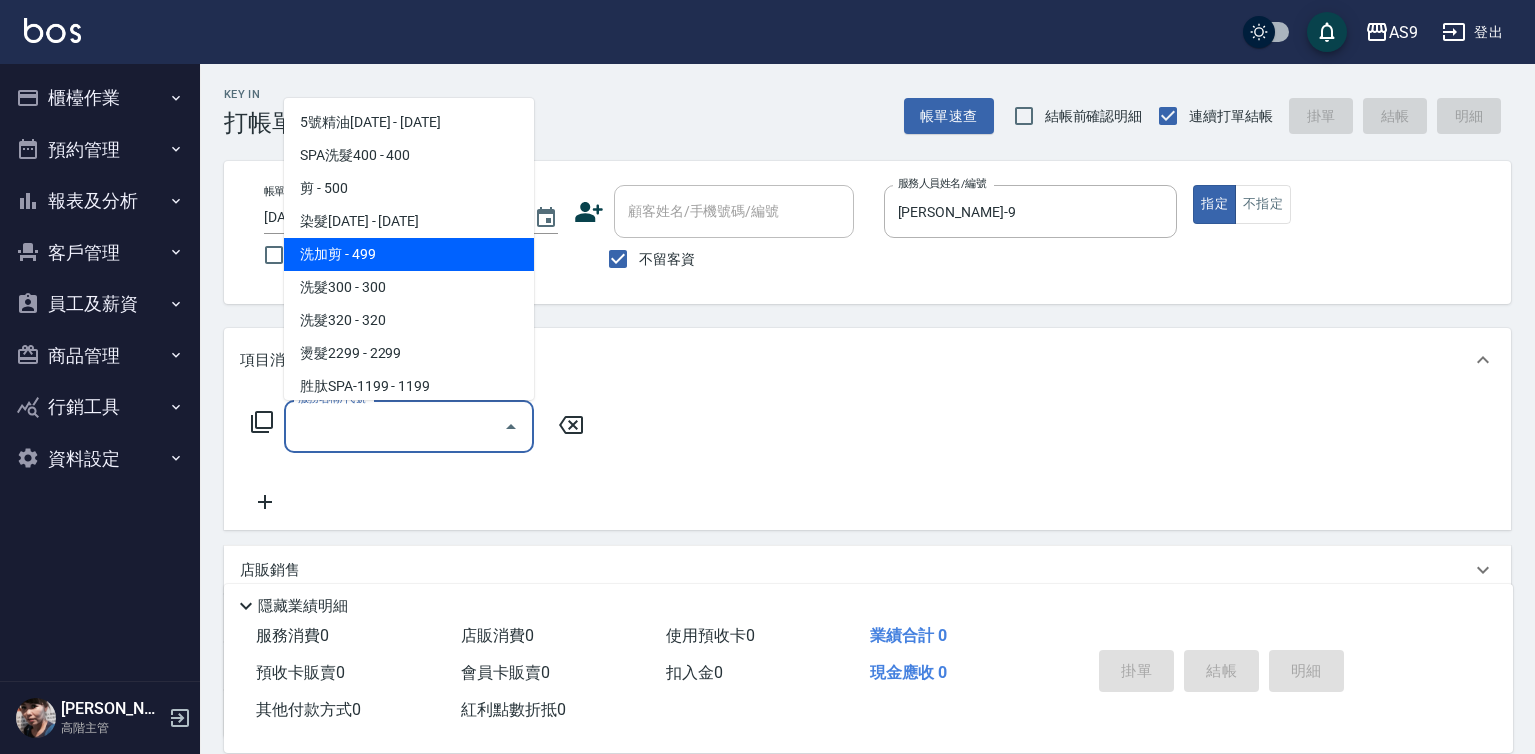click on "洗加剪 - 499" at bounding box center [409, 254] 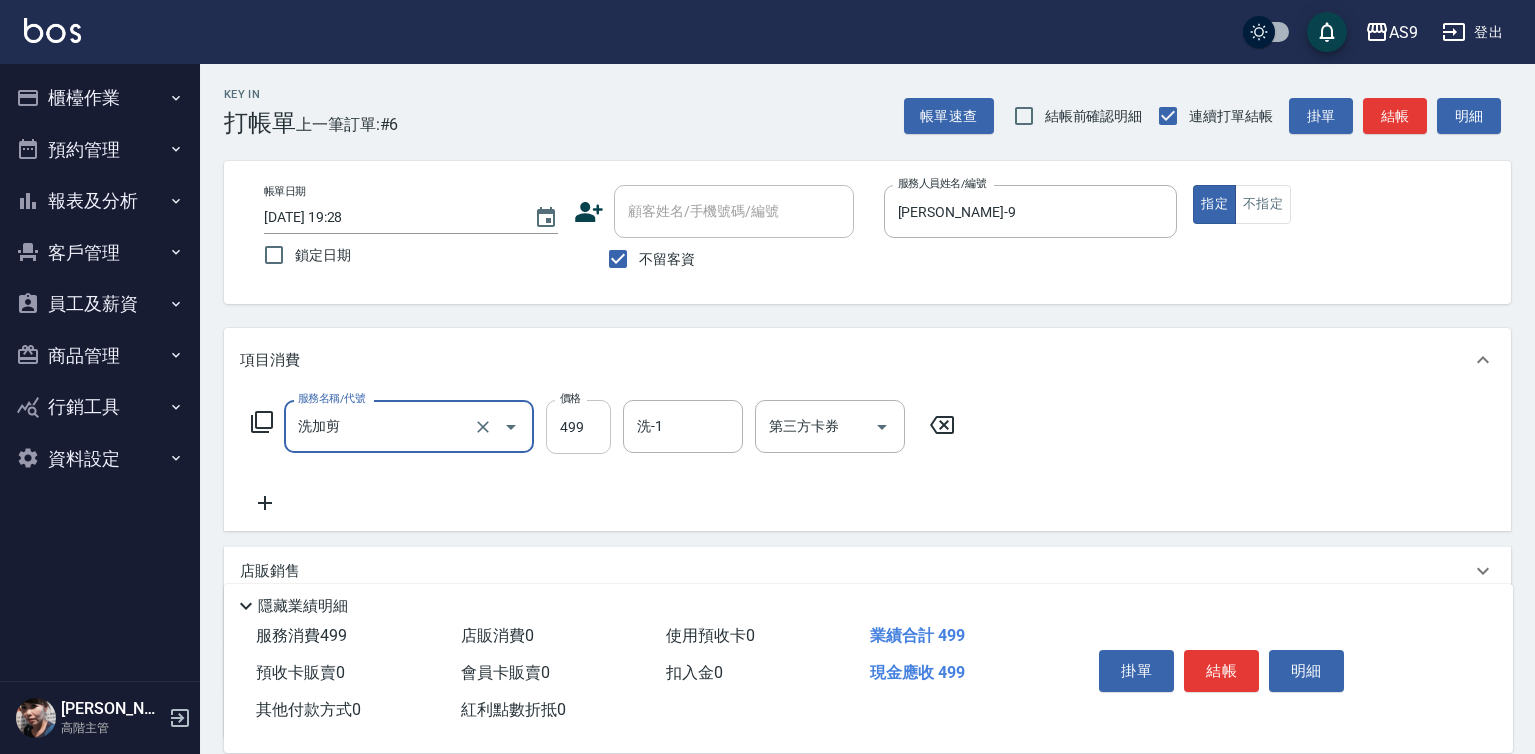 click on "499" at bounding box center [578, 427] 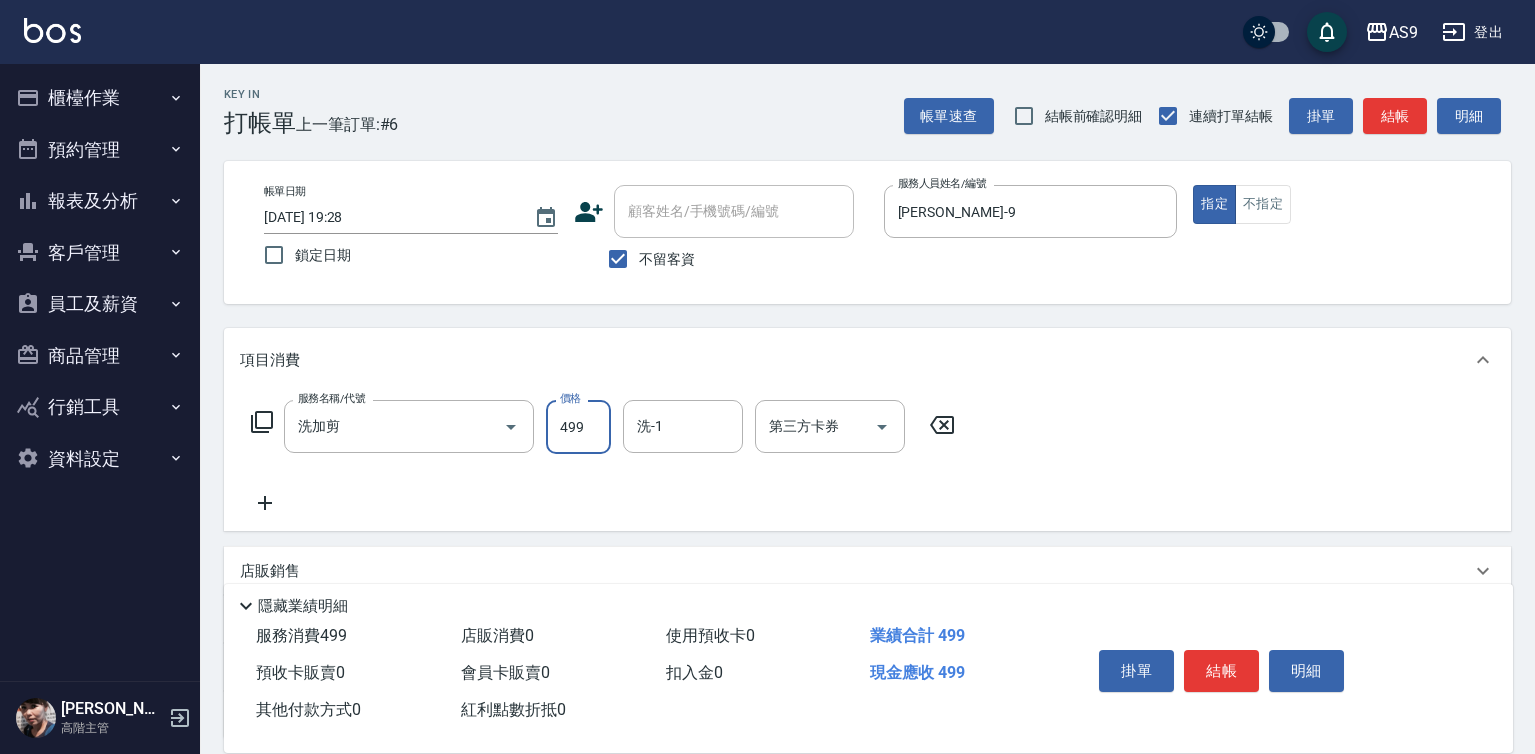 click on "499" at bounding box center (578, 427) 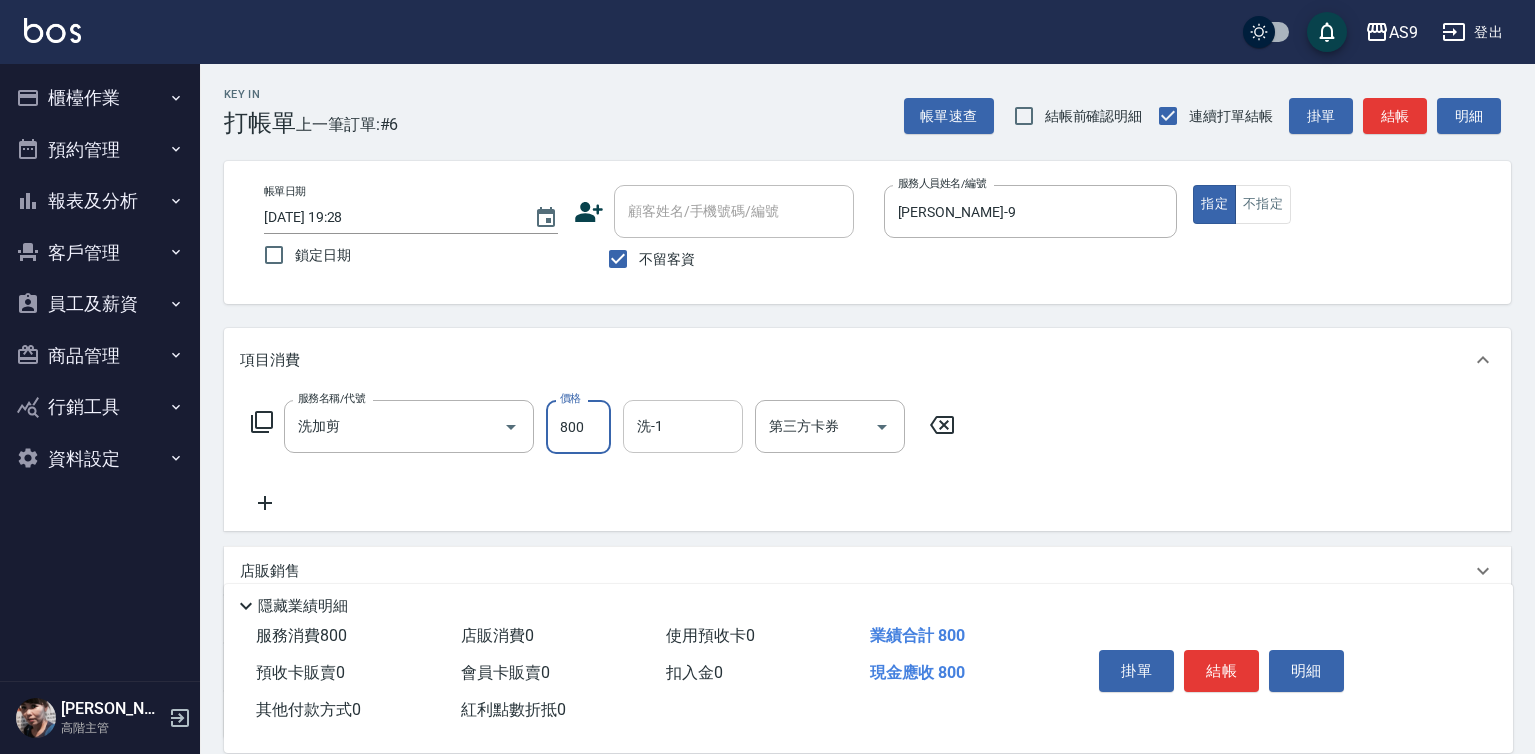 type on "800" 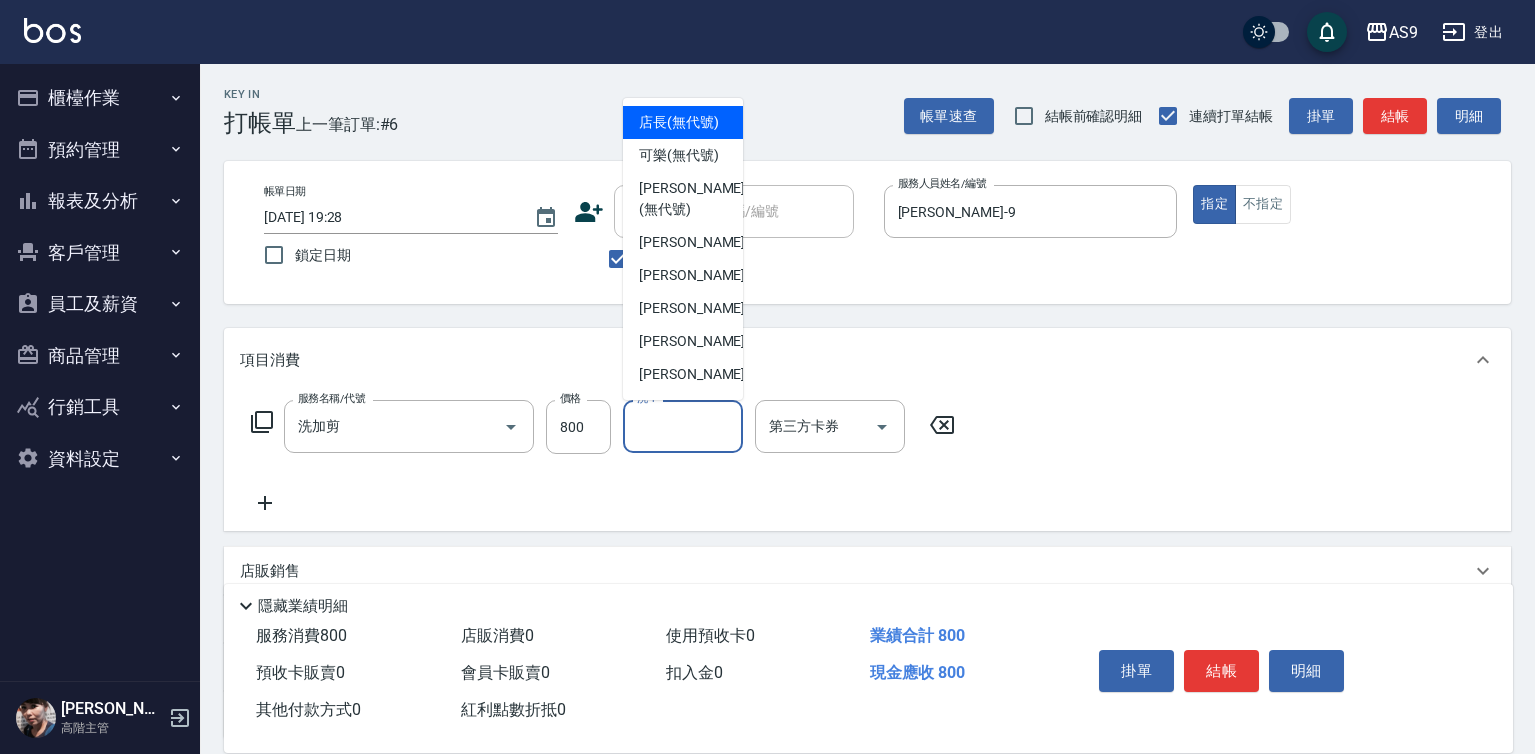 click on "洗-1" at bounding box center (683, 426) 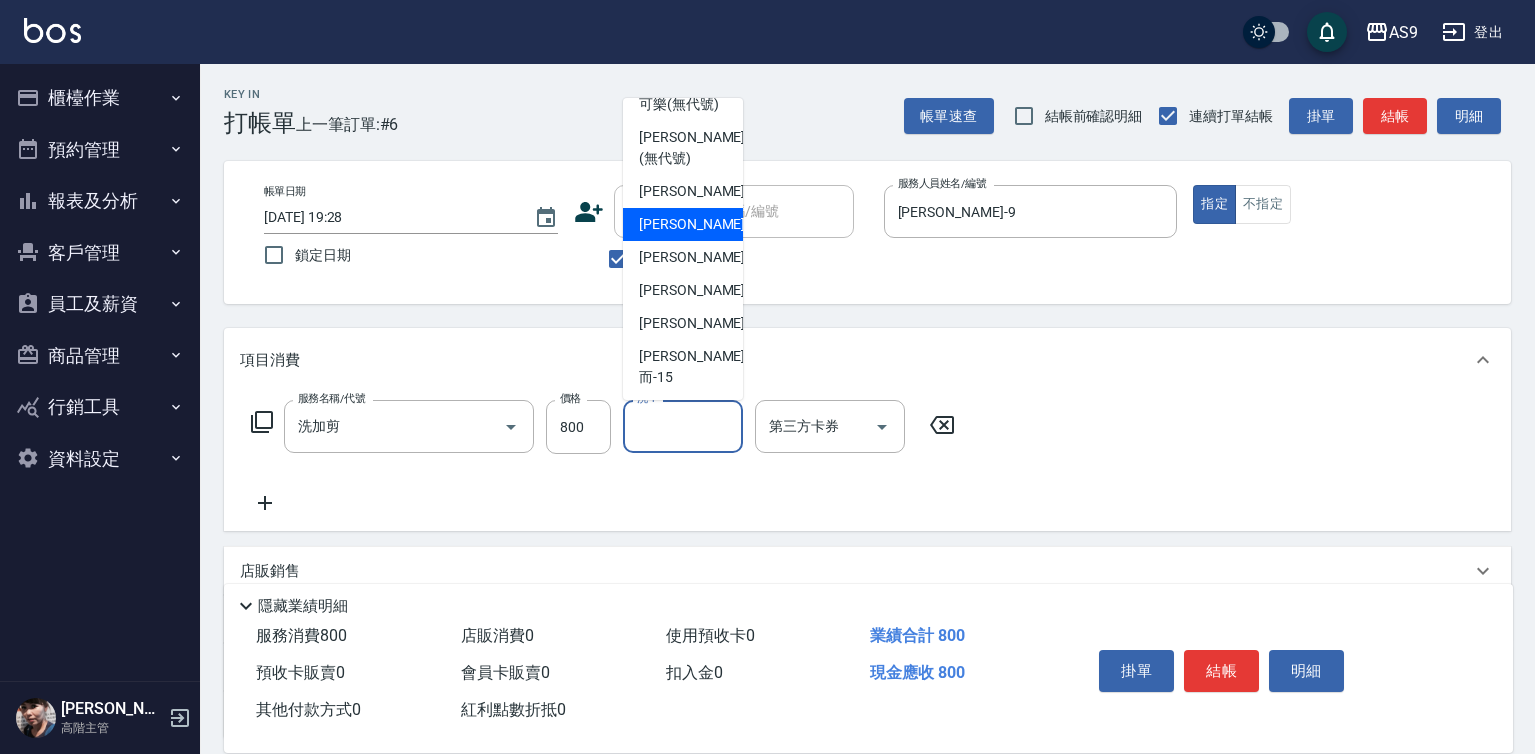 scroll, scrollTop: 100, scrollLeft: 0, axis: vertical 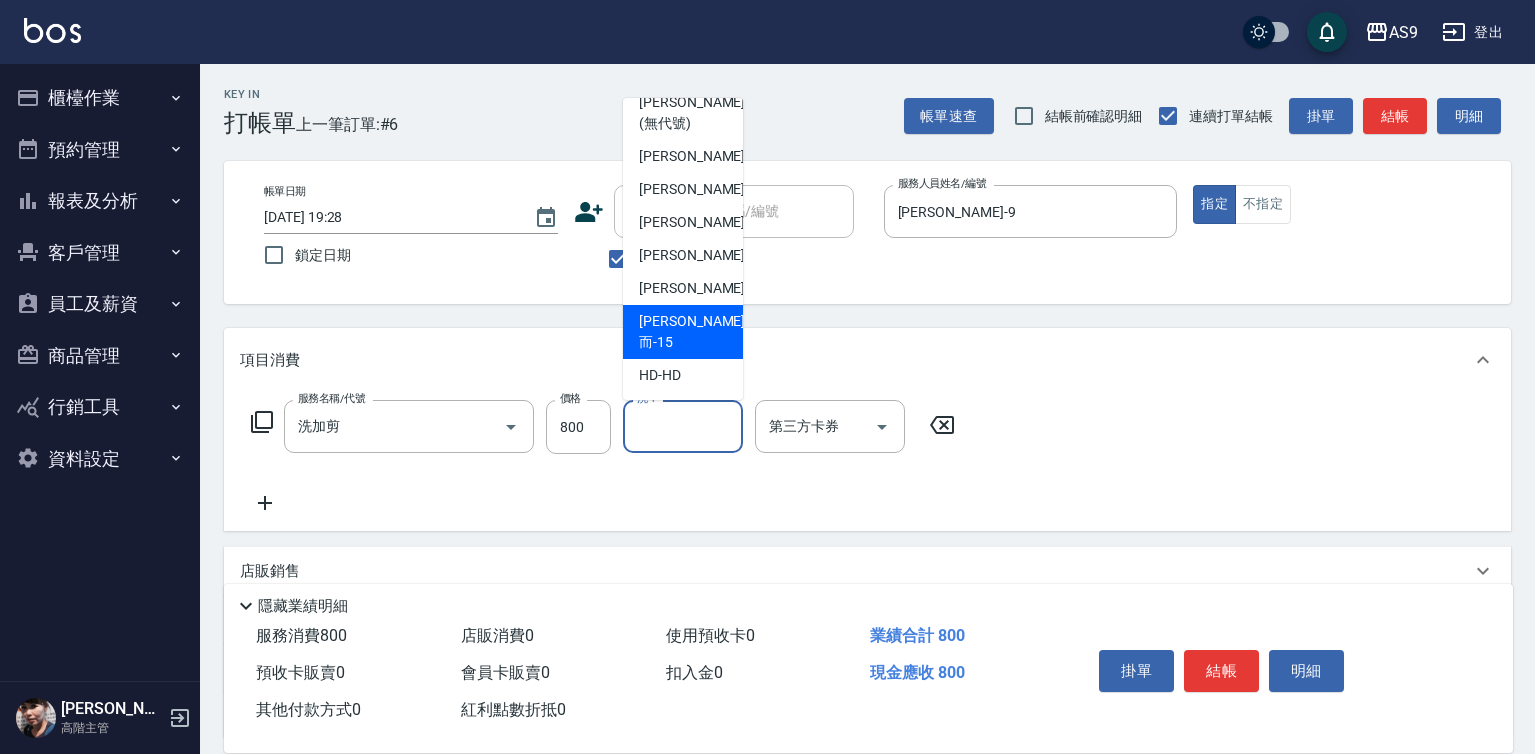 drag, startPoint x: 711, startPoint y: 373, endPoint x: 986, endPoint y: 485, distance: 296.93265 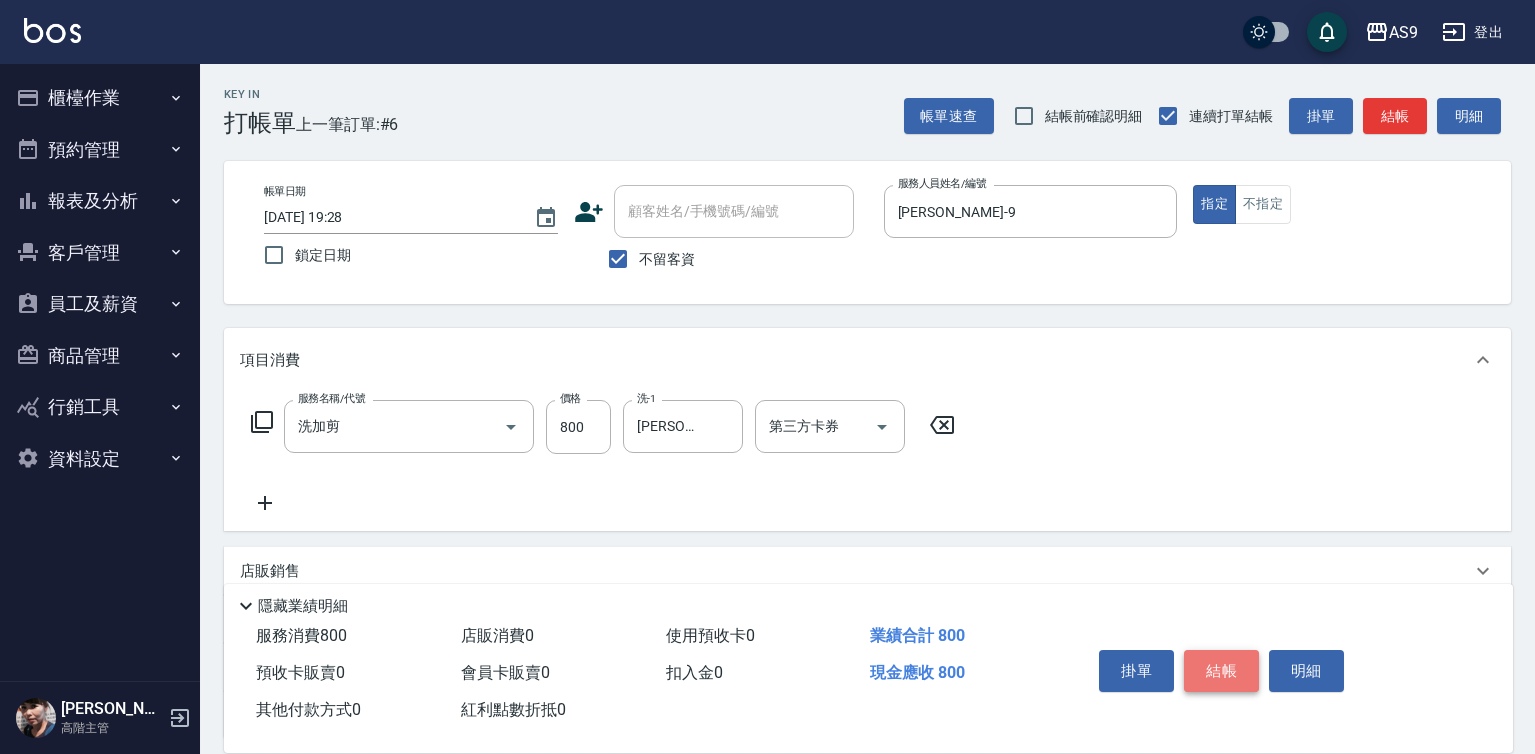 click on "結帳" at bounding box center [1221, 671] 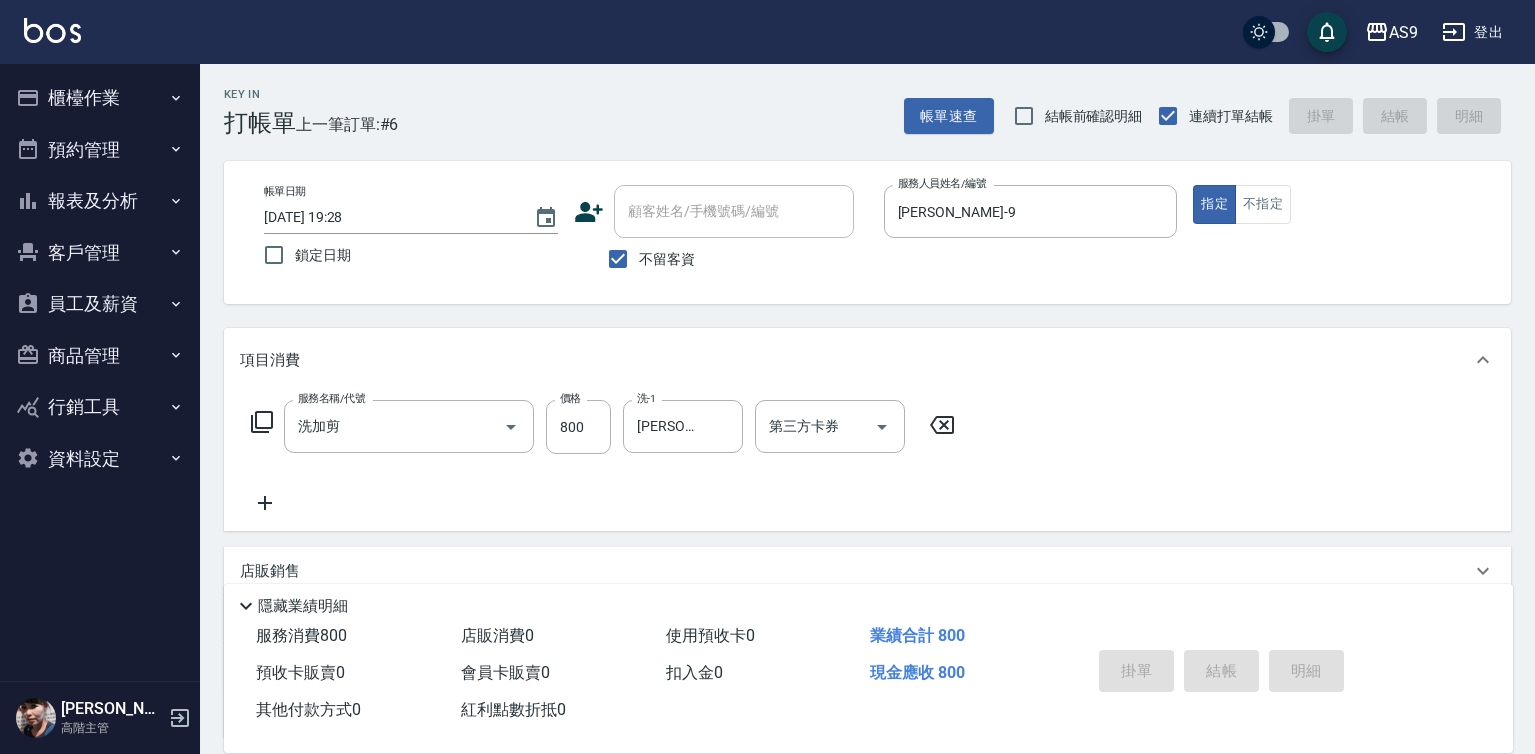 type 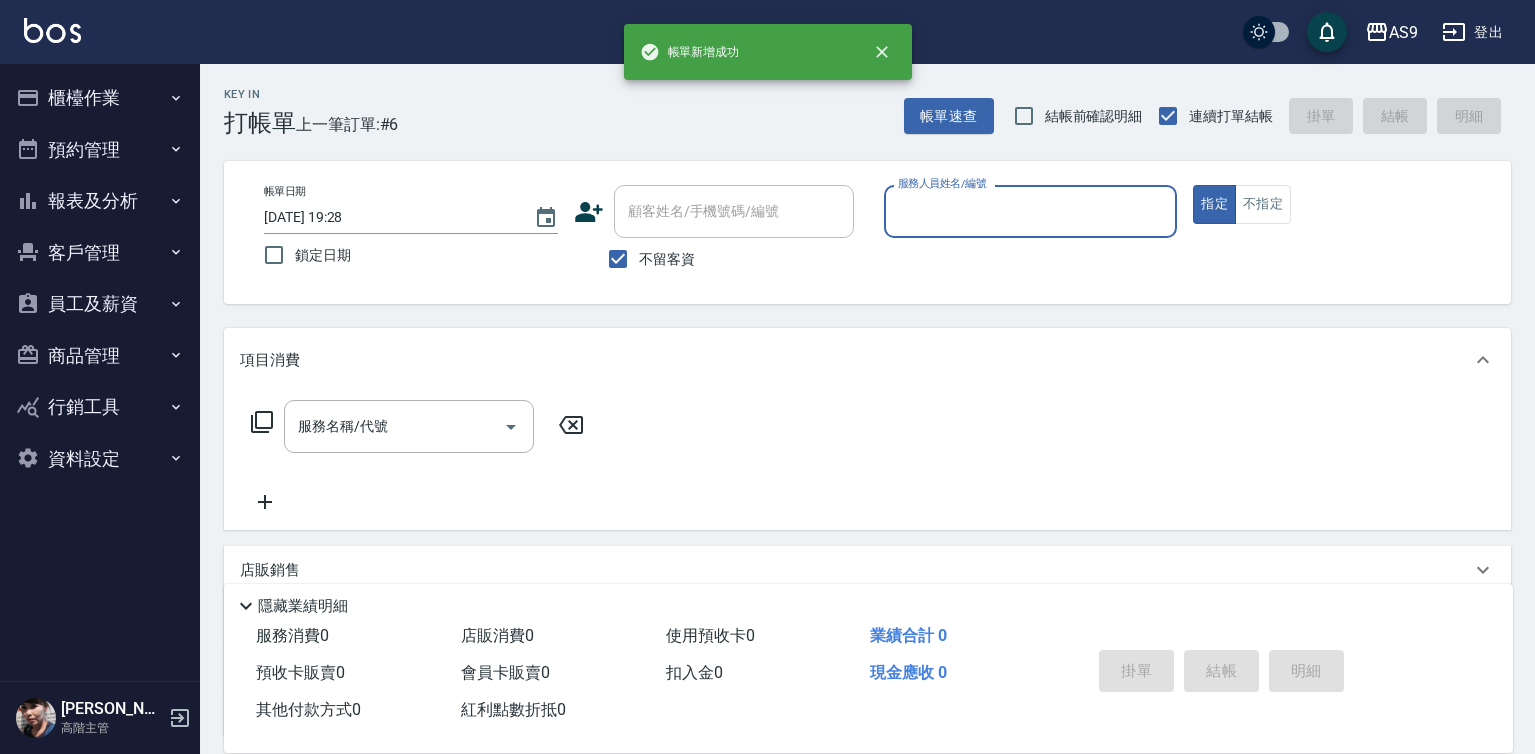 click on "服務人員姓名/編號" at bounding box center (1031, 211) 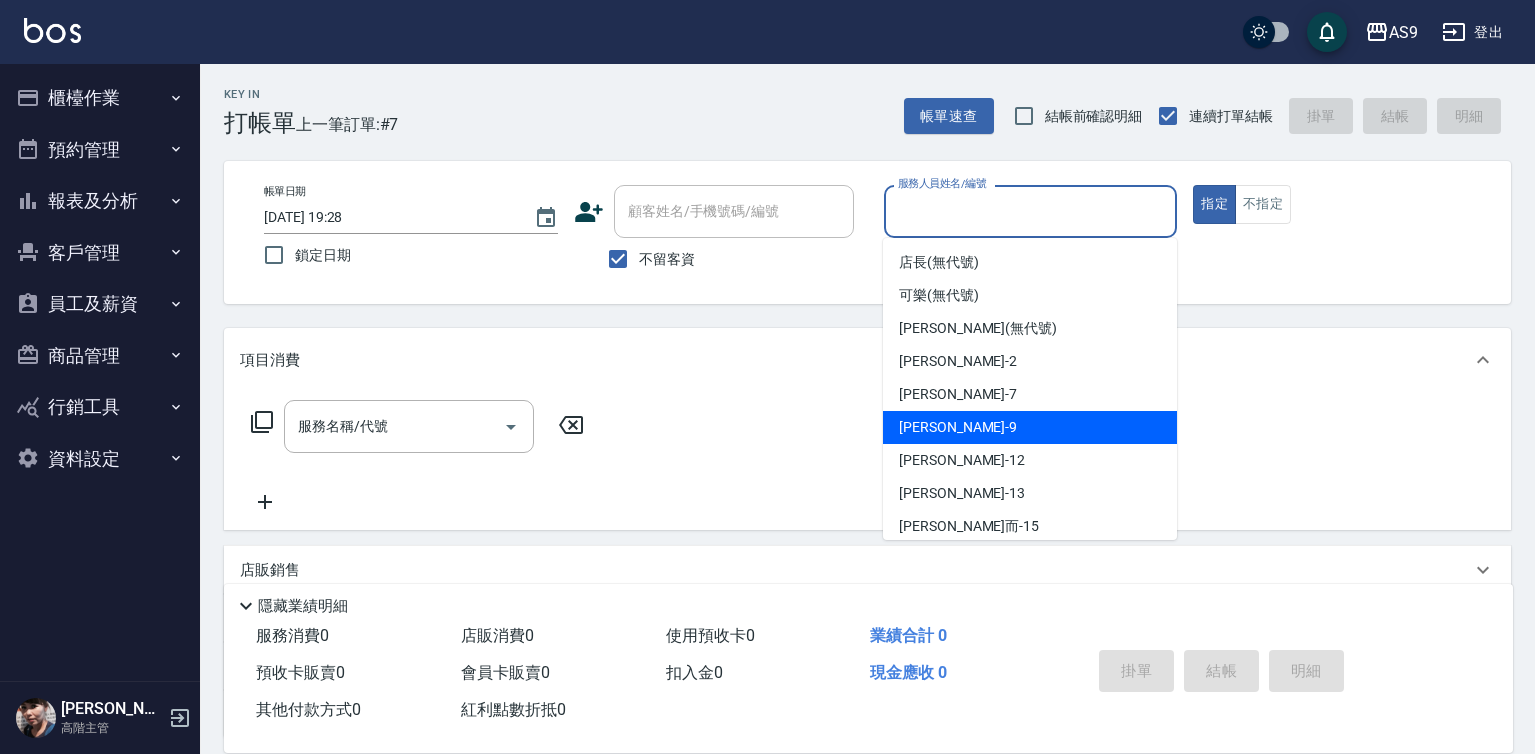 click on "[PERSON_NAME] -9" at bounding box center [1030, 427] 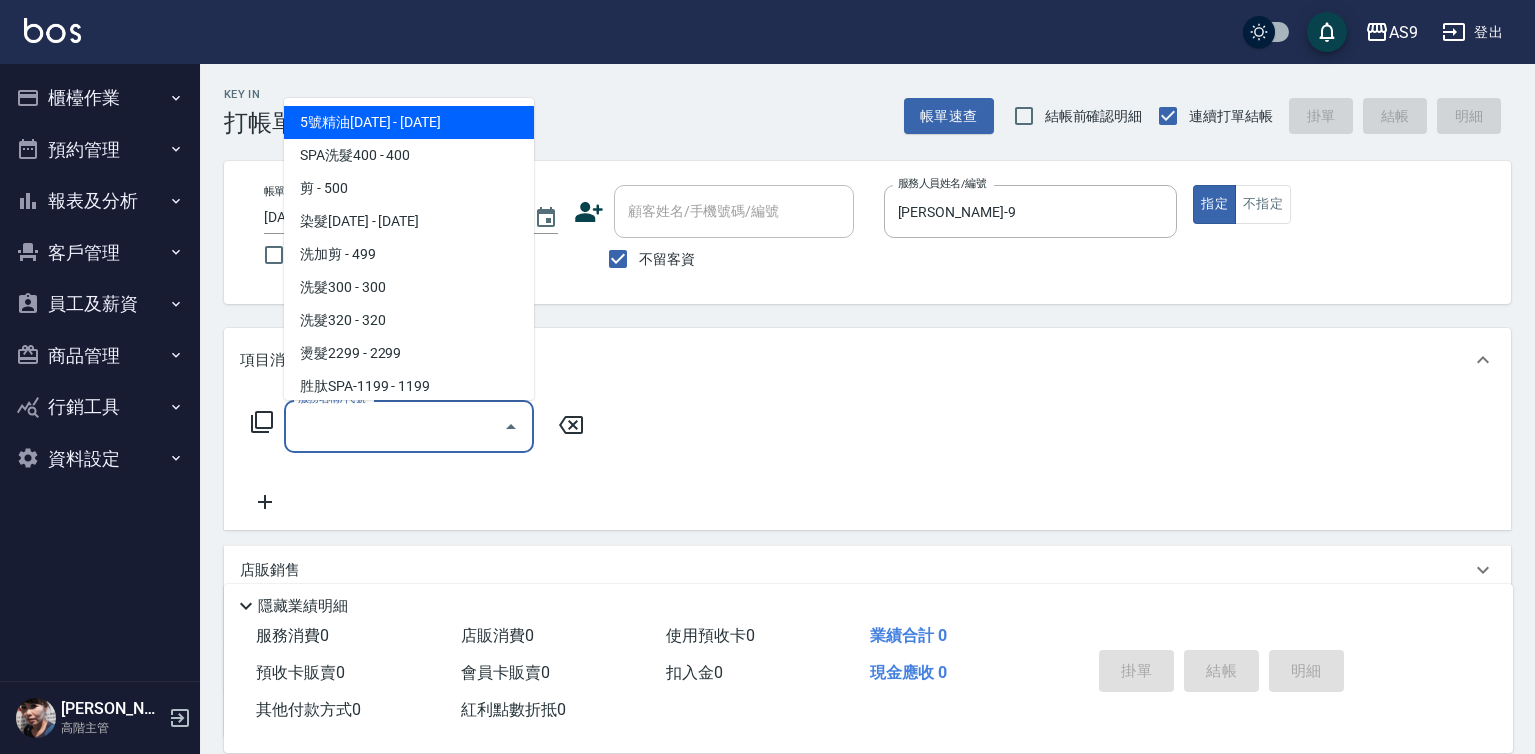 click on "服務名稱/代號" at bounding box center (394, 426) 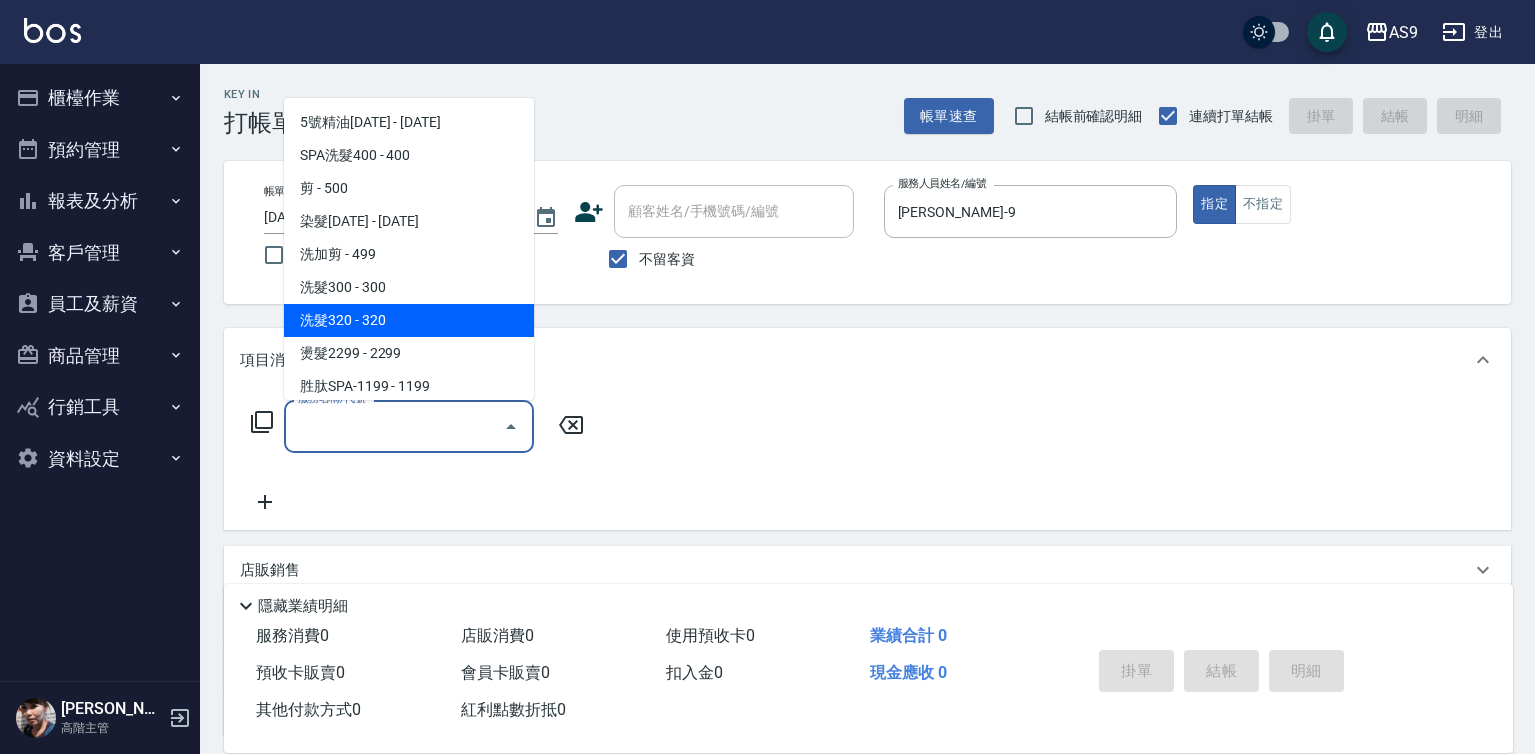 click on "洗髮320 - 320" at bounding box center (409, 320) 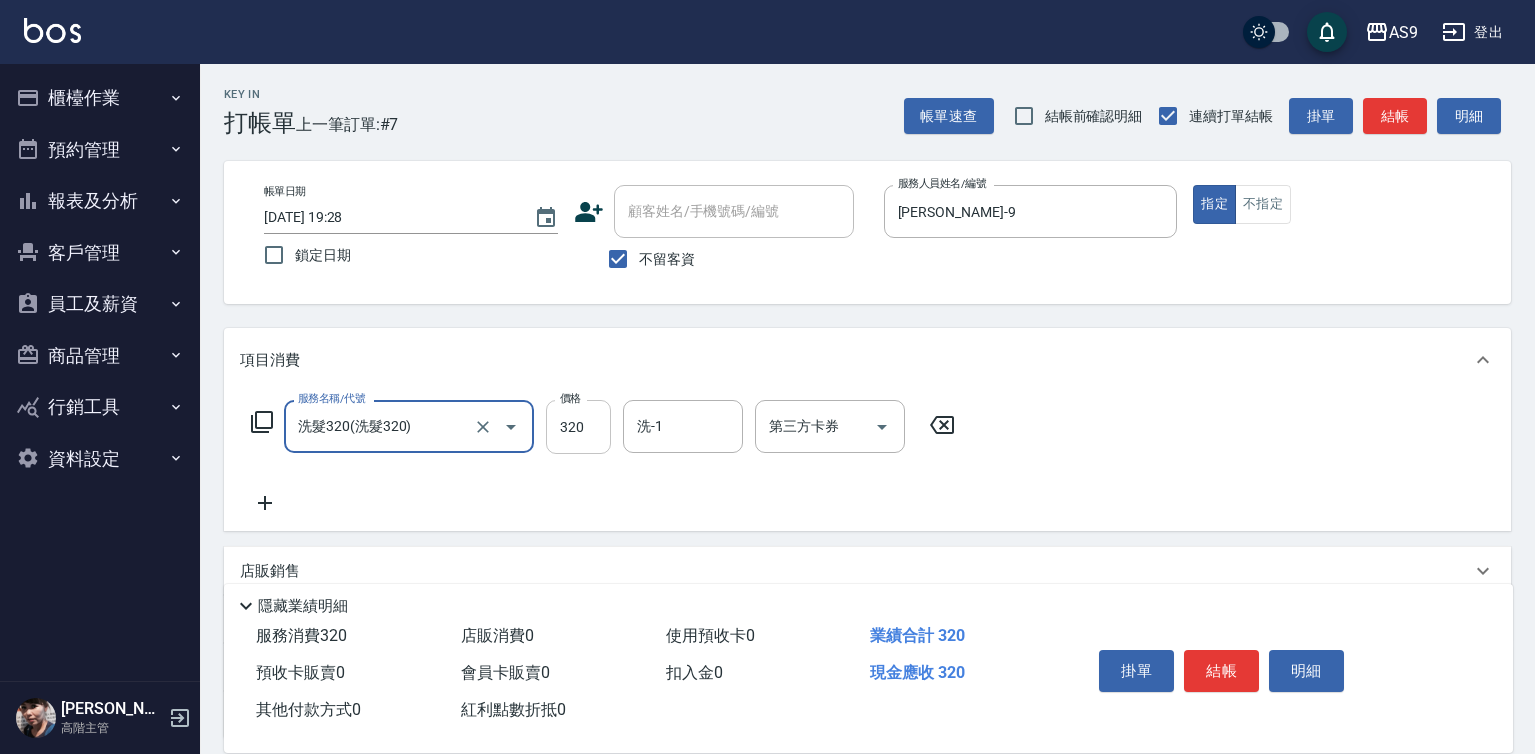 click on "320" at bounding box center (578, 427) 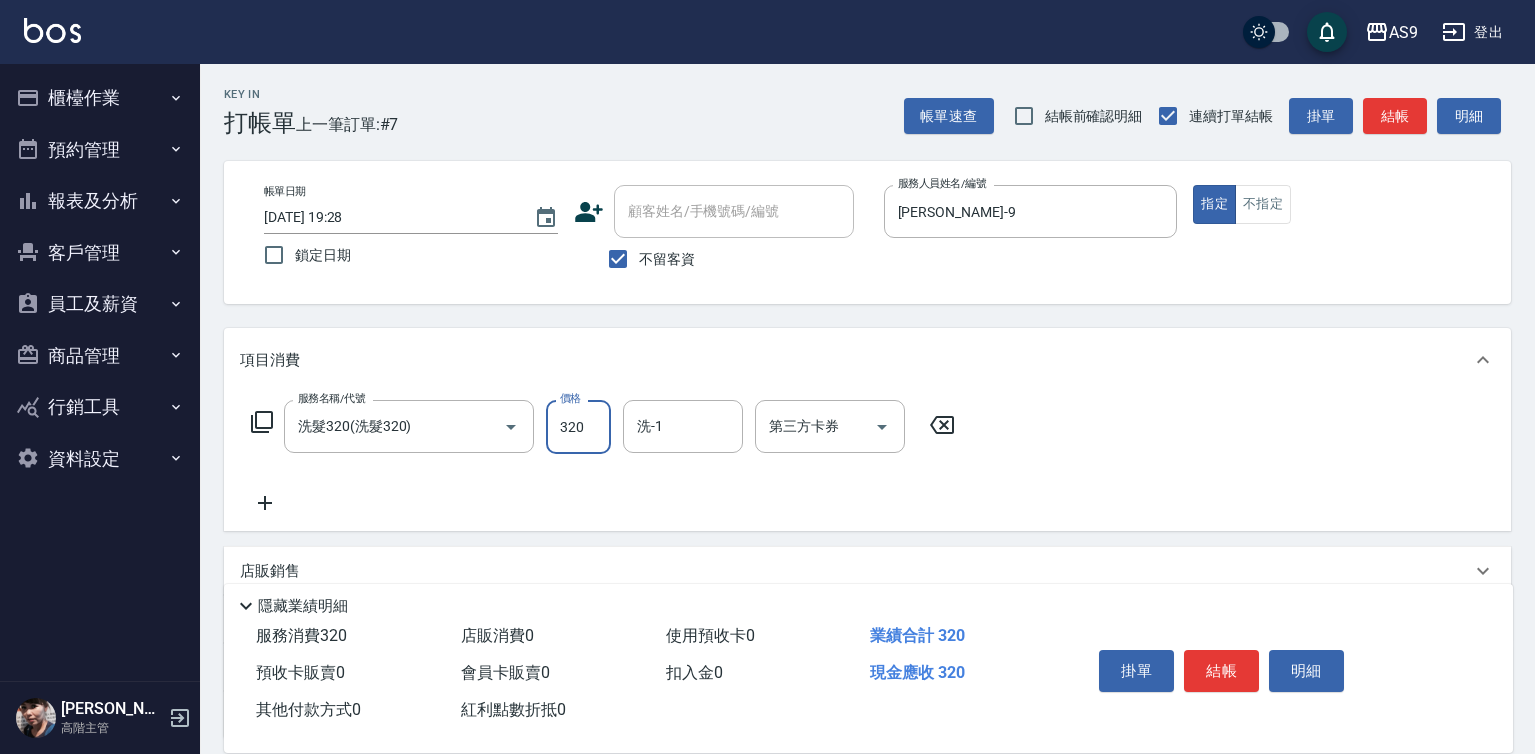 click on "320" at bounding box center [578, 427] 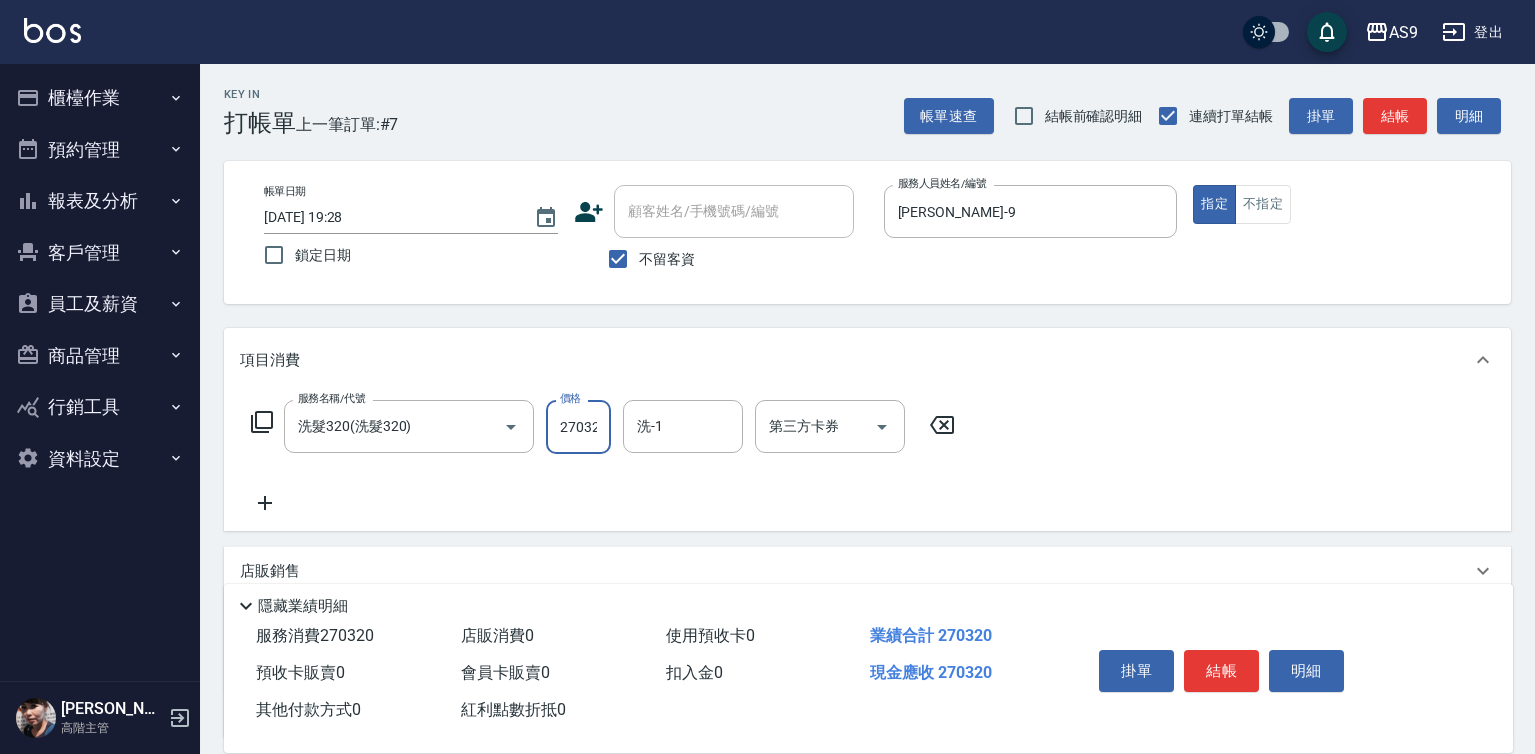 click on "270320" at bounding box center (578, 427) 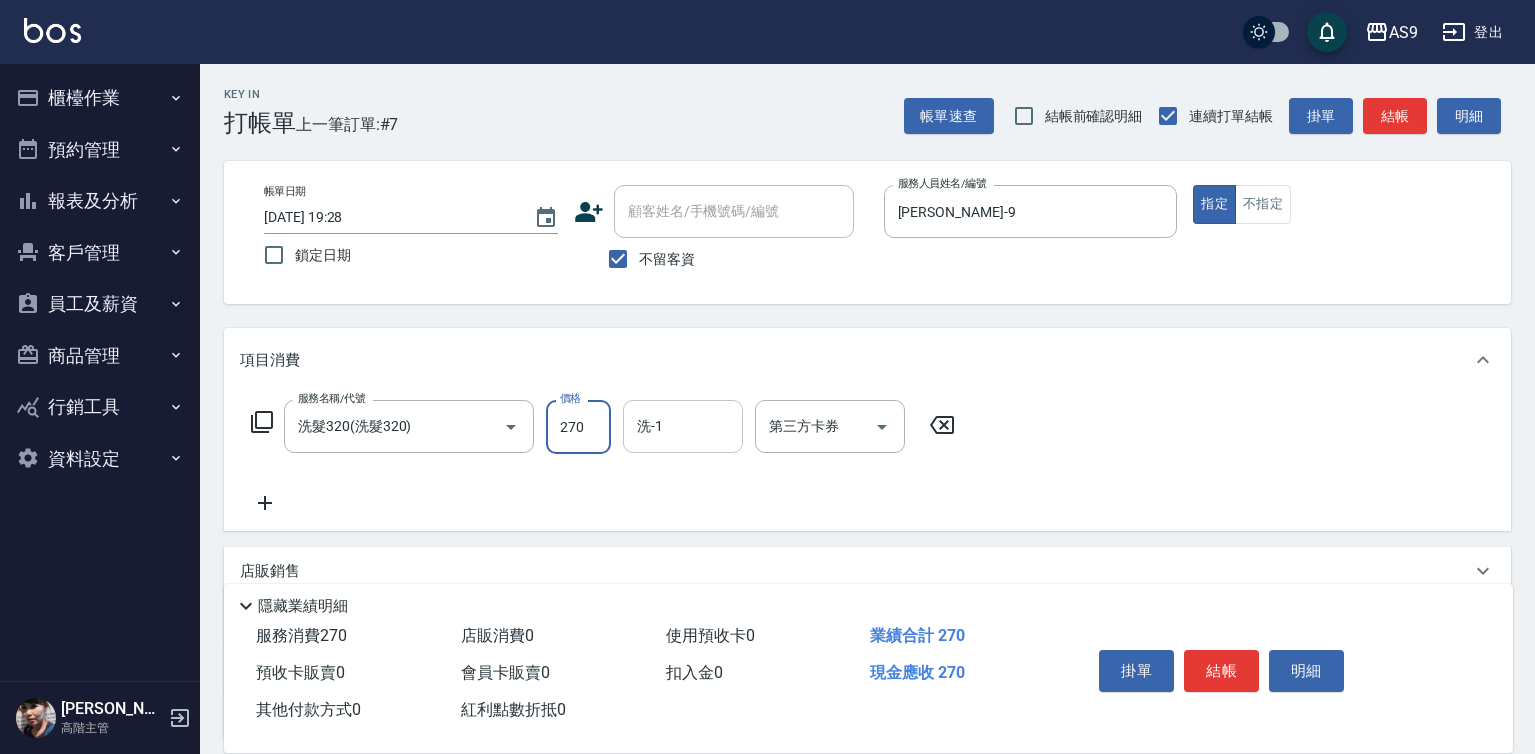 type on "270" 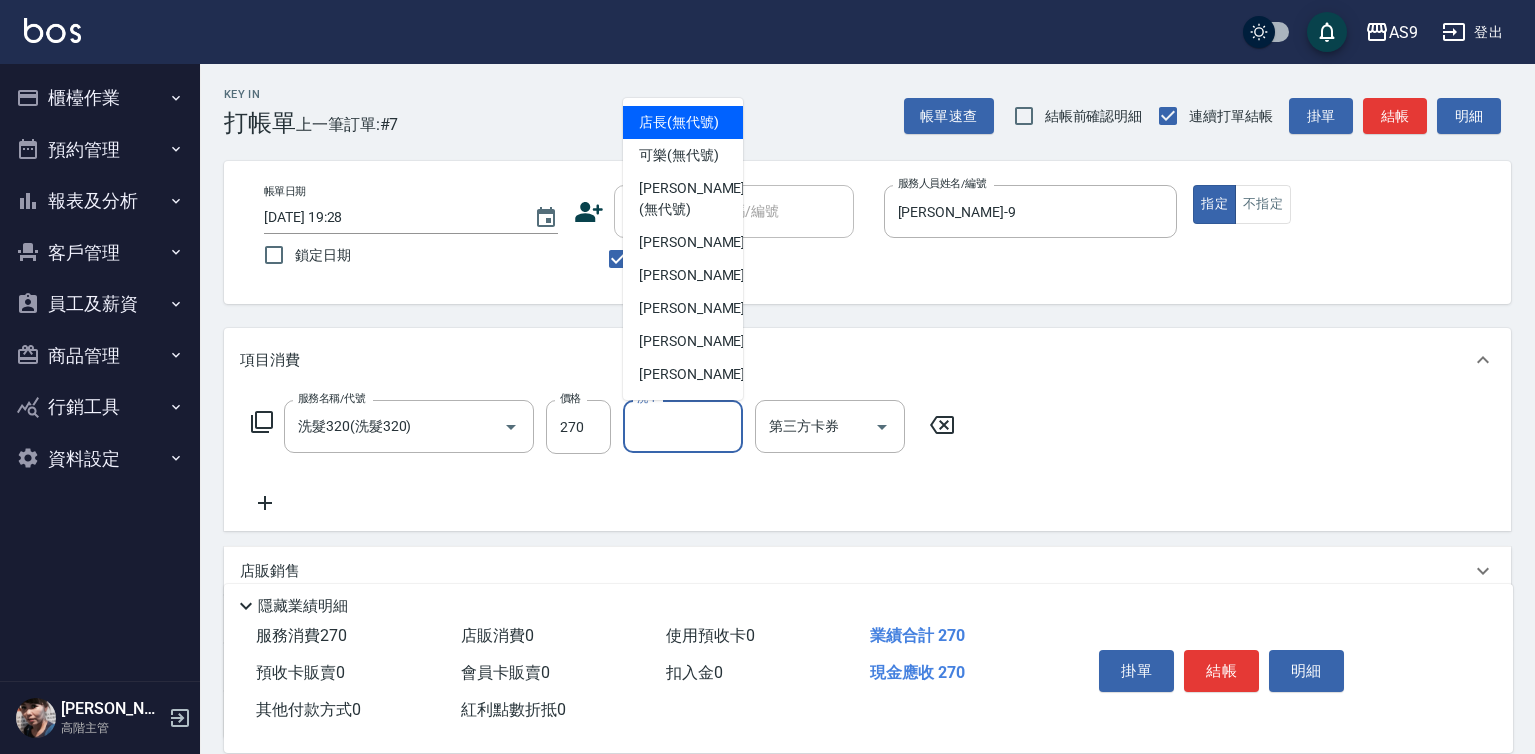 click on "洗-1" at bounding box center (683, 426) 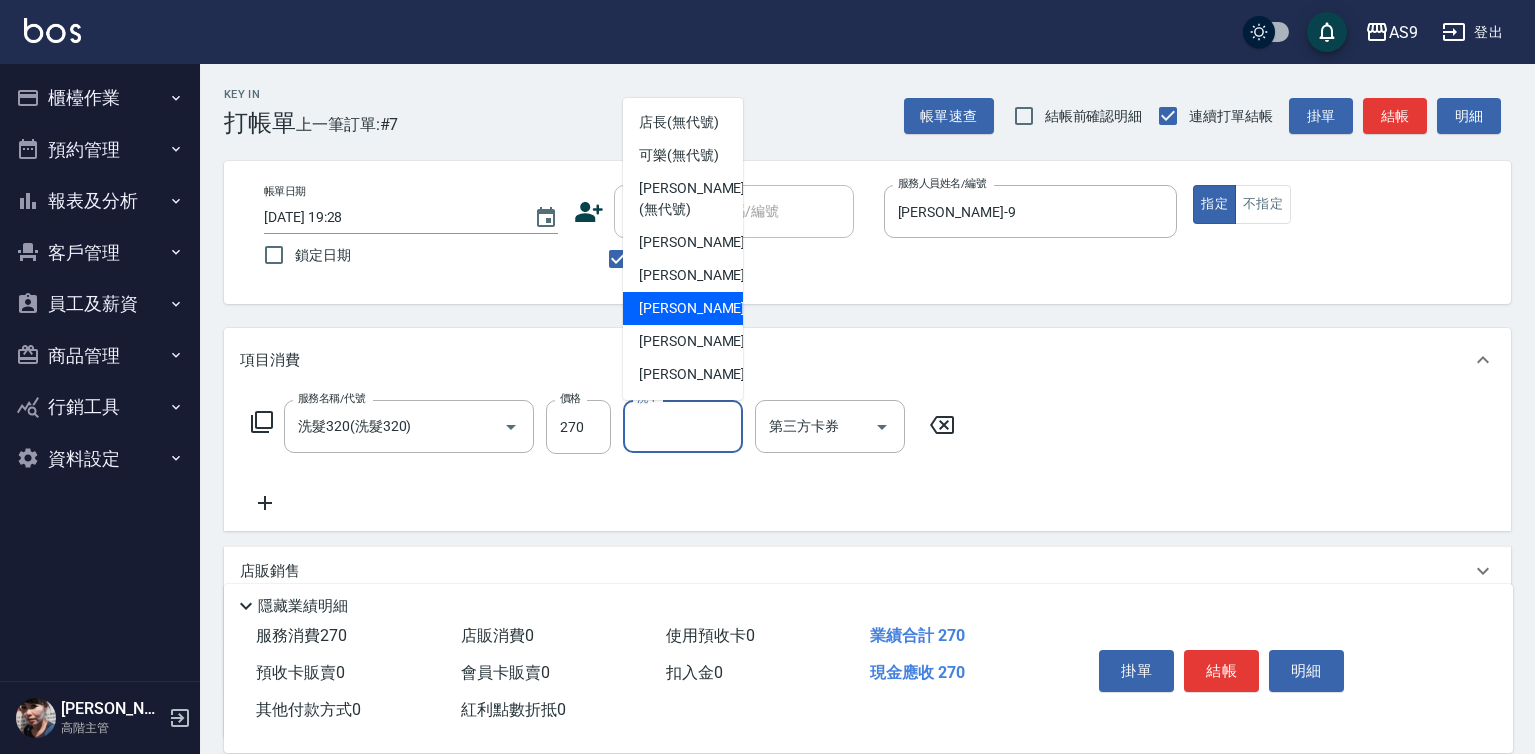 scroll, scrollTop: 100, scrollLeft: 0, axis: vertical 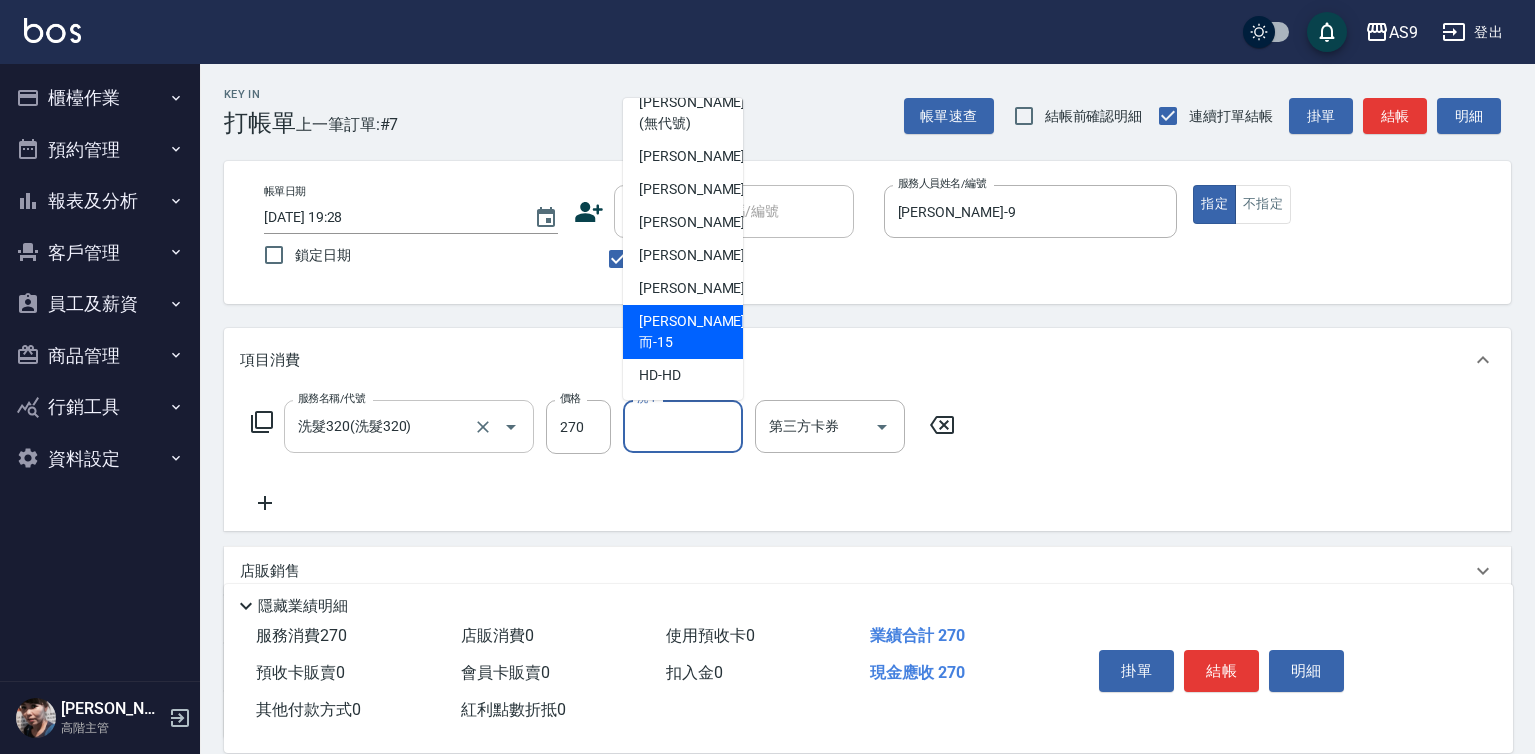 drag, startPoint x: 701, startPoint y: 368, endPoint x: 313, endPoint y: 430, distance: 392.9224 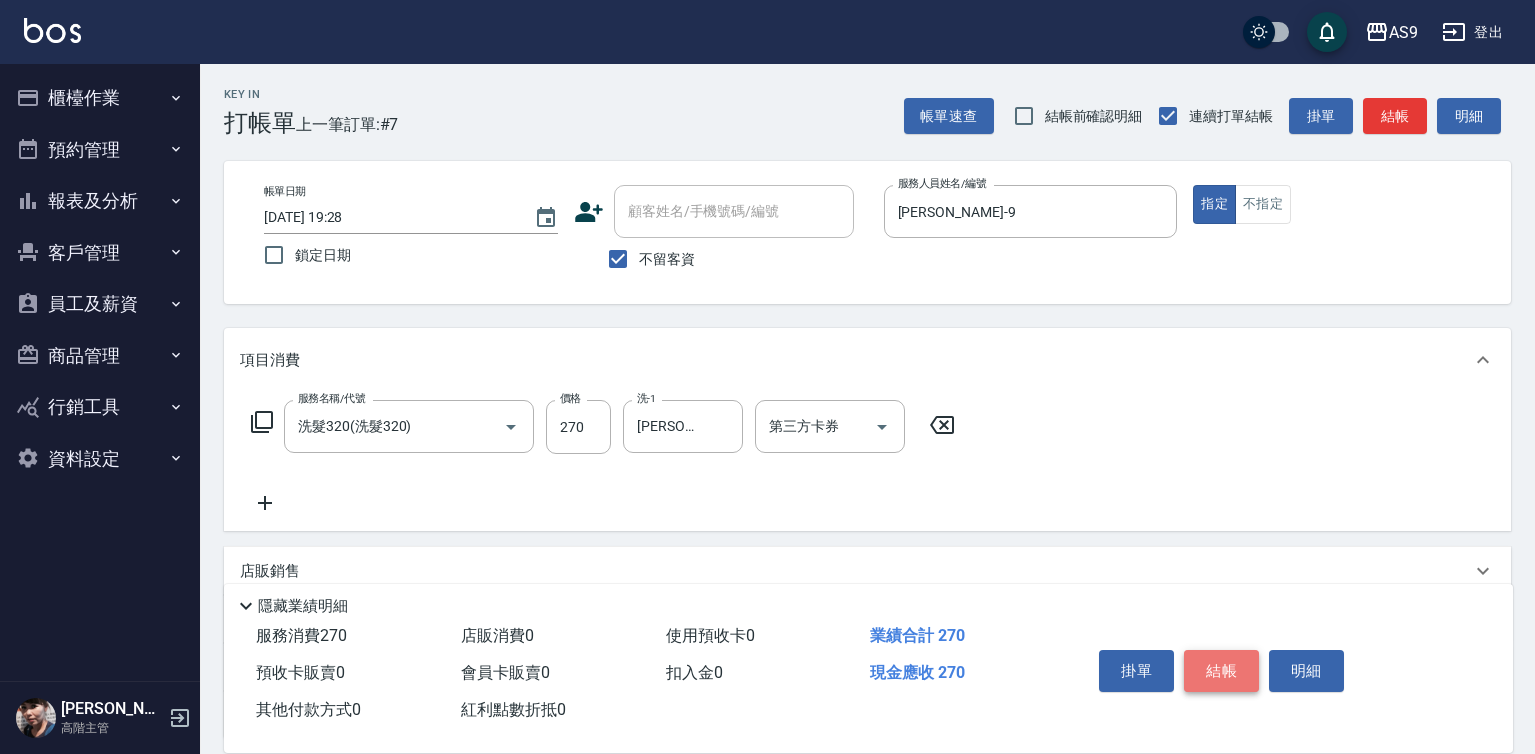 click on "結帳" at bounding box center (1221, 671) 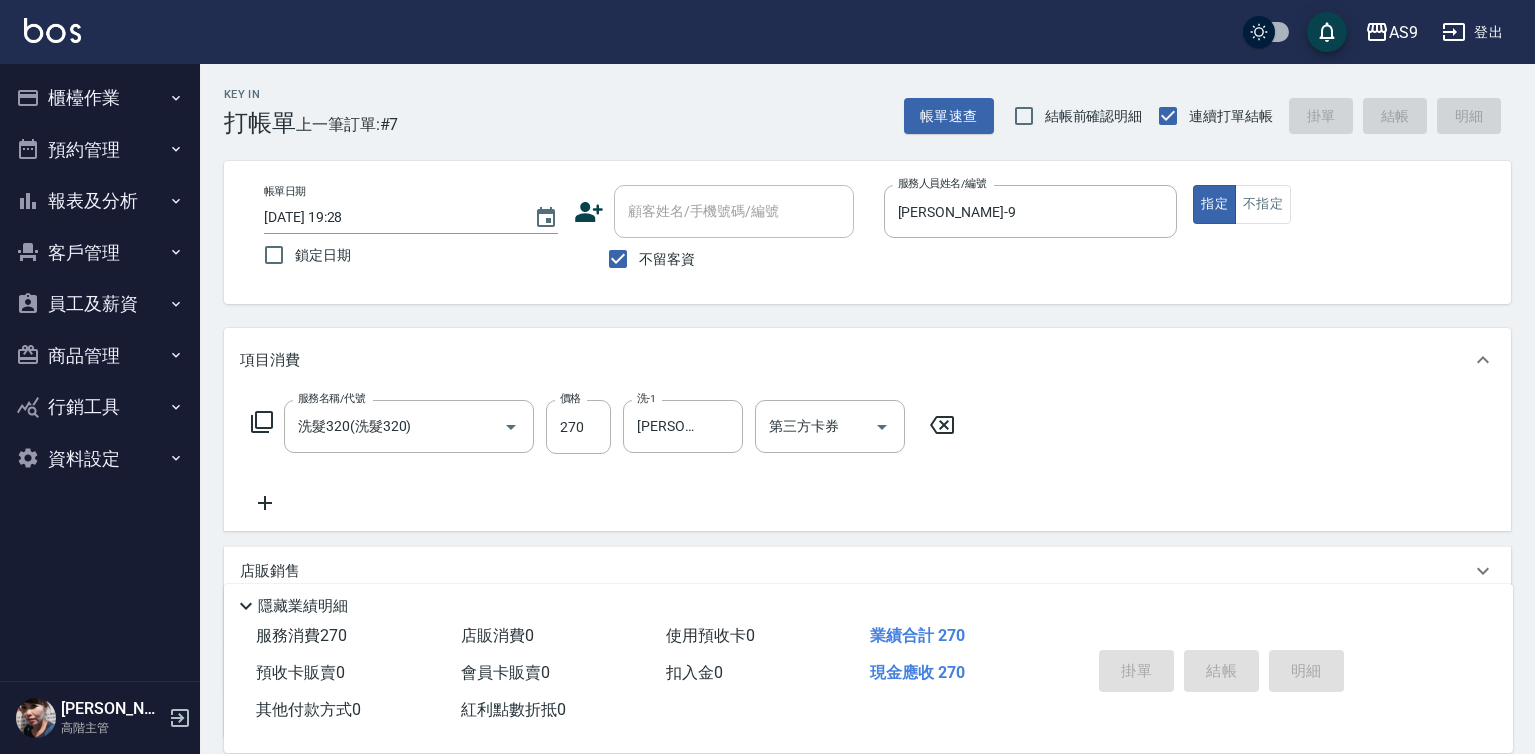 type 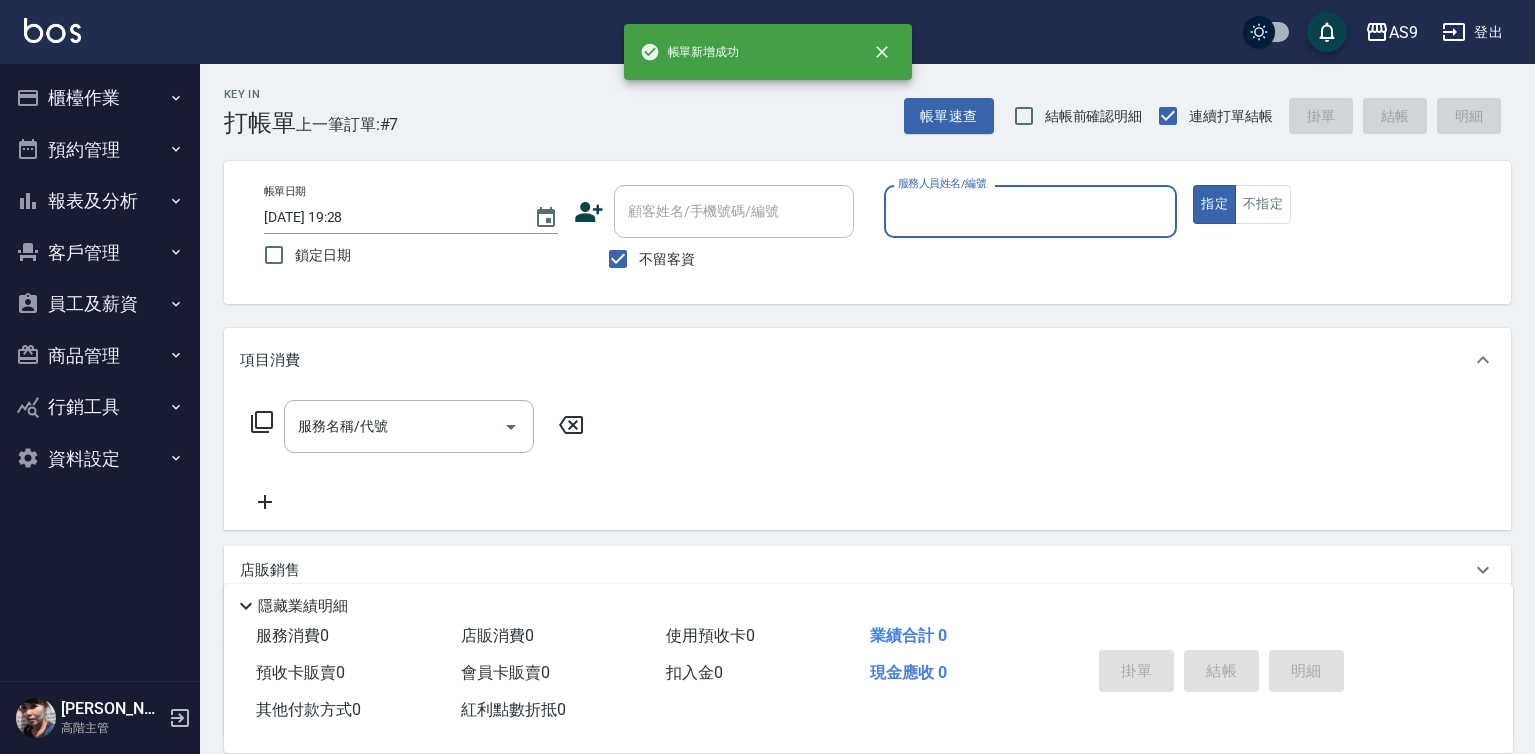 click on "服務人員姓名/編號" at bounding box center [1031, 211] 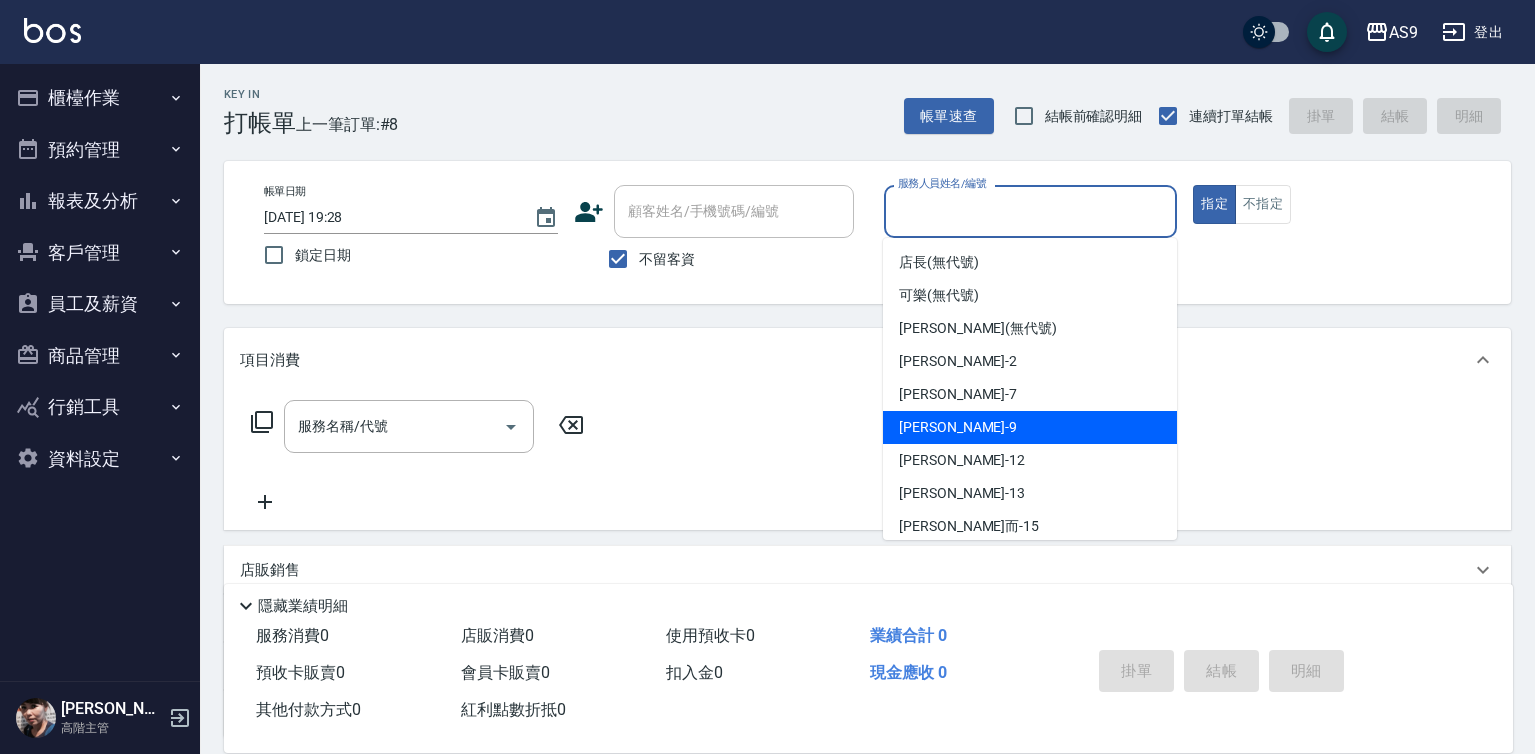 click on "[PERSON_NAME] -9" at bounding box center (1030, 427) 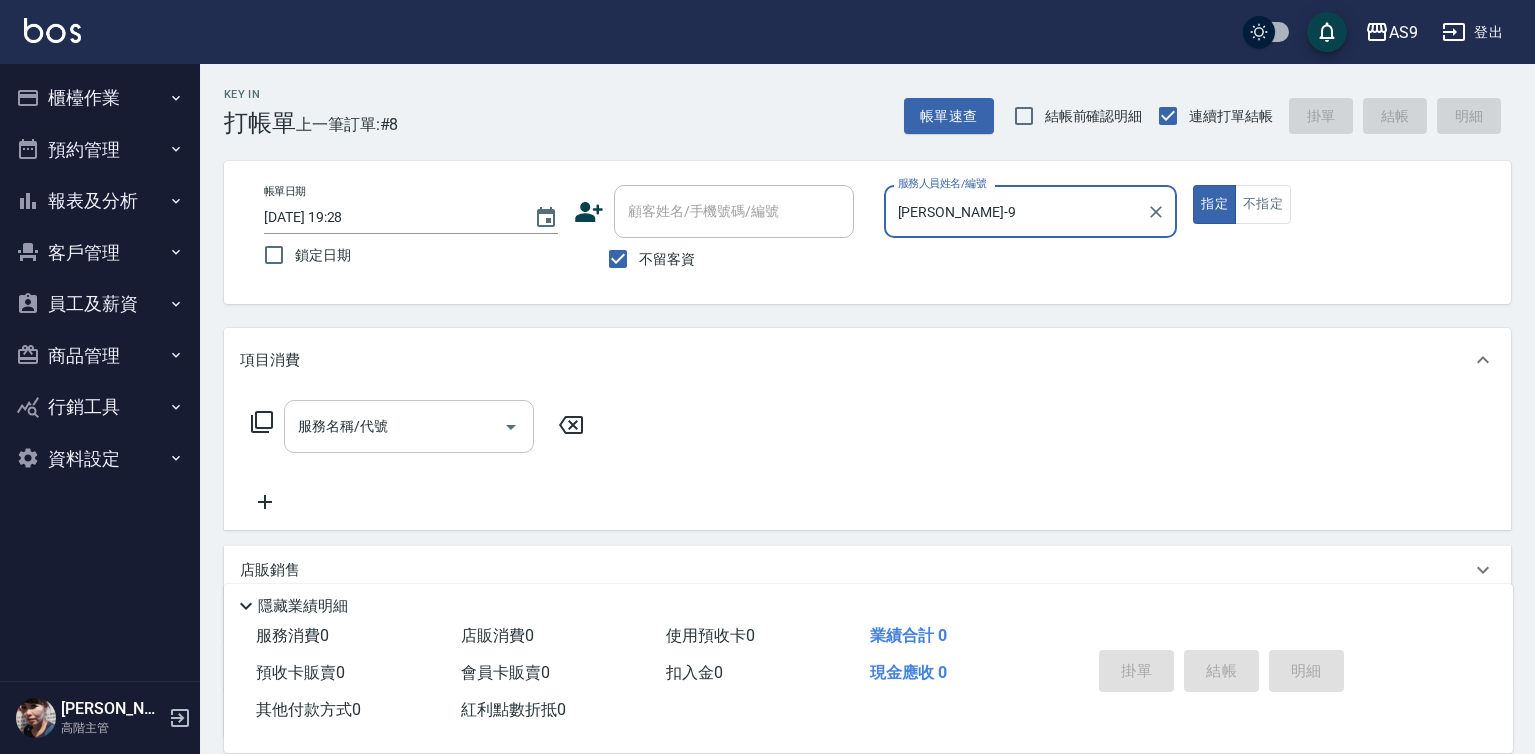 click on "服務名稱/代號" at bounding box center (394, 426) 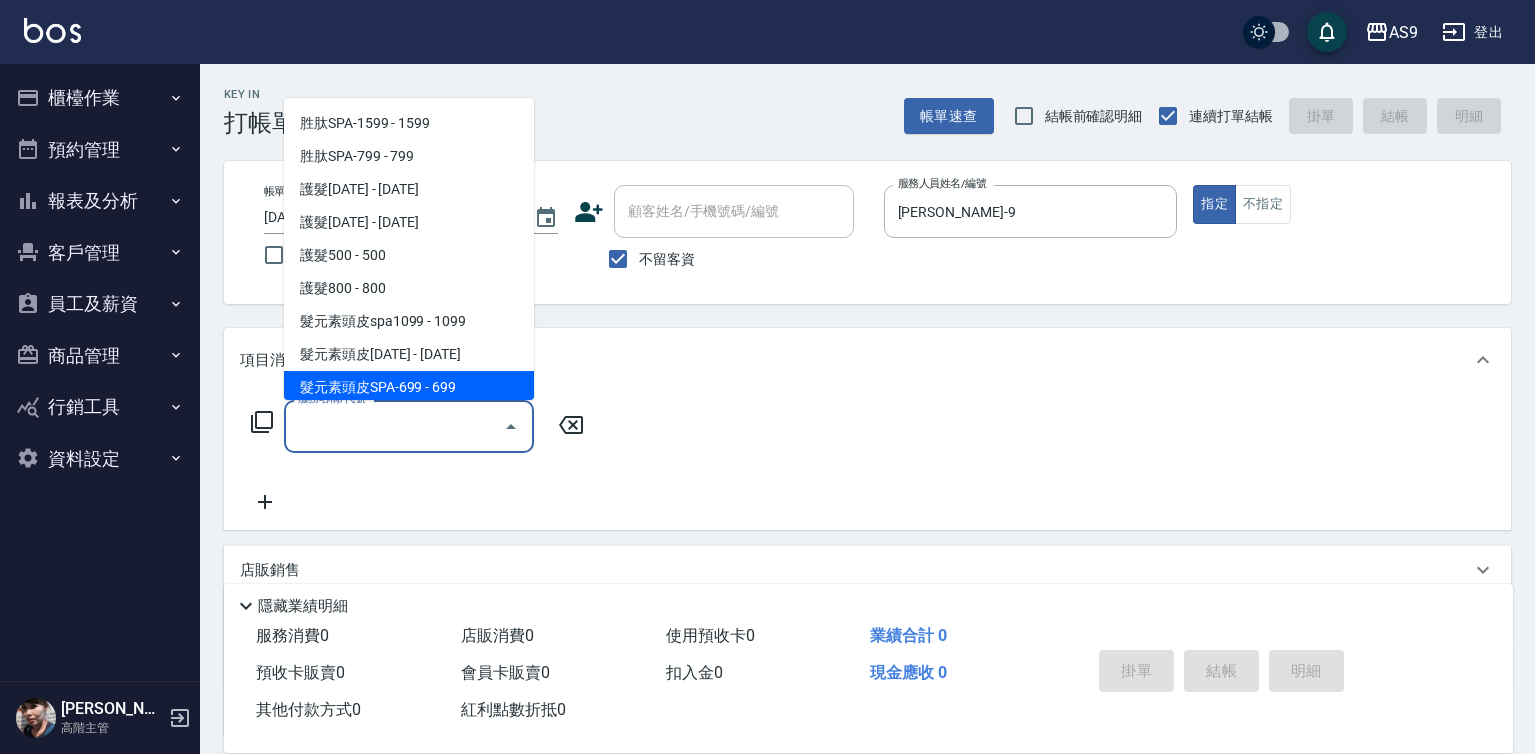 scroll, scrollTop: 300, scrollLeft: 0, axis: vertical 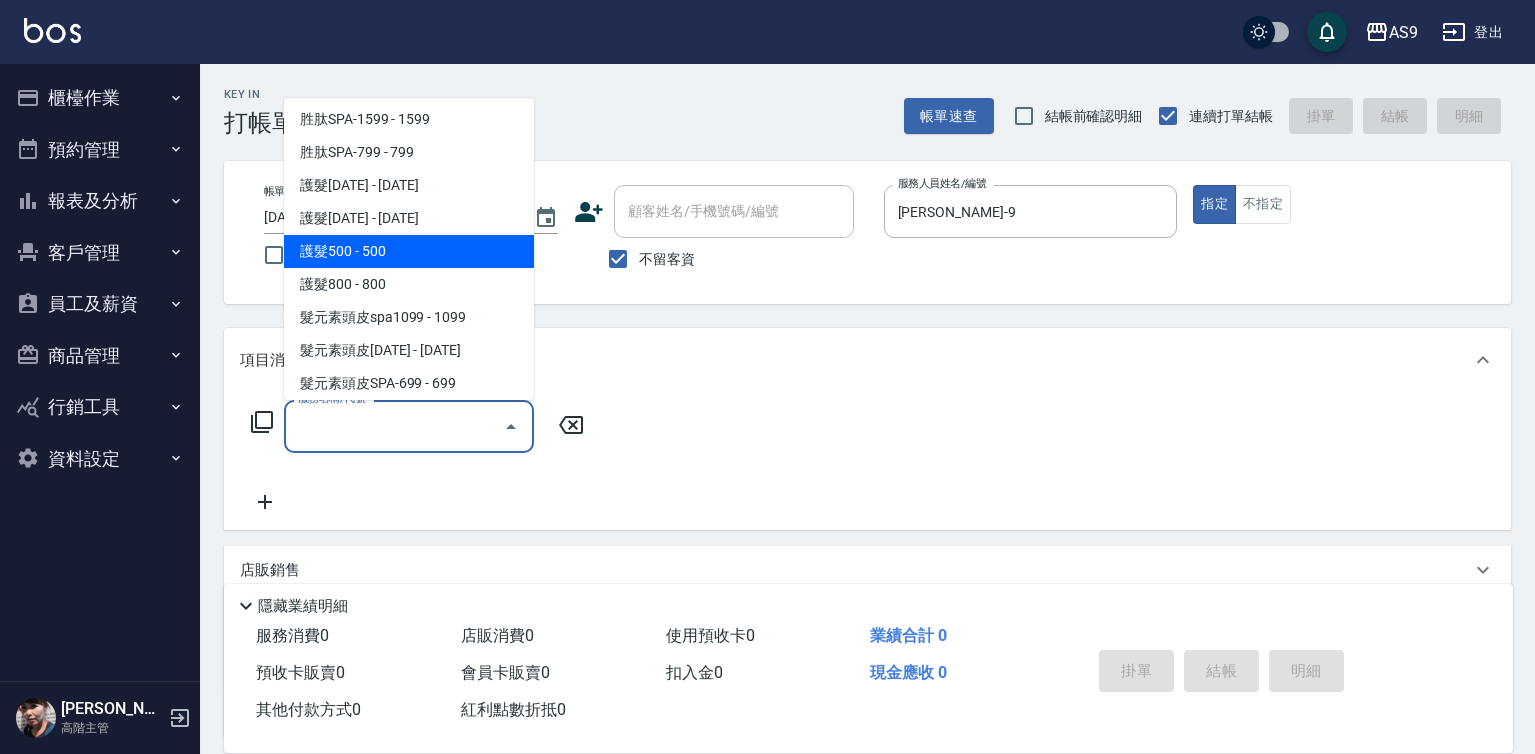 click on "護髮500 - 500" at bounding box center (409, 251) 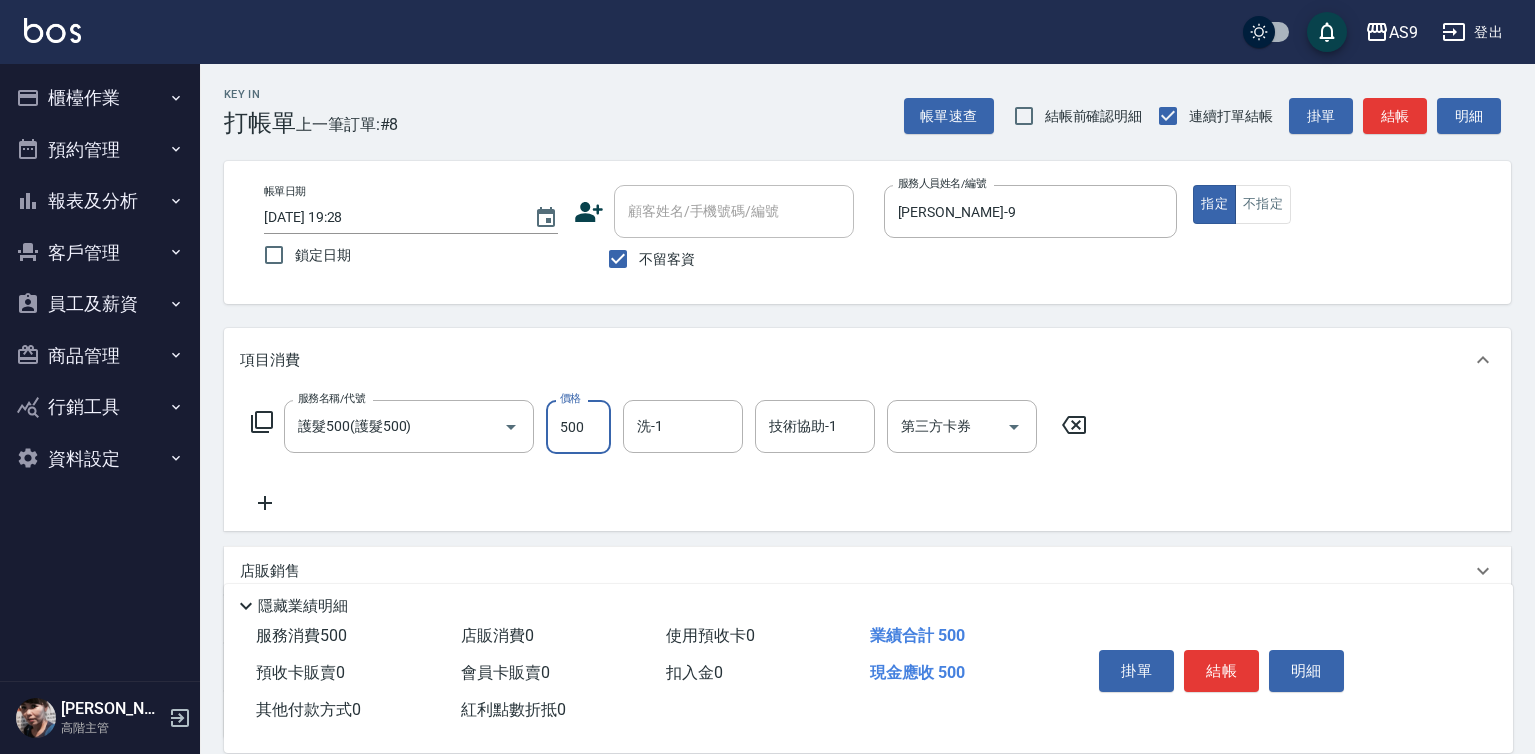 click on "500" at bounding box center (578, 427) 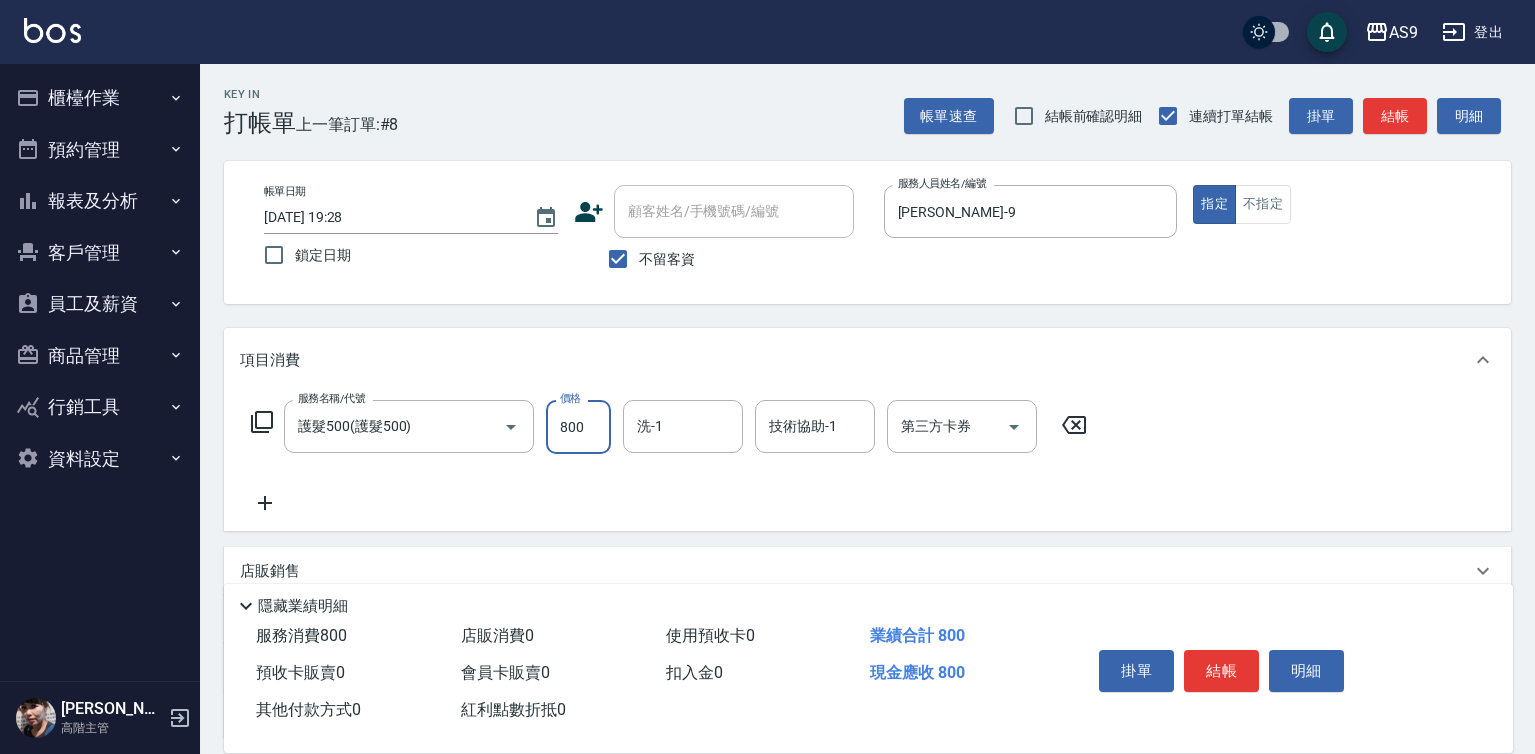 click on "800" at bounding box center (578, 427) 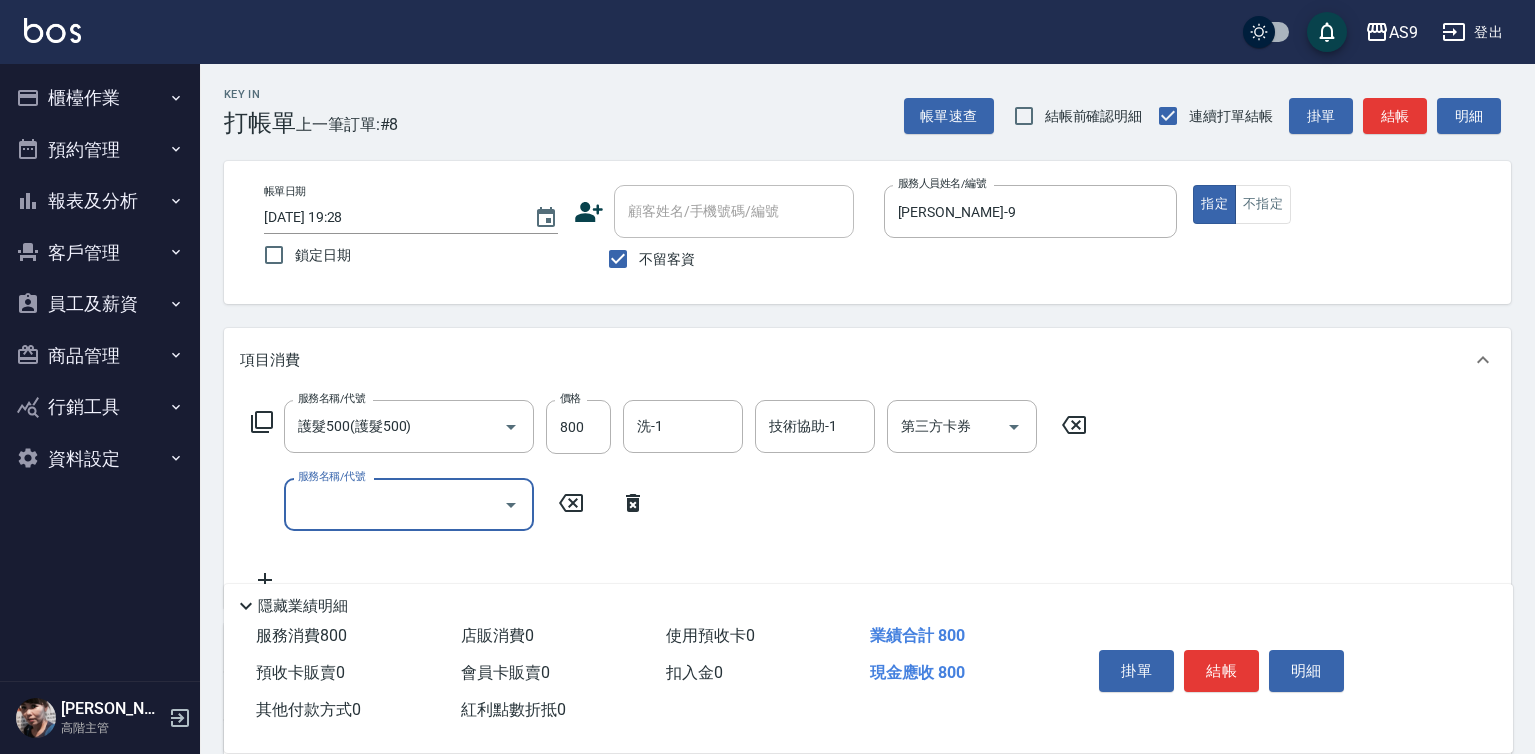 click on "服務名稱/代號" at bounding box center [394, 504] 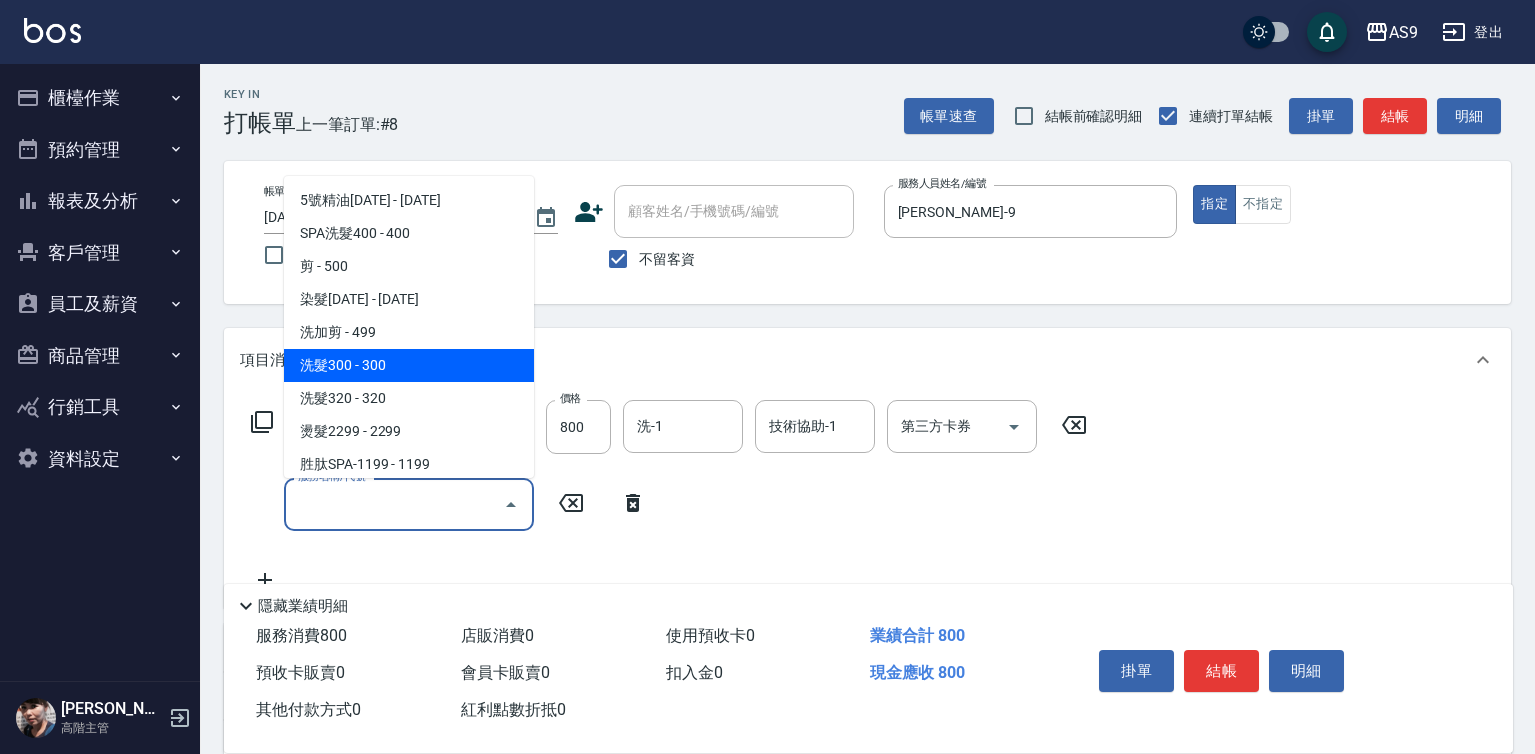 click on "洗髮300 - 300" at bounding box center (409, 365) 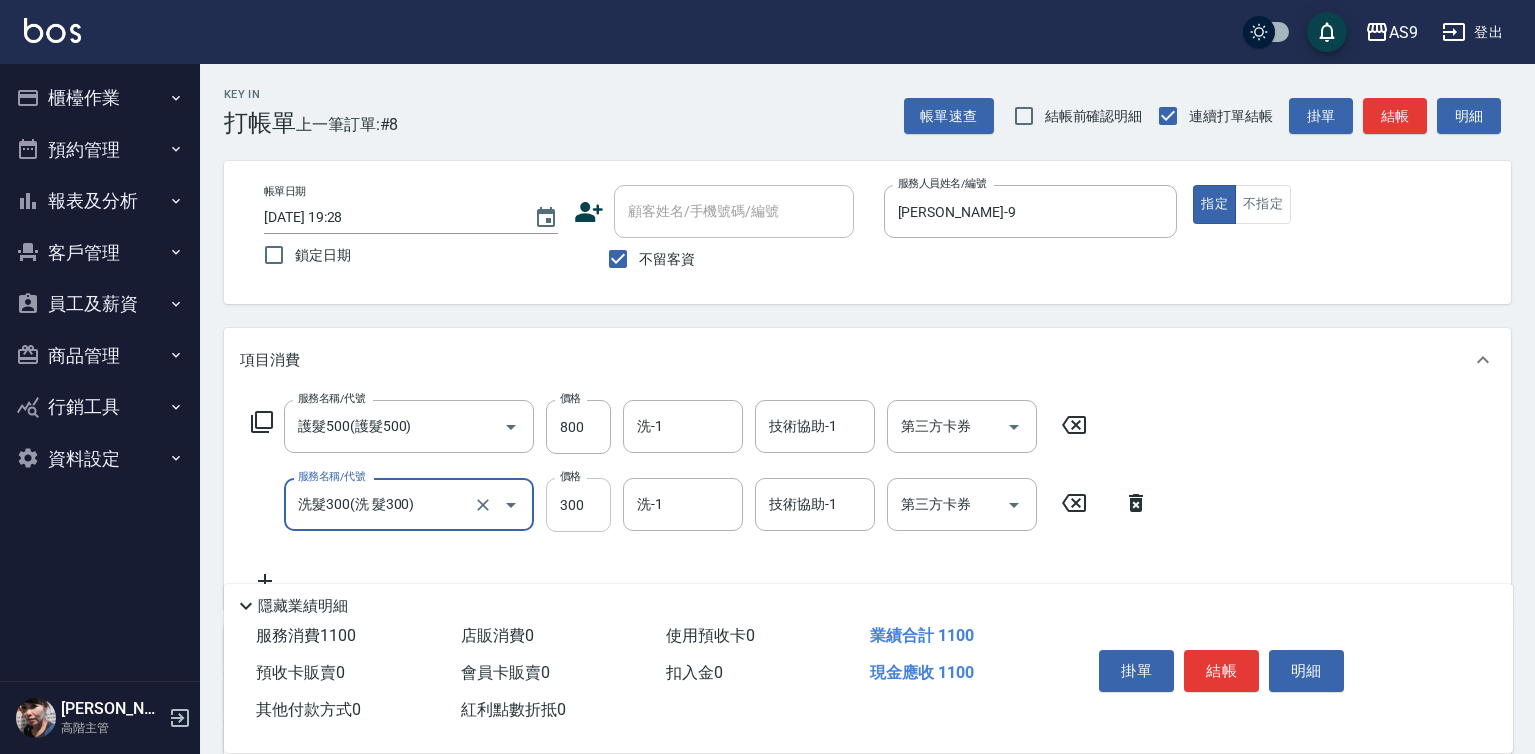 click on "300" at bounding box center [578, 505] 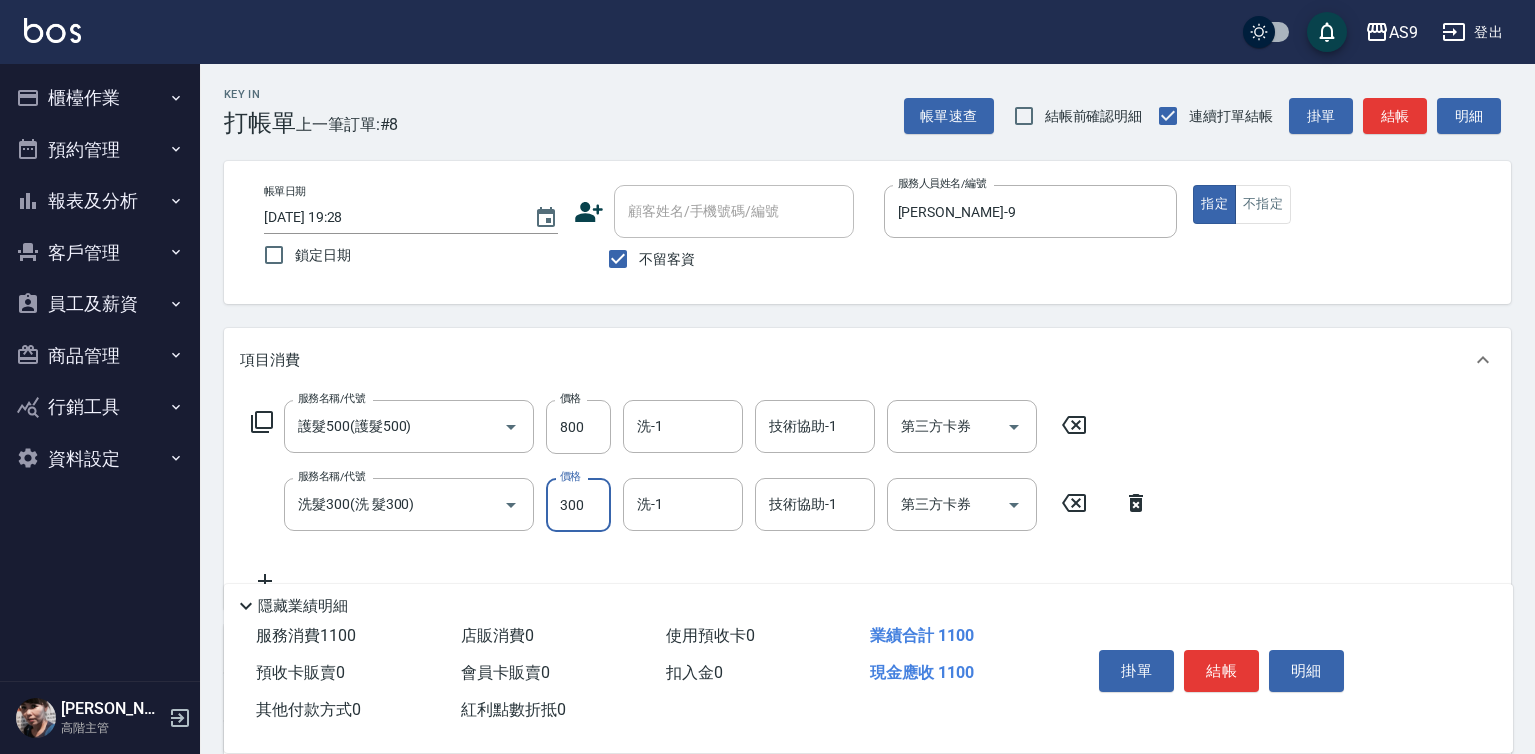 click on "300" at bounding box center (578, 505) 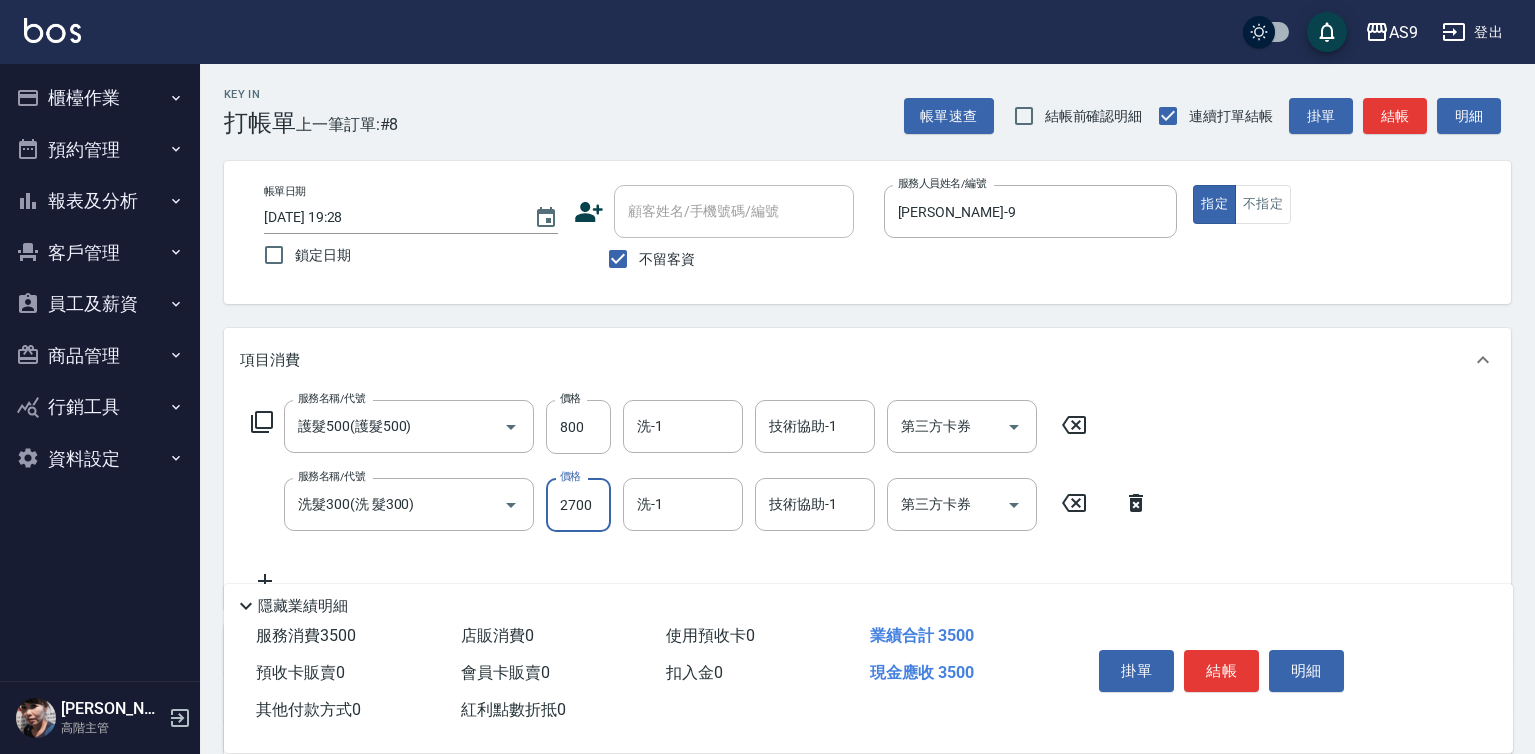 click on "2700" at bounding box center (578, 505) 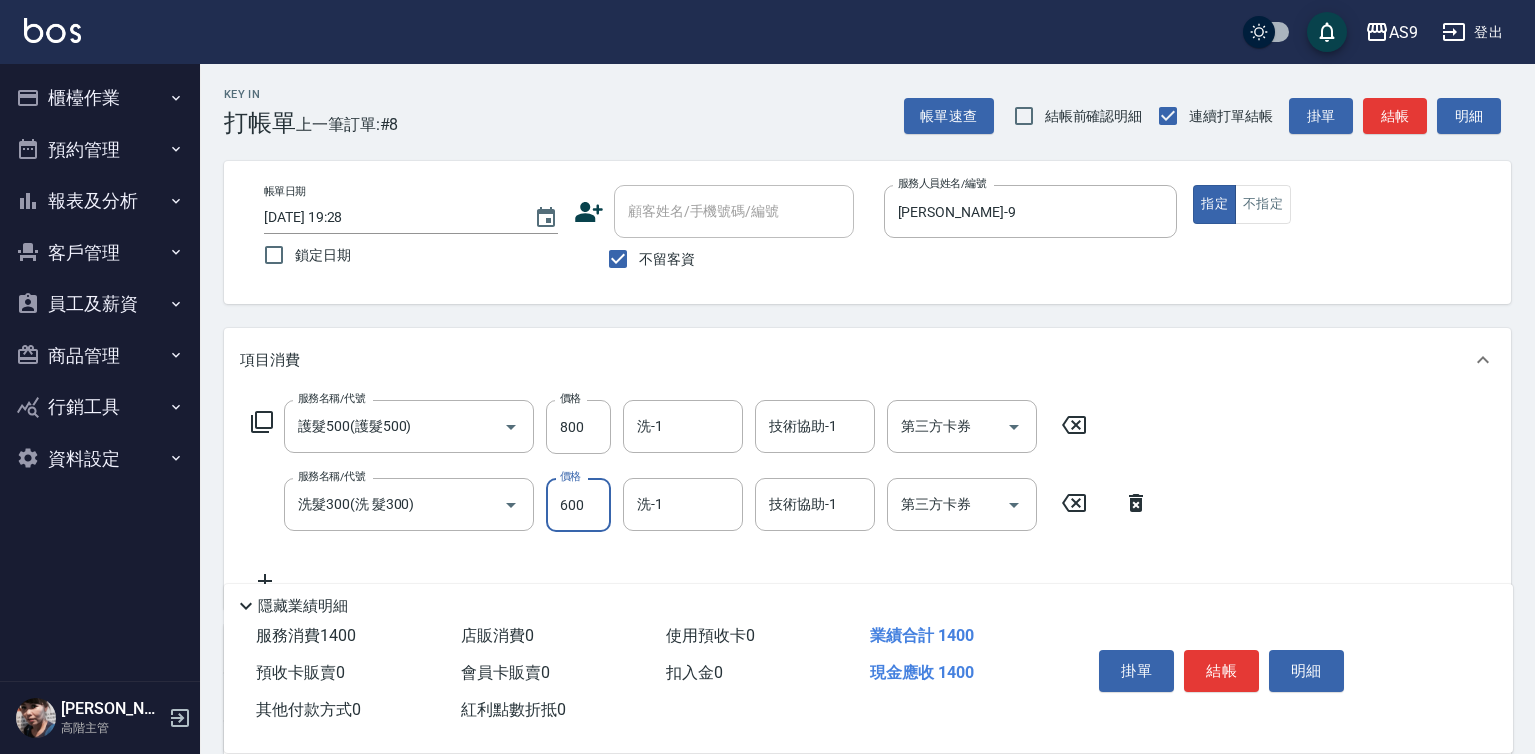 click on "600" at bounding box center [578, 505] 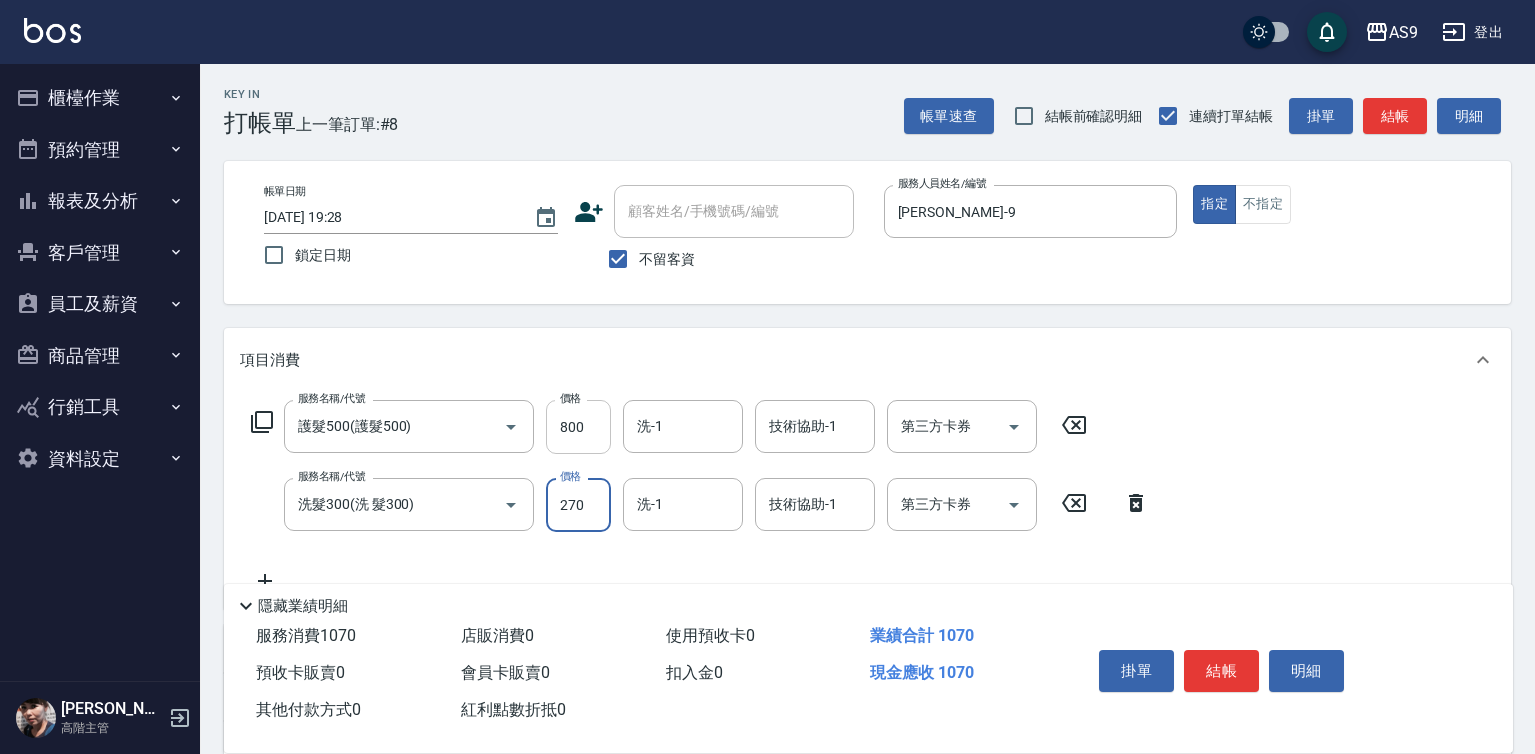 type on "270" 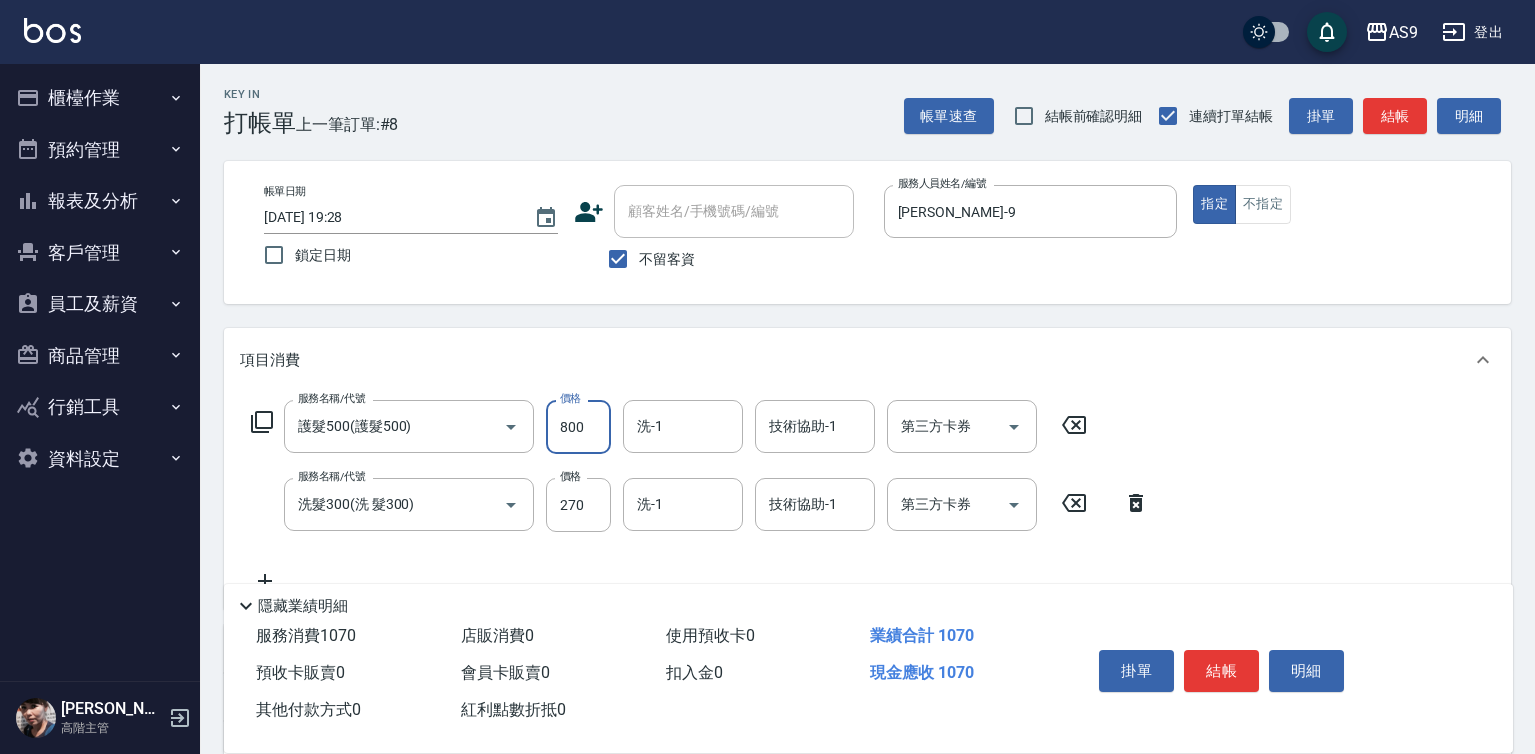 click on "800" at bounding box center [578, 427] 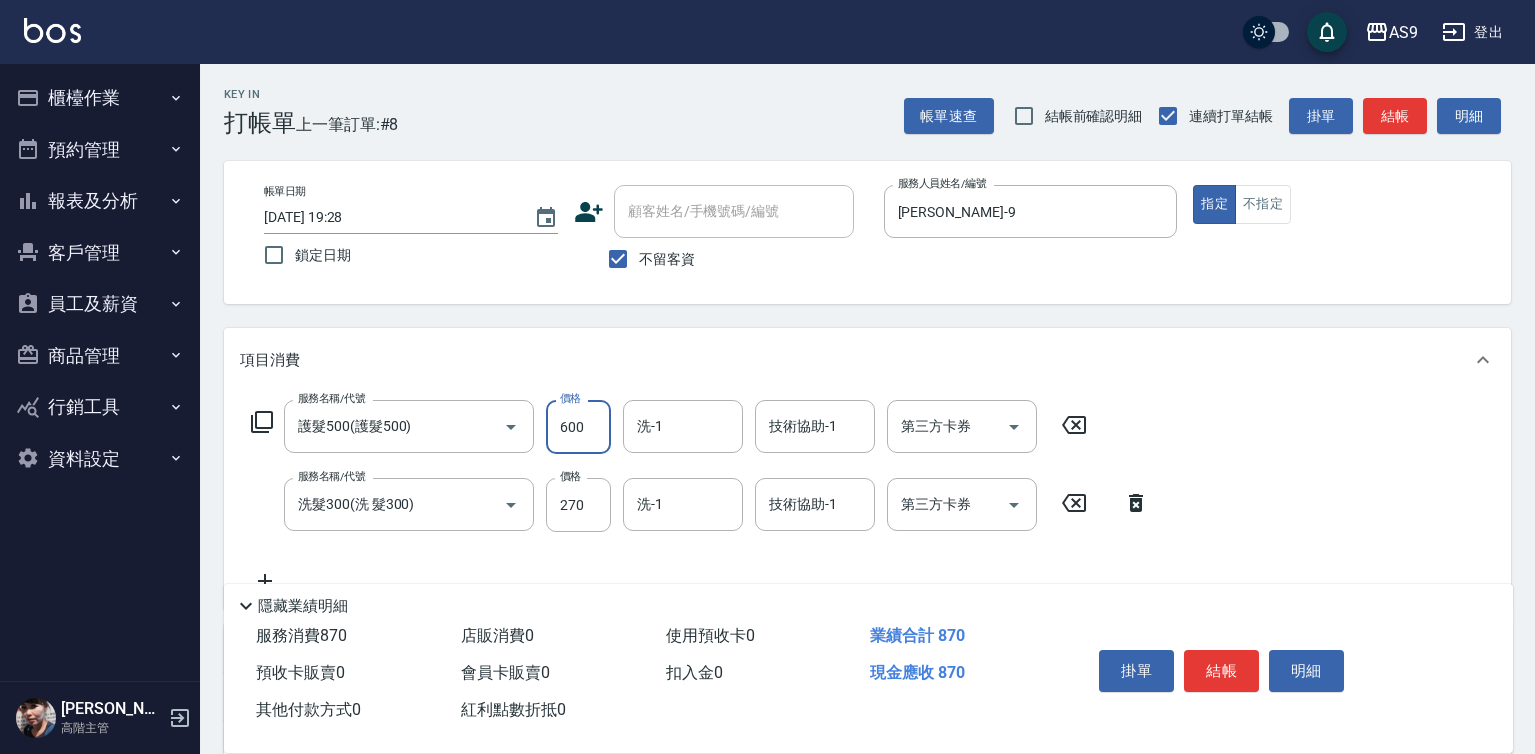 click on "隱藏業績明細" at bounding box center [873, 606] 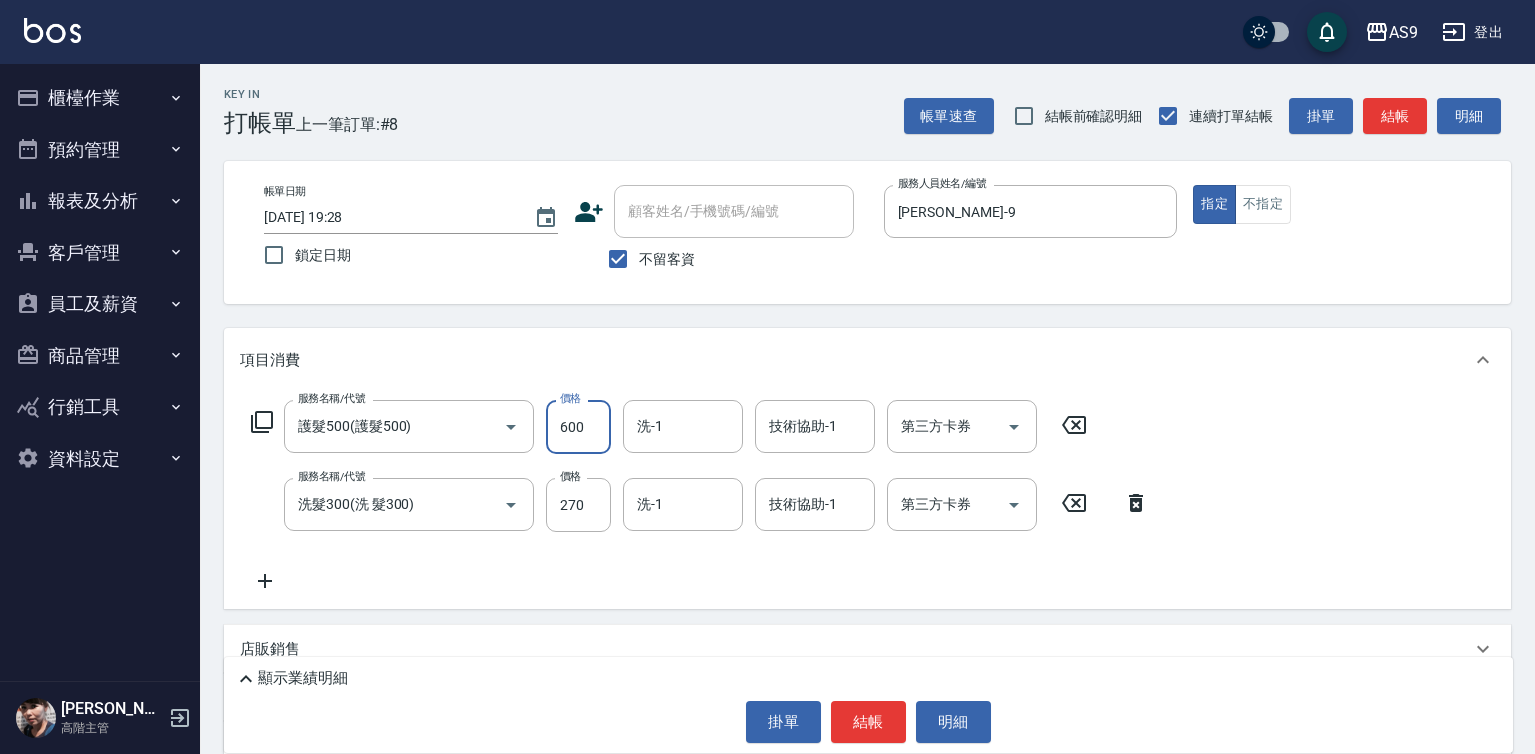 click on "600" at bounding box center [578, 427] 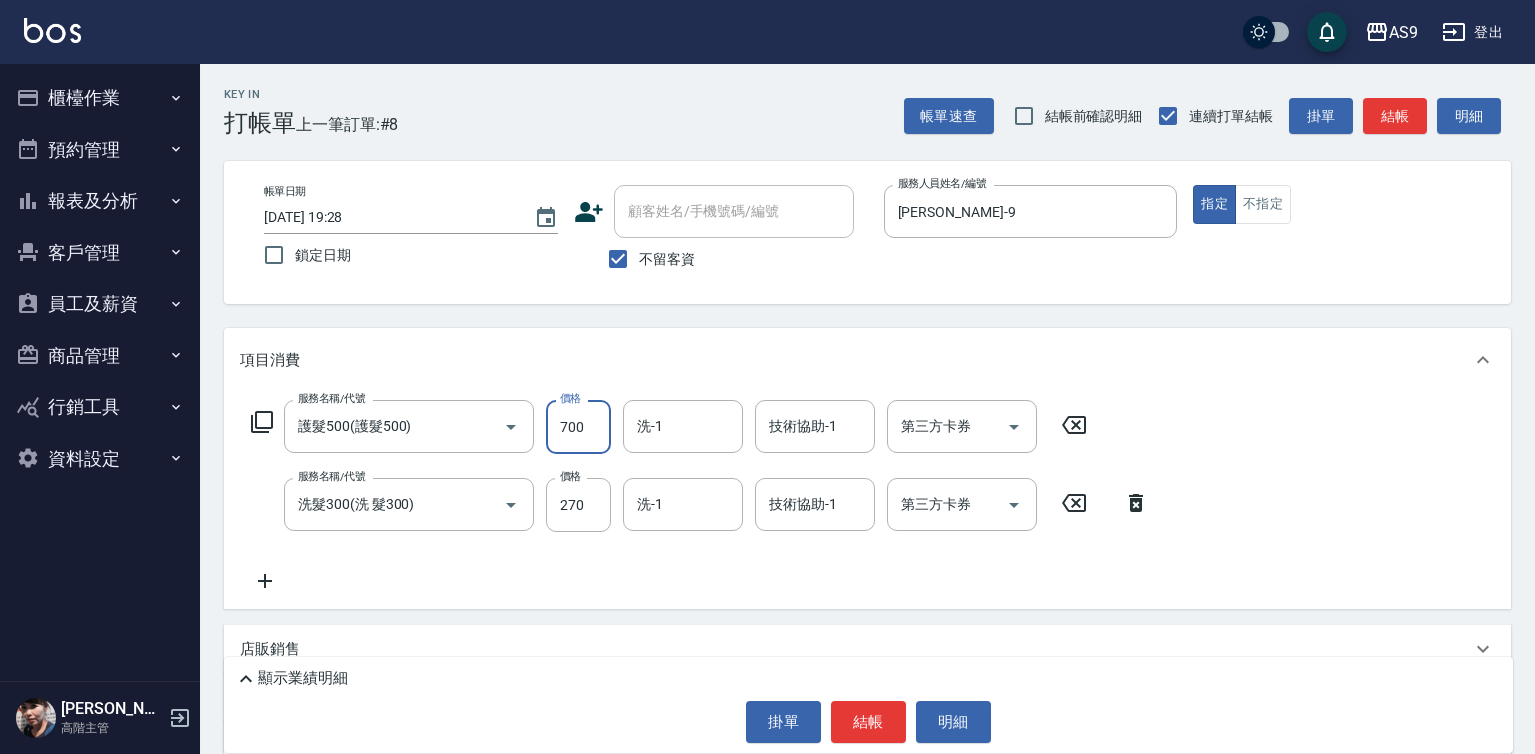 type on "700" 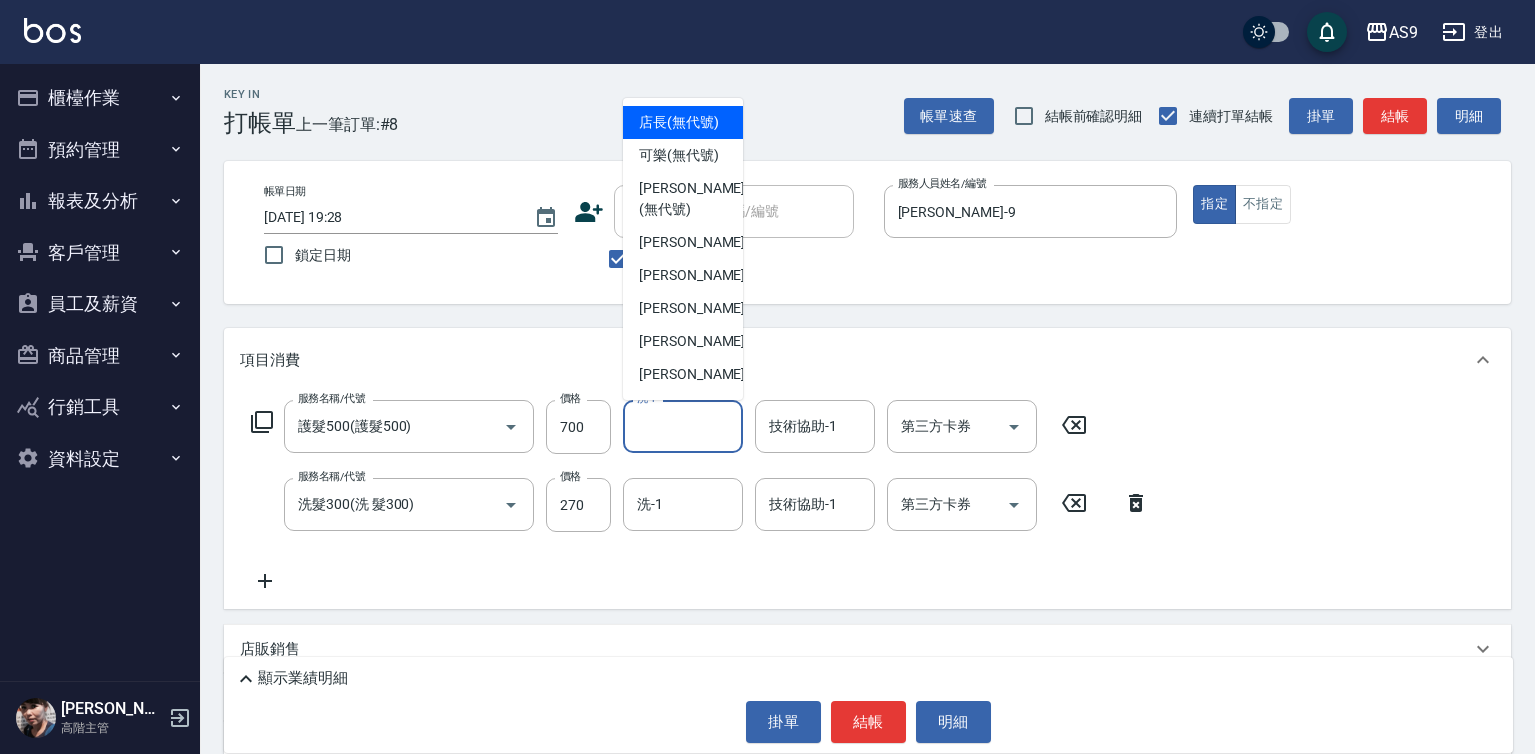 click on "洗-1" at bounding box center [683, 426] 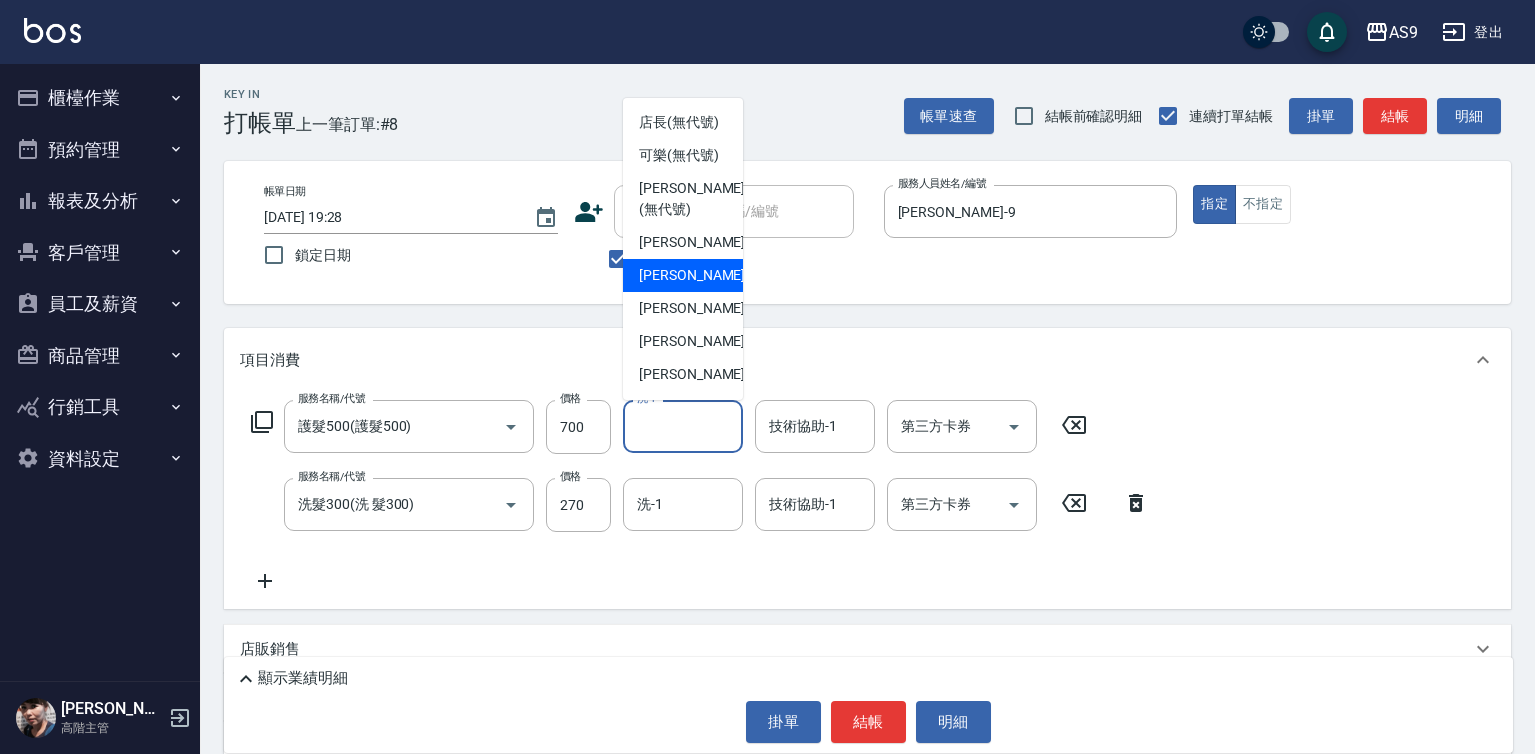 scroll, scrollTop: 100, scrollLeft: 0, axis: vertical 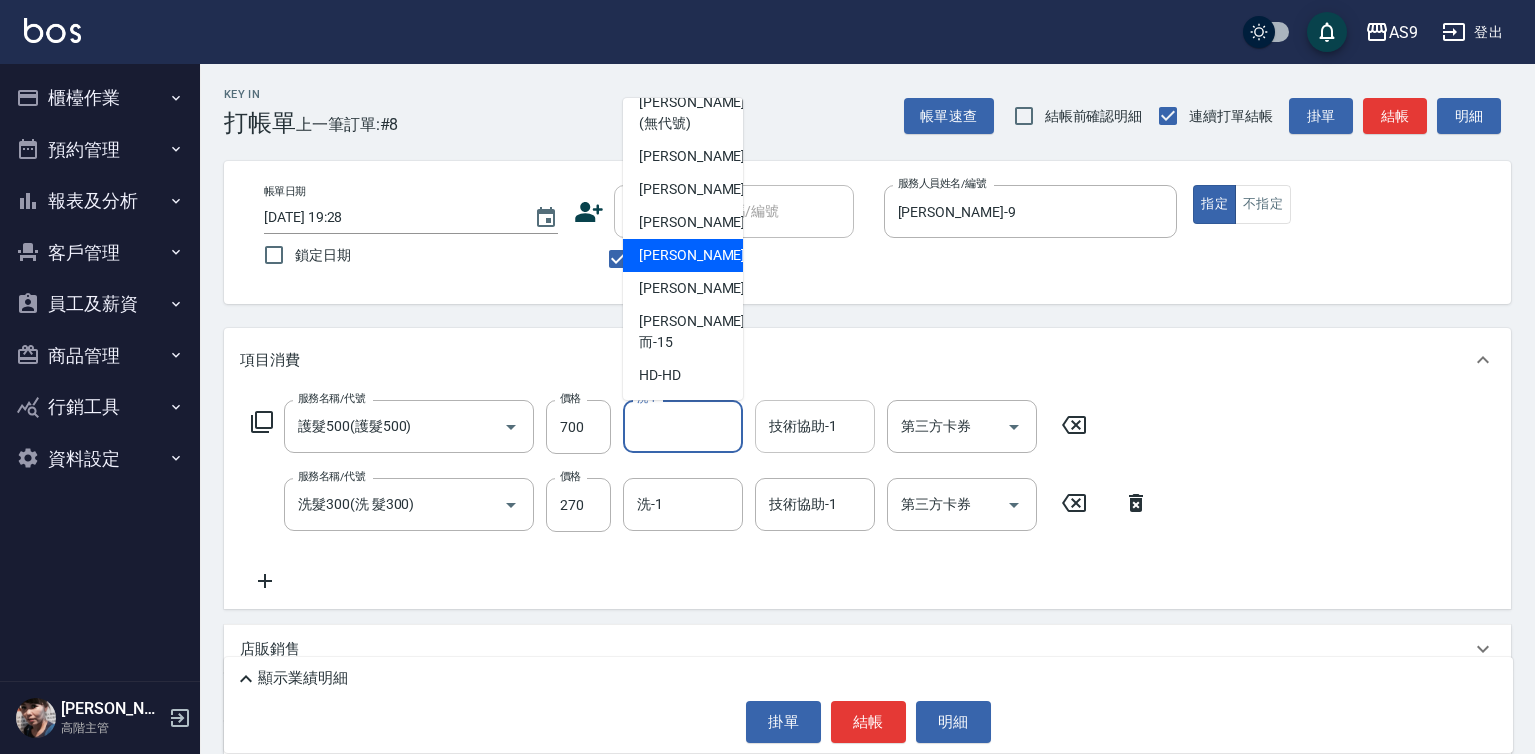 click on "[PERSON_NAME]-12" at bounding box center (702, 255) 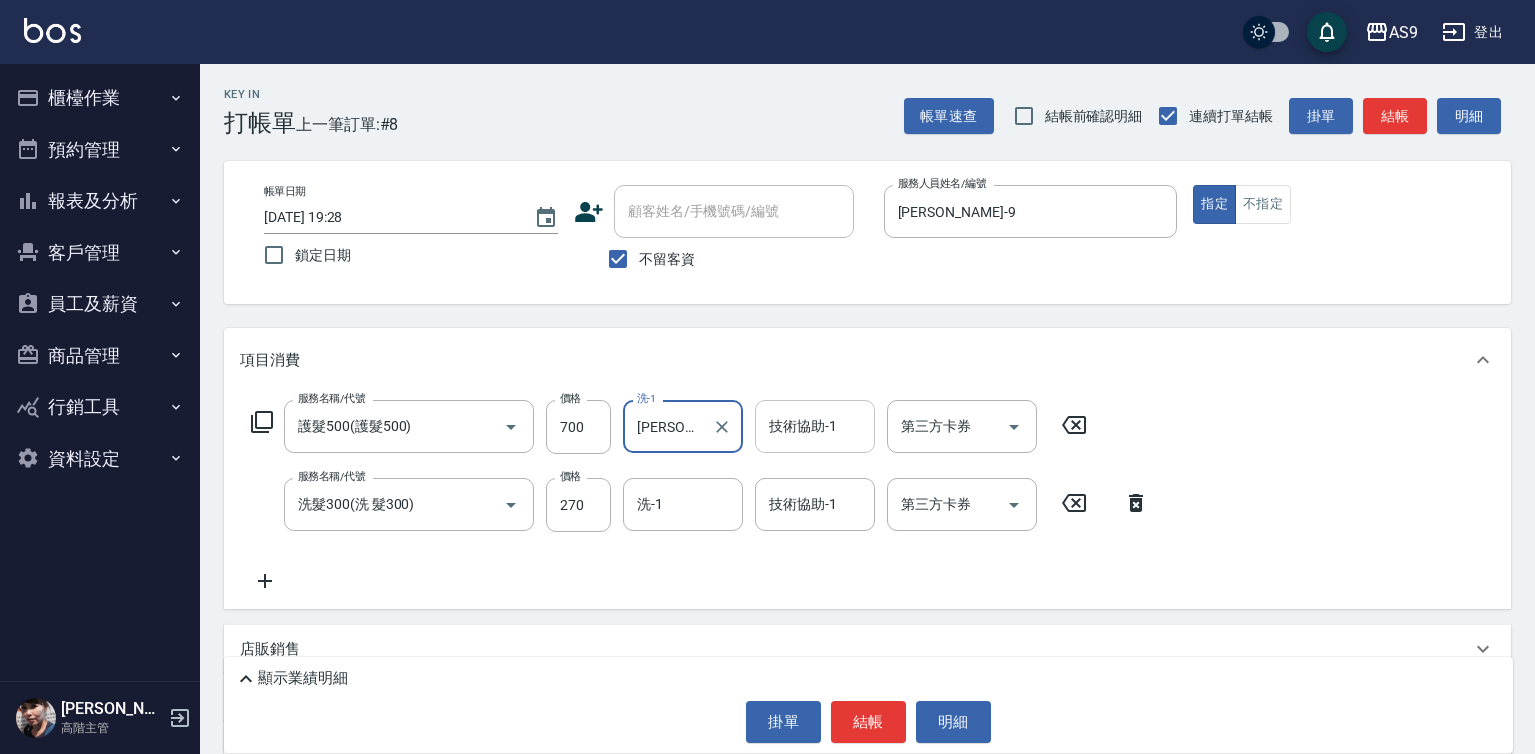 click on "技術協助-1" at bounding box center (815, 426) 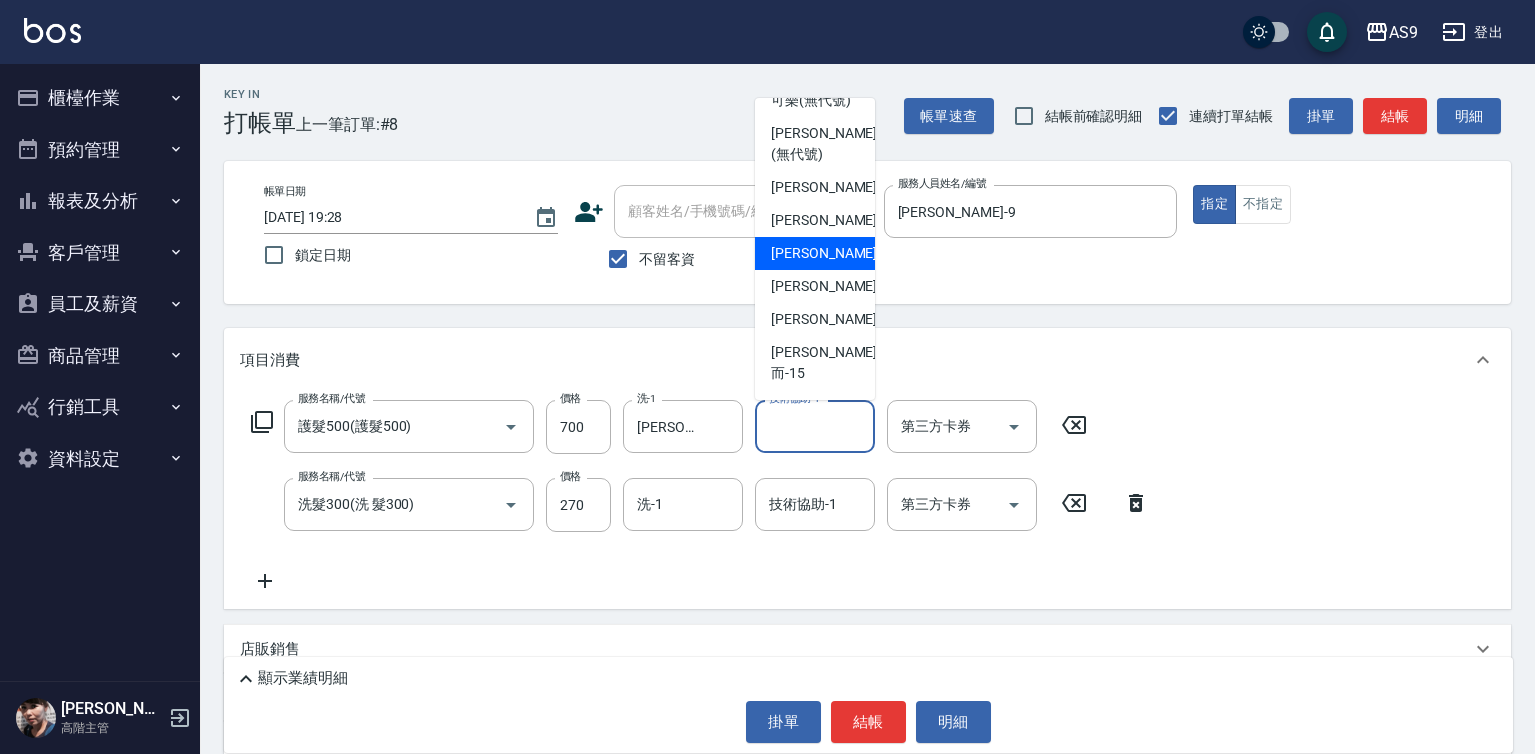 scroll, scrollTop: 100, scrollLeft: 0, axis: vertical 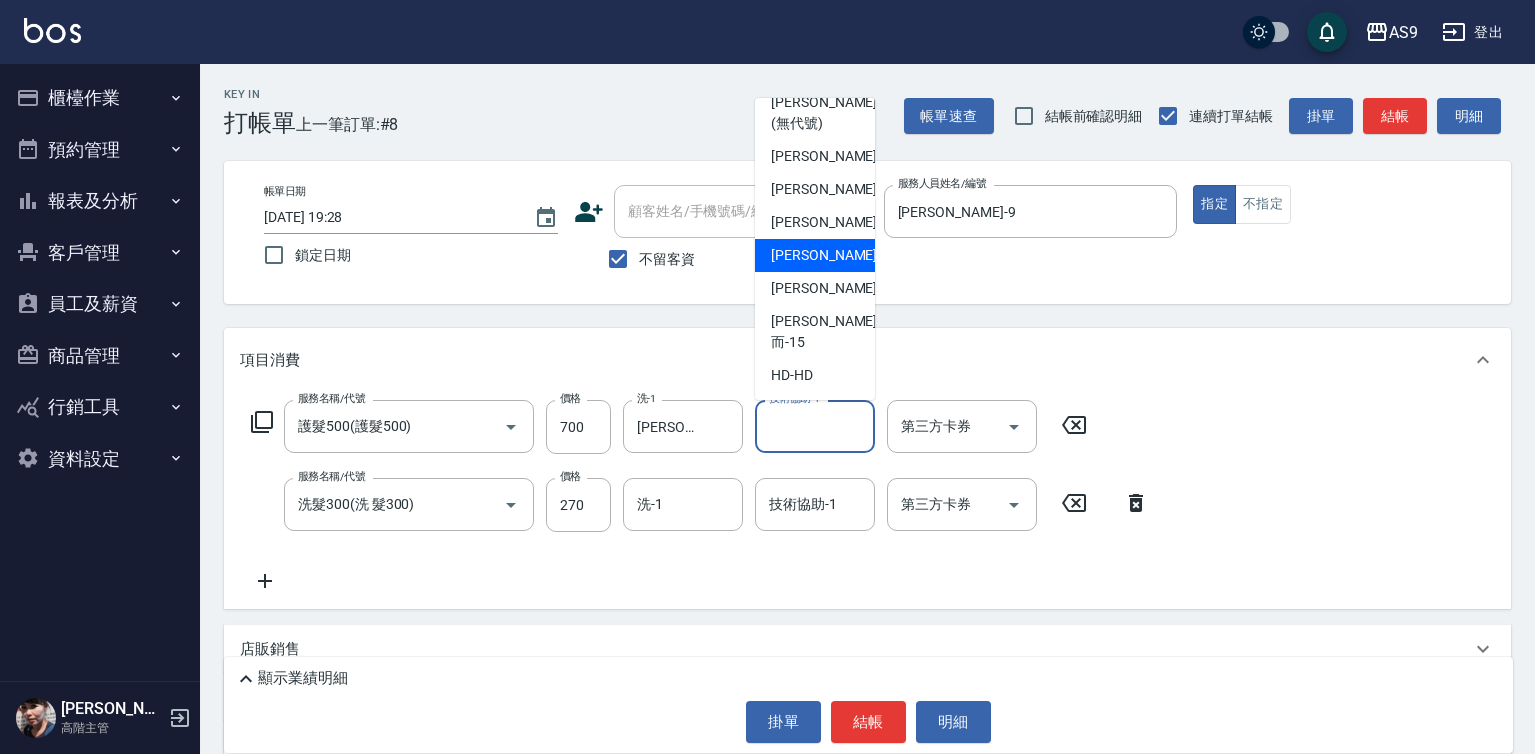 click on "[PERSON_NAME]-12" at bounding box center (834, 255) 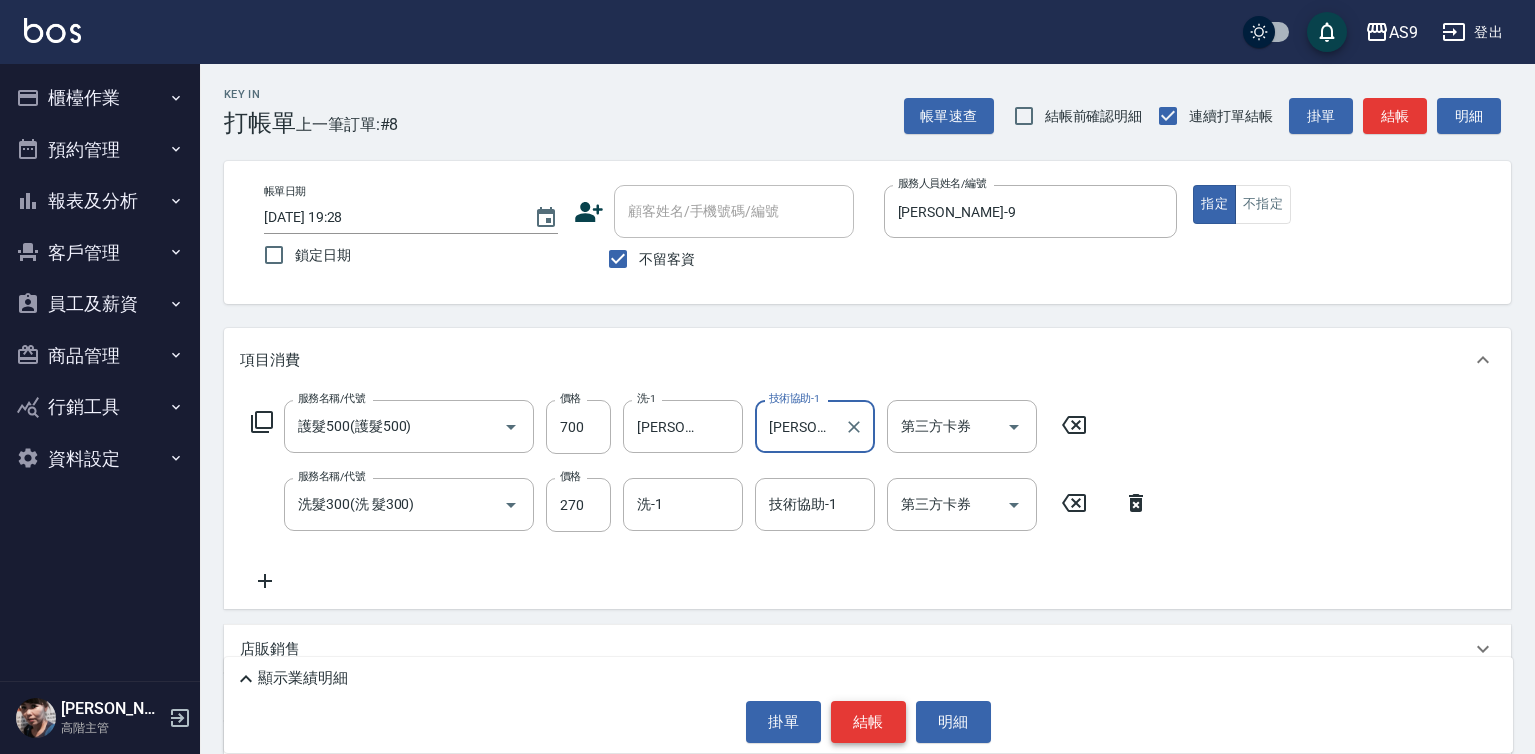 click on "結帳" at bounding box center (868, 722) 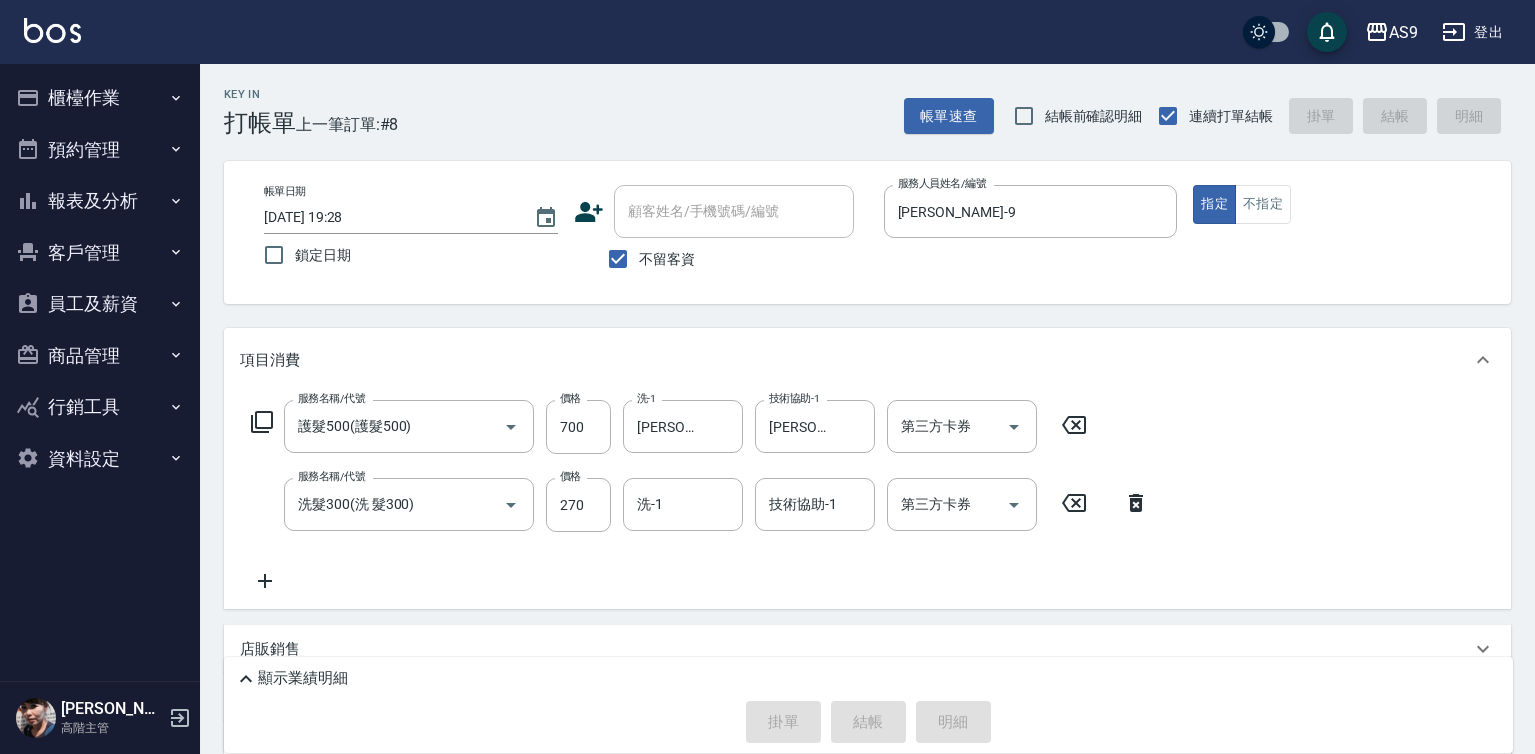 type on "[DATE] 19:29" 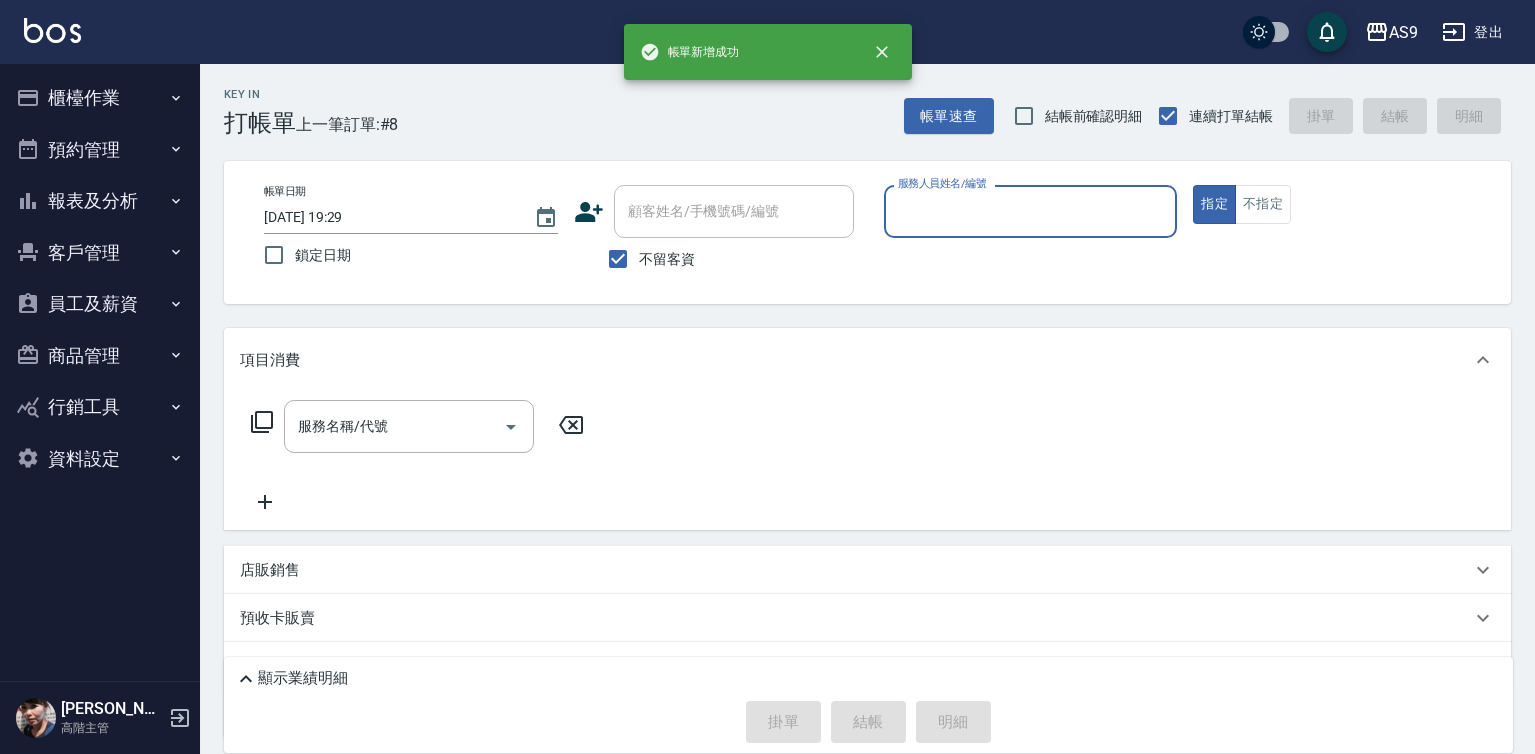 click on "服務人員姓名/編號" at bounding box center (1031, 211) 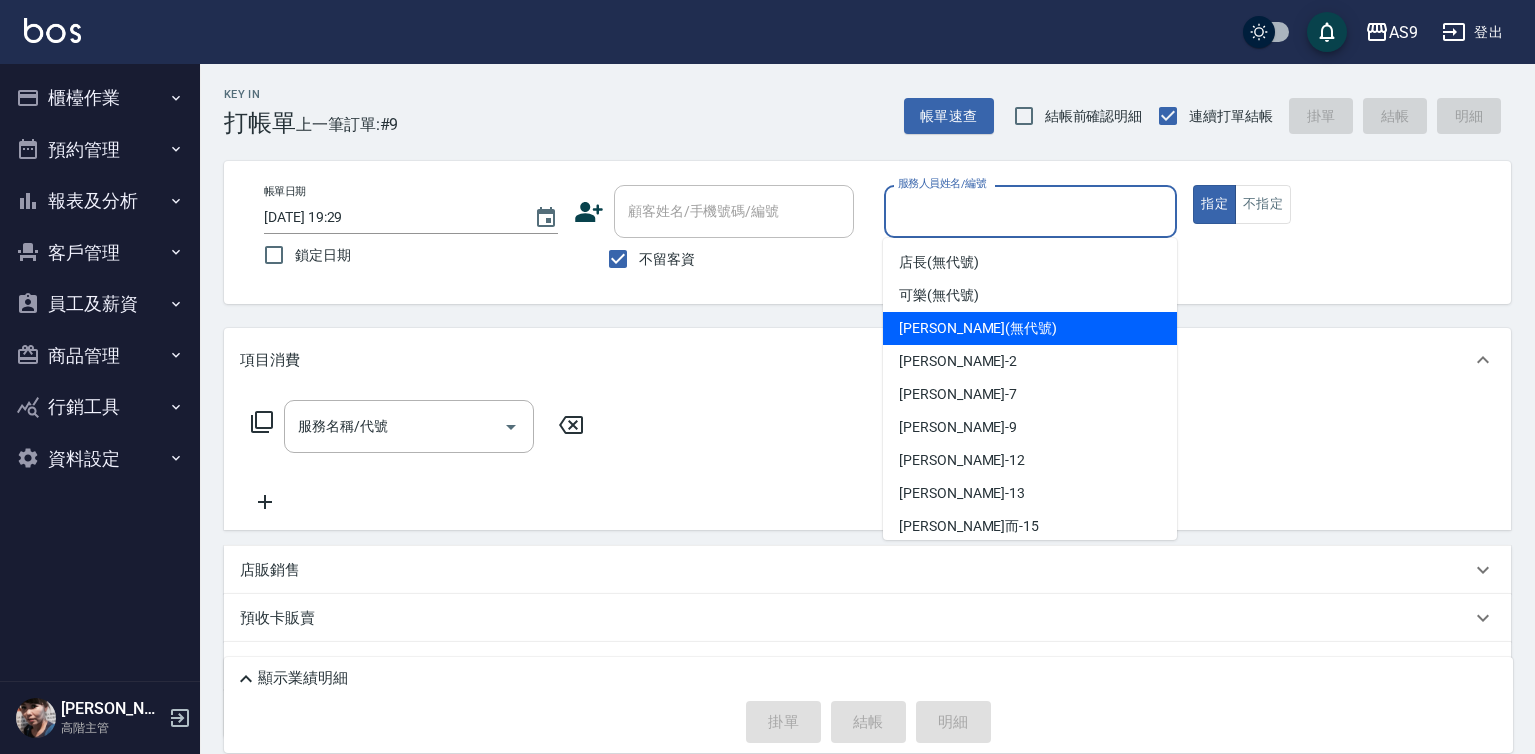 click on "[PERSON_NAME] (無代號)" at bounding box center (1030, 328) 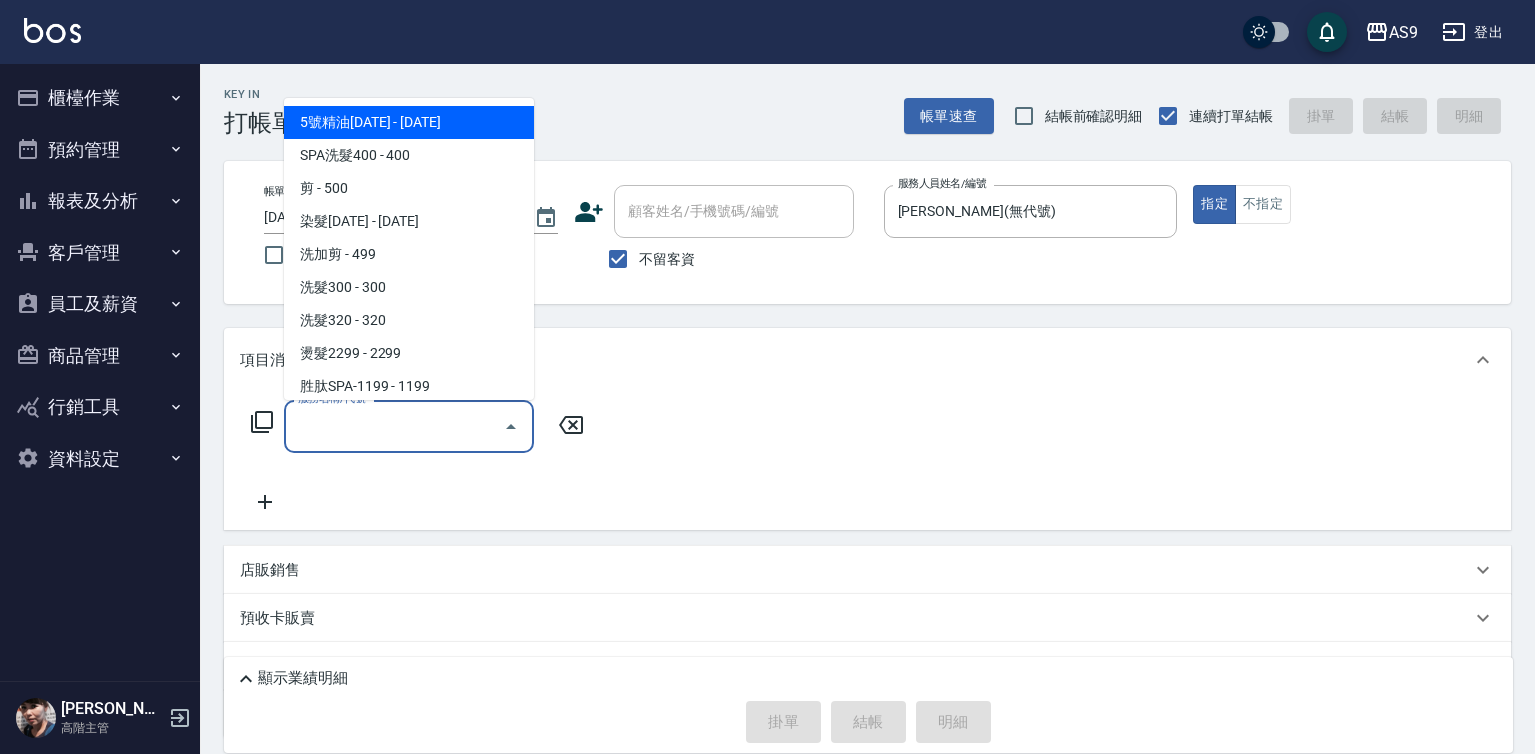click on "服務名稱/代號" at bounding box center (394, 426) 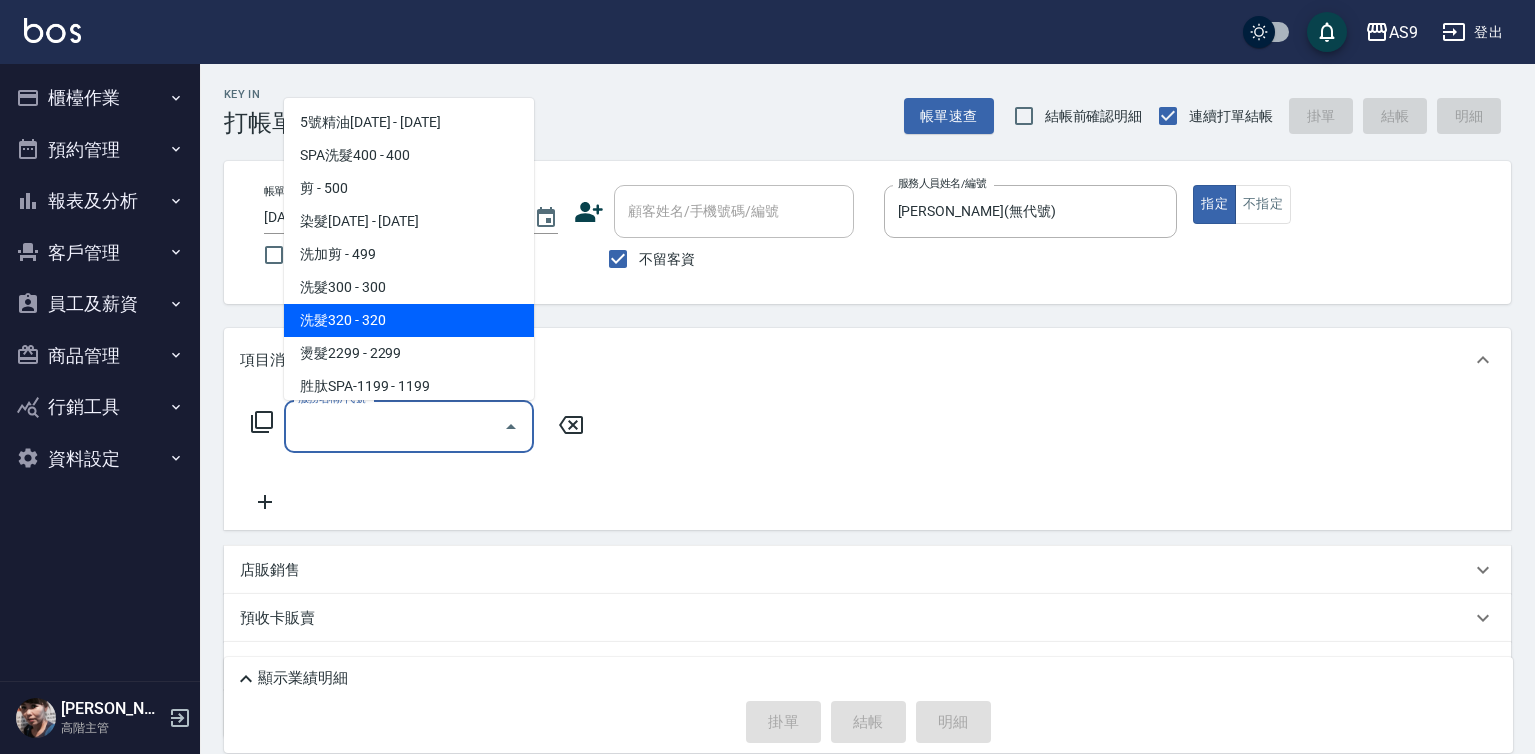 click on "洗髮320 - 320" at bounding box center (409, 320) 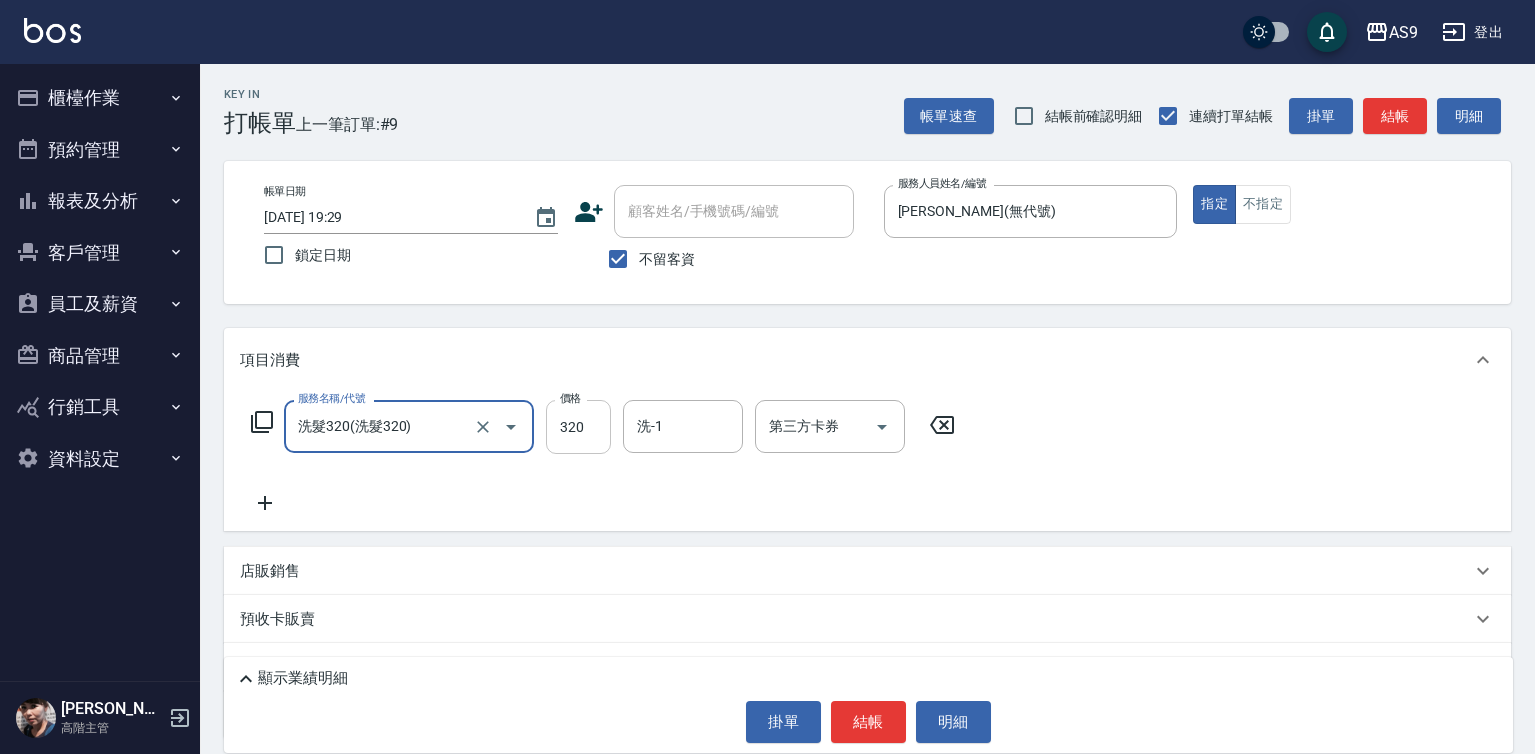 click on "320" at bounding box center (578, 427) 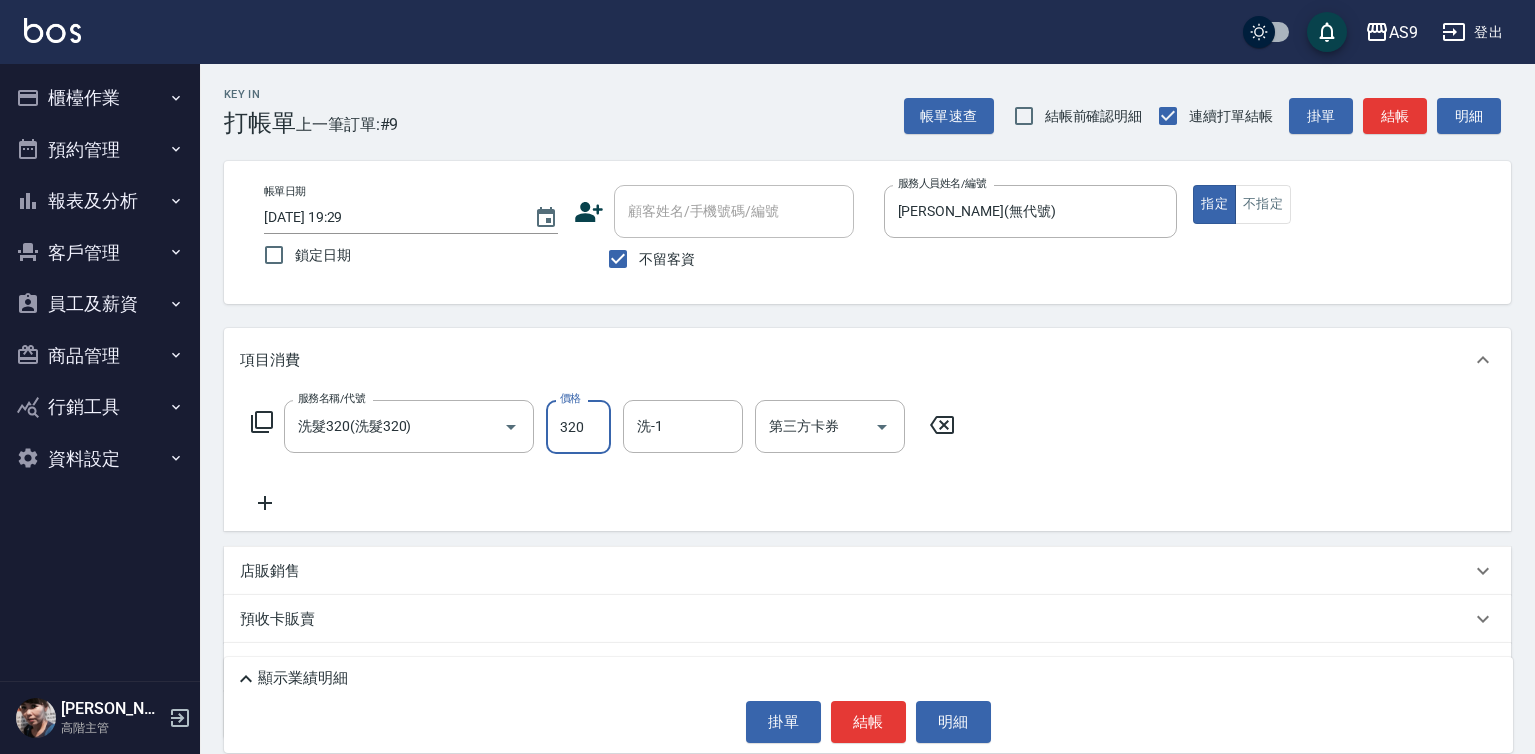 click on "320" at bounding box center (578, 427) 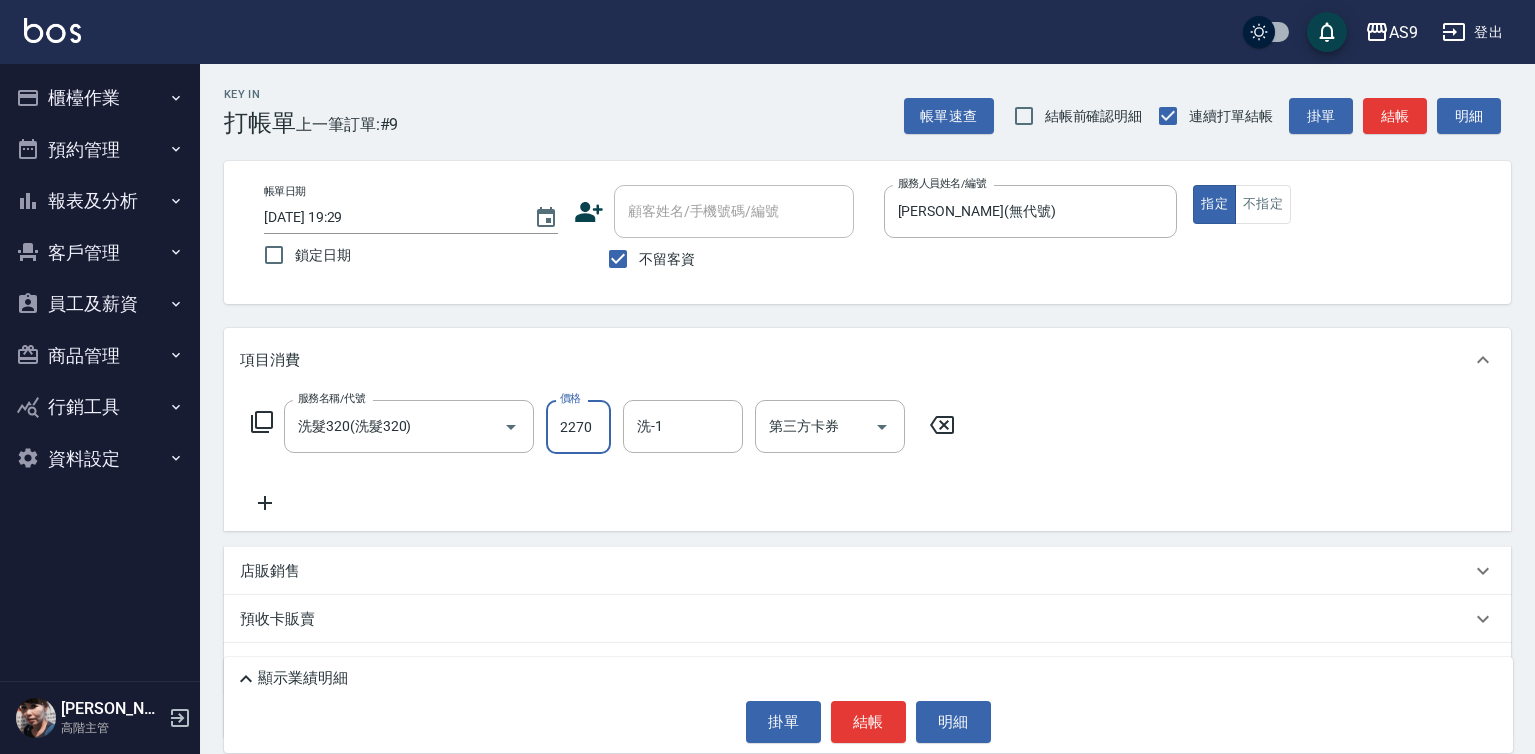 click on "2270" at bounding box center [578, 427] 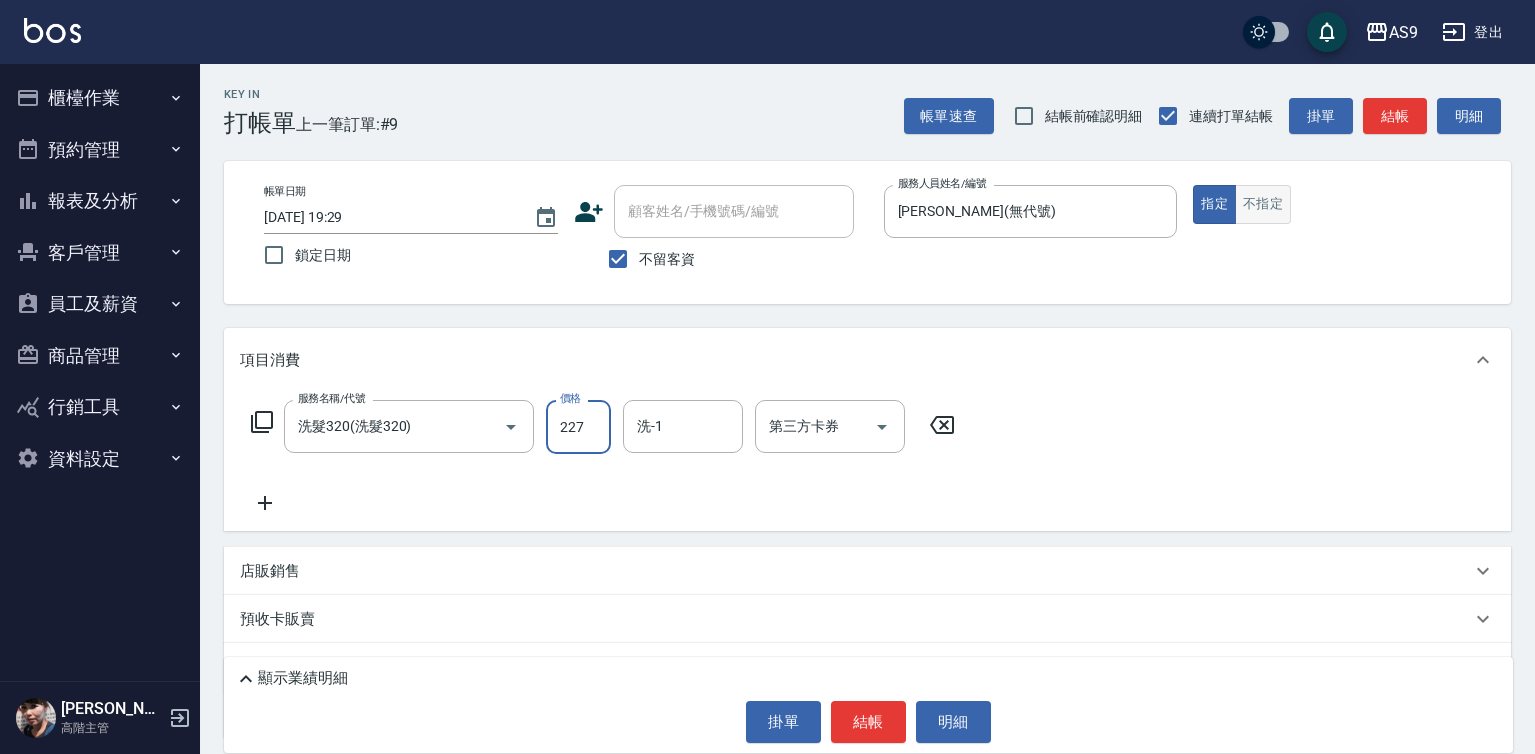 type on "227" 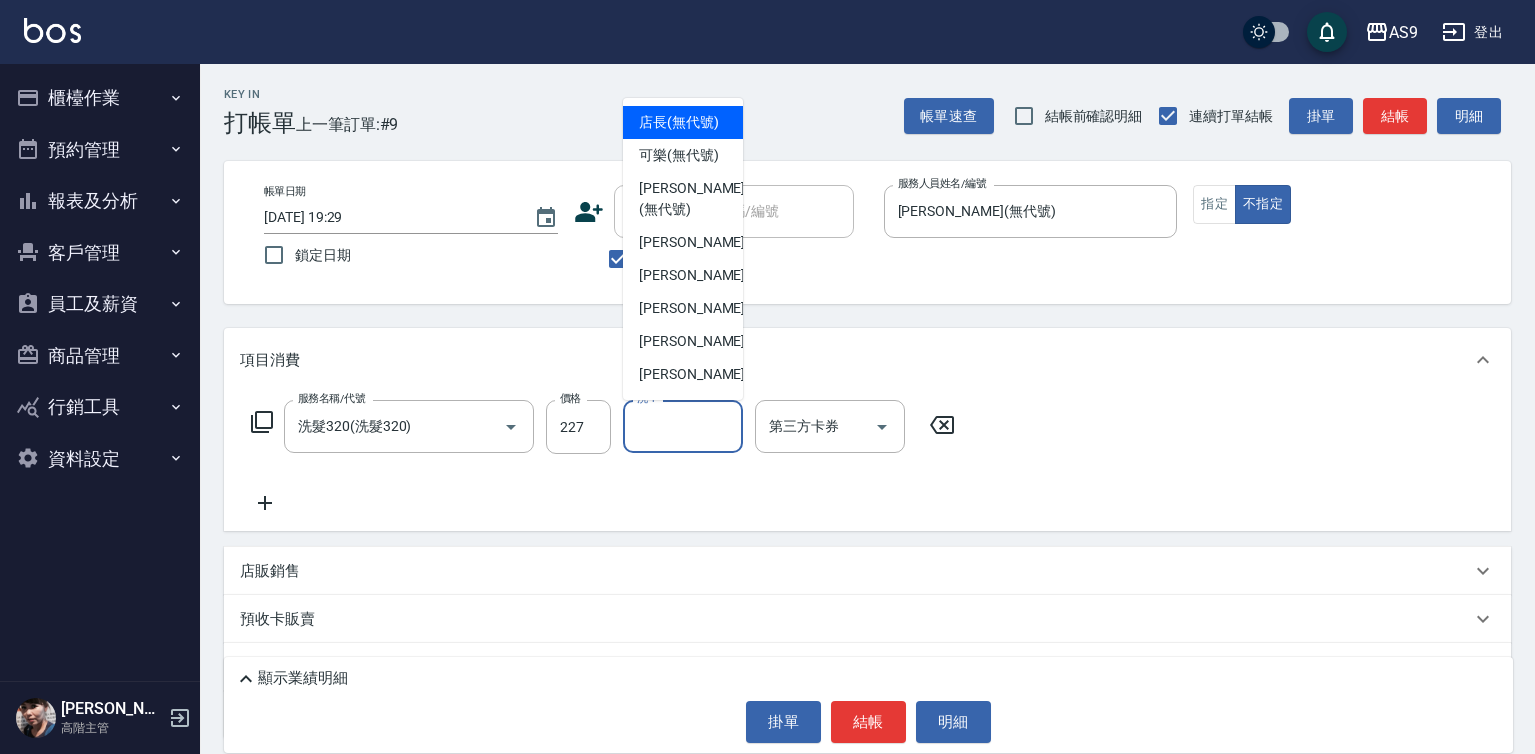 click on "洗-1" at bounding box center (683, 426) 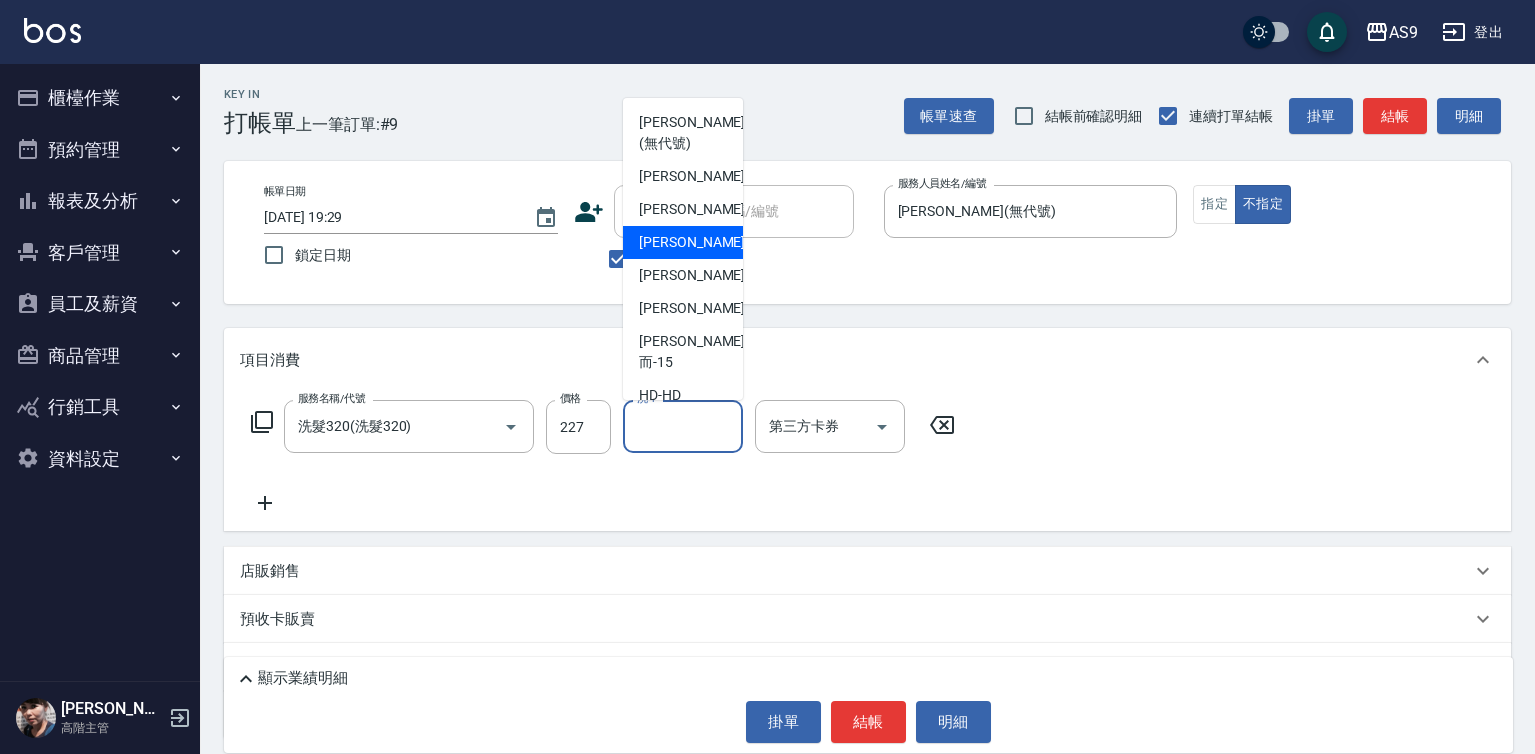 scroll, scrollTop: 100, scrollLeft: 0, axis: vertical 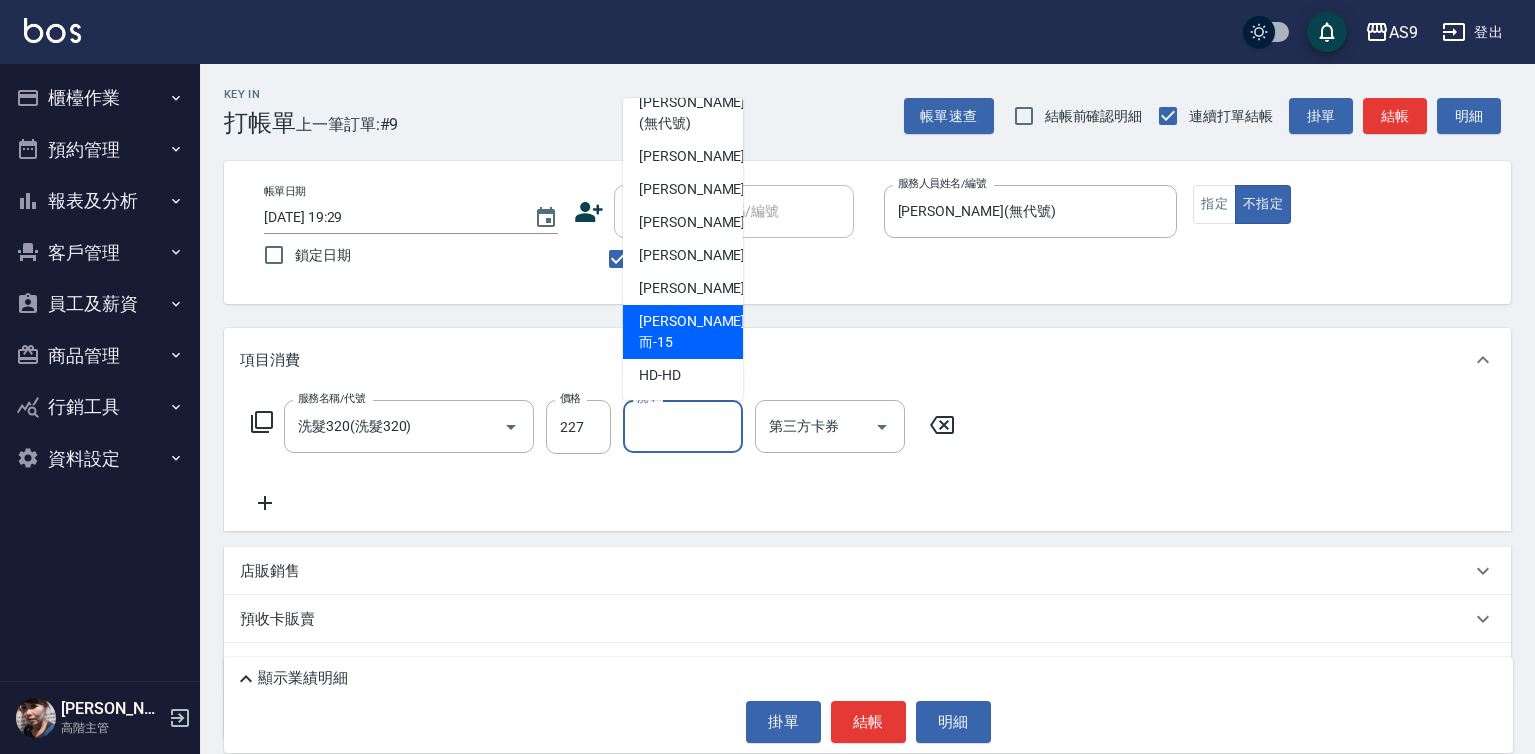 click on "[PERSON_NAME]而 -15" at bounding box center (683, 332) 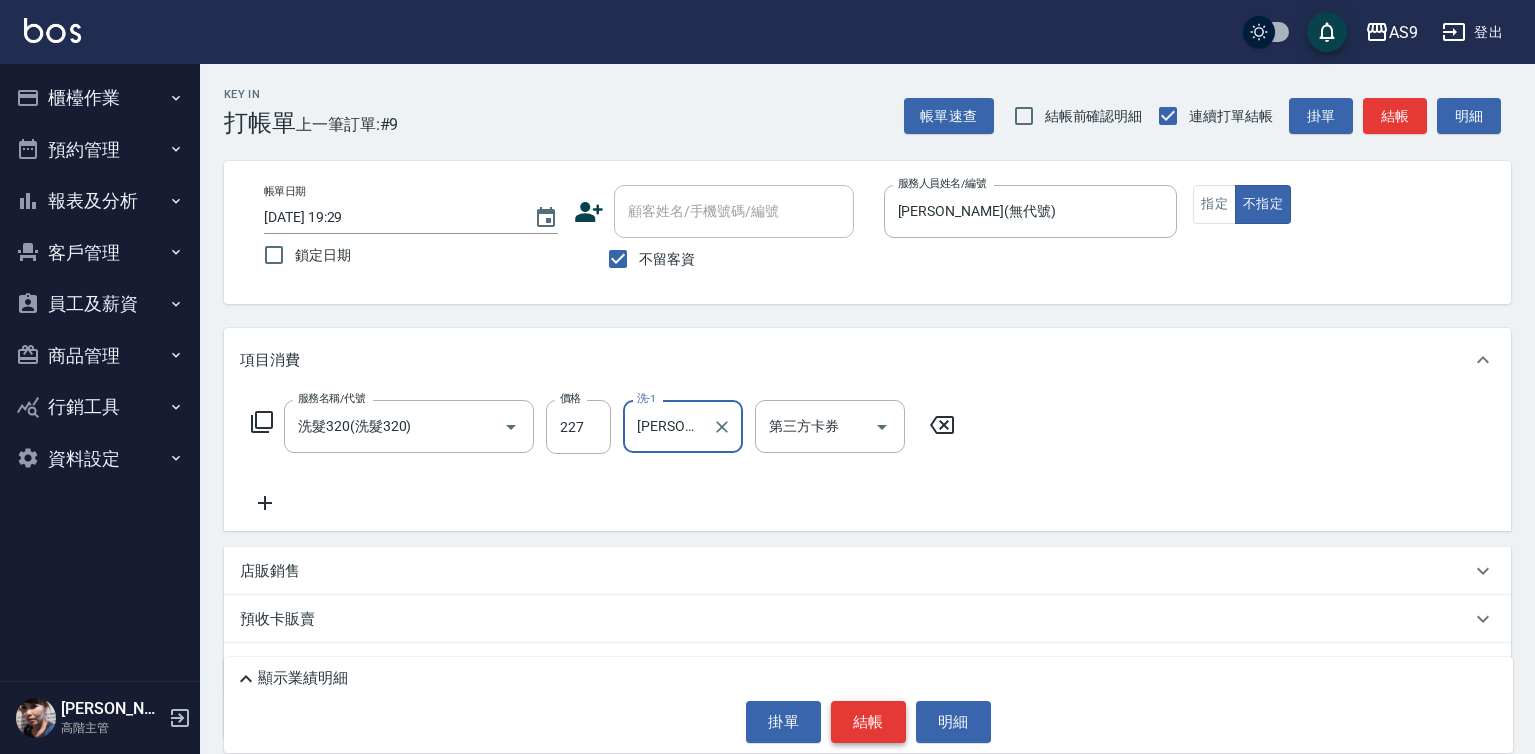 click on "結帳" at bounding box center (868, 722) 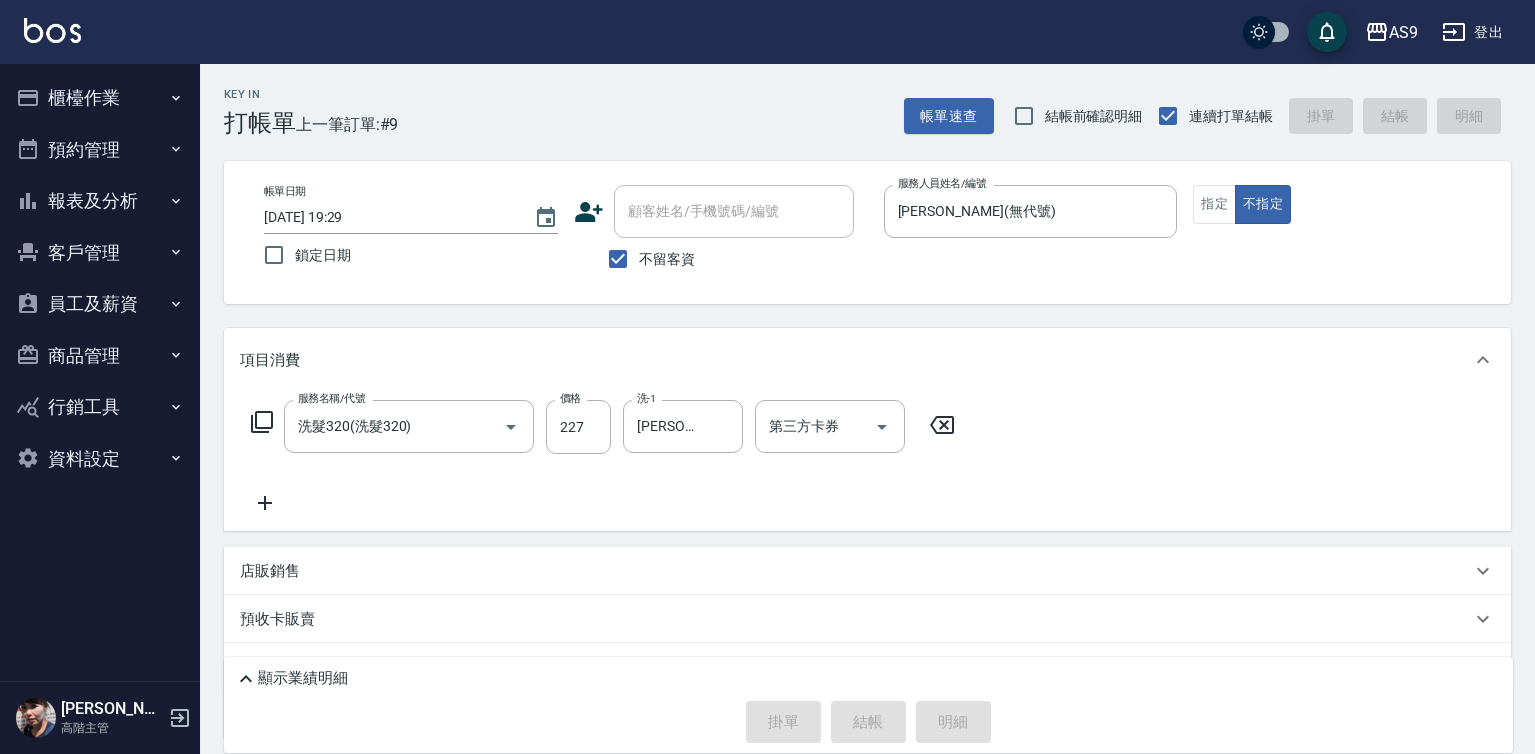 type on "[DATE] 19:30" 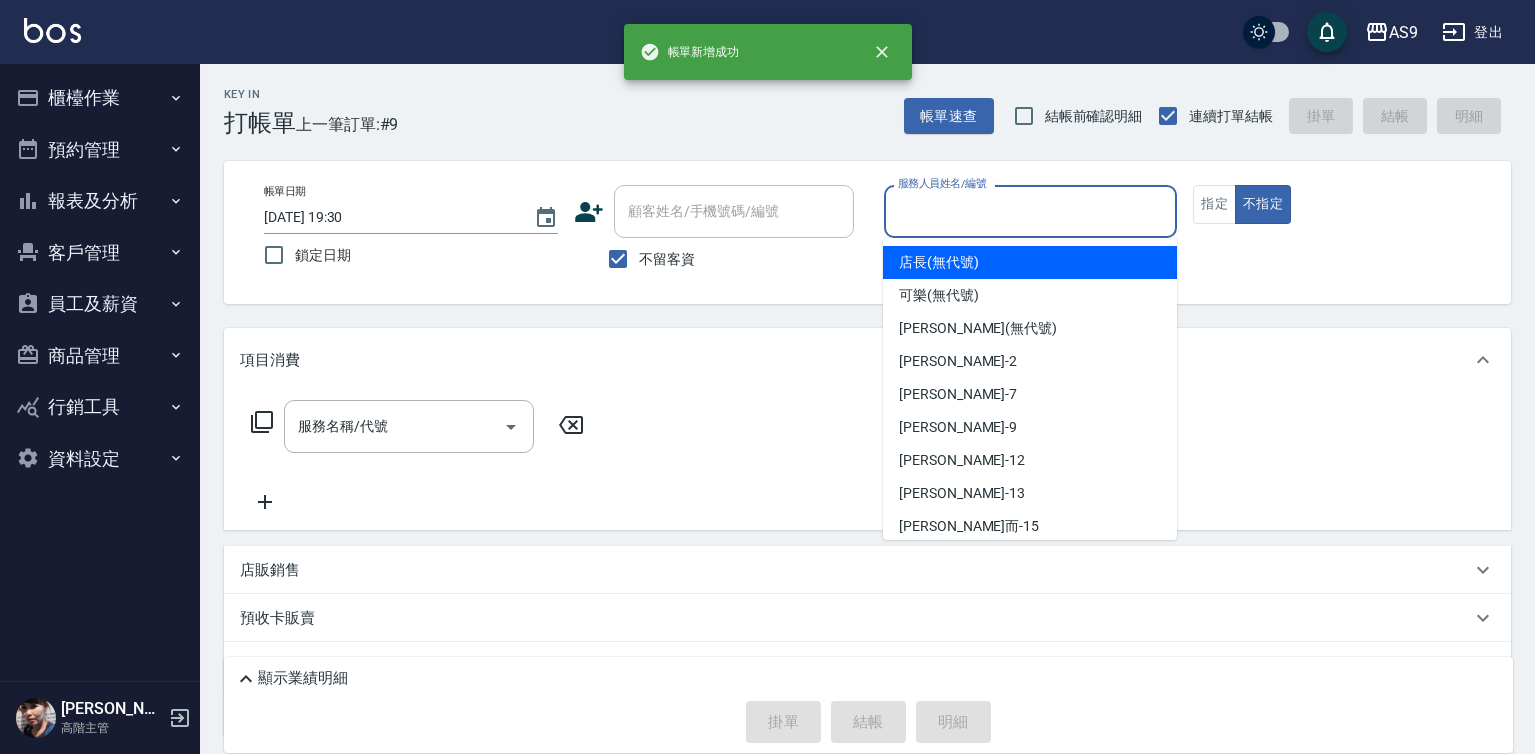 drag, startPoint x: 926, startPoint y: 201, endPoint x: 931, endPoint y: 272, distance: 71.17584 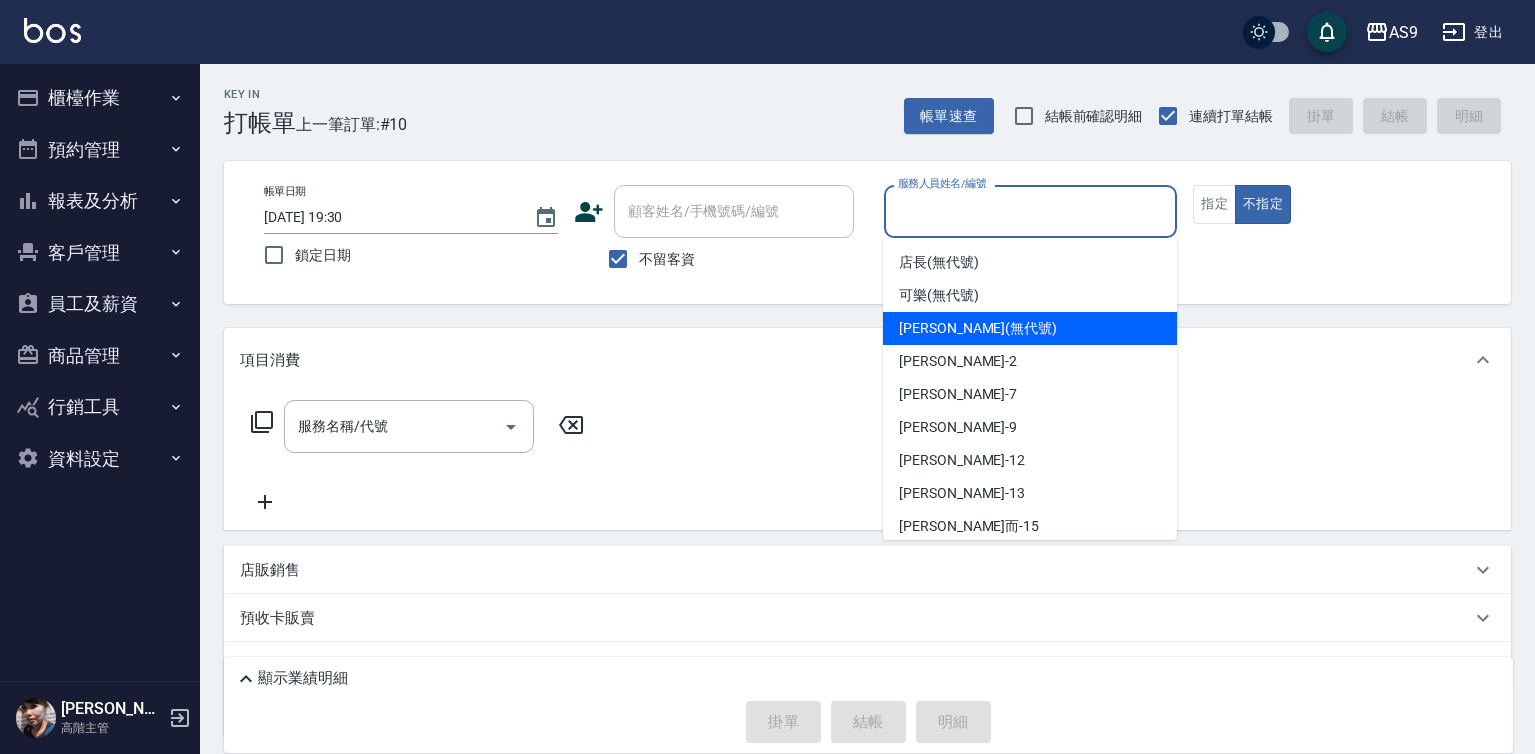 drag, startPoint x: 940, startPoint y: 317, endPoint x: 934, endPoint y: 328, distance: 12.529964 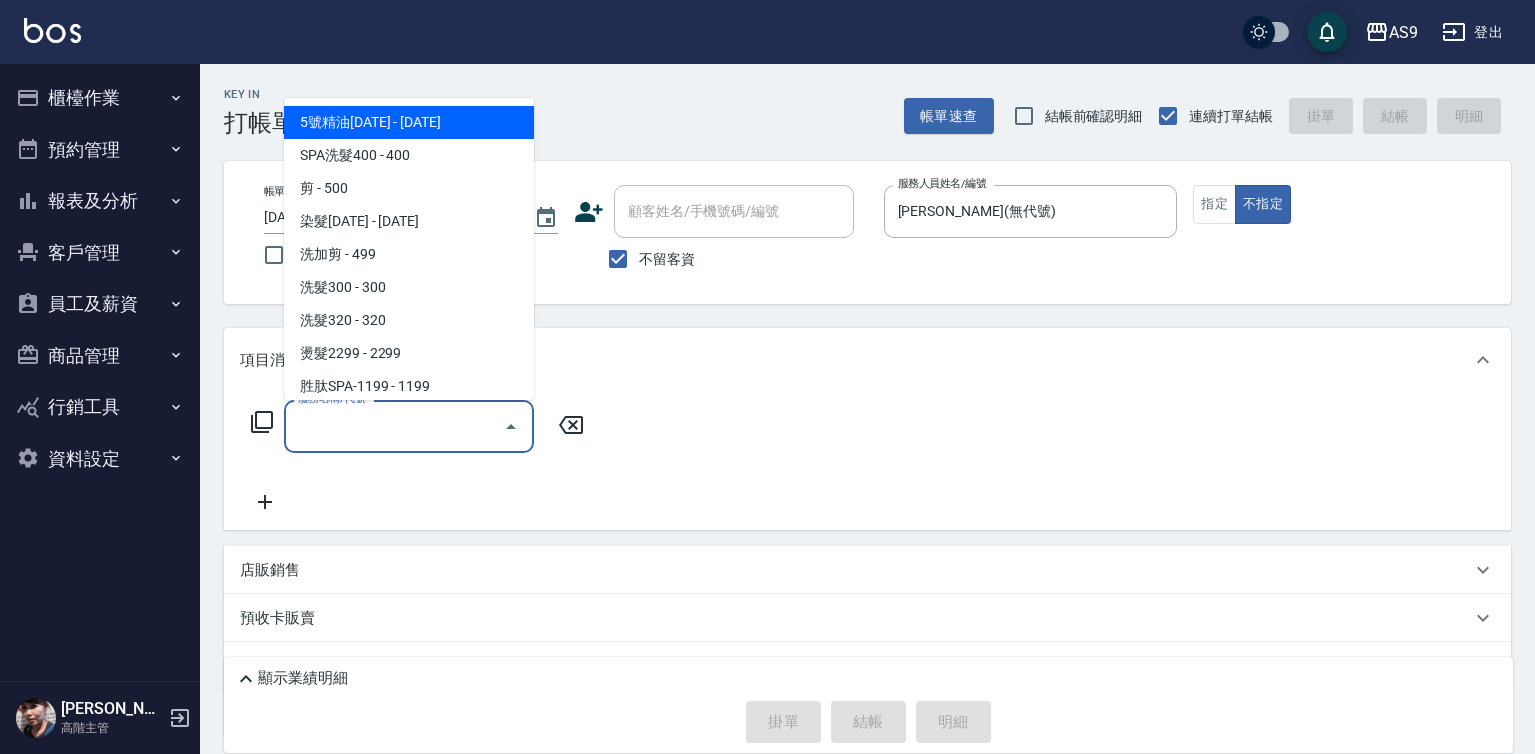click on "服務名稱/代號" at bounding box center [394, 426] 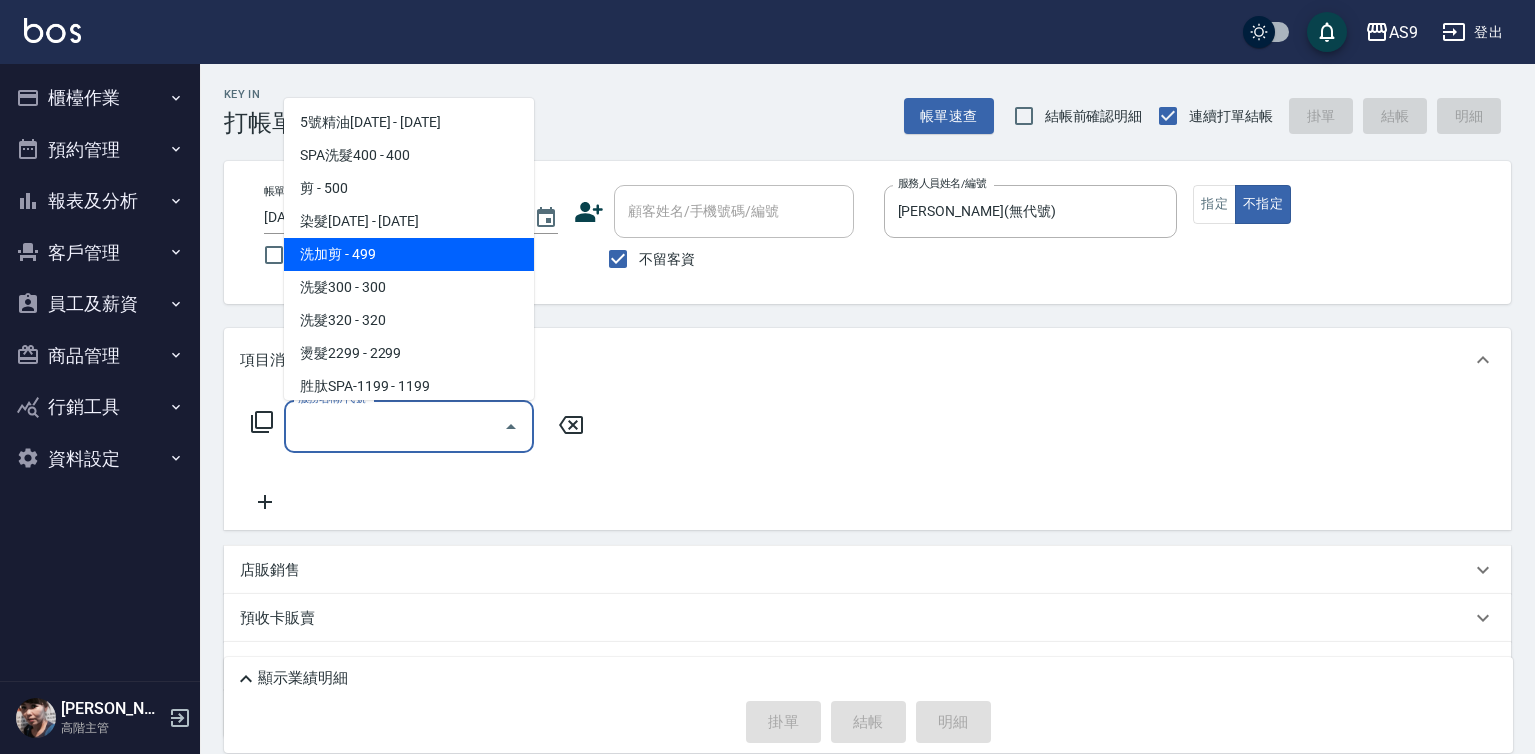 click on "洗加剪 - 499" at bounding box center [409, 254] 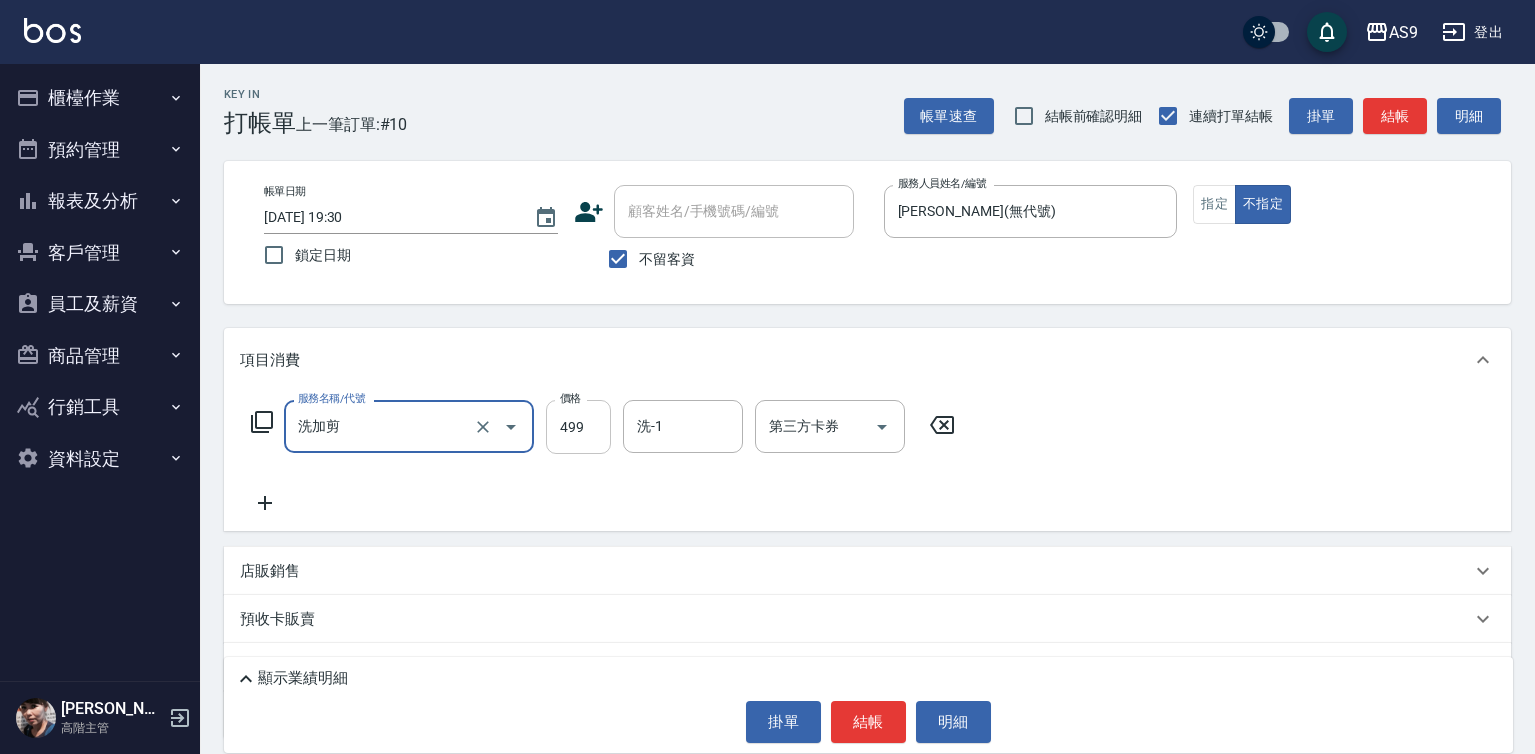 click on "499" at bounding box center [578, 427] 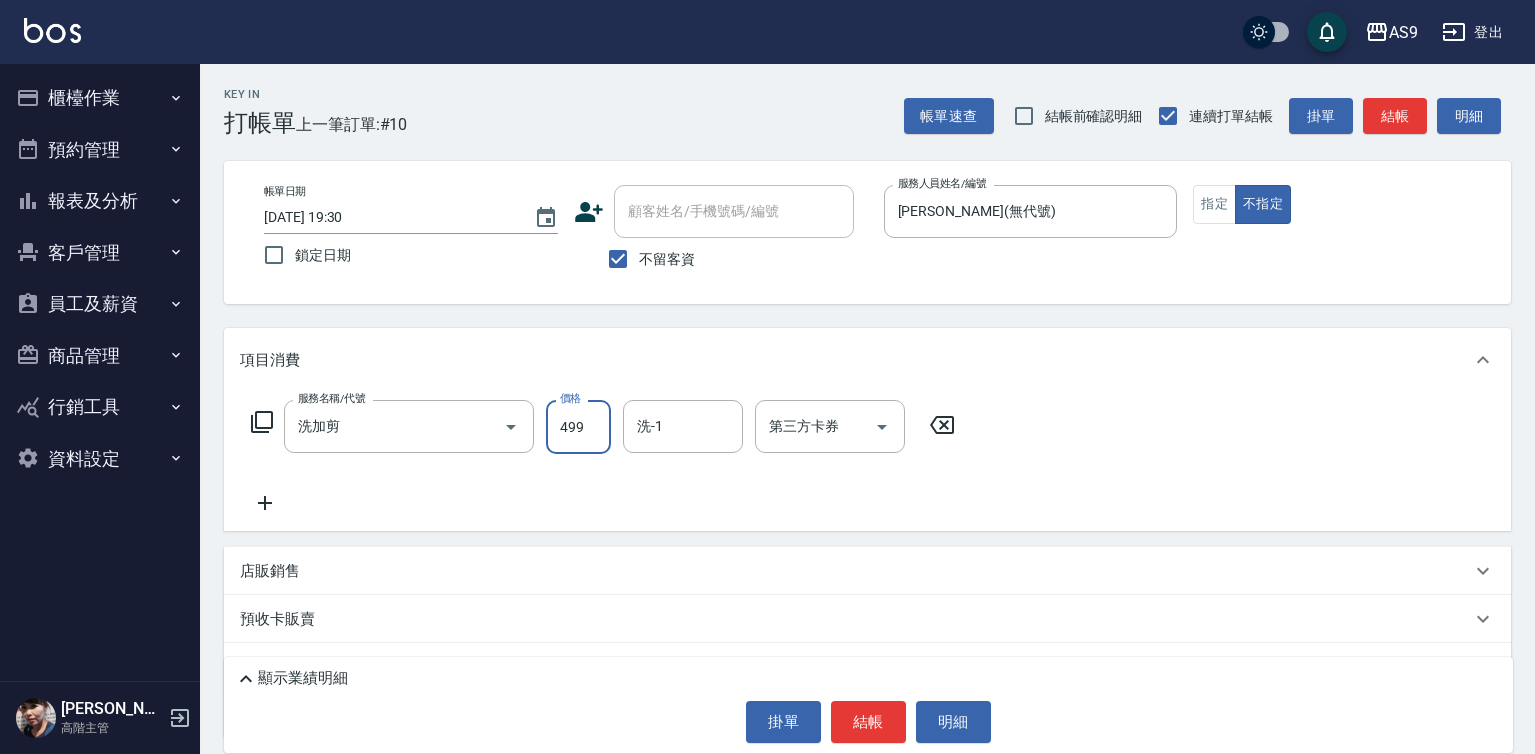 click on "499" at bounding box center (578, 427) 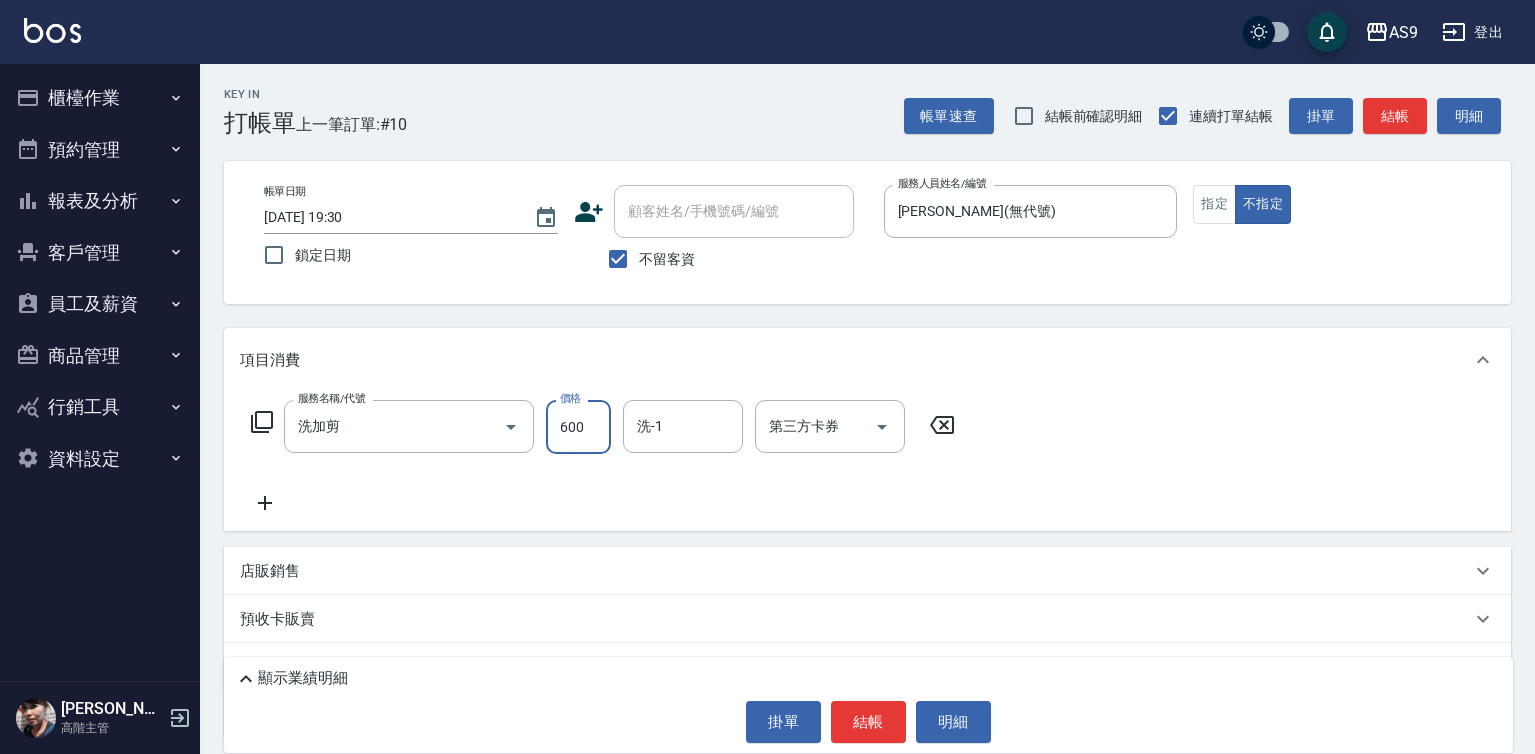 type on "600" 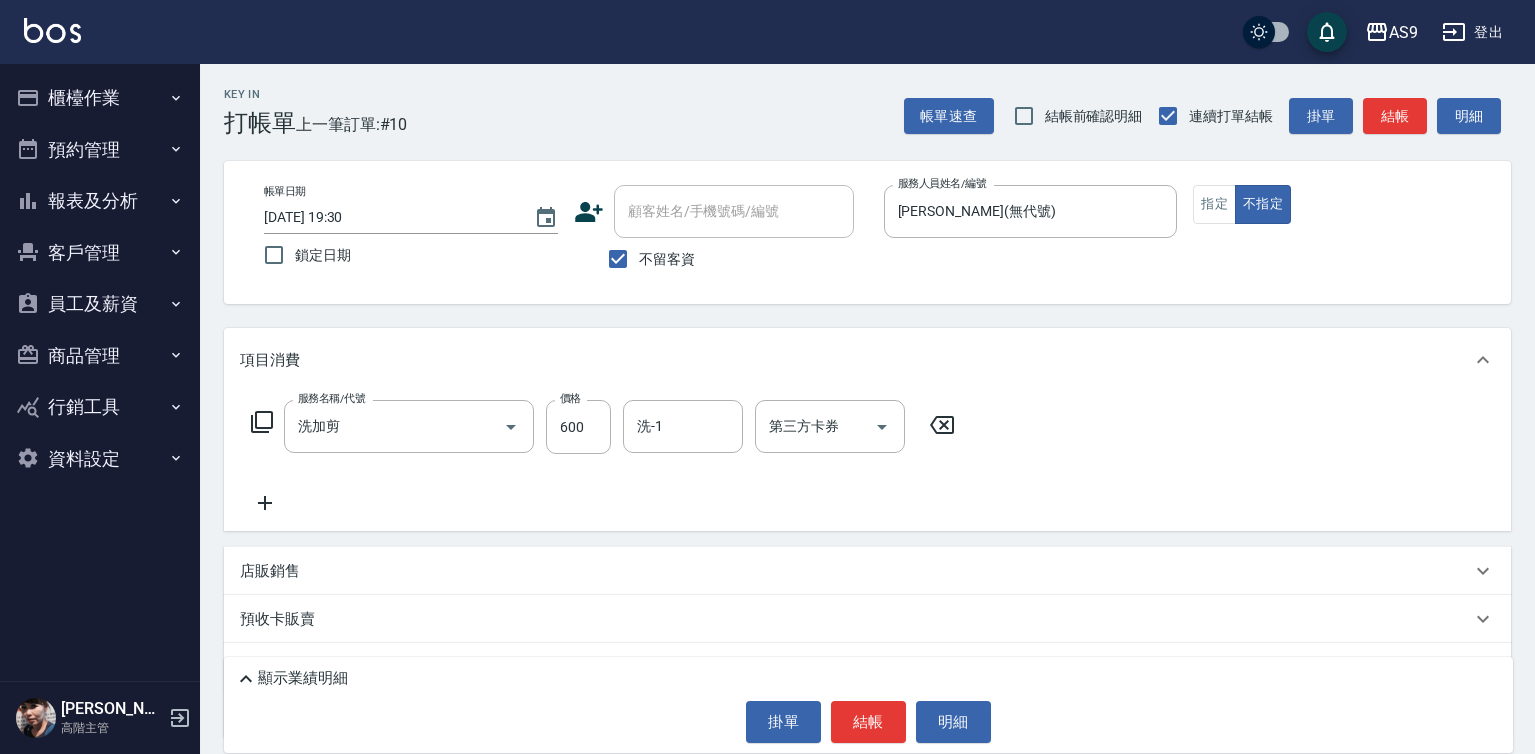 click on "帳單日期 [DATE] 19:30 鎖定日期 顧客姓名/手機號碼/編號 顧客姓名/手機號碼/編號 不留客資 服務人員姓名/編號 [PERSON_NAME](無代號) 服務人員姓名/編號 指定 不指定" at bounding box center [867, 232] 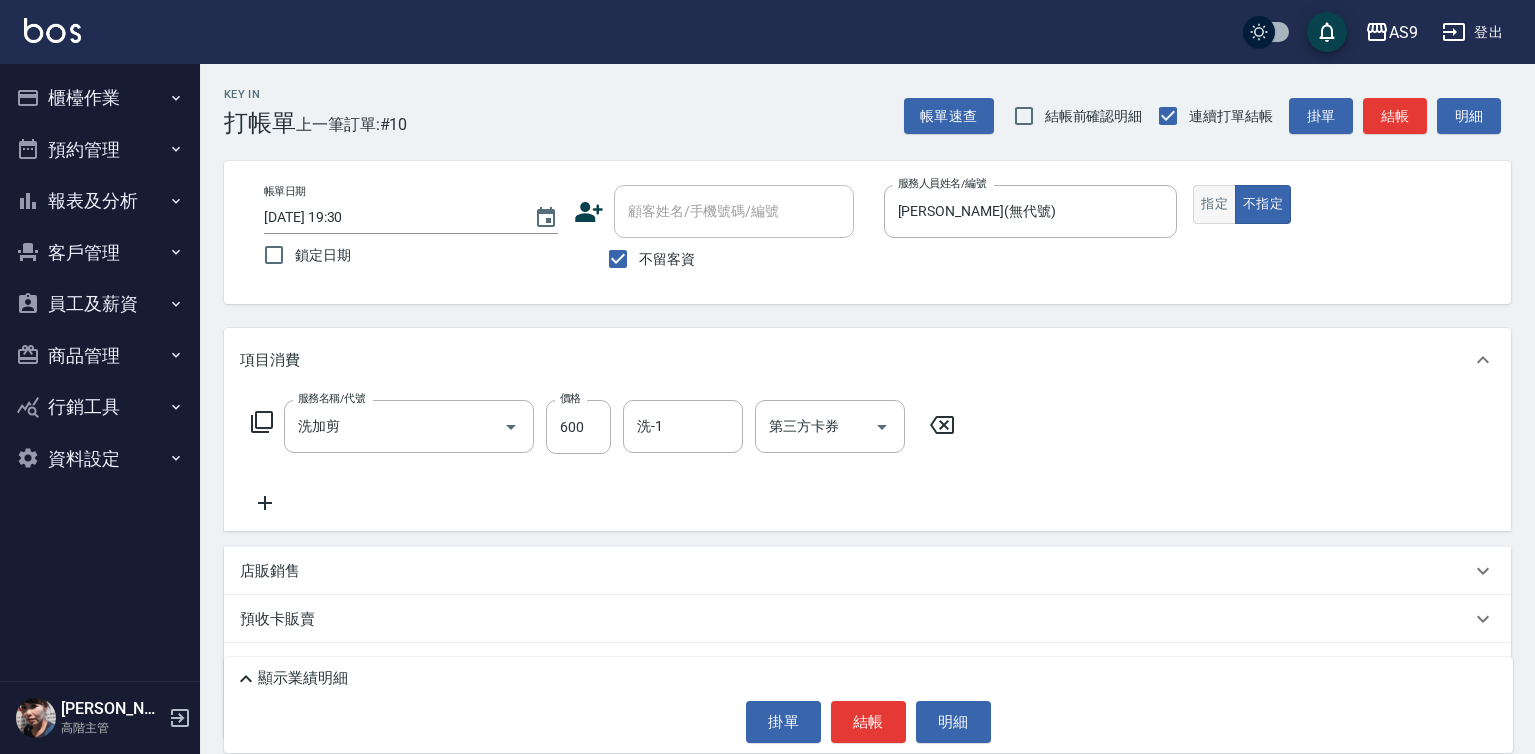 click on "指定" at bounding box center (1214, 204) 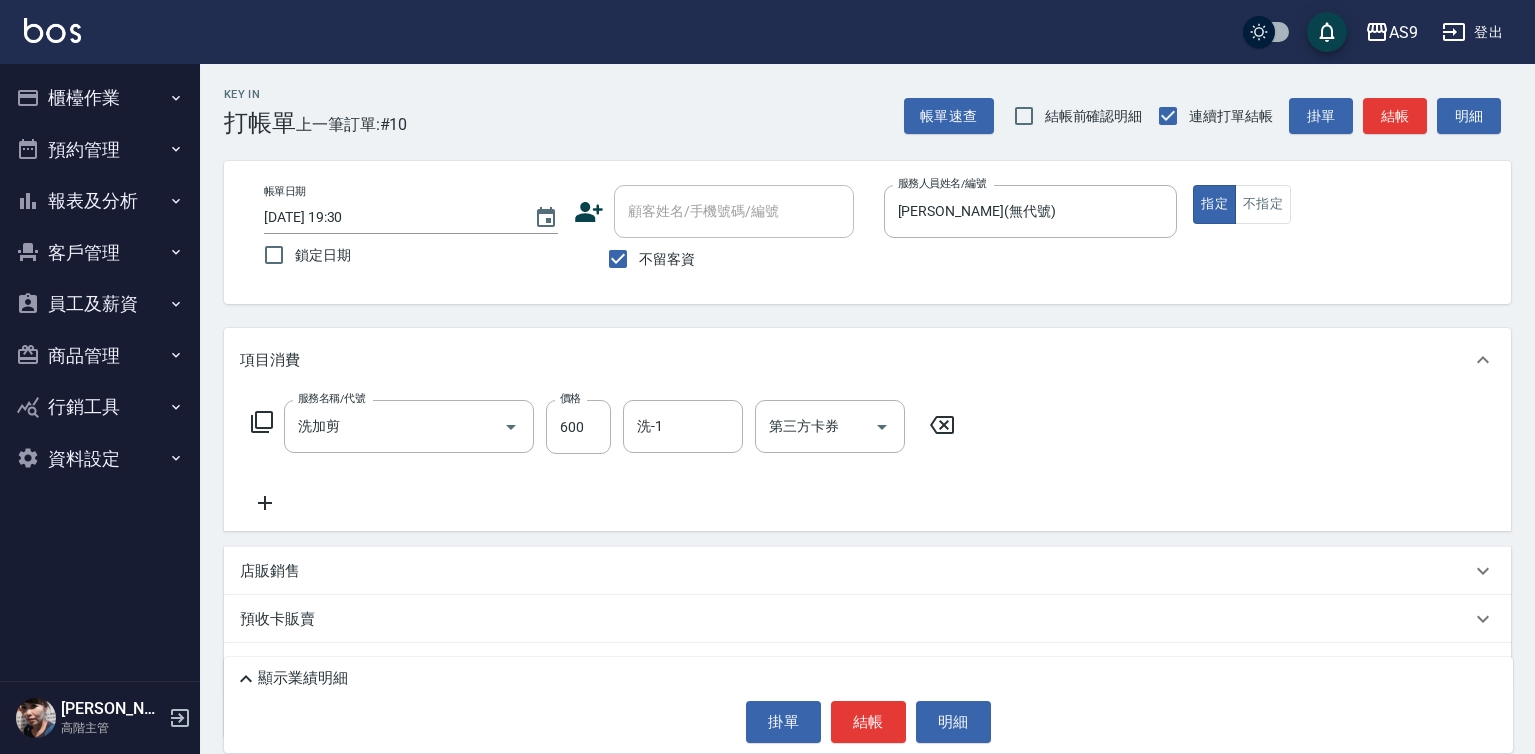 click on "顯示業績明細 掛單 結帳 明細" at bounding box center (868, 705) 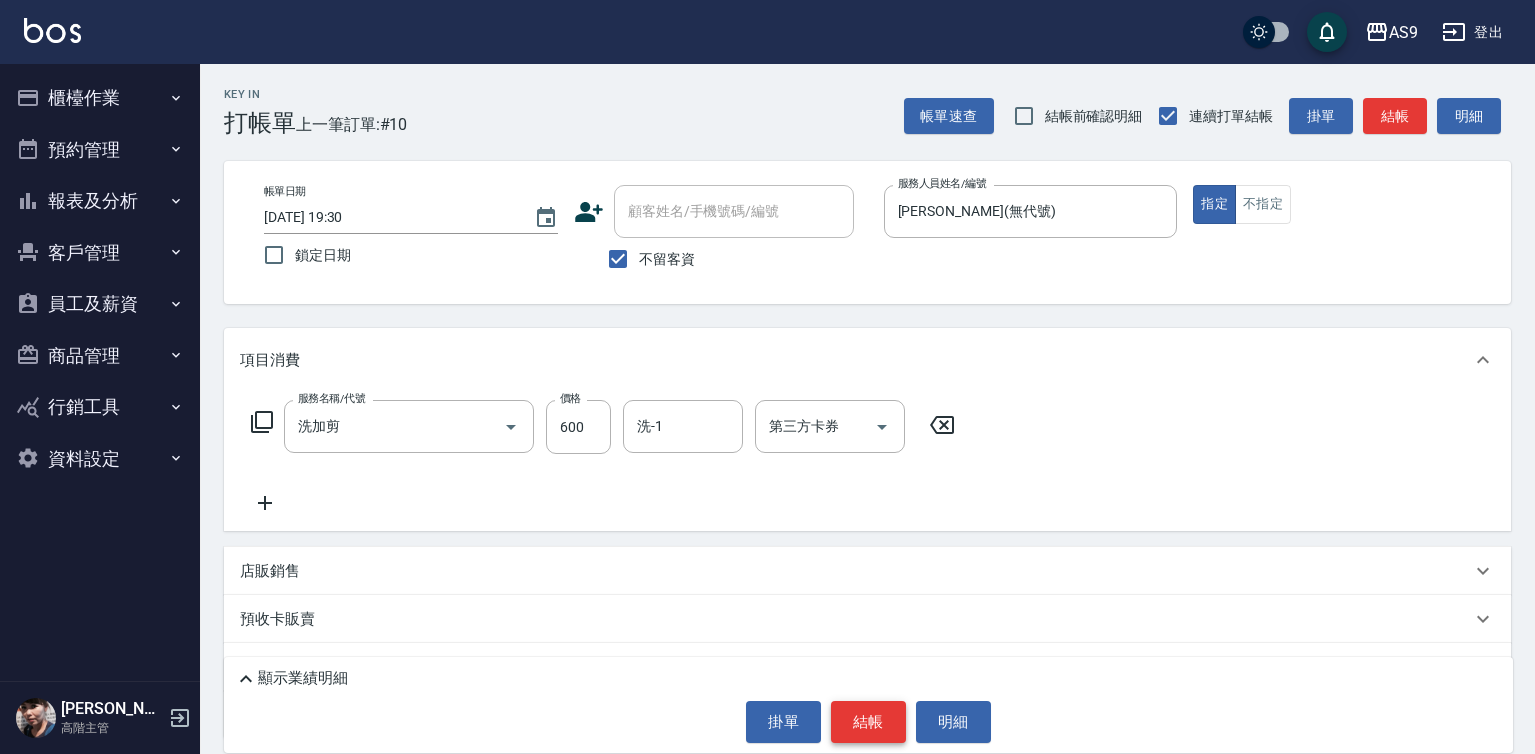 click on "結帳" at bounding box center [868, 722] 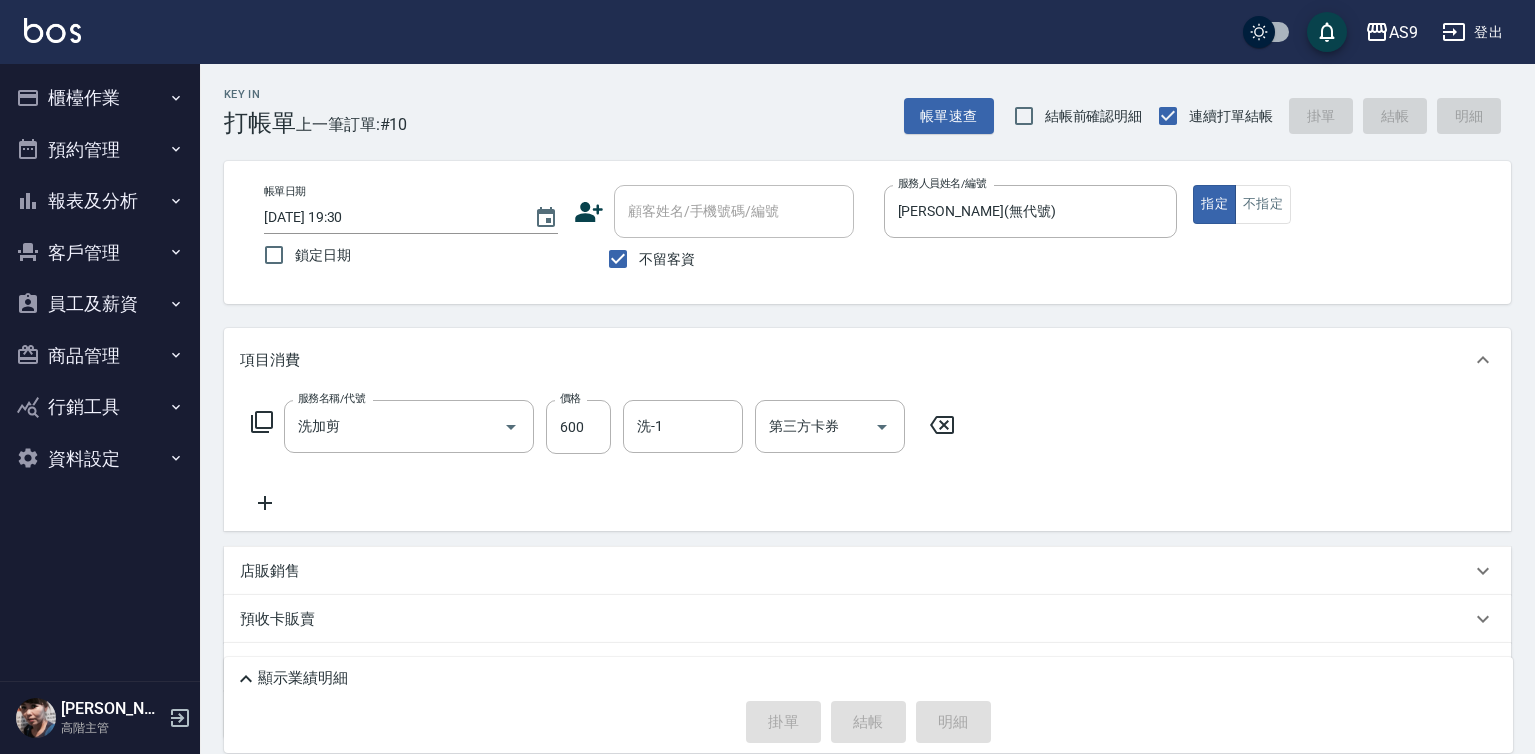 type 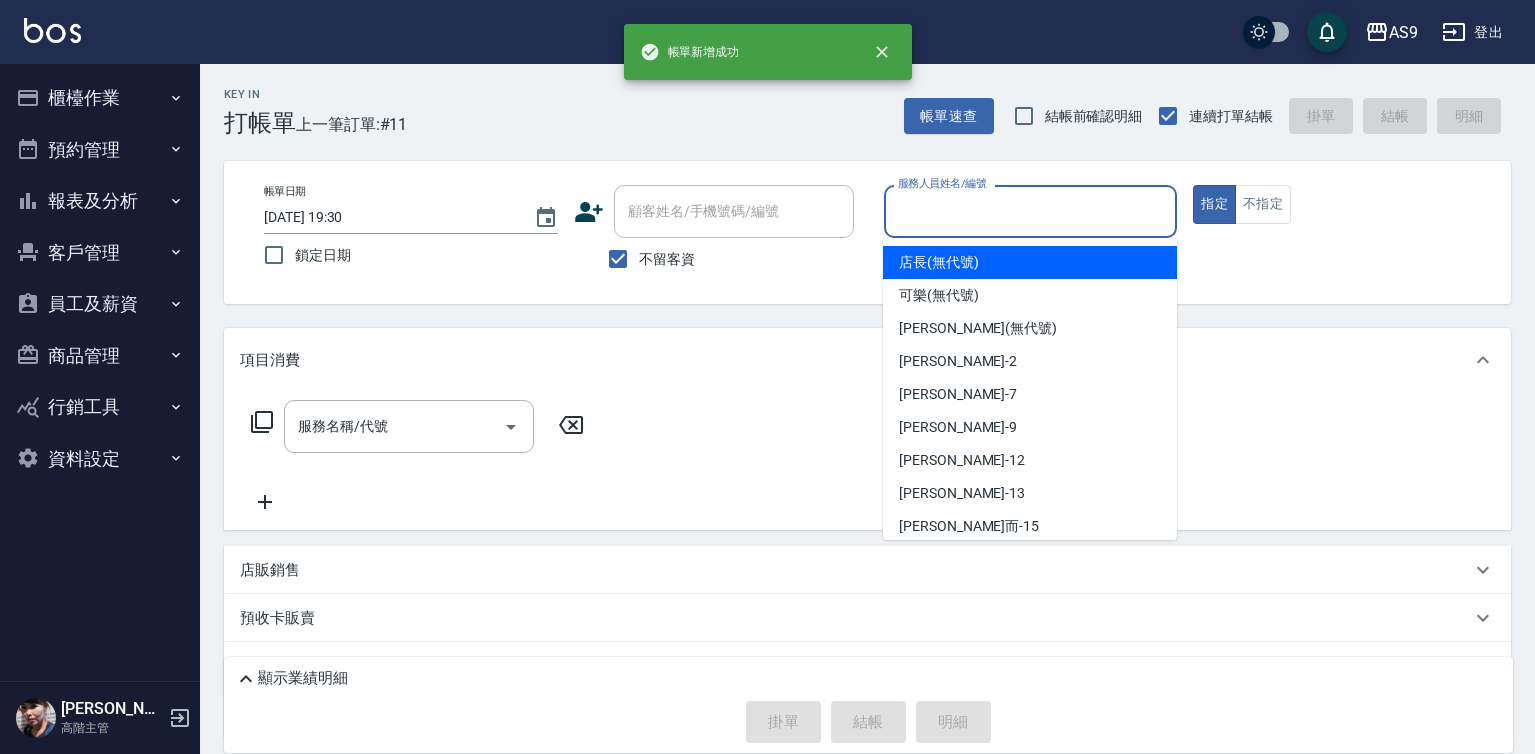 drag, startPoint x: 961, startPoint y: 216, endPoint x: 957, endPoint y: 337, distance: 121.0661 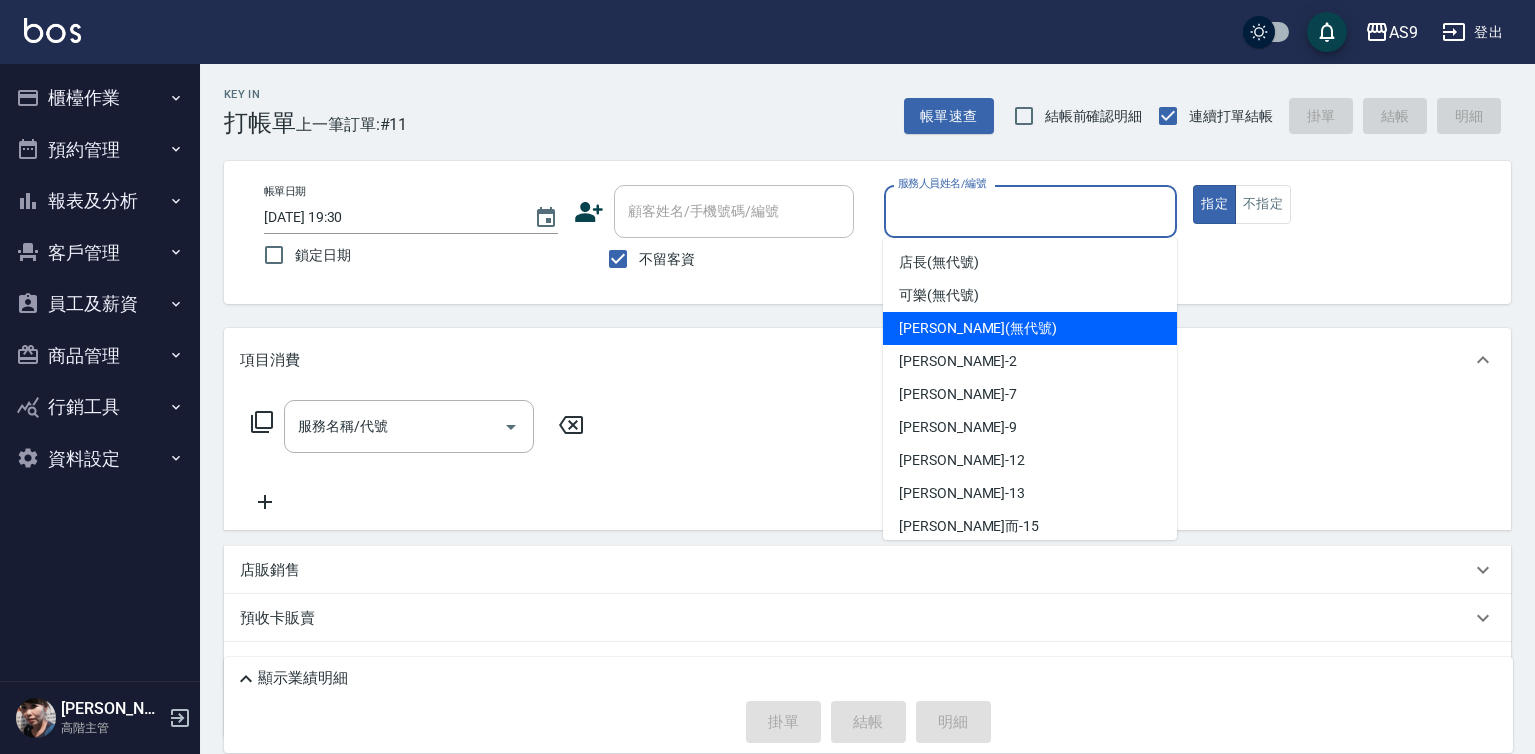 click on "[PERSON_NAME] (無代號)" at bounding box center [1030, 328] 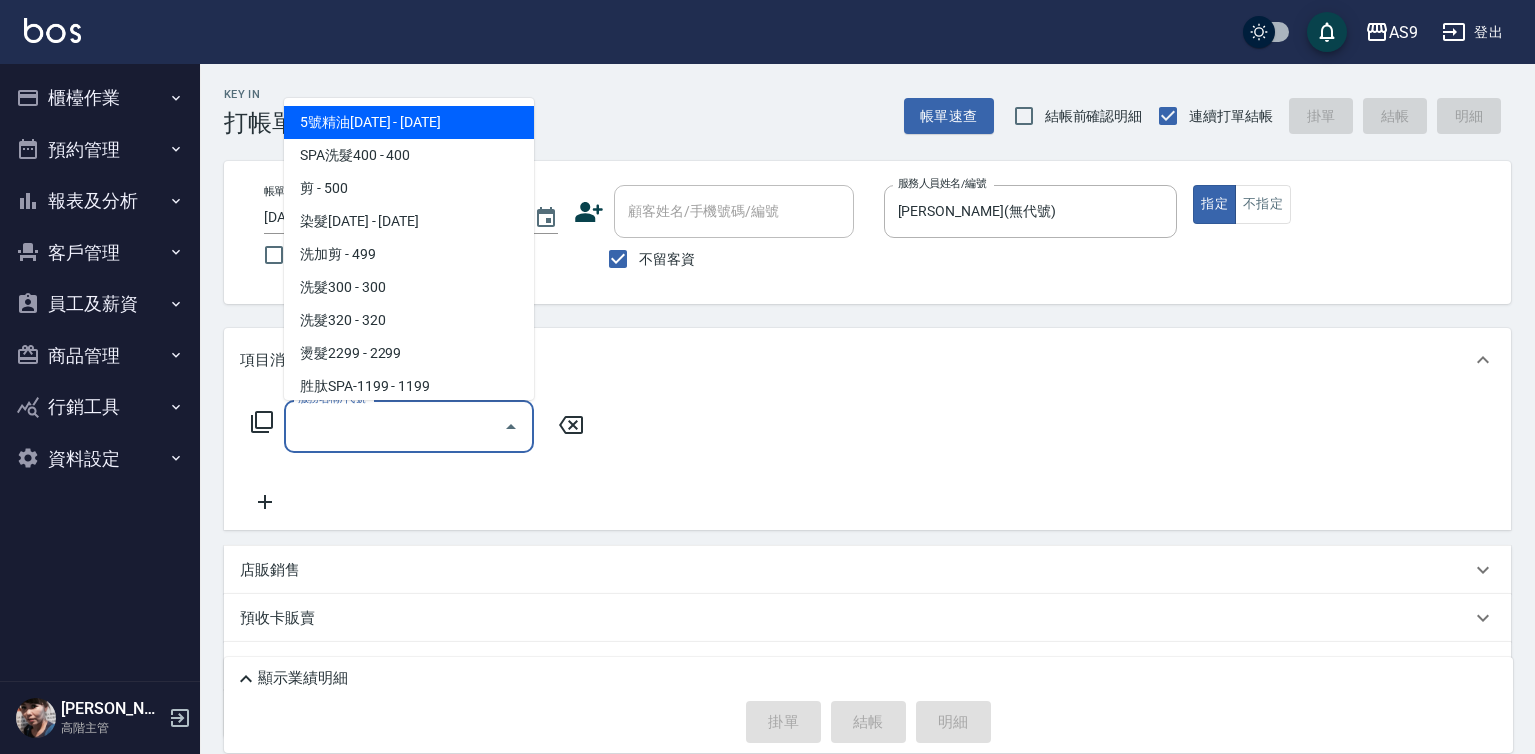click on "服務名稱/代號" at bounding box center (394, 426) 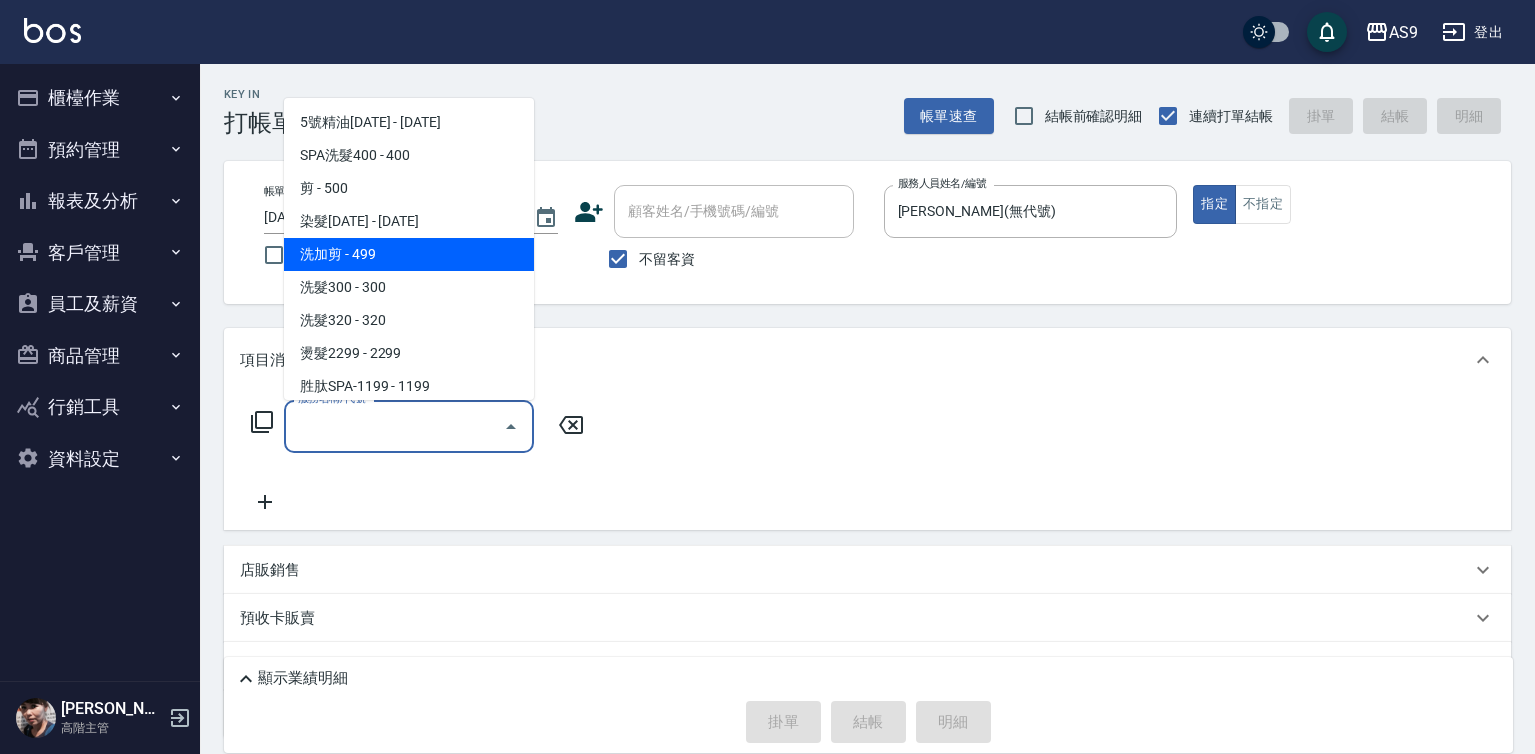 click on "洗加剪 - 499" at bounding box center (409, 254) 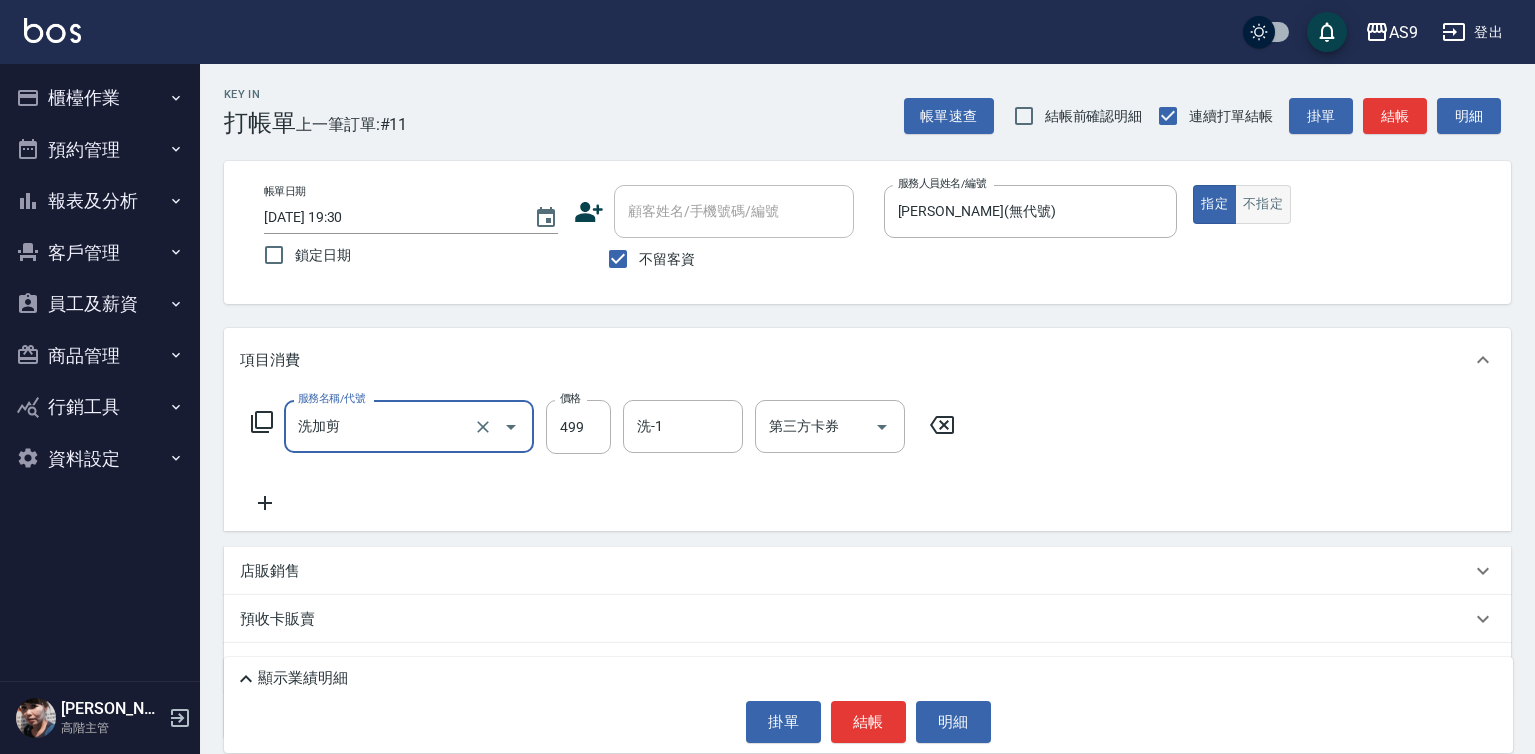 click on "不指定" at bounding box center [1263, 204] 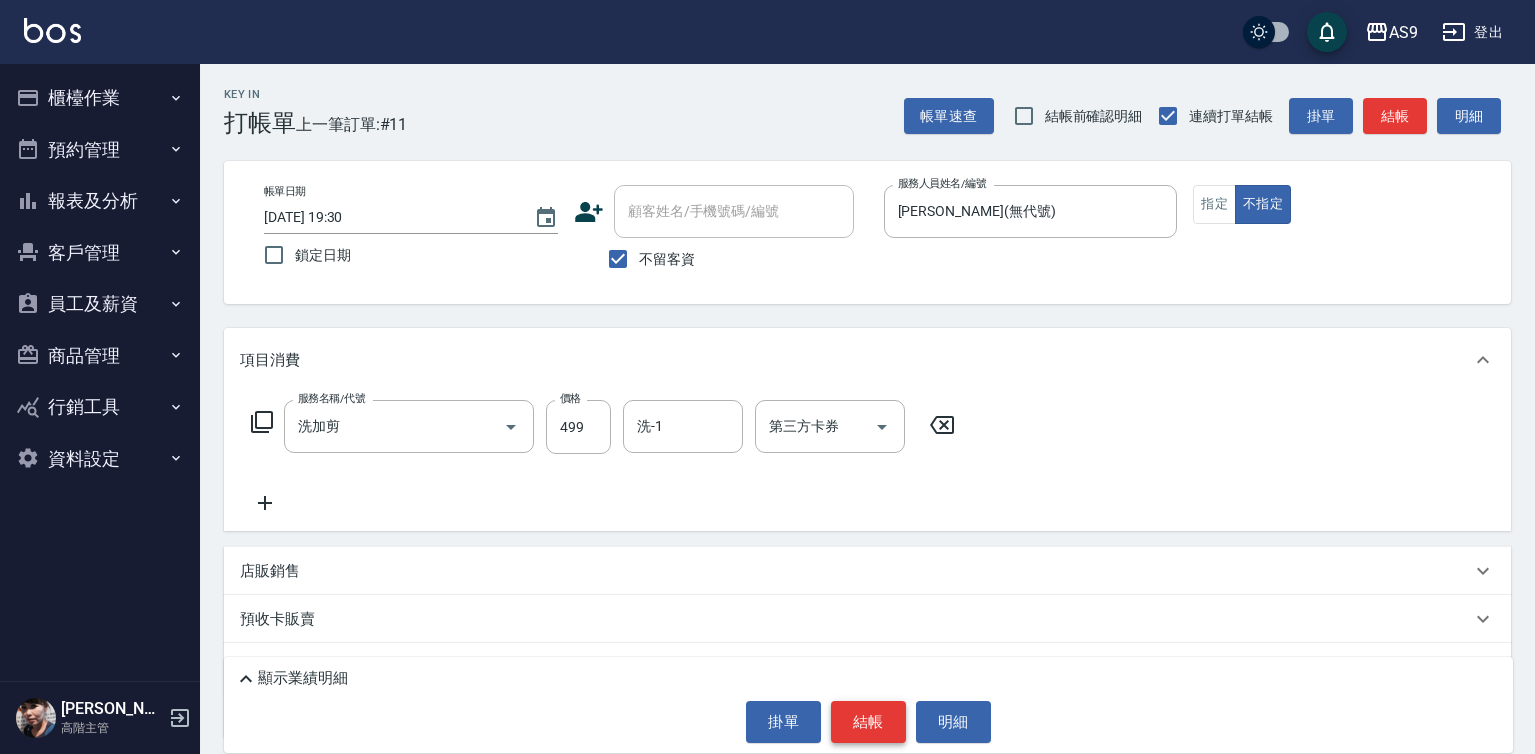click on "結帳" at bounding box center (868, 722) 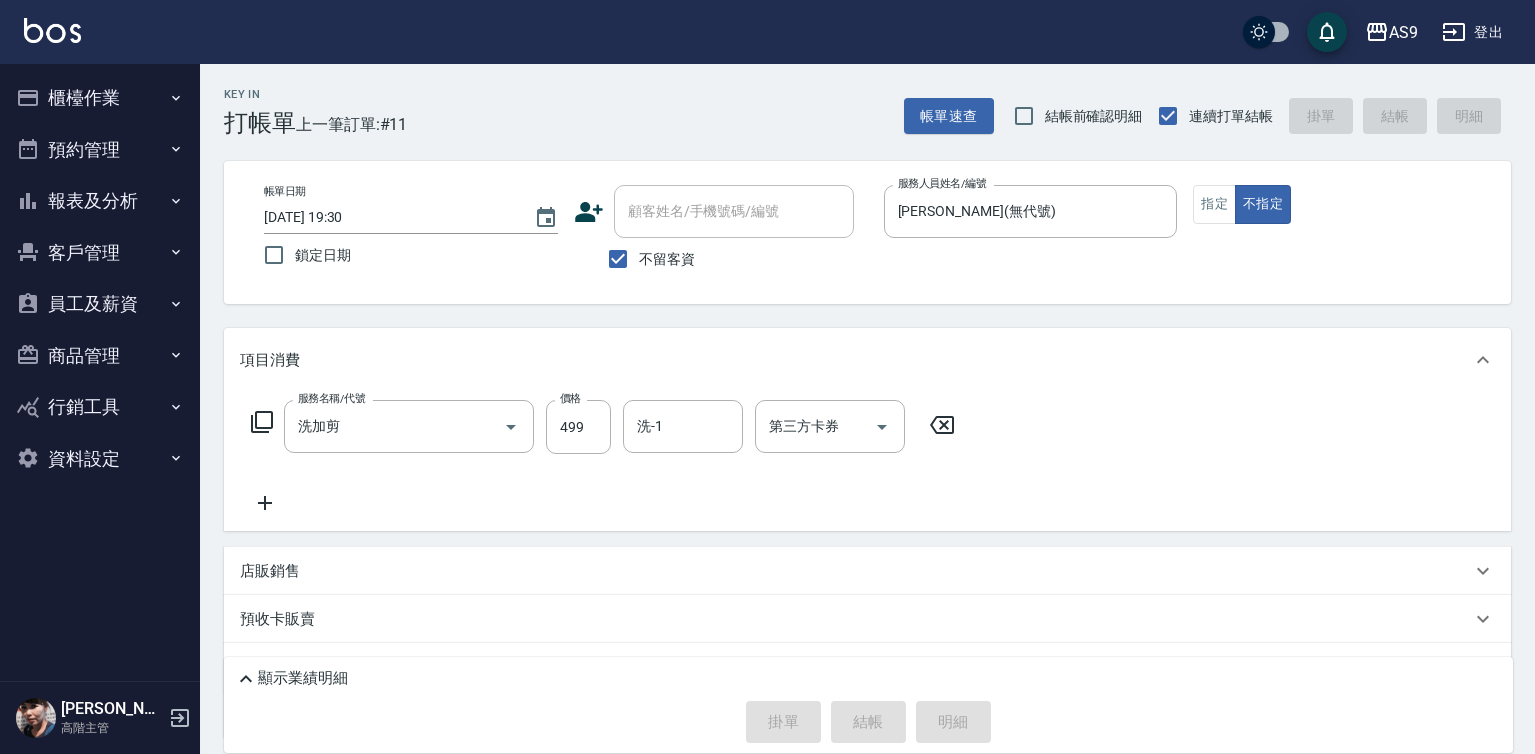 type 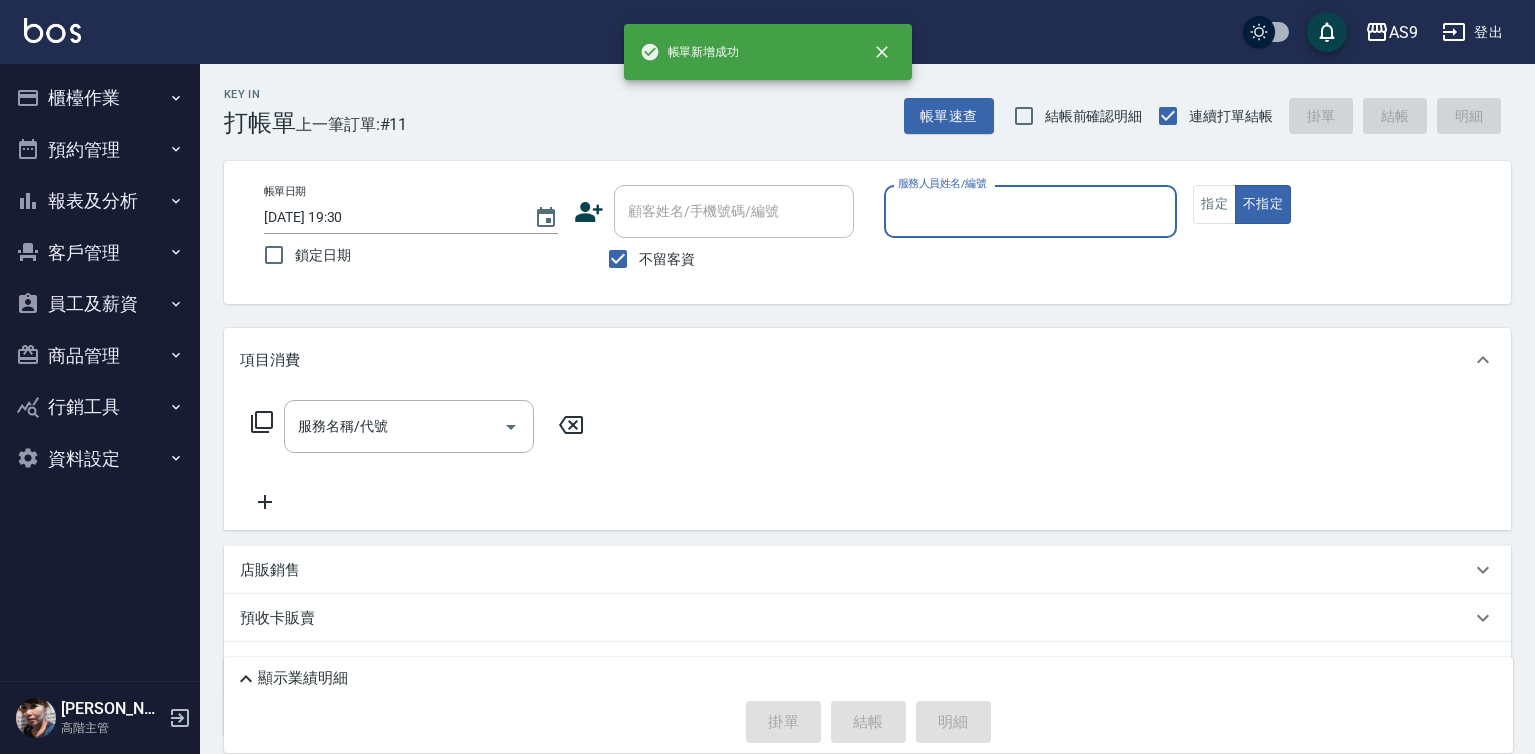 click on "服務人員姓名/編號" at bounding box center (1031, 211) 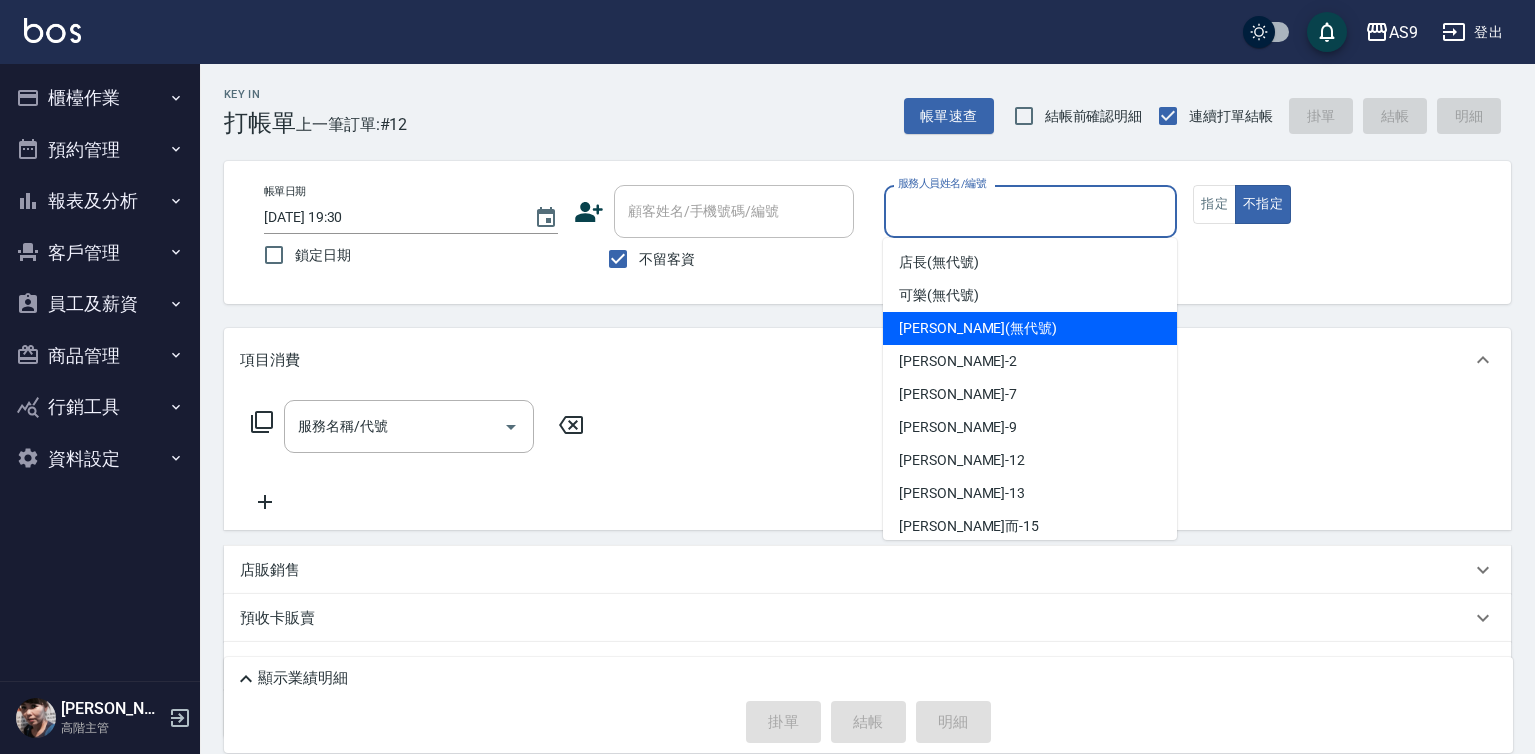 click on "[PERSON_NAME] (無代號)" at bounding box center [978, 328] 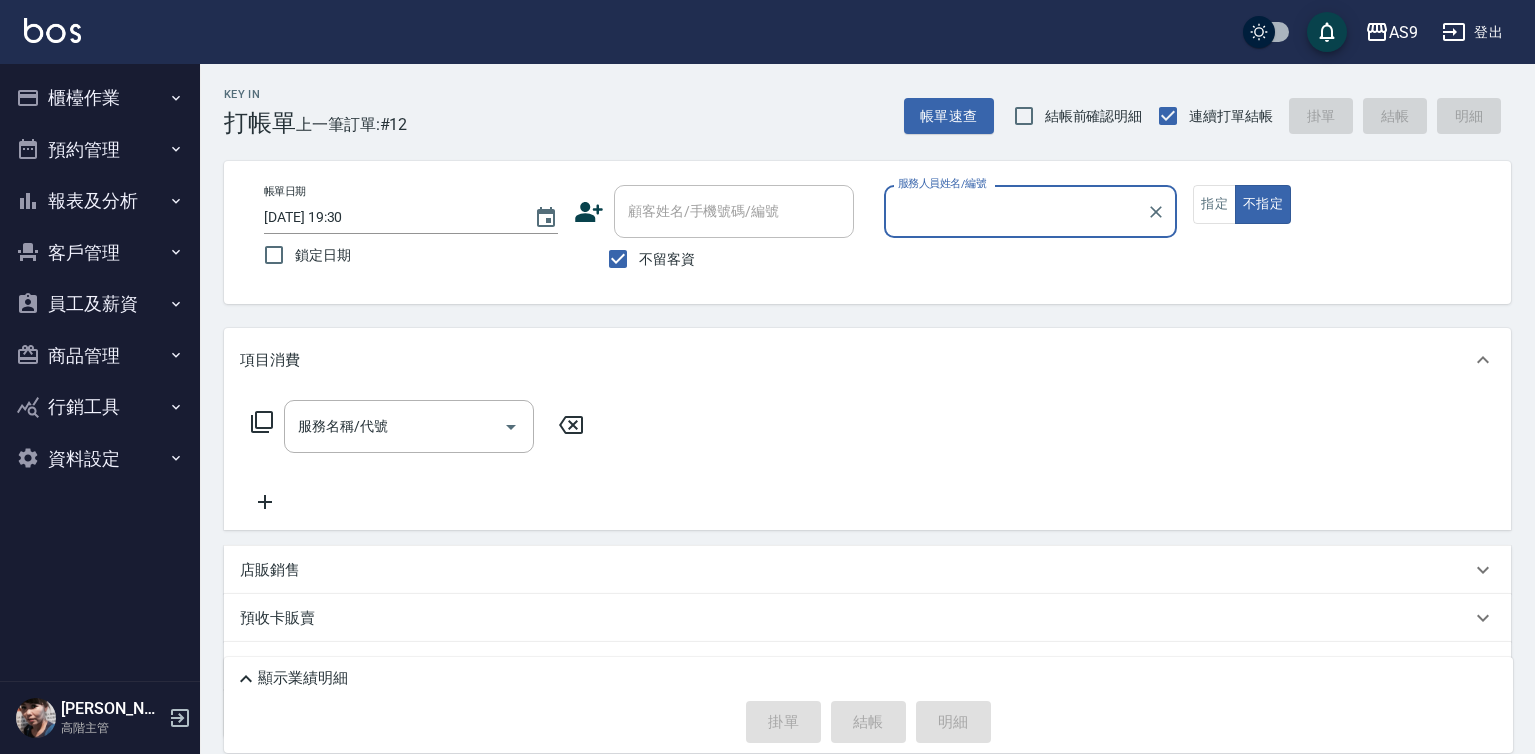 type on "[PERSON_NAME](無代號)" 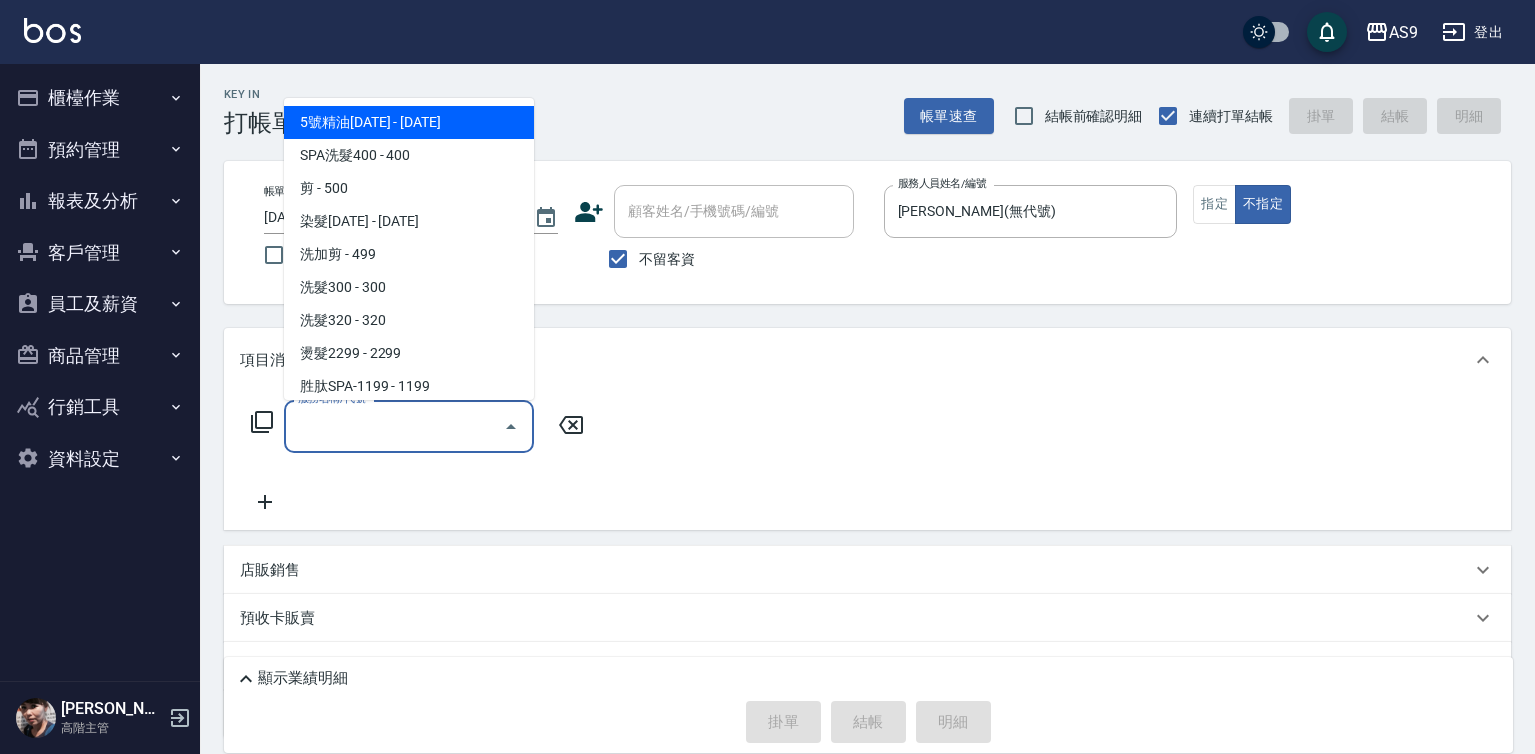 click on "服務名稱/代號" at bounding box center (394, 426) 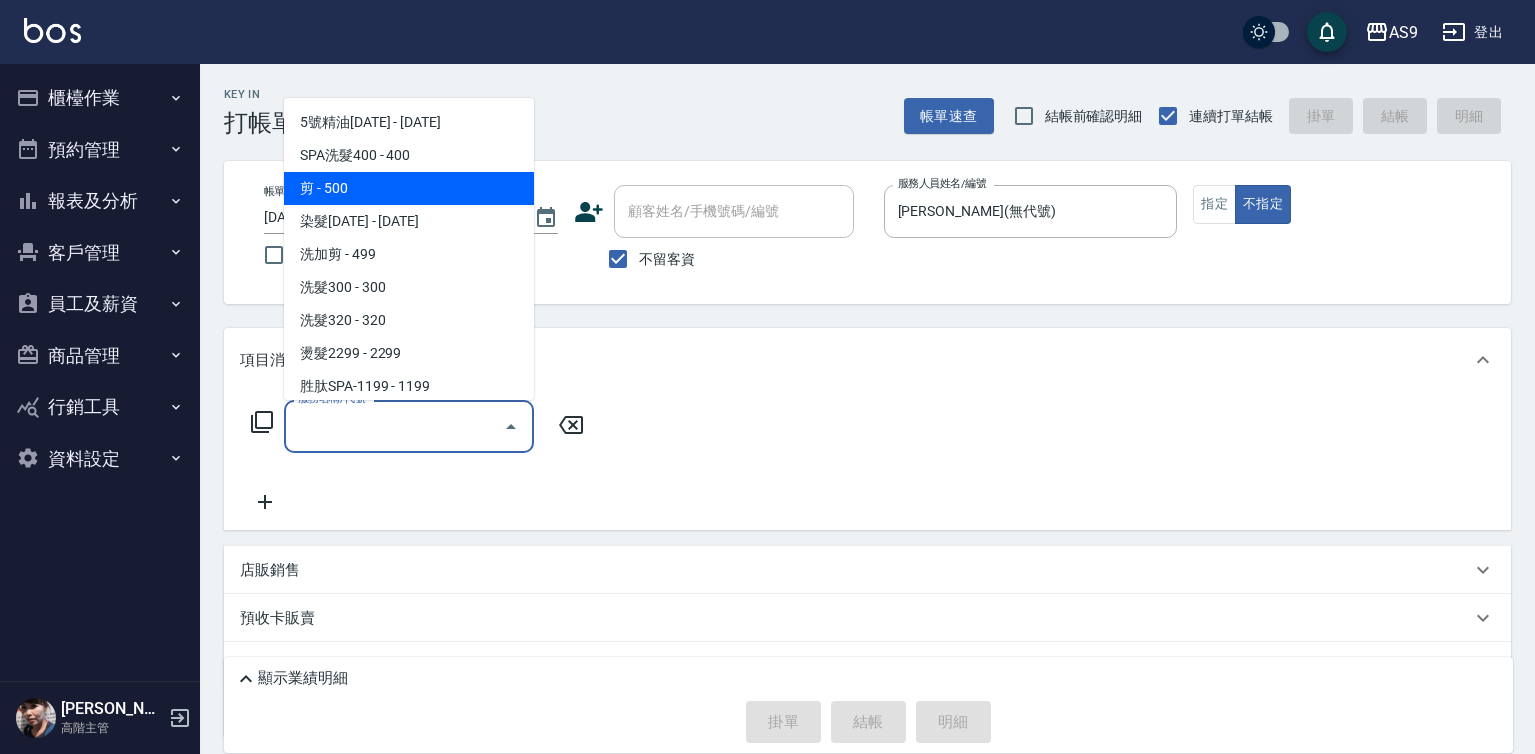 click on "剪 - 500" at bounding box center (409, 188) 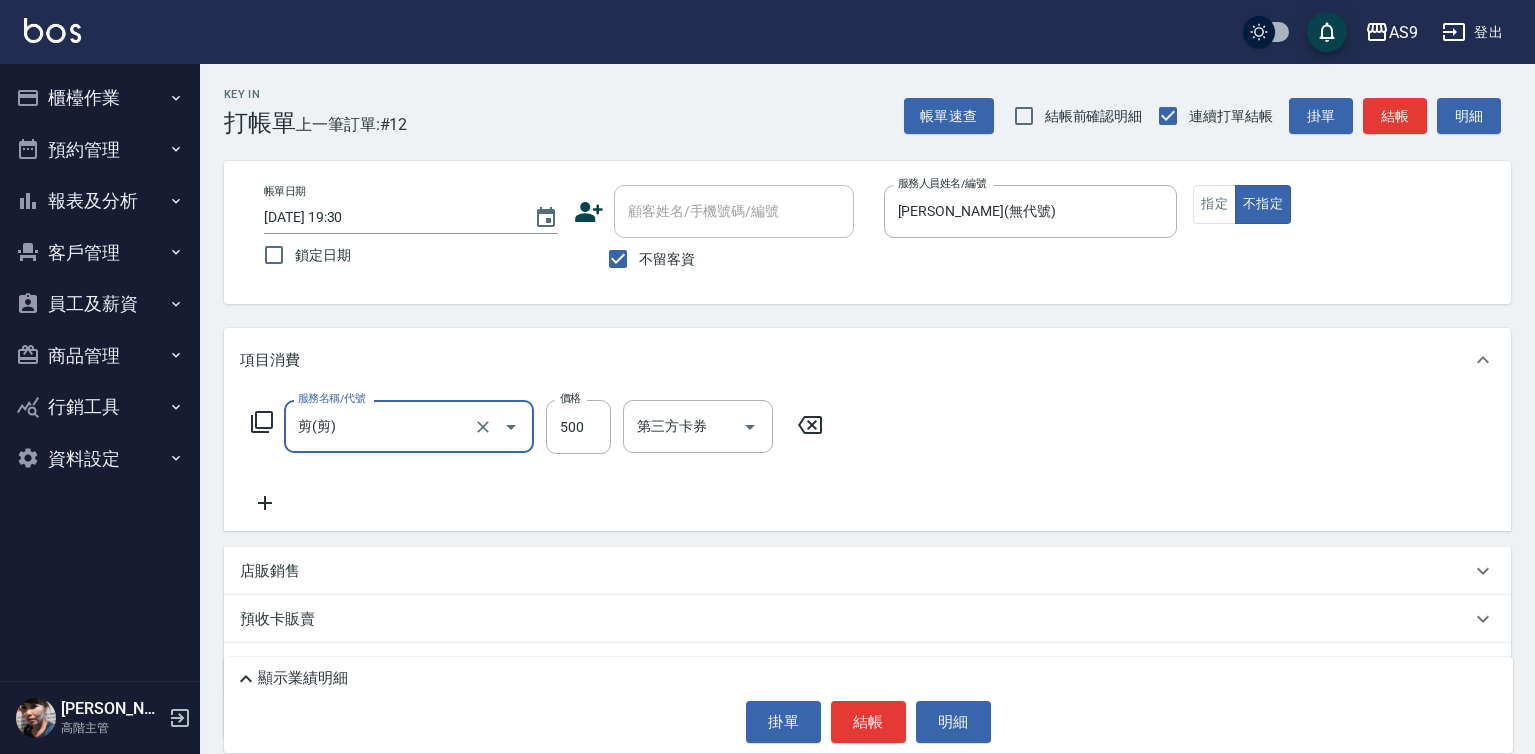 click 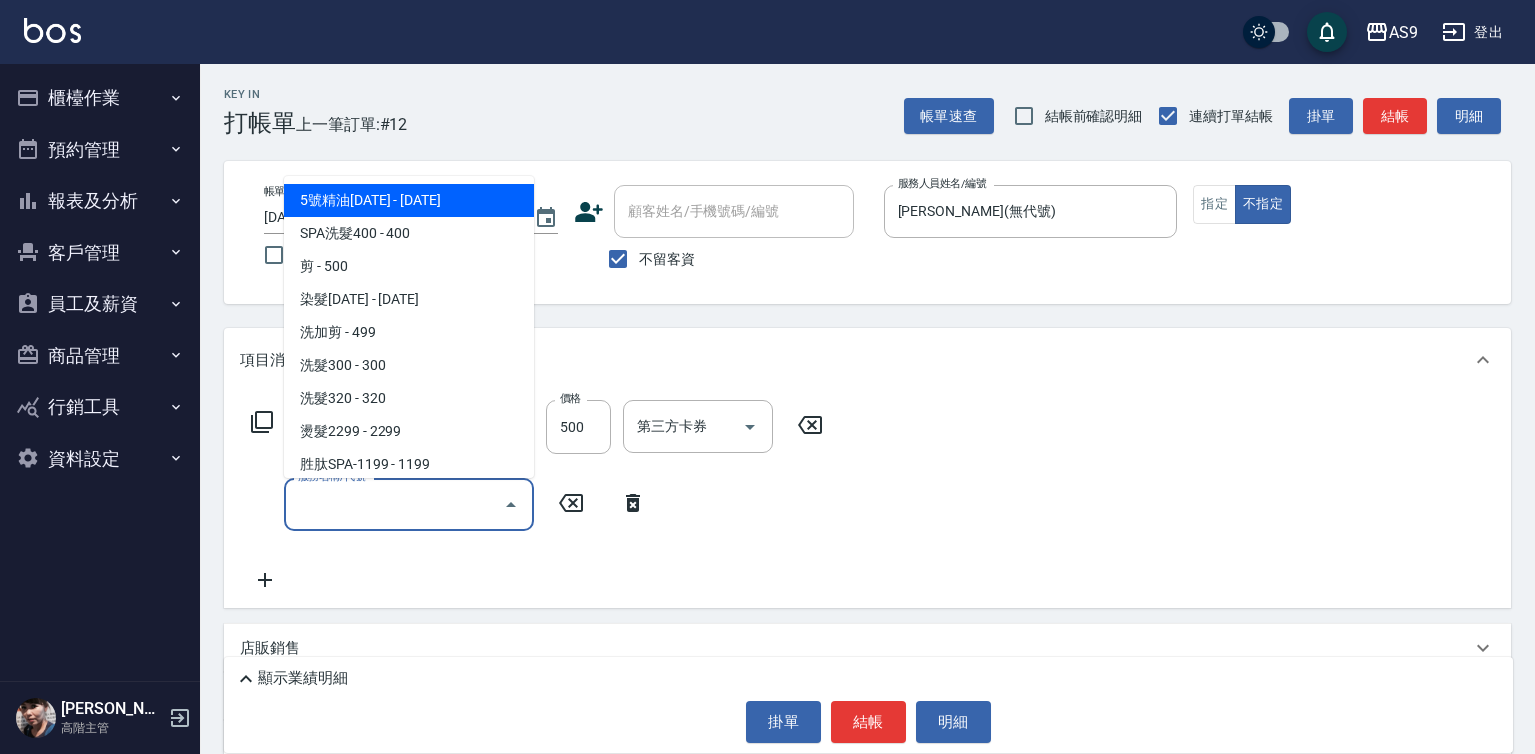 drag, startPoint x: 272, startPoint y: 504, endPoint x: 351, endPoint y: 492, distance: 79.9062 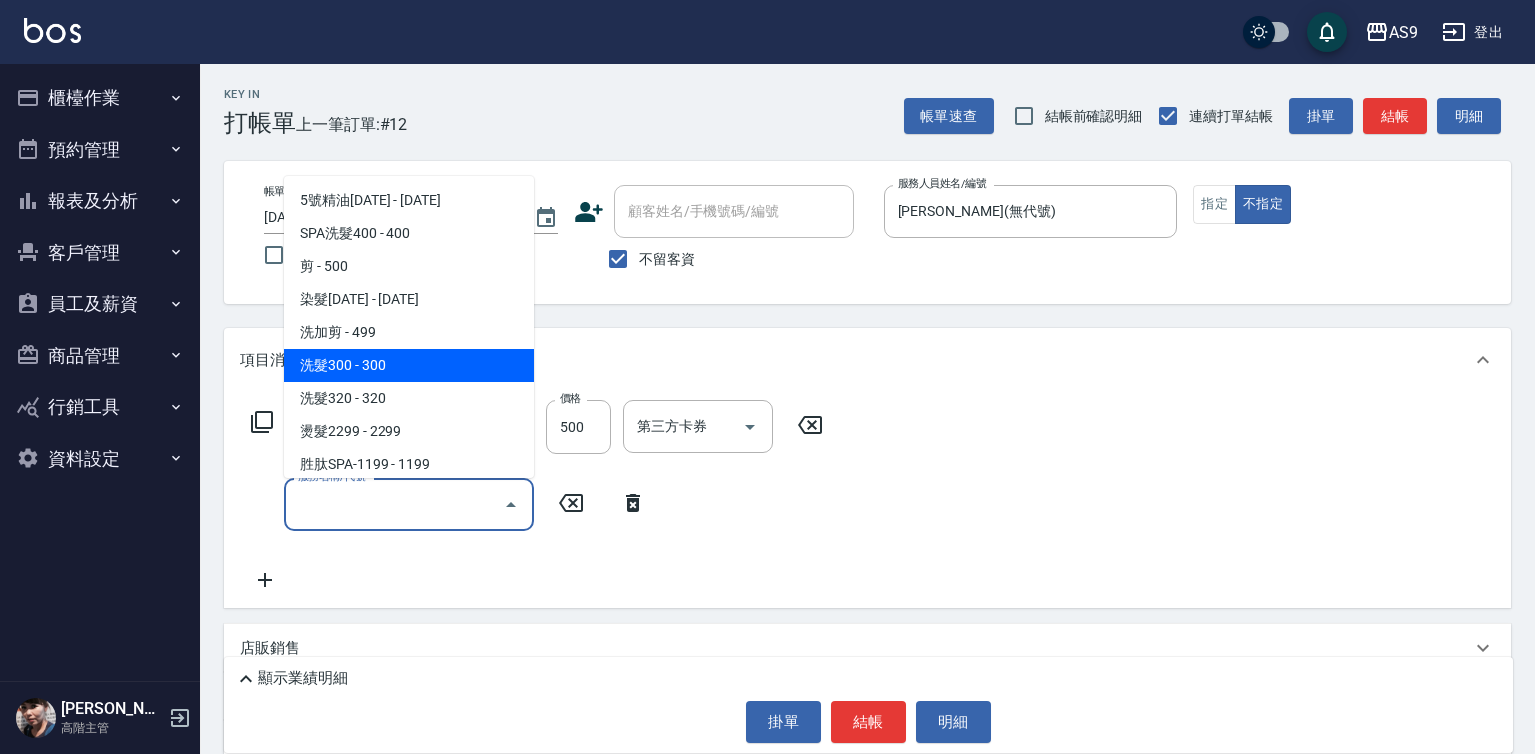scroll, scrollTop: 100, scrollLeft: 0, axis: vertical 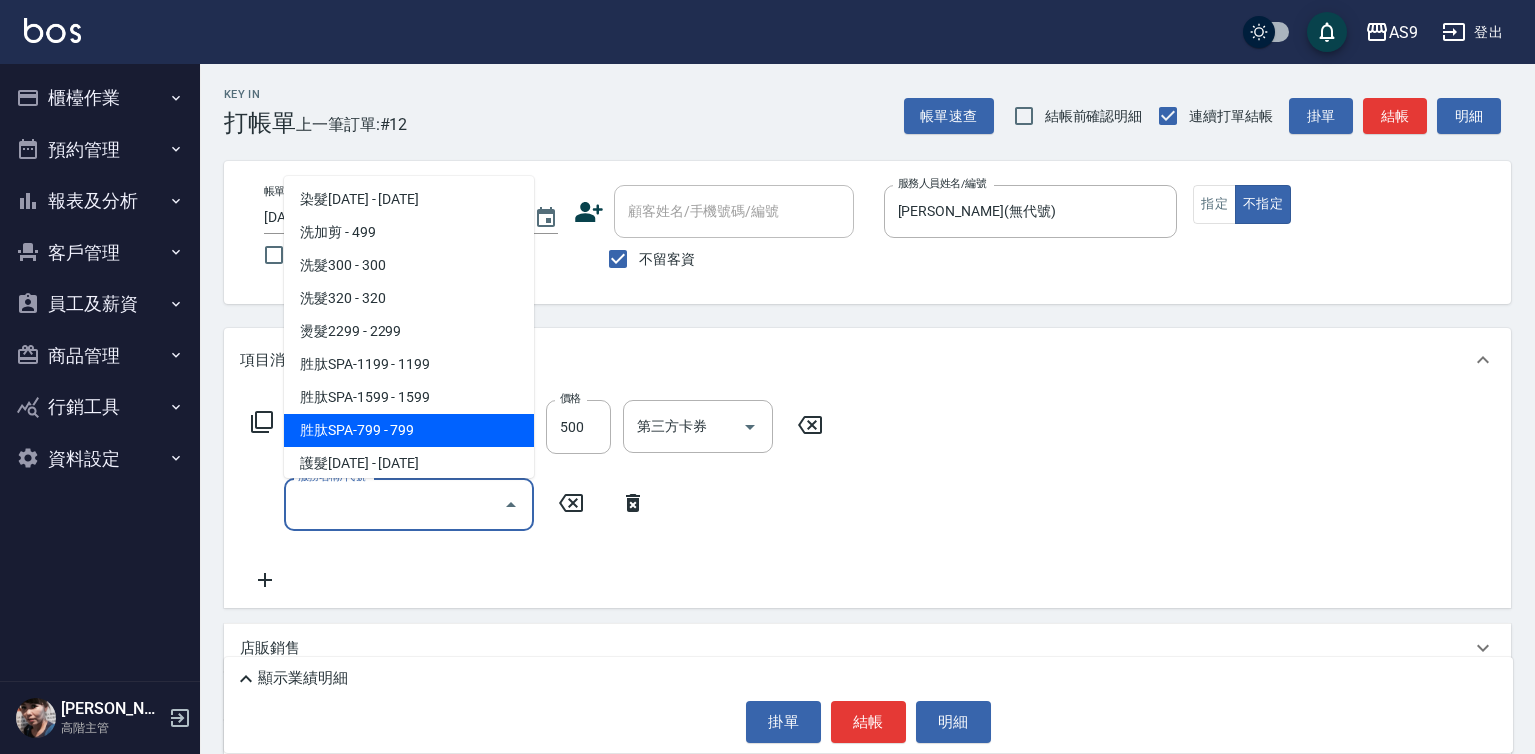 click on "胜肽SPA-799 - 799" at bounding box center (409, 430) 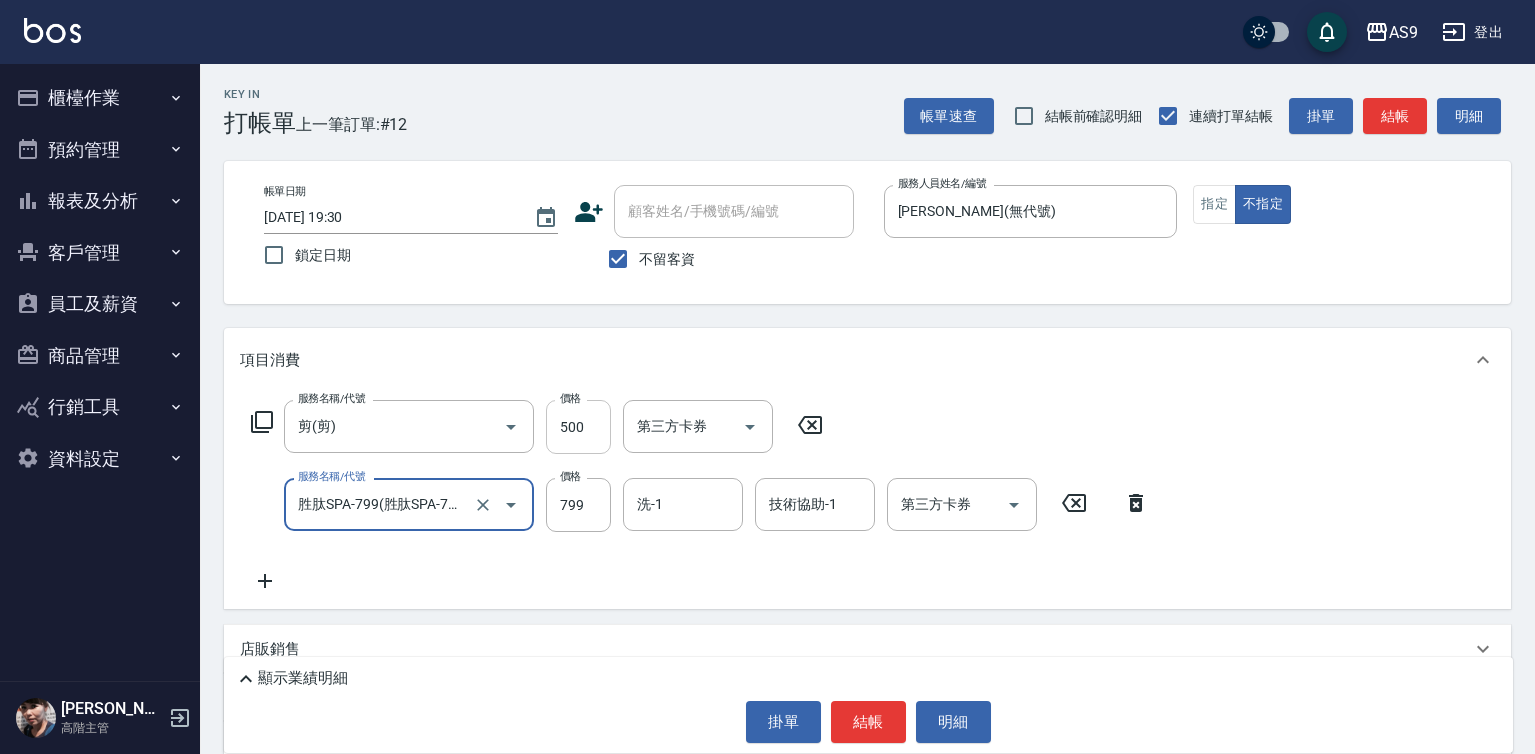type on "胜肽SPA-799" 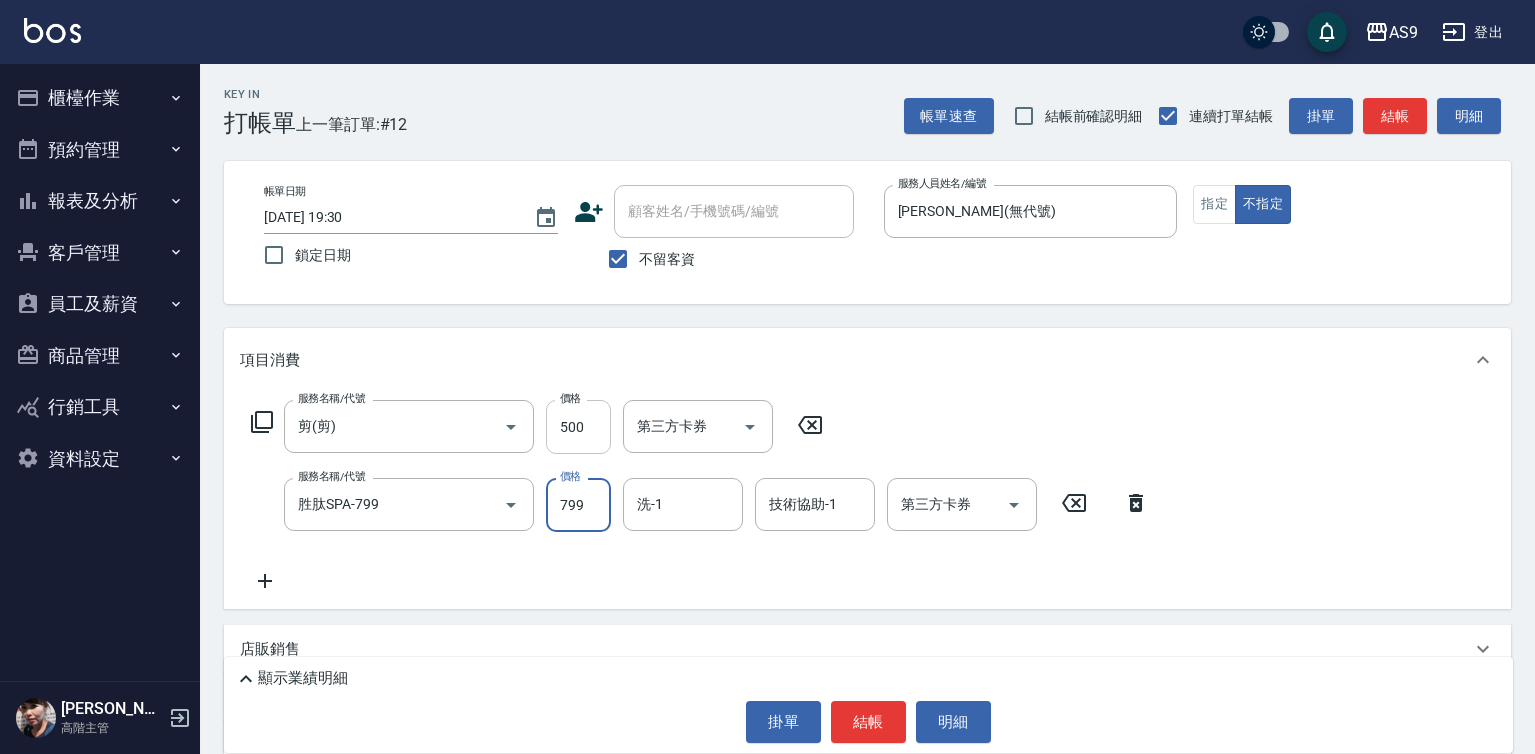 click on "500" at bounding box center [578, 427] 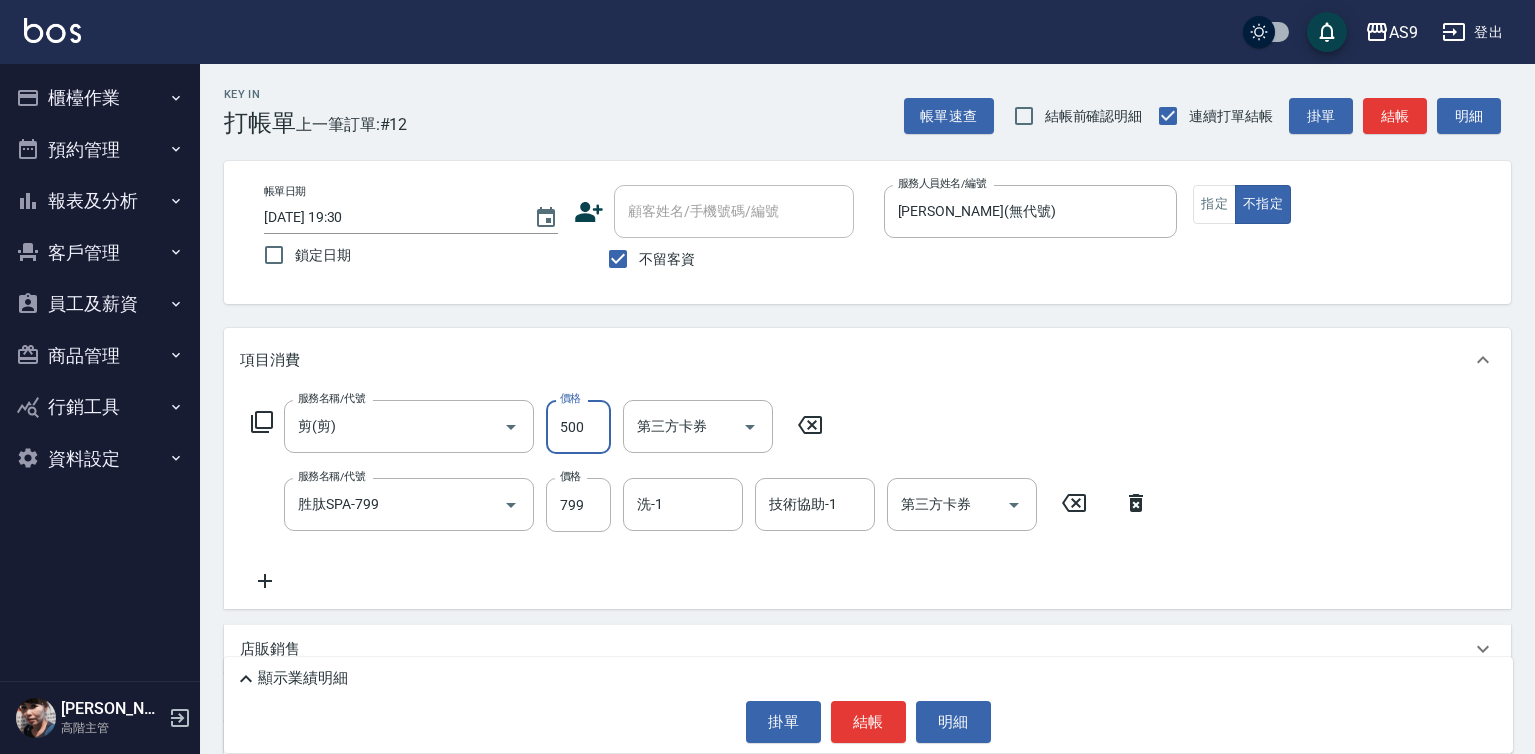 click on "500" at bounding box center (578, 427) 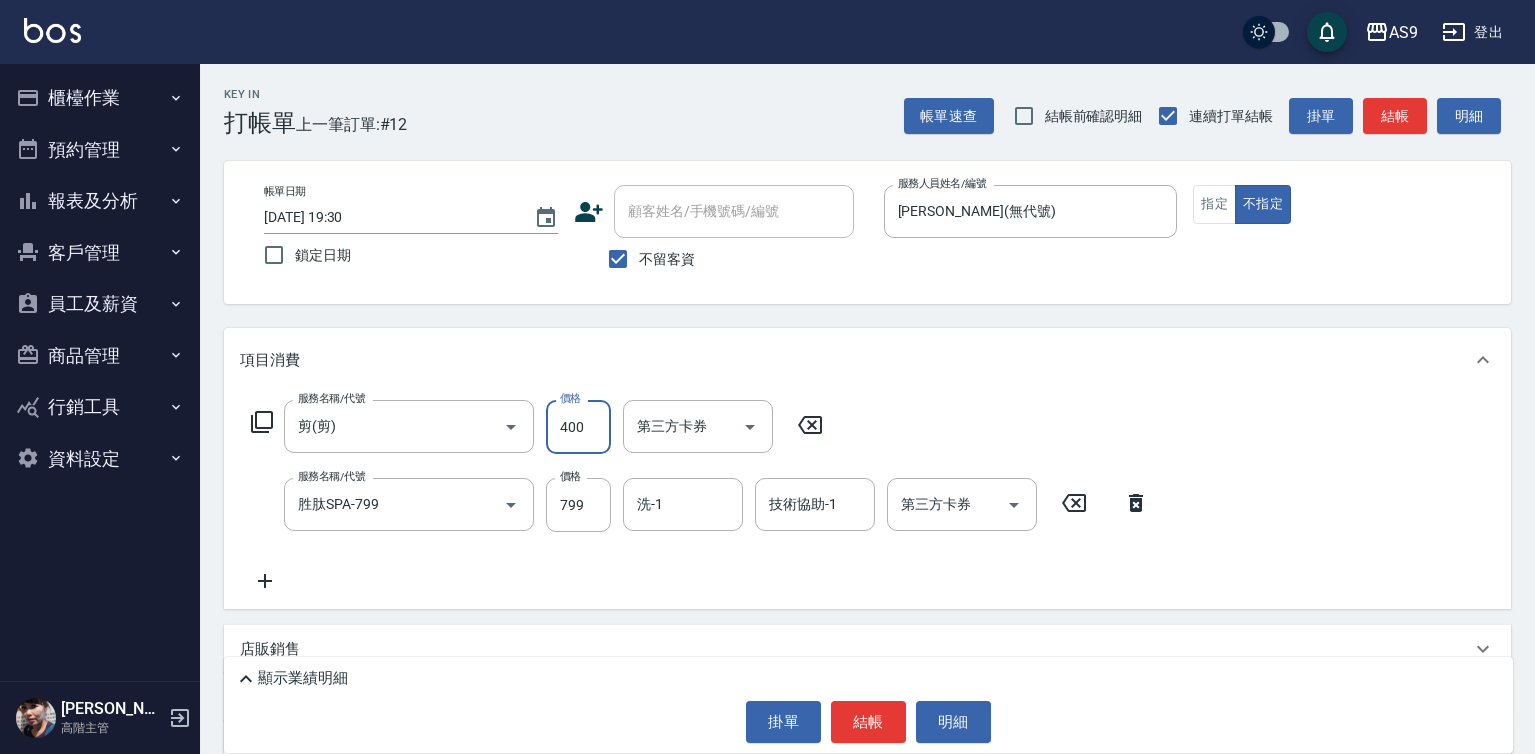 type on "400" 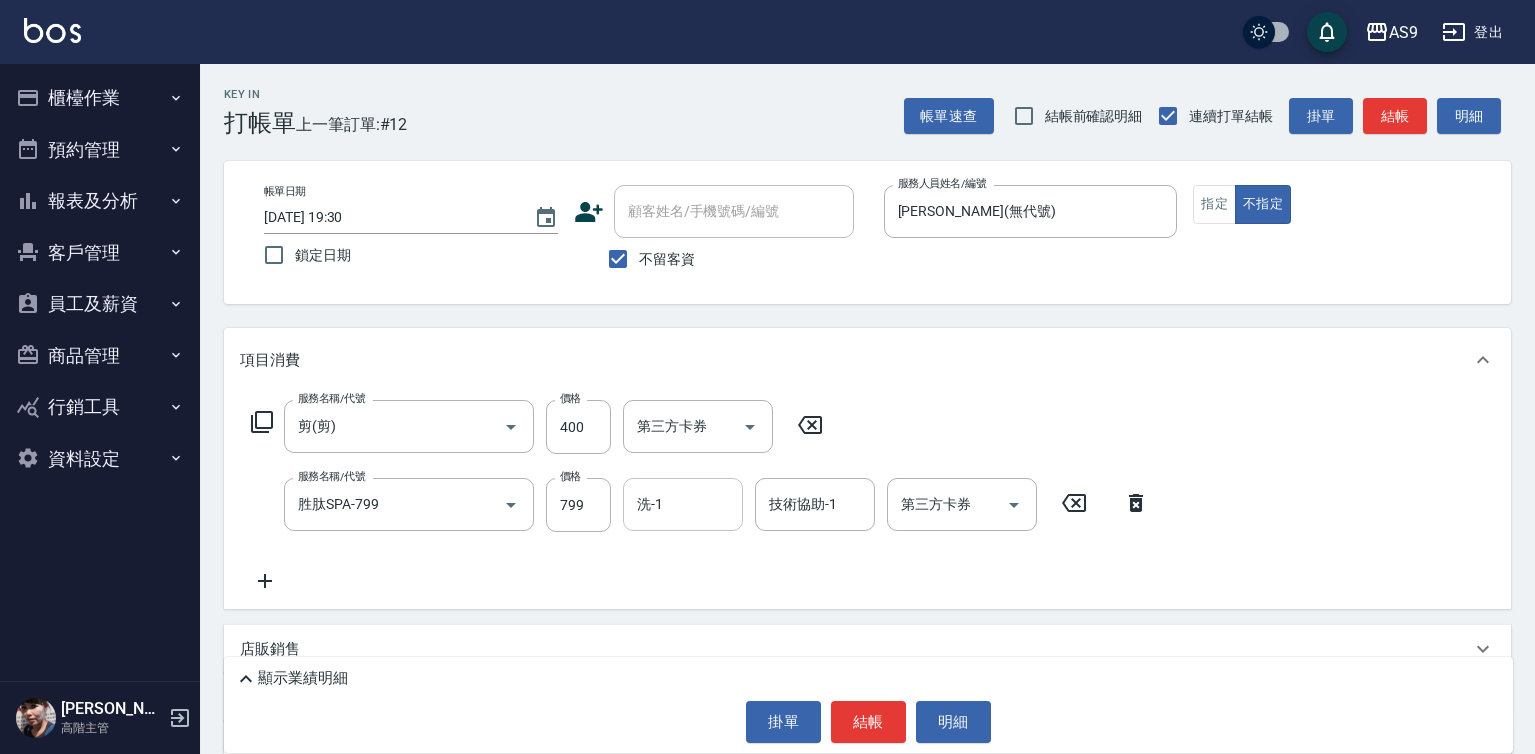 click on "洗-1" at bounding box center (683, 504) 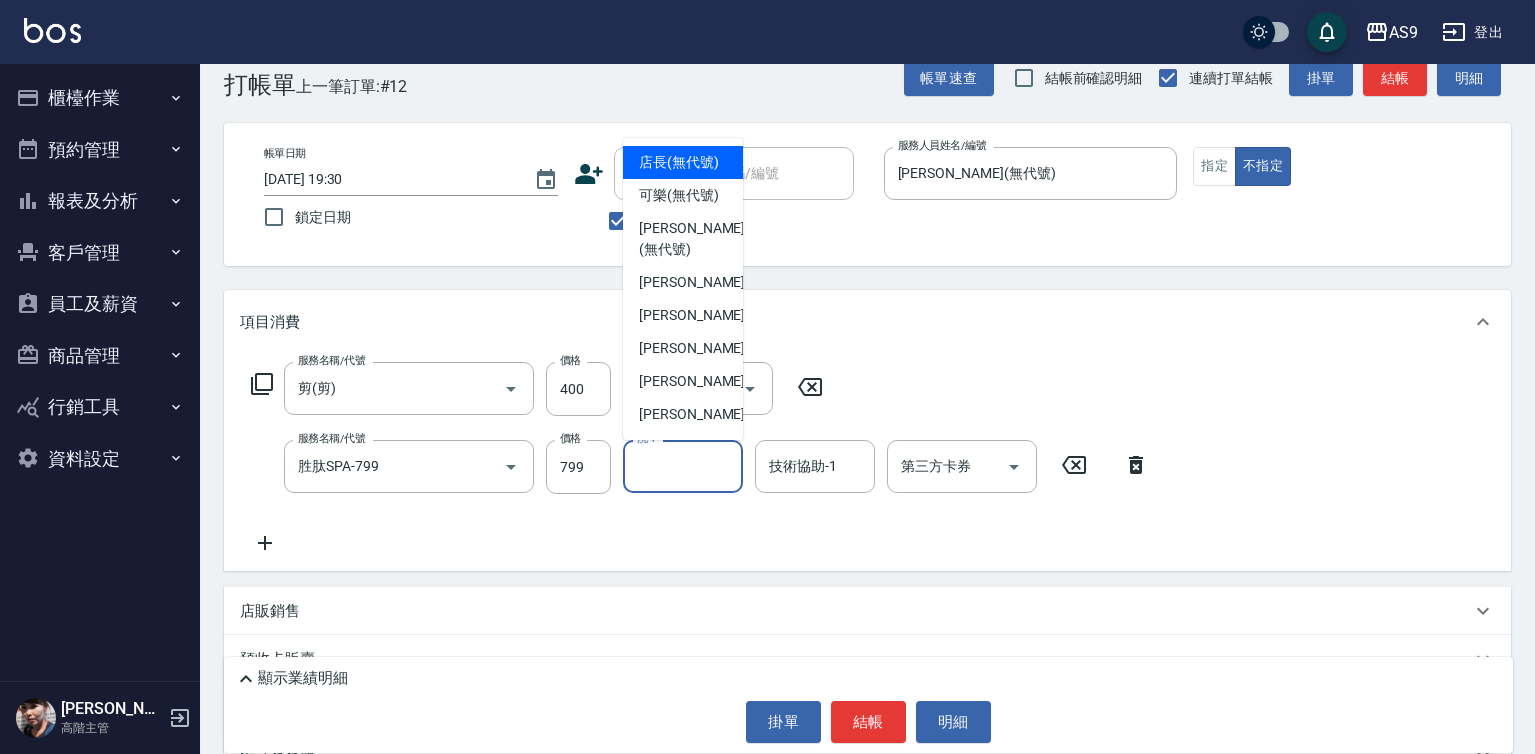 scroll, scrollTop: 100, scrollLeft: 0, axis: vertical 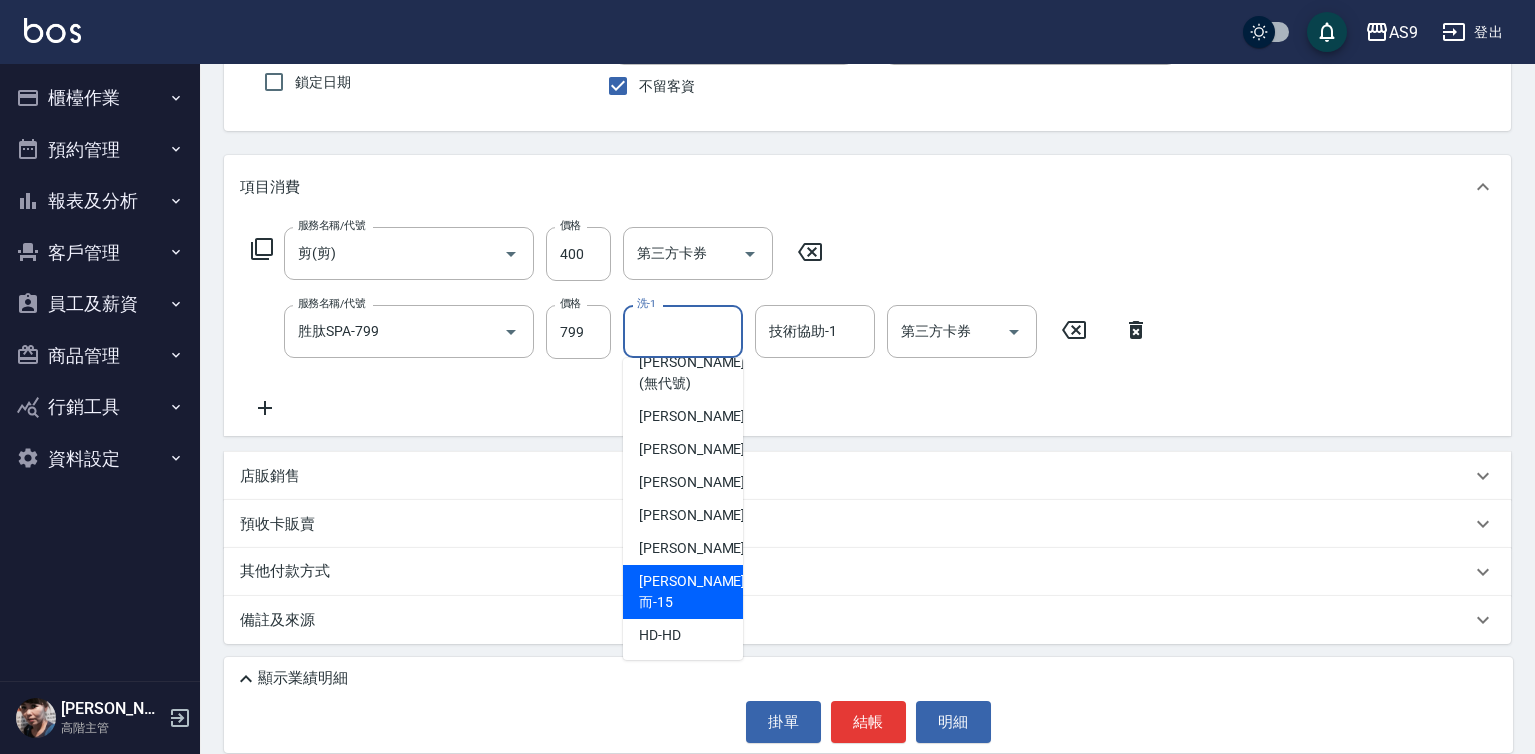 click on "[PERSON_NAME]而 -15" at bounding box center (683, 592) 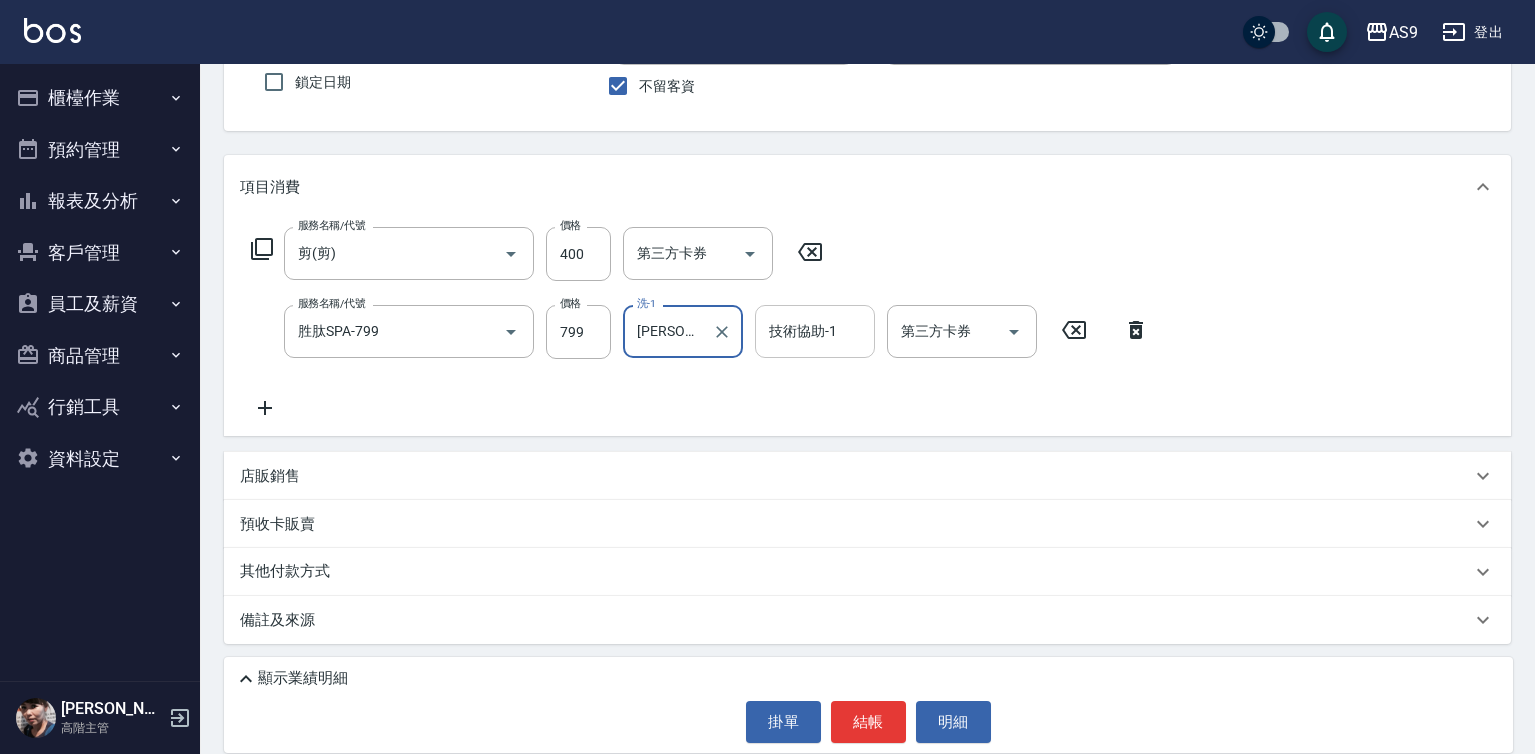 drag, startPoint x: 806, startPoint y: 328, endPoint x: 807, endPoint y: 353, distance: 25.019993 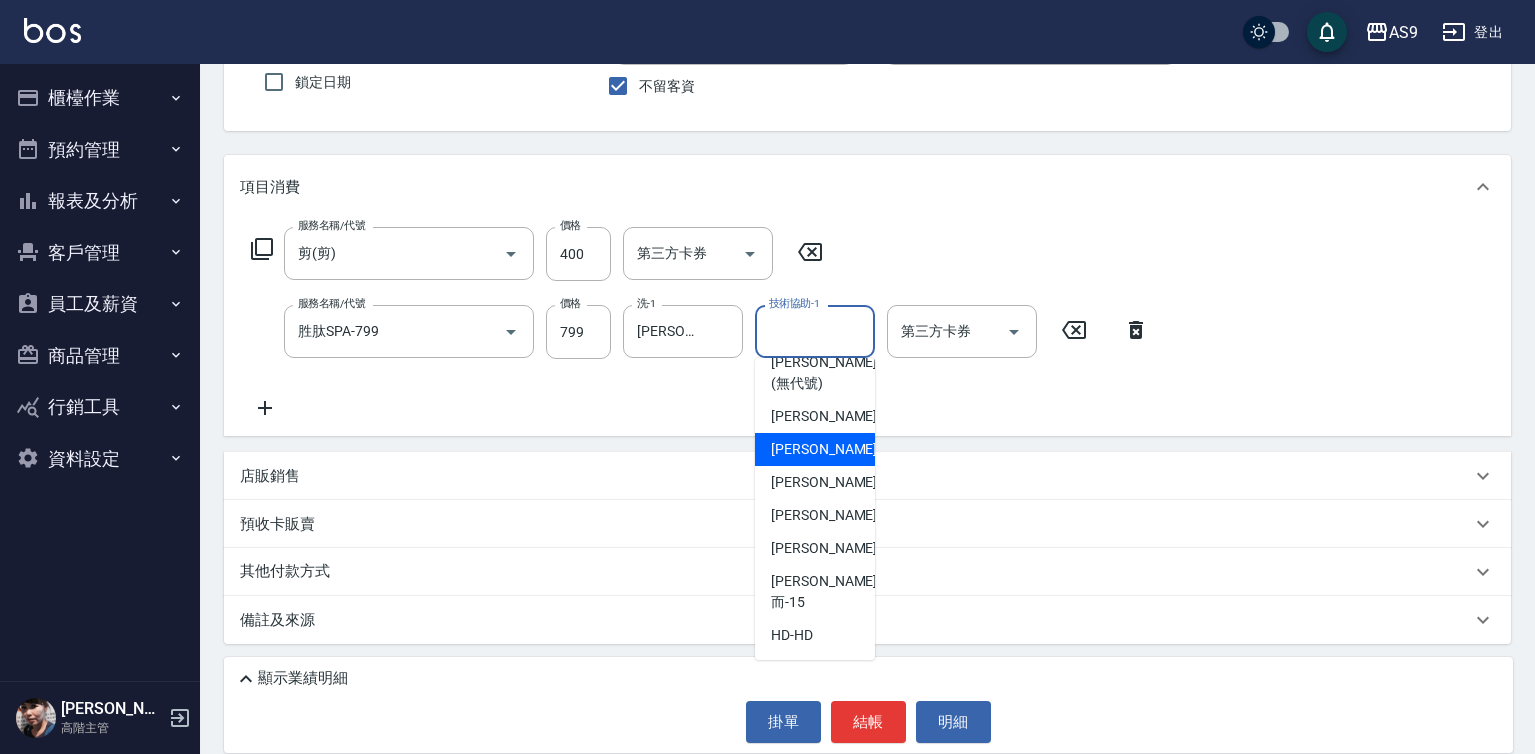 scroll, scrollTop: 128, scrollLeft: 0, axis: vertical 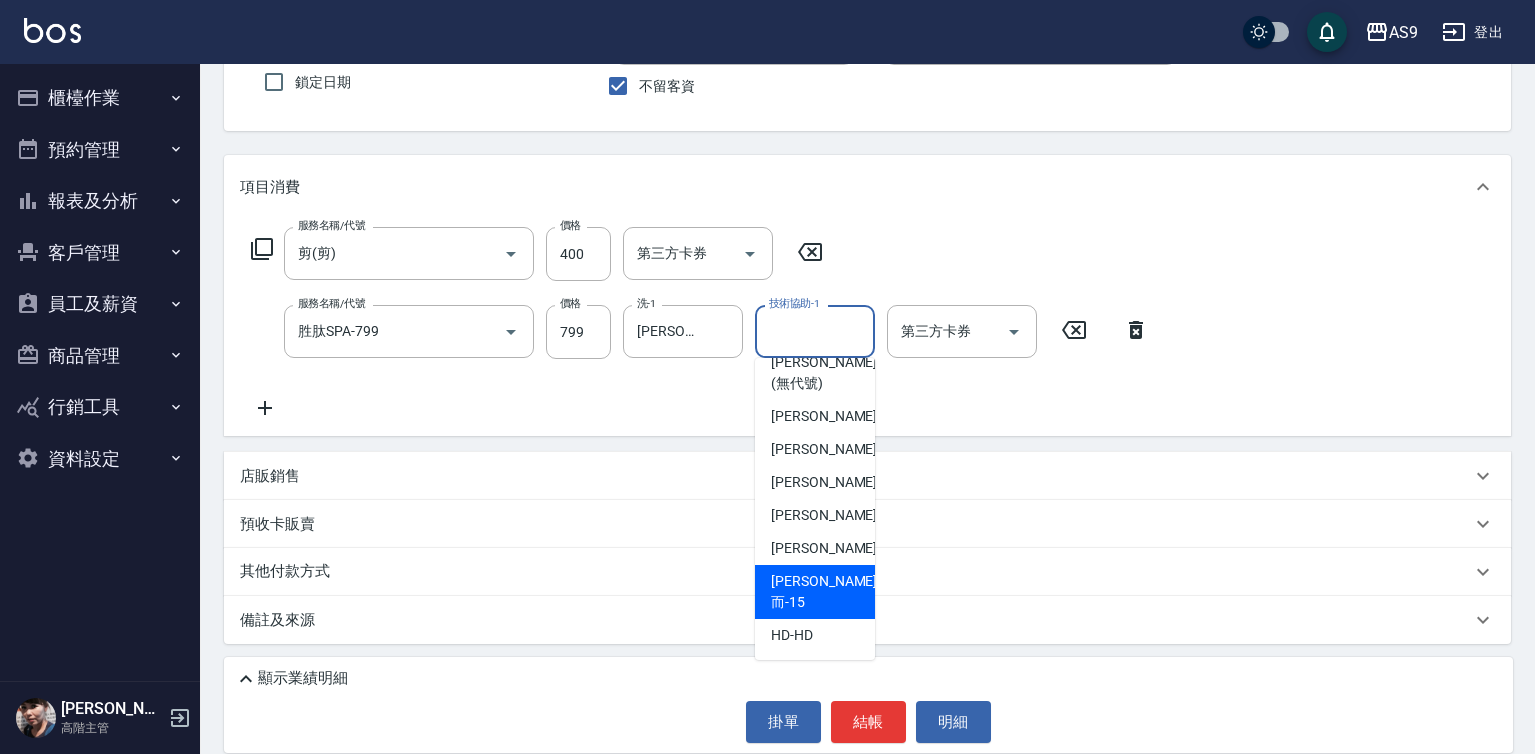 click on "[PERSON_NAME]而 -15" at bounding box center [824, 592] 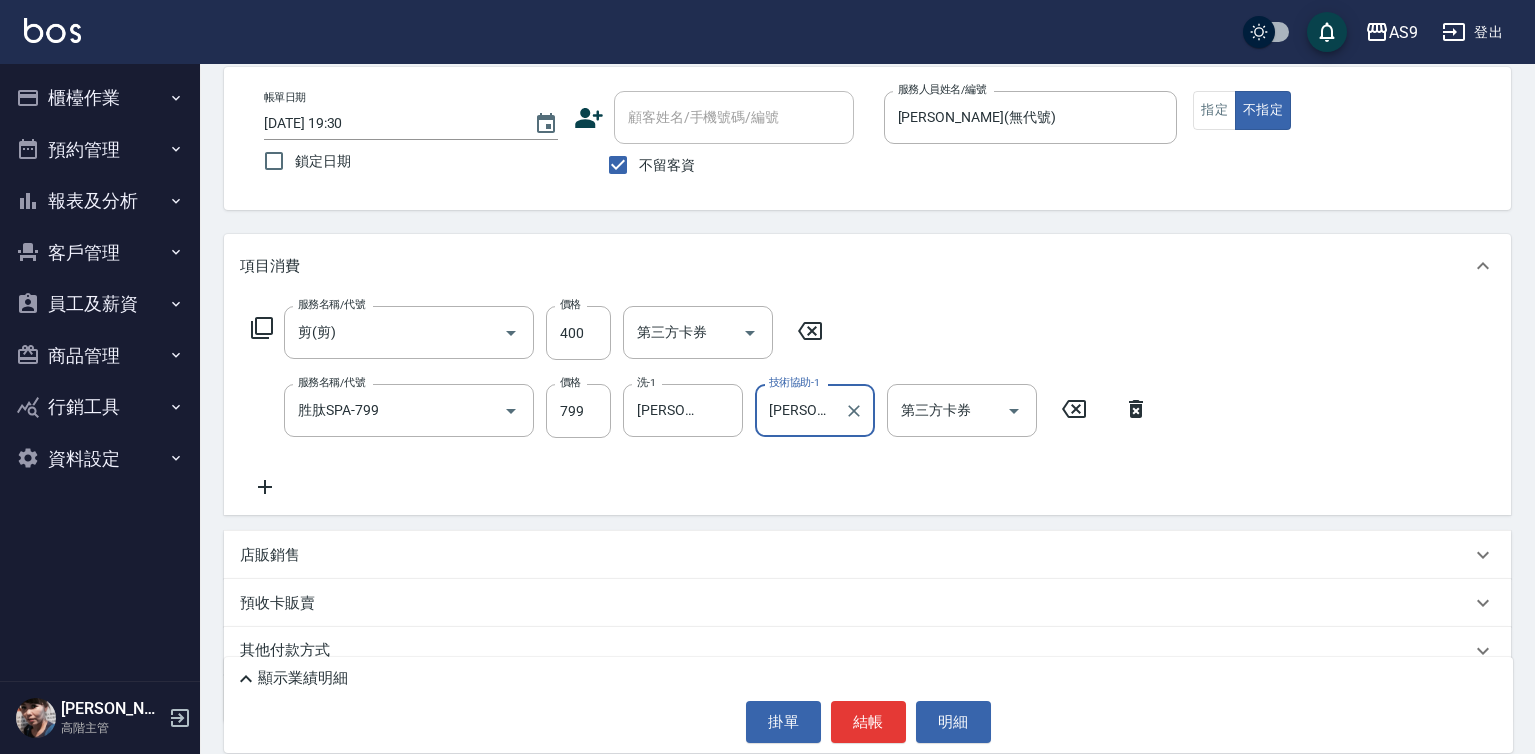 scroll, scrollTop: 0, scrollLeft: 0, axis: both 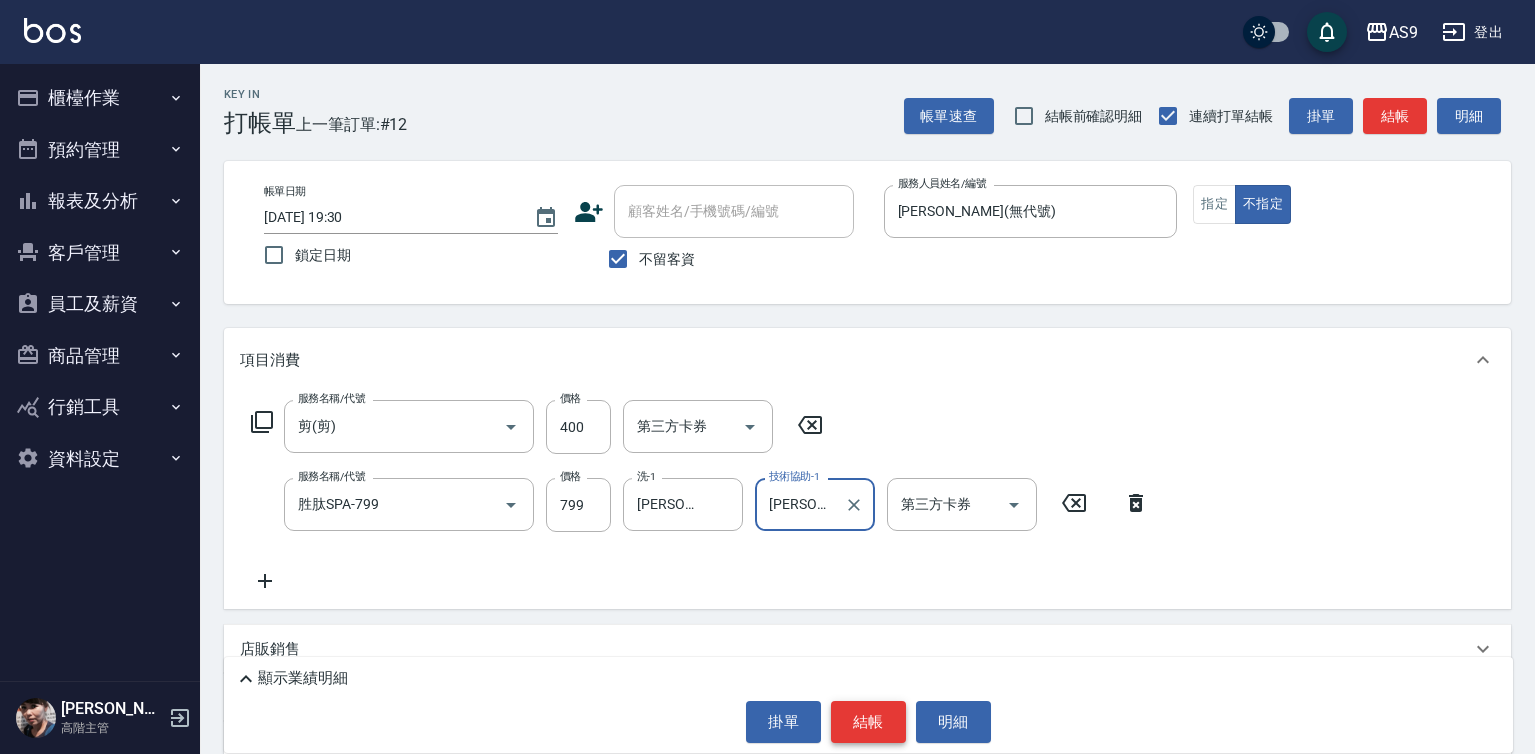 click on "結帳" at bounding box center (868, 722) 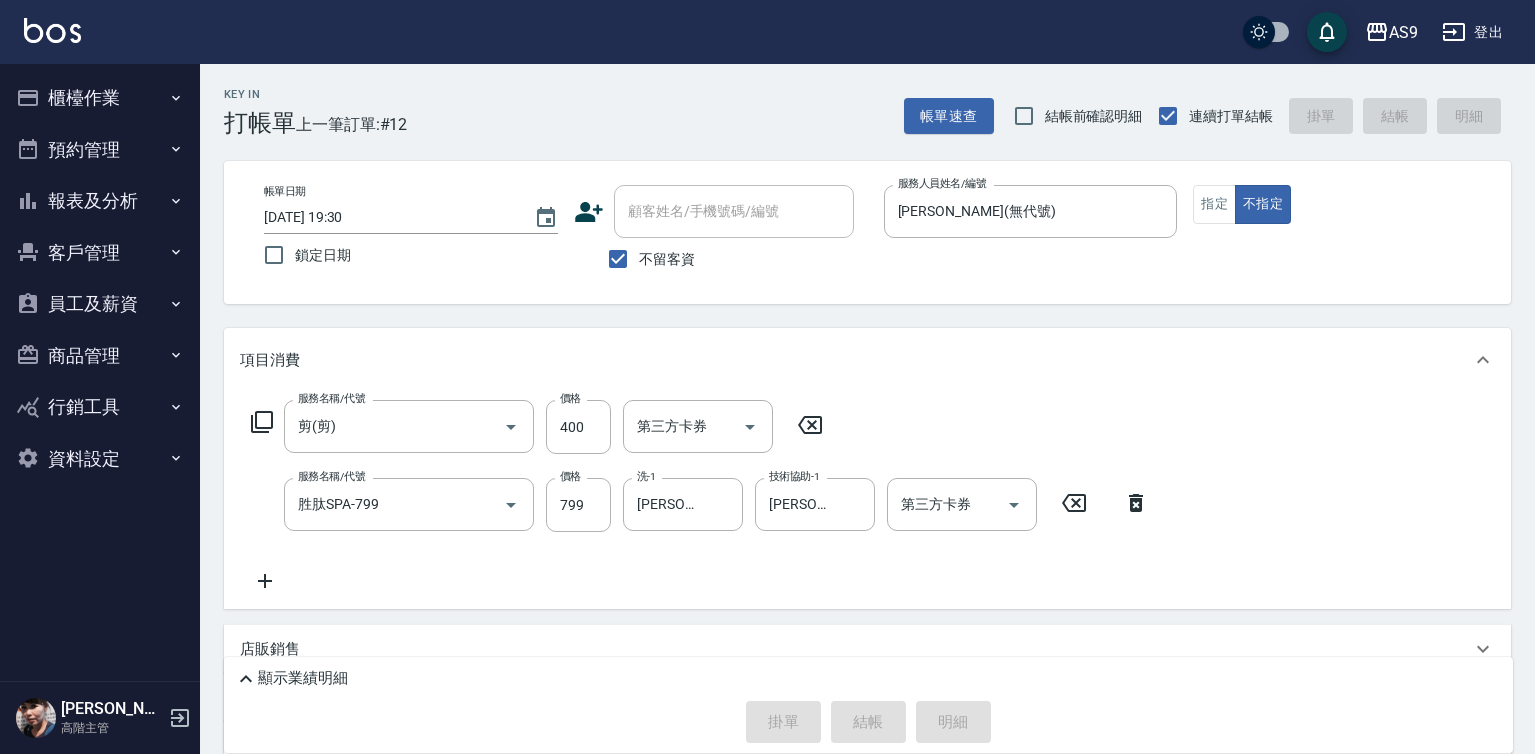type 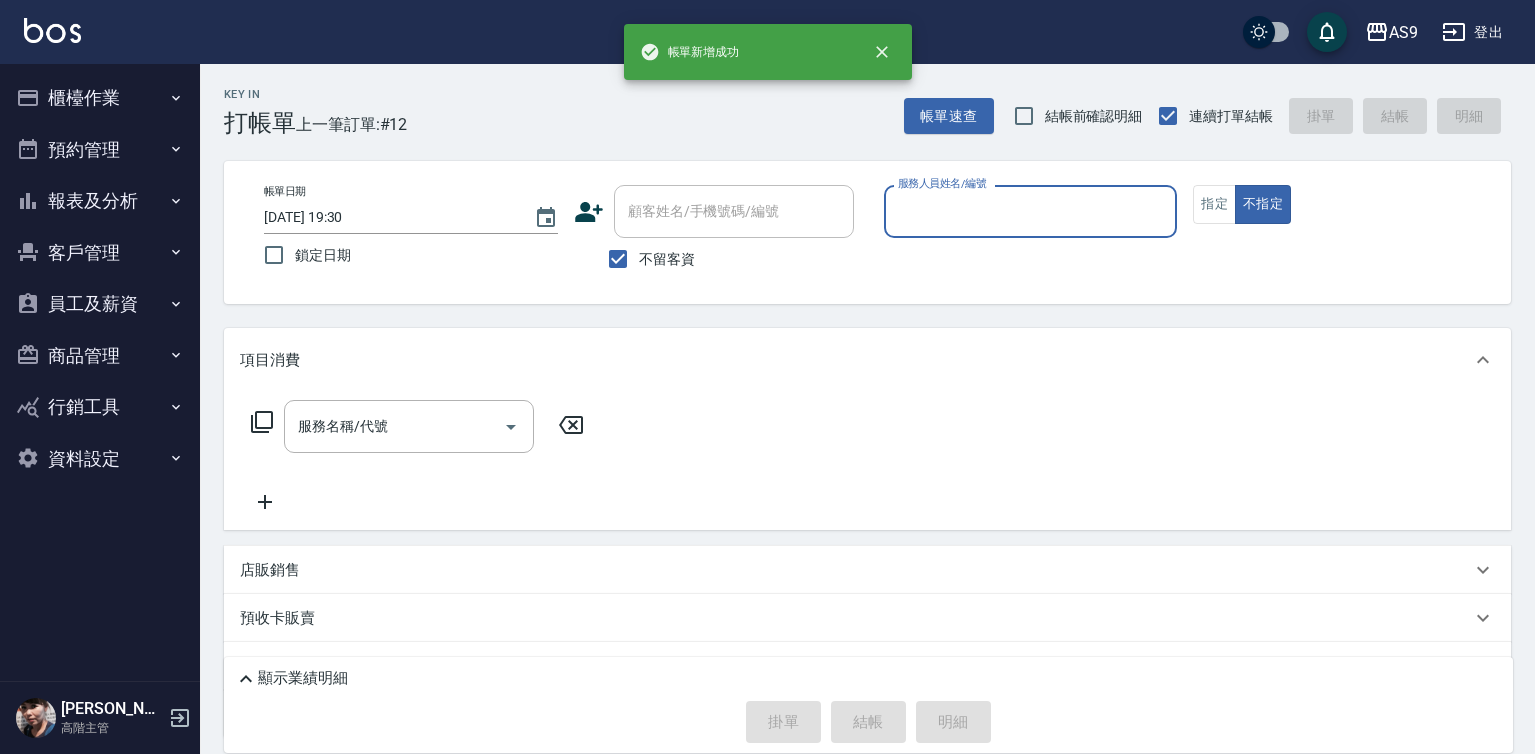 click on "服務人員姓名/編號" at bounding box center (1031, 211) 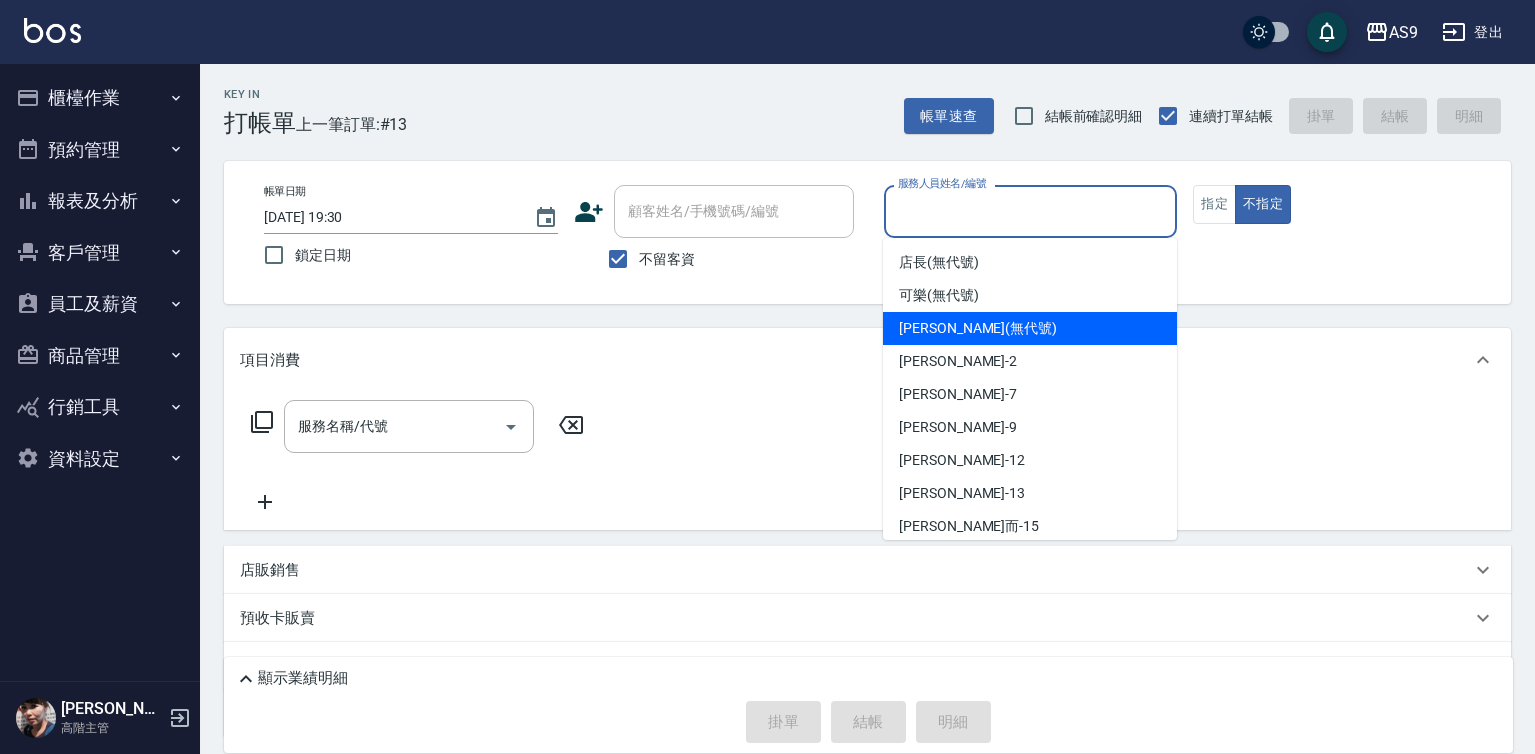 click on "[PERSON_NAME] (無代號)" at bounding box center [978, 328] 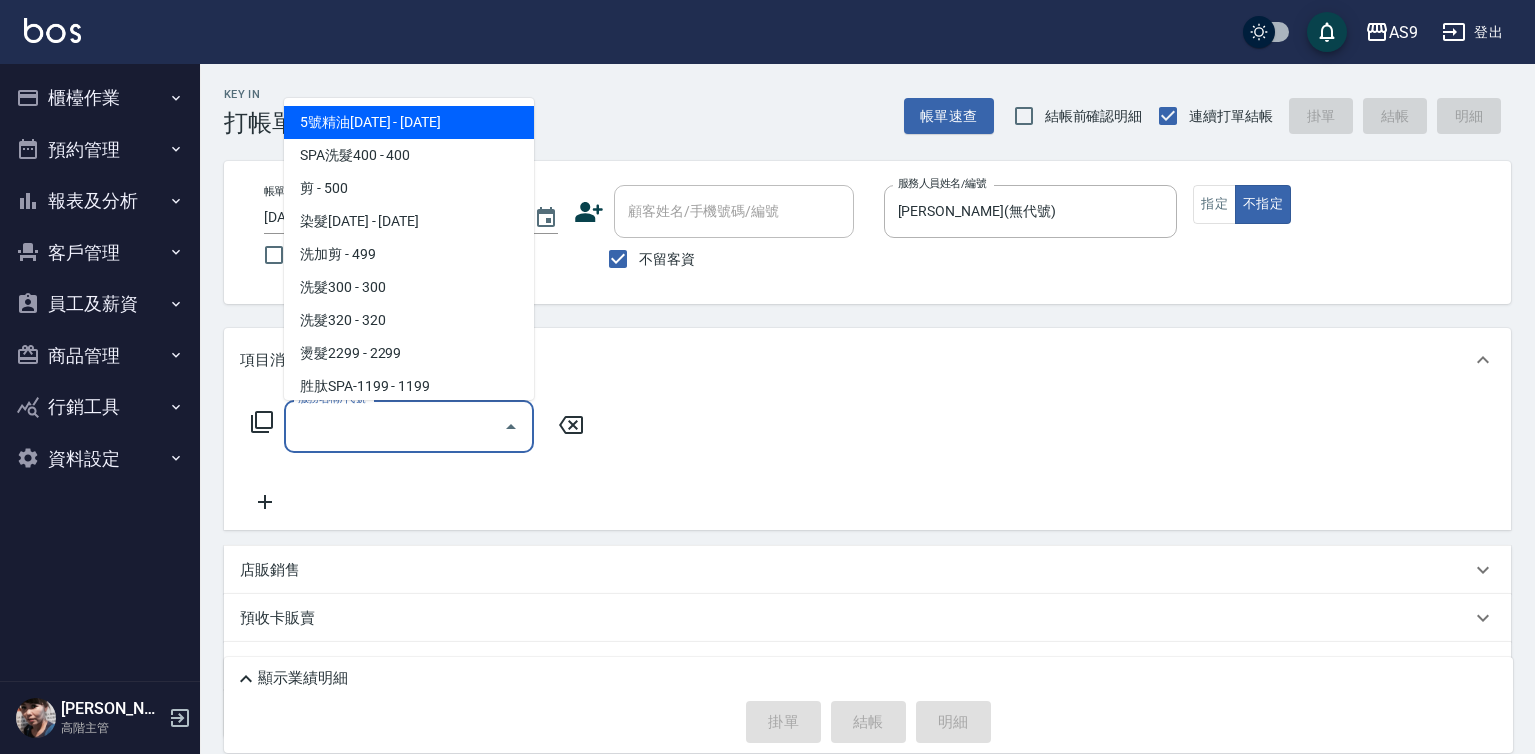 click on "服務名稱/代號" at bounding box center [394, 426] 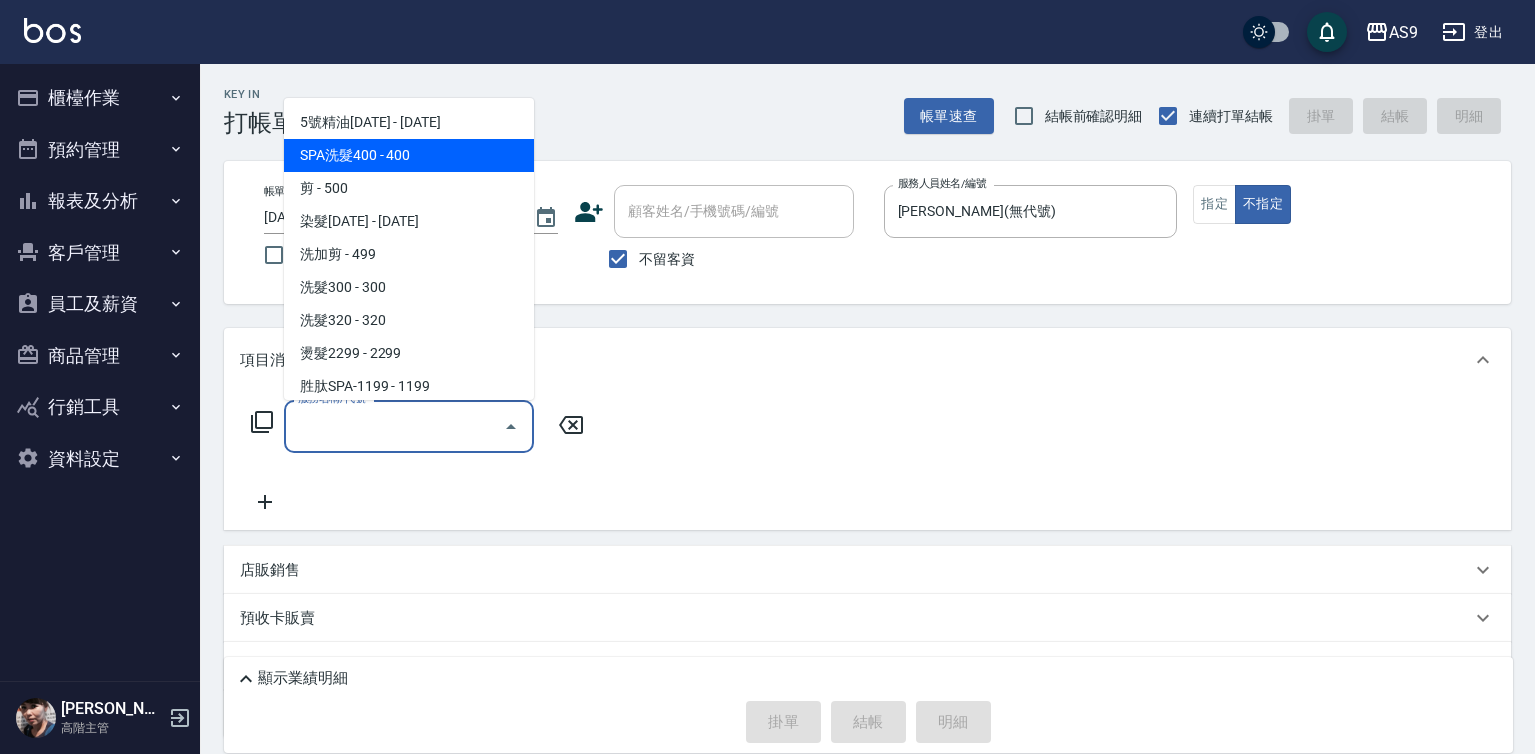 click on "SPA洗髮400 - 400" at bounding box center (409, 155) 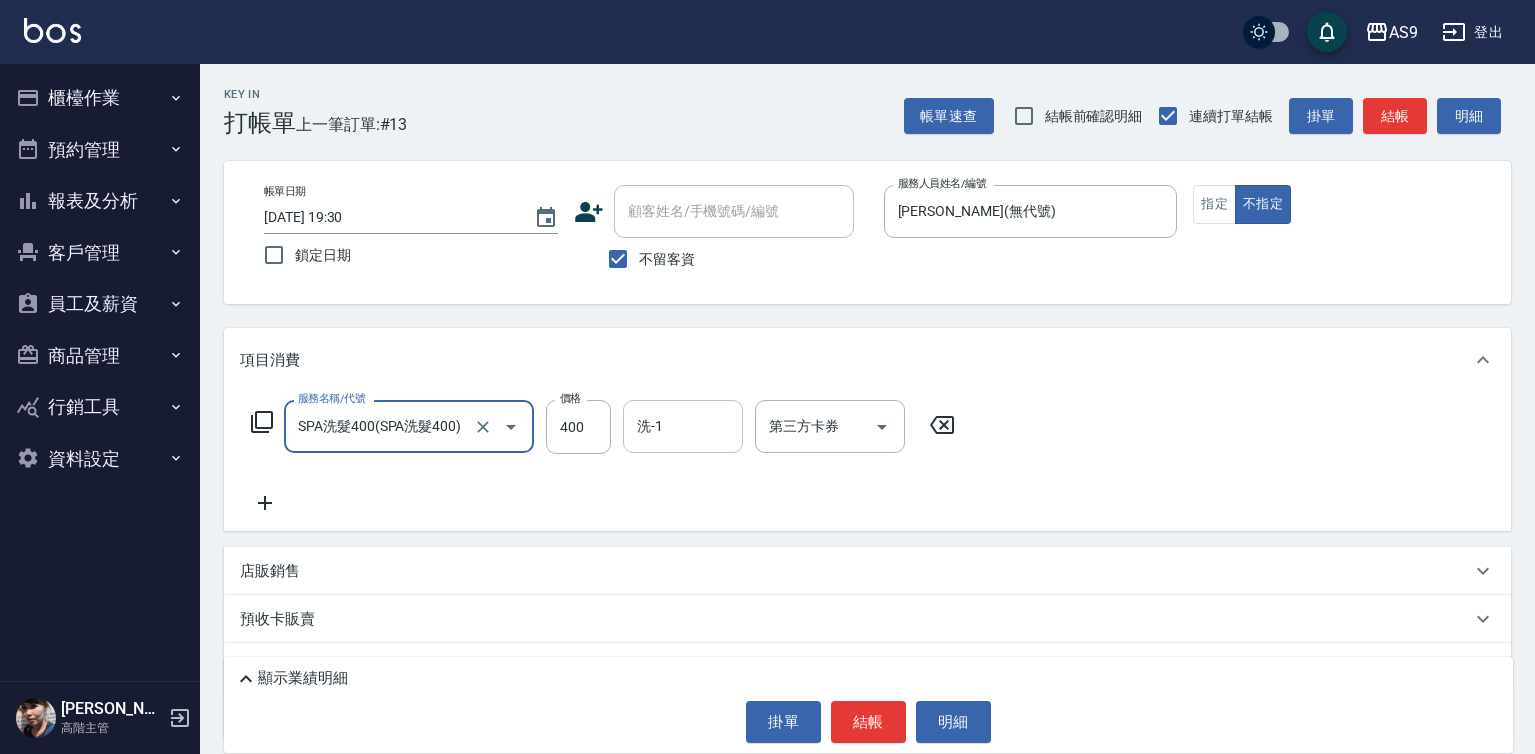 click on "洗-1" at bounding box center [683, 426] 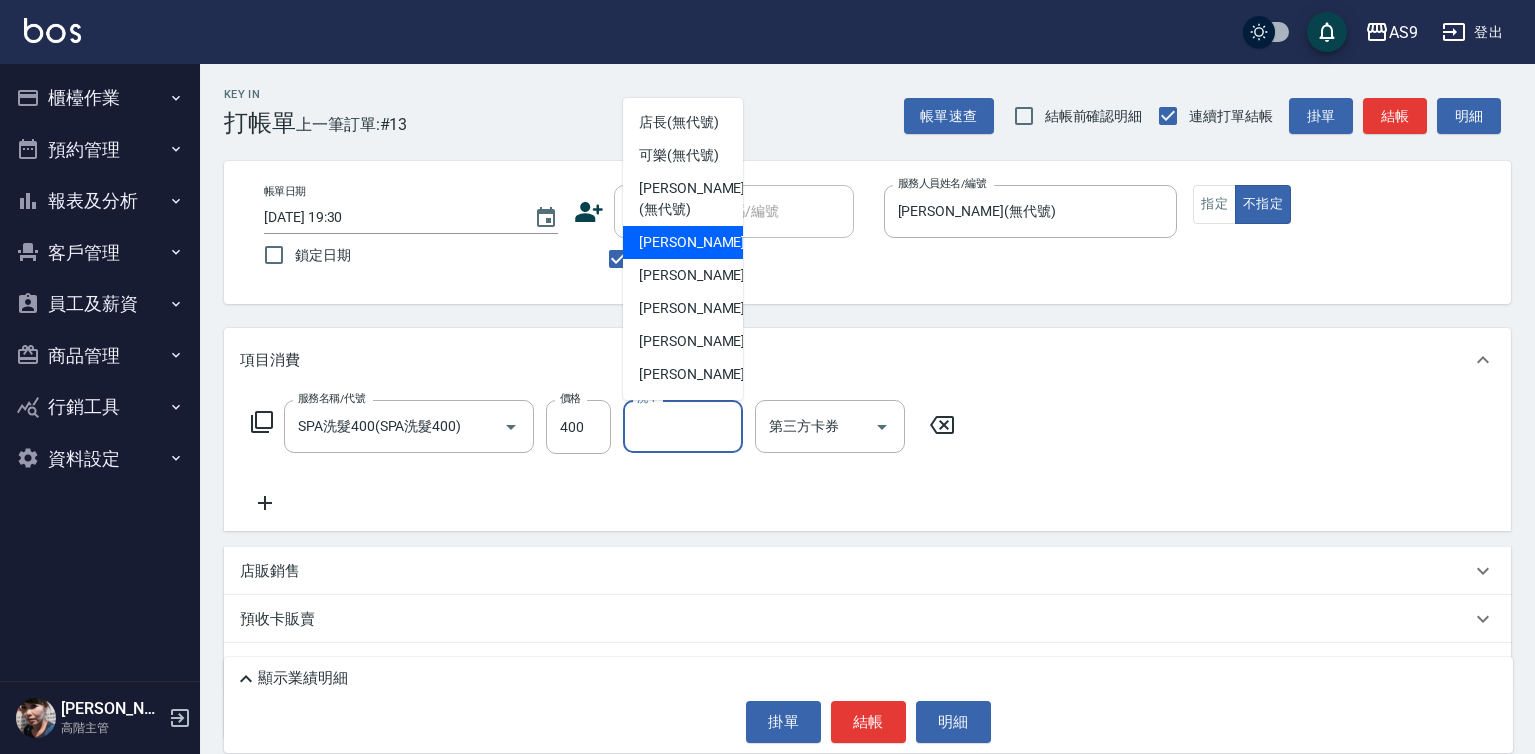 scroll, scrollTop: 100, scrollLeft: 0, axis: vertical 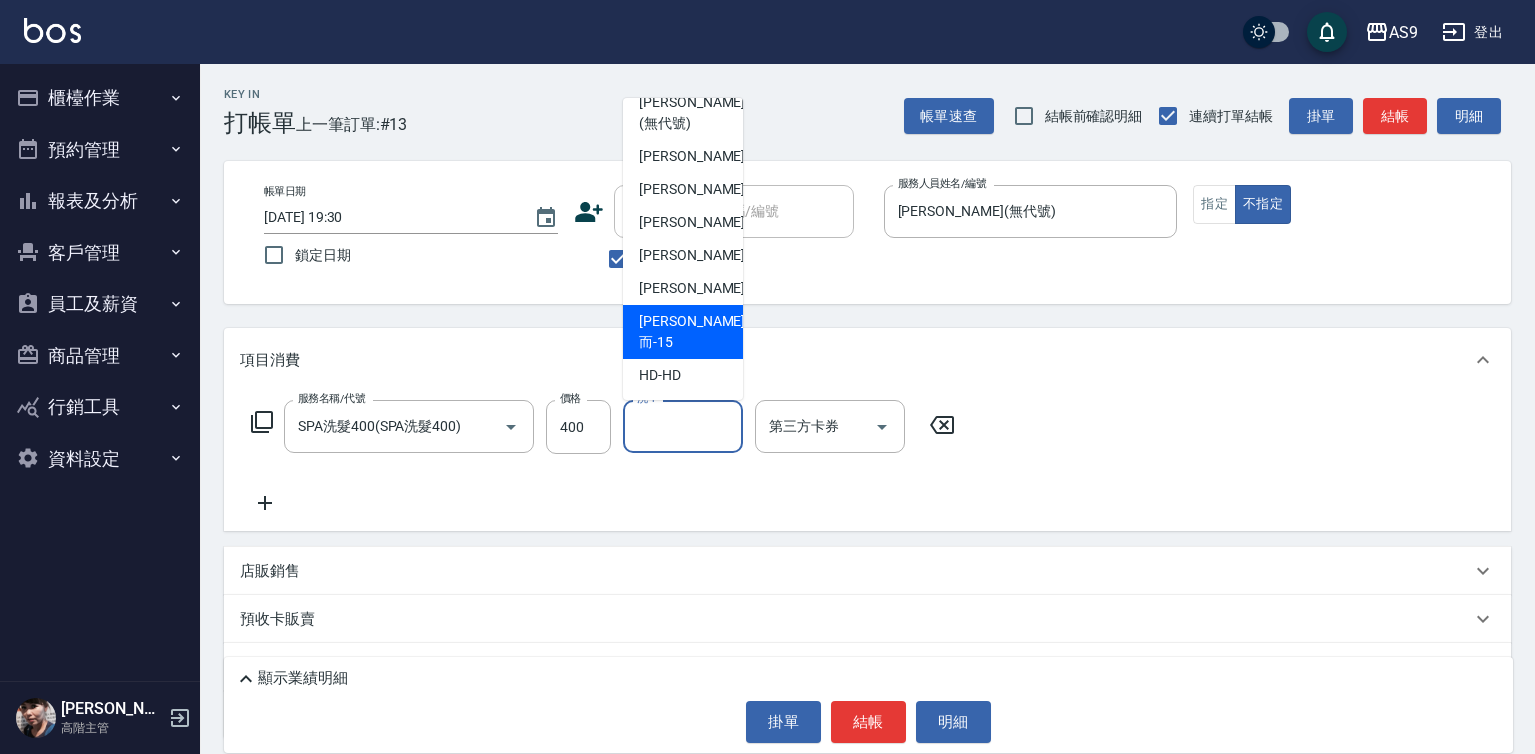 click on "[PERSON_NAME]而 -15" at bounding box center (692, 332) 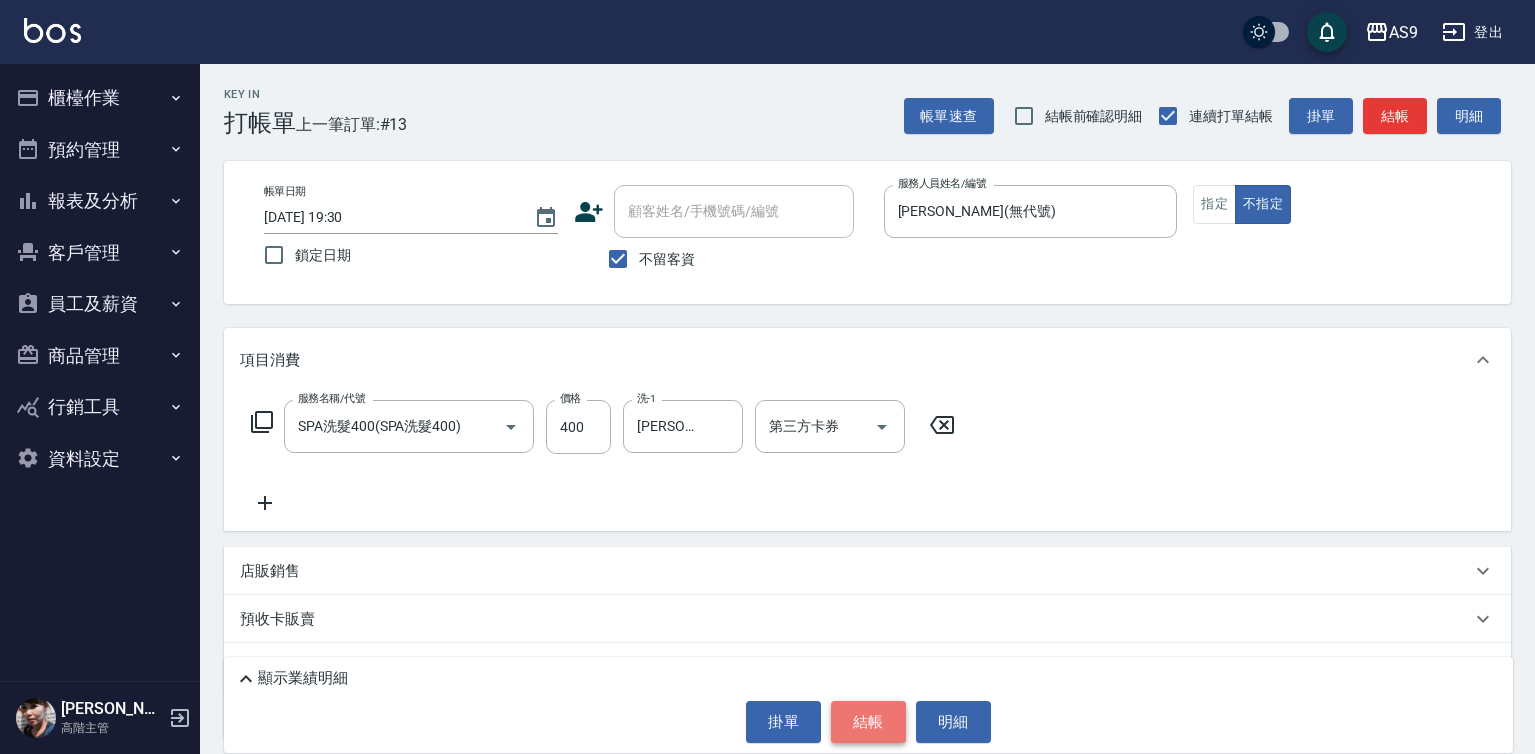 click on "結帳" at bounding box center [868, 722] 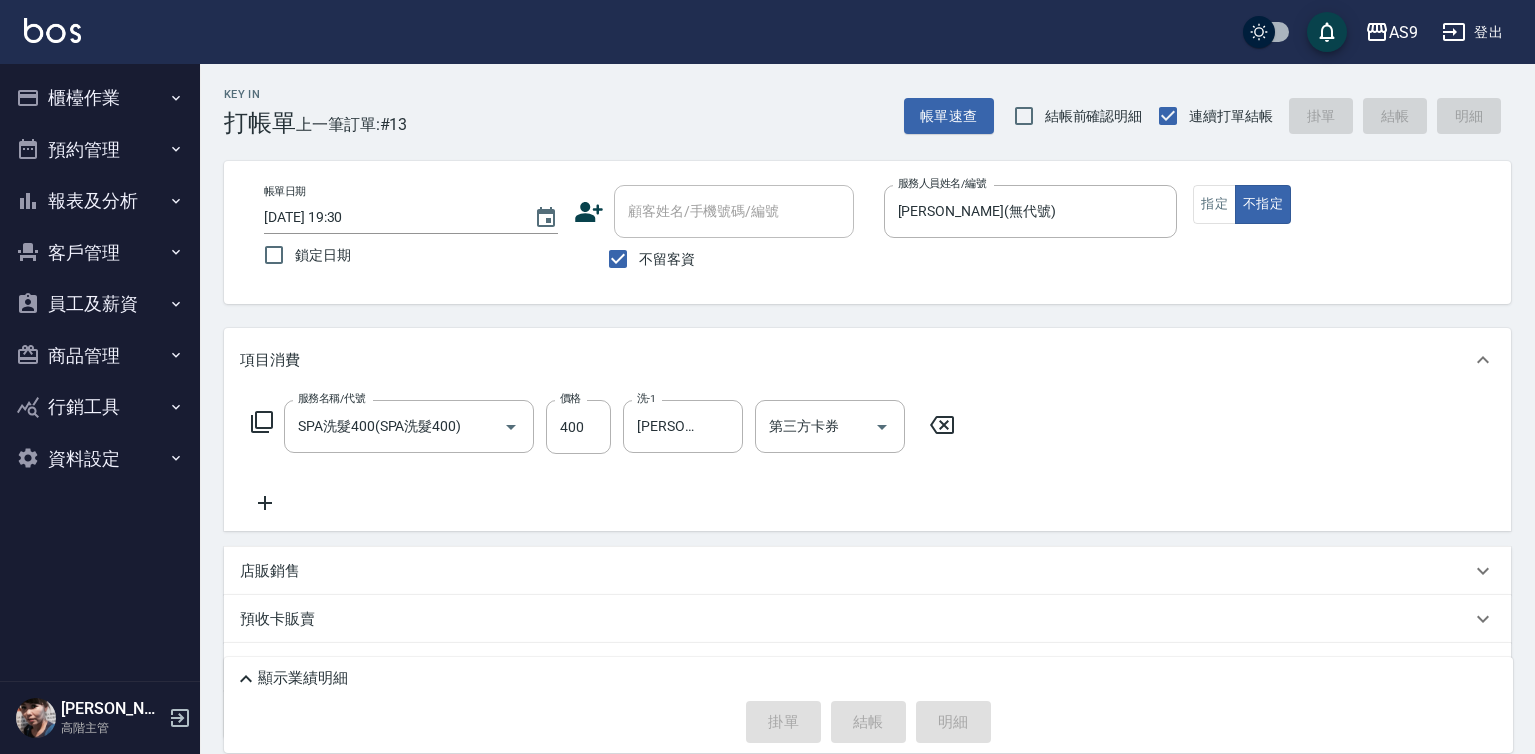 type 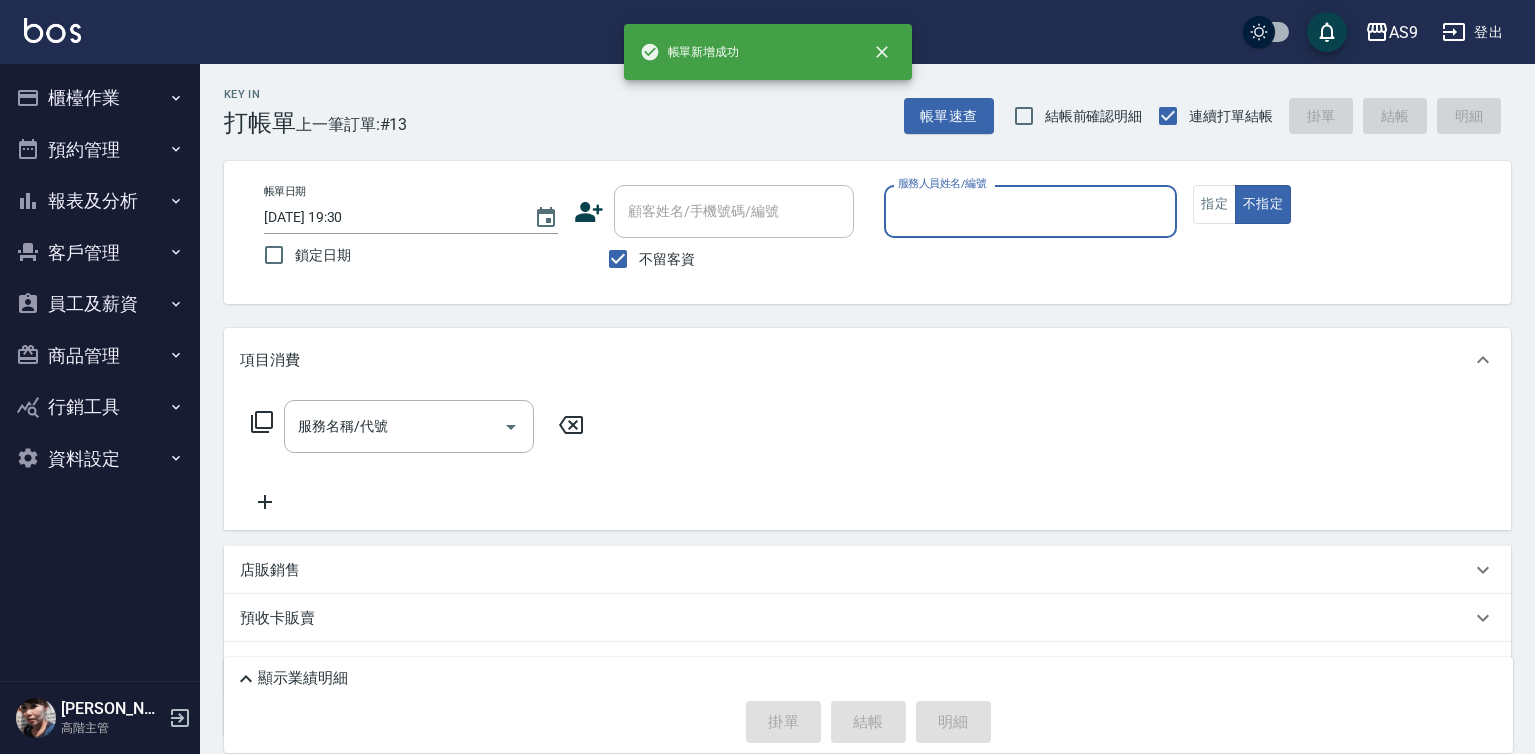 click on "服務人員姓名/編號" at bounding box center [1031, 211] 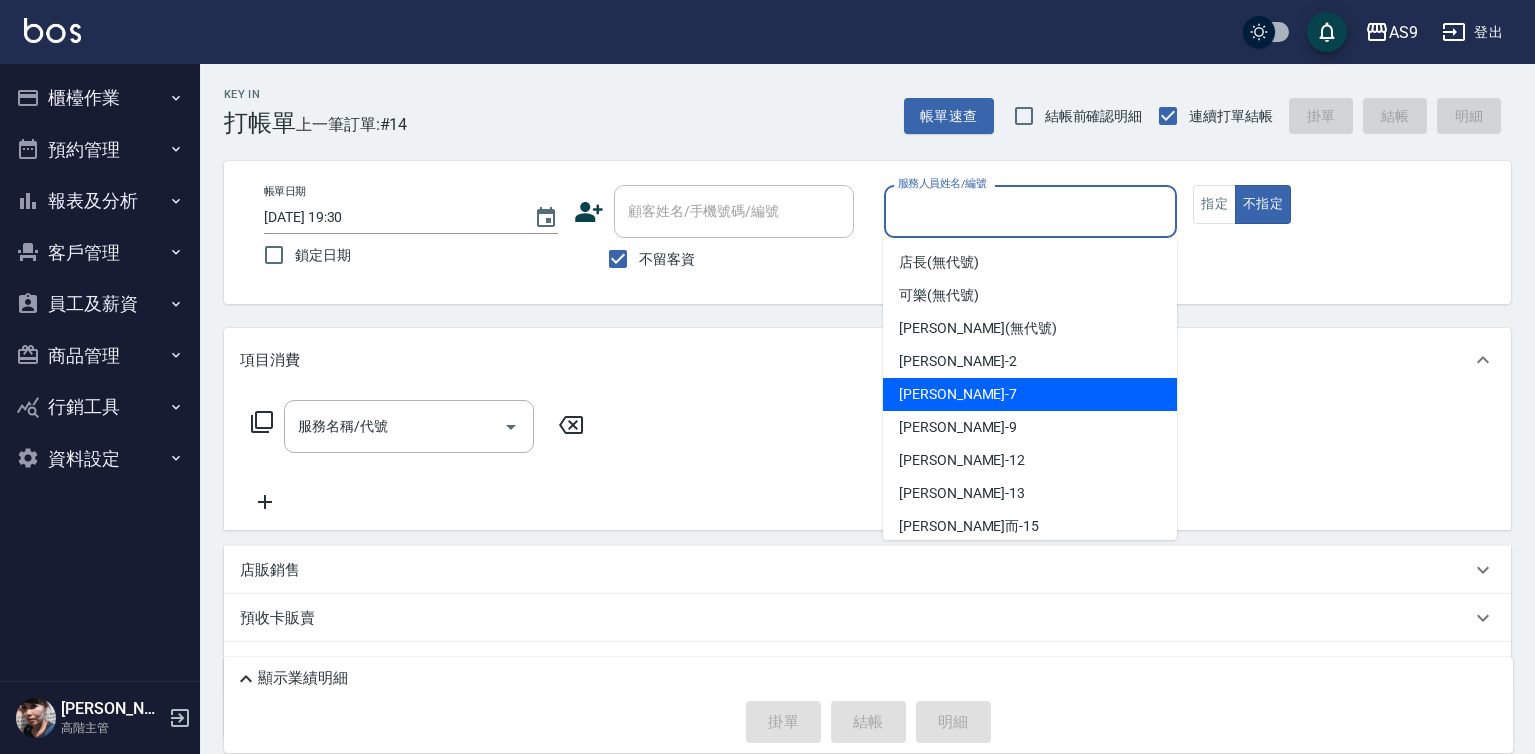 click on "Peggy -7" at bounding box center (958, 394) 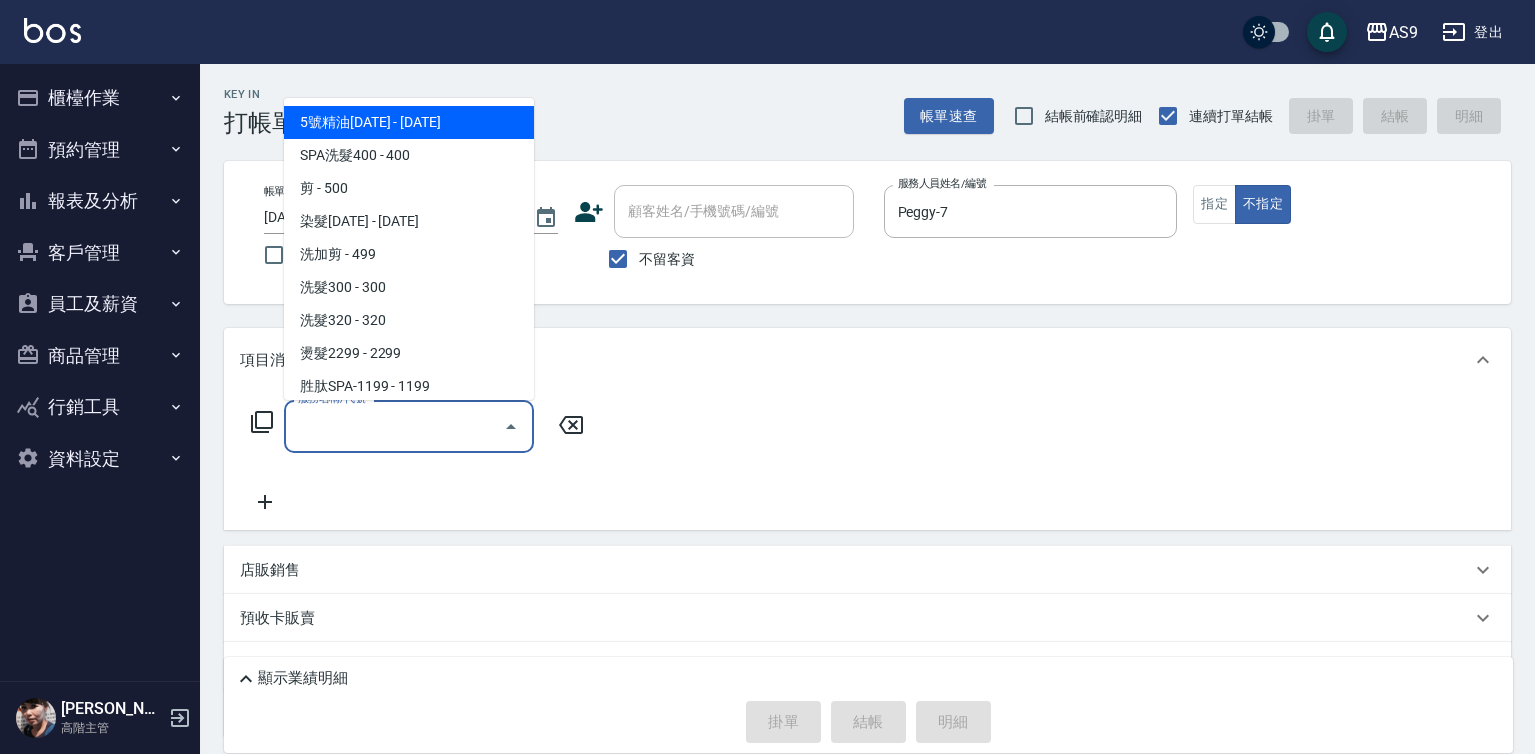 click on "服務名稱/代號" at bounding box center (394, 426) 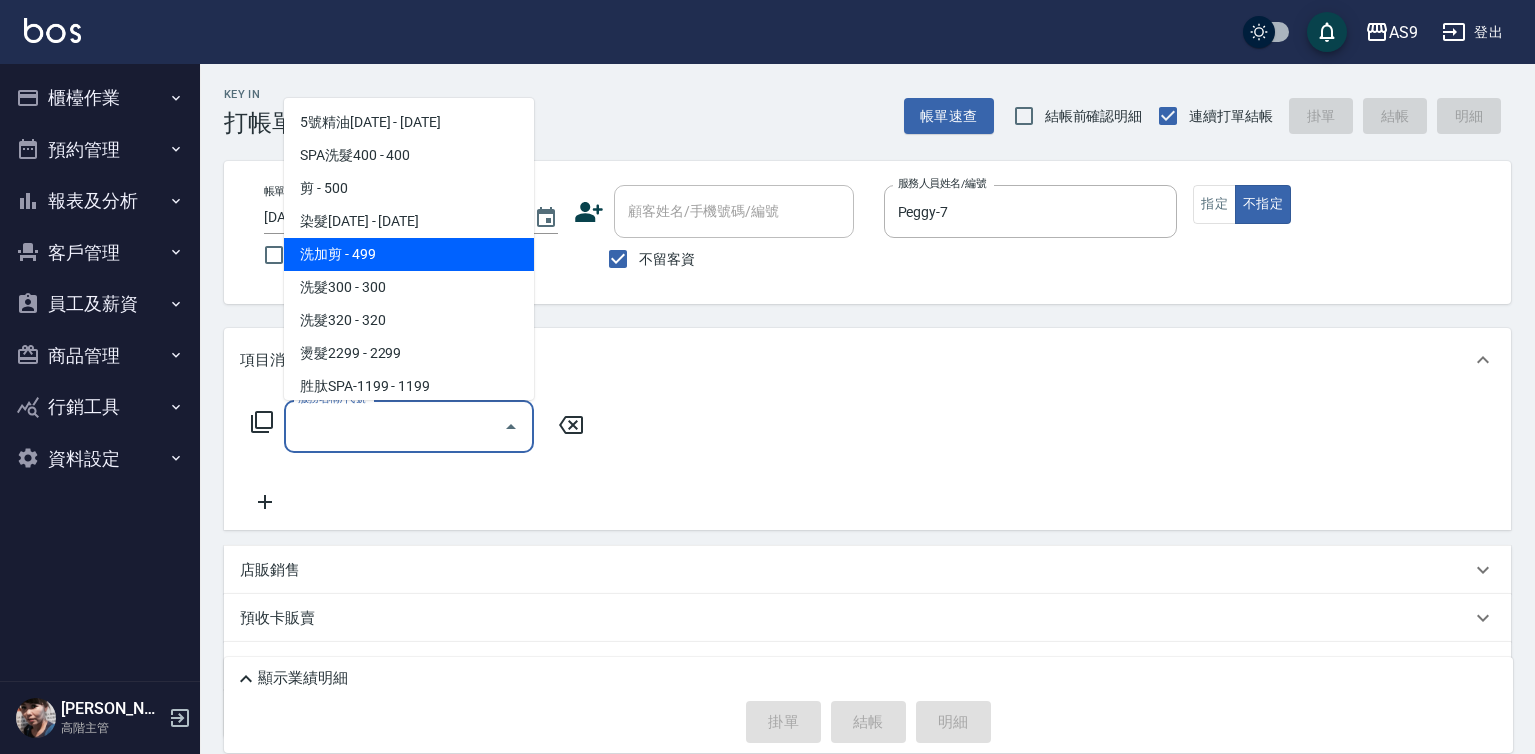 click on "洗加剪 - 499" at bounding box center [409, 254] 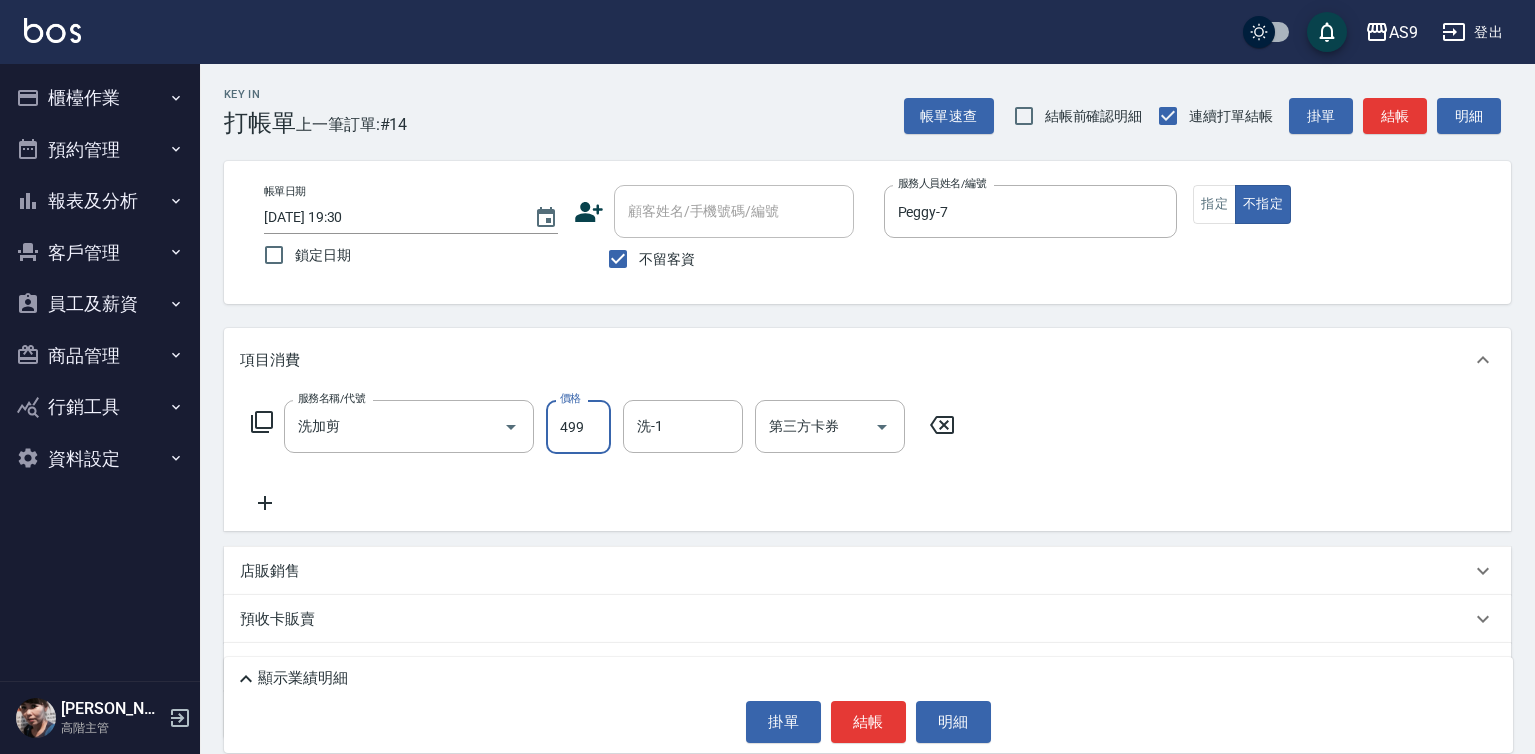 click on "499" at bounding box center (578, 427) 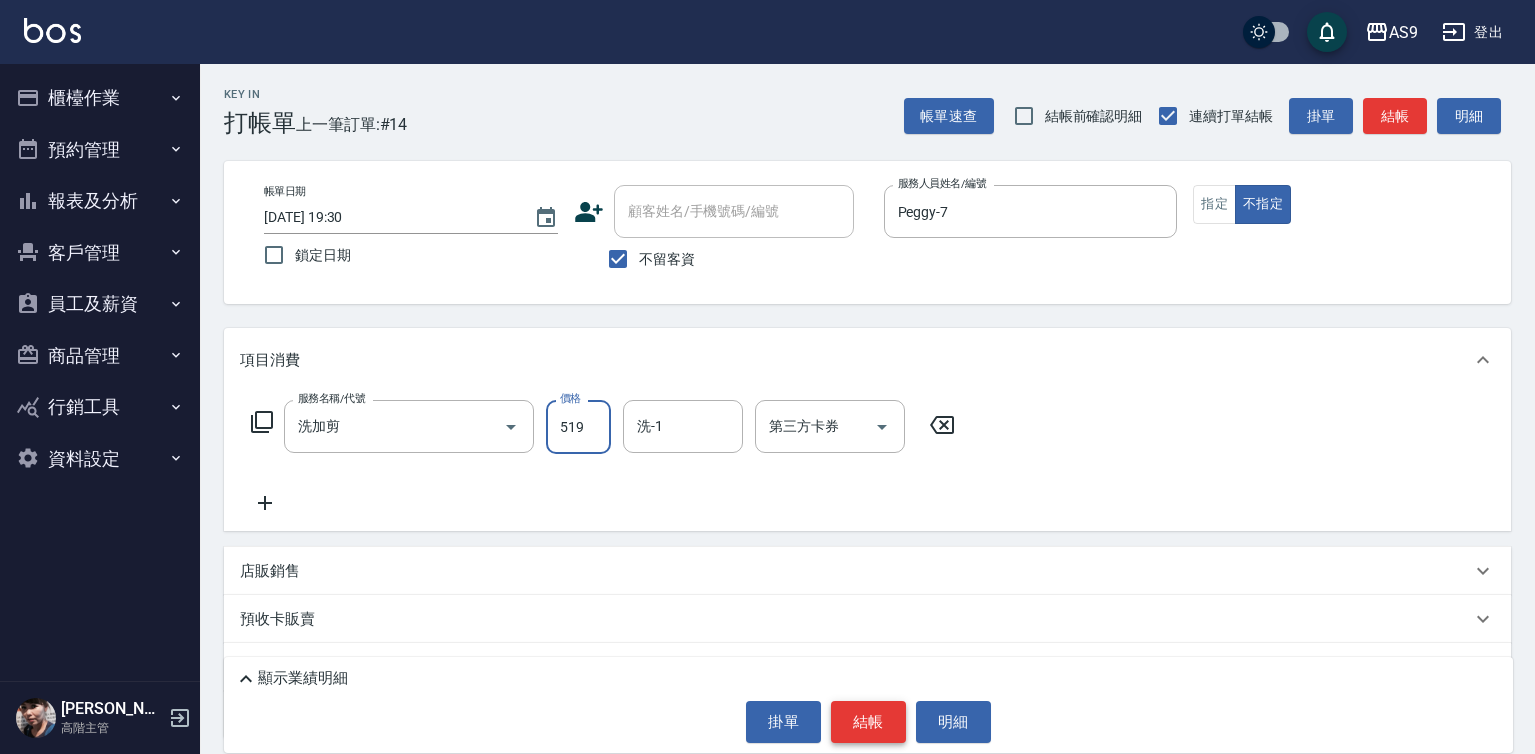 type on "519" 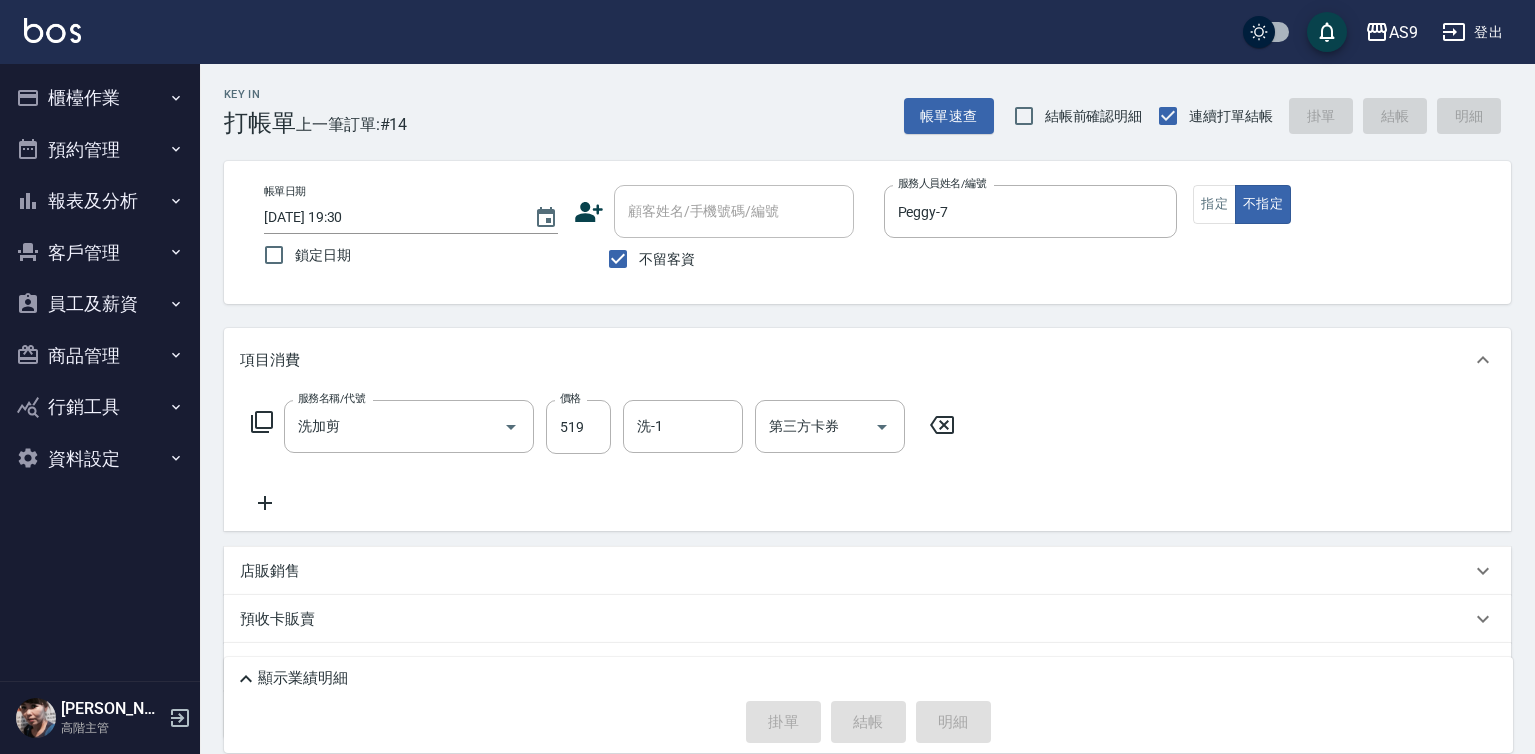type 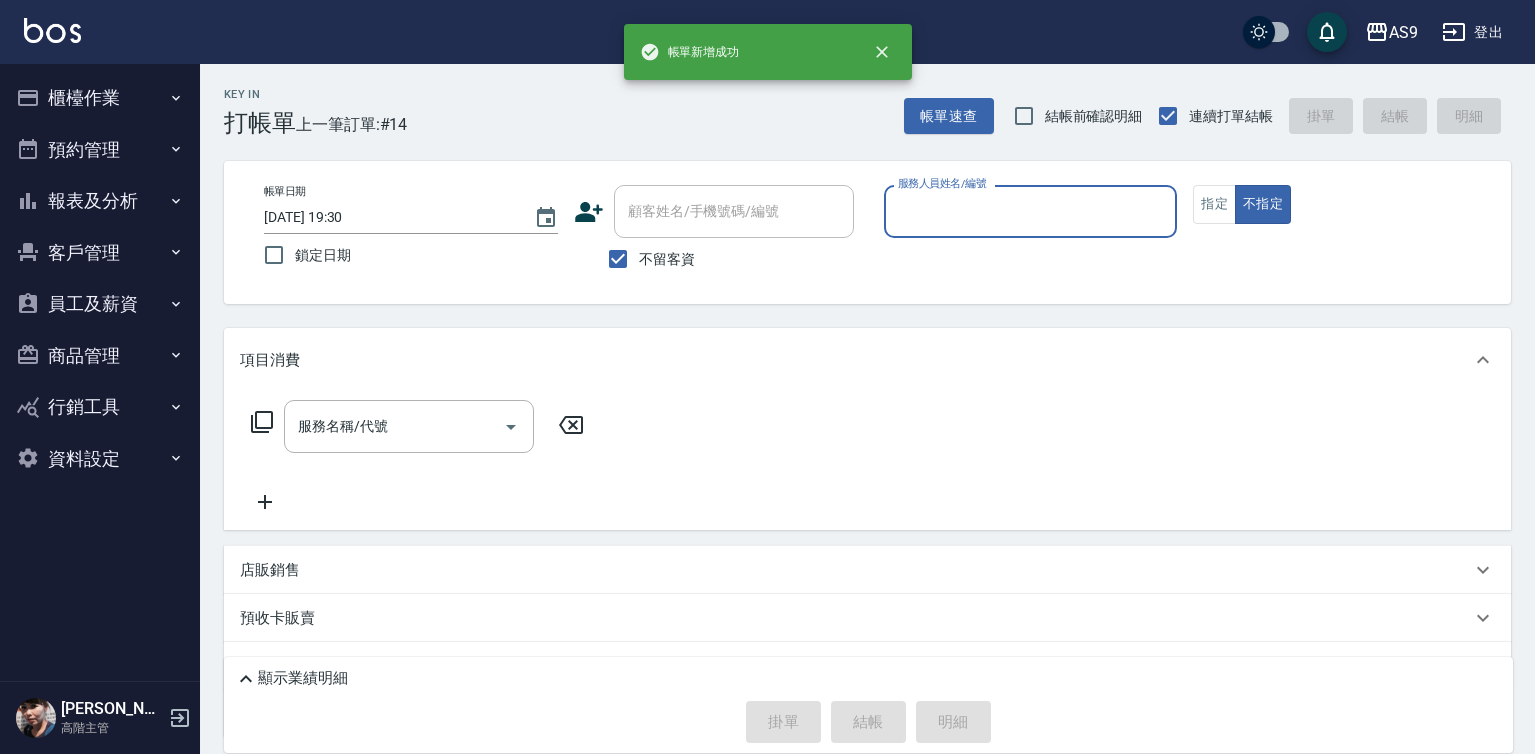 click on "服務人員姓名/編號" at bounding box center (1031, 211) 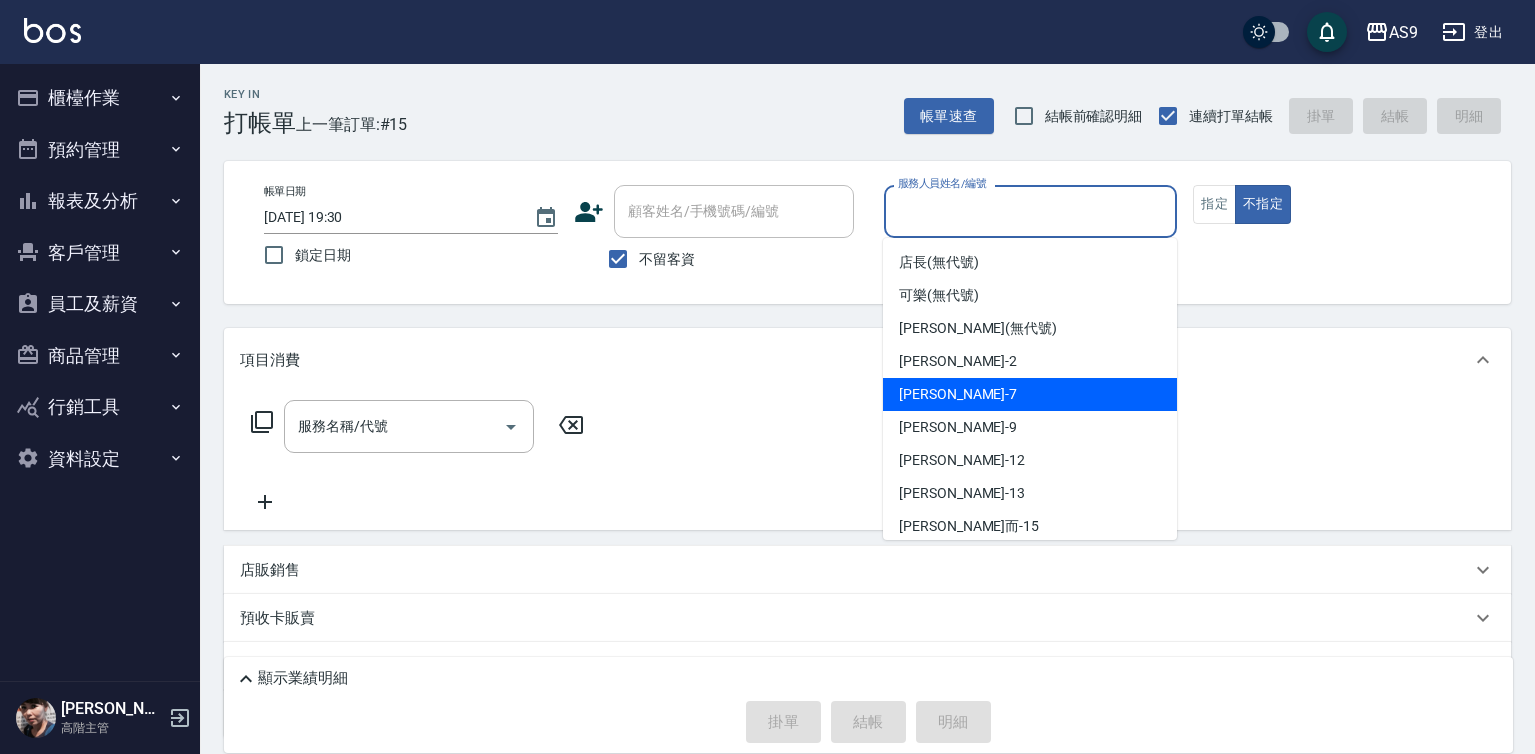 drag, startPoint x: 962, startPoint y: 390, endPoint x: 847, endPoint y: 417, distance: 118.12705 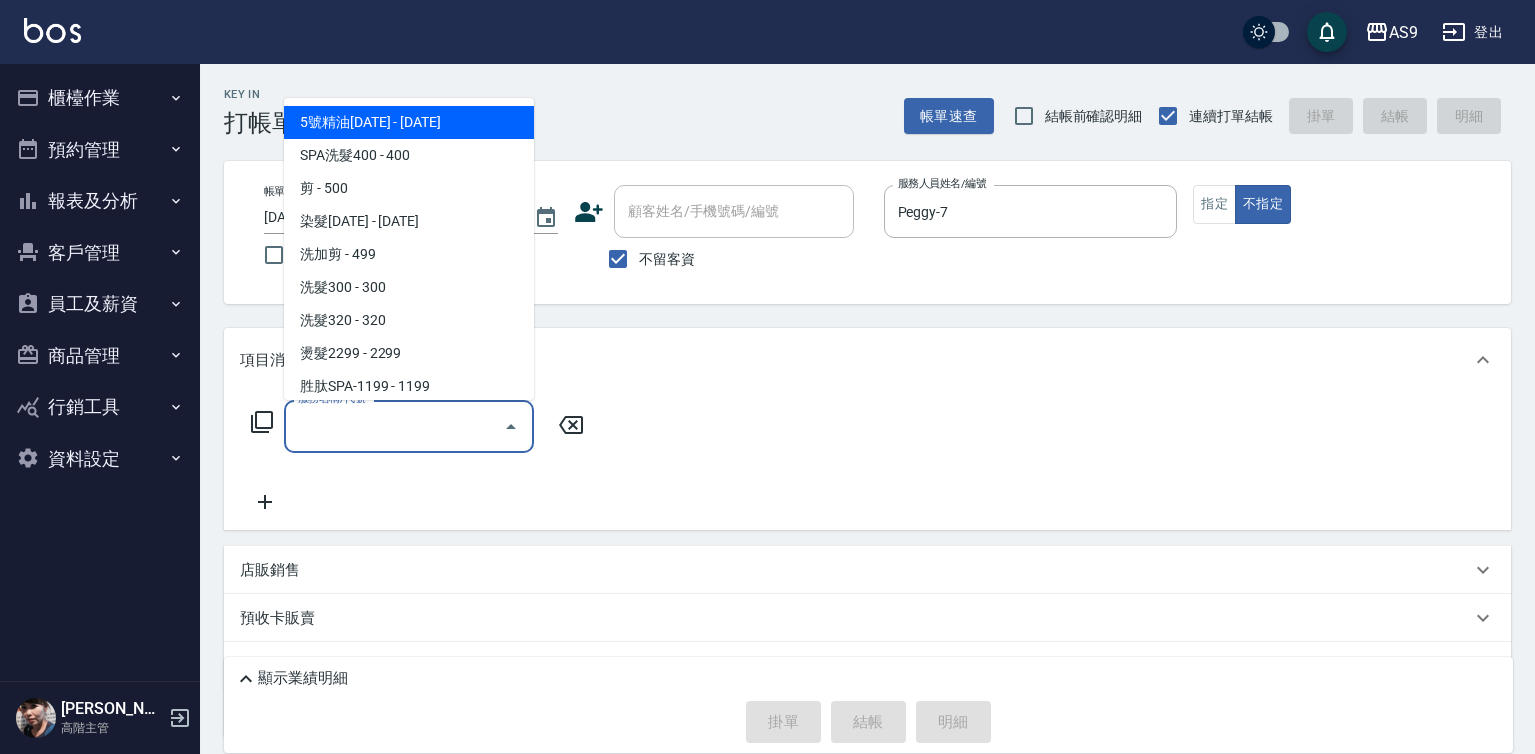 click on "服務名稱/代號" at bounding box center [394, 426] 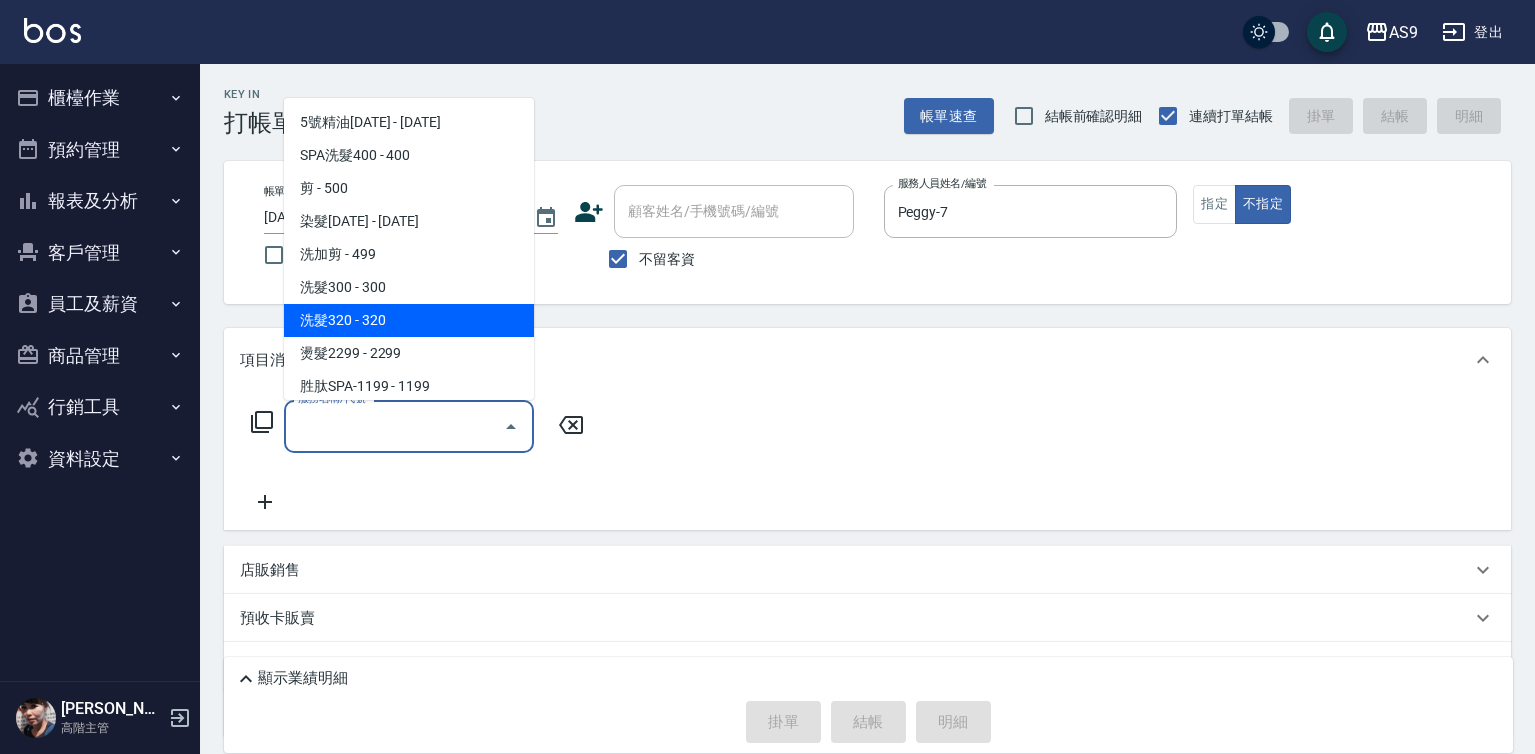 click on "洗髮320 - 320" at bounding box center (409, 320) 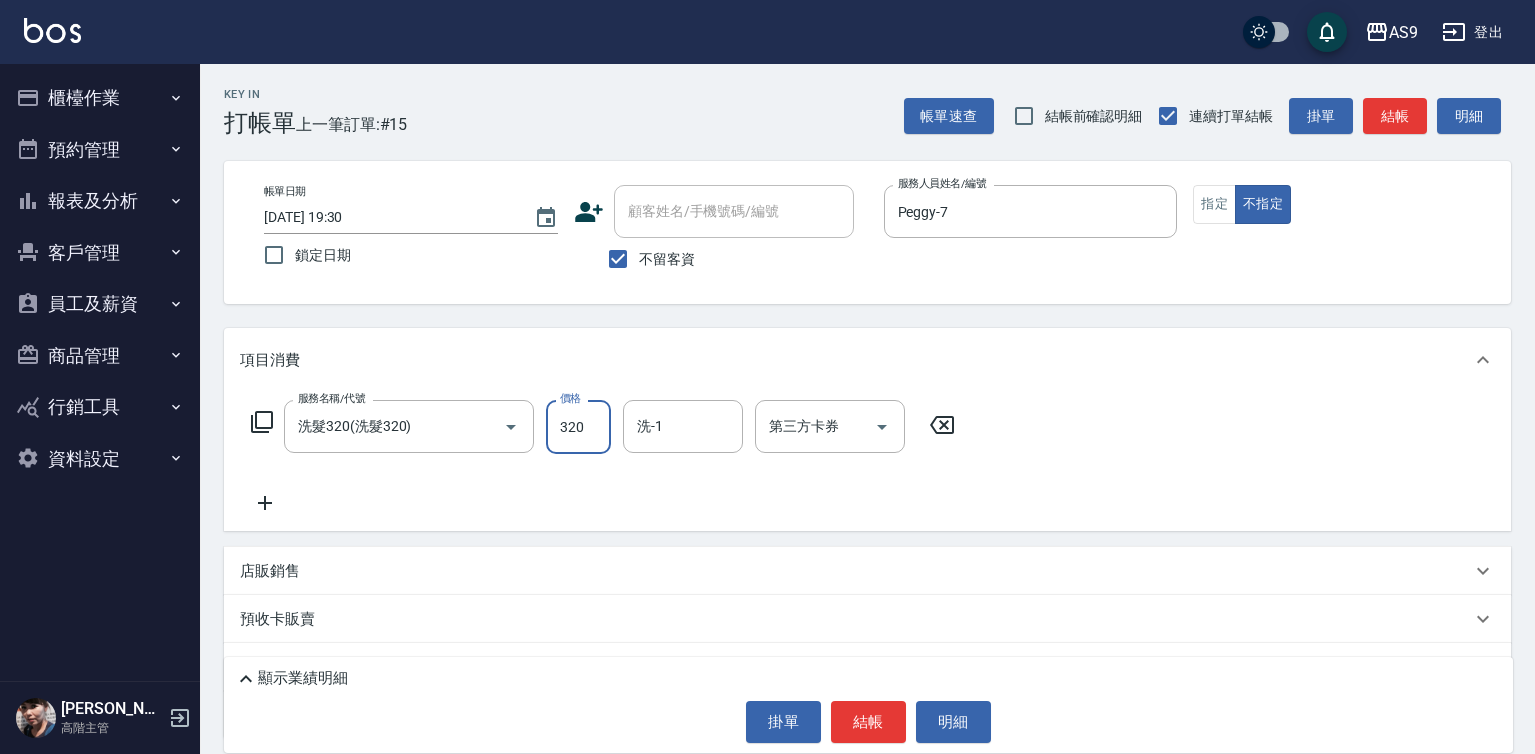 click on "320" at bounding box center [578, 427] 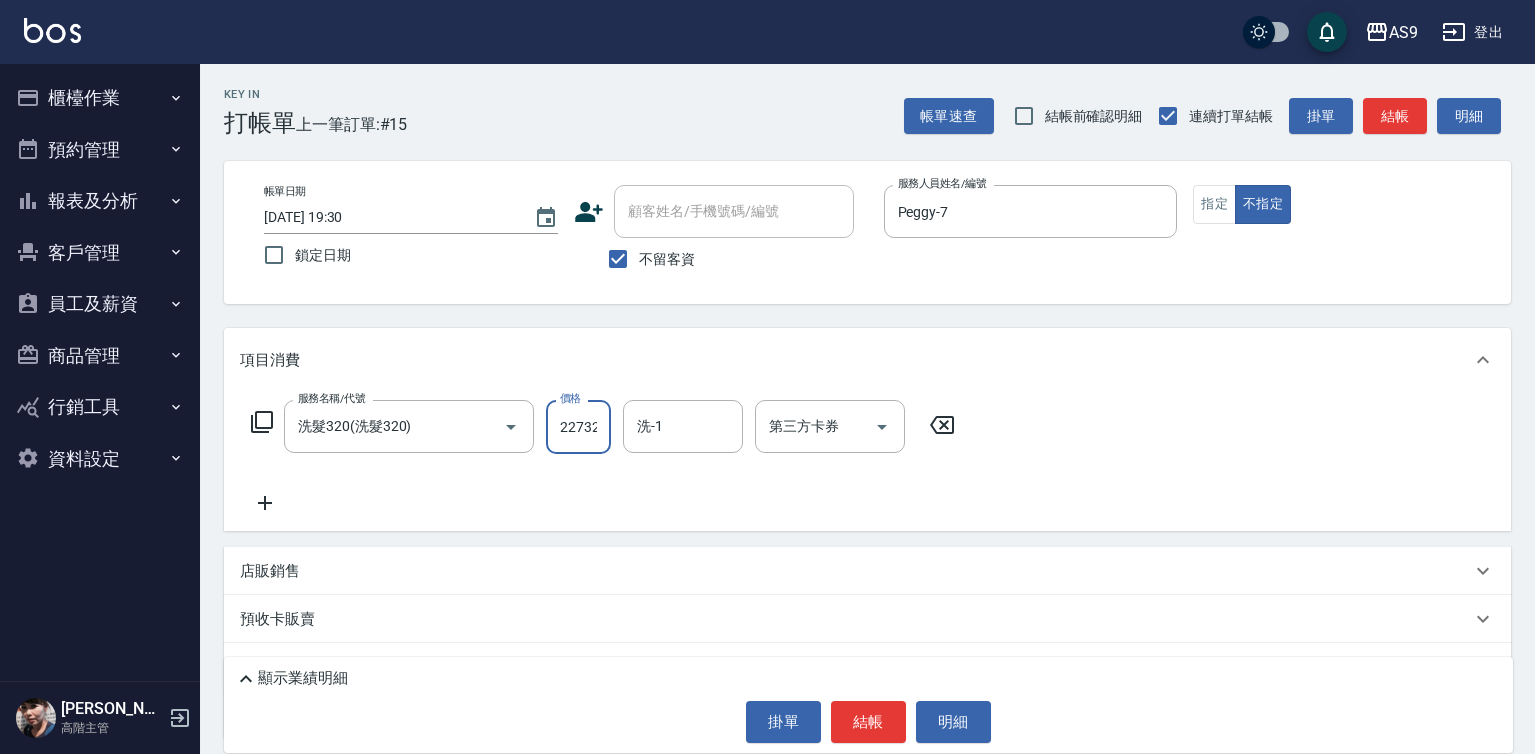 click on "227320" at bounding box center (578, 427) 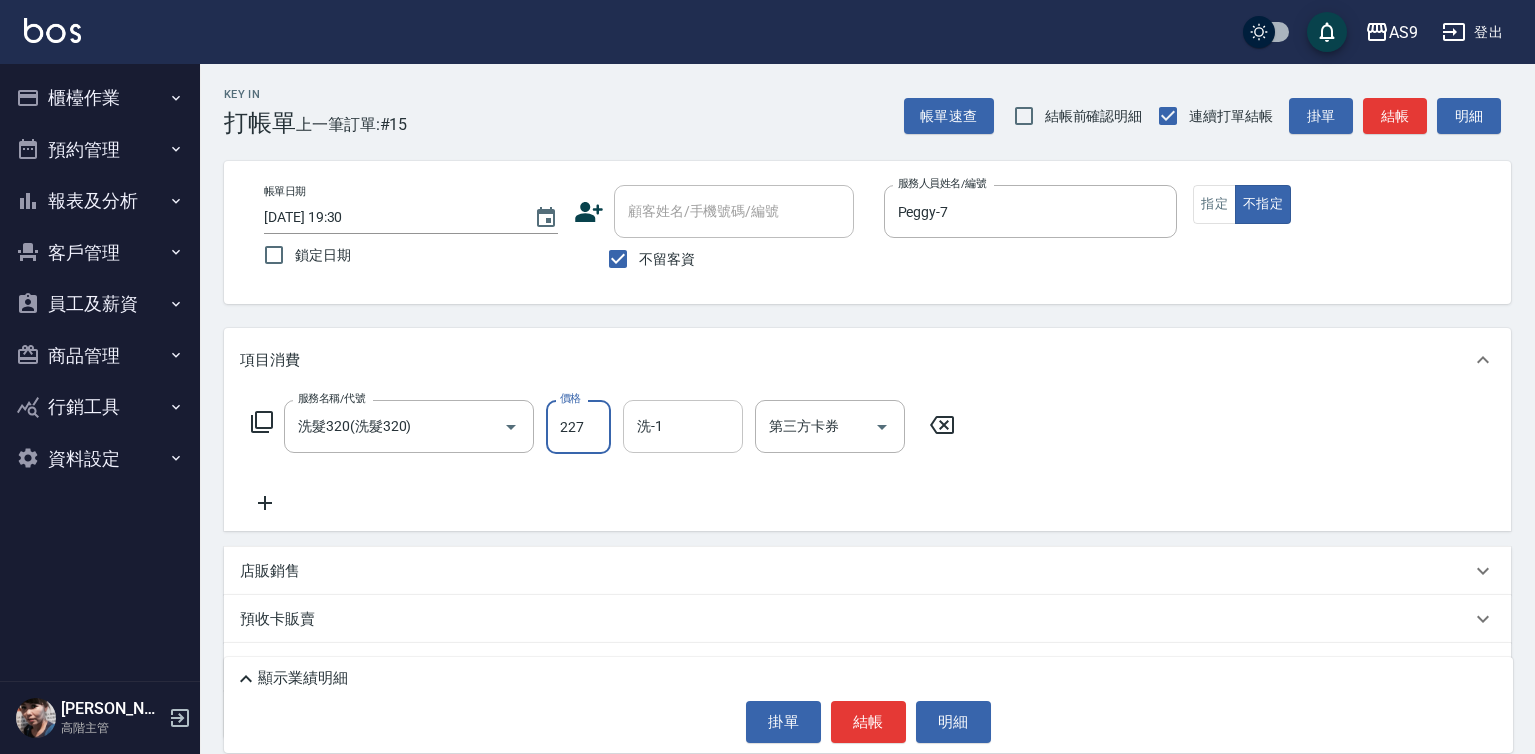 type on "227" 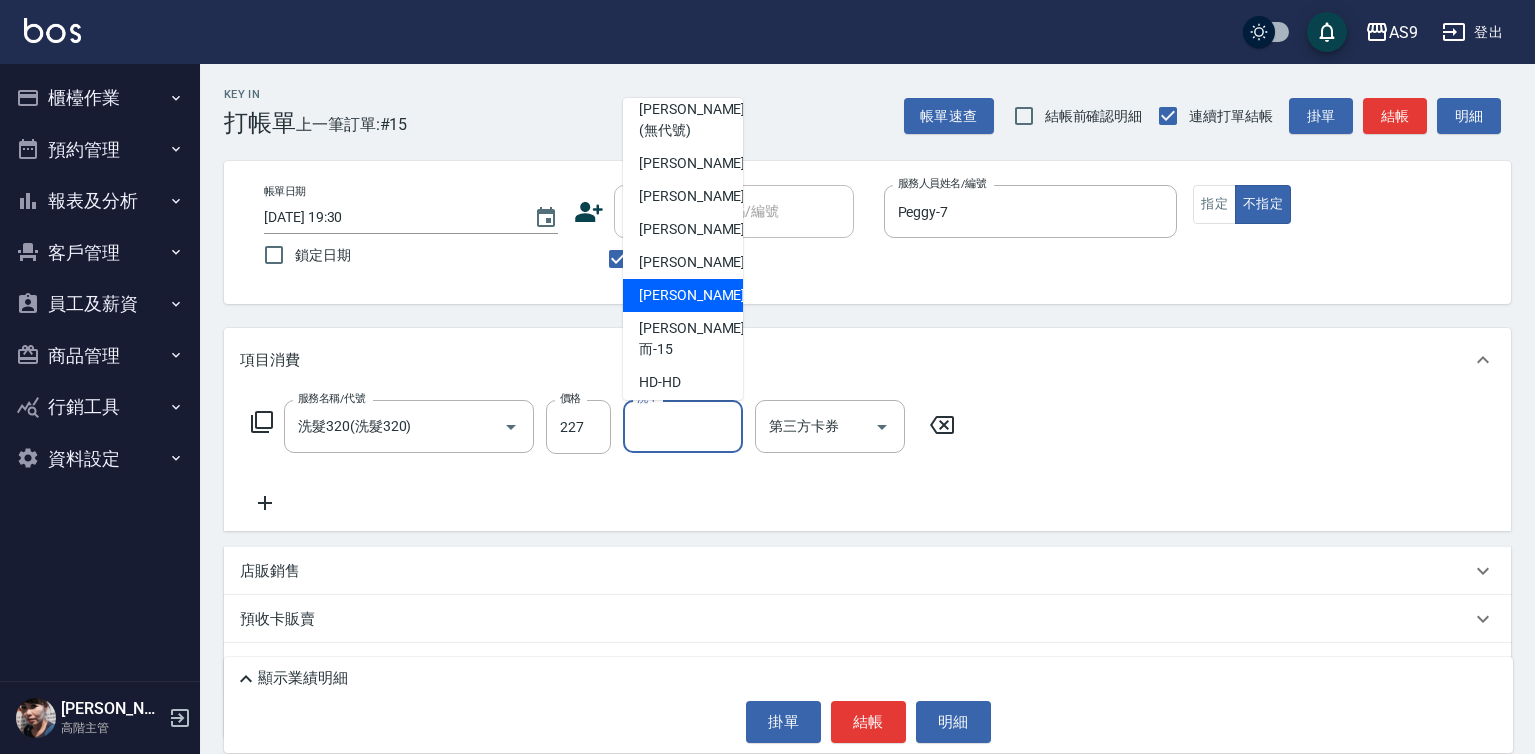 scroll, scrollTop: 100, scrollLeft: 0, axis: vertical 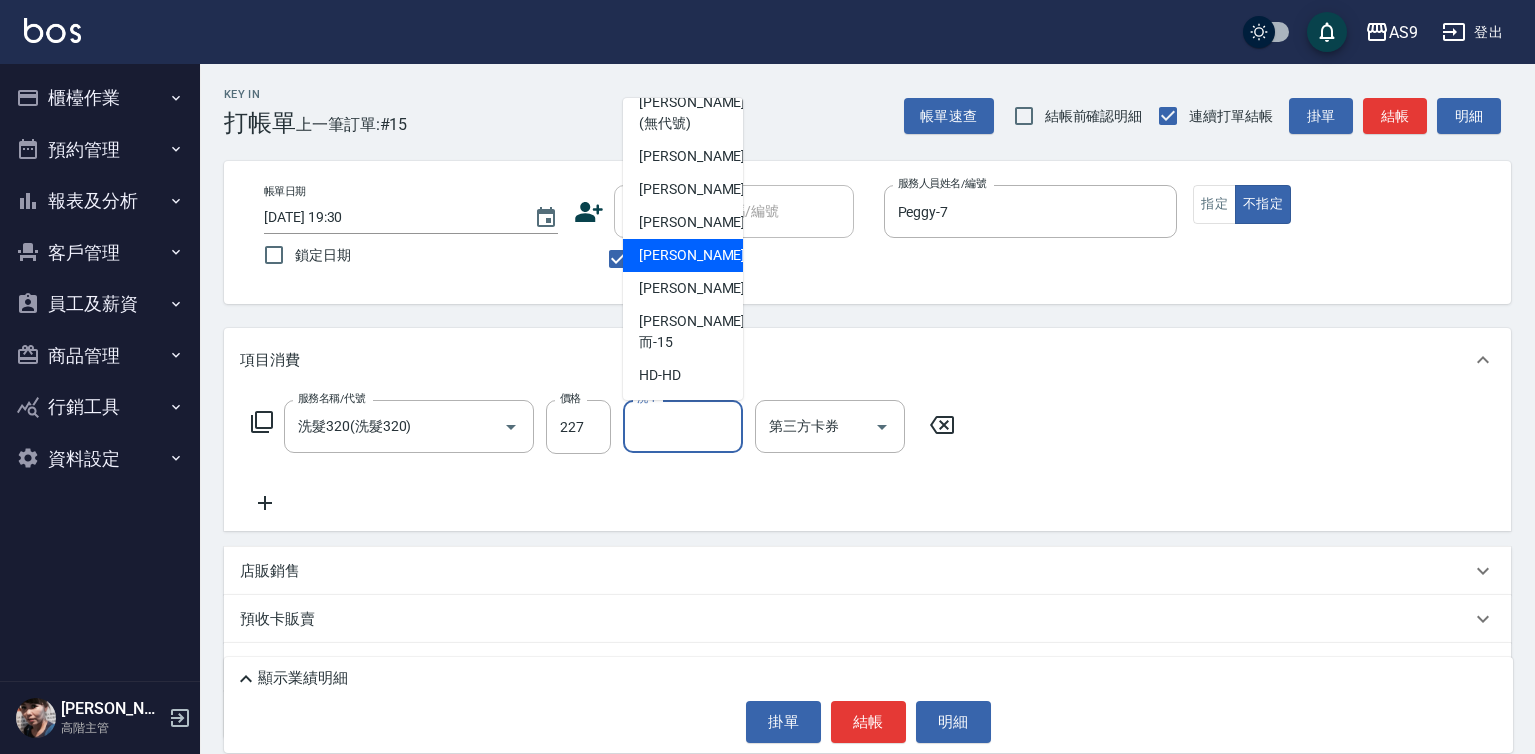 click on "[PERSON_NAME]-12" at bounding box center (702, 255) 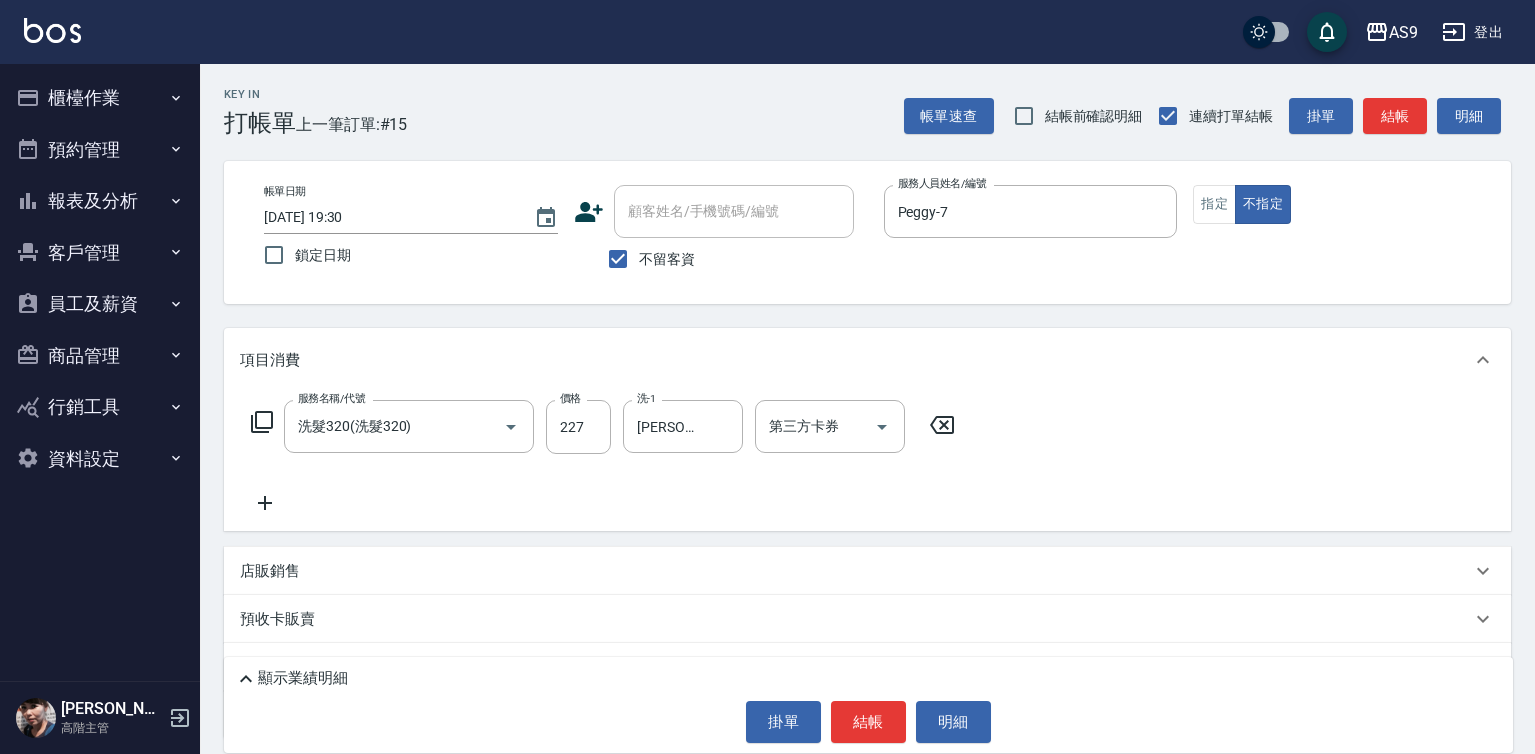 click on "顯示業績明細 掛單 結帳 明細" at bounding box center (868, 705) 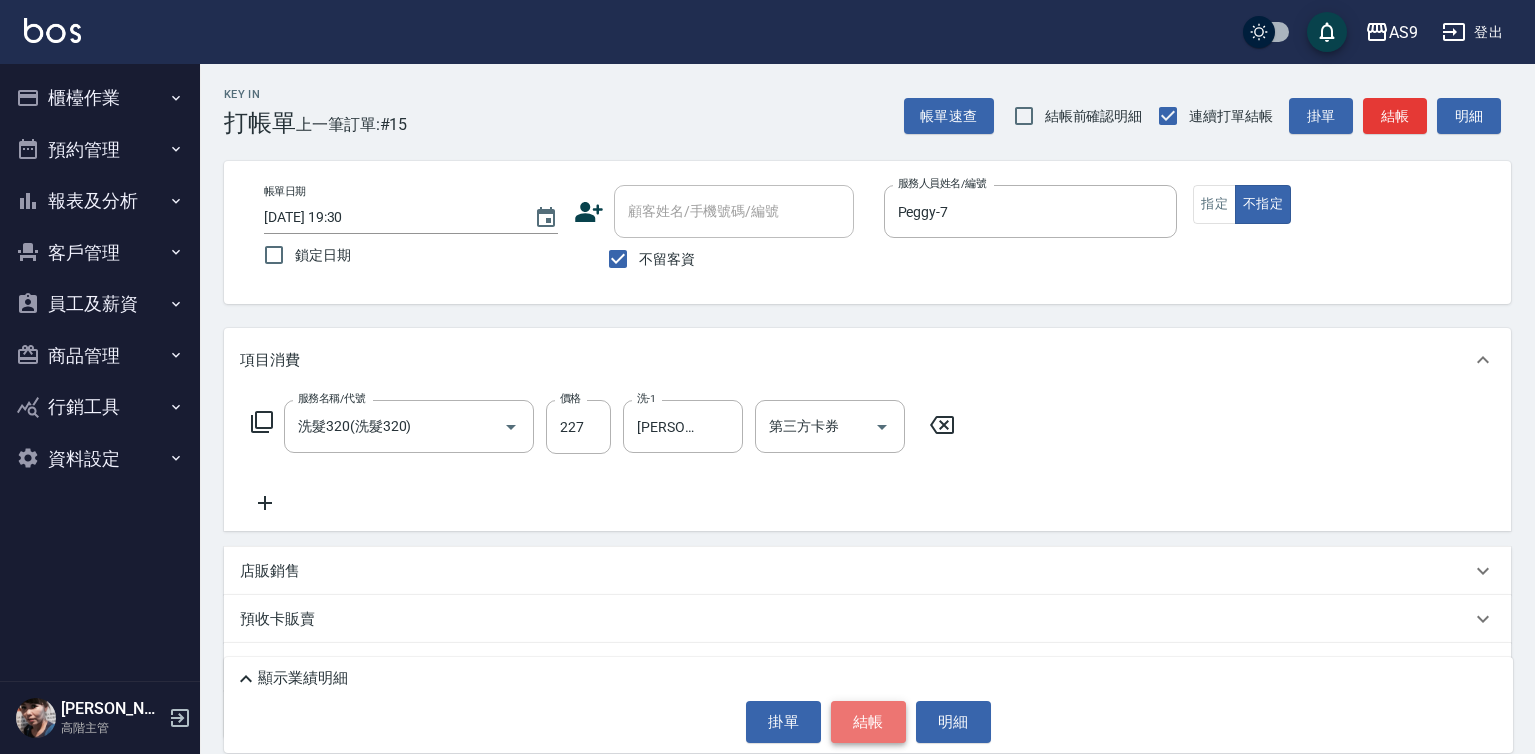 click on "結帳" at bounding box center [868, 722] 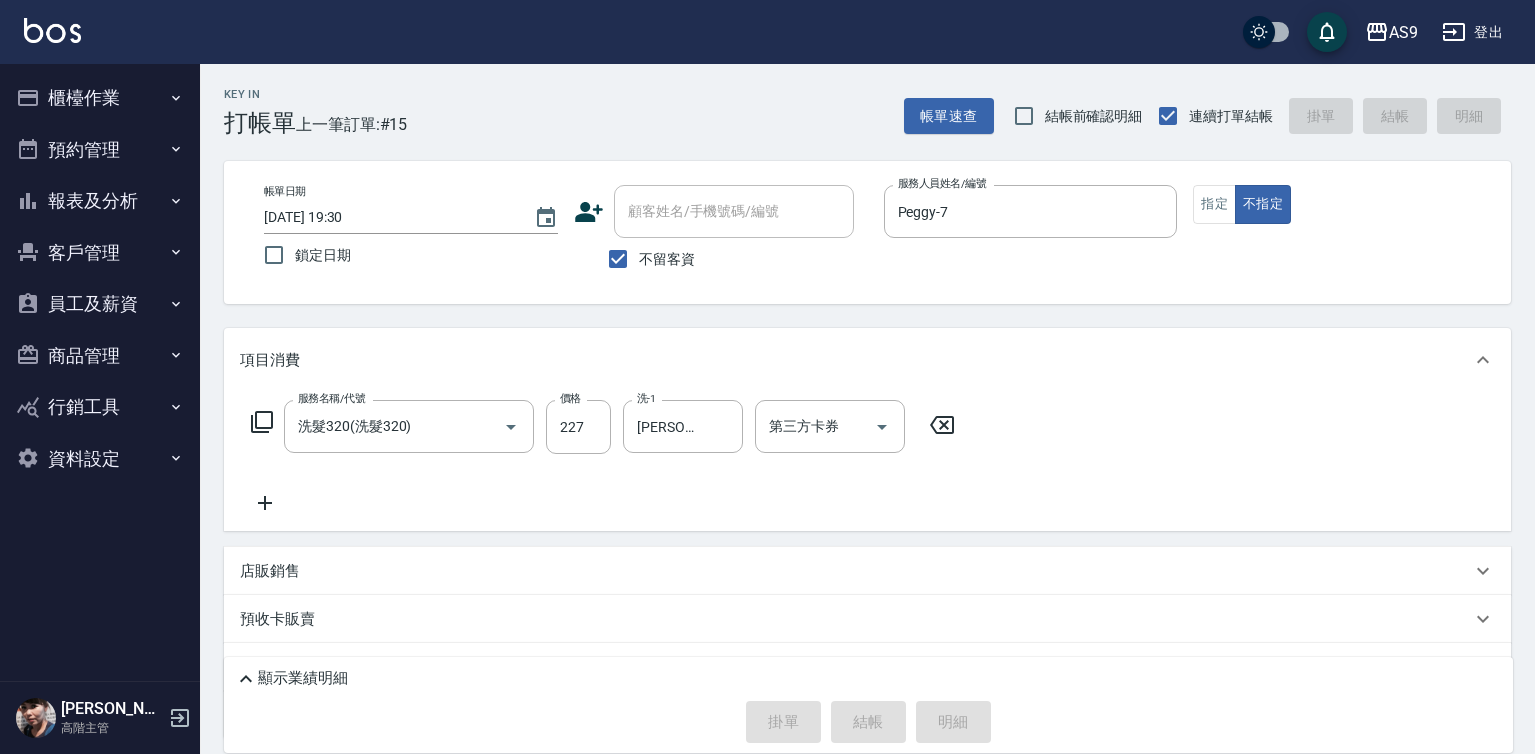 type on "[DATE] 19:31" 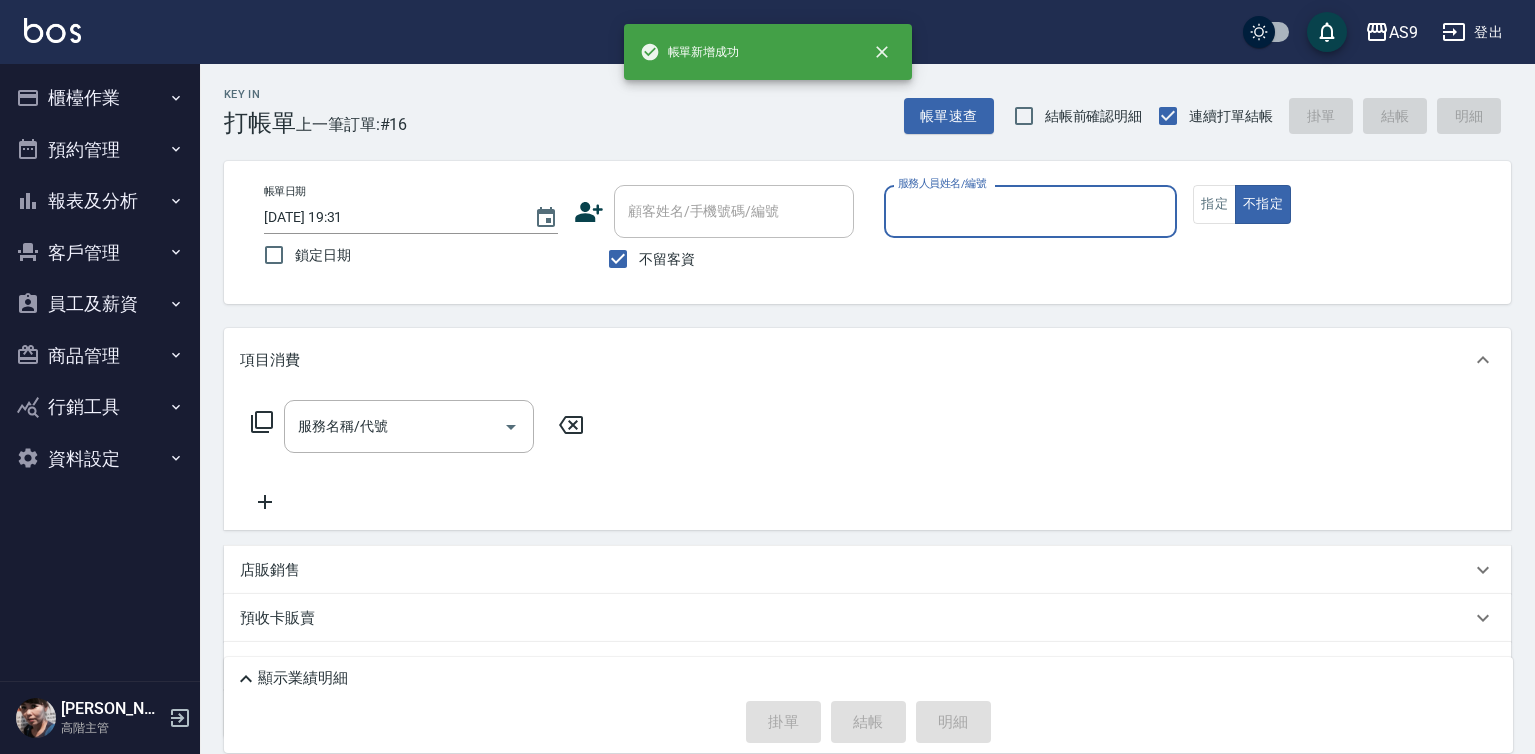 click on "服務人員姓名/編號" at bounding box center (1031, 211) 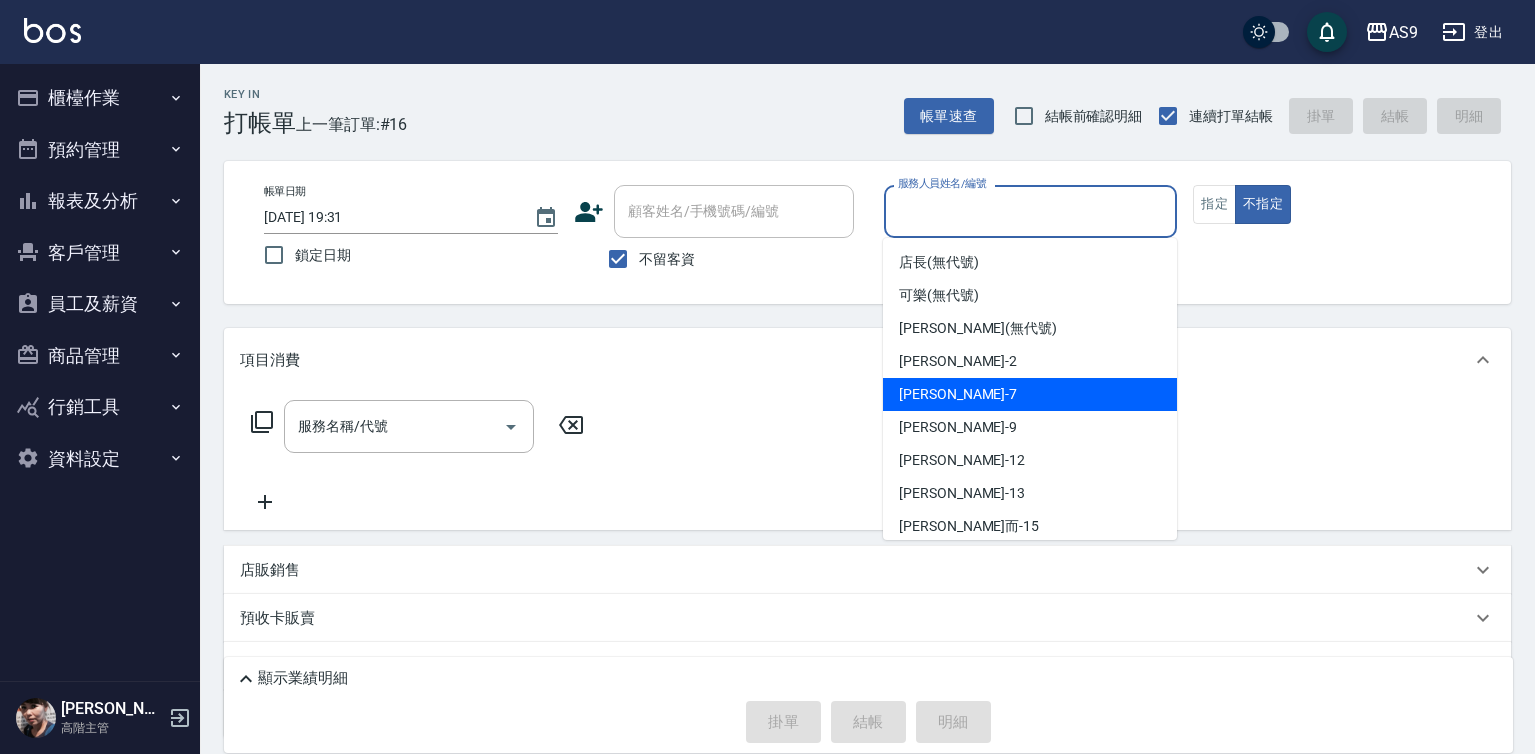 click on "Peggy -7" at bounding box center (958, 394) 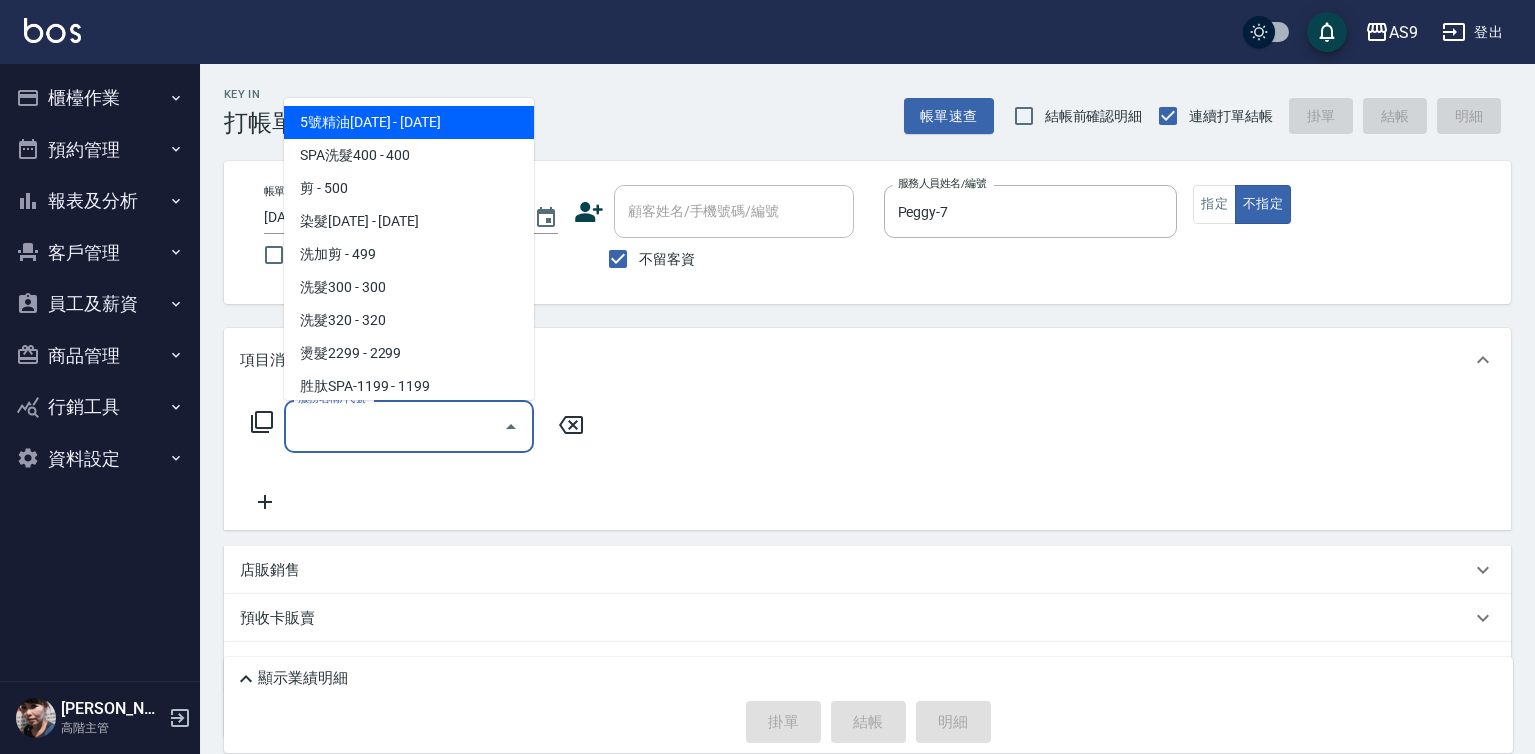click on "服務名稱/代號" at bounding box center (394, 426) 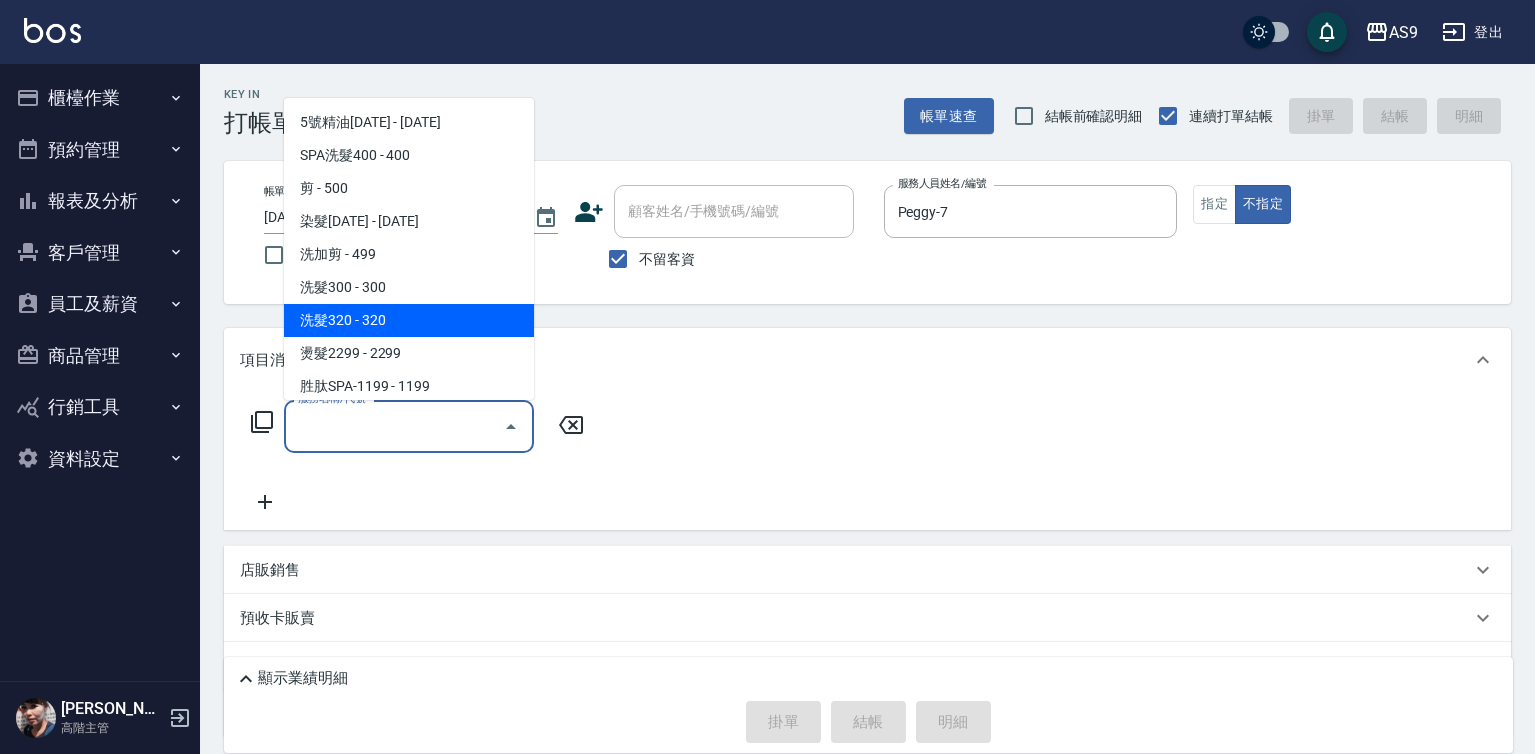 click on "洗髮320 - 320" at bounding box center (409, 320) 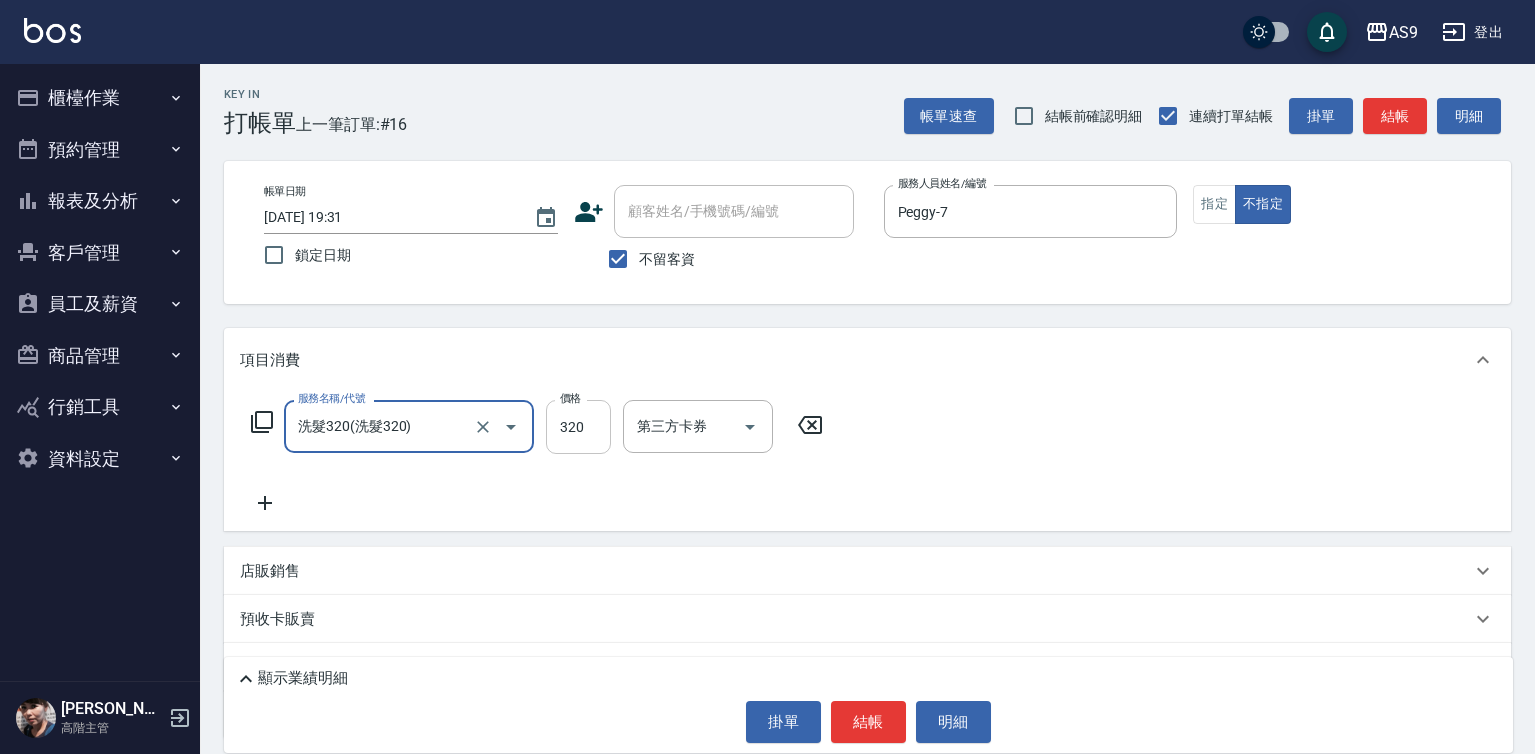 click on "320" at bounding box center (578, 427) 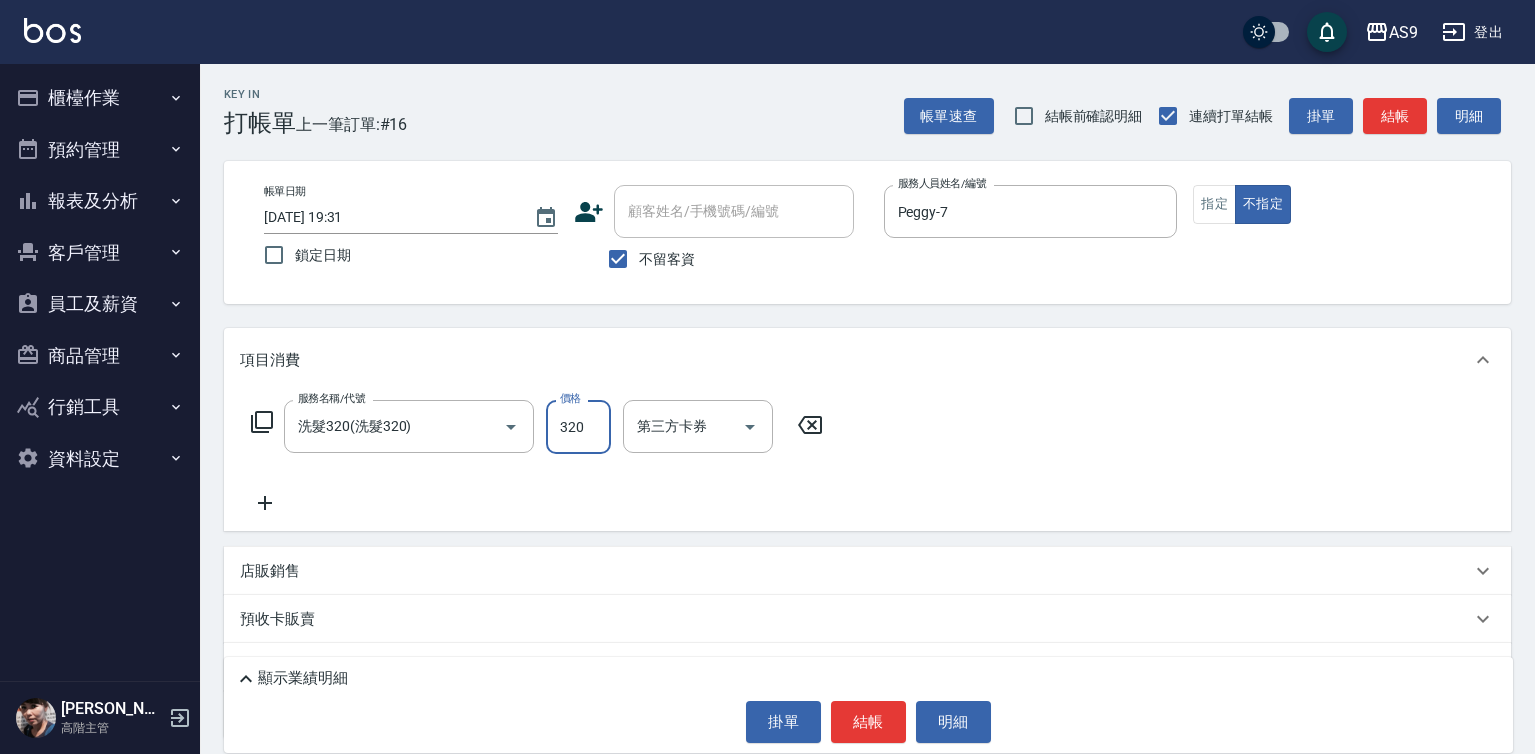 click on "320" at bounding box center (578, 427) 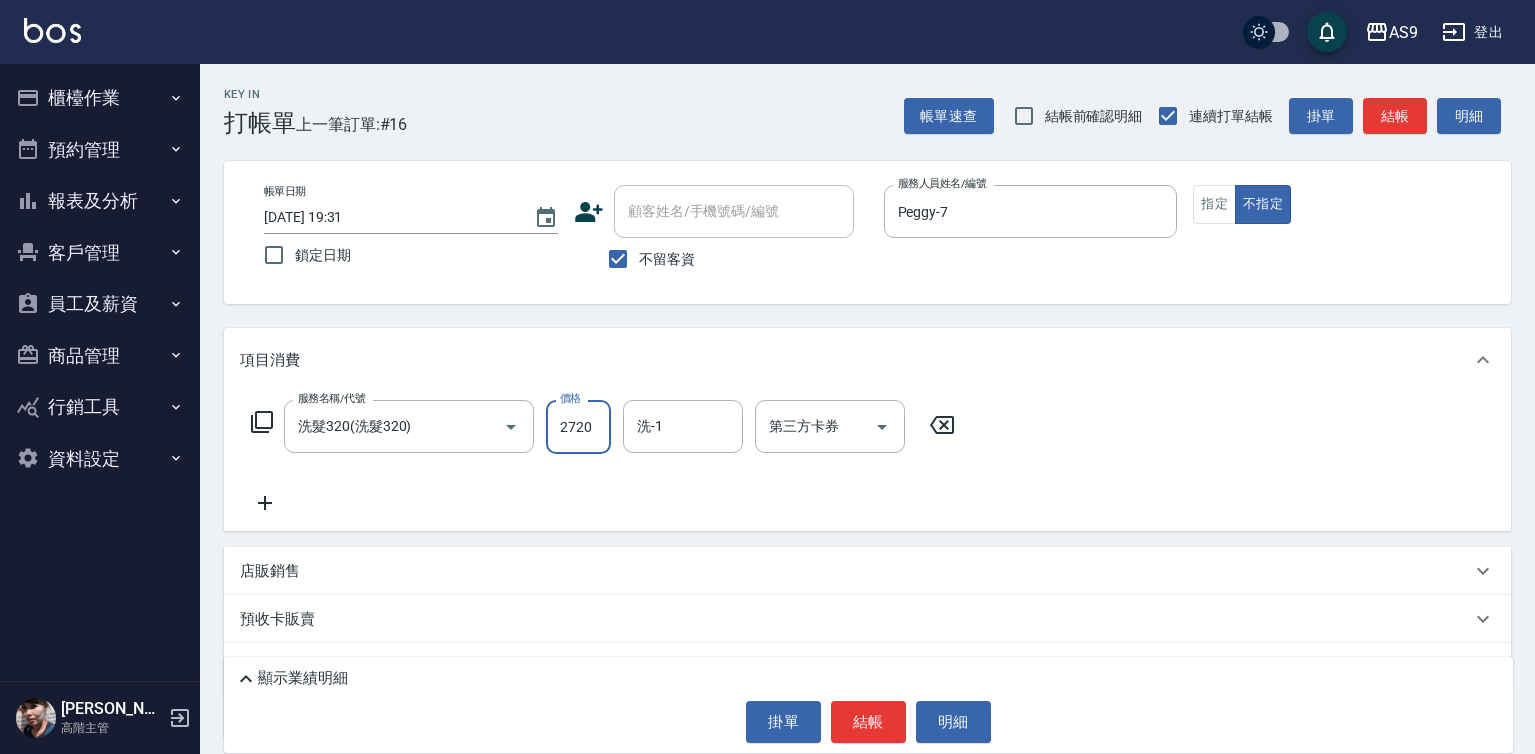 click on "2720" at bounding box center [578, 427] 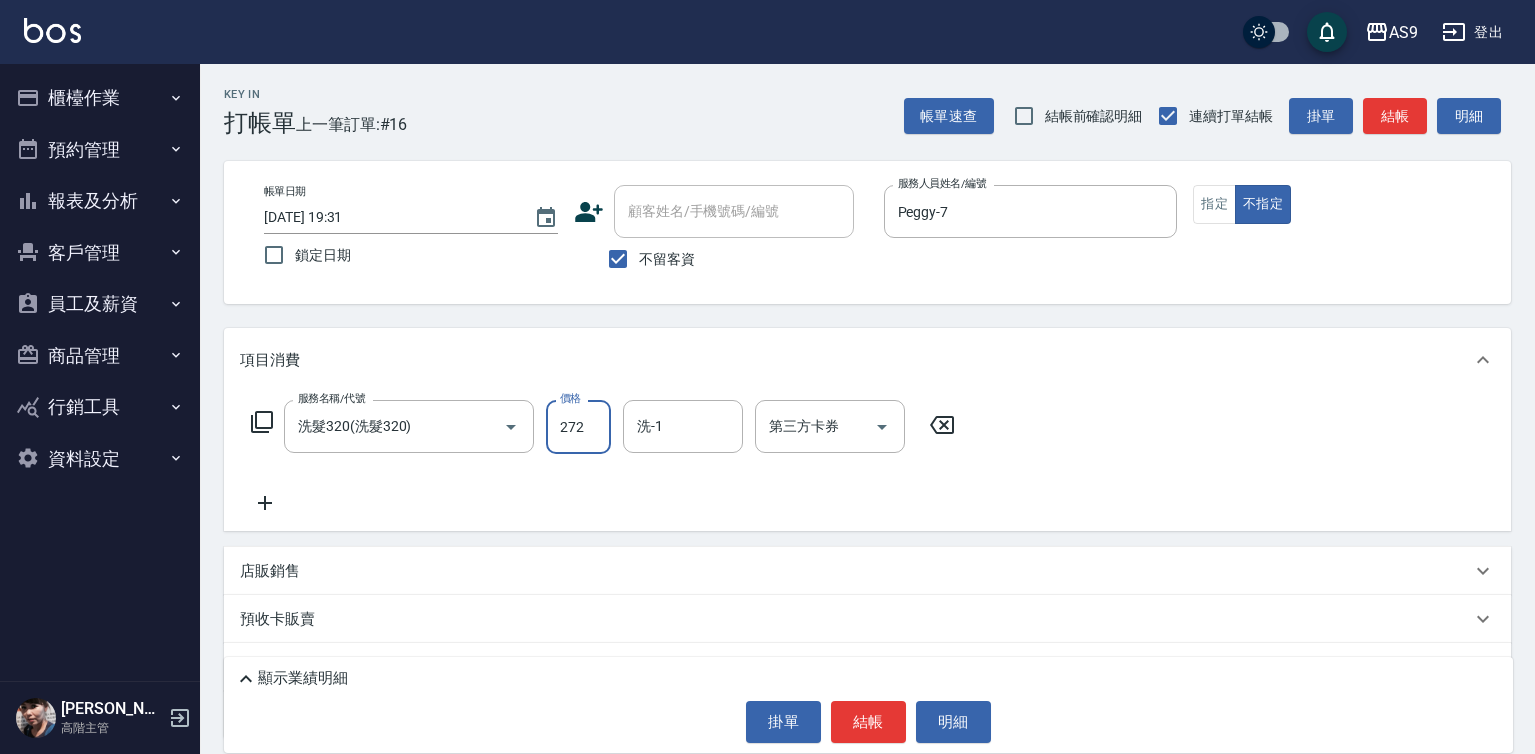 type on "272" 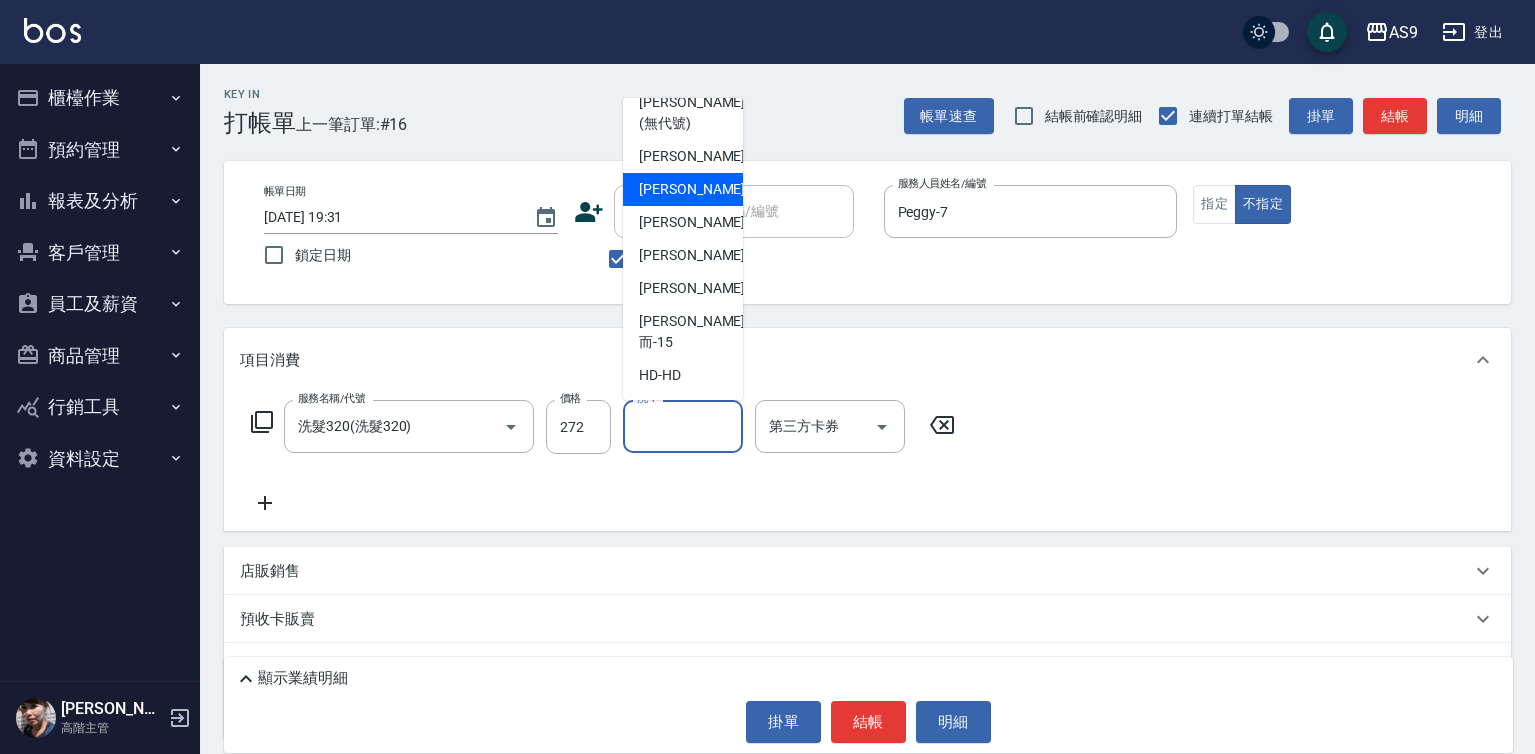scroll, scrollTop: 128, scrollLeft: 0, axis: vertical 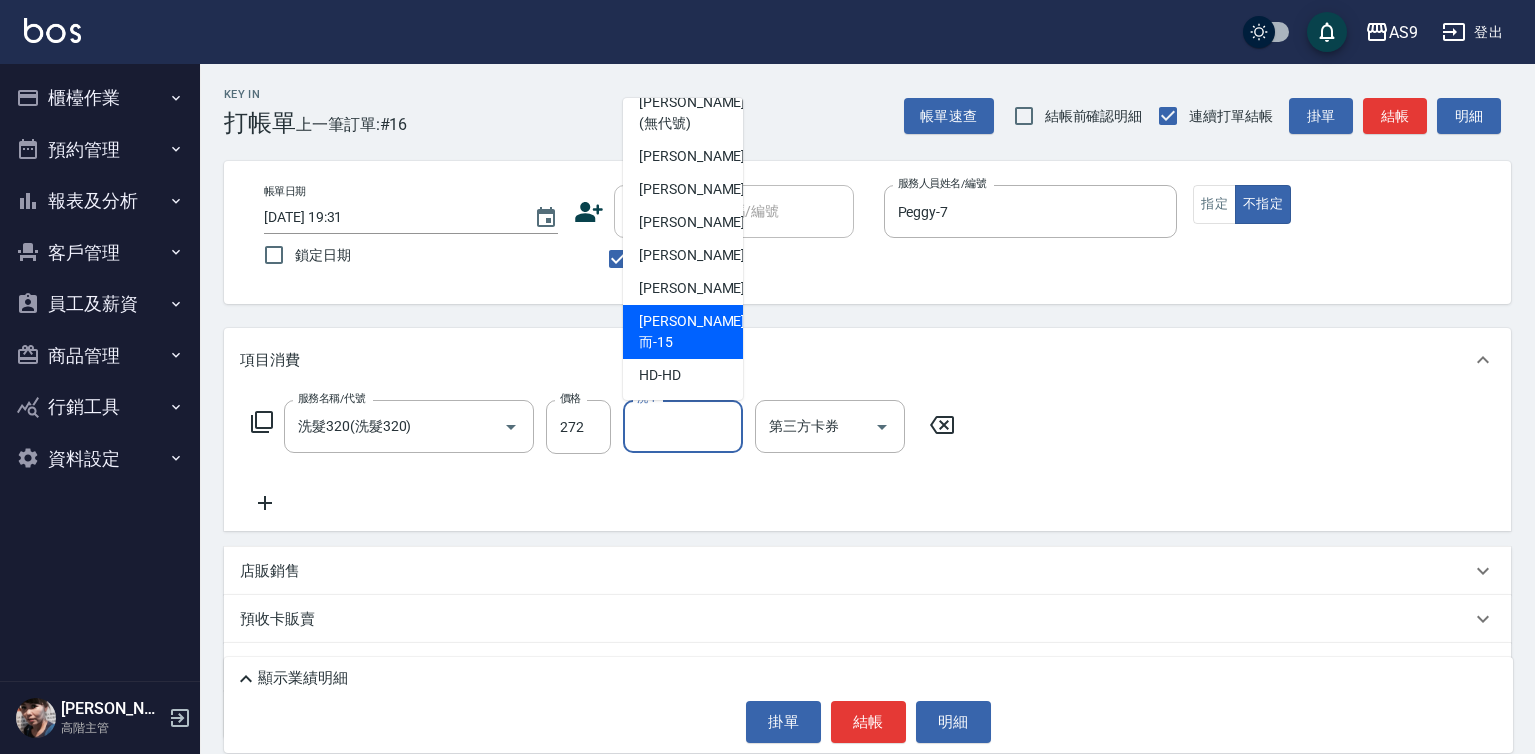 click on "[PERSON_NAME]而 -15" at bounding box center [692, 332] 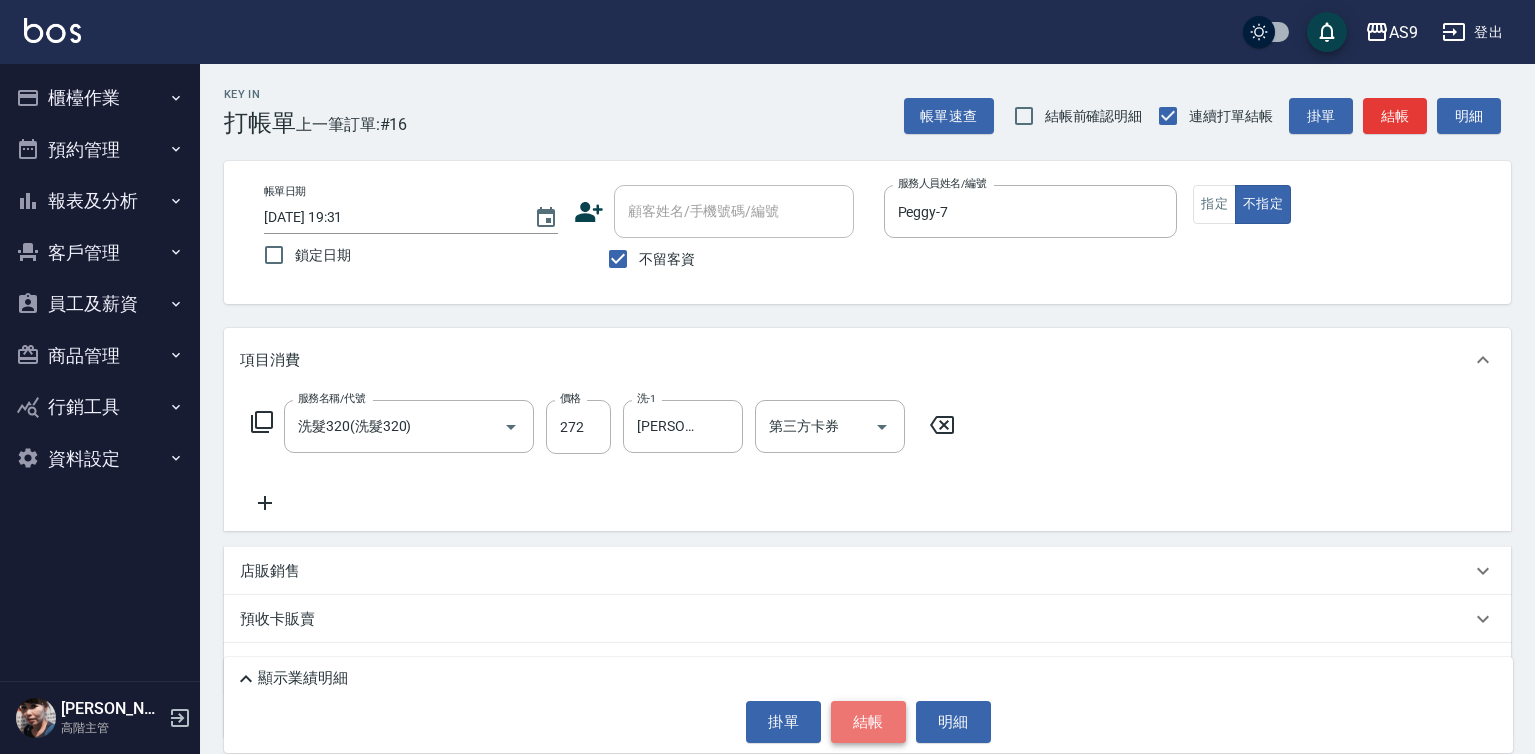 click on "結帳" at bounding box center [868, 722] 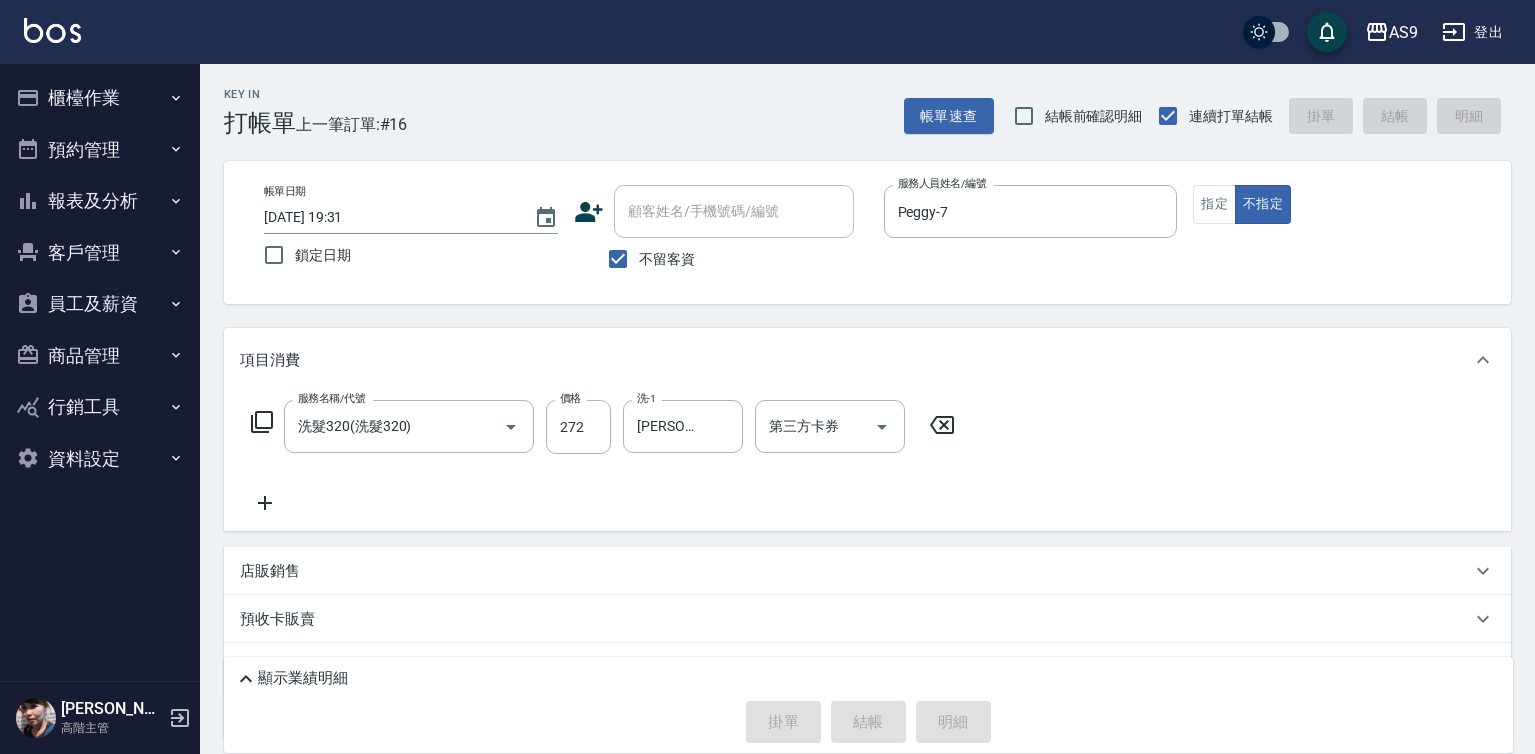 type 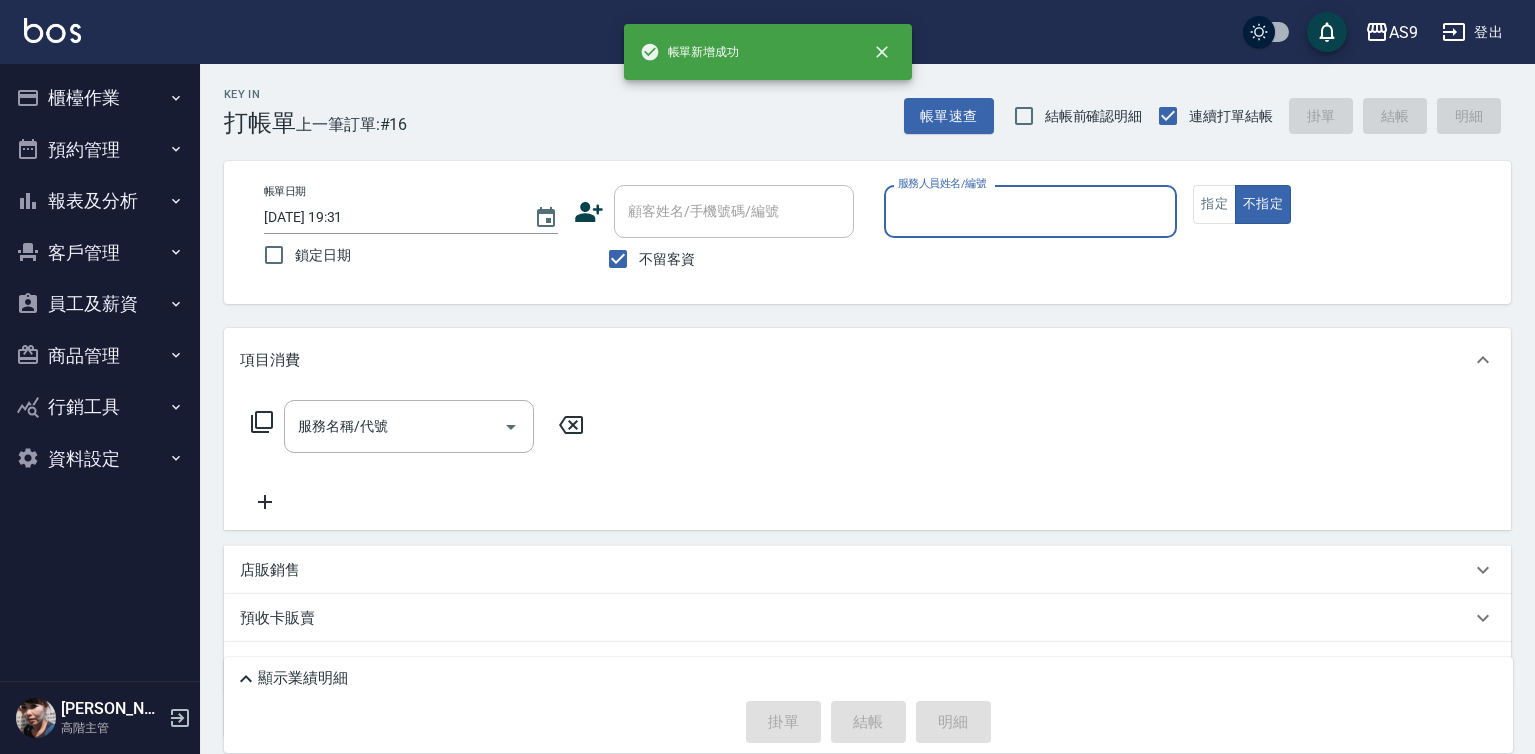 click on "服務人員姓名/編號" at bounding box center (1031, 211) 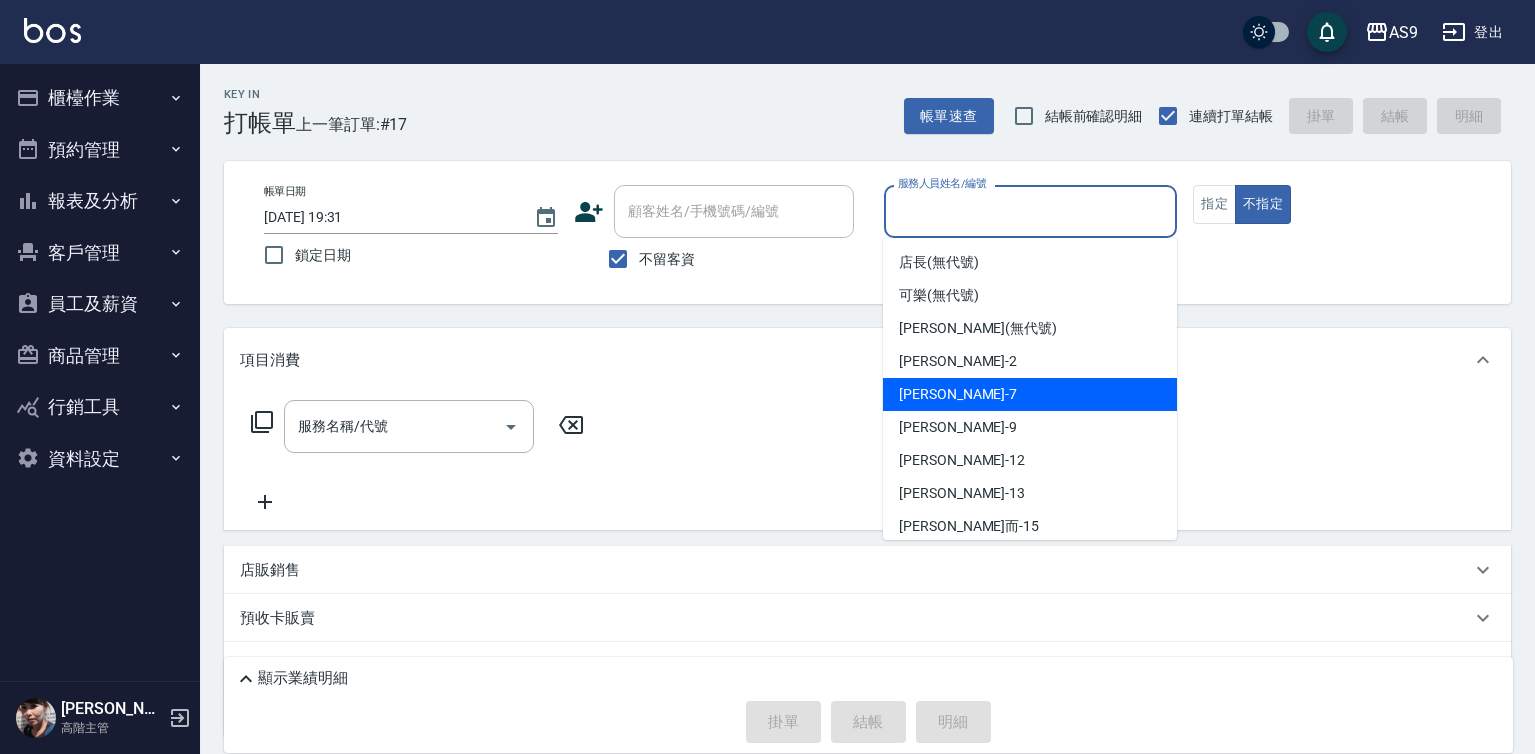 click on "Peggy -7" at bounding box center (958, 394) 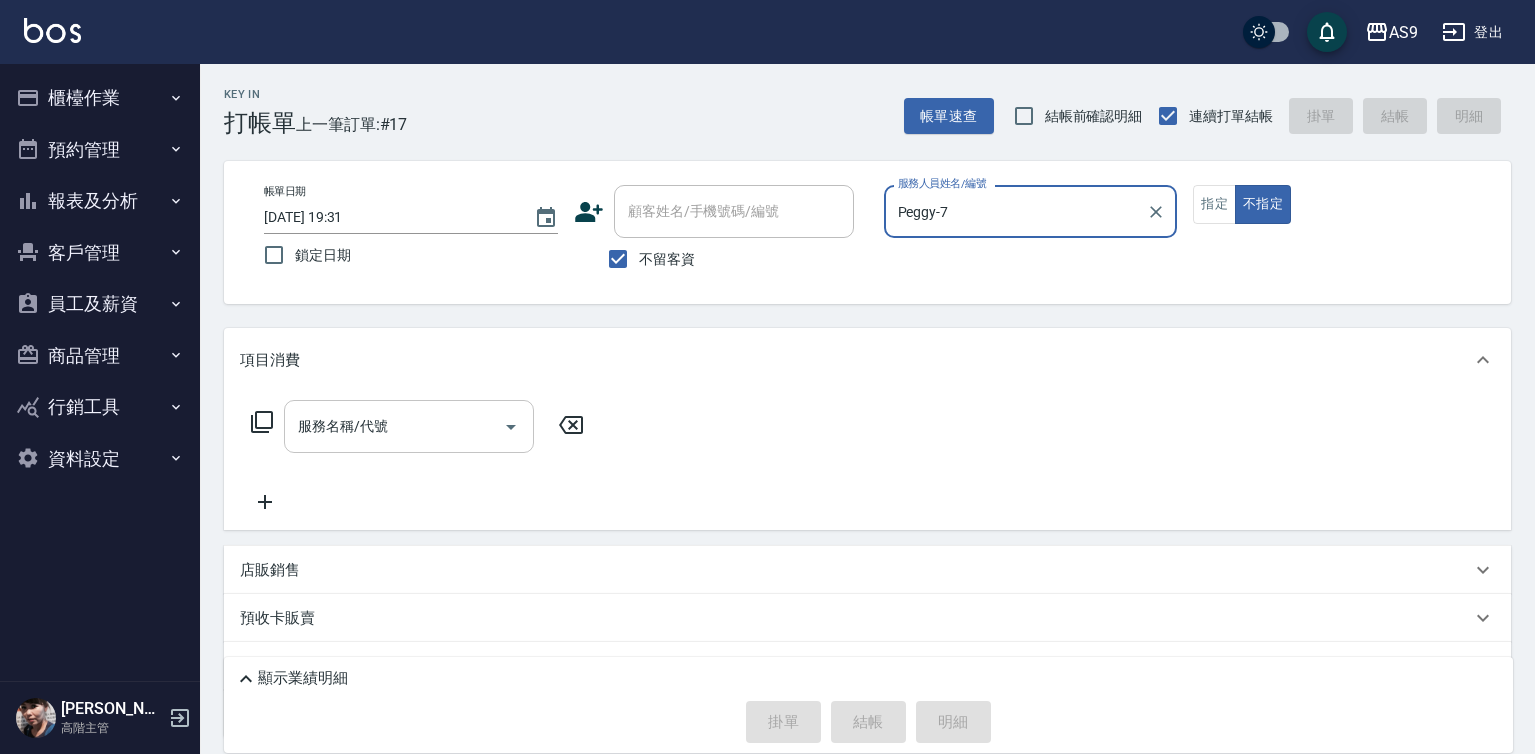 click on "服務名稱/代號" at bounding box center [394, 426] 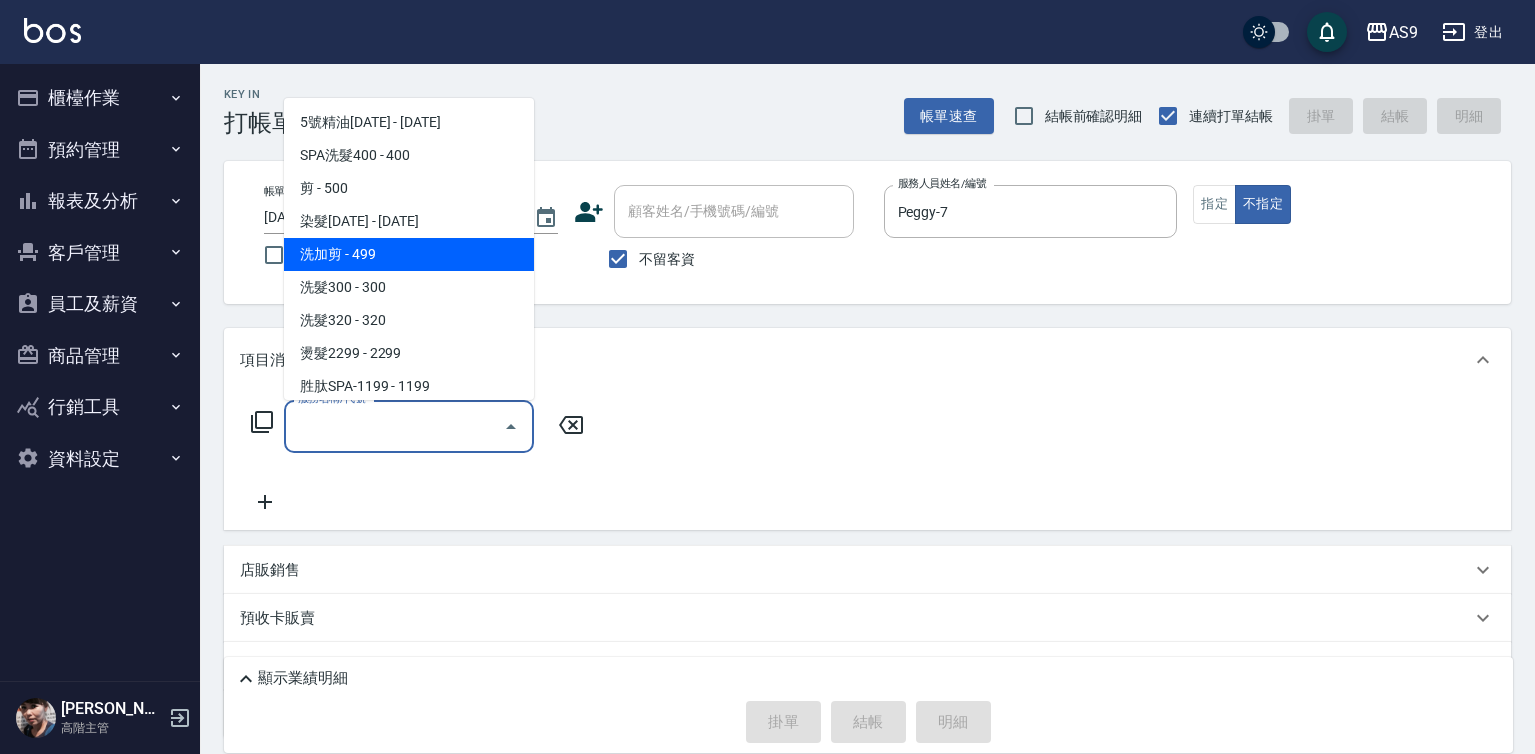 click on "洗加剪 - 499" at bounding box center (409, 254) 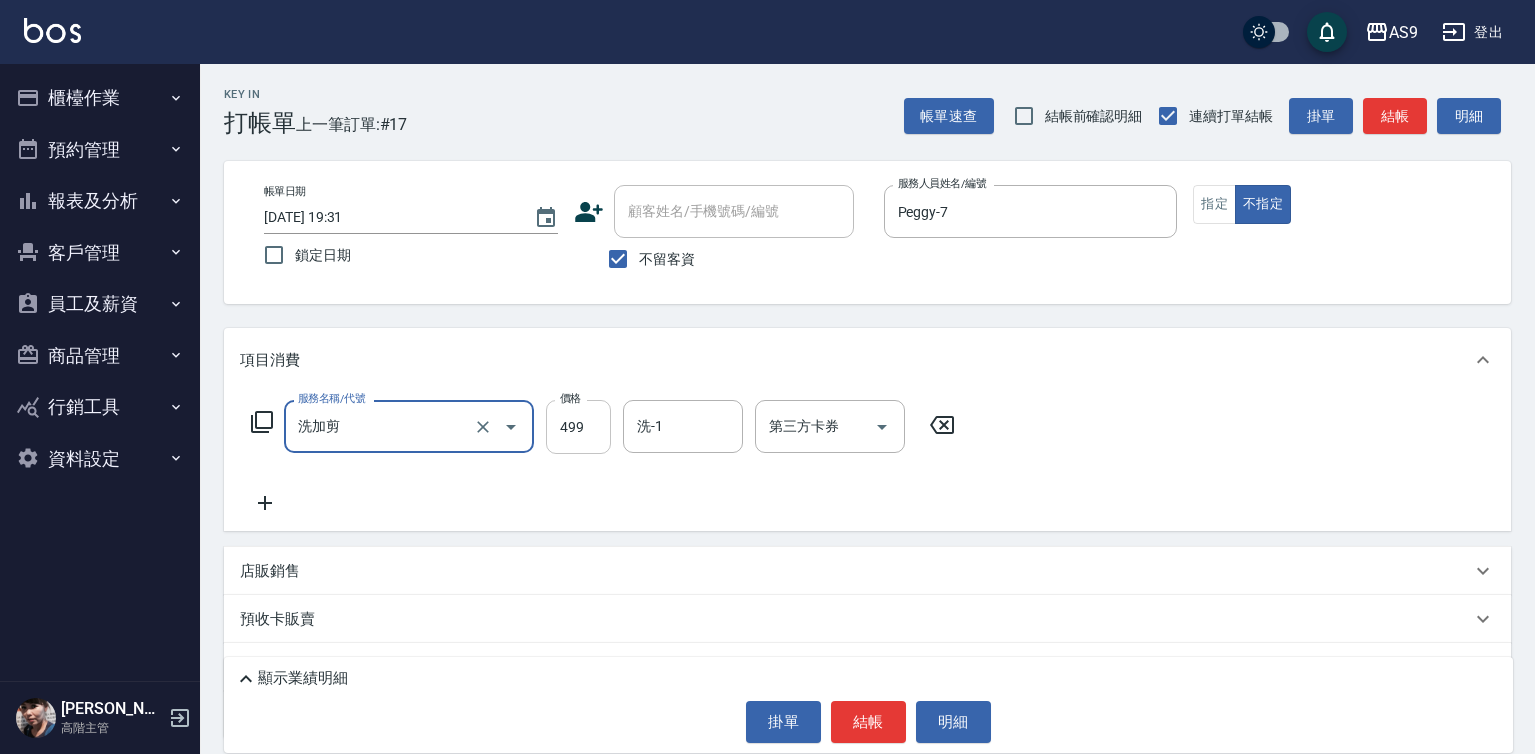 click on "499" at bounding box center (578, 427) 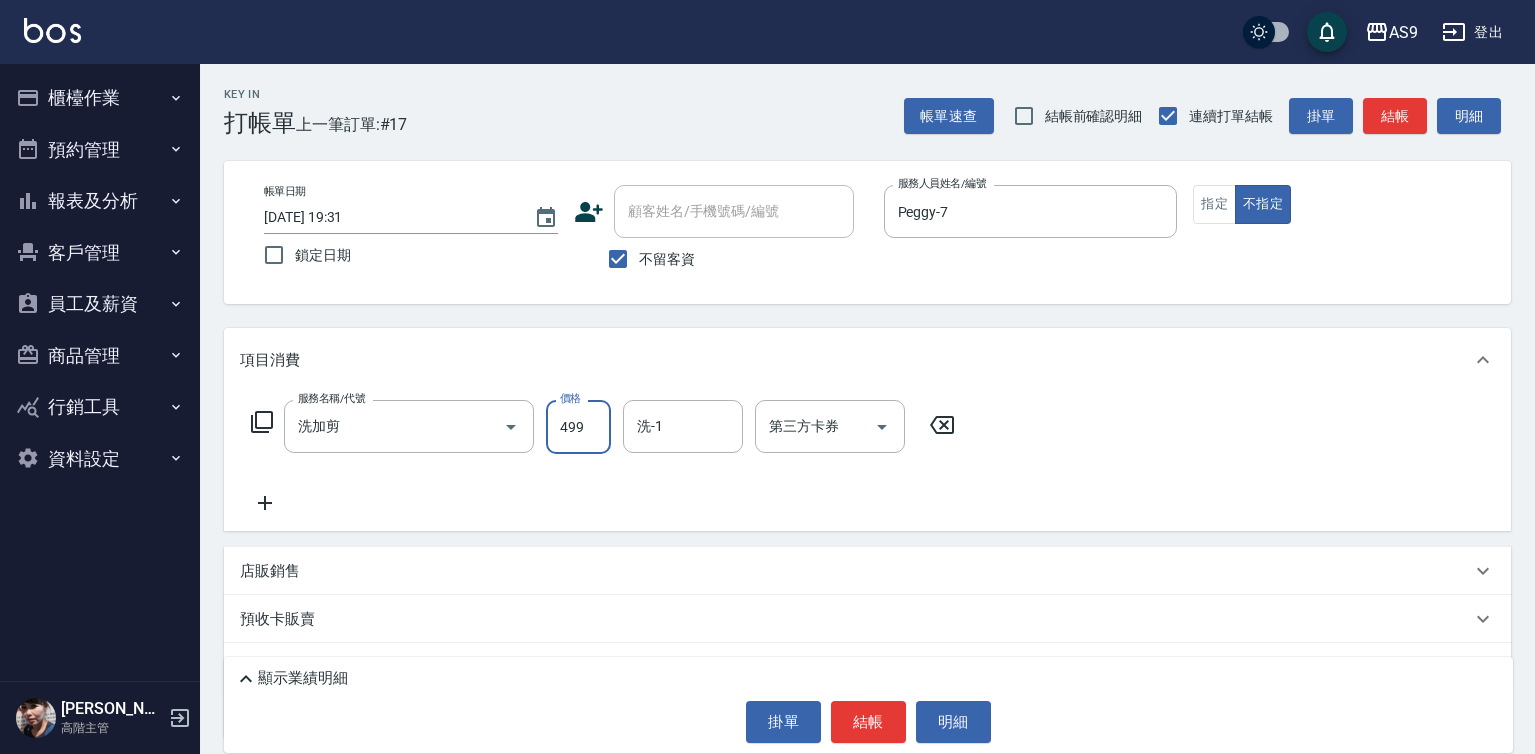click on "499" at bounding box center (578, 427) 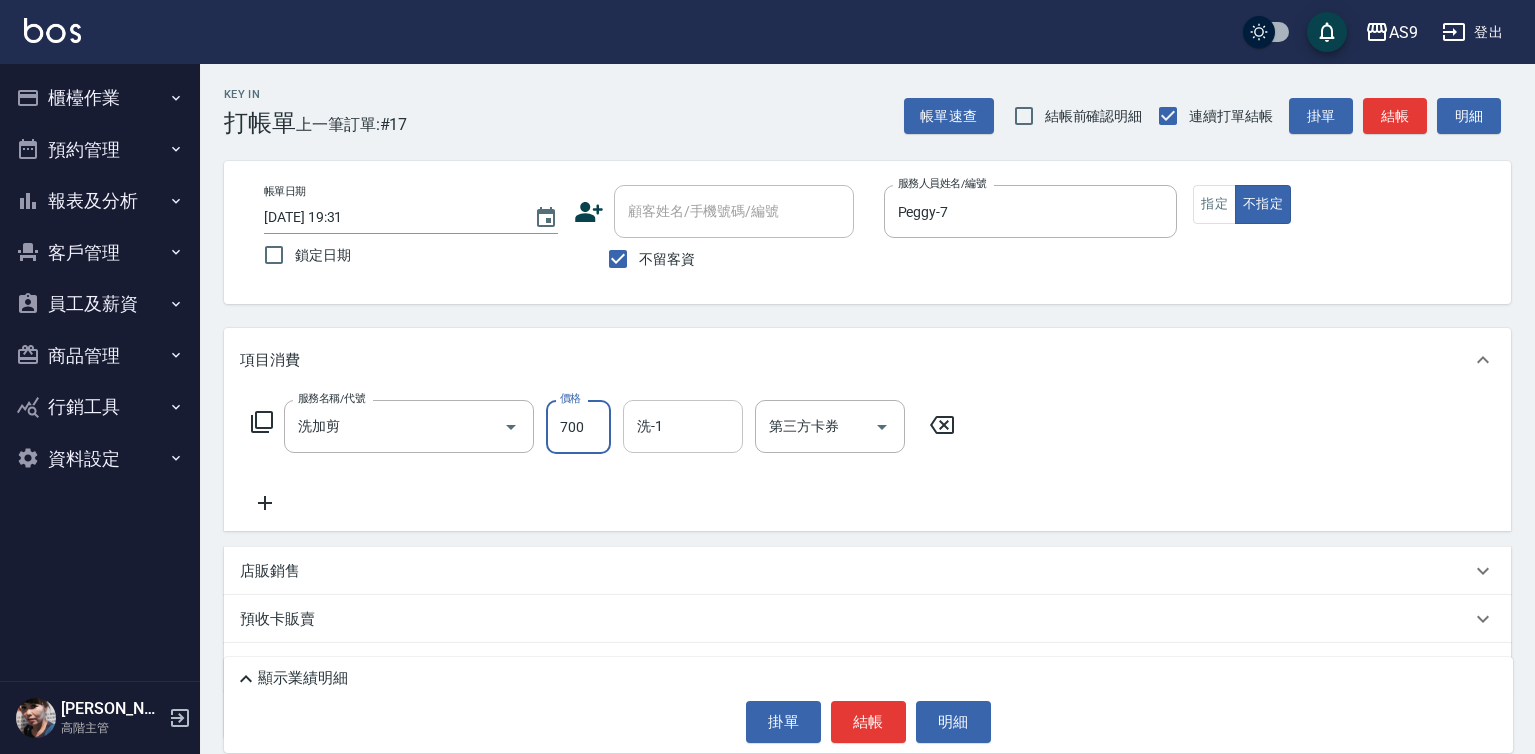 type on "700" 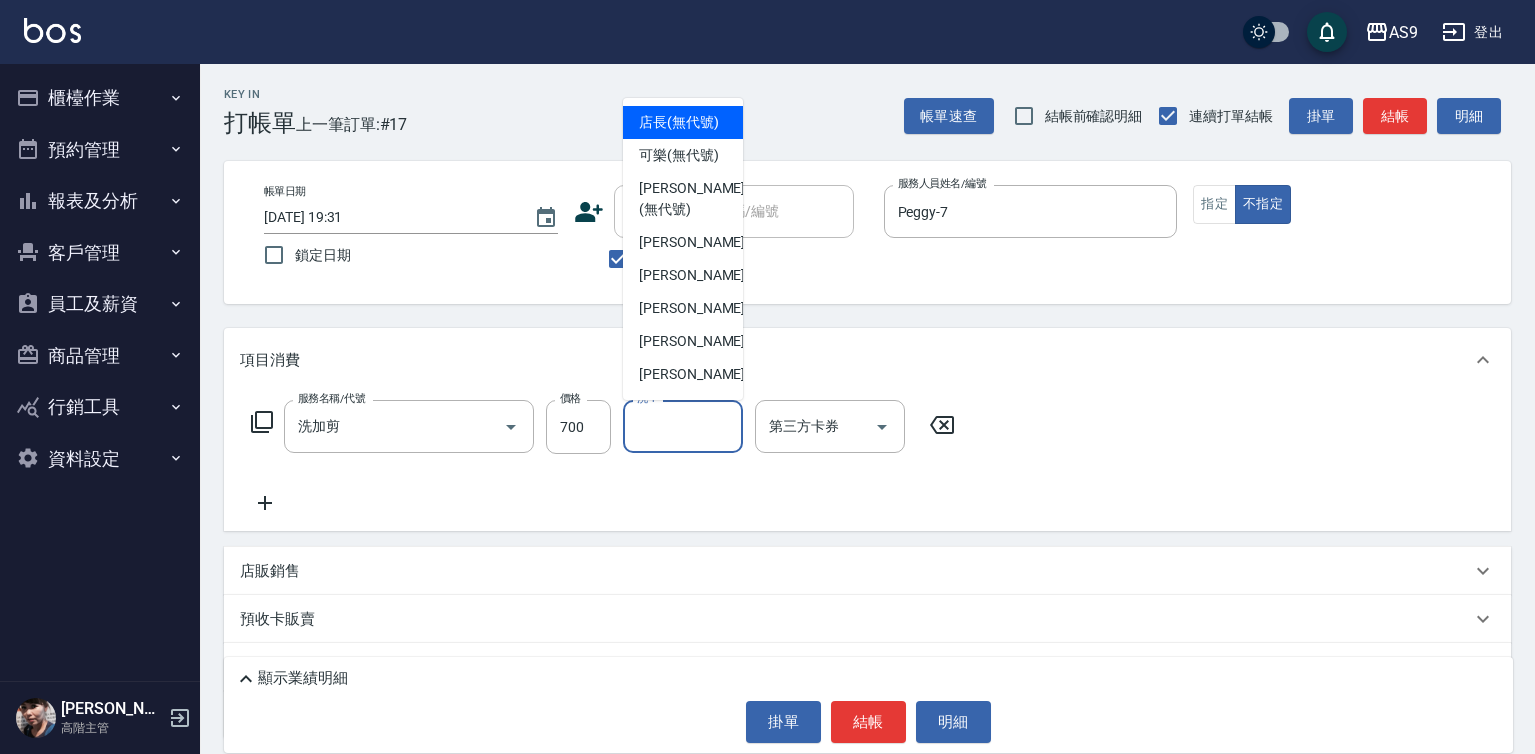 drag, startPoint x: 667, startPoint y: 430, endPoint x: 678, endPoint y: 357, distance: 73.82411 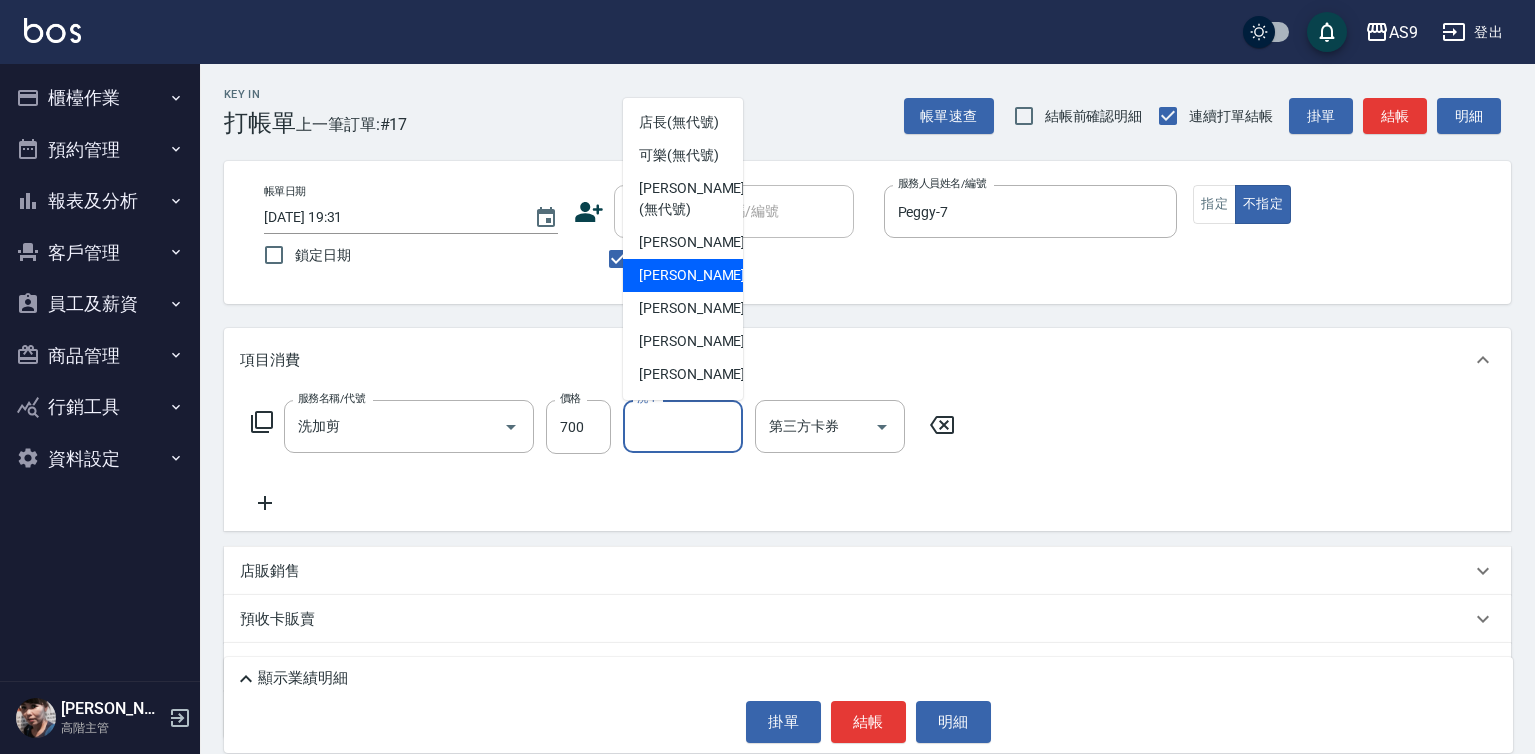 scroll, scrollTop: 100, scrollLeft: 0, axis: vertical 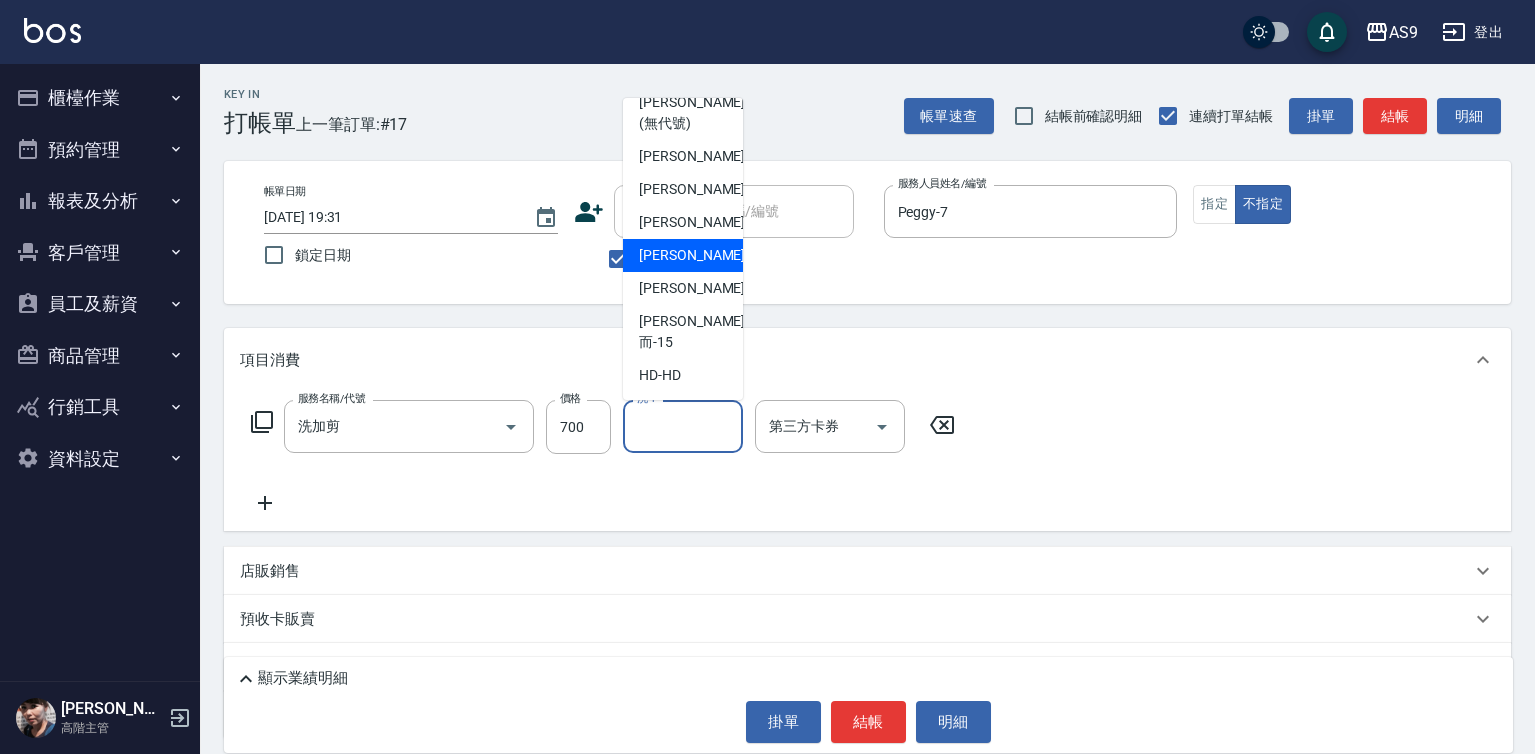 click on "[PERSON_NAME]-12" at bounding box center (702, 255) 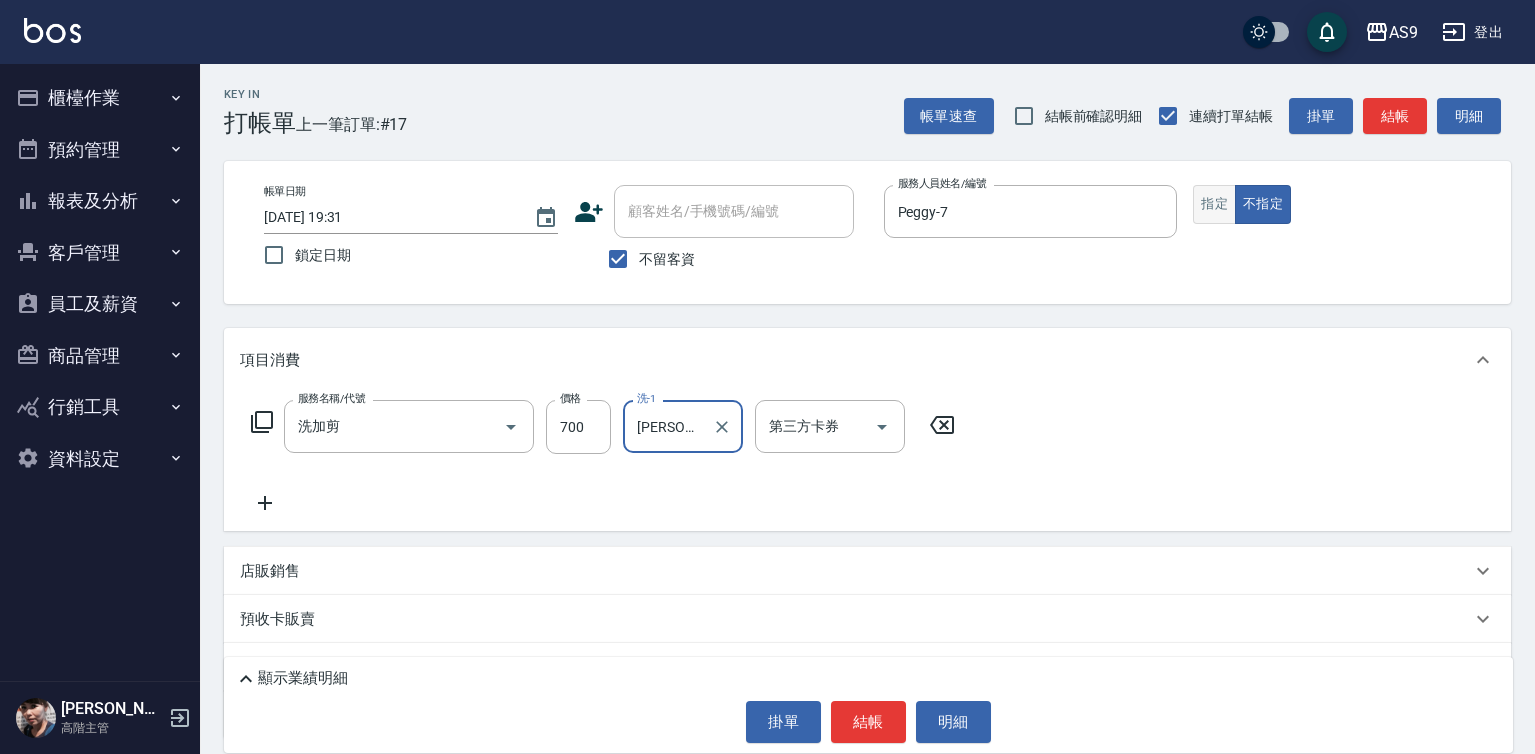 click on "指定" at bounding box center (1214, 204) 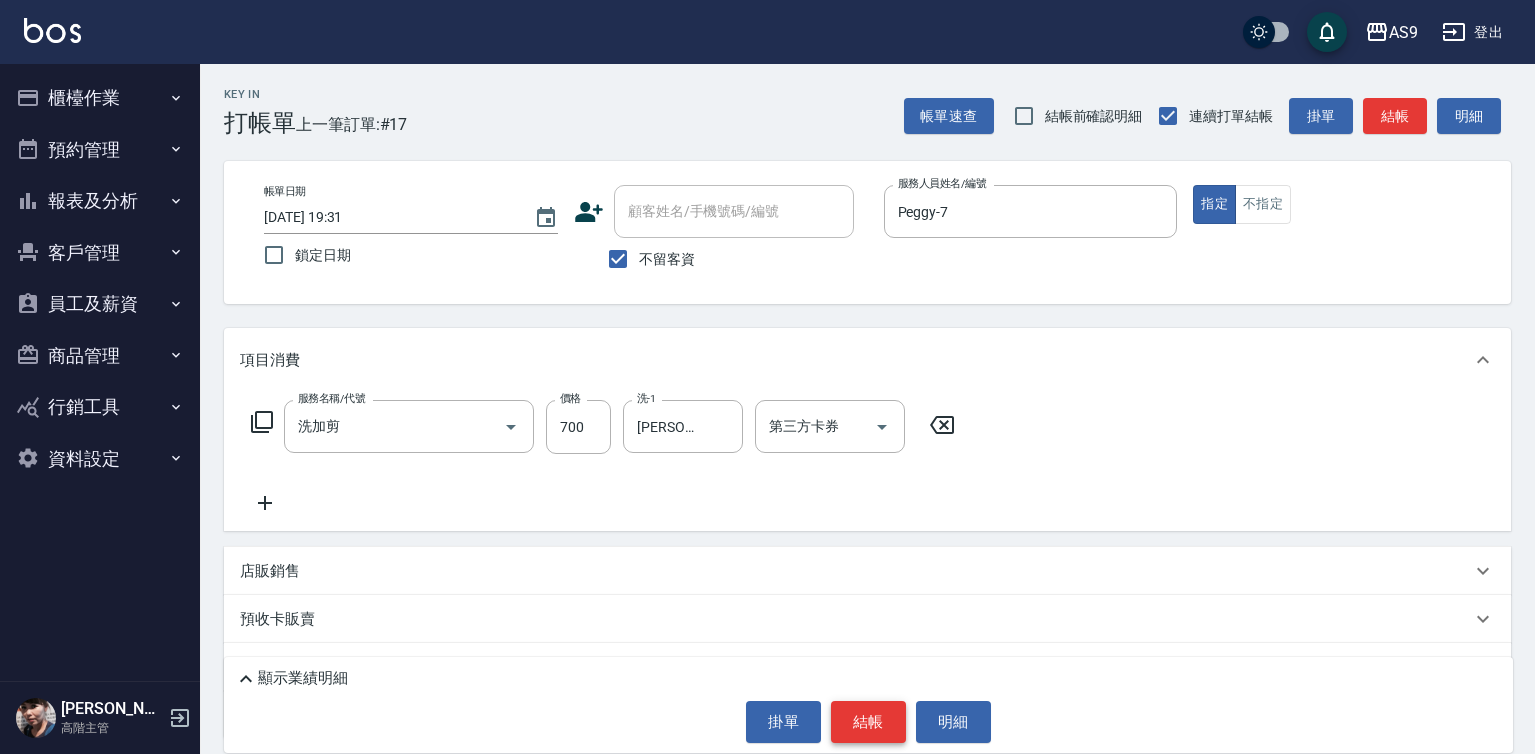 click on "結帳" at bounding box center (868, 722) 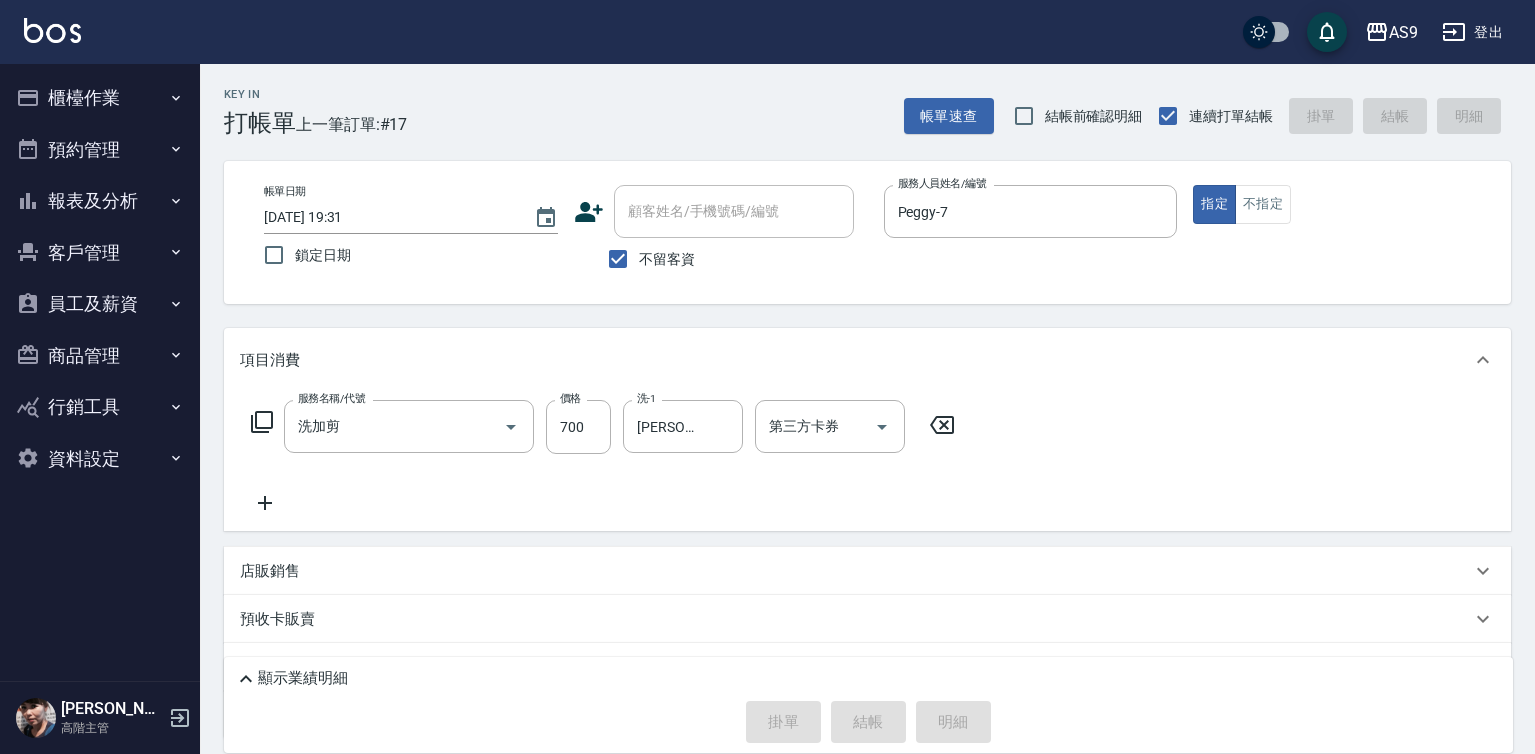 type 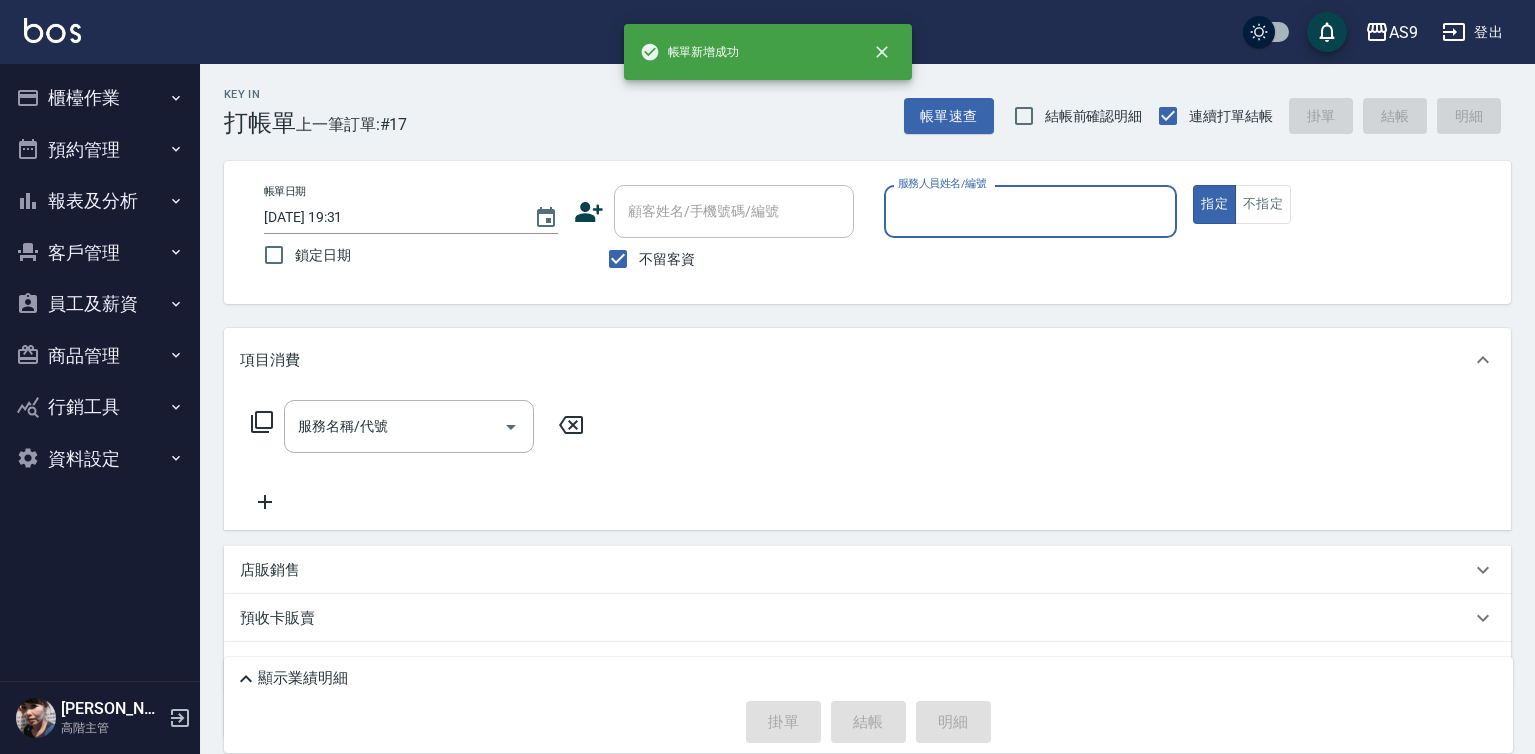 click on "服務人員姓名/編號" at bounding box center [1031, 211] 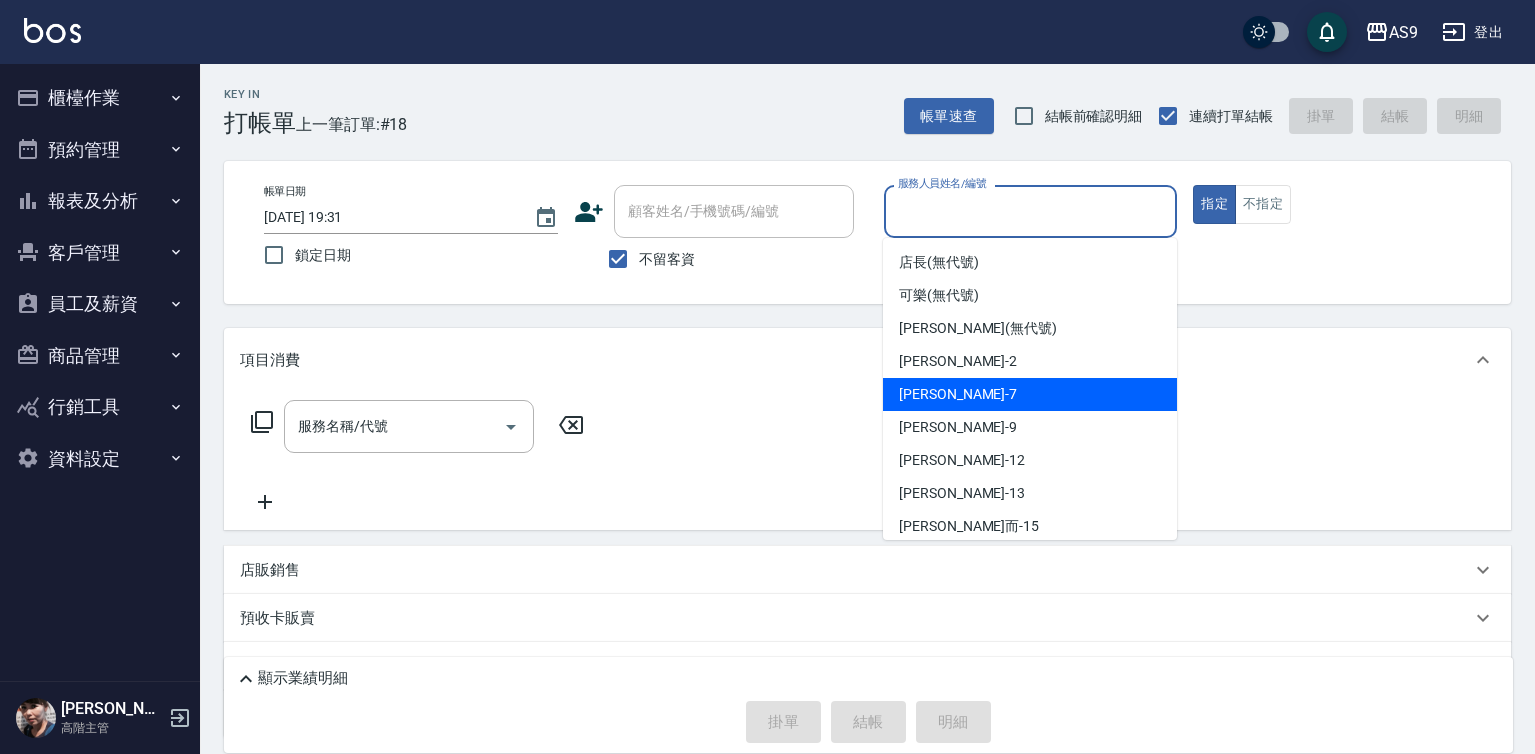 click on "Peggy -7" at bounding box center [1030, 394] 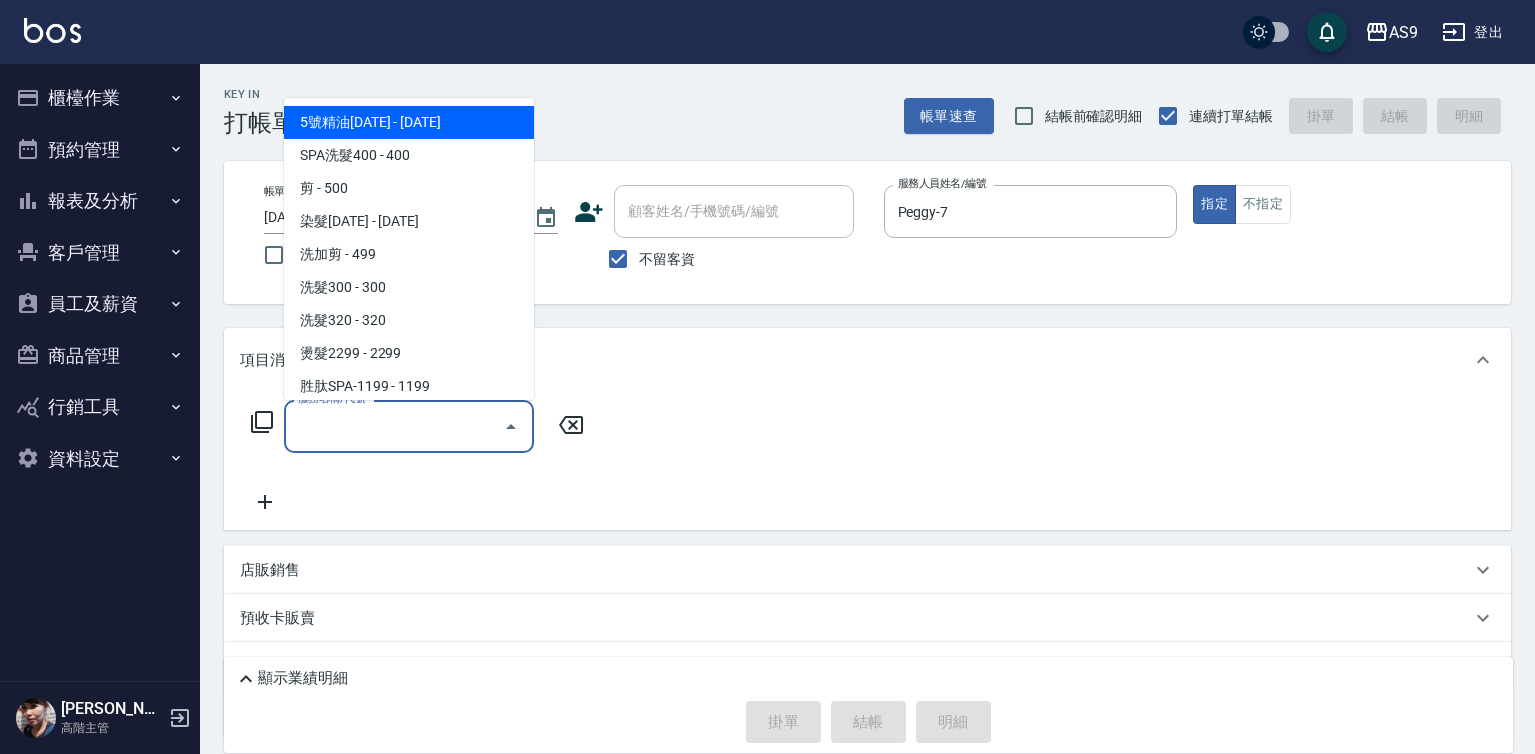 click on "服務名稱/代號" at bounding box center [394, 426] 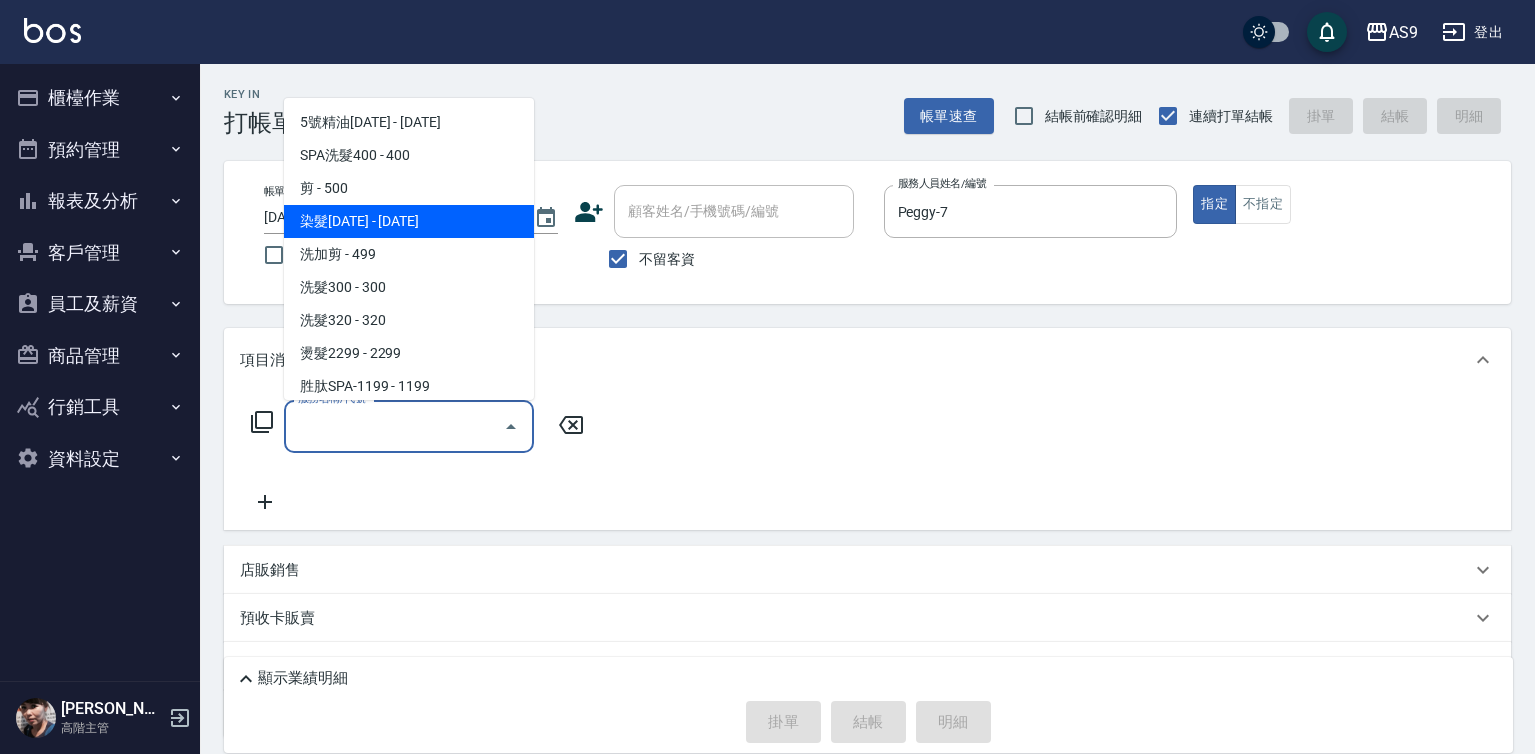 click on "染髮[DATE] - [DATE]" at bounding box center [409, 221] 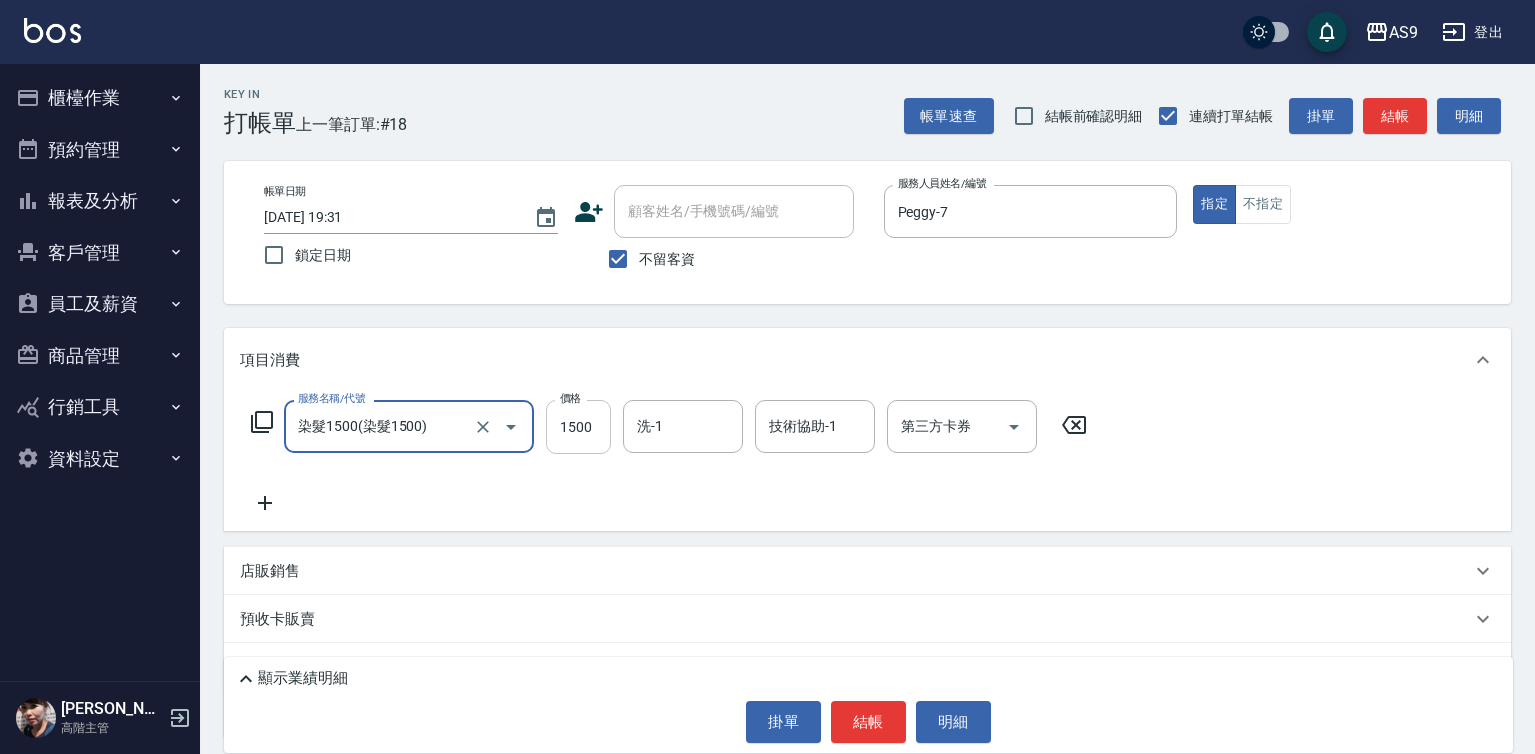 click on "1500" at bounding box center (578, 427) 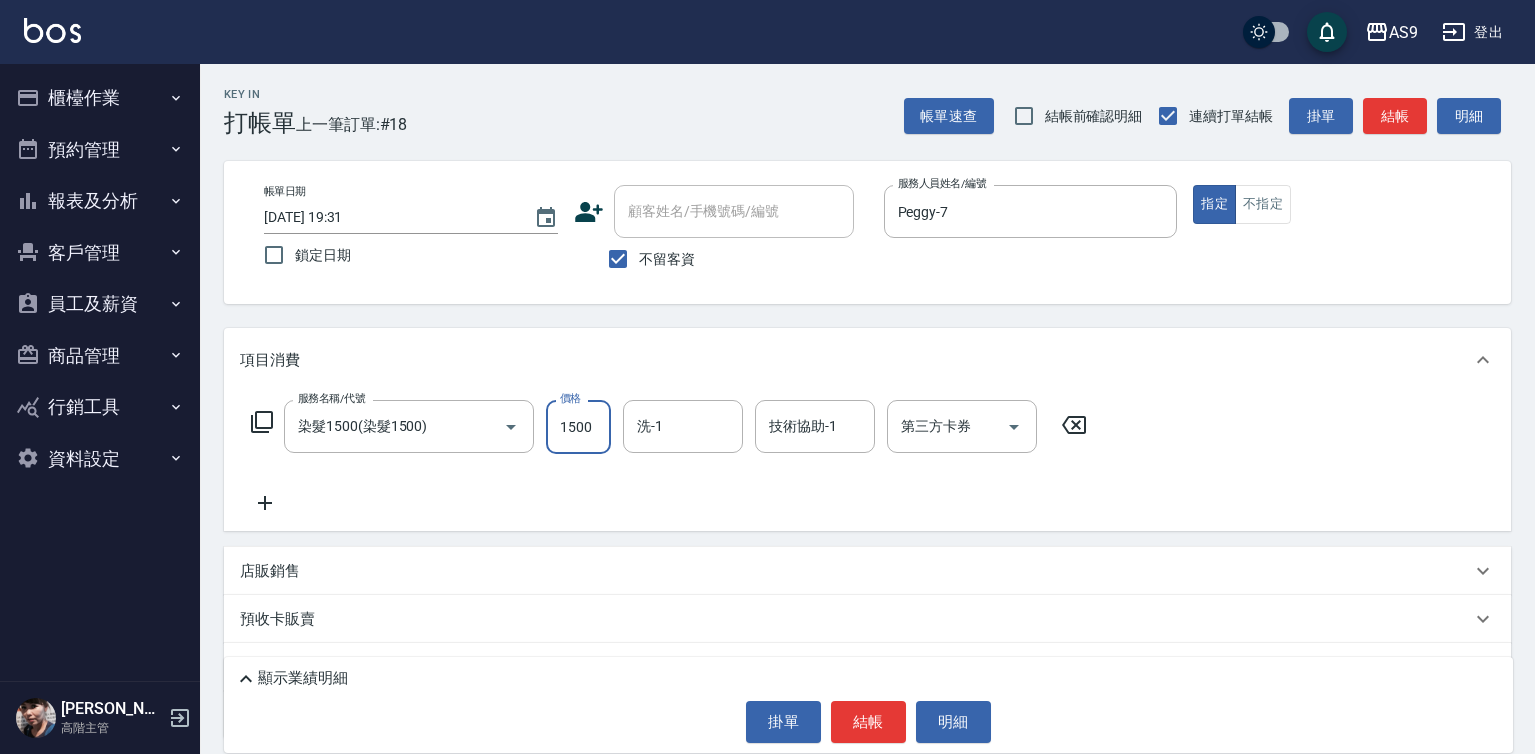 click on "1500" at bounding box center (578, 427) 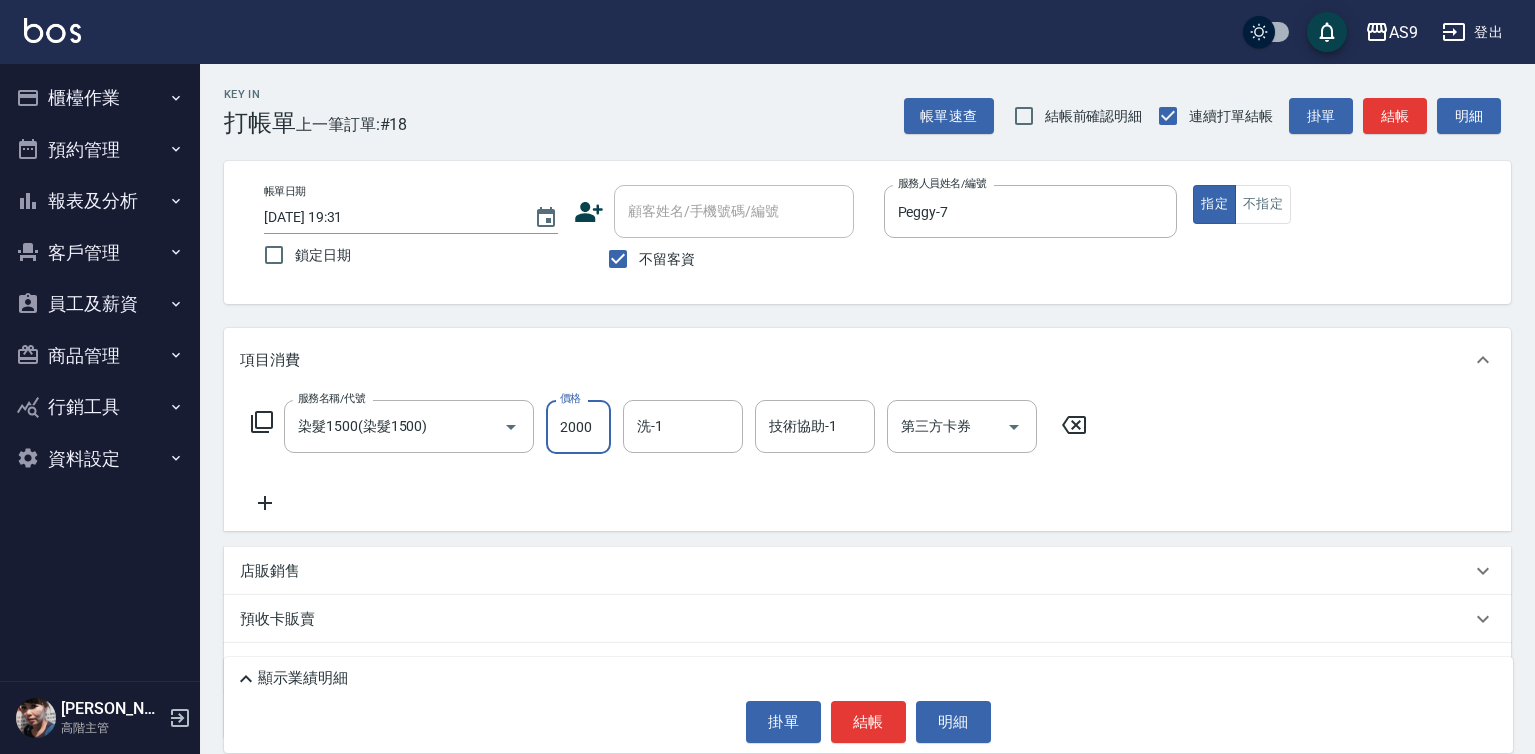 type on "2000" 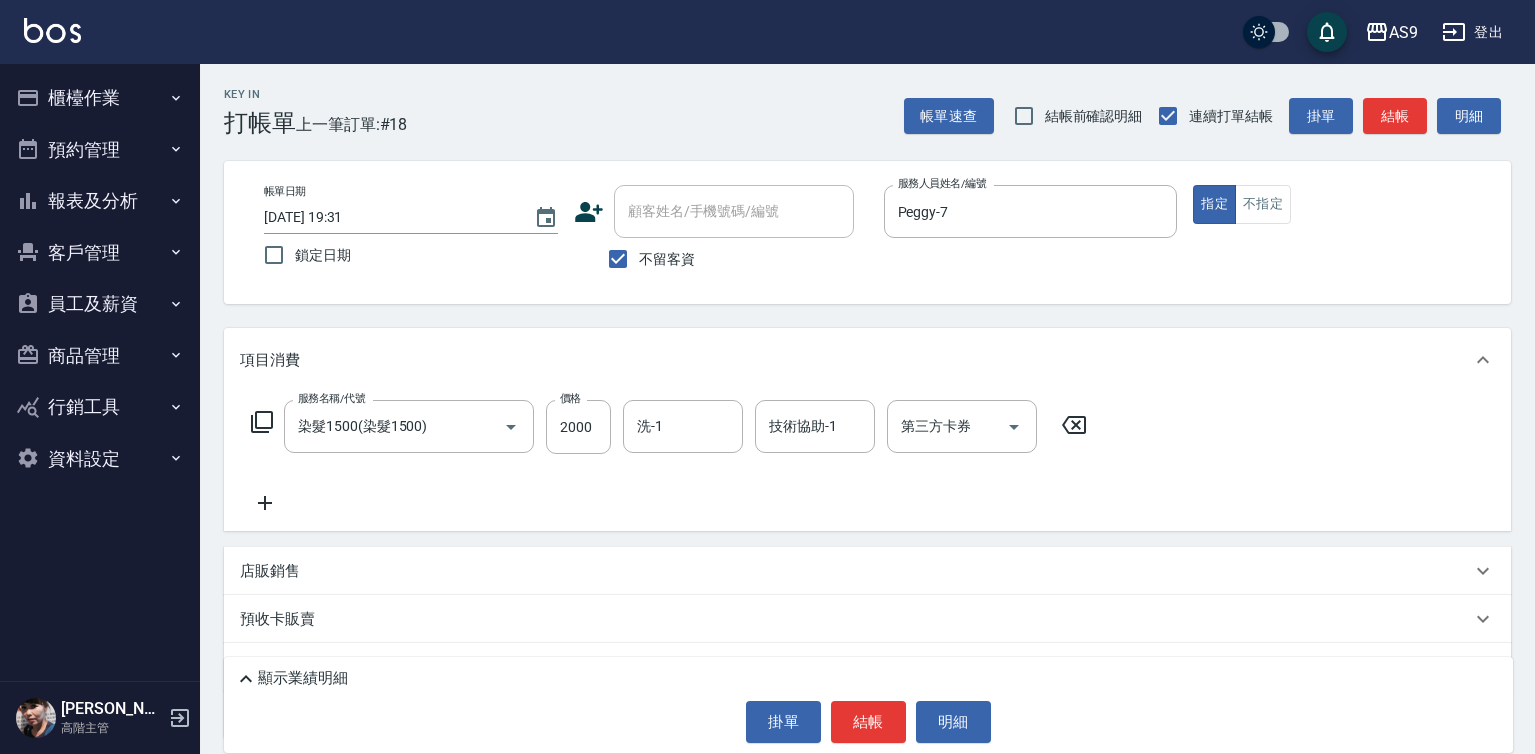 click on "顯示業績明細 掛單 結帳 明細" at bounding box center (868, 705) 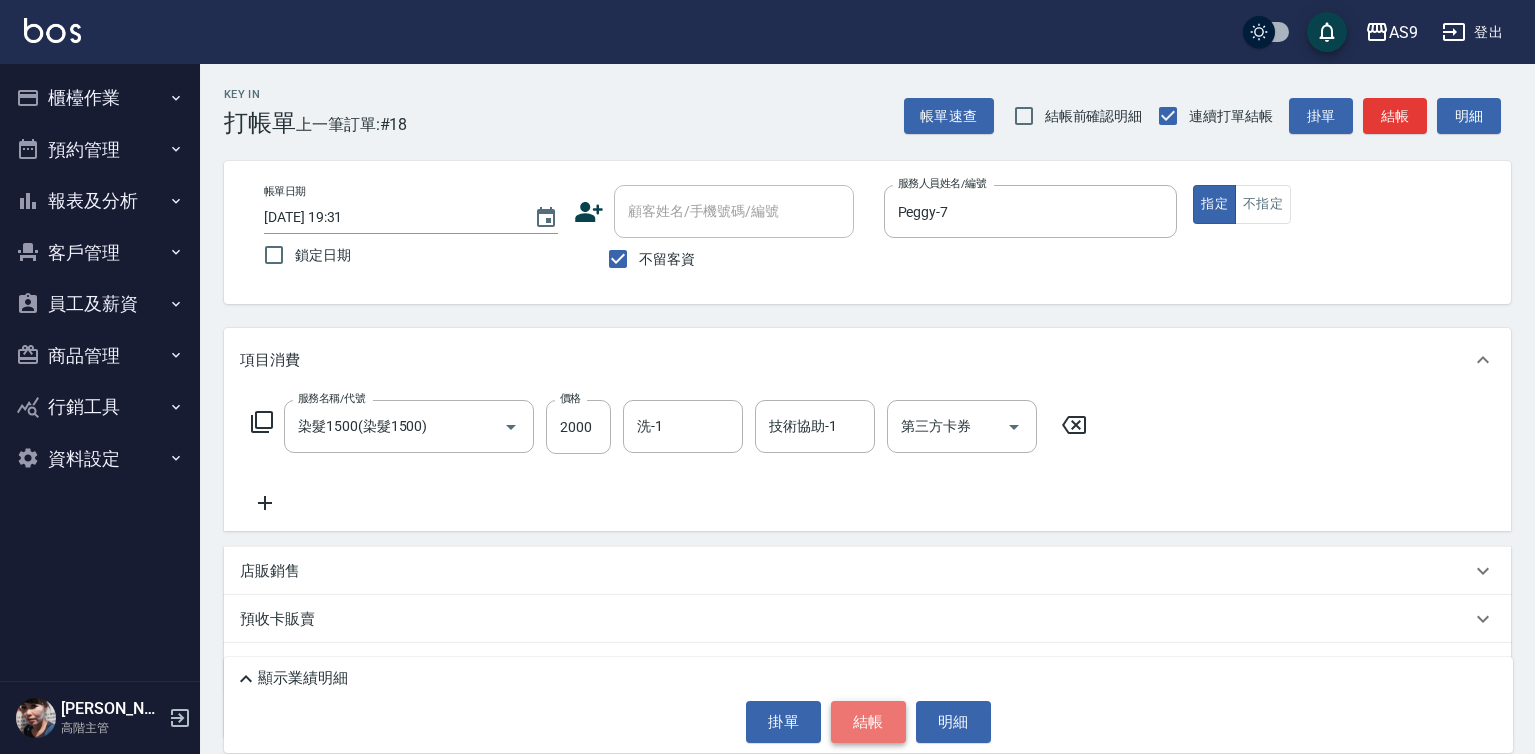 click on "結帳" at bounding box center (868, 722) 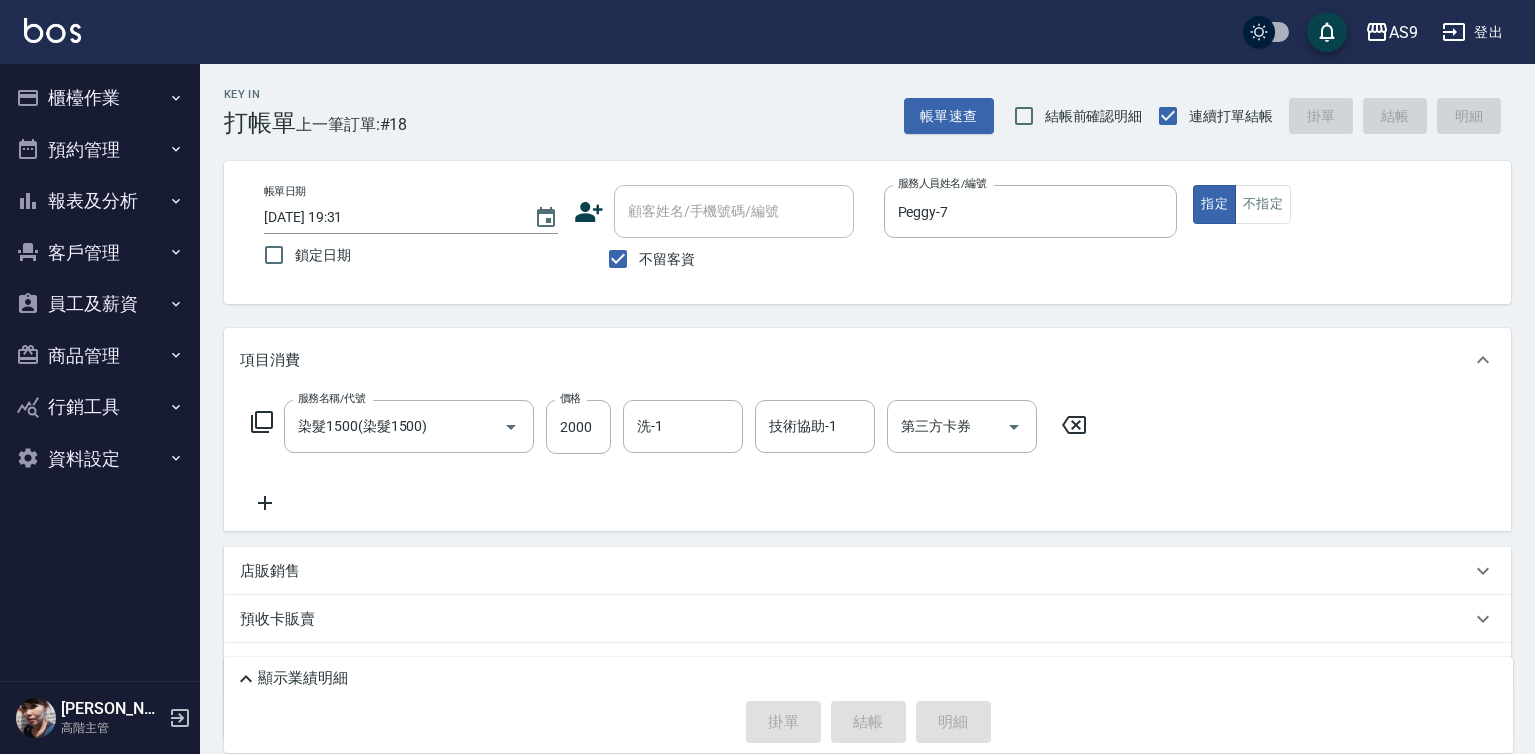 type 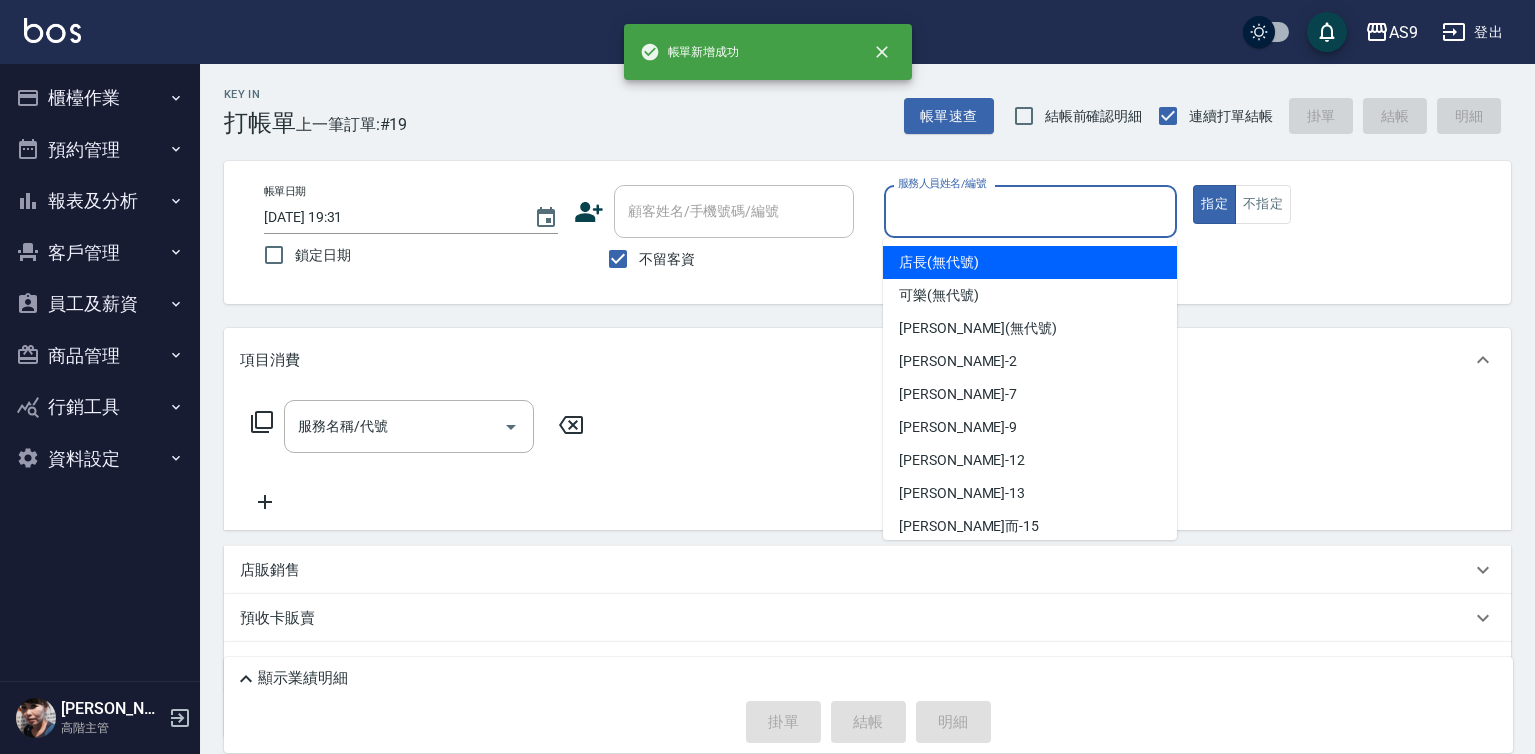 click on "服務人員姓名/編號" at bounding box center [1031, 211] 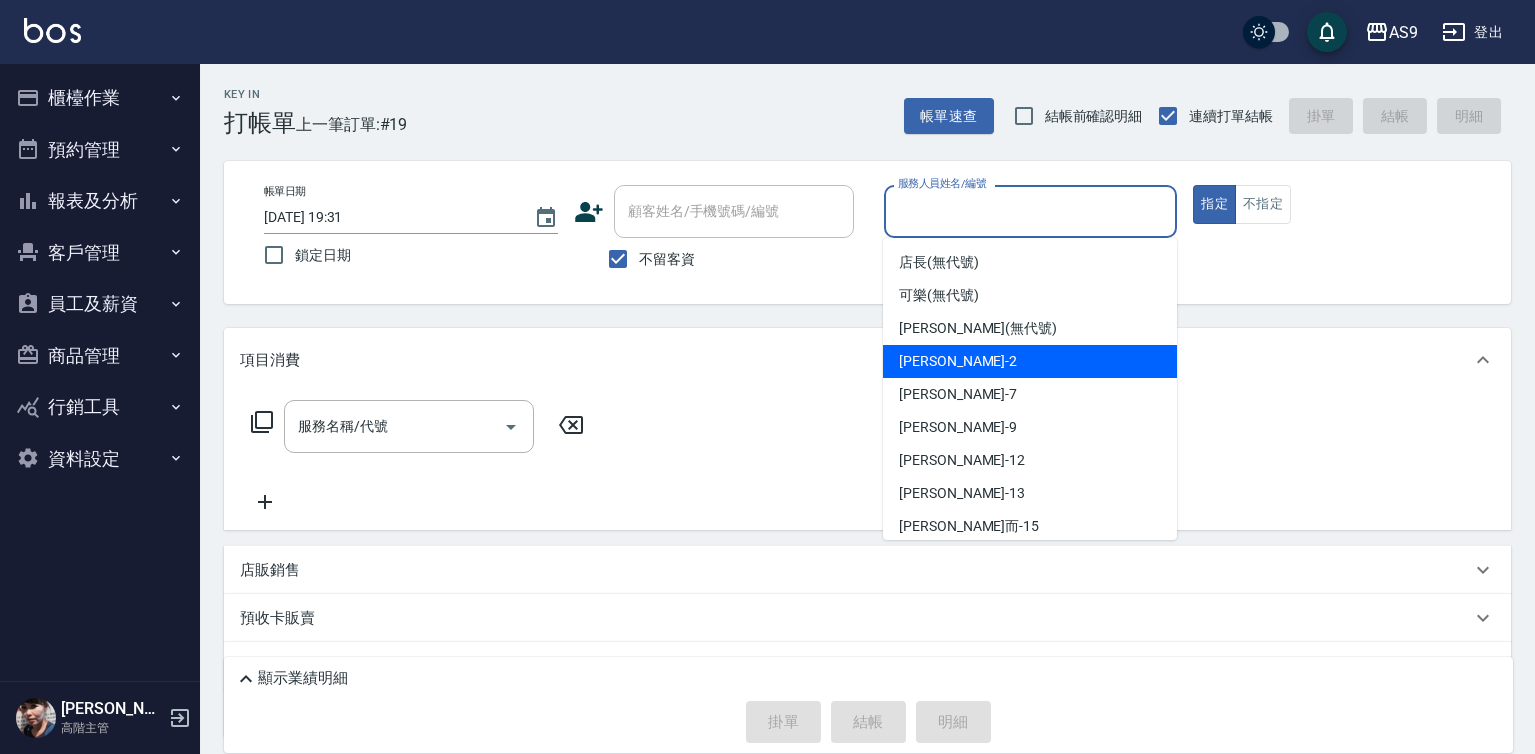 click on "[PERSON_NAME]蘭 -2" at bounding box center [958, 361] 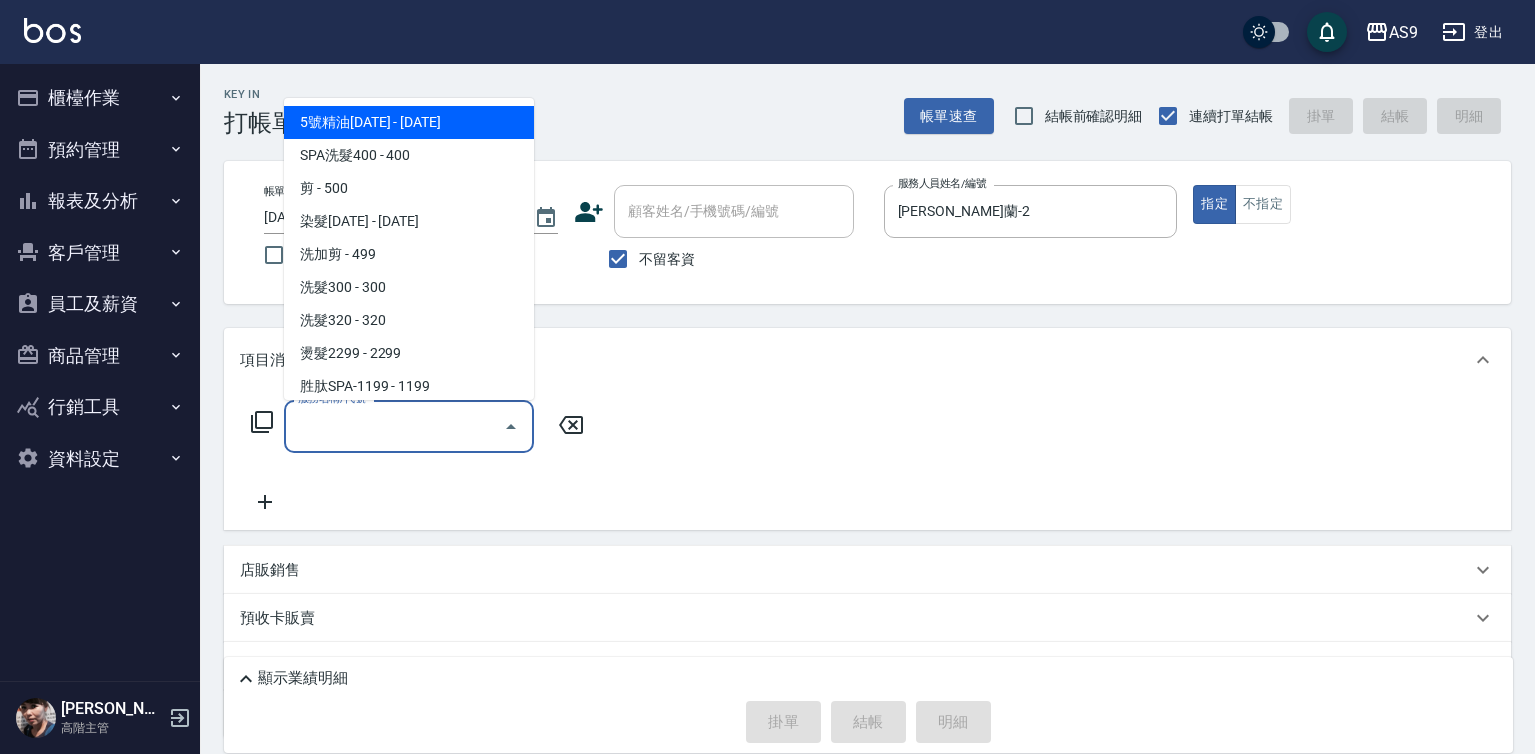 click on "服務名稱/代號" at bounding box center [394, 426] 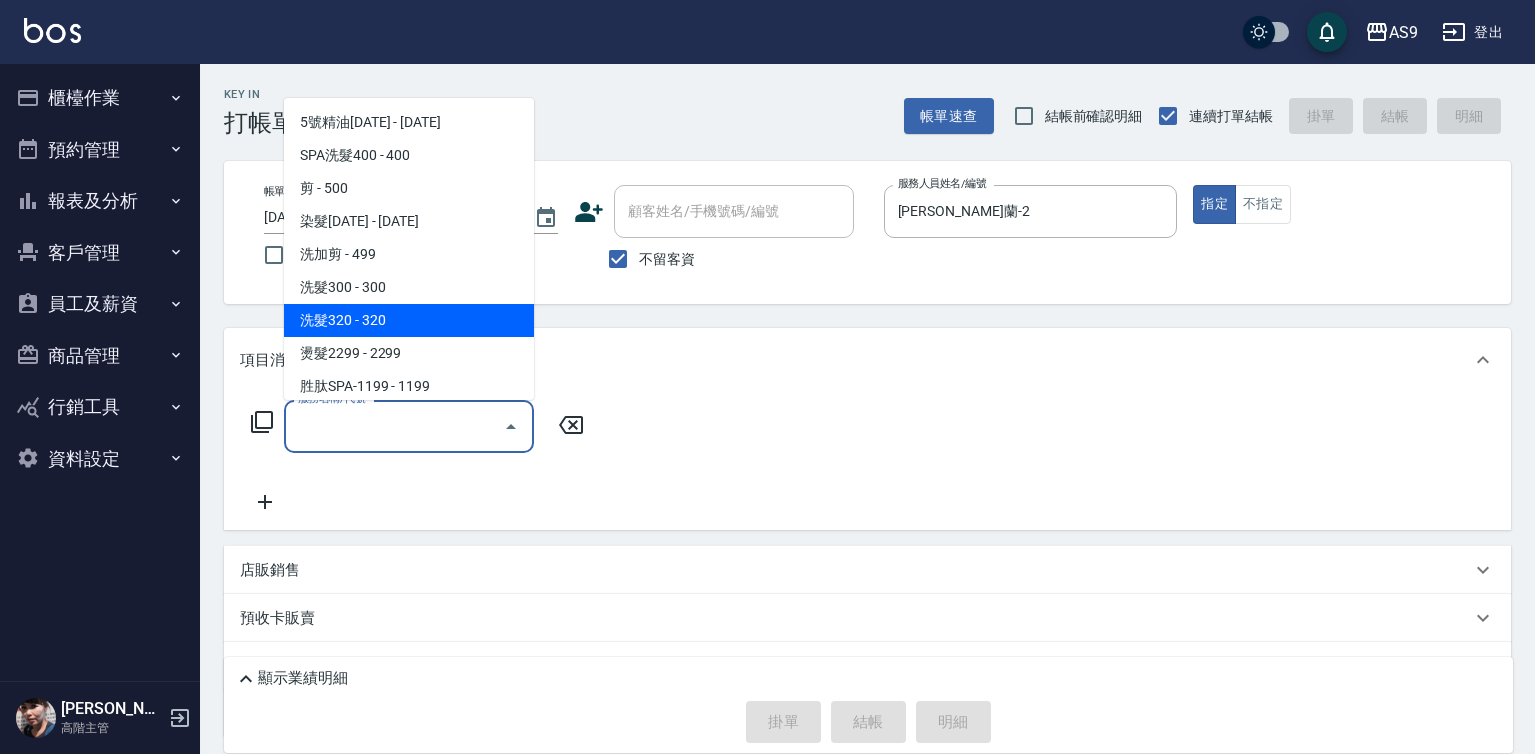 click on "洗髮320 - 320" at bounding box center [409, 320] 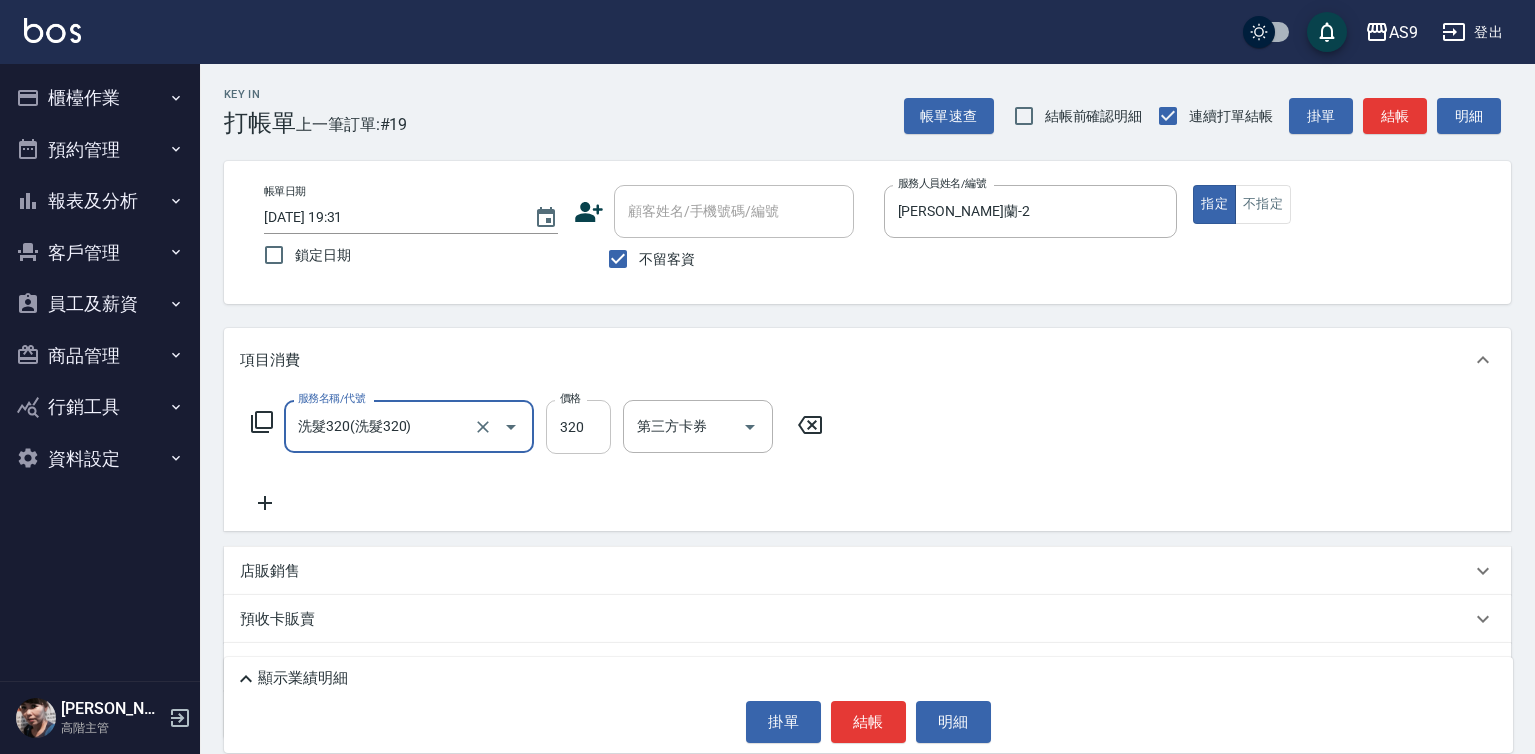 click on "320" at bounding box center [578, 427] 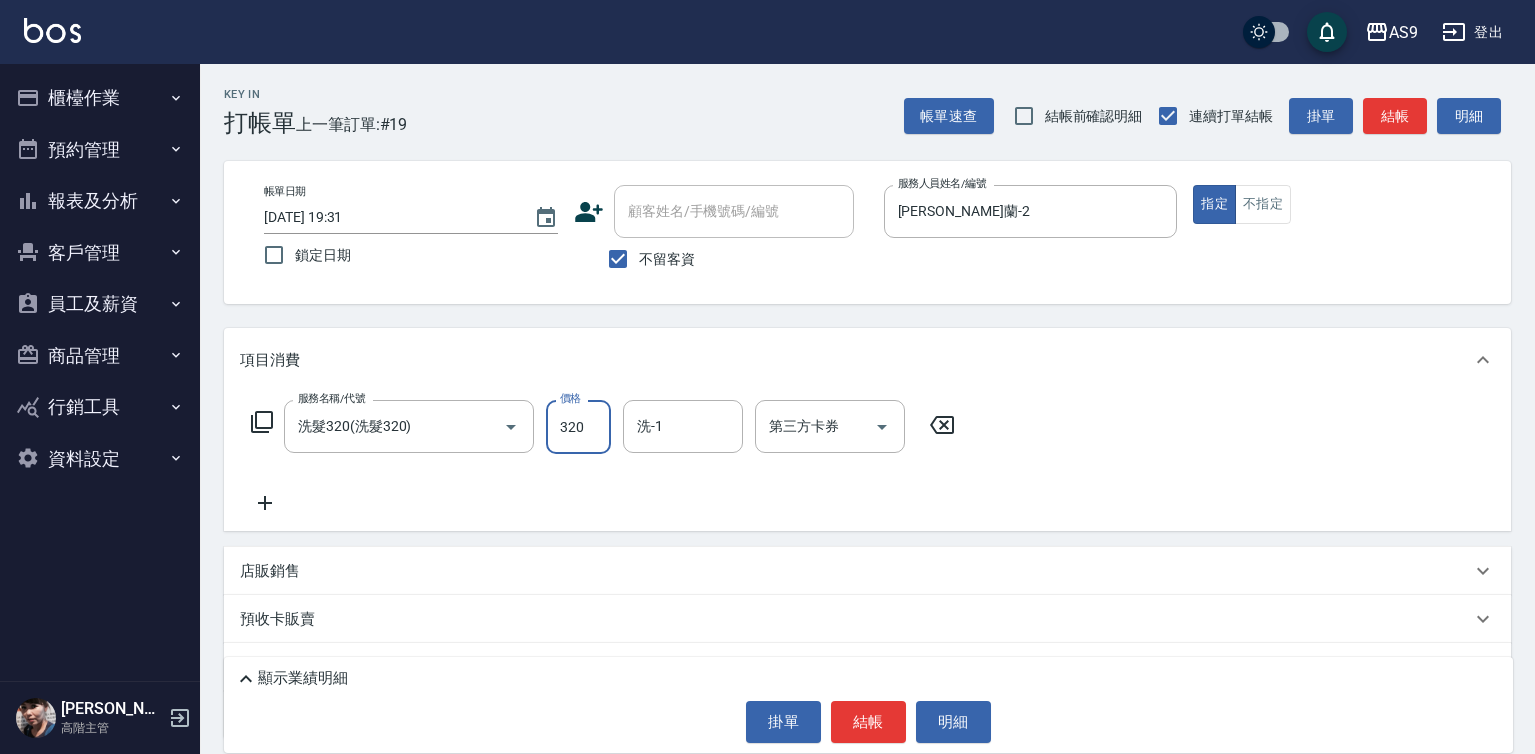 click on "320" at bounding box center (578, 427) 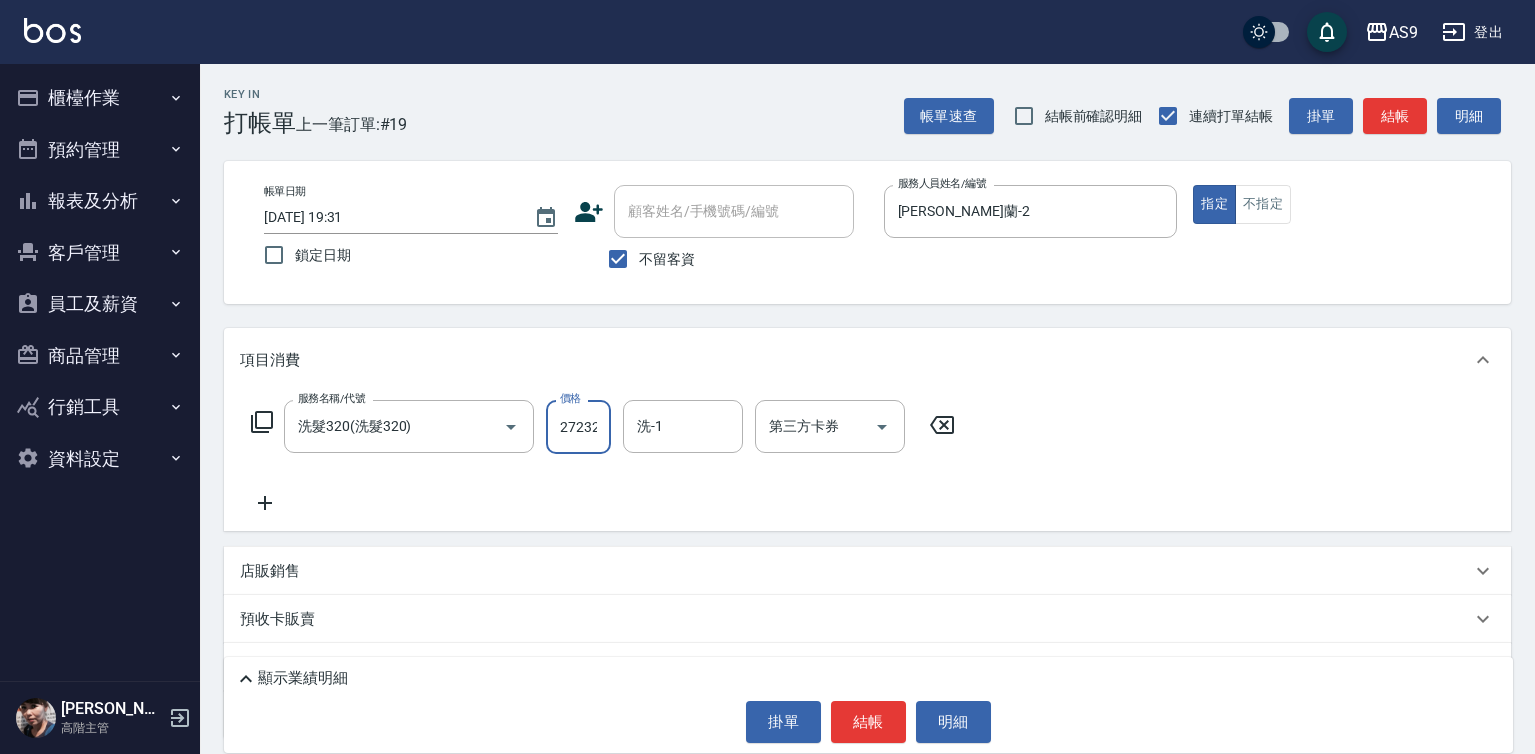click on "272320" at bounding box center (578, 427) 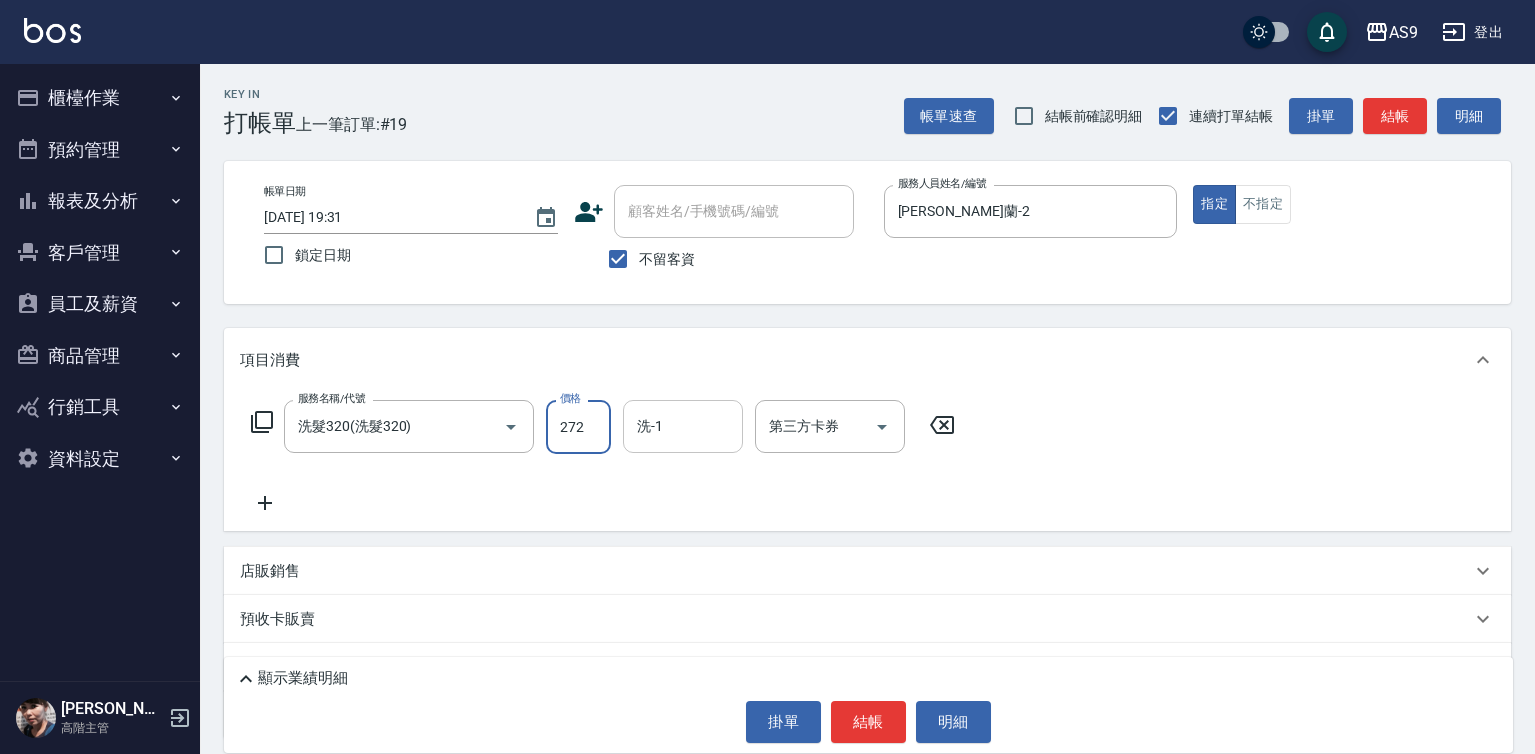 type on "272" 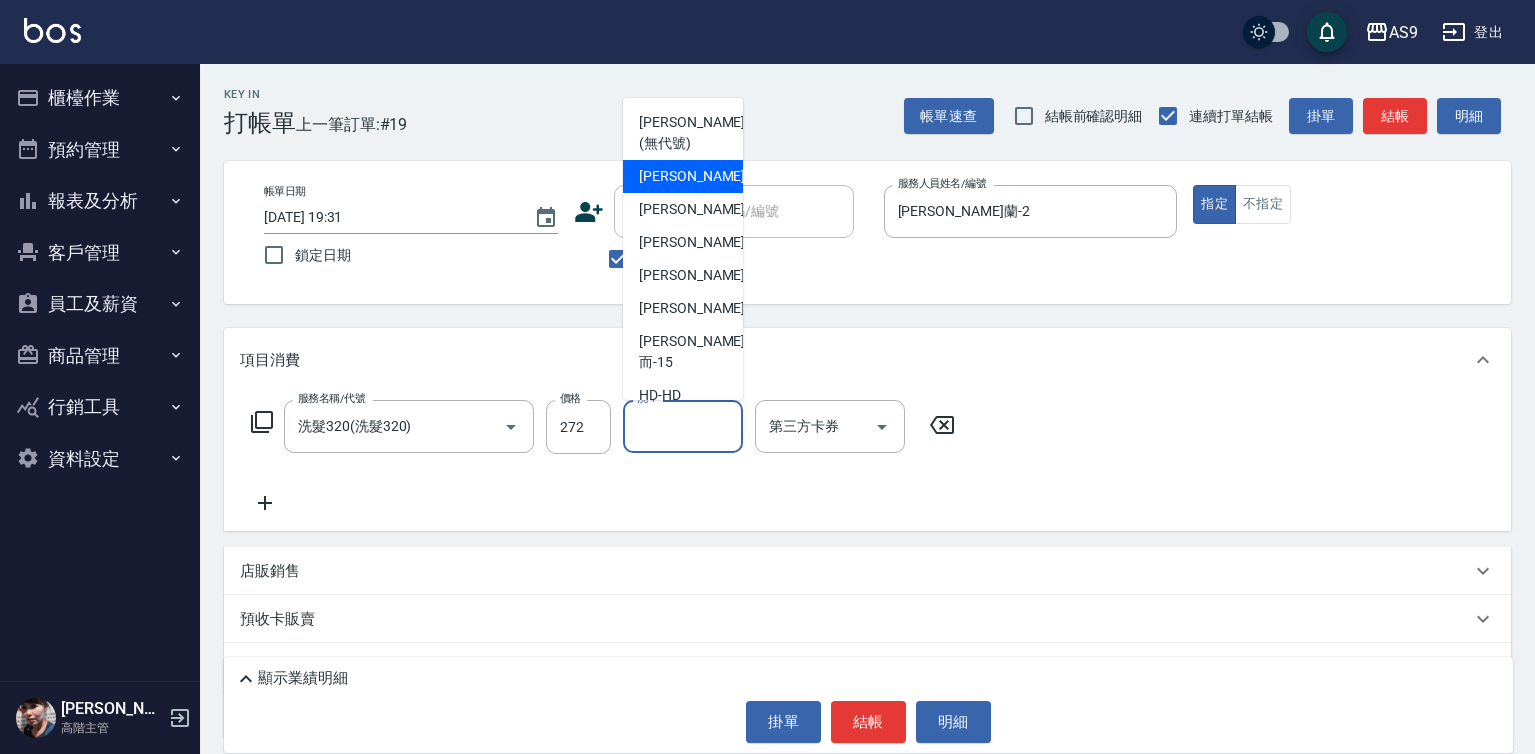scroll, scrollTop: 100, scrollLeft: 0, axis: vertical 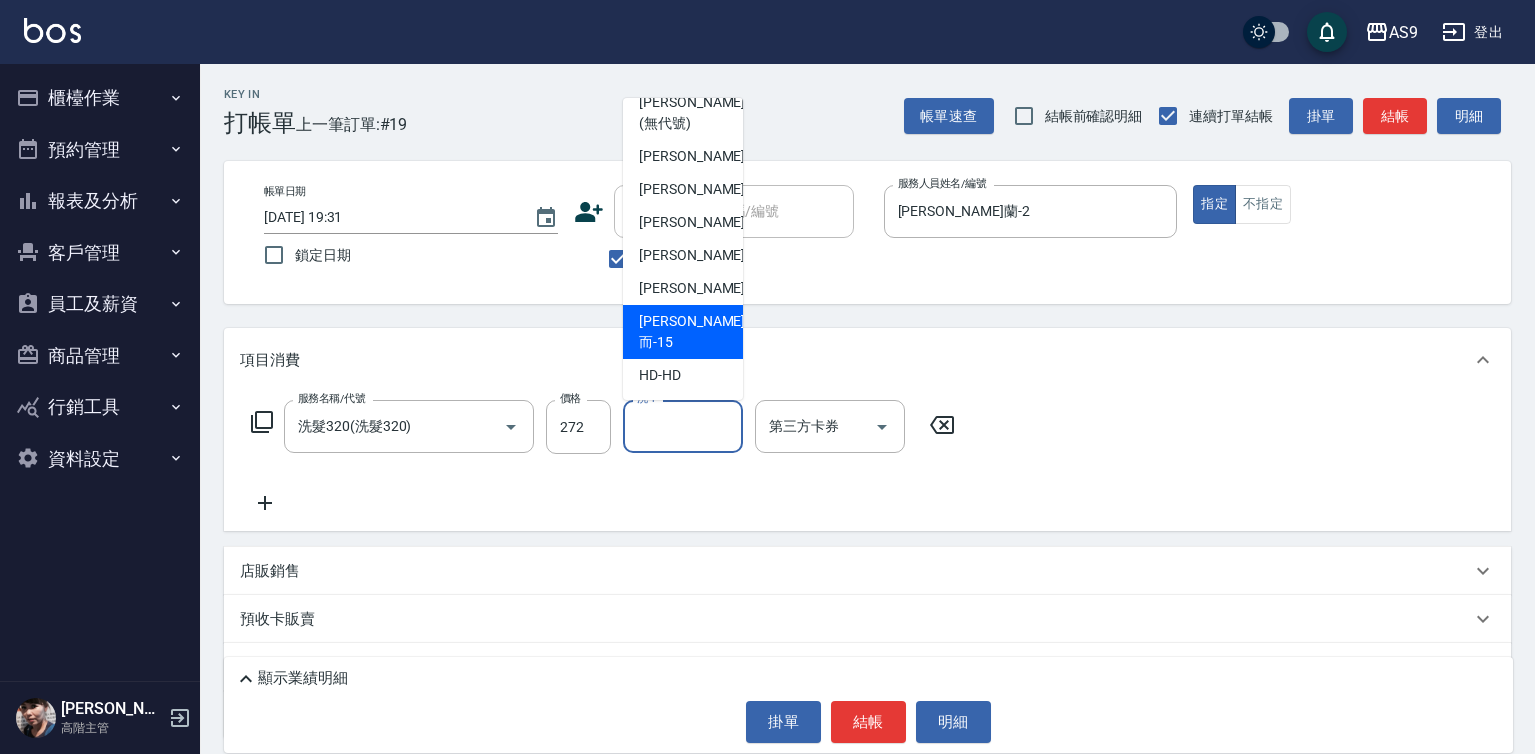 click on "[PERSON_NAME]而 -15" at bounding box center [692, 332] 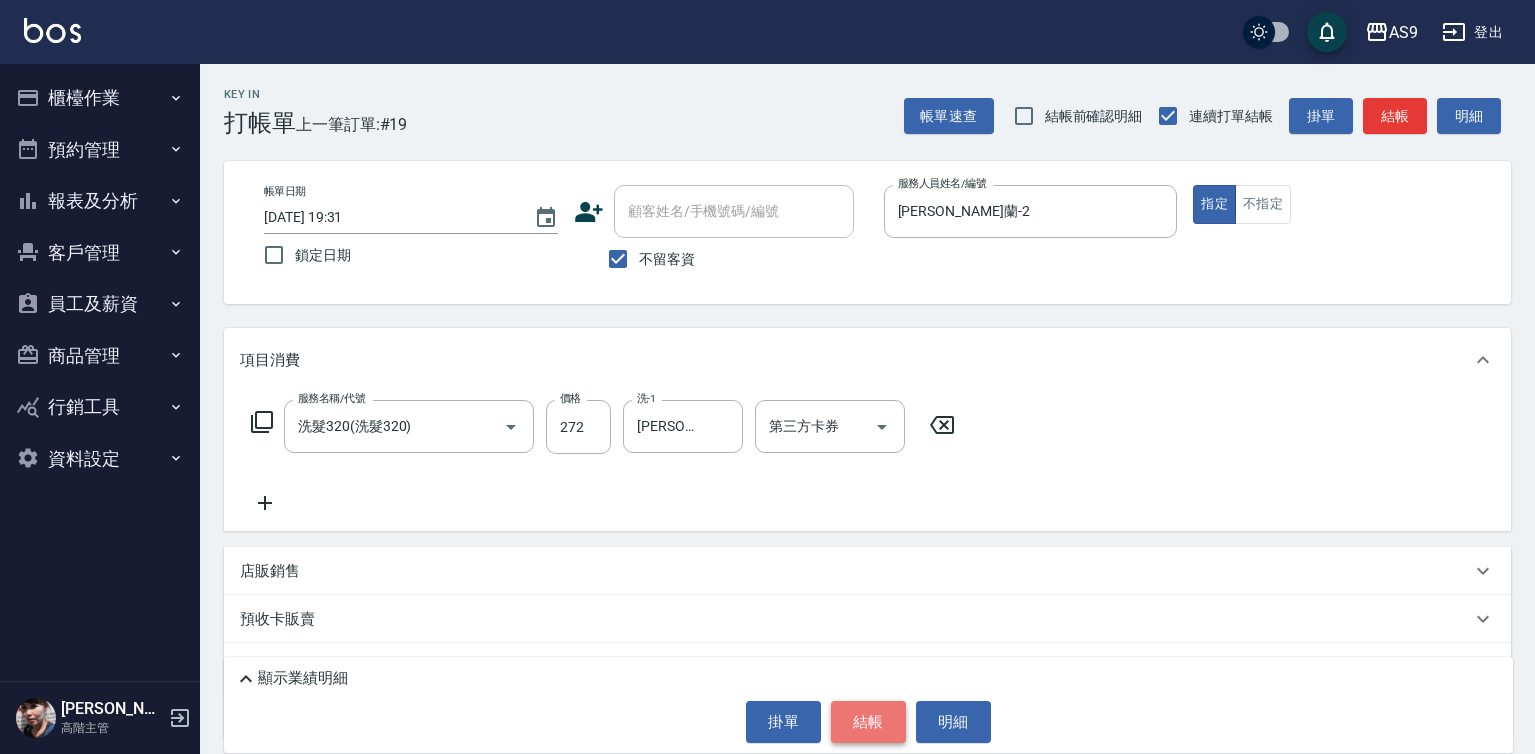 click on "結帳" at bounding box center (868, 722) 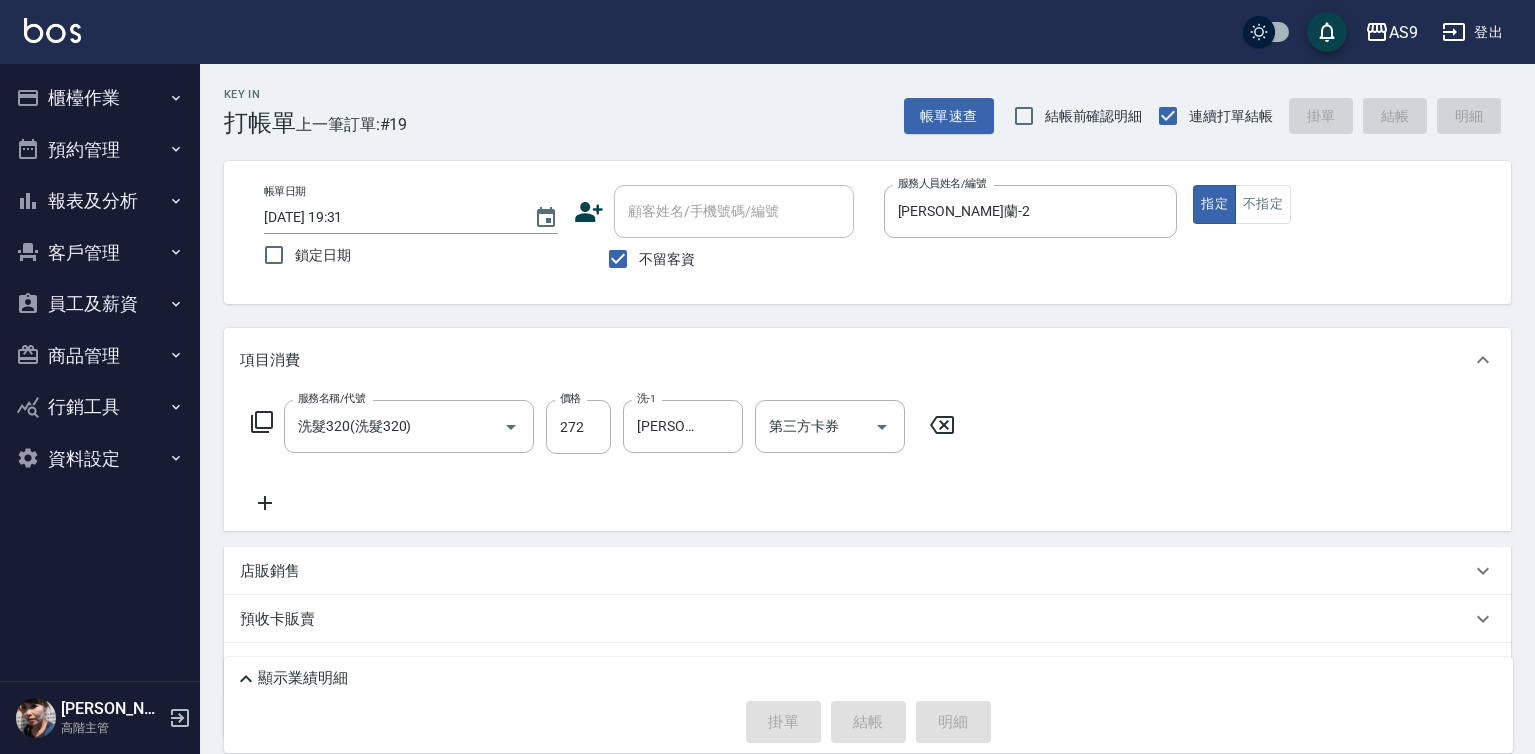 type on "[DATE] 19:32" 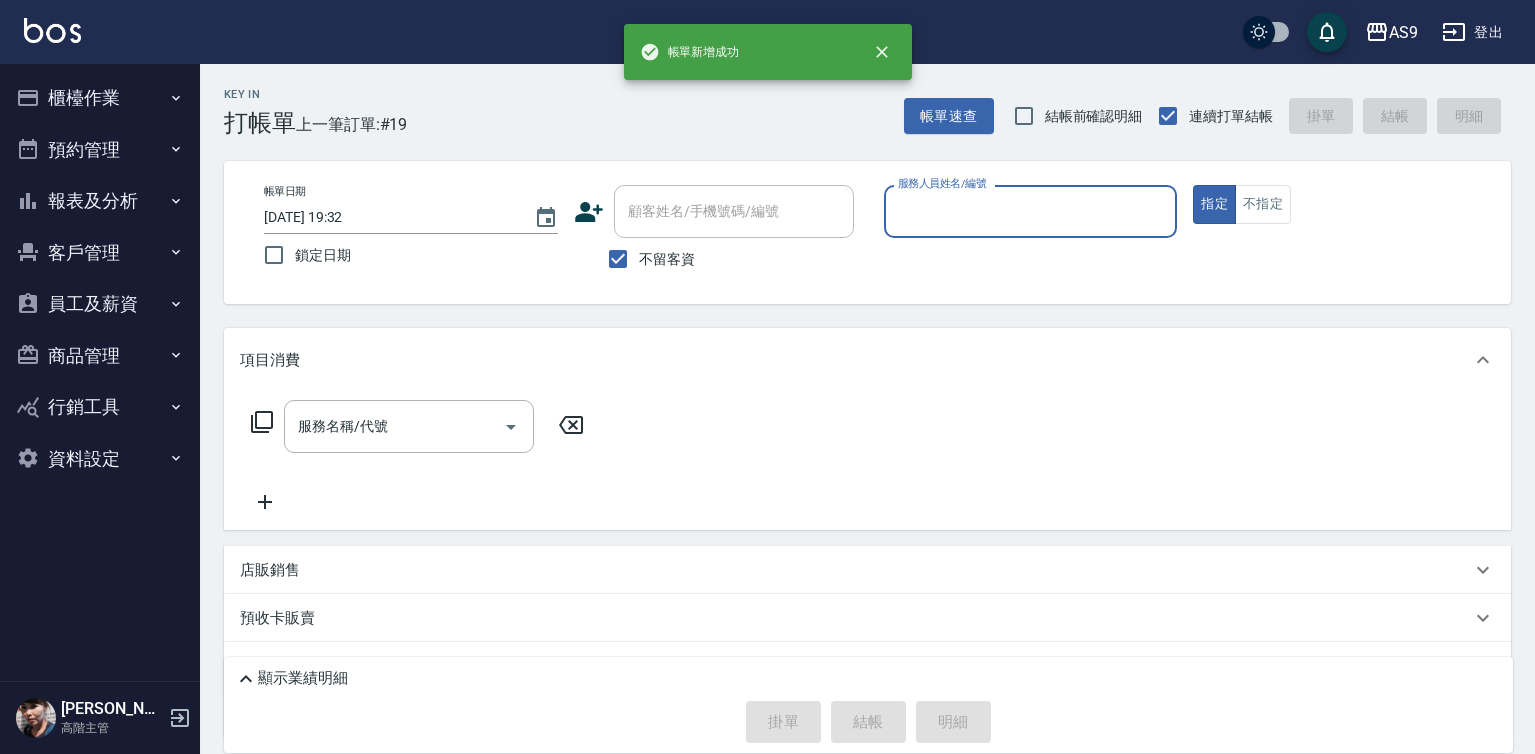 click on "服務人員姓名/編號" at bounding box center (1031, 211) 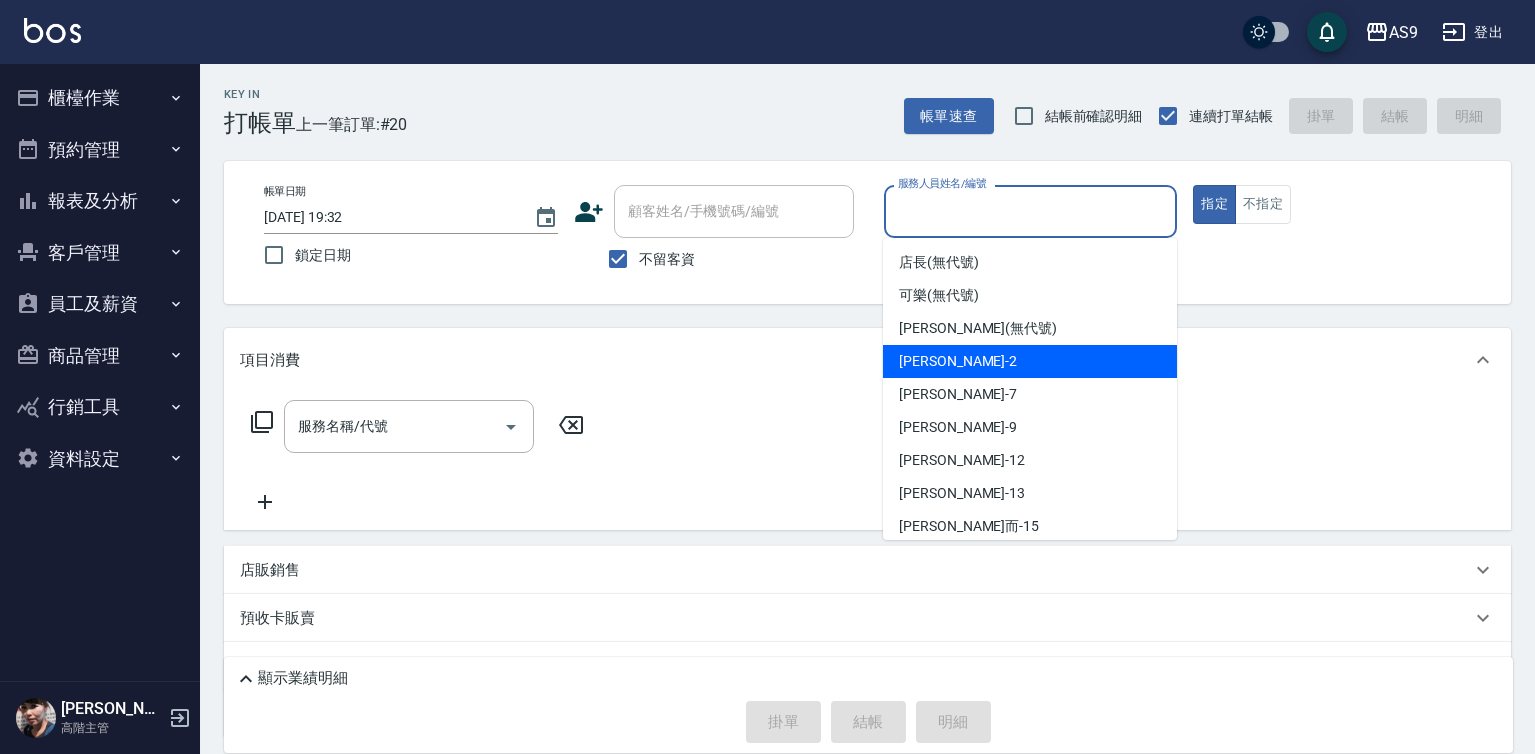 click on "[PERSON_NAME]蘭 -2" at bounding box center (958, 361) 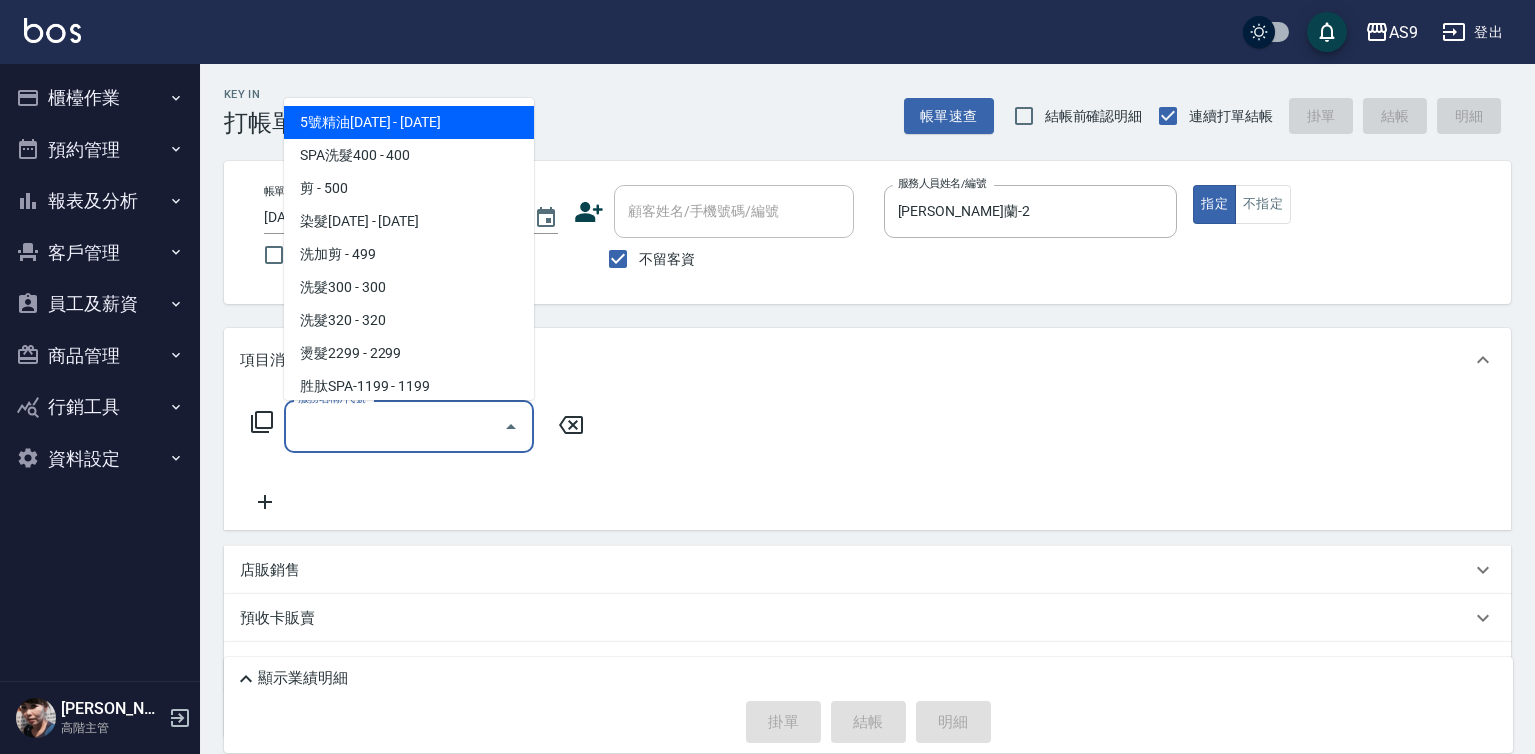 click on "服務名稱/代號" at bounding box center (394, 426) 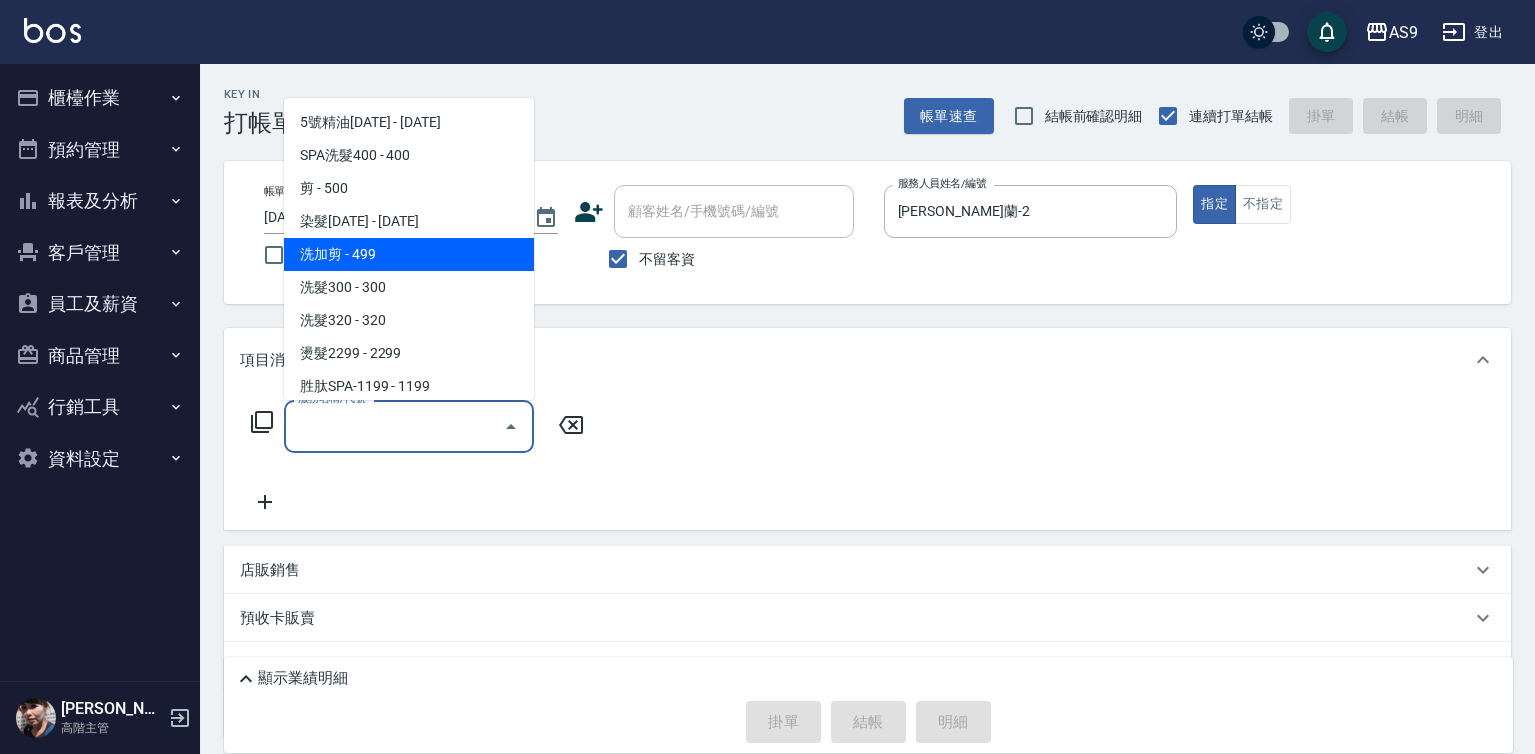 click on "洗加剪 - 499" at bounding box center (409, 254) 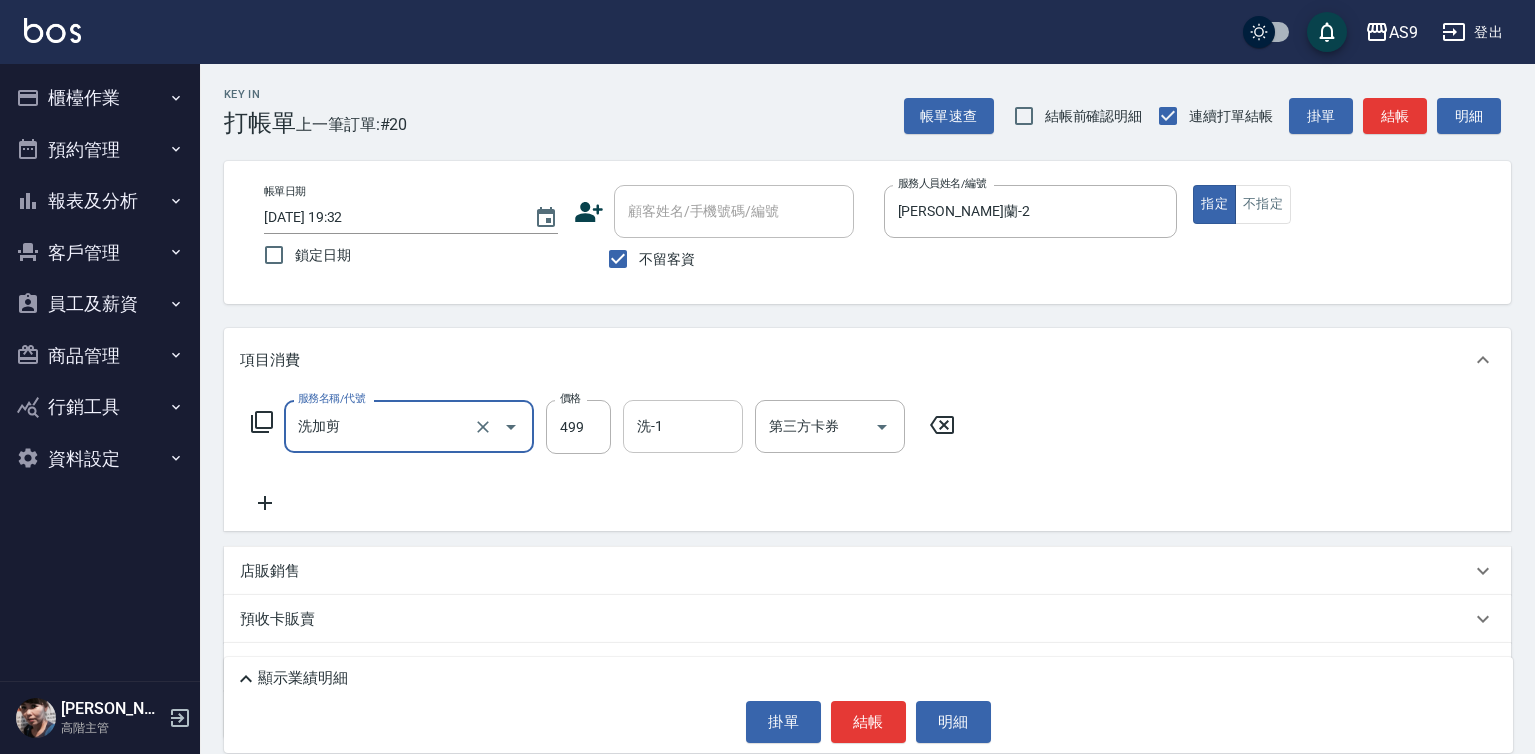 click on "洗-1" at bounding box center (683, 426) 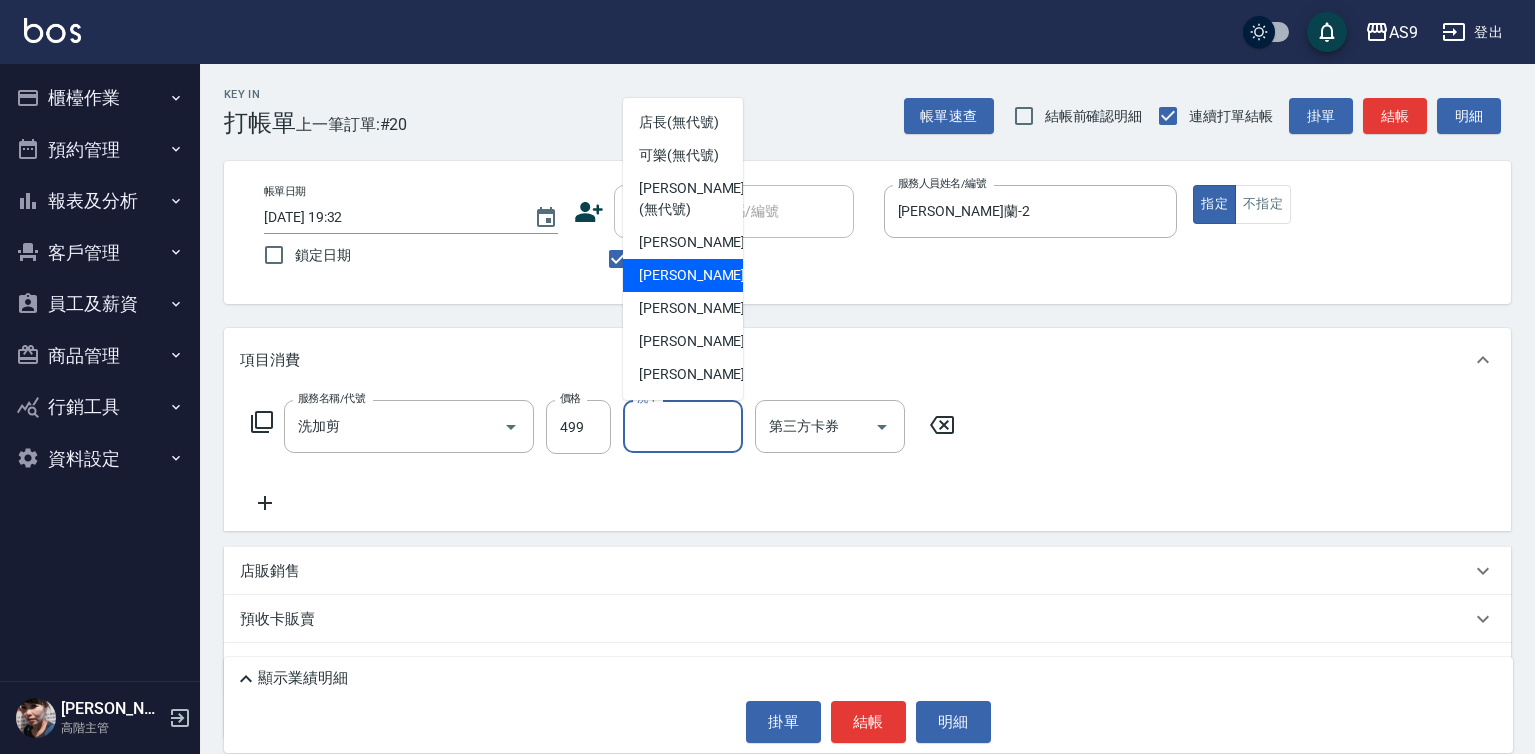 scroll, scrollTop: 100, scrollLeft: 0, axis: vertical 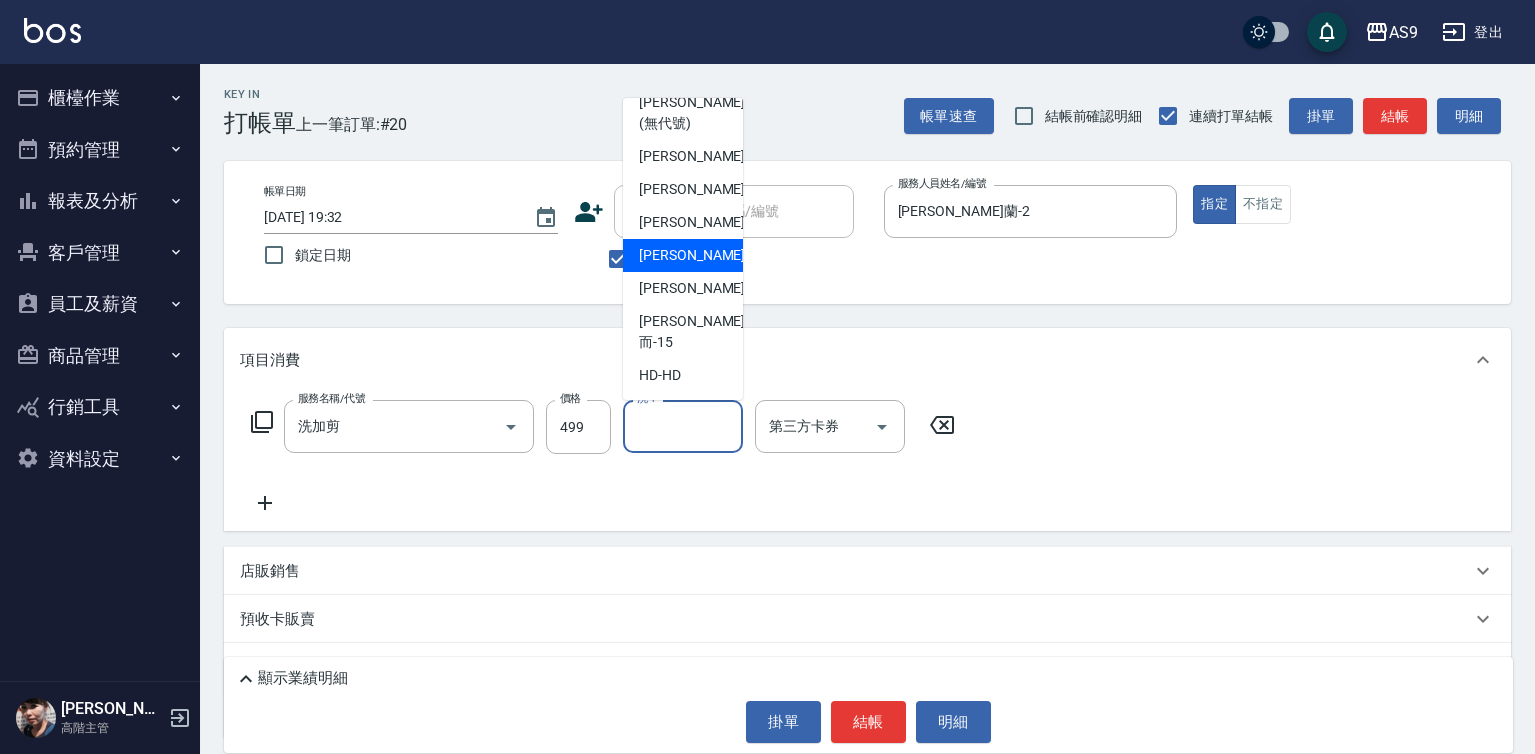 click on "[PERSON_NAME]-12" at bounding box center [702, 255] 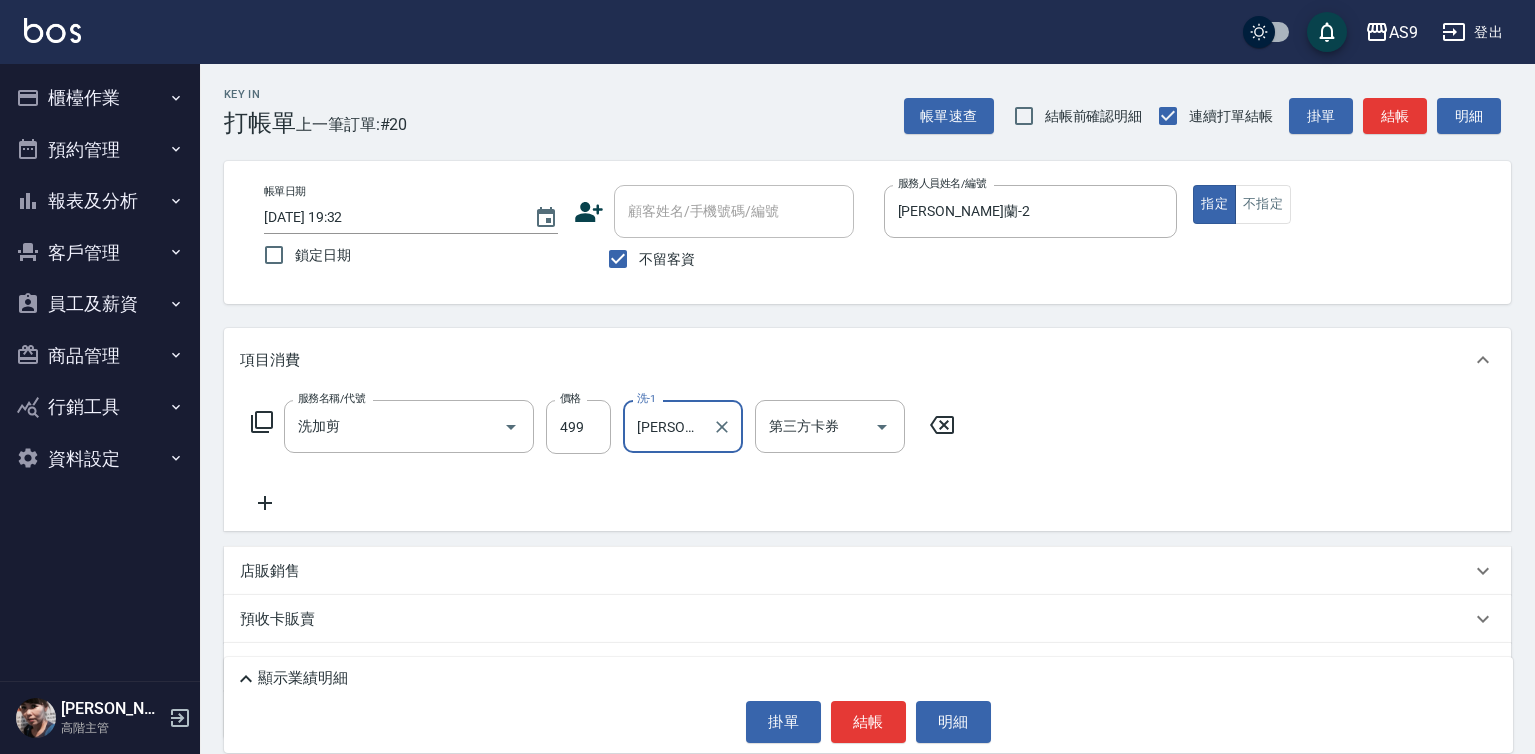 click on "結帳" at bounding box center (868, 722) 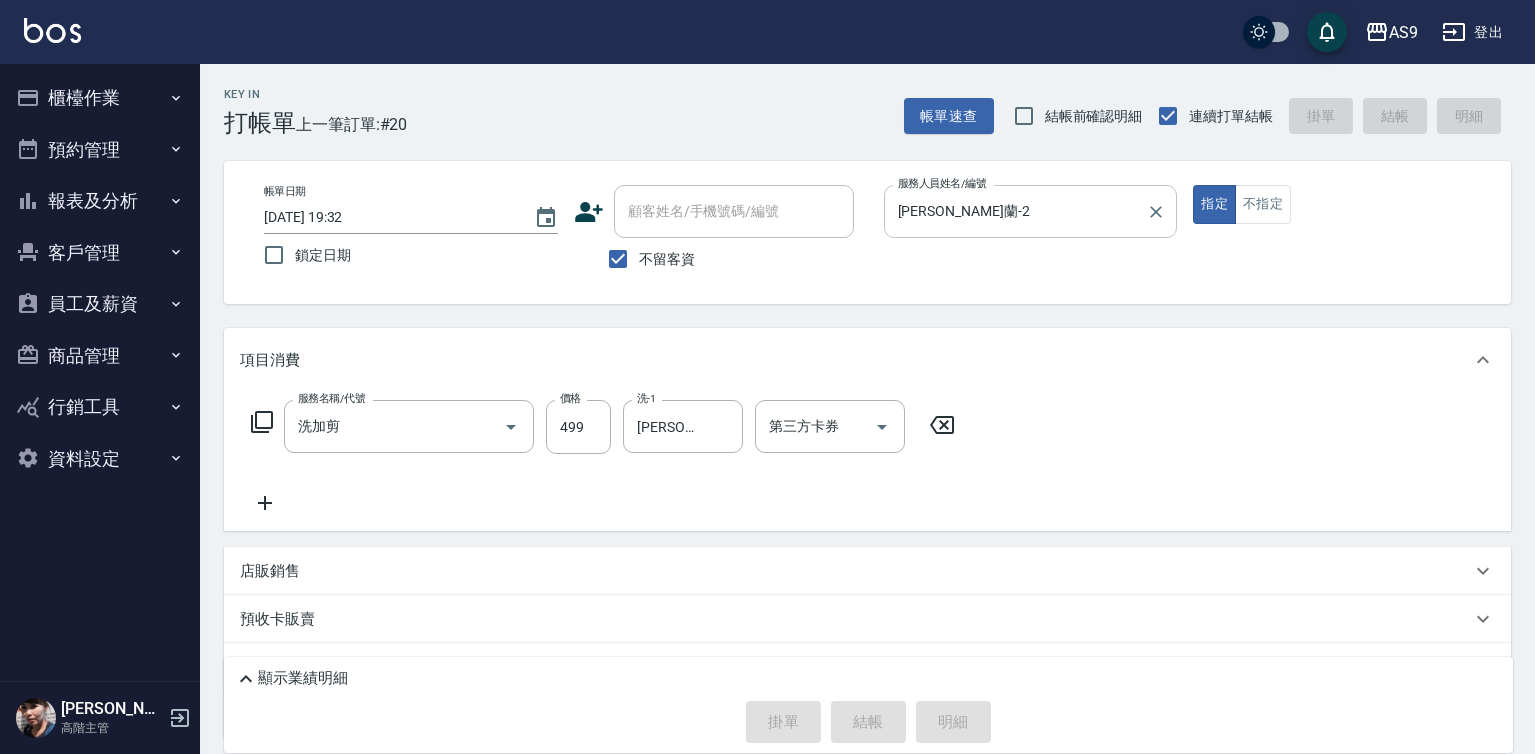 type 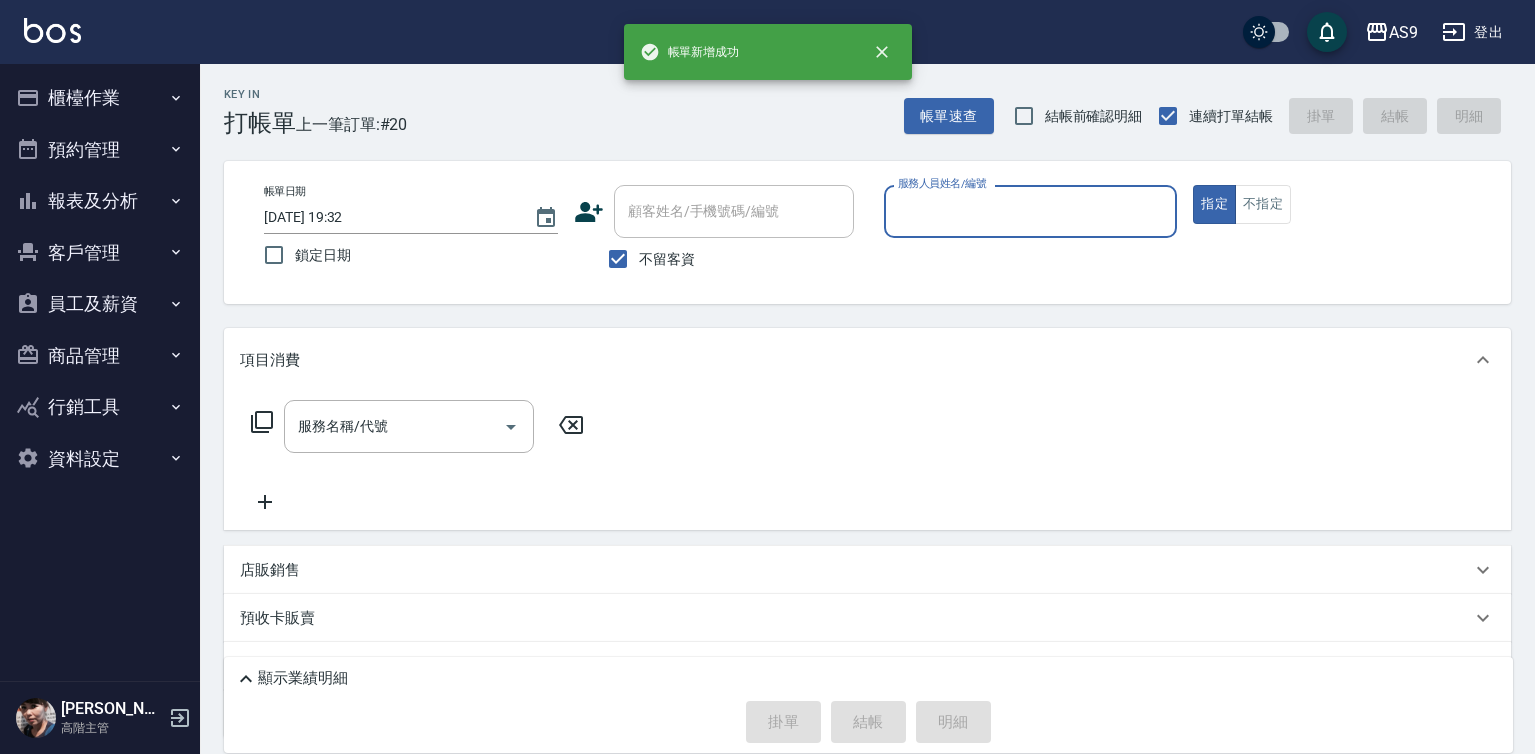 click on "服務人員姓名/編號" at bounding box center [1031, 211] 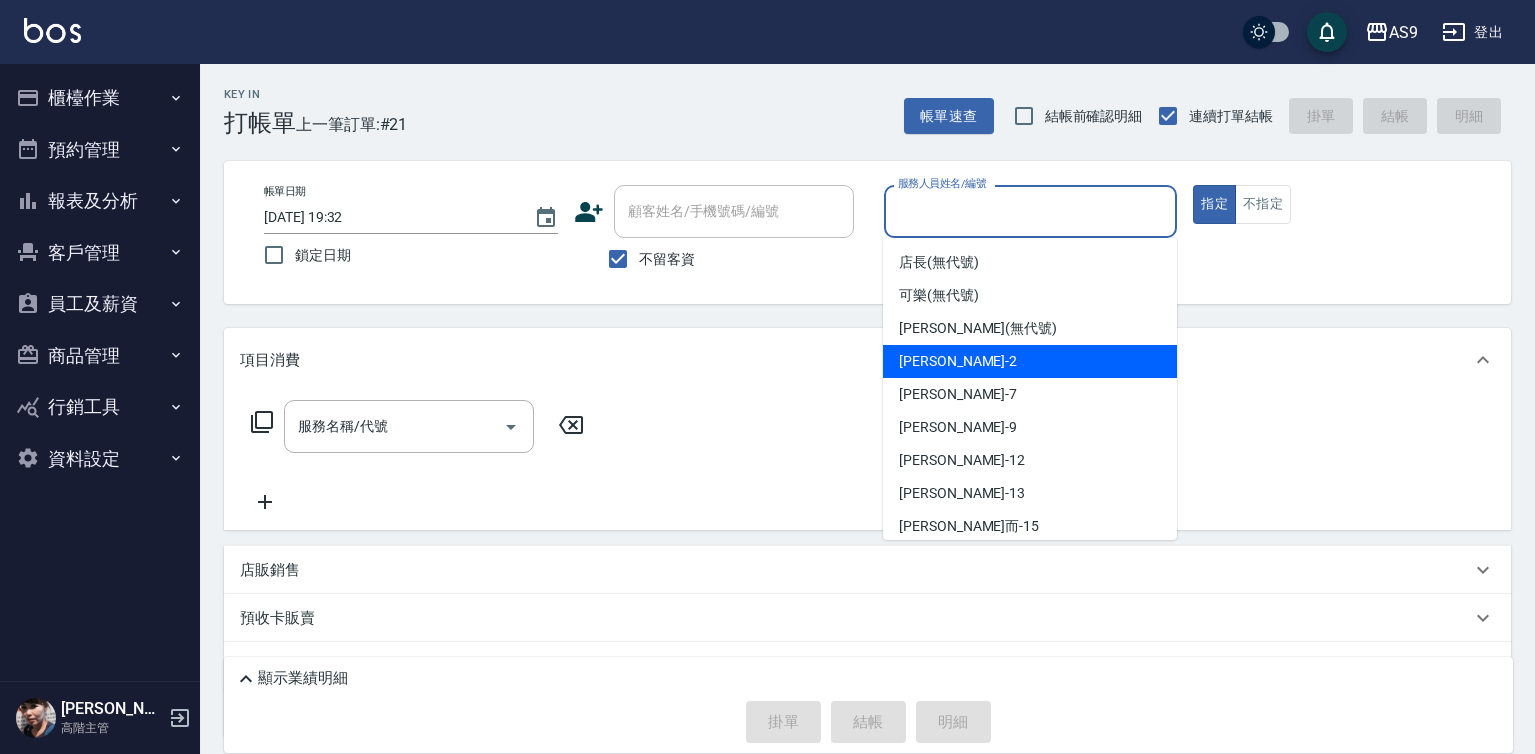 click on "[PERSON_NAME]蘭 -2" at bounding box center [958, 361] 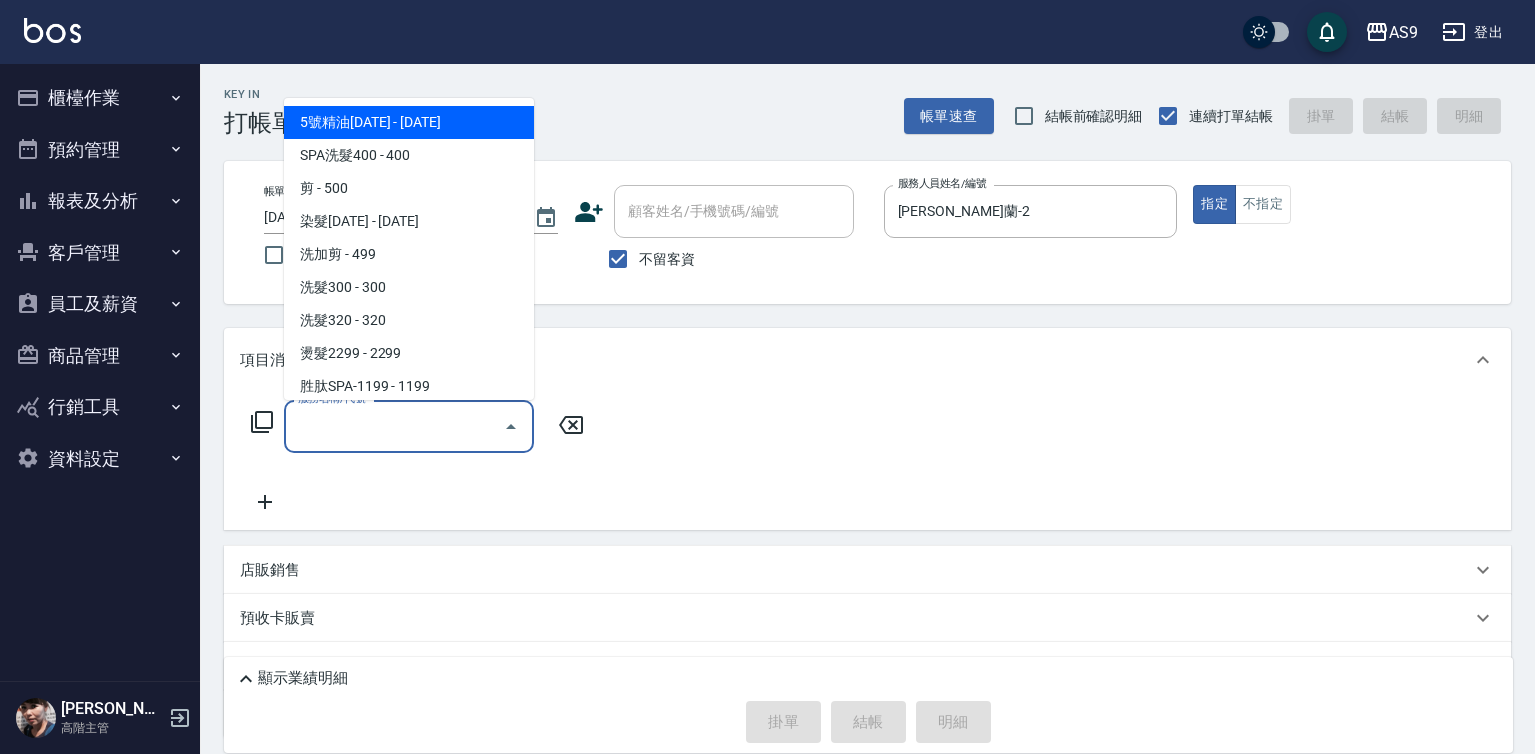 click on "服務名稱/代號" at bounding box center [394, 426] 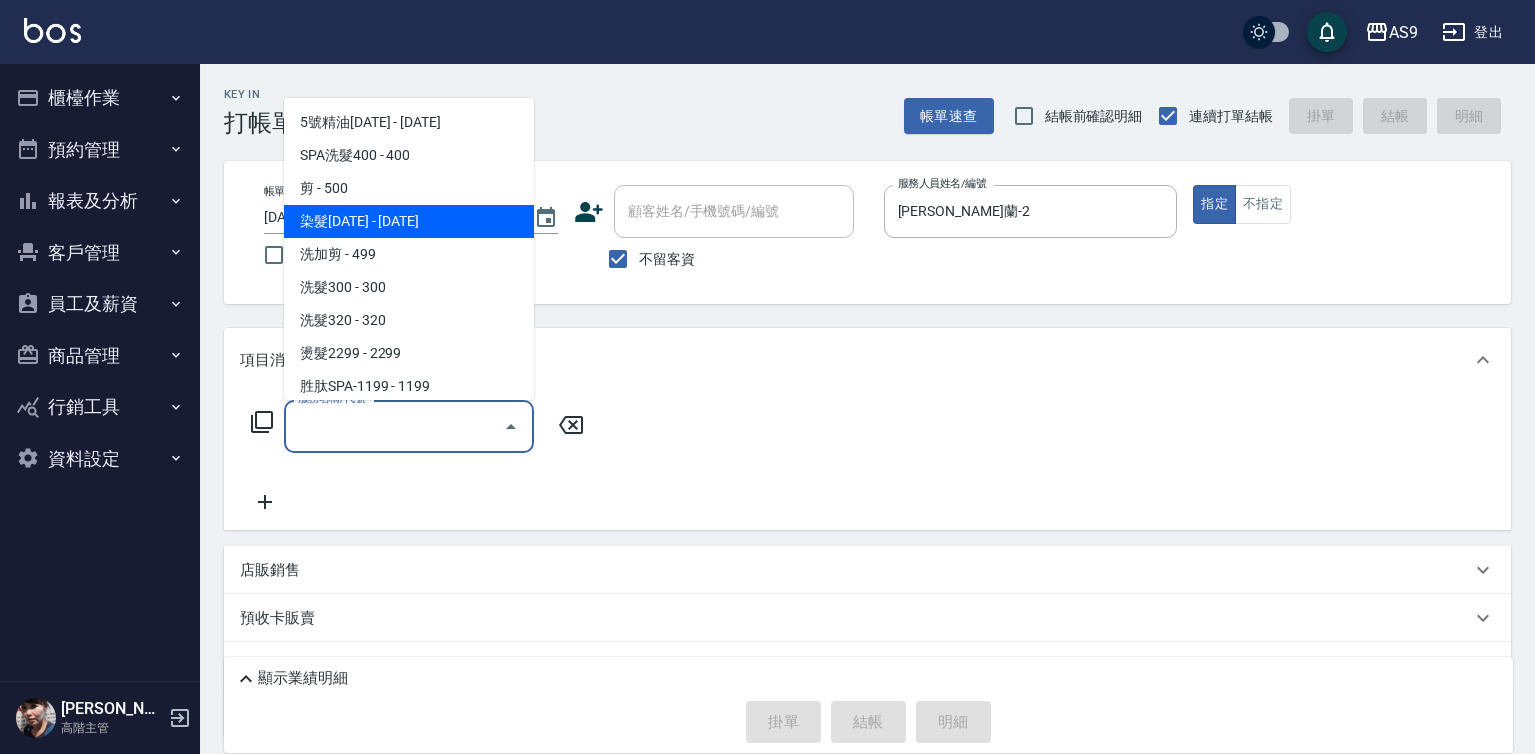 click on "染髮[DATE] - [DATE]" at bounding box center (409, 221) 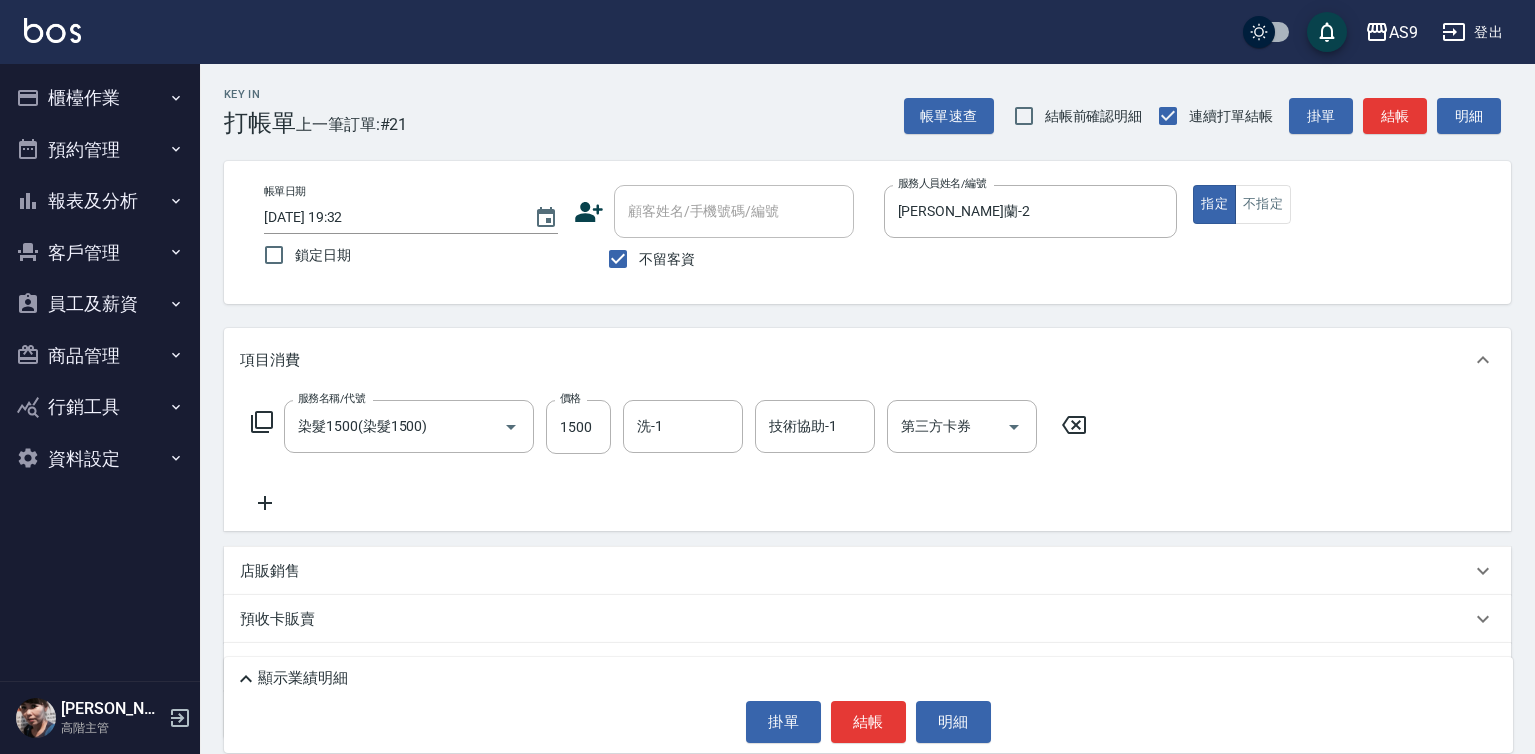 click 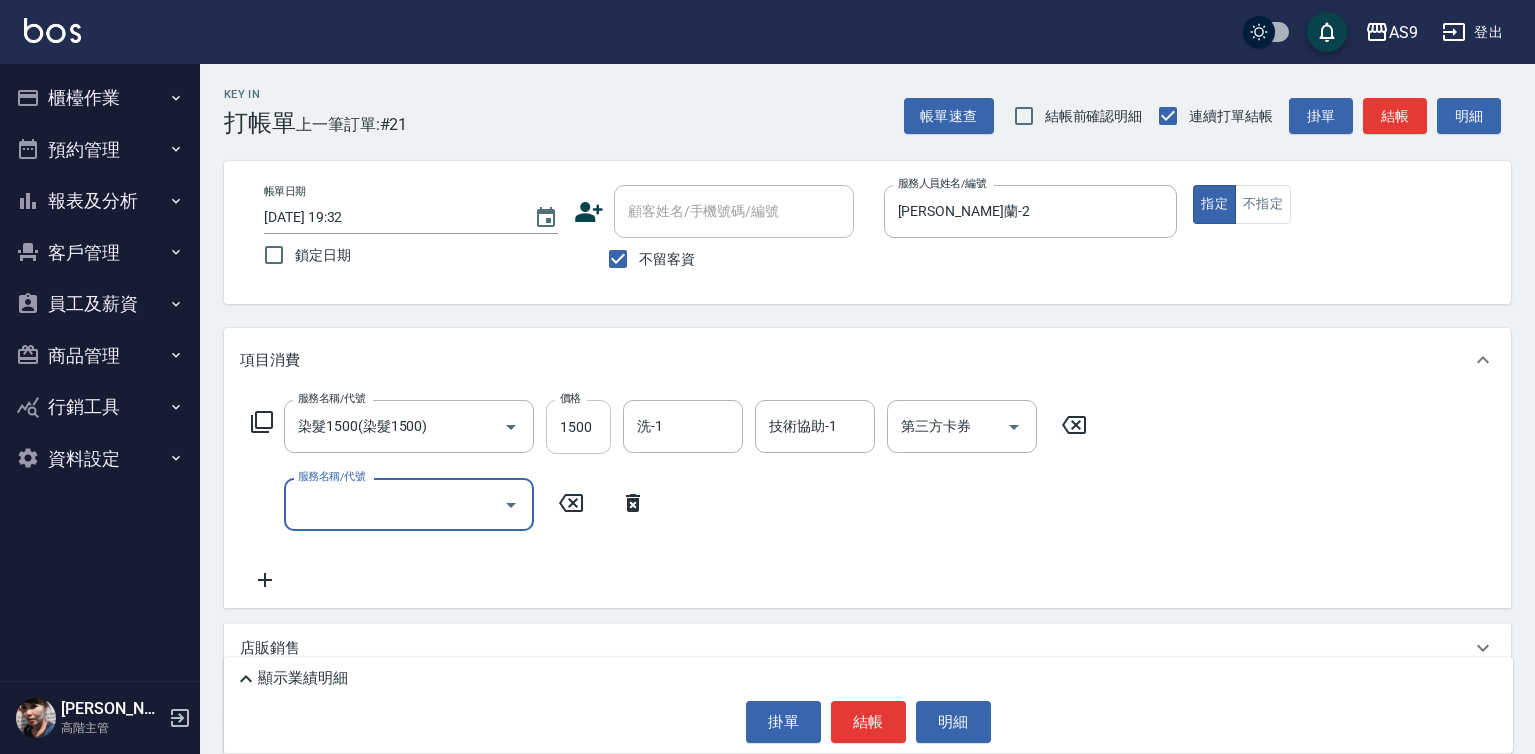 click on "1500" at bounding box center [578, 427] 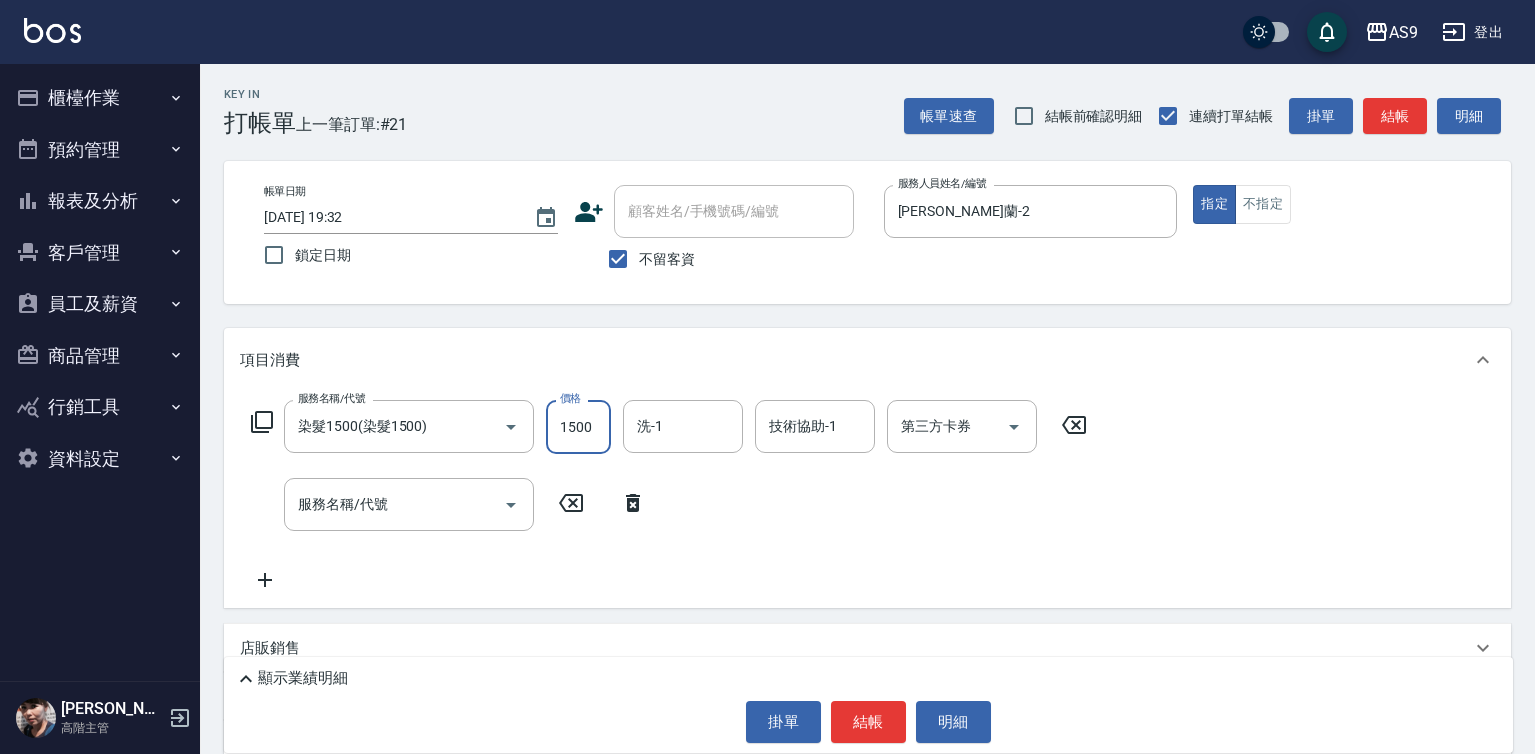 click on "1500" at bounding box center (578, 427) 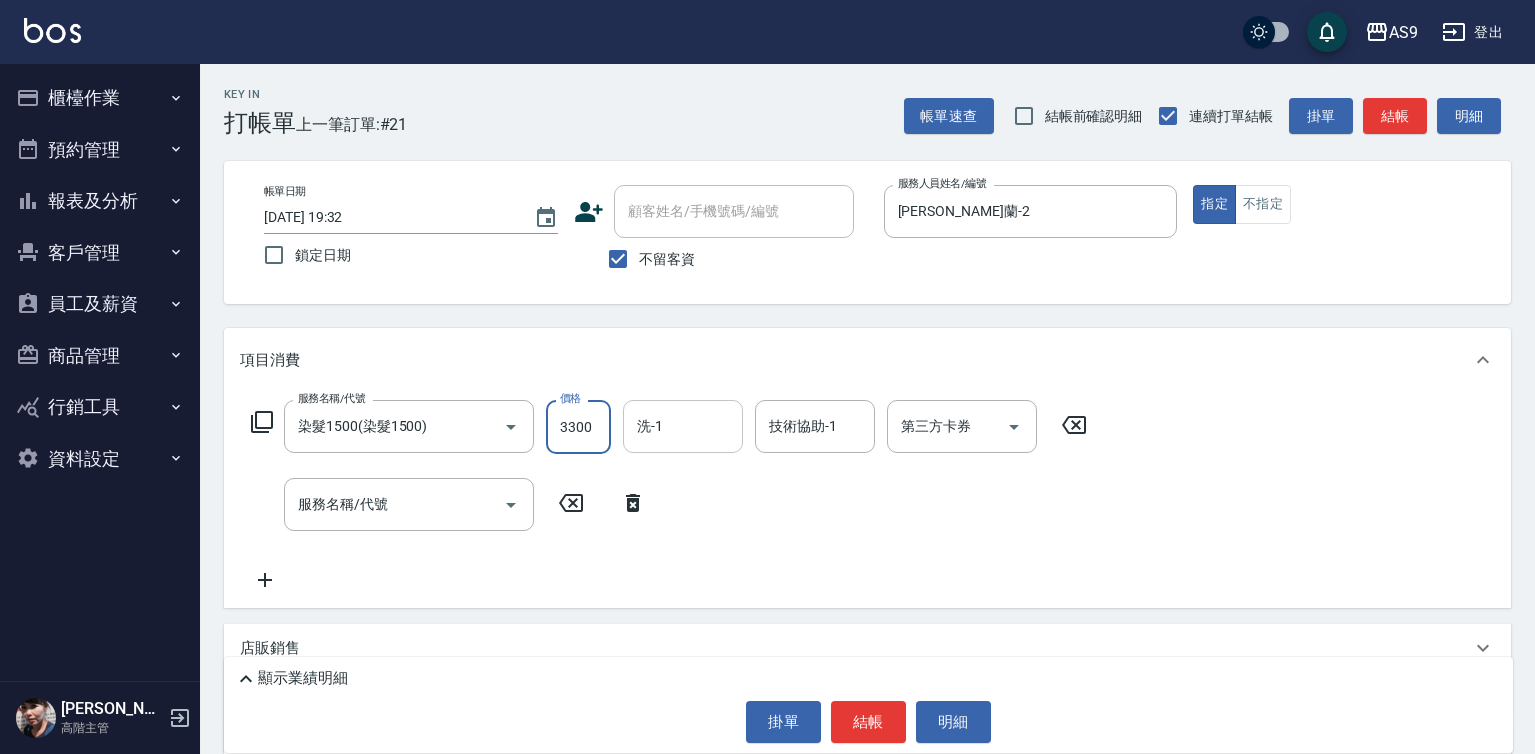 type on "3300" 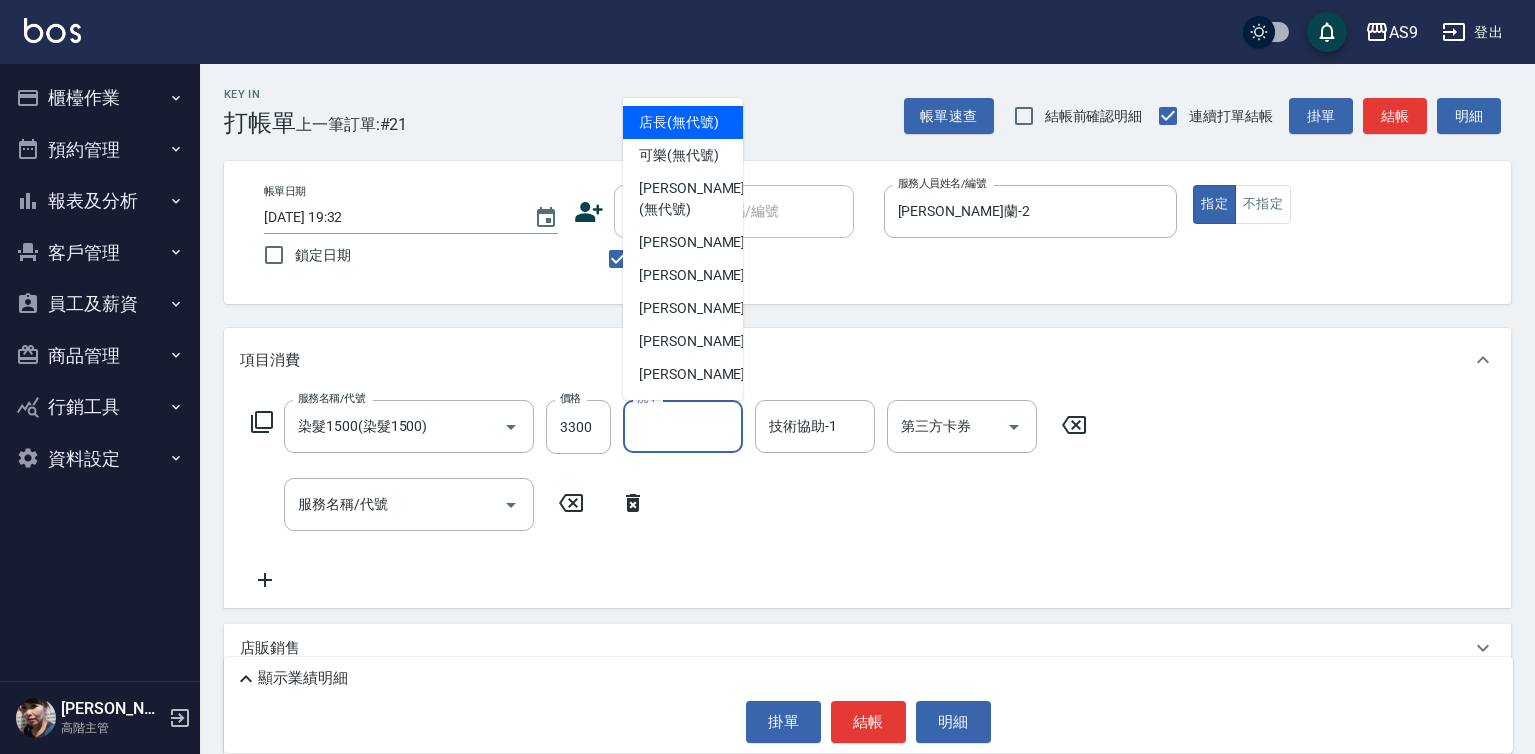 click on "洗-1" at bounding box center [683, 426] 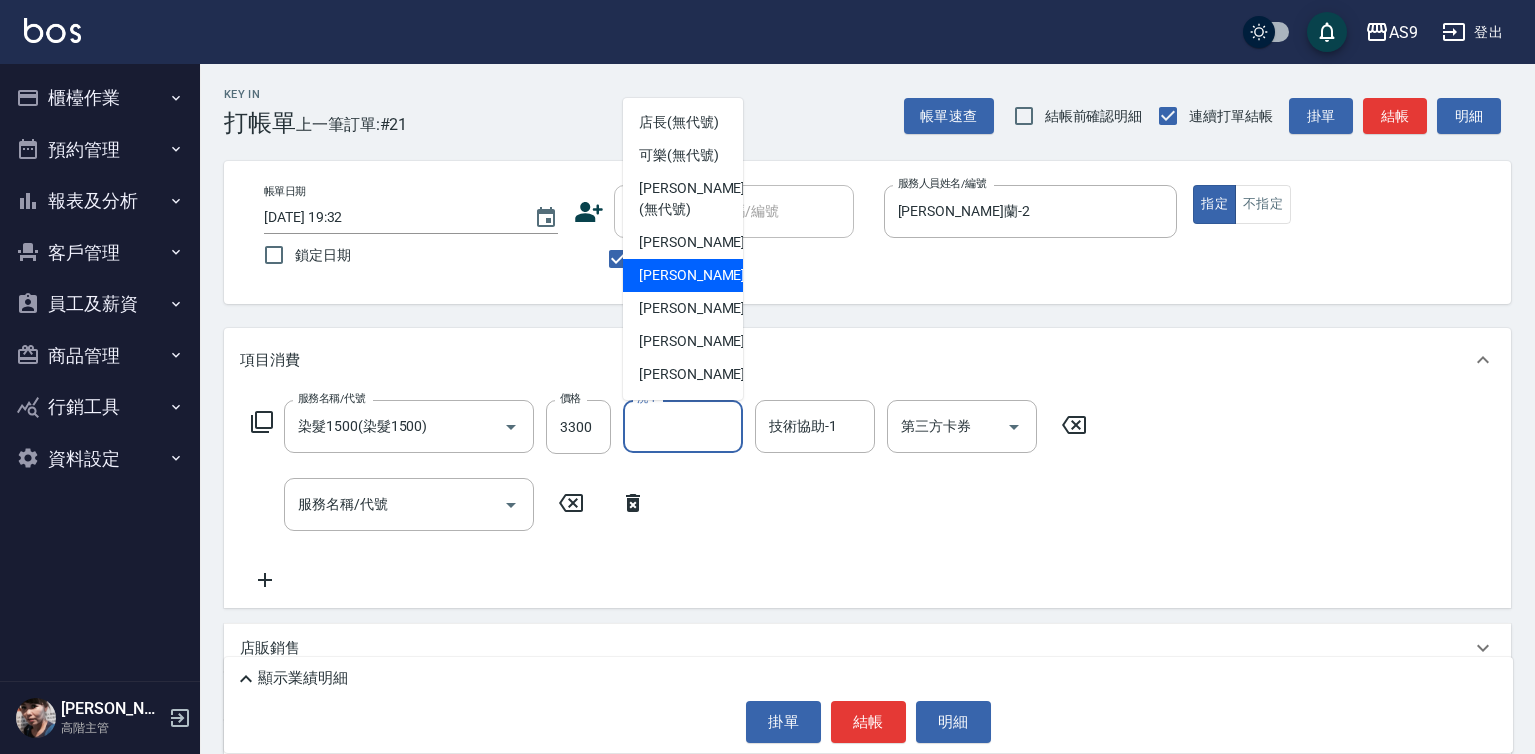 scroll, scrollTop: 100, scrollLeft: 0, axis: vertical 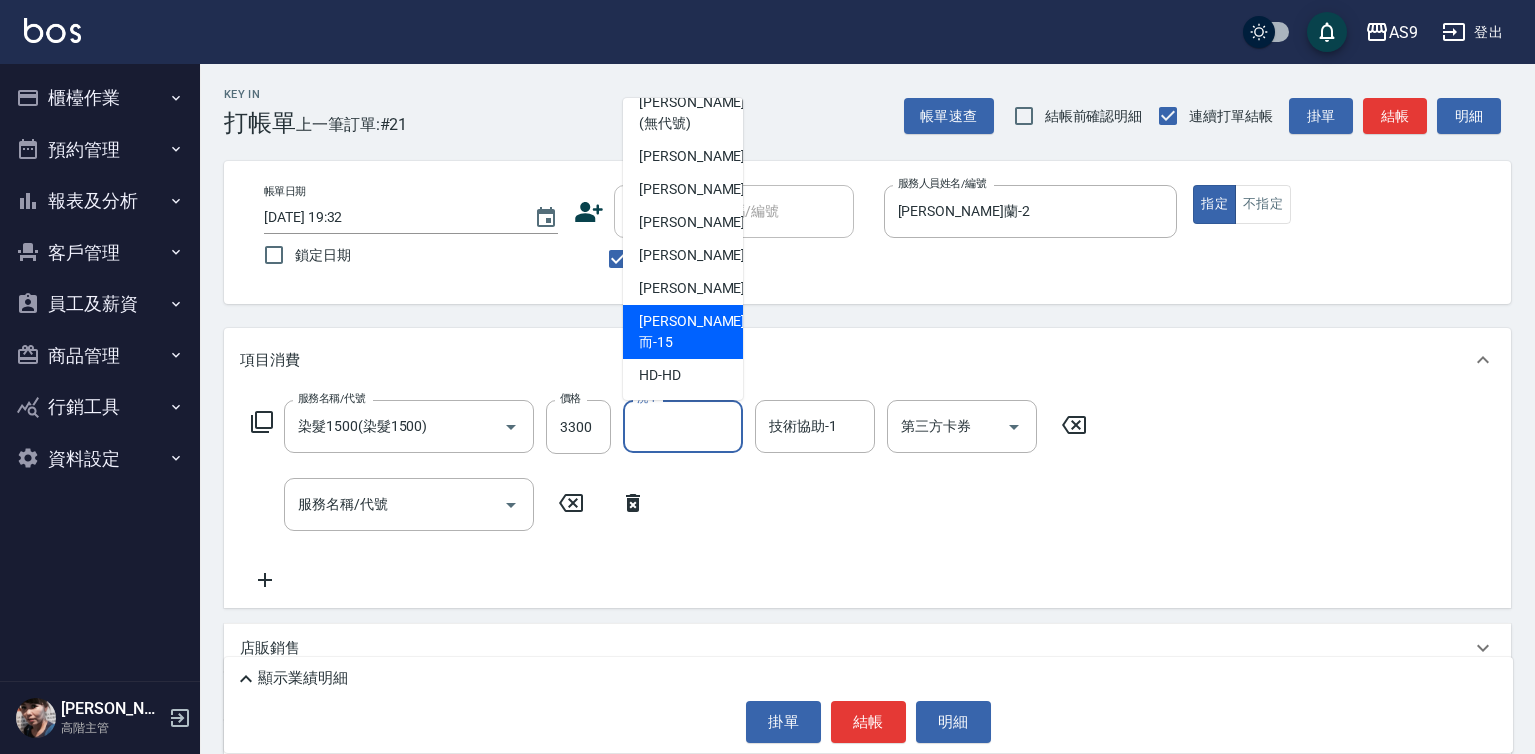 click on "[PERSON_NAME]而 -15" at bounding box center (692, 332) 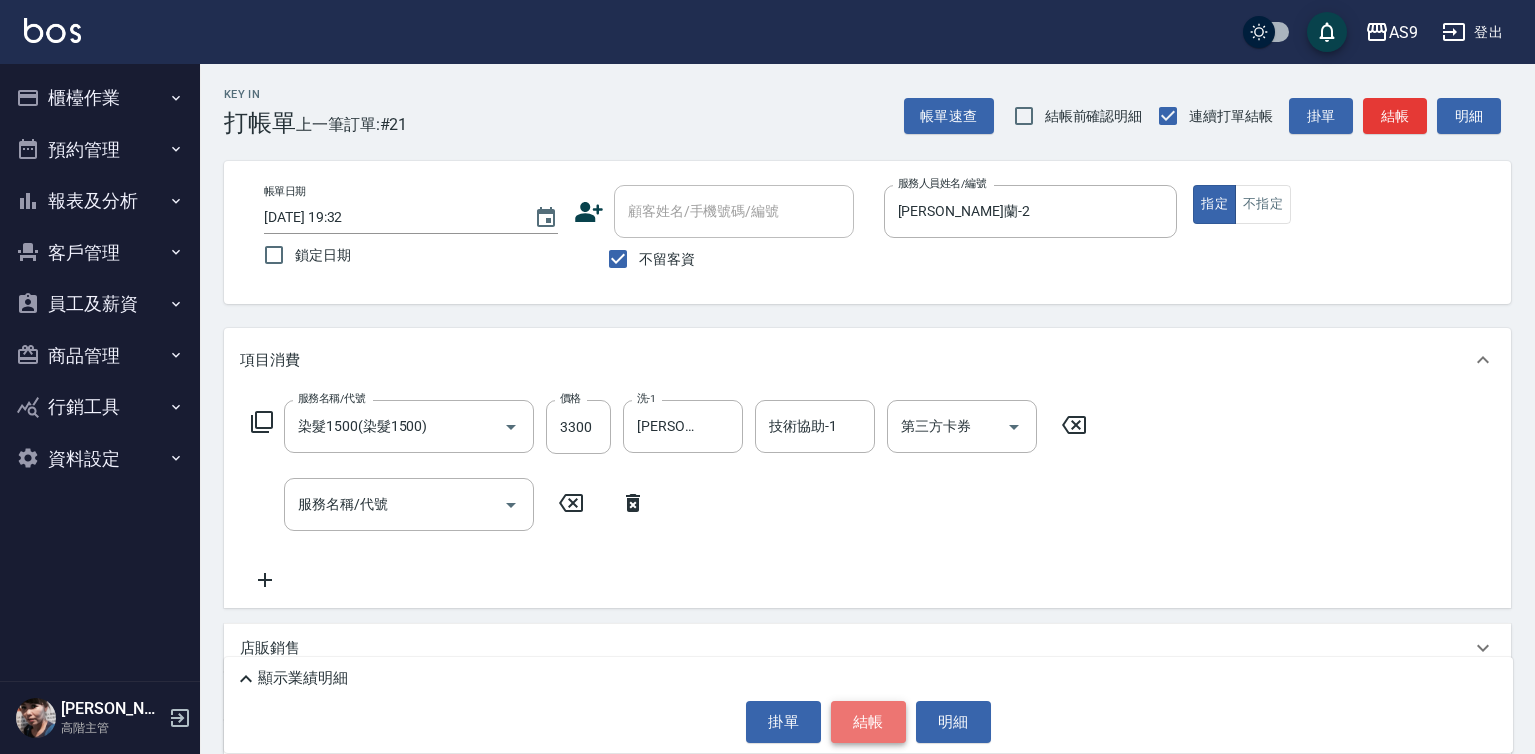 click on "結帳" at bounding box center (868, 722) 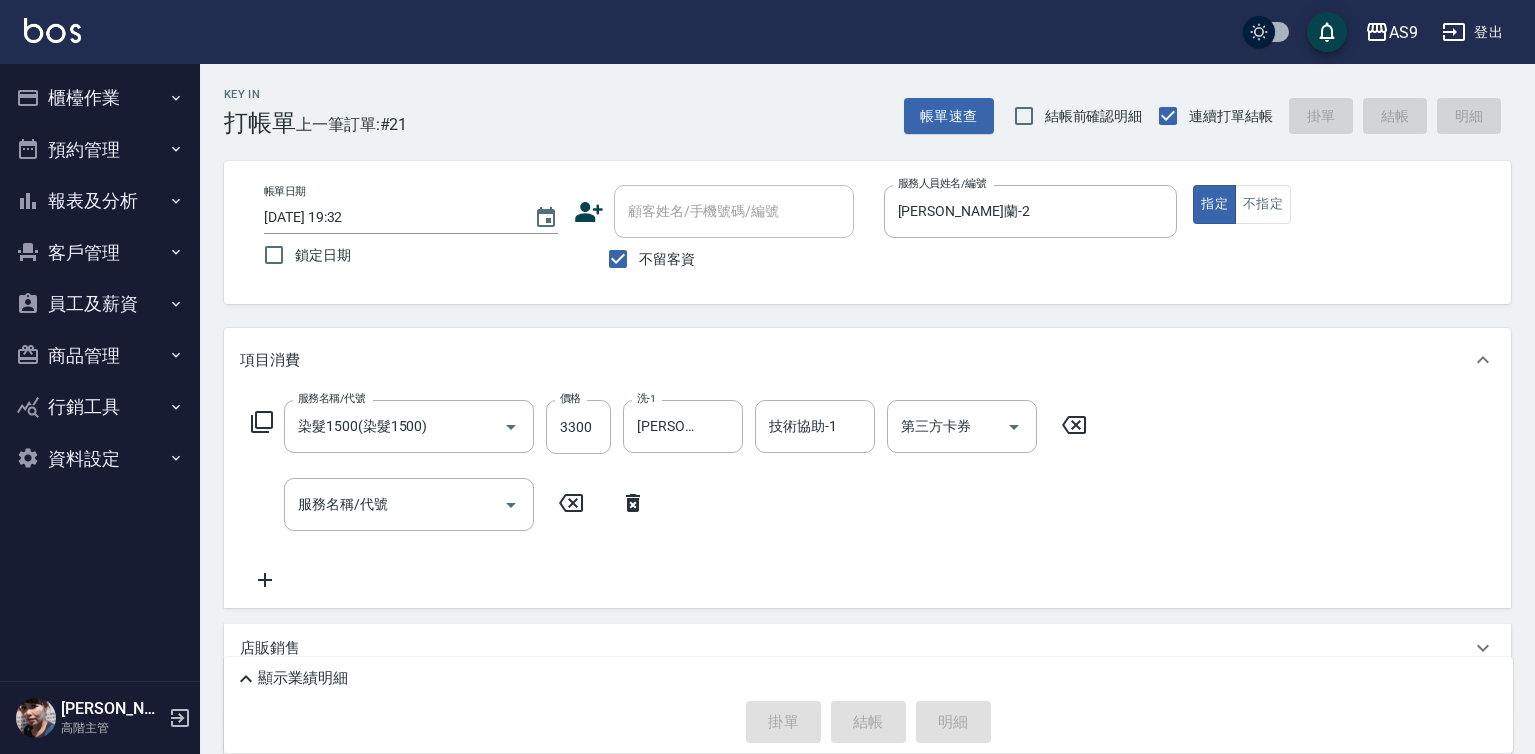 type 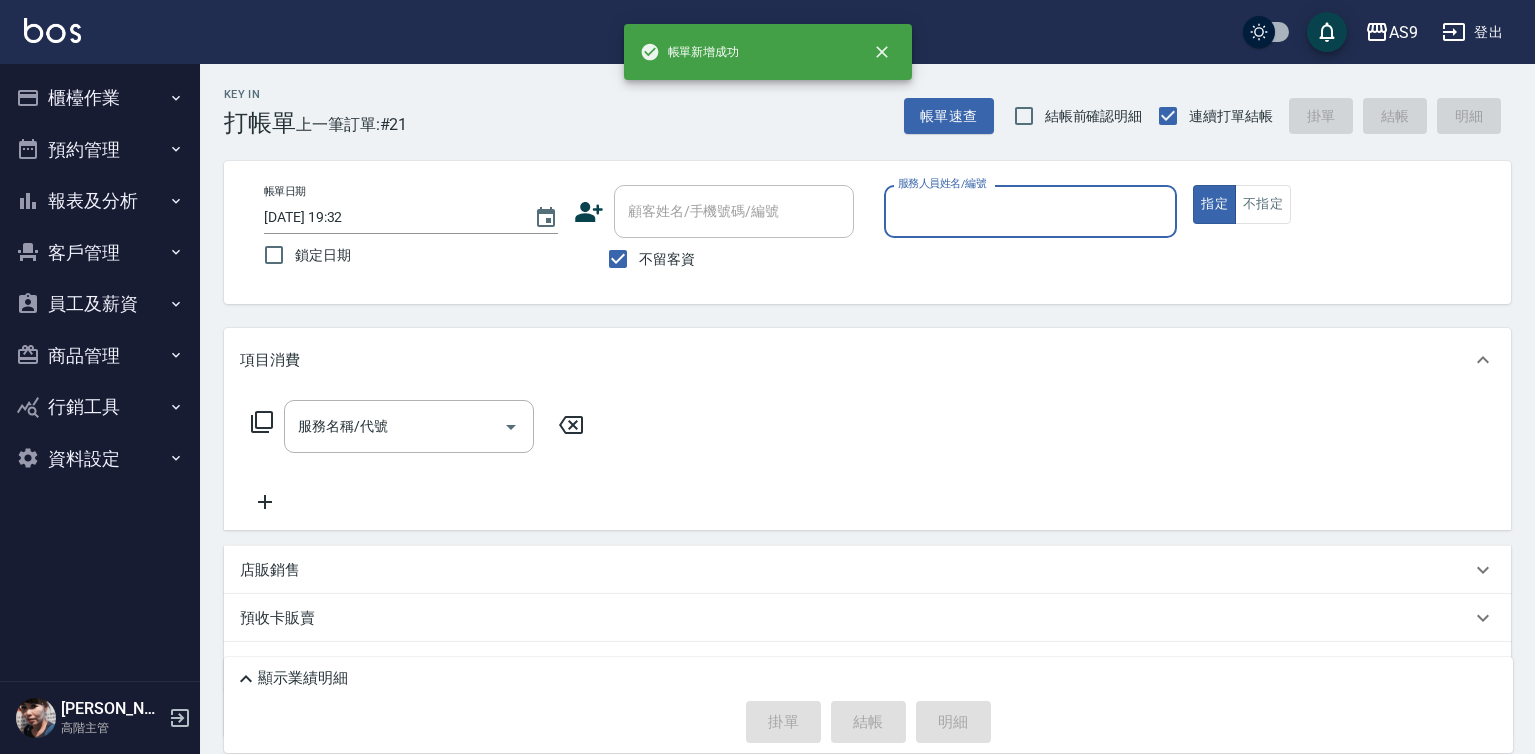 click on "服務人員姓名/編號" at bounding box center (1031, 211) 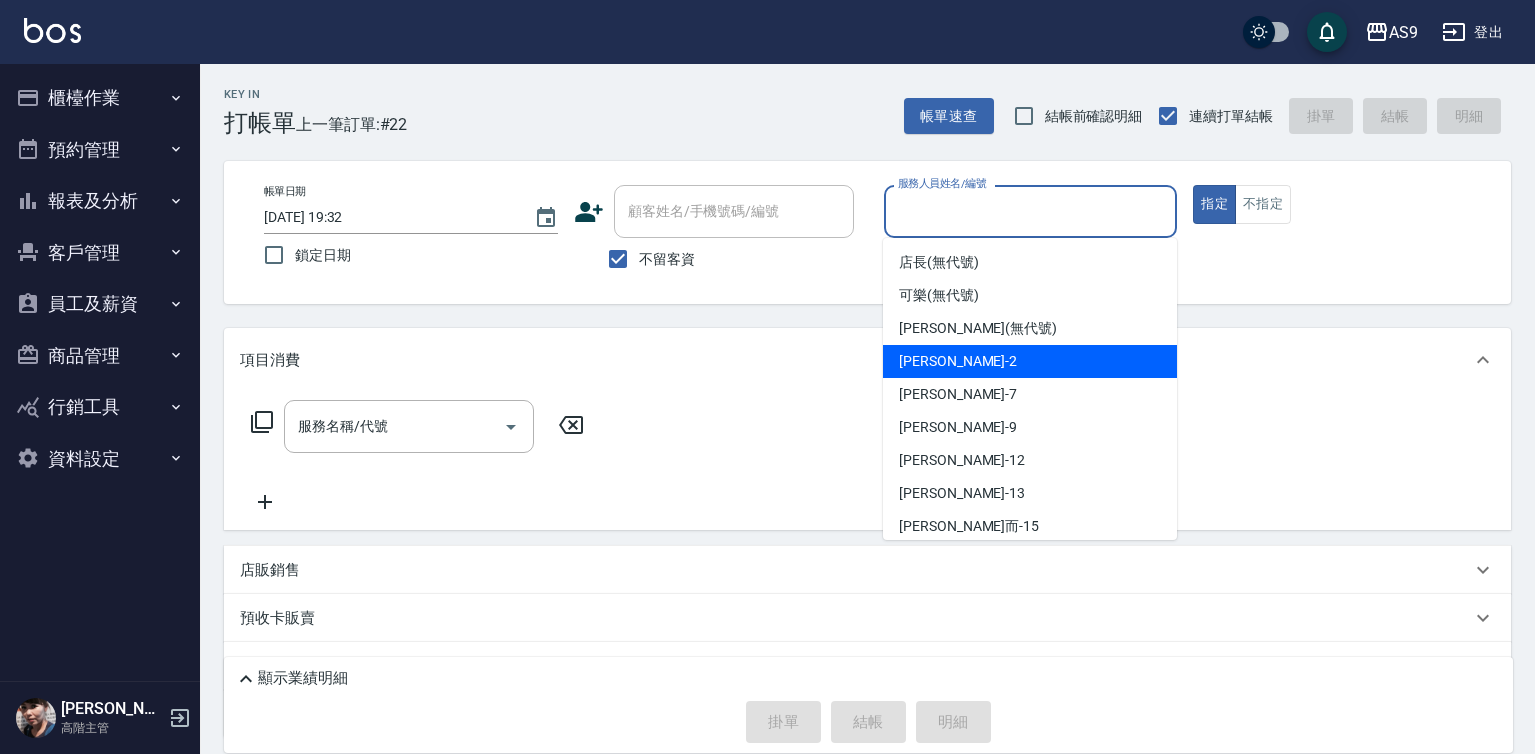 click on "[PERSON_NAME]蘭 -2" at bounding box center (958, 361) 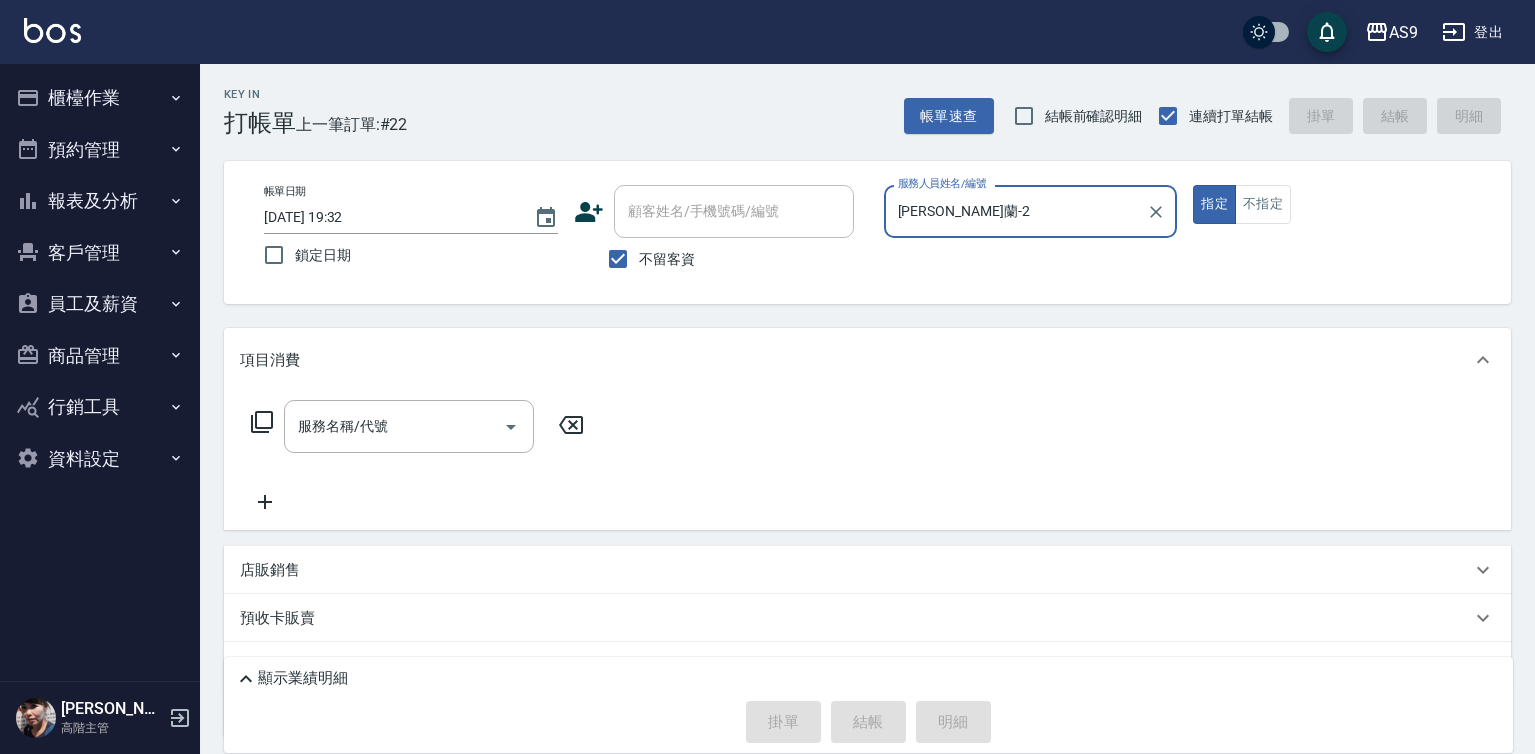 click on "帳單日期 [DATE] 19:32 鎖定日期 顧客姓名/手機號碼/編號 顧客姓名/手機號碼/編號 不留客資 服務人員姓名/編號 [PERSON_NAME]-2 服務人員姓名/編號 指定 不指定" at bounding box center (867, 232) 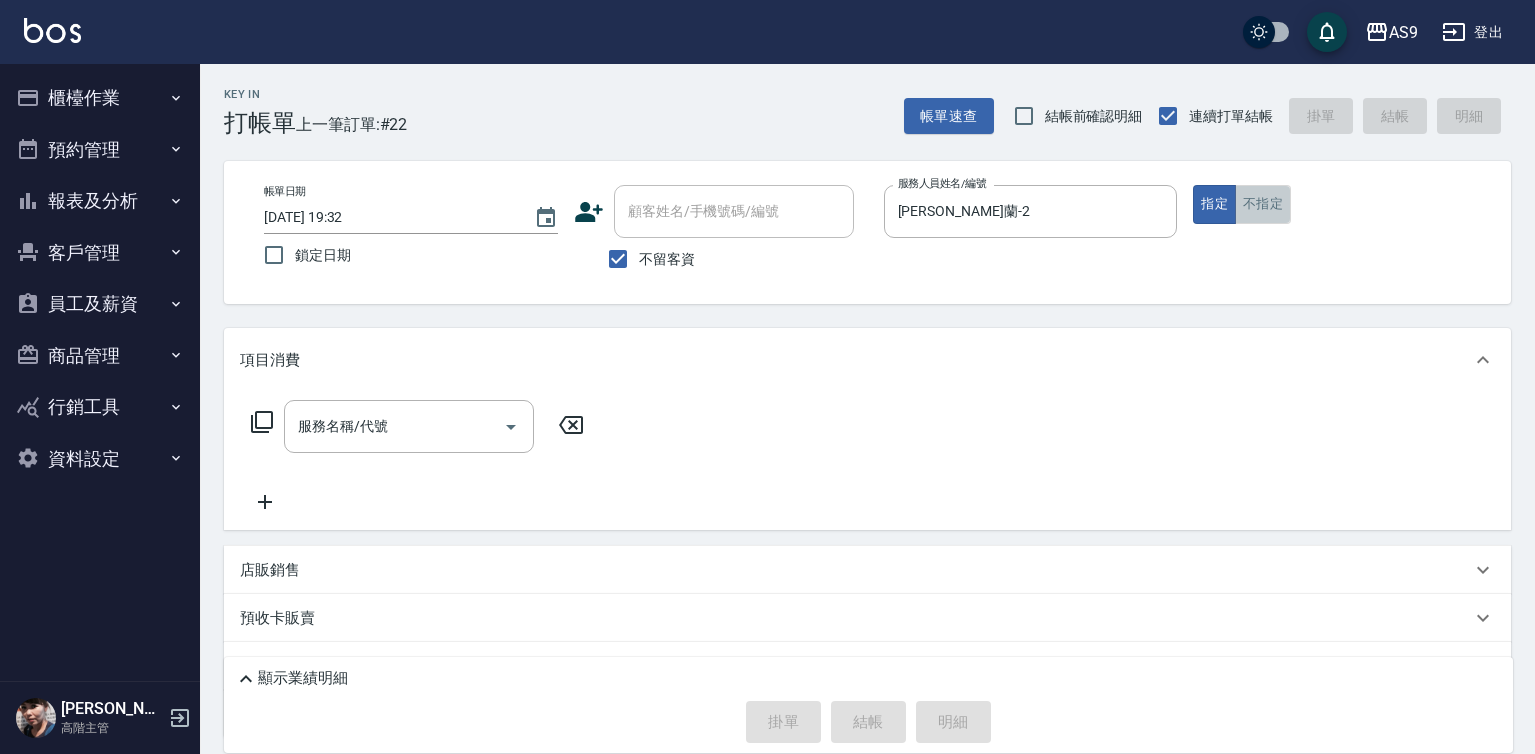 click on "不指定" at bounding box center (1263, 204) 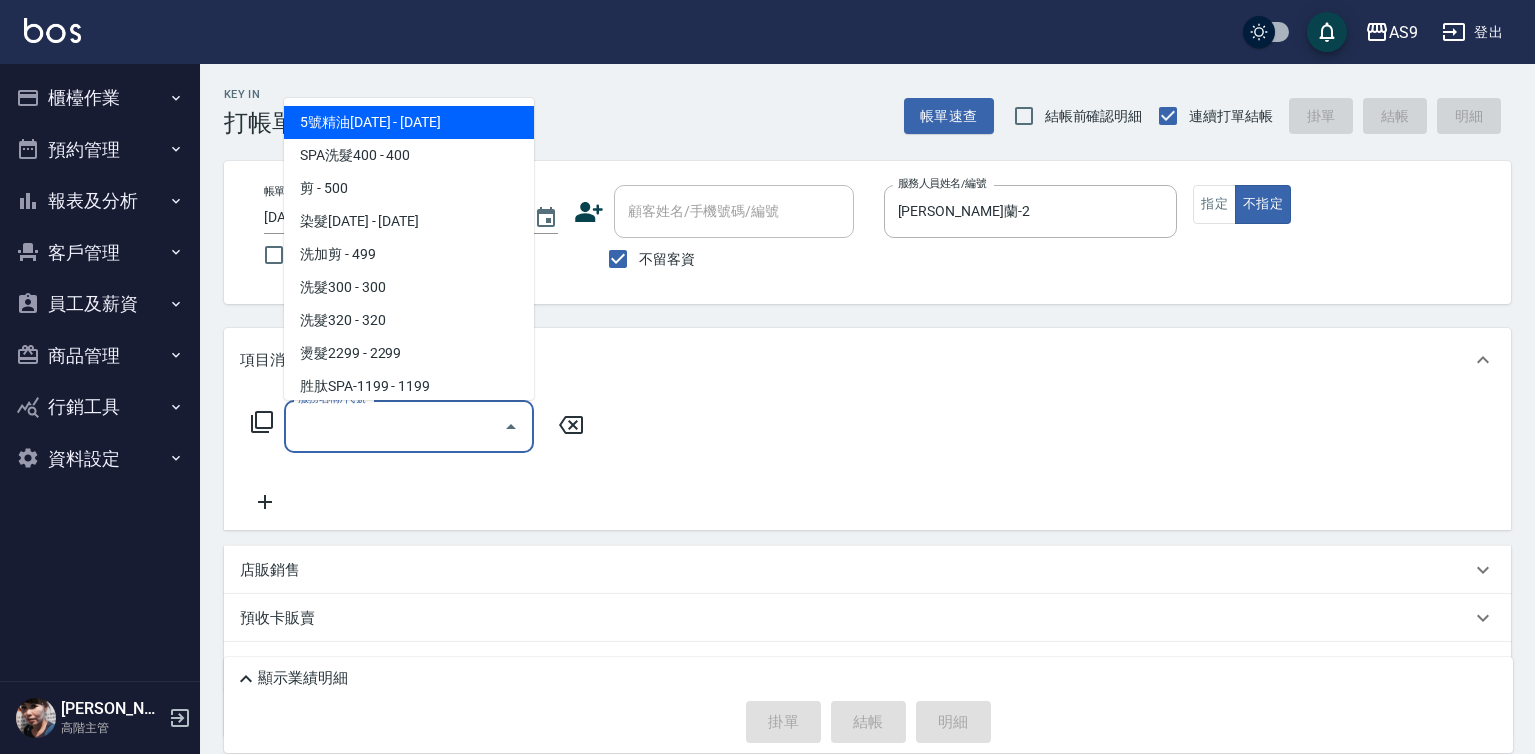 click on "服務名稱/代號" at bounding box center (394, 426) 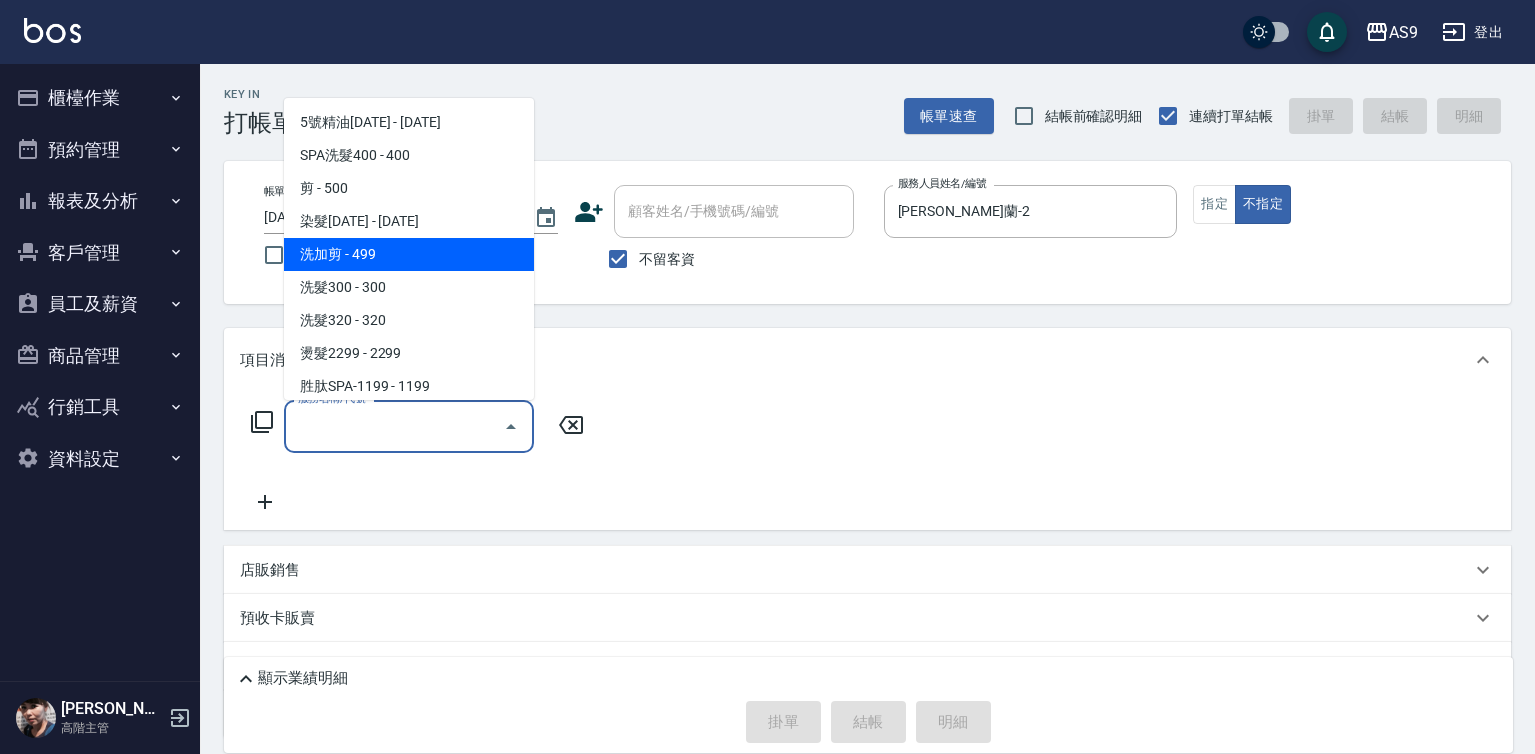 click on "洗加剪 - 499" at bounding box center (409, 254) 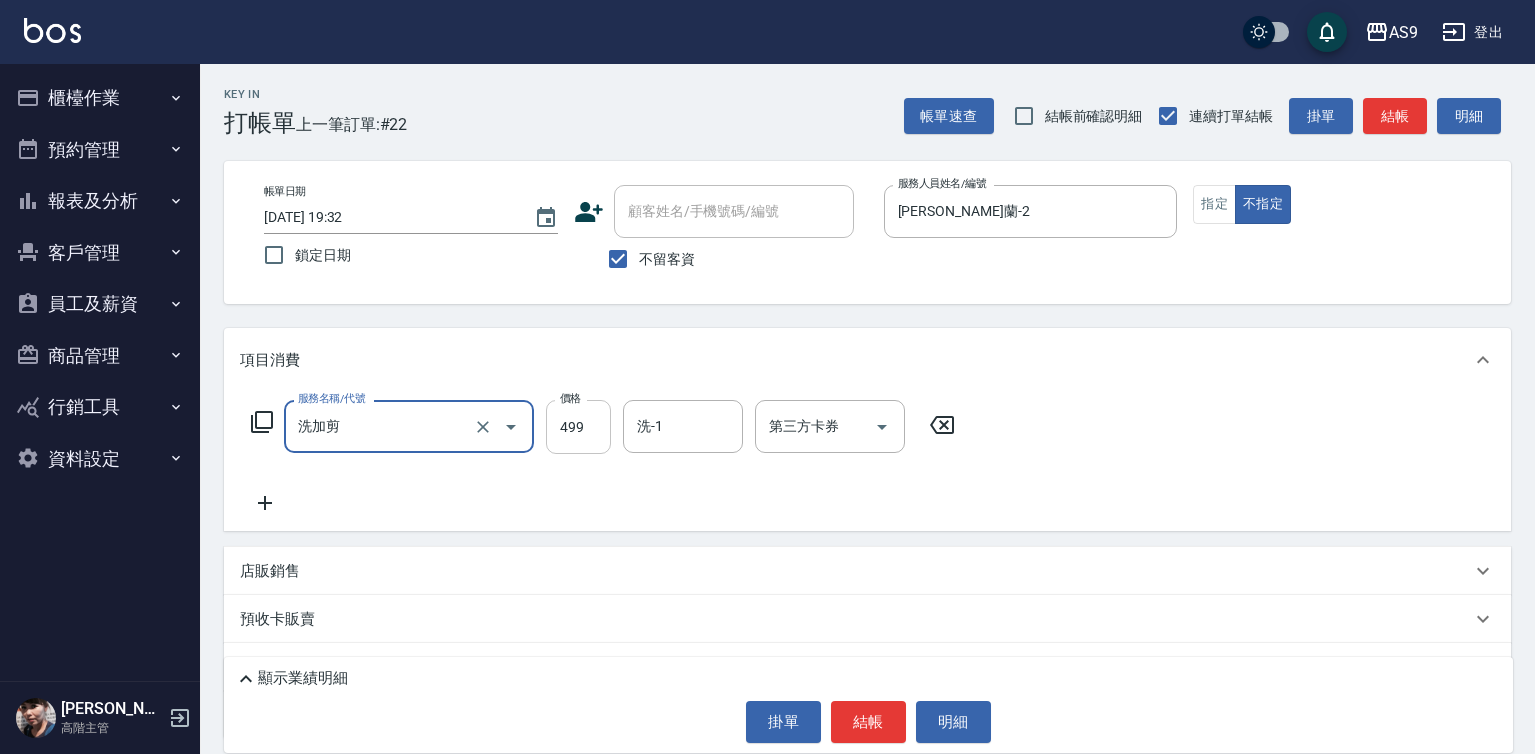 click on "499" at bounding box center (578, 427) 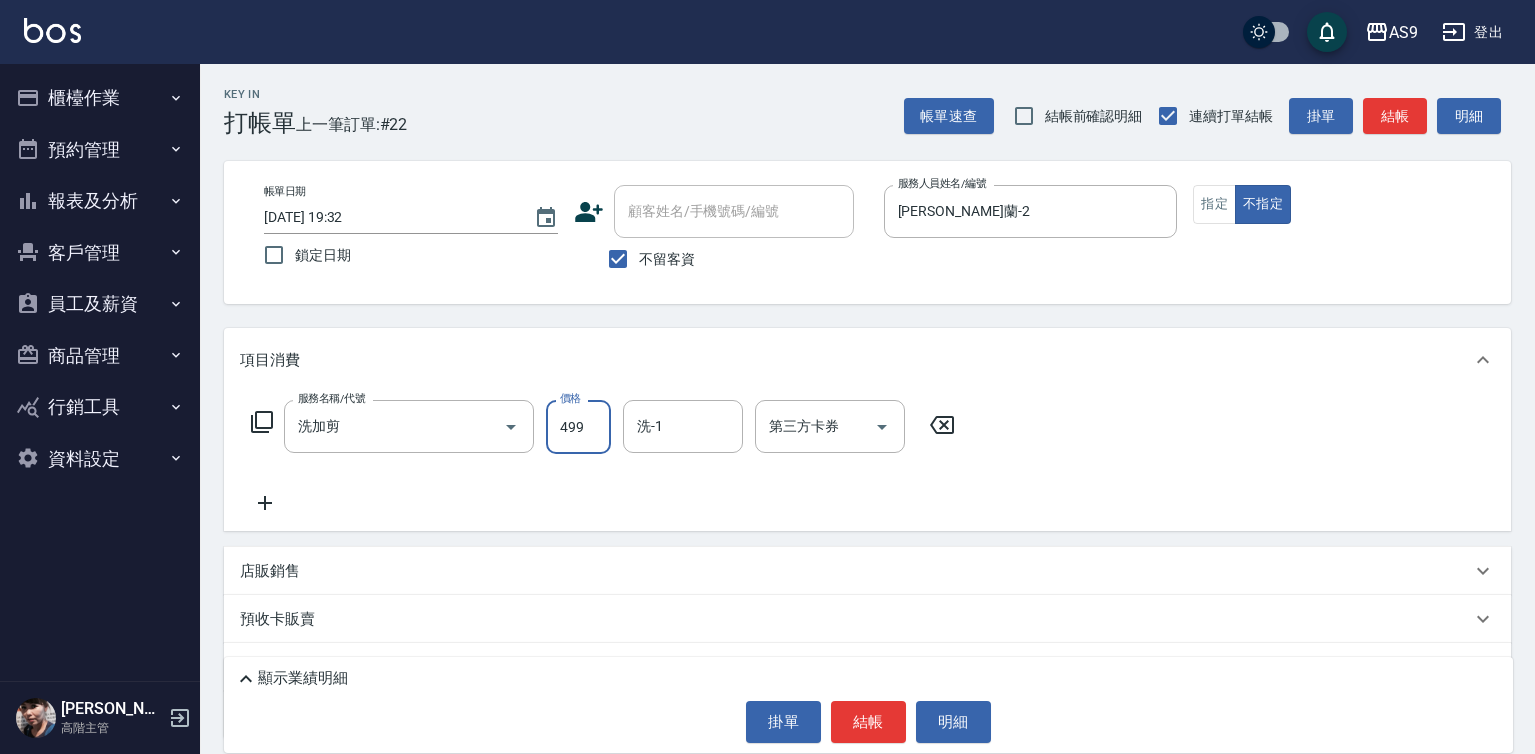 click on "499" at bounding box center [578, 427] 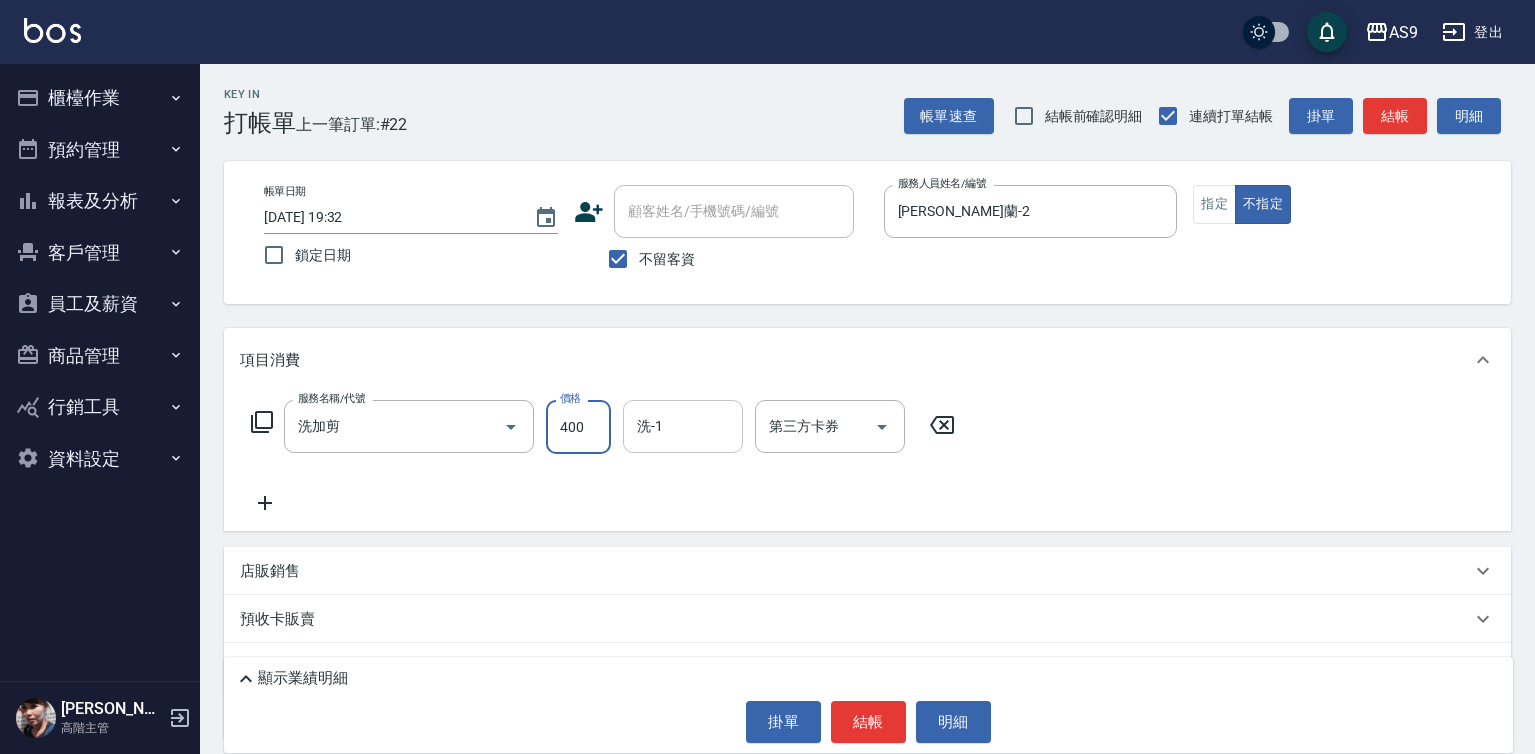 type on "400" 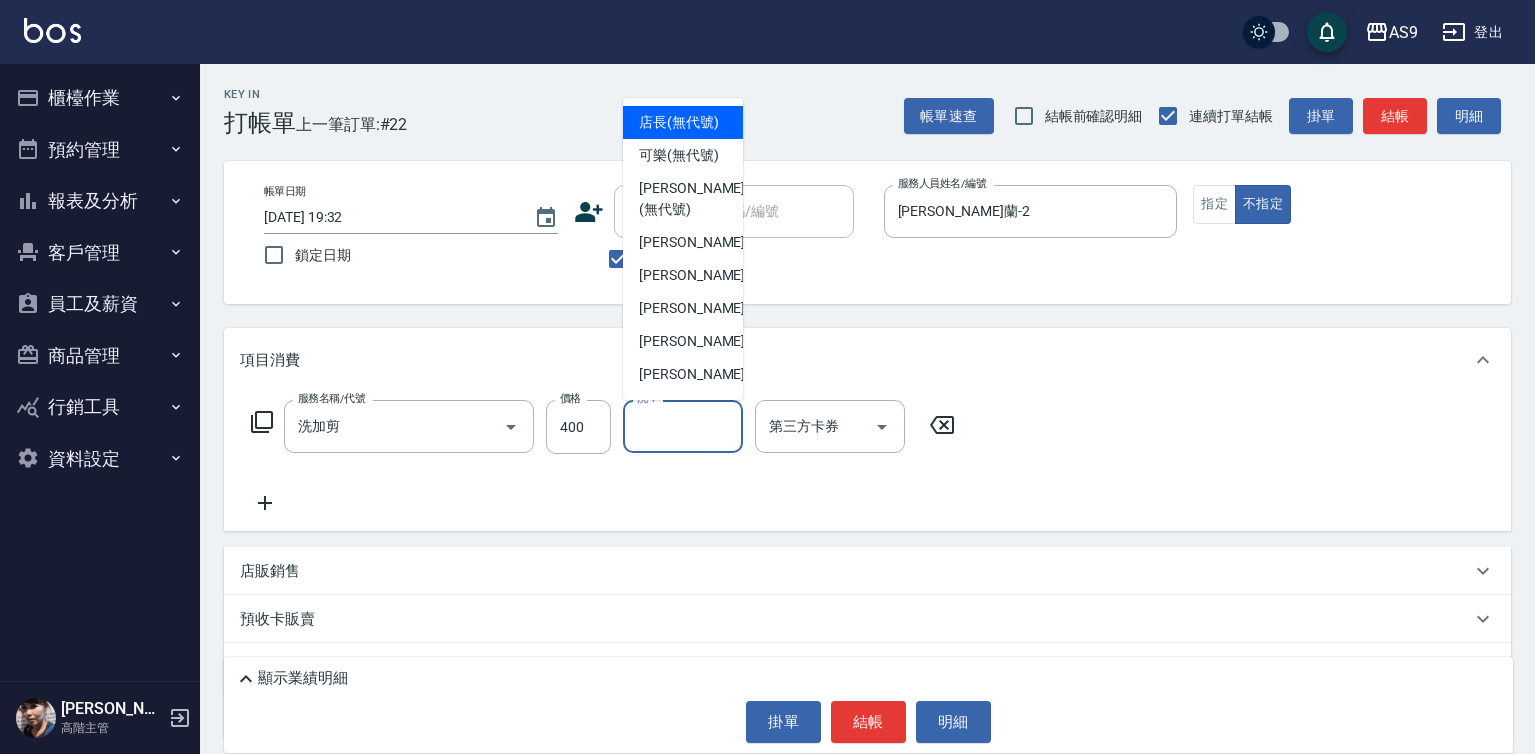 click on "洗-1 洗-1" at bounding box center (683, 426) 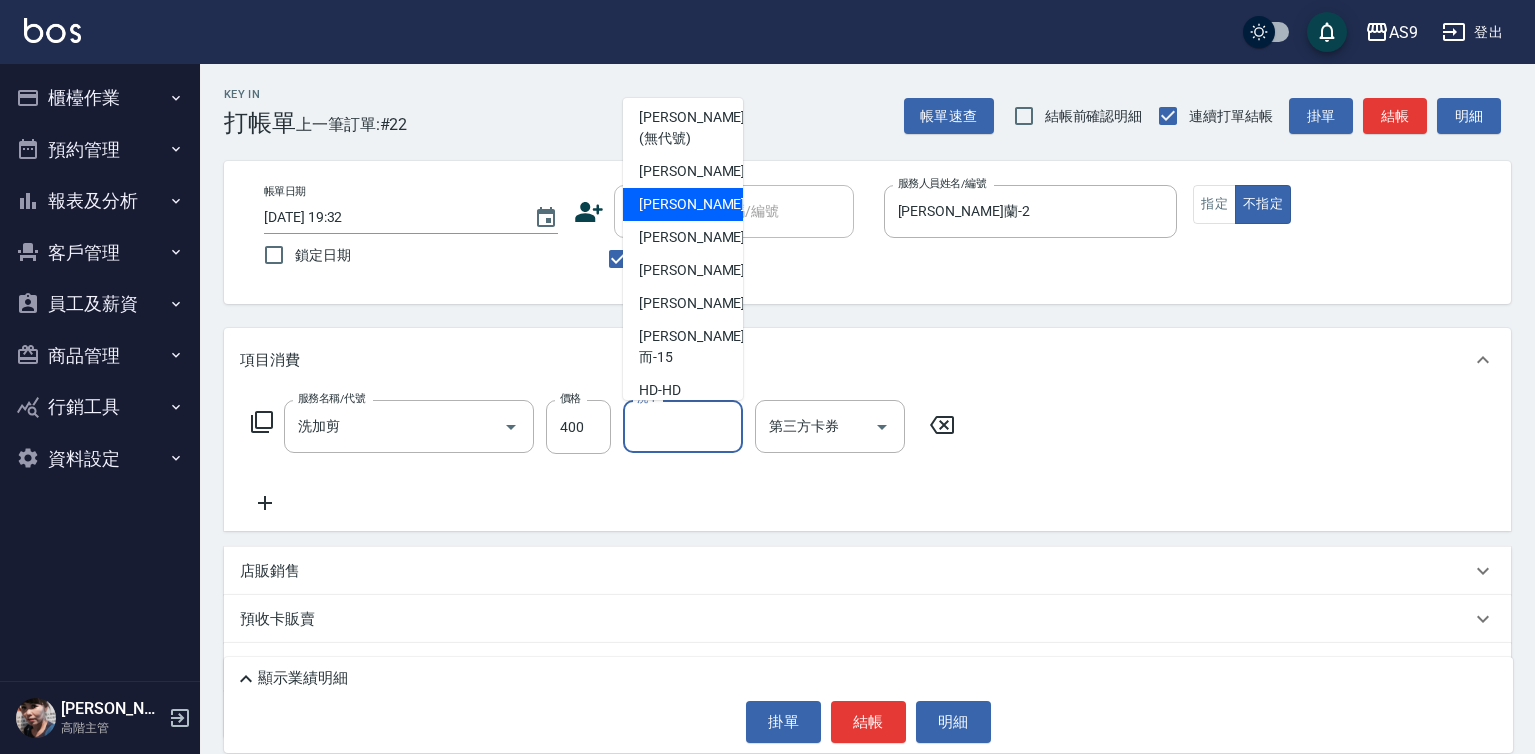 scroll, scrollTop: 100, scrollLeft: 0, axis: vertical 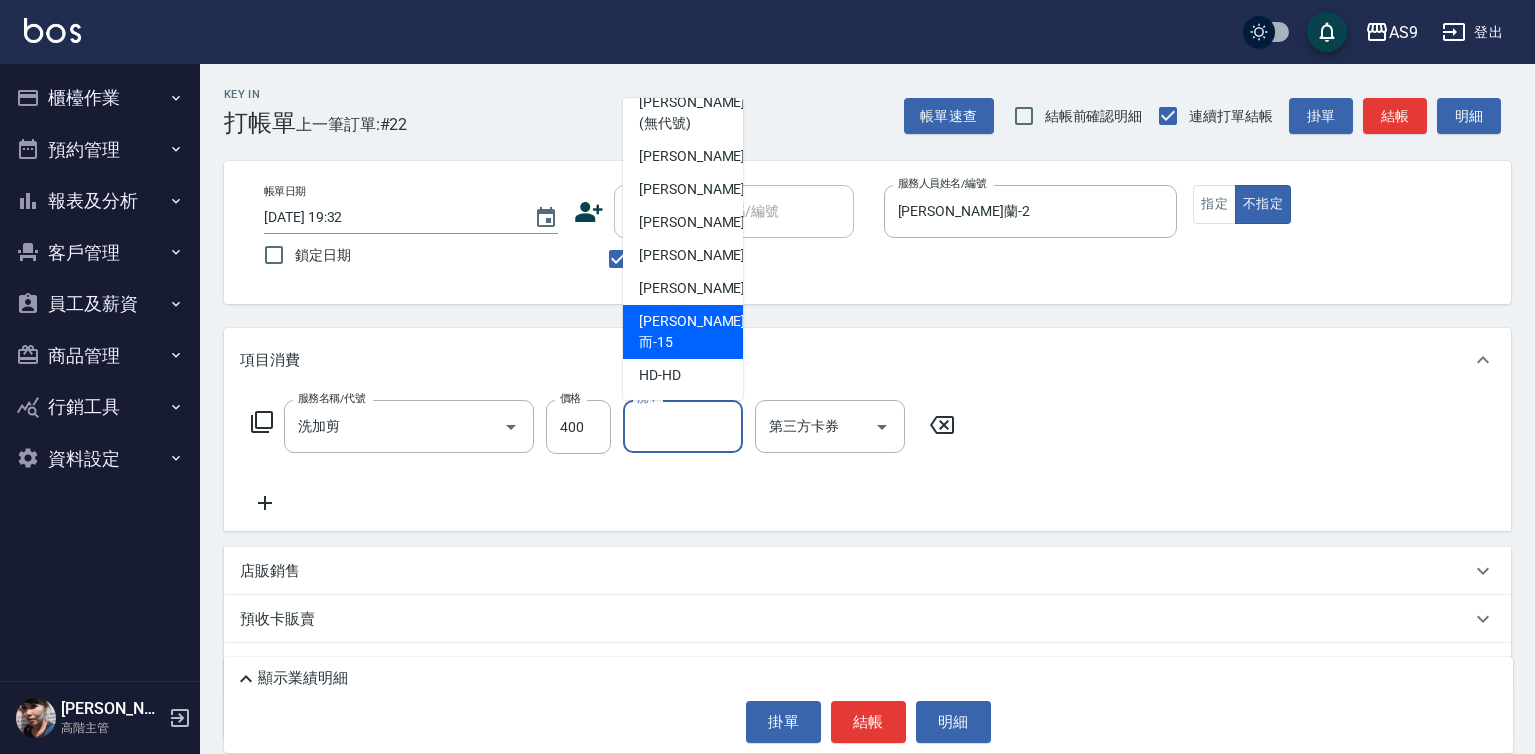 click on "[PERSON_NAME]而 -15" at bounding box center [692, 332] 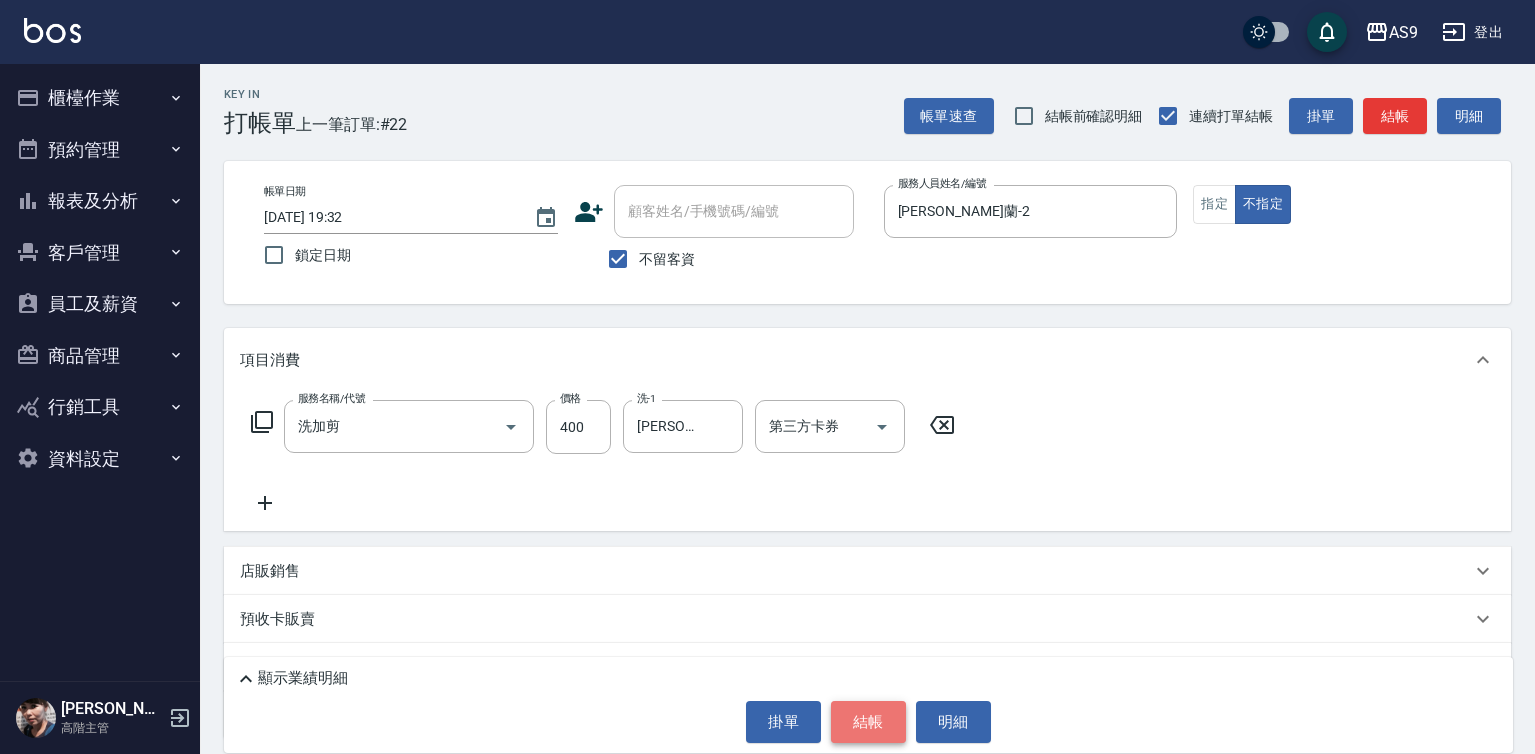 click on "結帳" at bounding box center (868, 722) 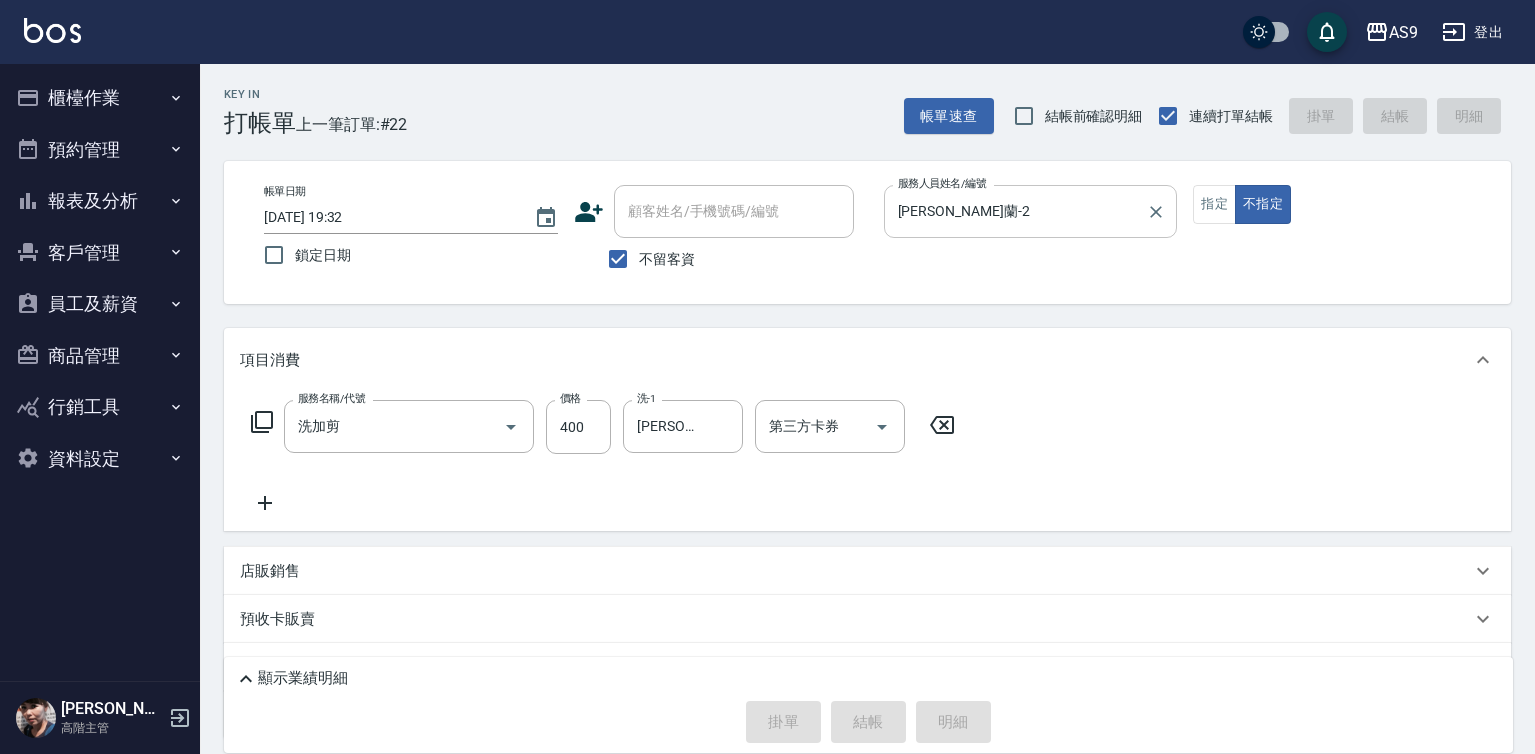 click on "[PERSON_NAME]蘭-2" at bounding box center [1016, 211] 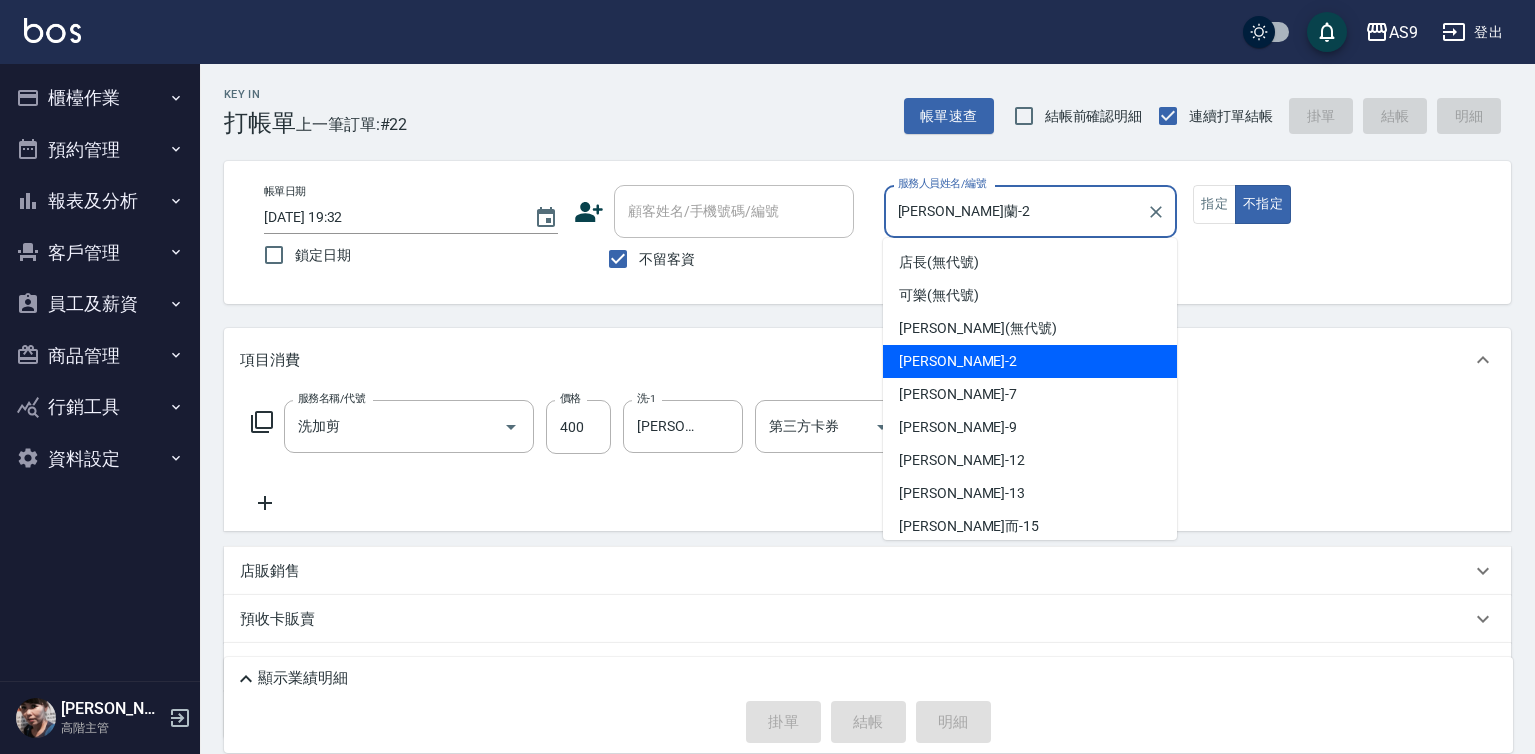type 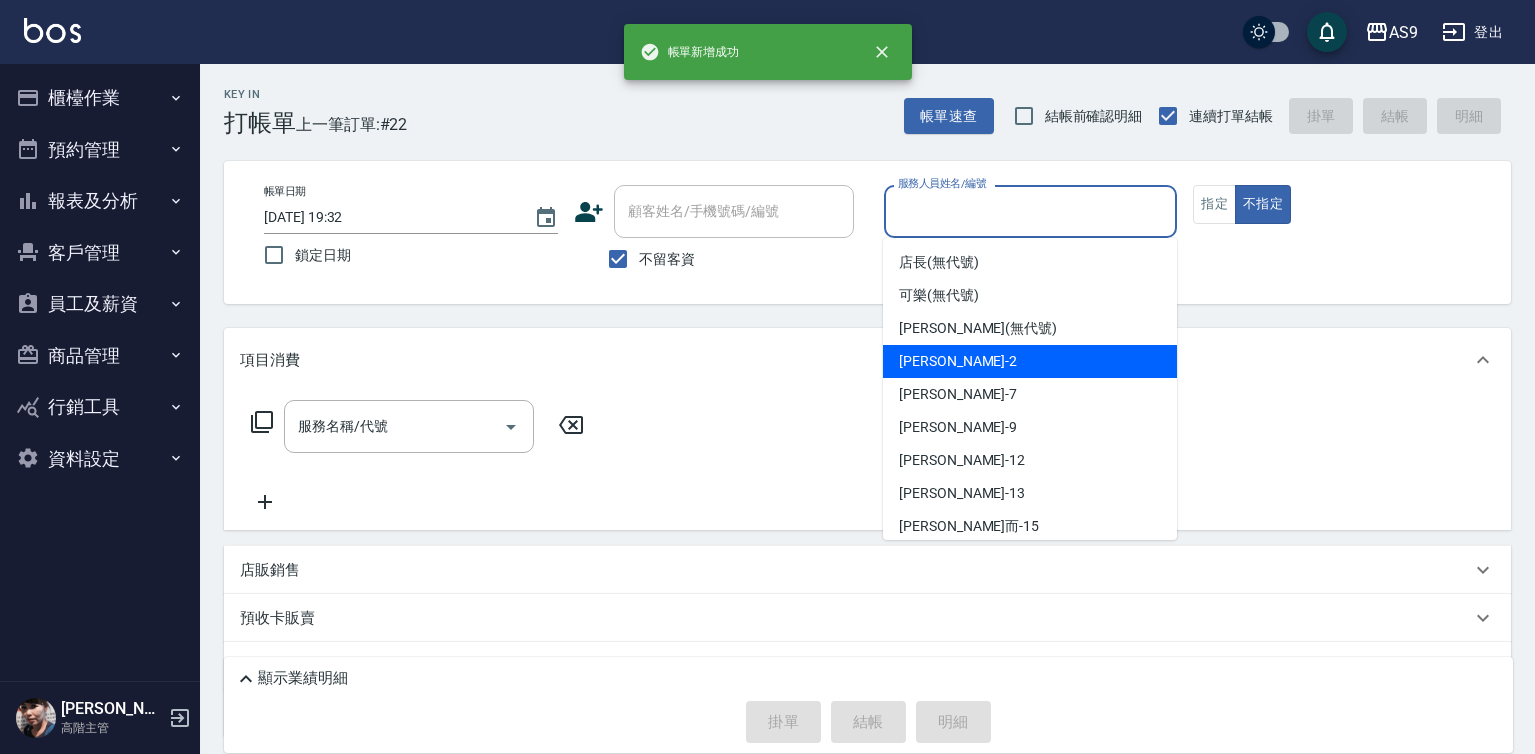 click on "[PERSON_NAME]蘭 -2" at bounding box center (958, 361) 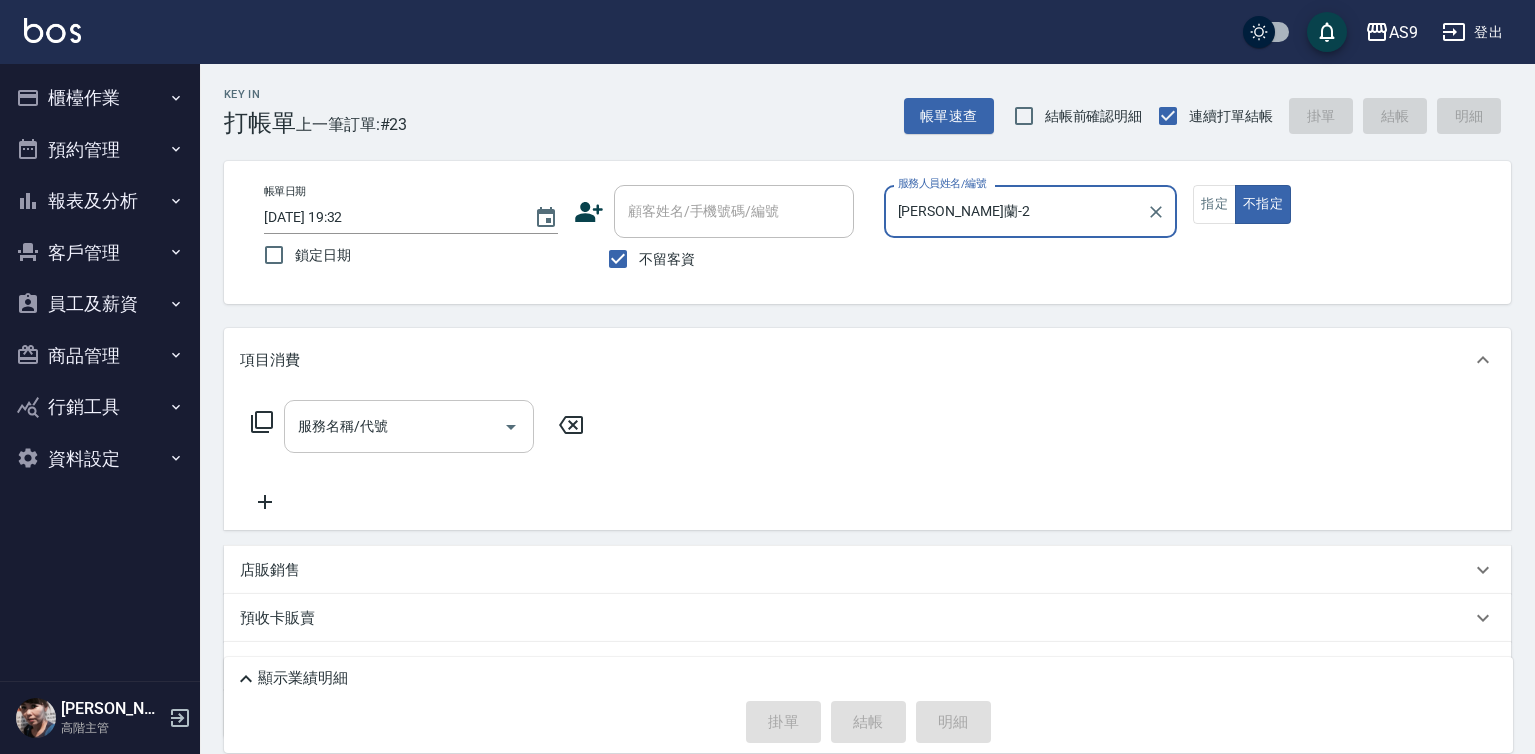 click on "服務名稱/代號" at bounding box center [394, 426] 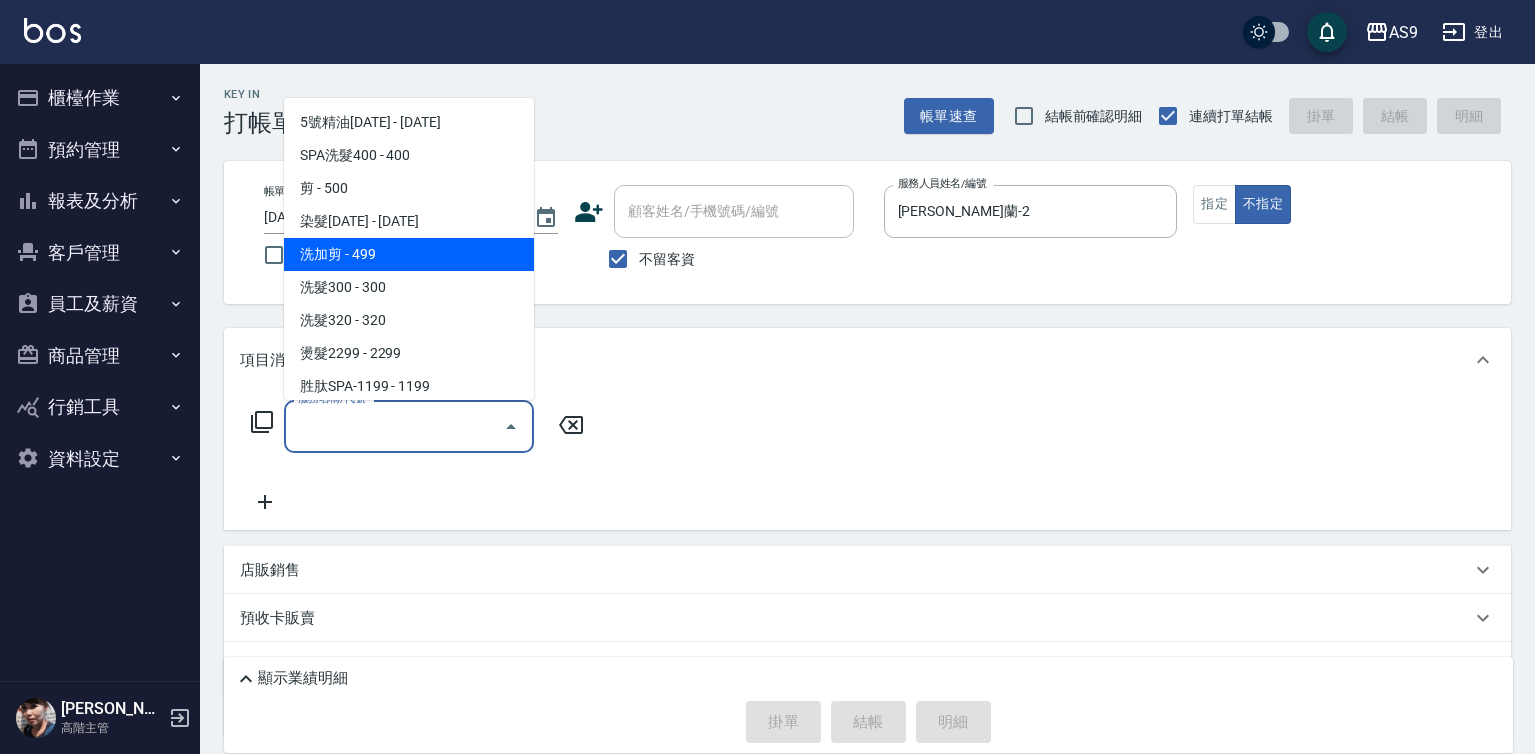click on "洗加剪 - 499" at bounding box center [409, 254] 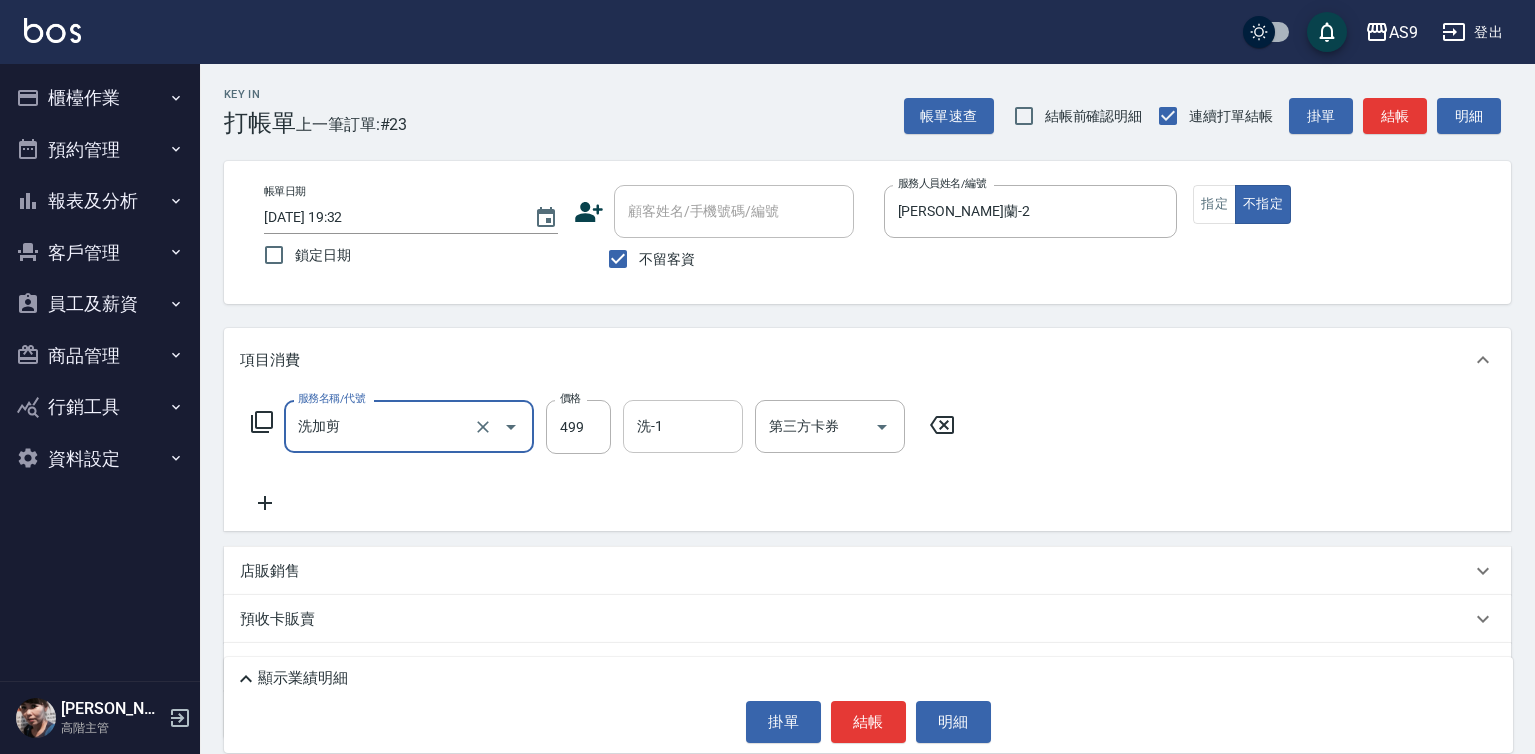 click on "洗-1" at bounding box center [683, 426] 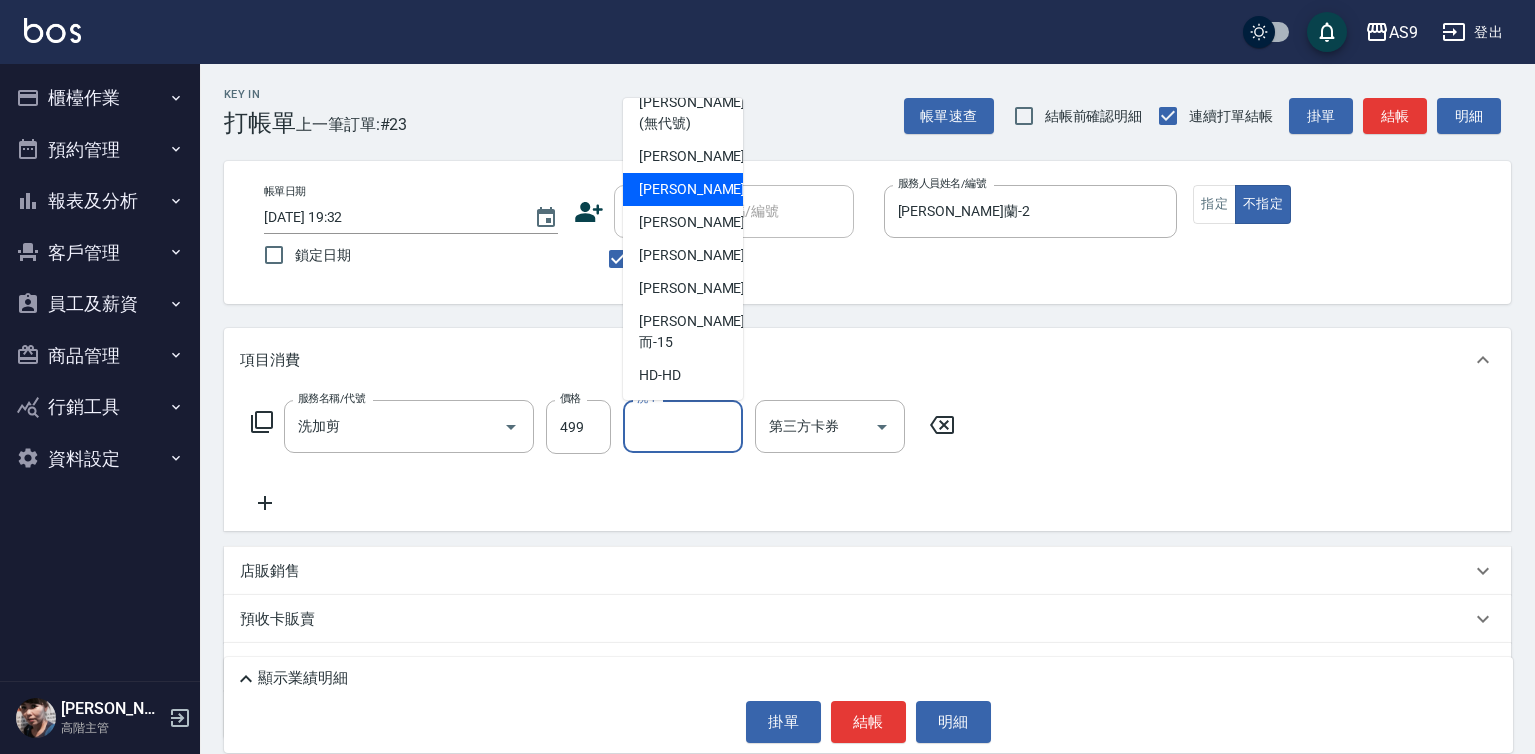 scroll, scrollTop: 128, scrollLeft: 0, axis: vertical 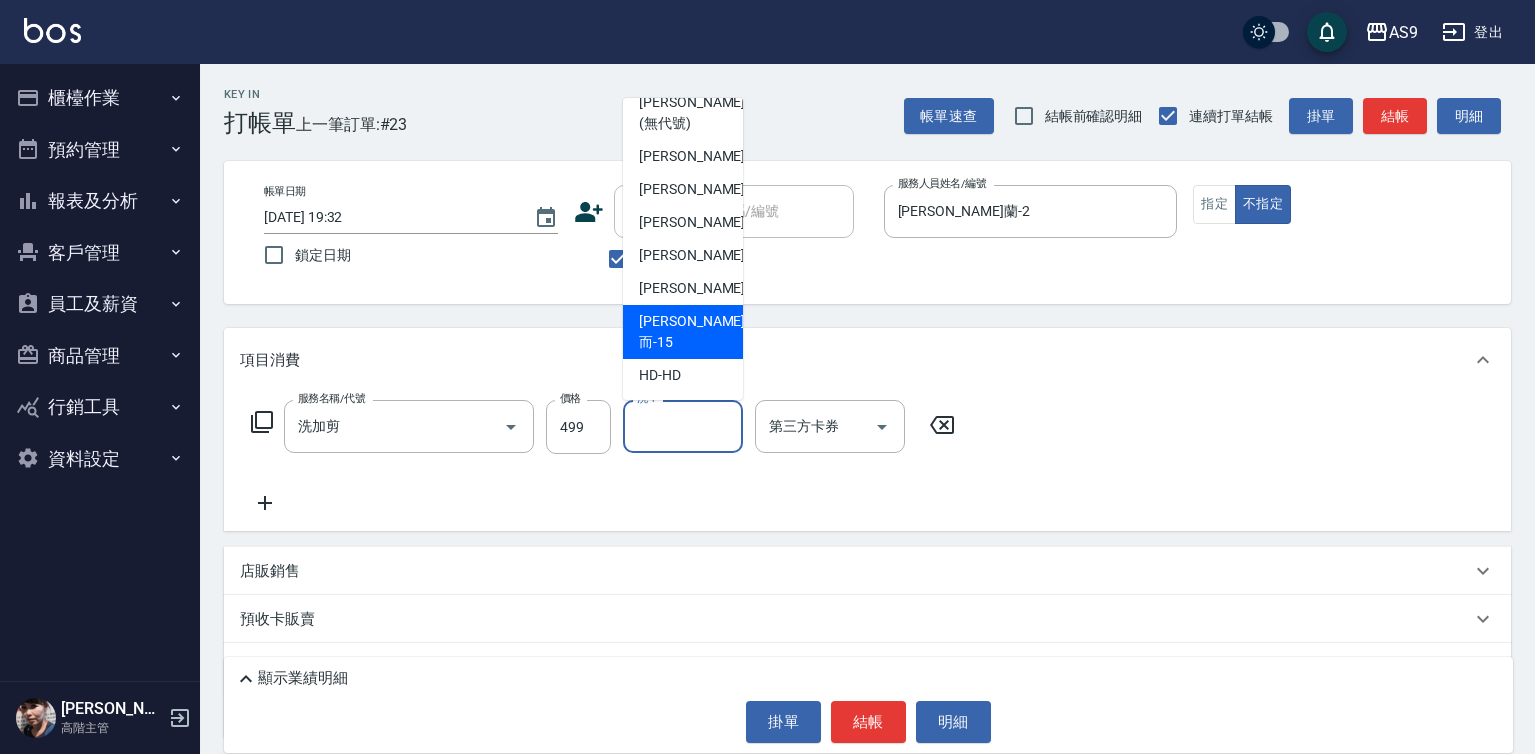 click on "[PERSON_NAME]而 -15" at bounding box center [683, 332] 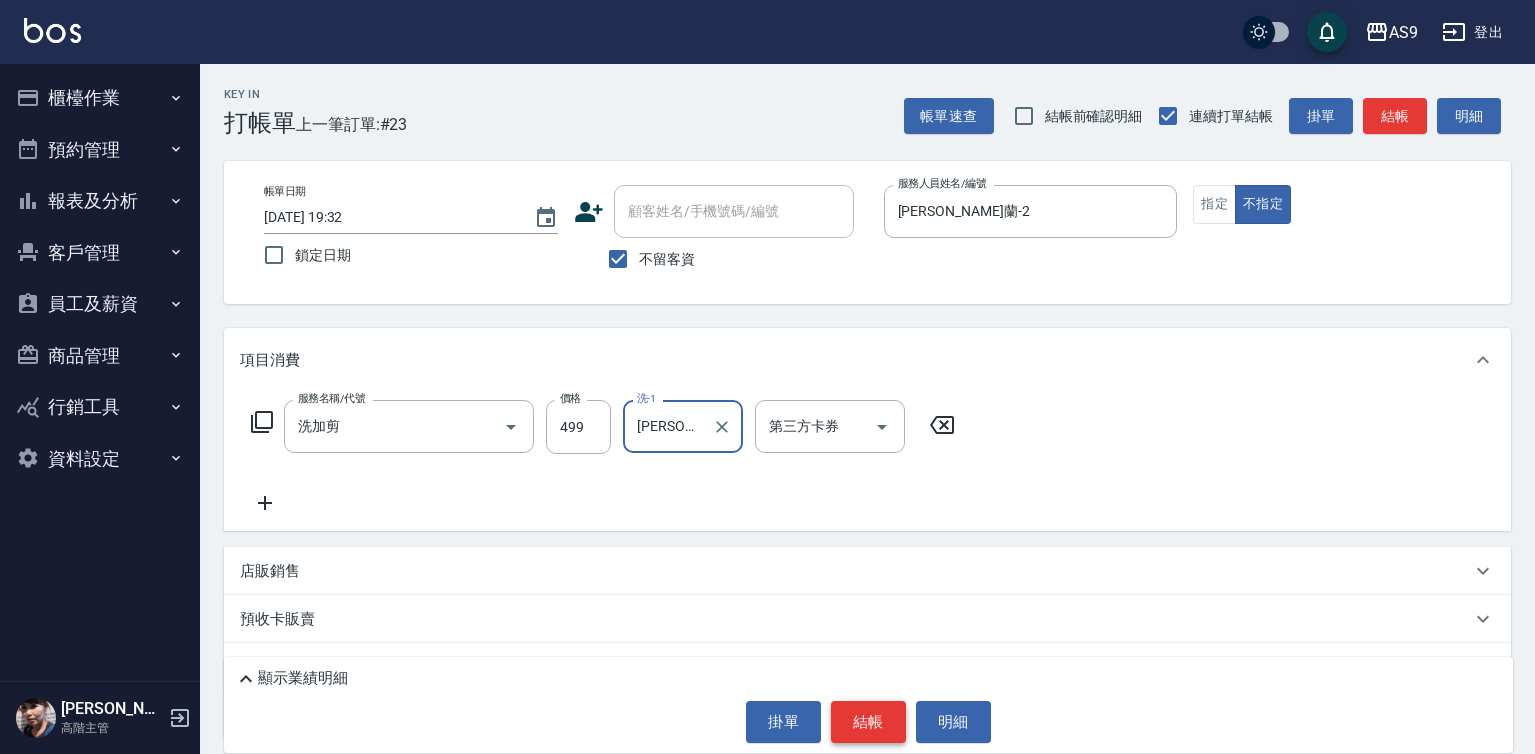click on "結帳" at bounding box center (868, 722) 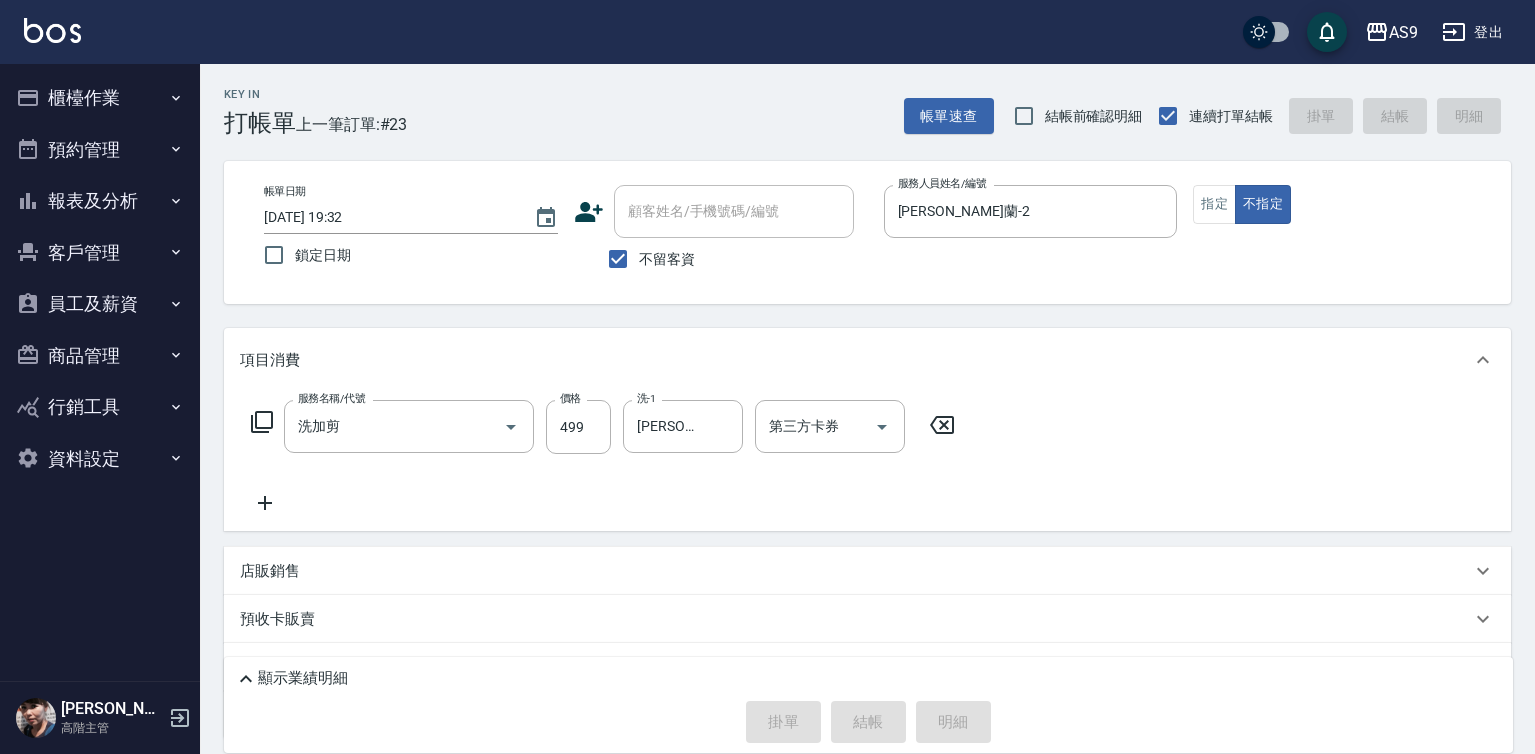 type 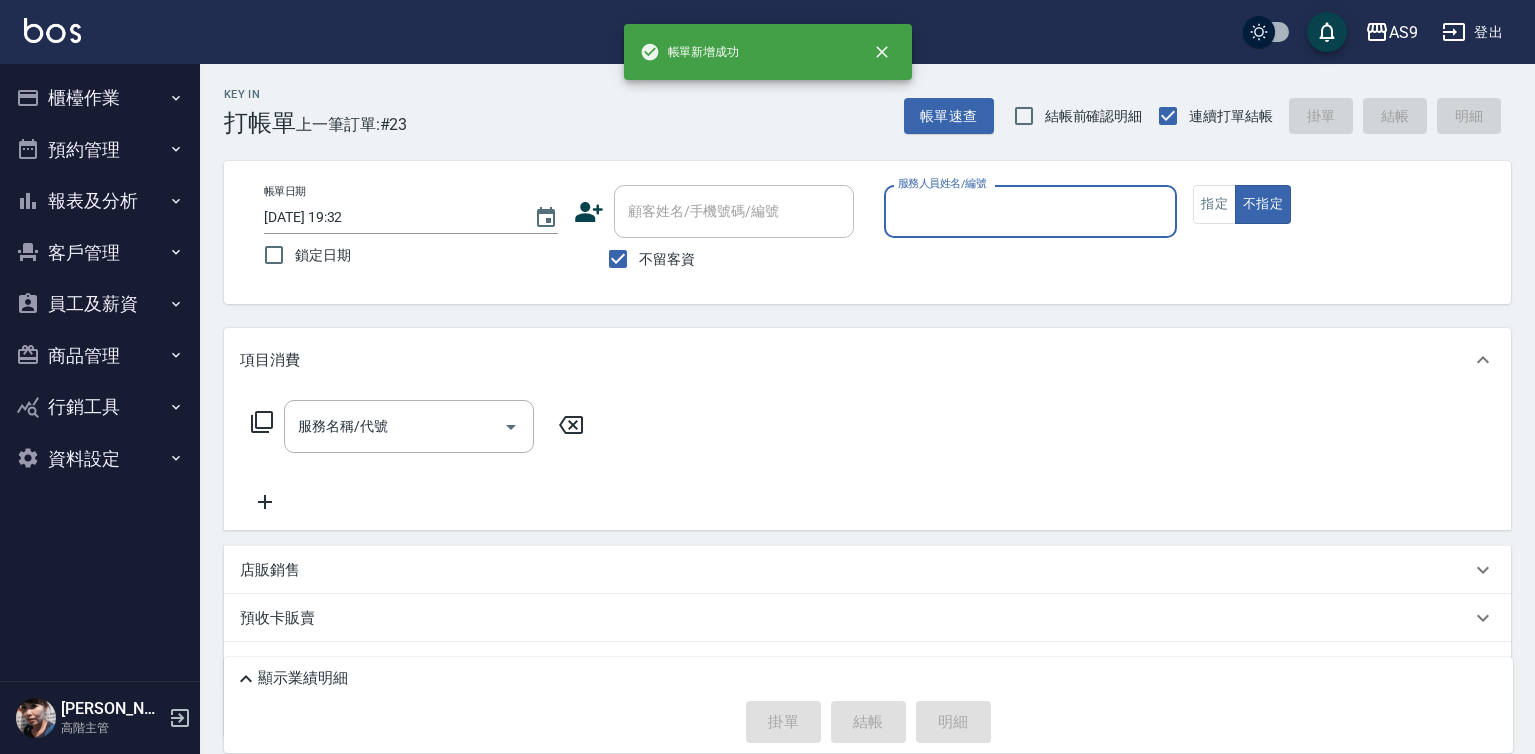 click on "服務人員姓名/編號" at bounding box center (1031, 211) 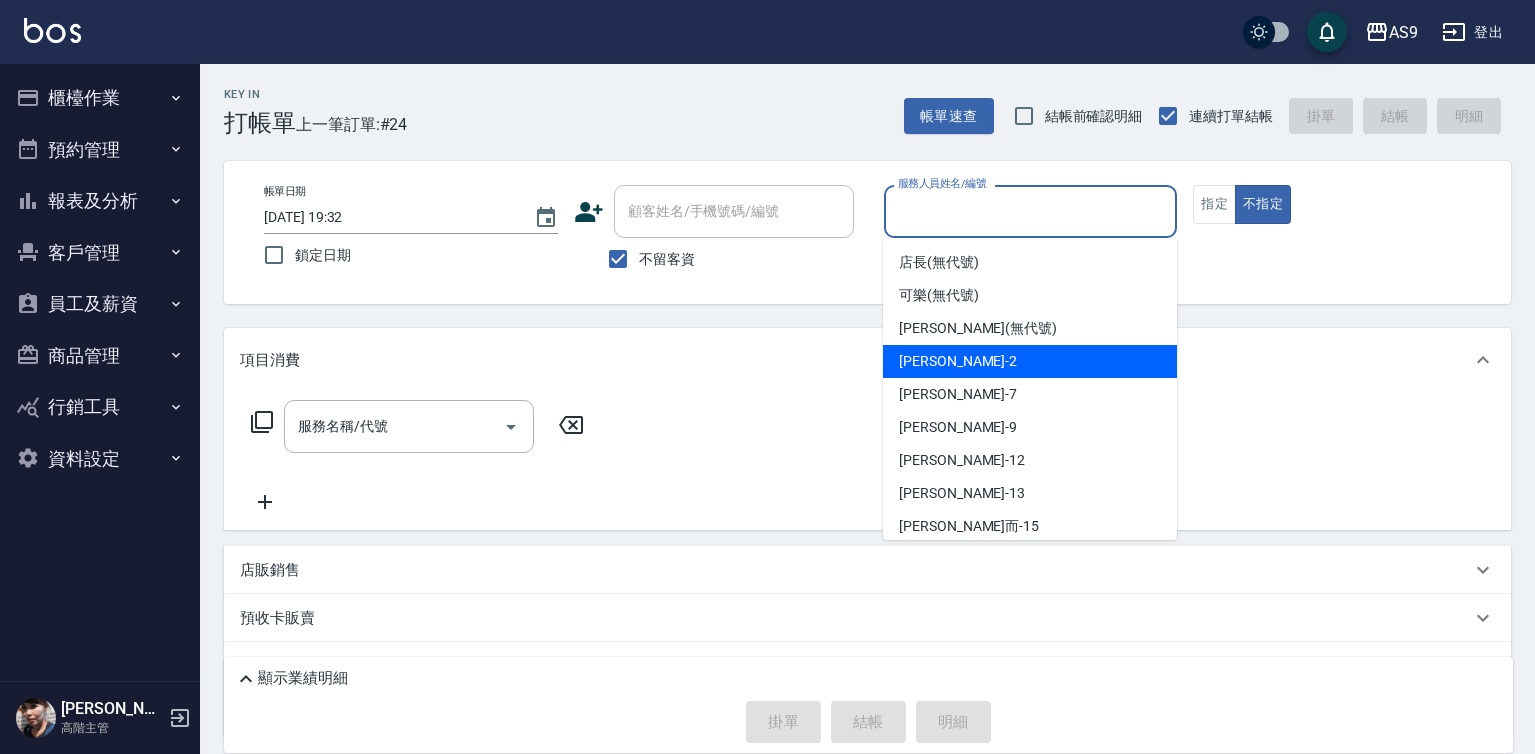 click on "[PERSON_NAME]蘭 -2" at bounding box center (1030, 361) 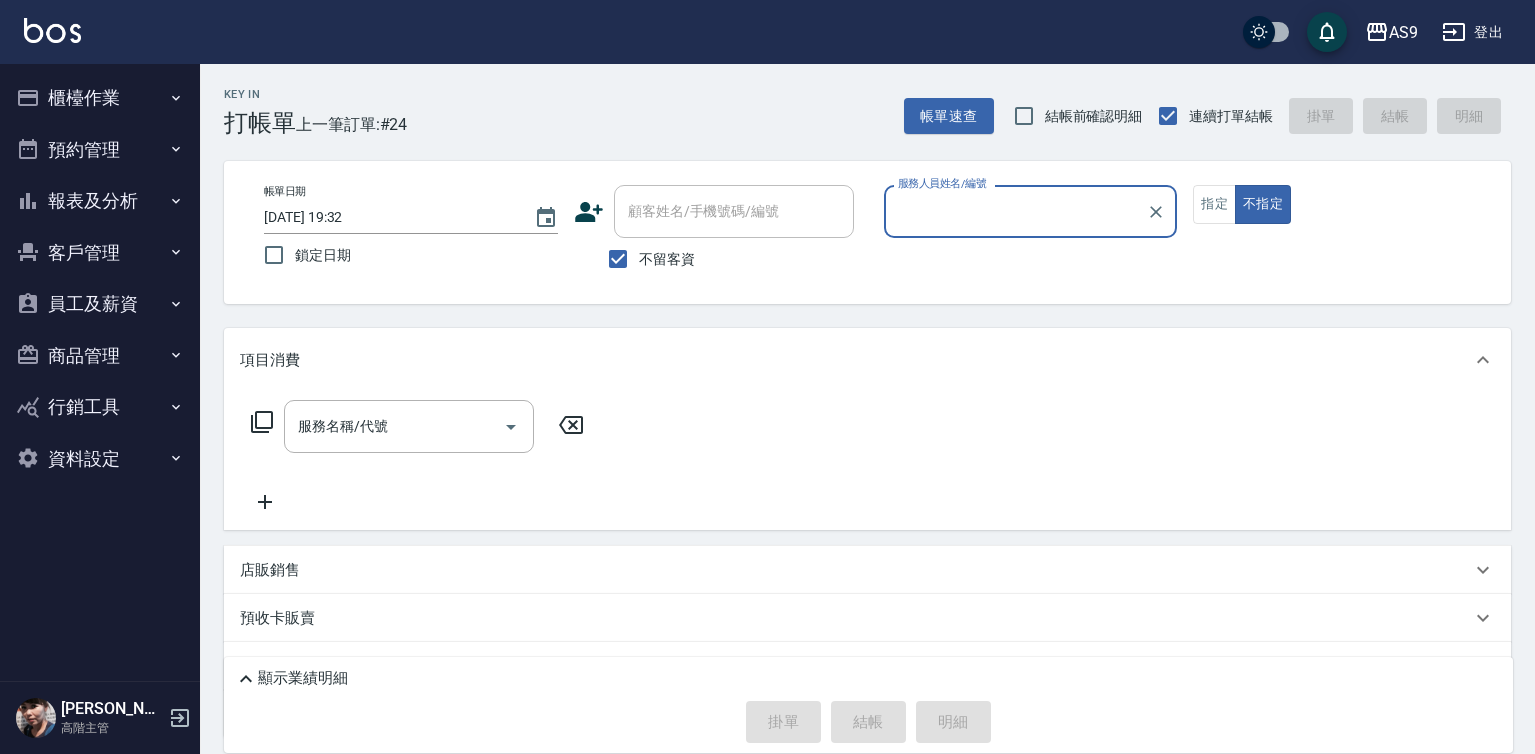 type on "[PERSON_NAME]蘭-2" 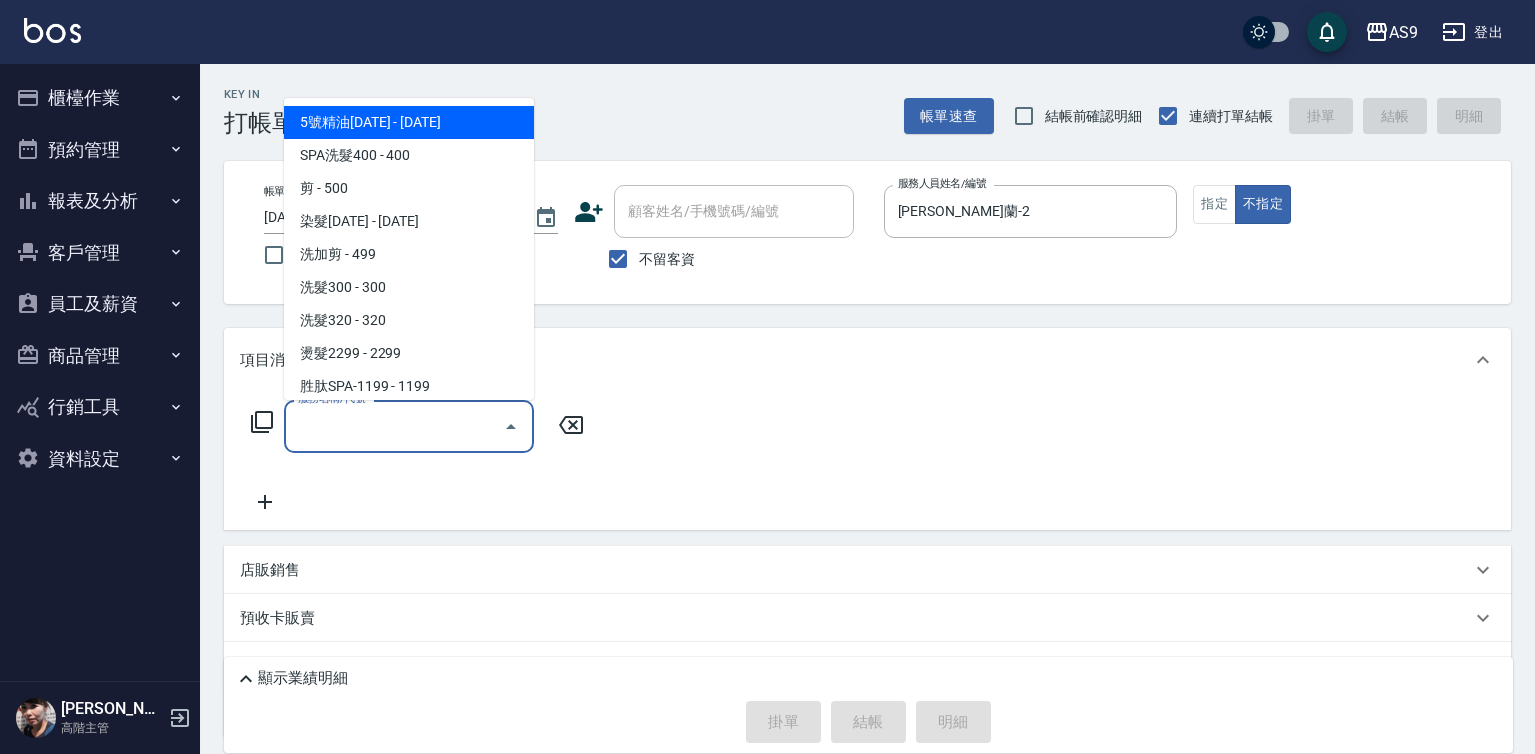click on "服務名稱/代號" at bounding box center (394, 426) 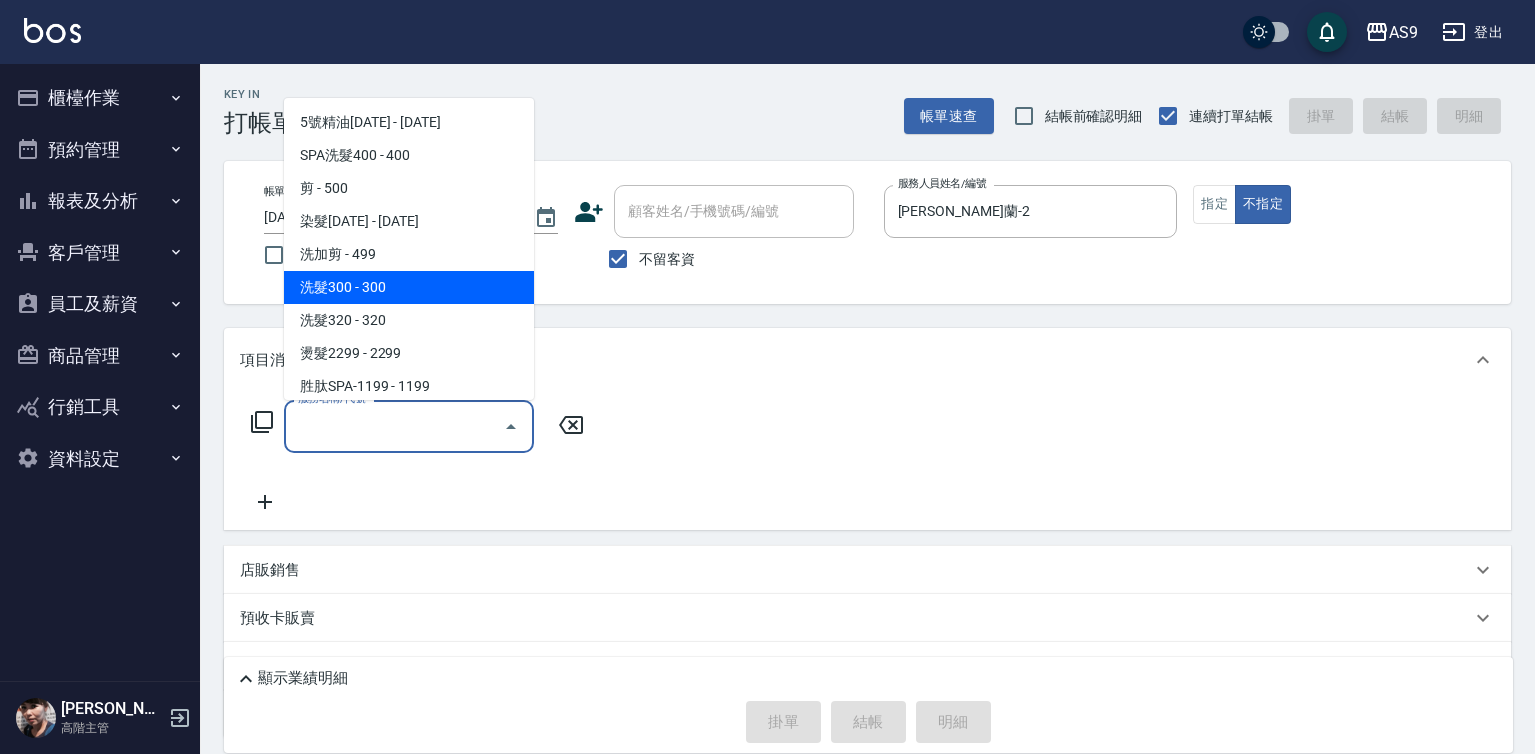 click on "洗髮300 - 300" at bounding box center (409, 287) 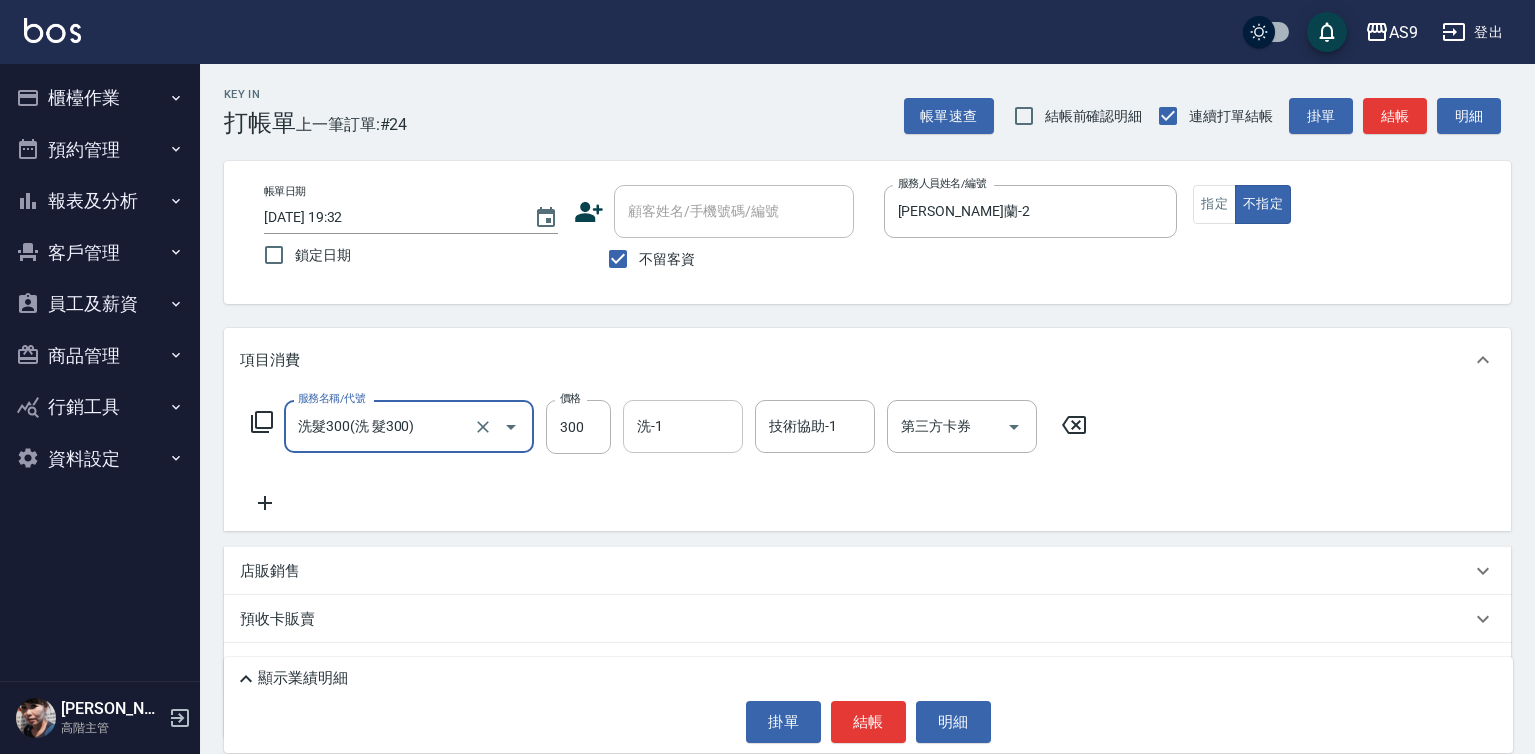 click on "洗-1 洗-1" at bounding box center [683, 426] 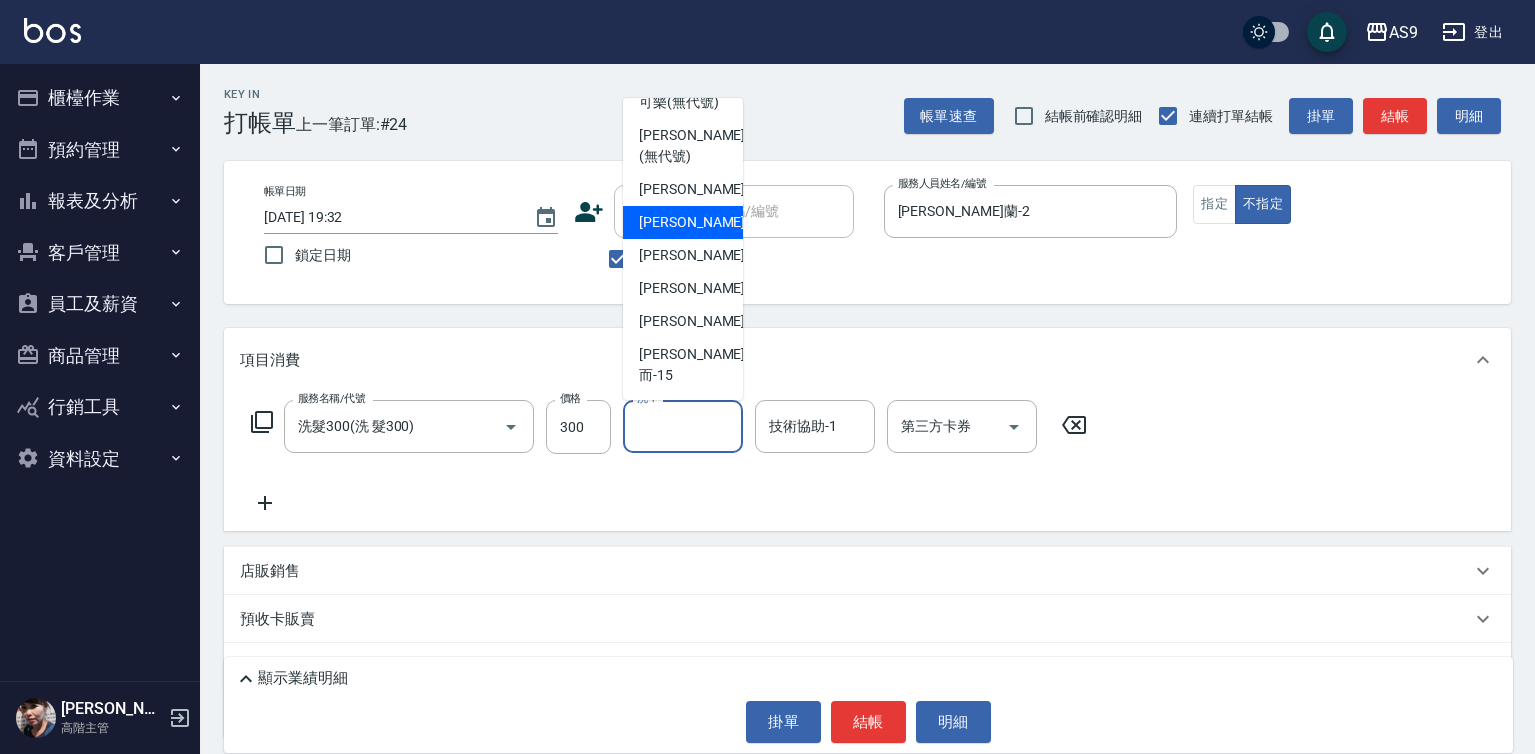 scroll, scrollTop: 100, scrollLeft: 0, axis: vertical 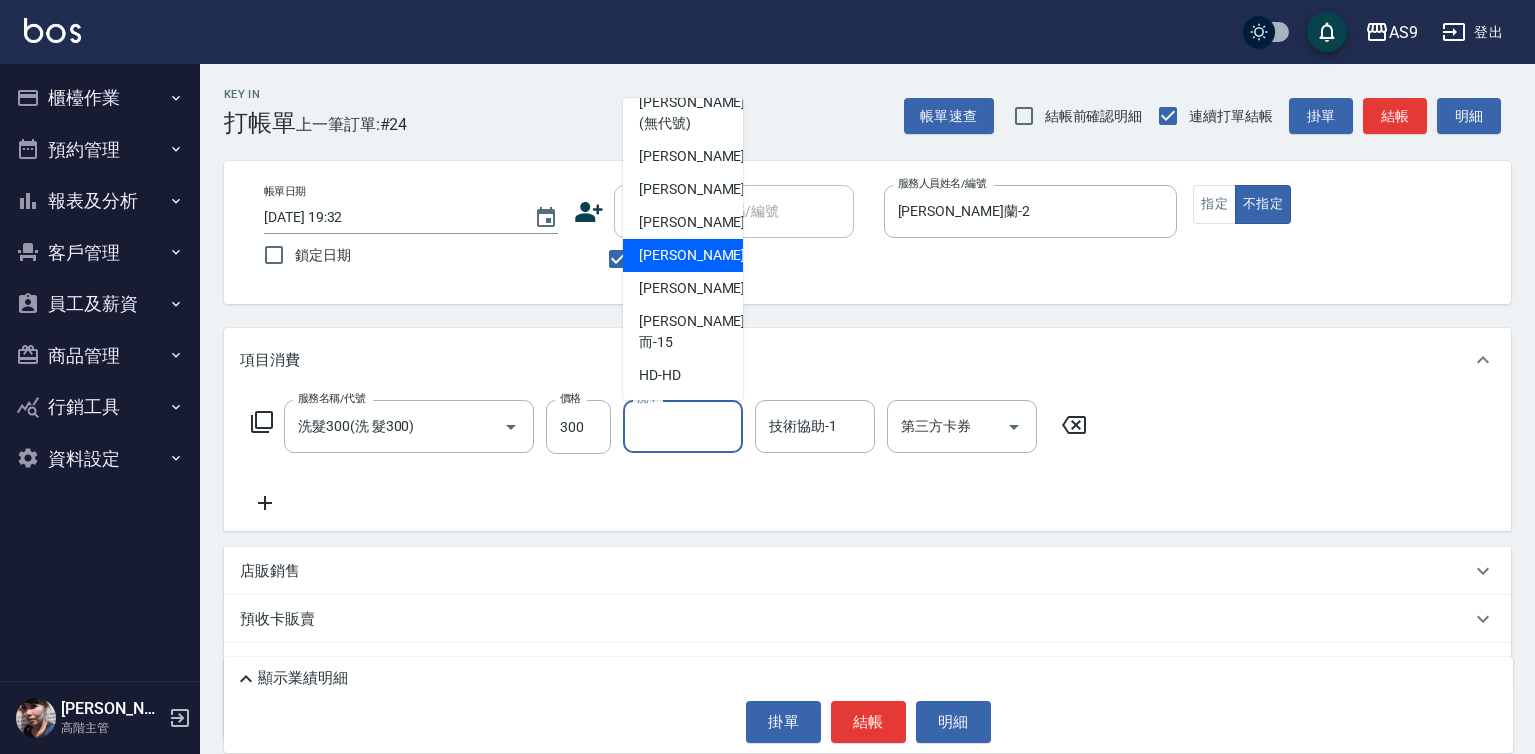 click on "[PERSON_NAME]-12" at bounding box center [683, 255] 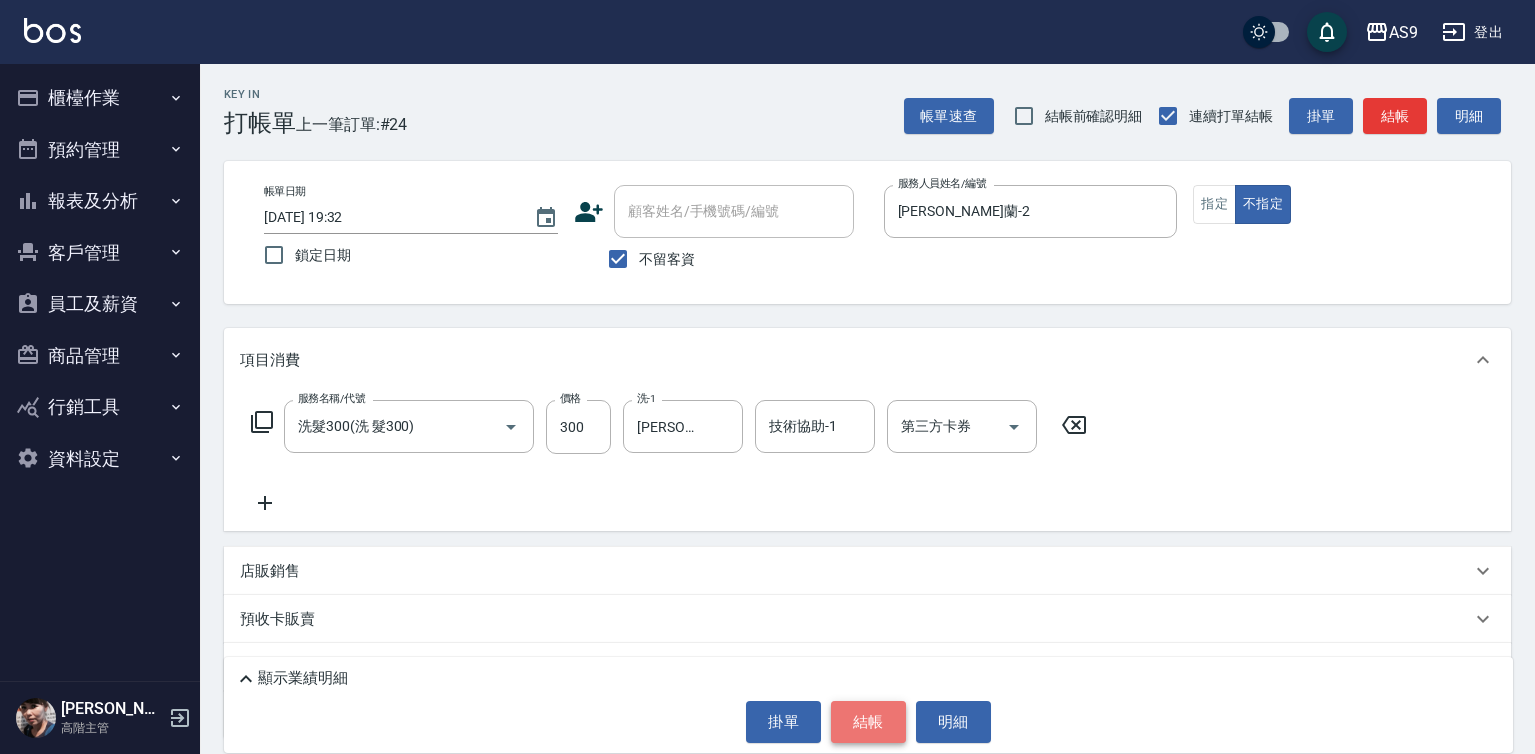 click on "結帳" at bounding box center (868, 722) 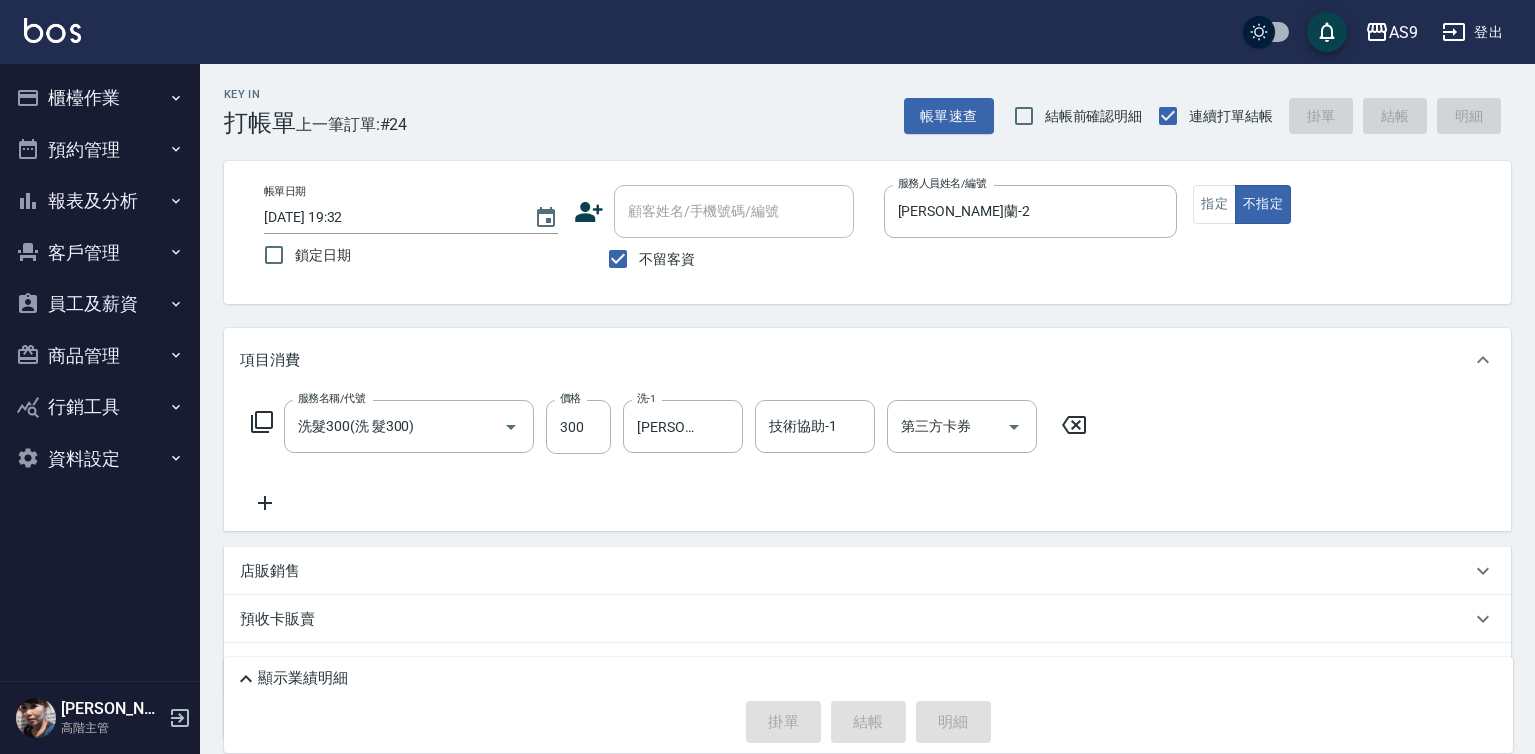 type 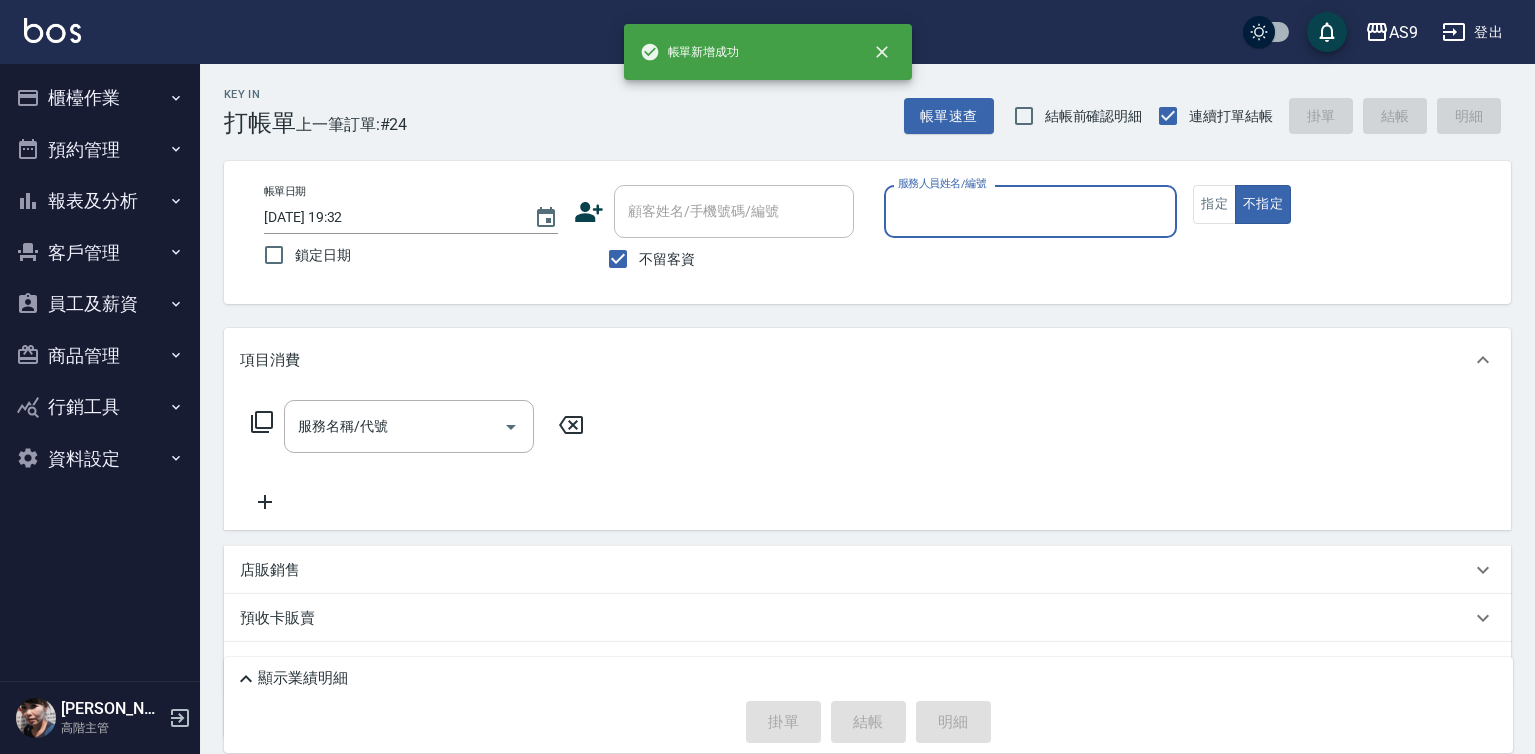 click on "服務人員姓名/編號" at bounding box center [1031, 211] 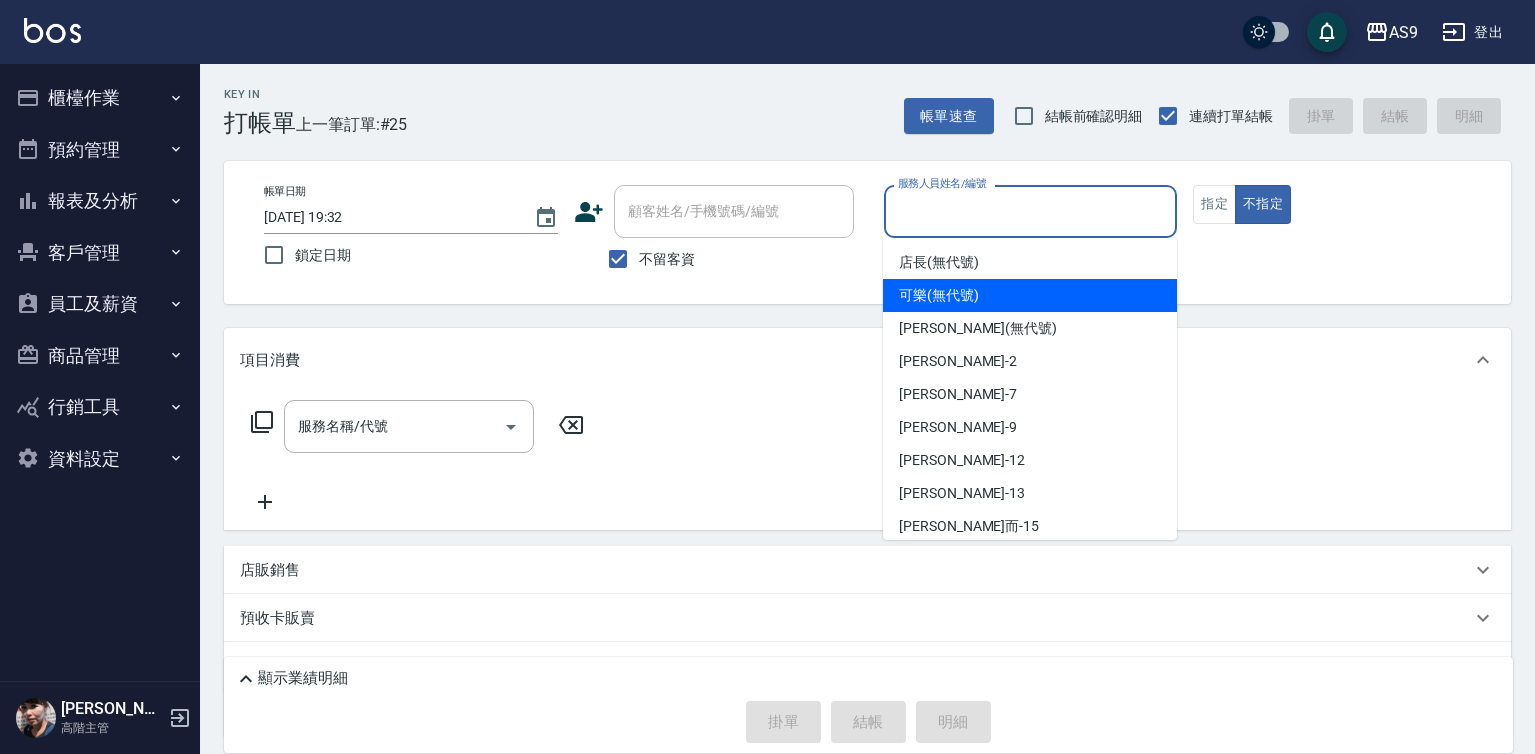 click on "可樂 (無代號)" at bounding box center (939, 295) 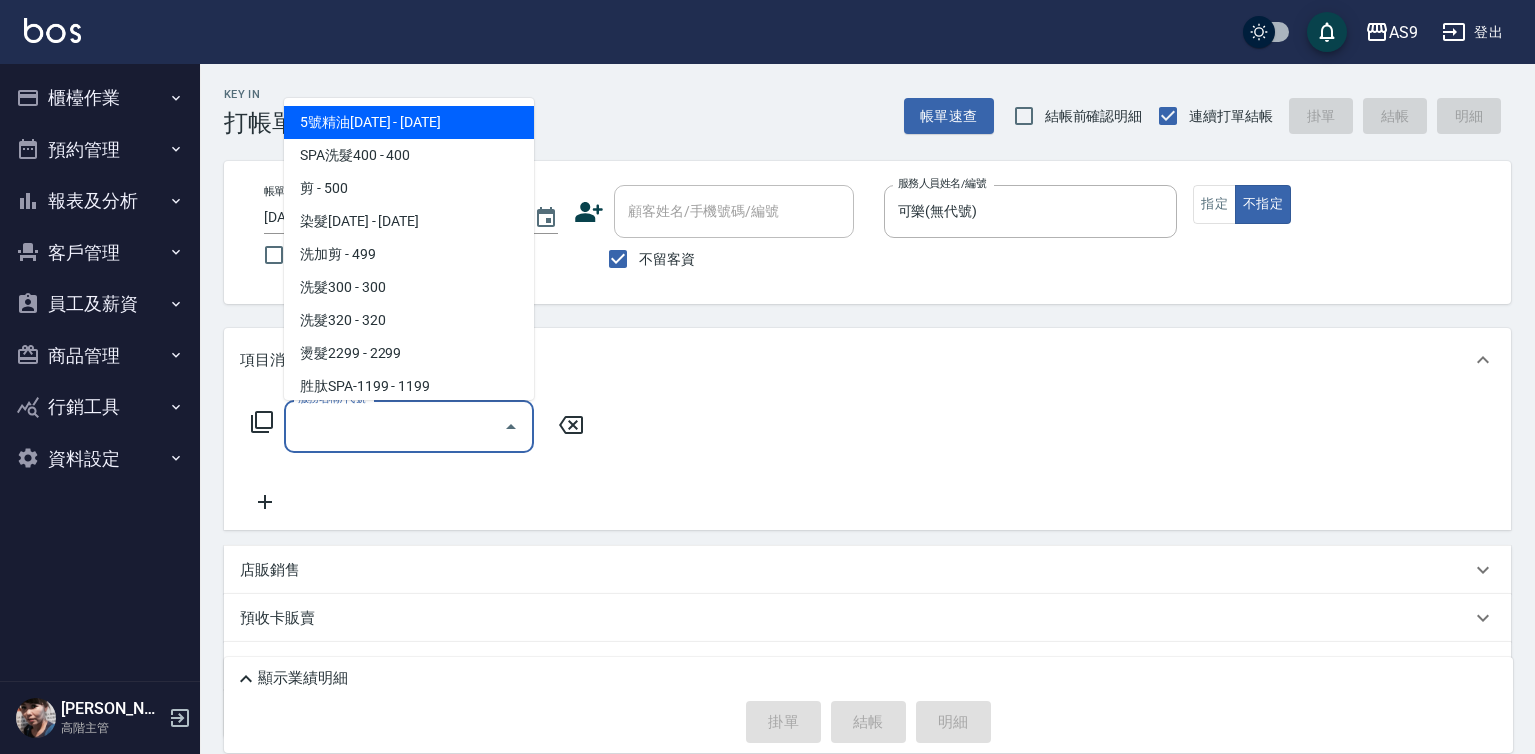 click on "服務名稱/代號" at bounding box center (394, 426) 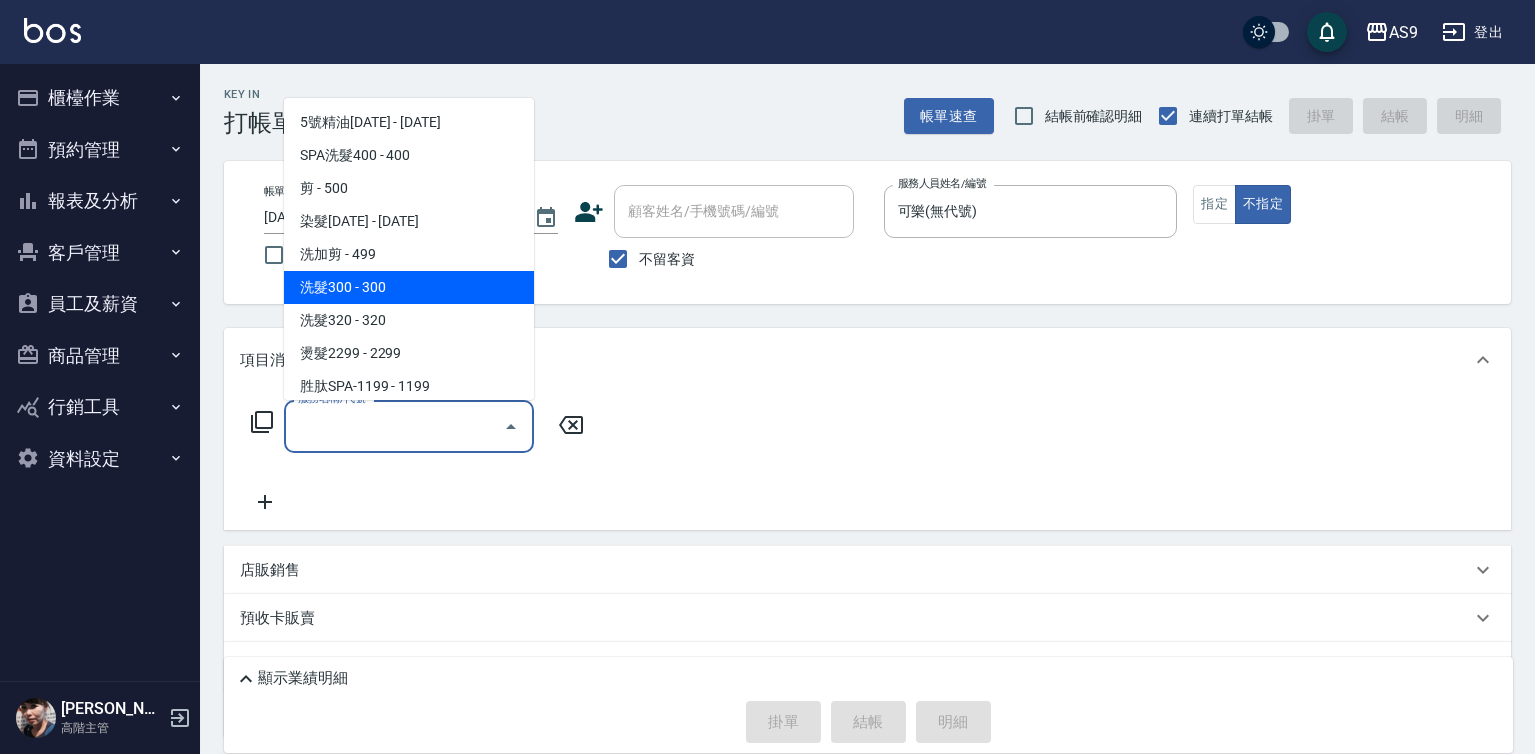 click on "洗髮300 - 300" at bounding box center [409, 287] 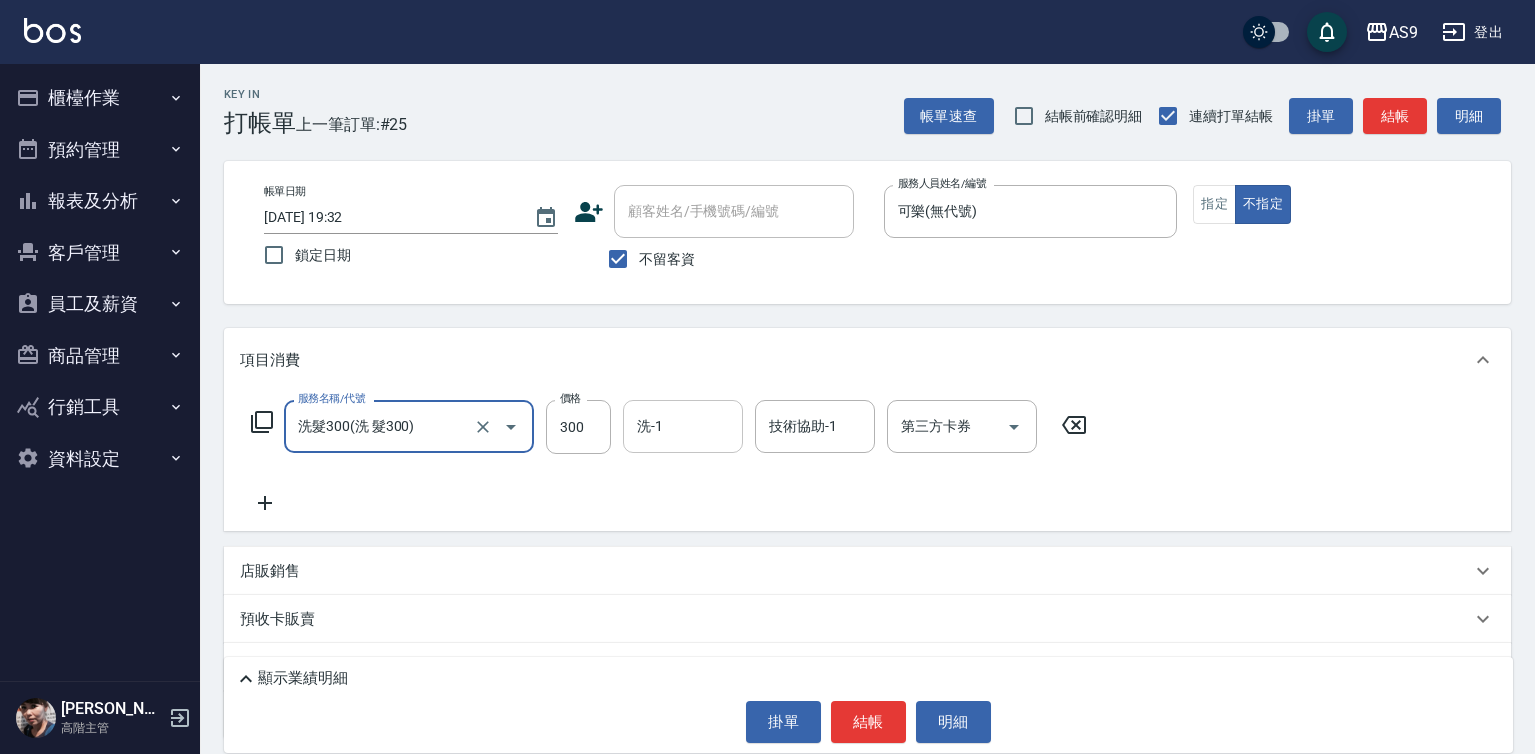 click on "洗-1 洗-1" at bounding box center [683, 426] 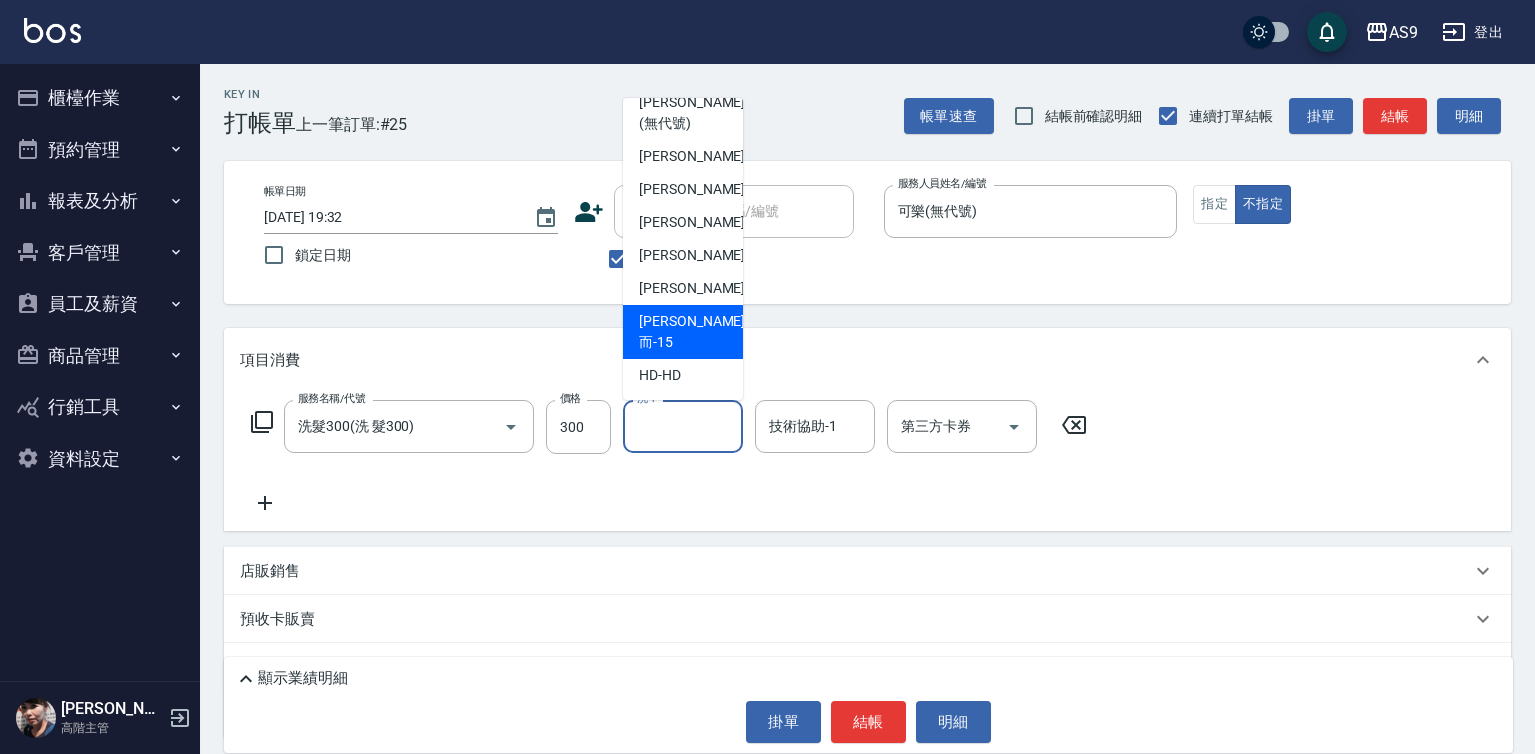 scroll, scrollTop: 128, scrollLeft: 0, axis: vertical 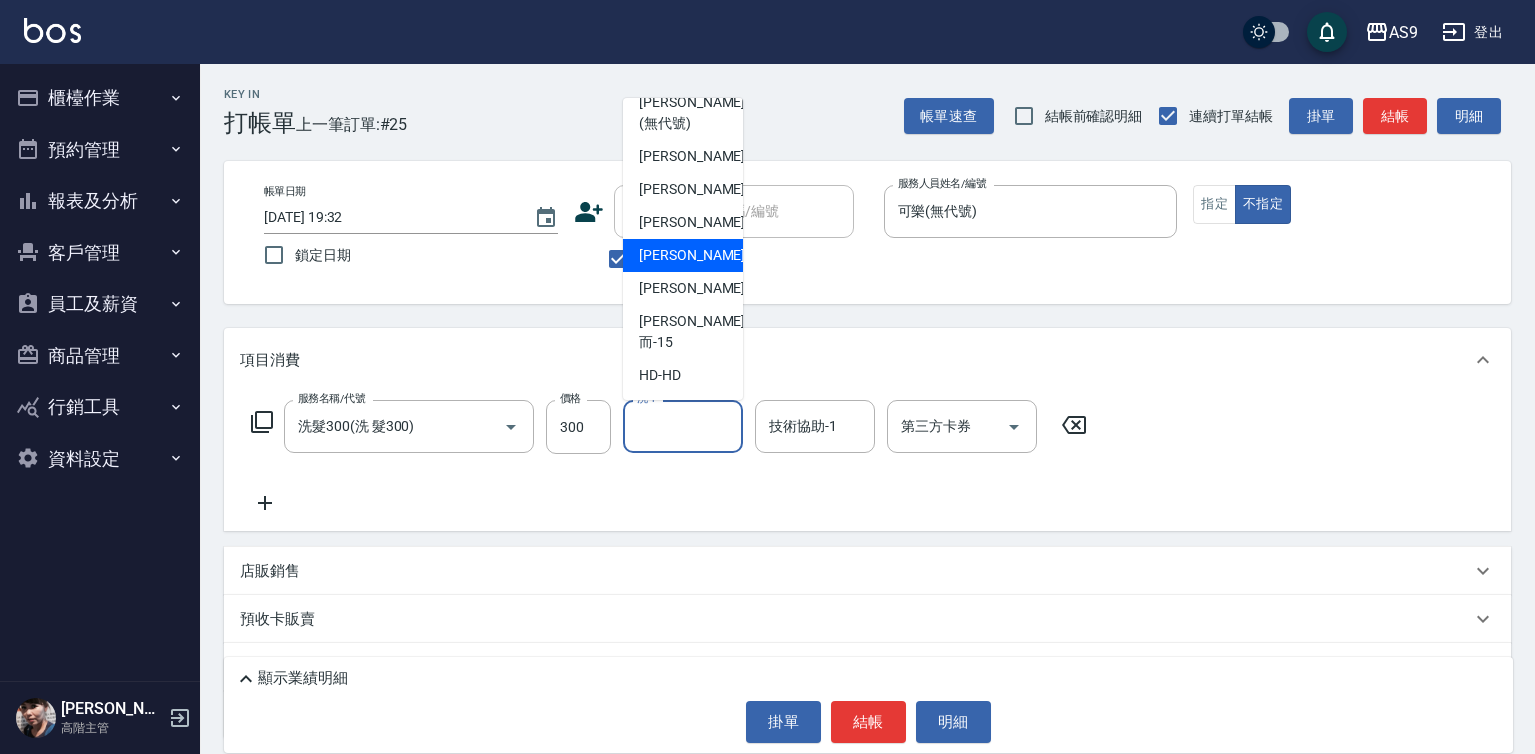 click on "[PERSON_NAME]-12" at bounding box center (702, 255) 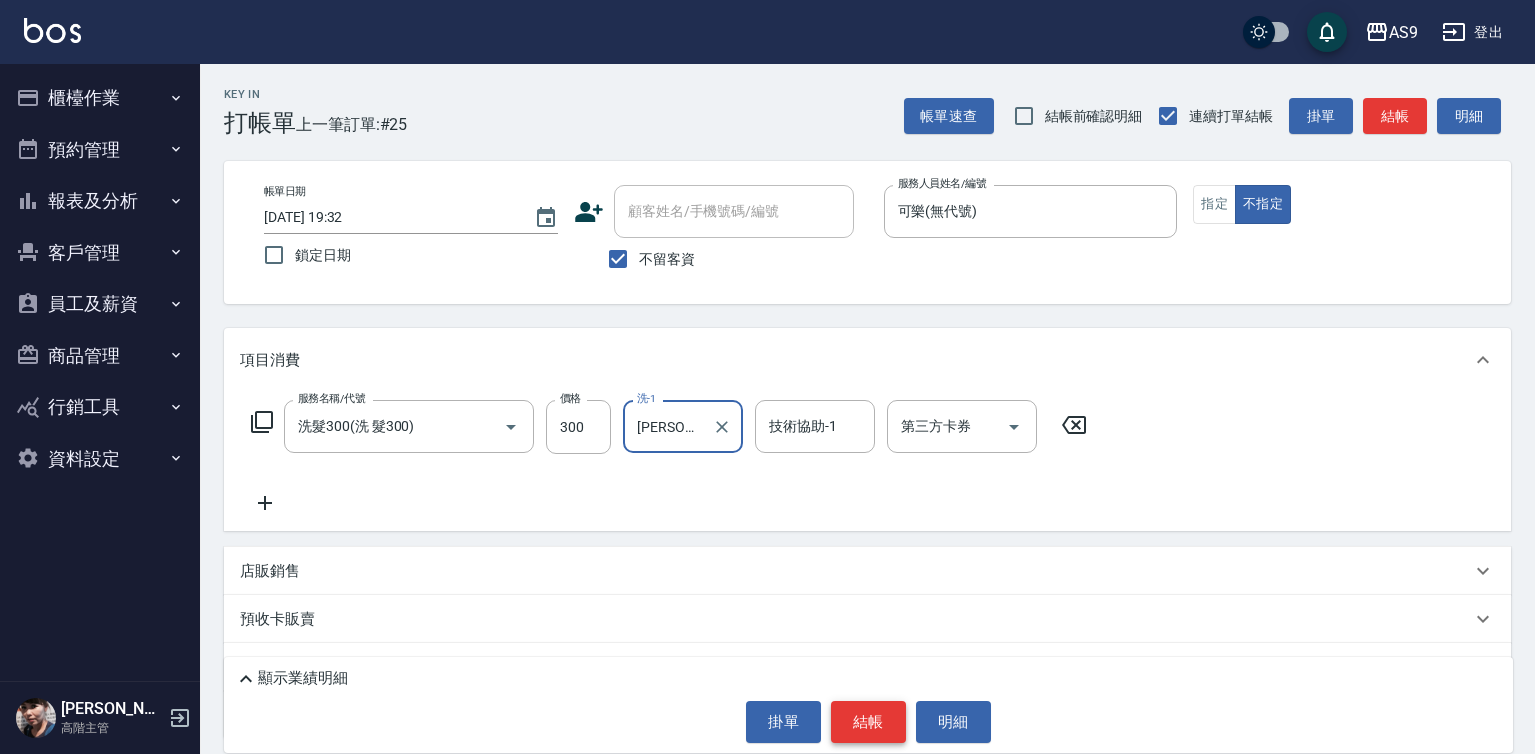 click on "結帳" at bounding box center [868, 722] 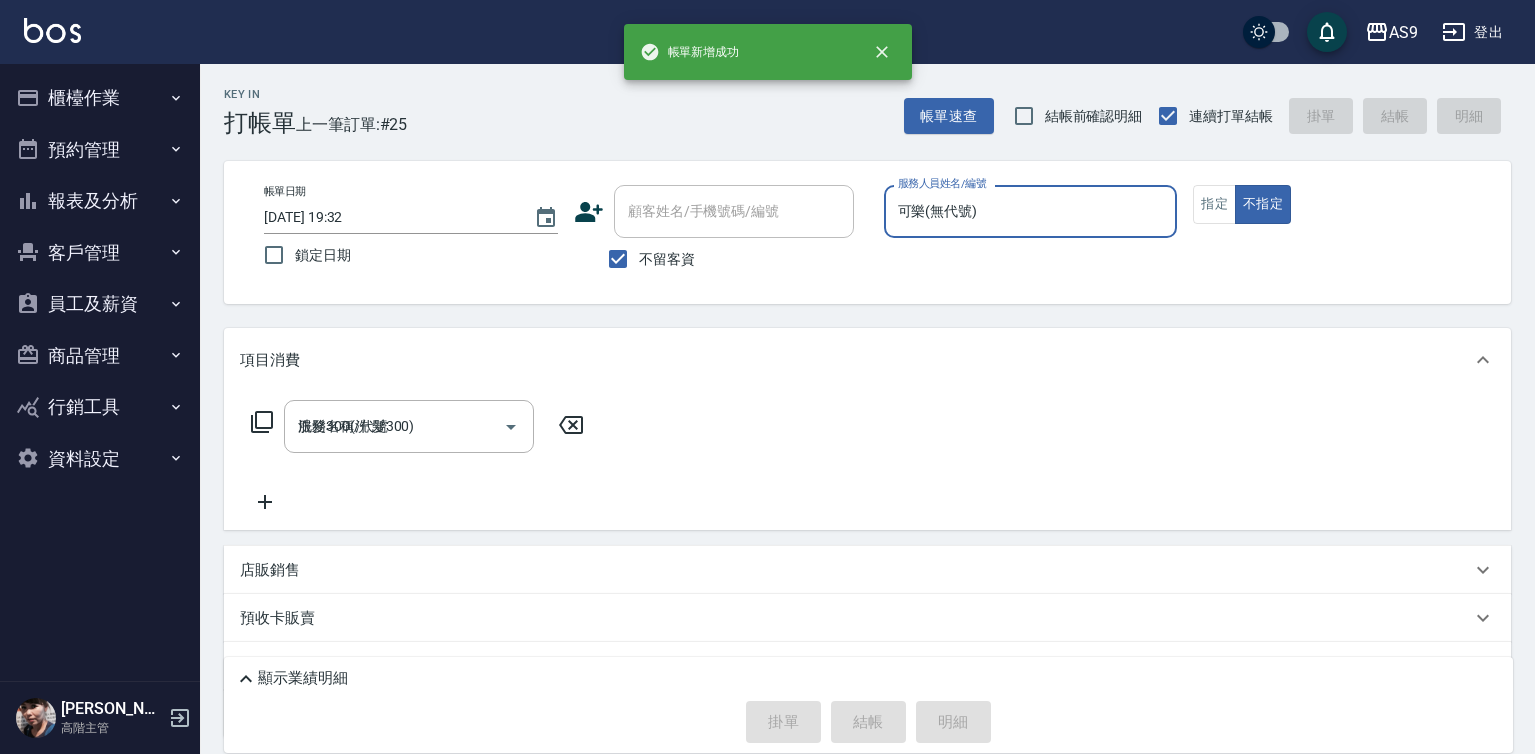 type on "[DATE] 19:33" 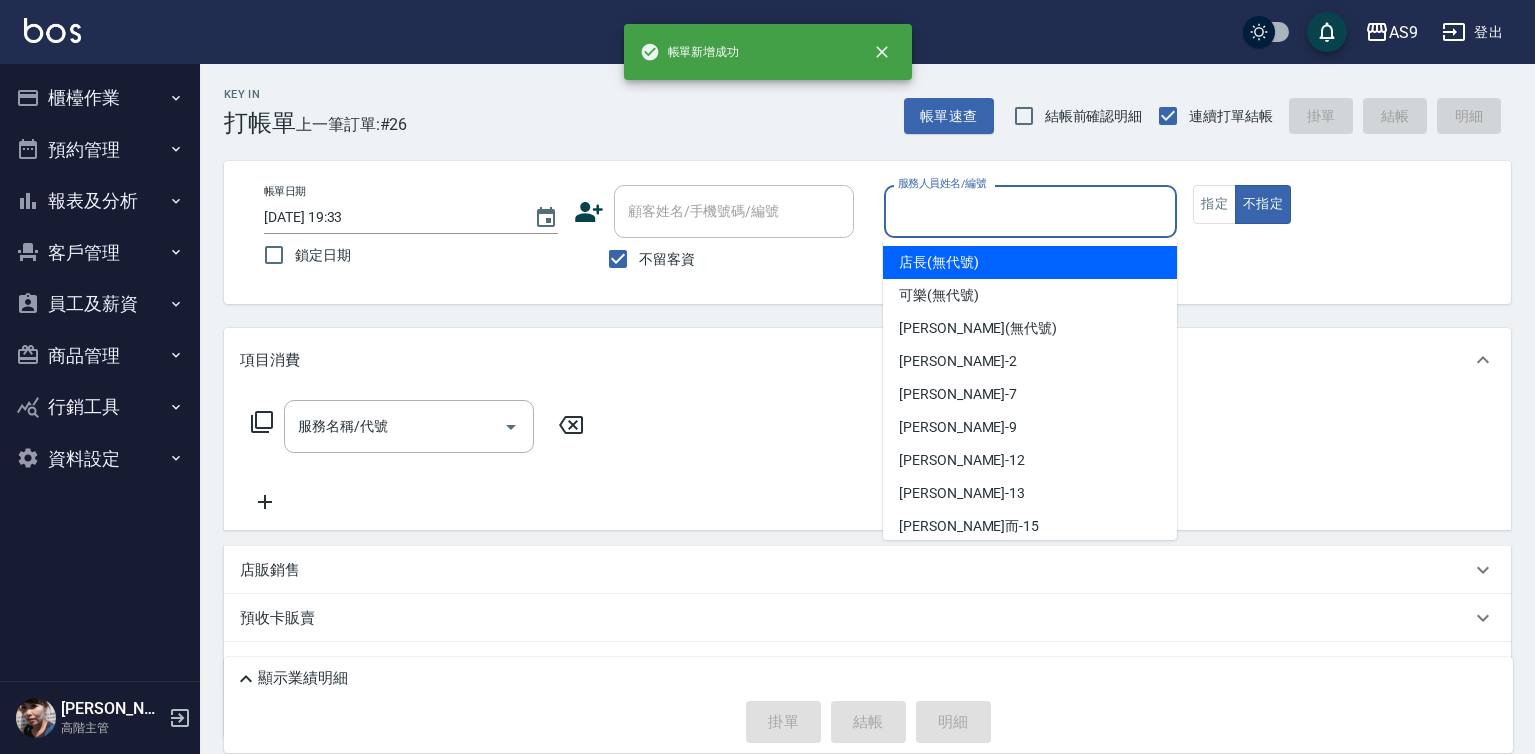 click on "服務人員姓名/編號" at bounding box center (1031, 211) 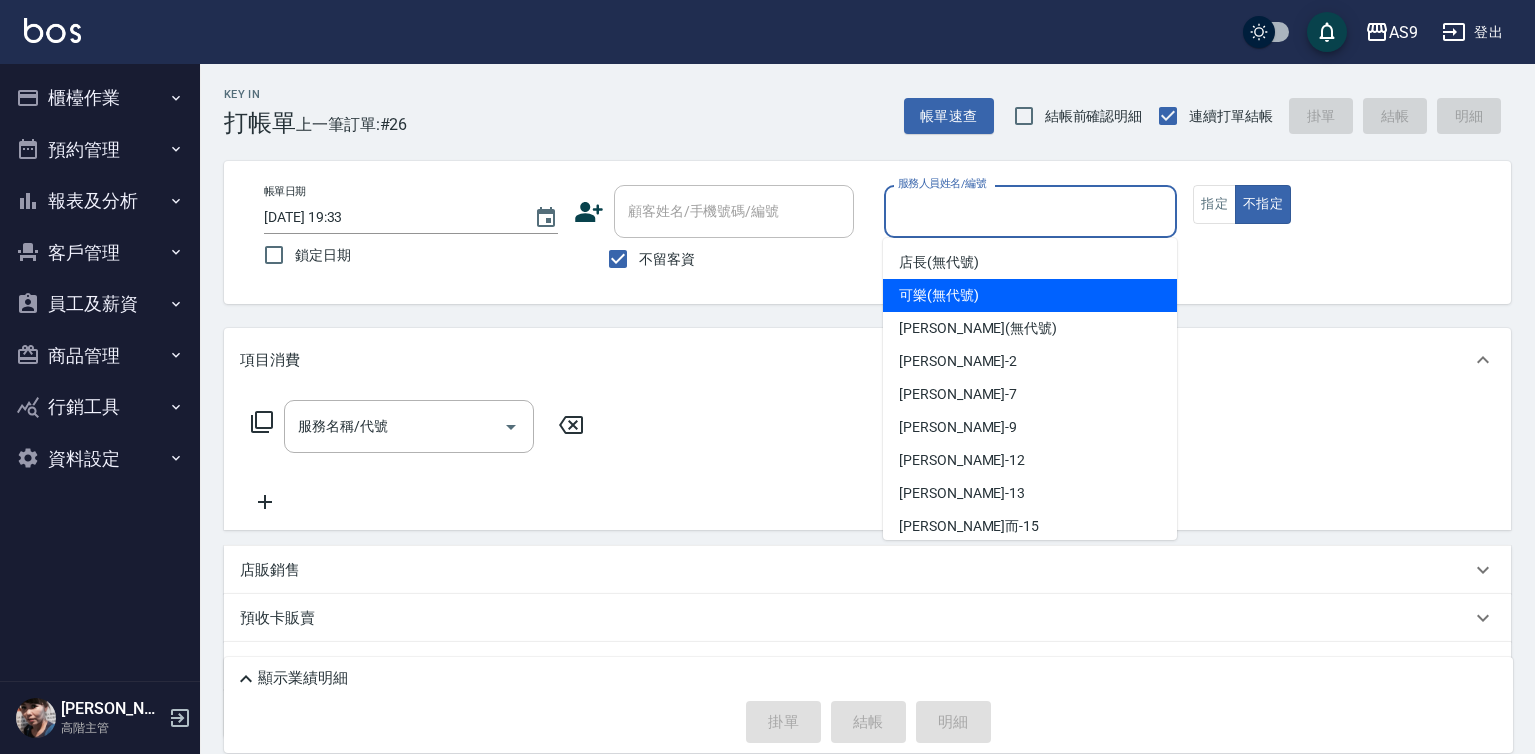 click on "可樂 (無代號)" at bounding box center (939, 295) 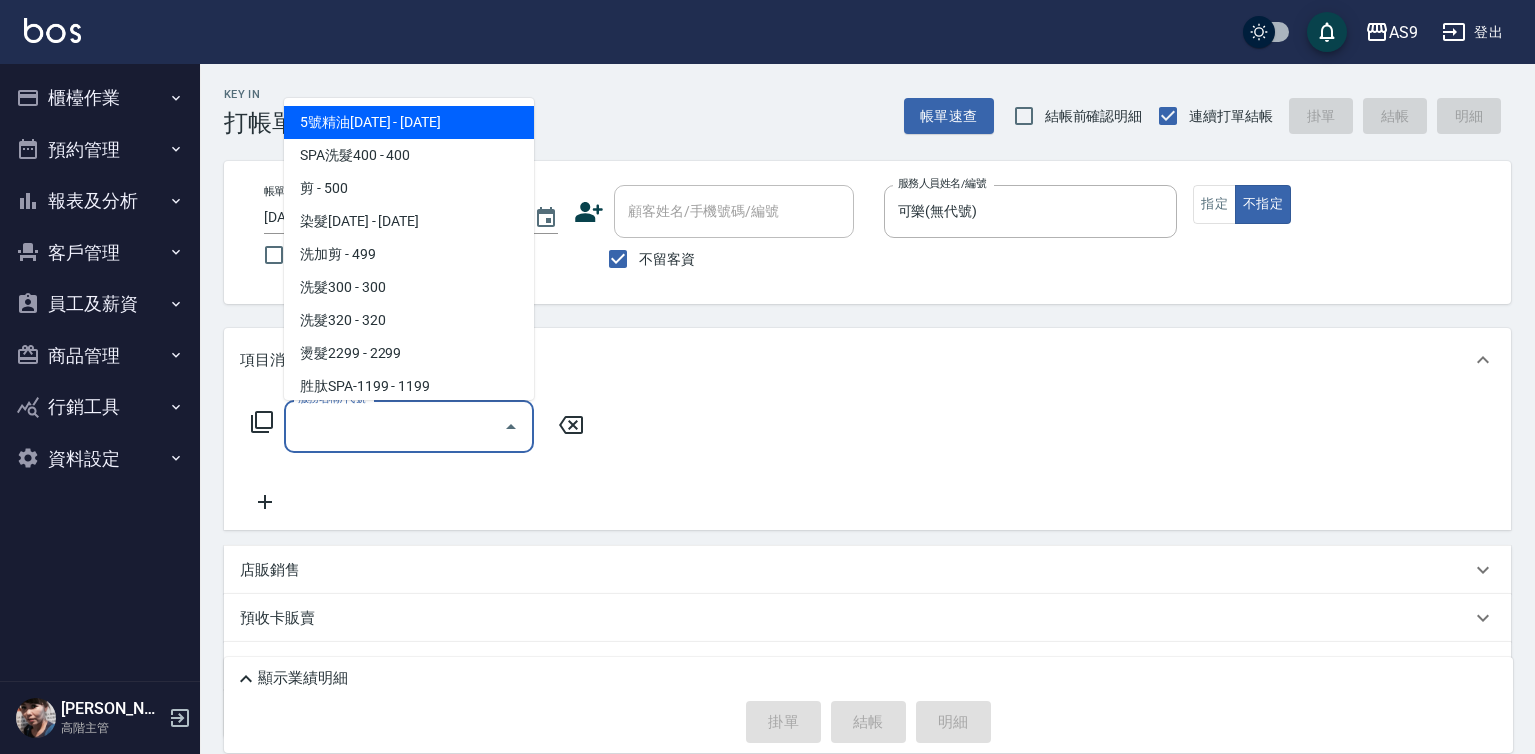 click on "服務名稱/代號" at bounding box center (394, 426) 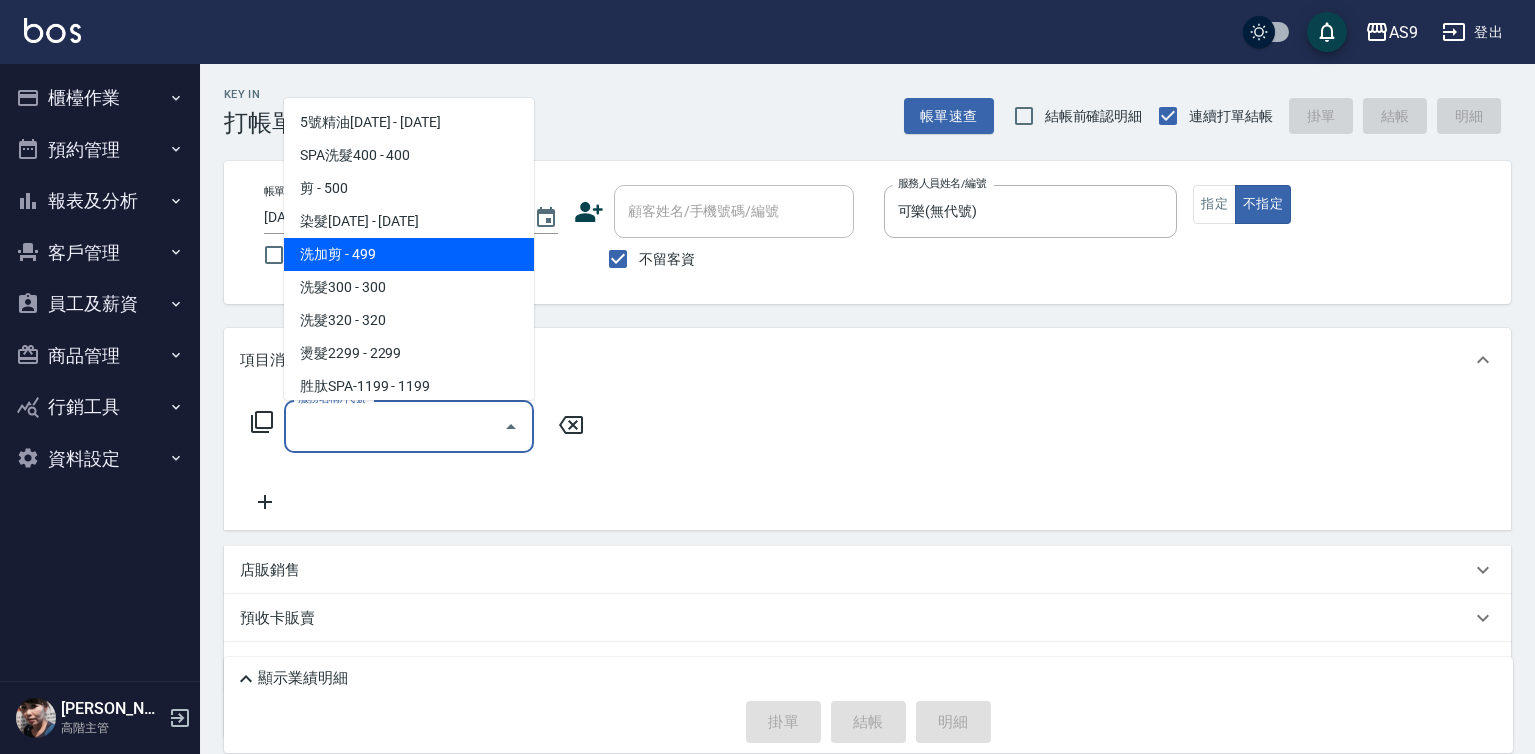 click on "洗加剪 - 499" at bounding box center [409, 254] 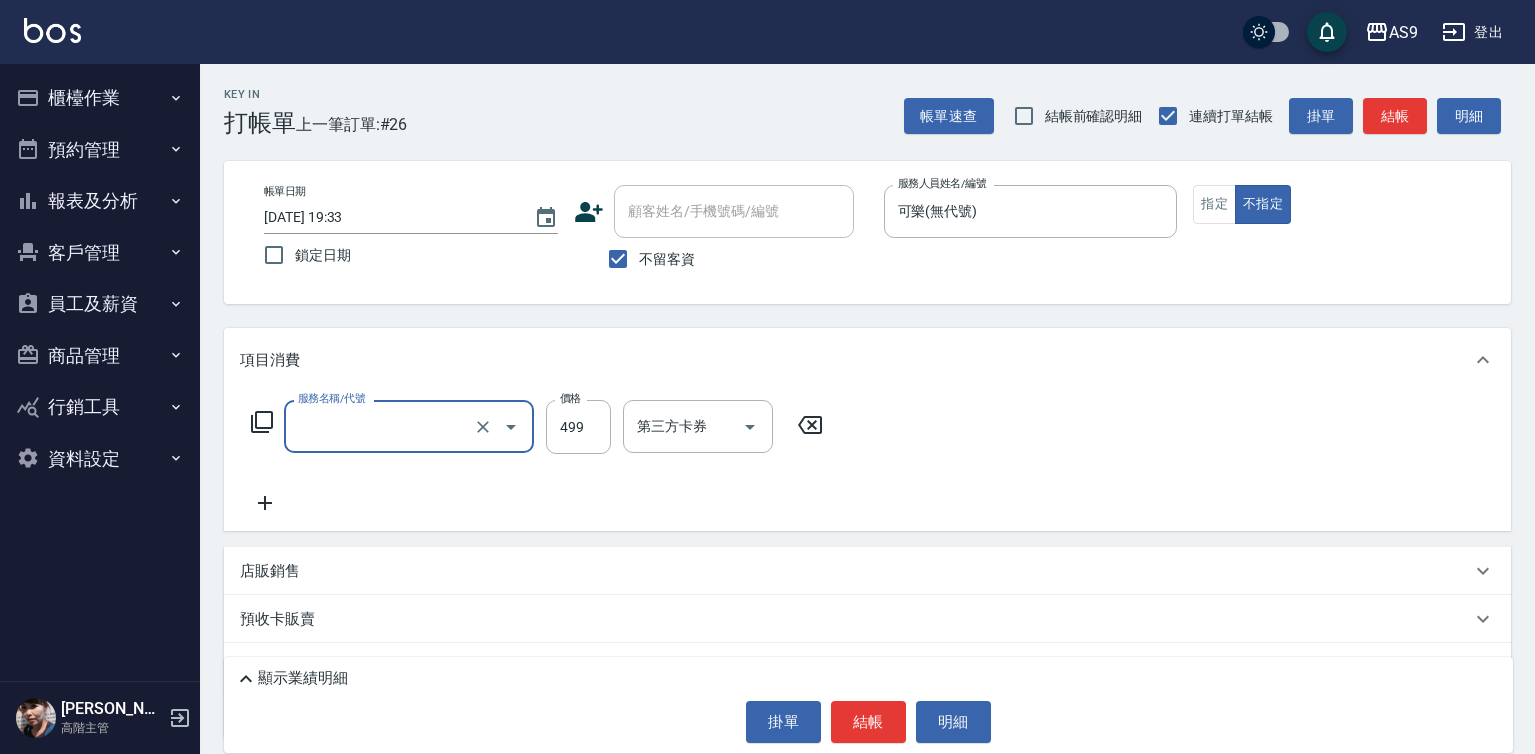 type on "洗加剪" 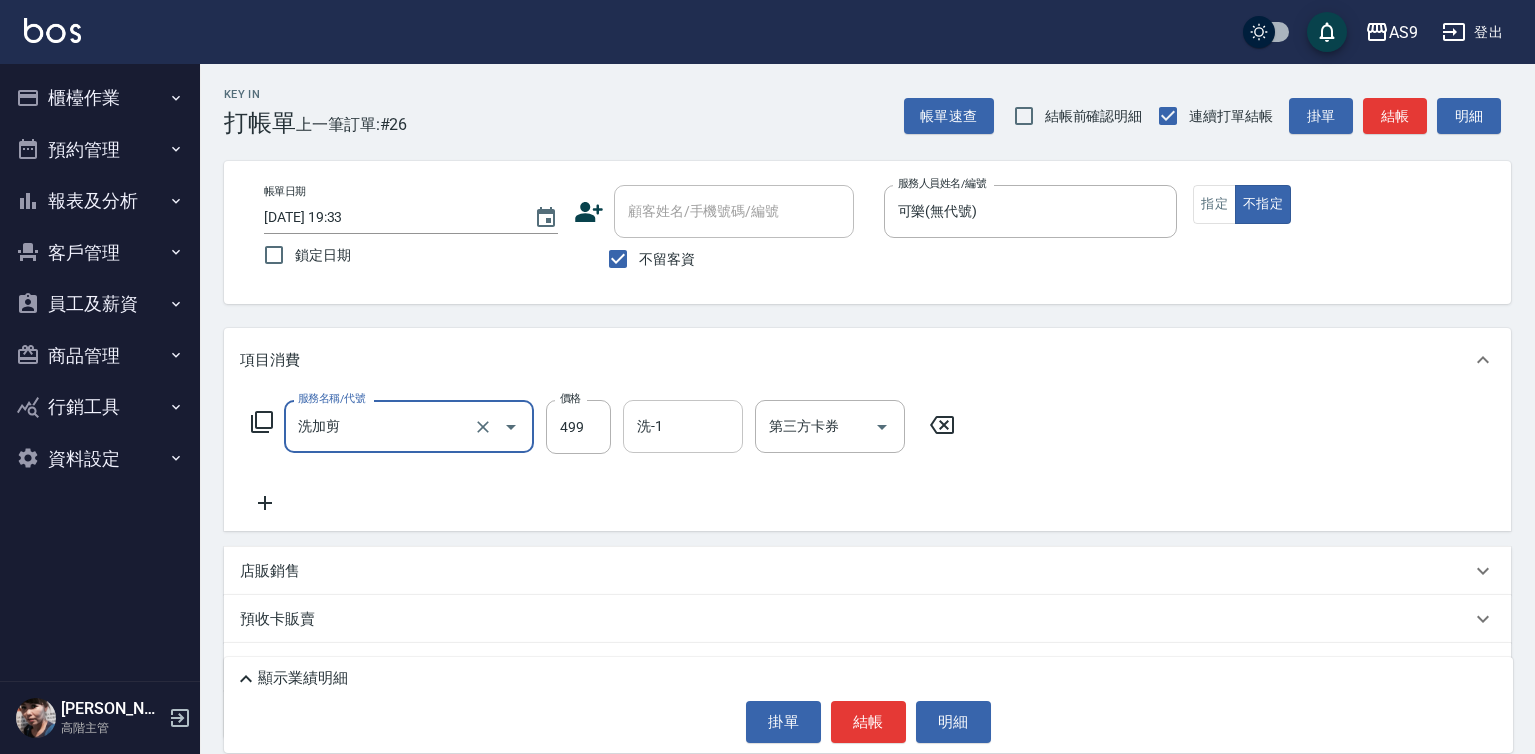 click on "洗-1" at bounding box center (683, 426) 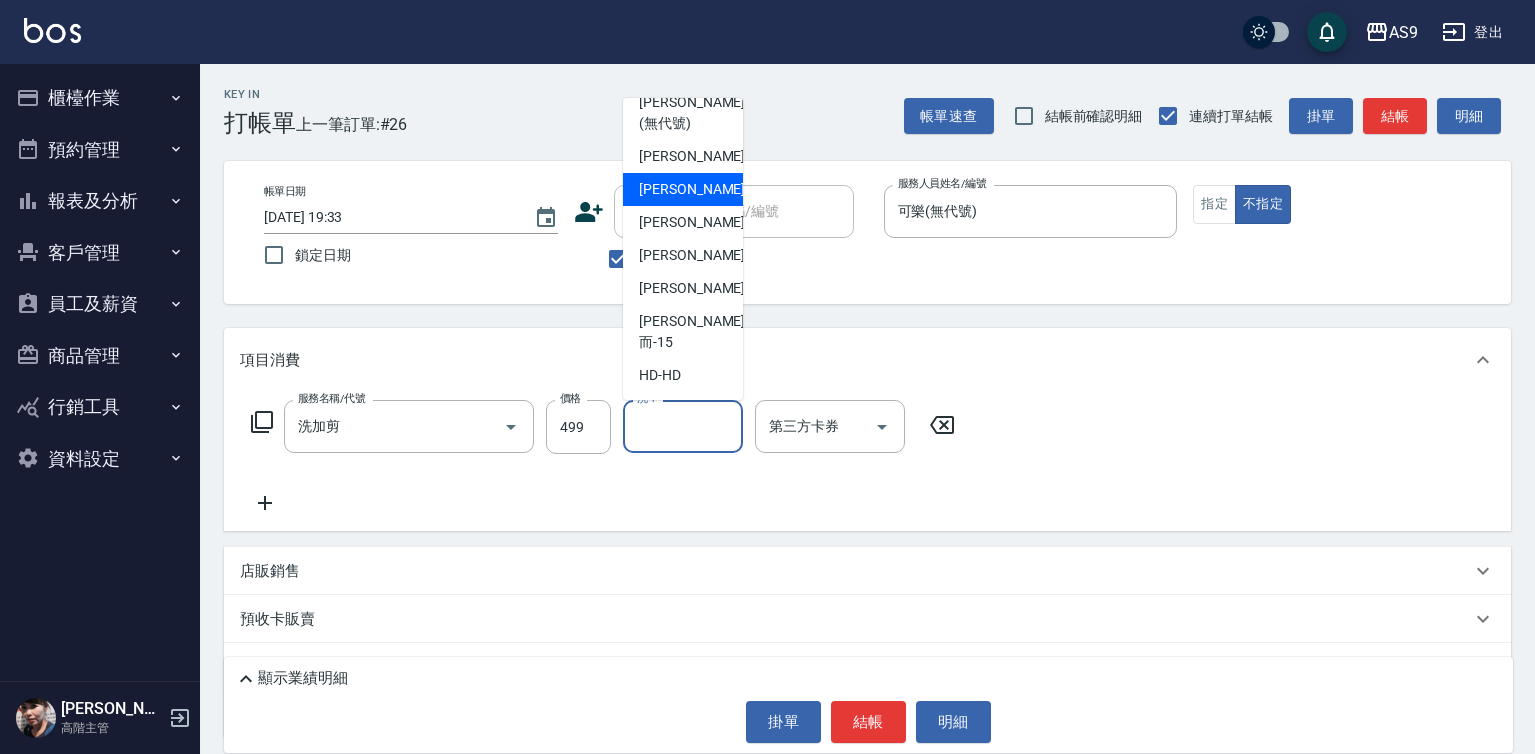 scroll, scrollTop: 128, scrollLeft: 0, axis: vertical 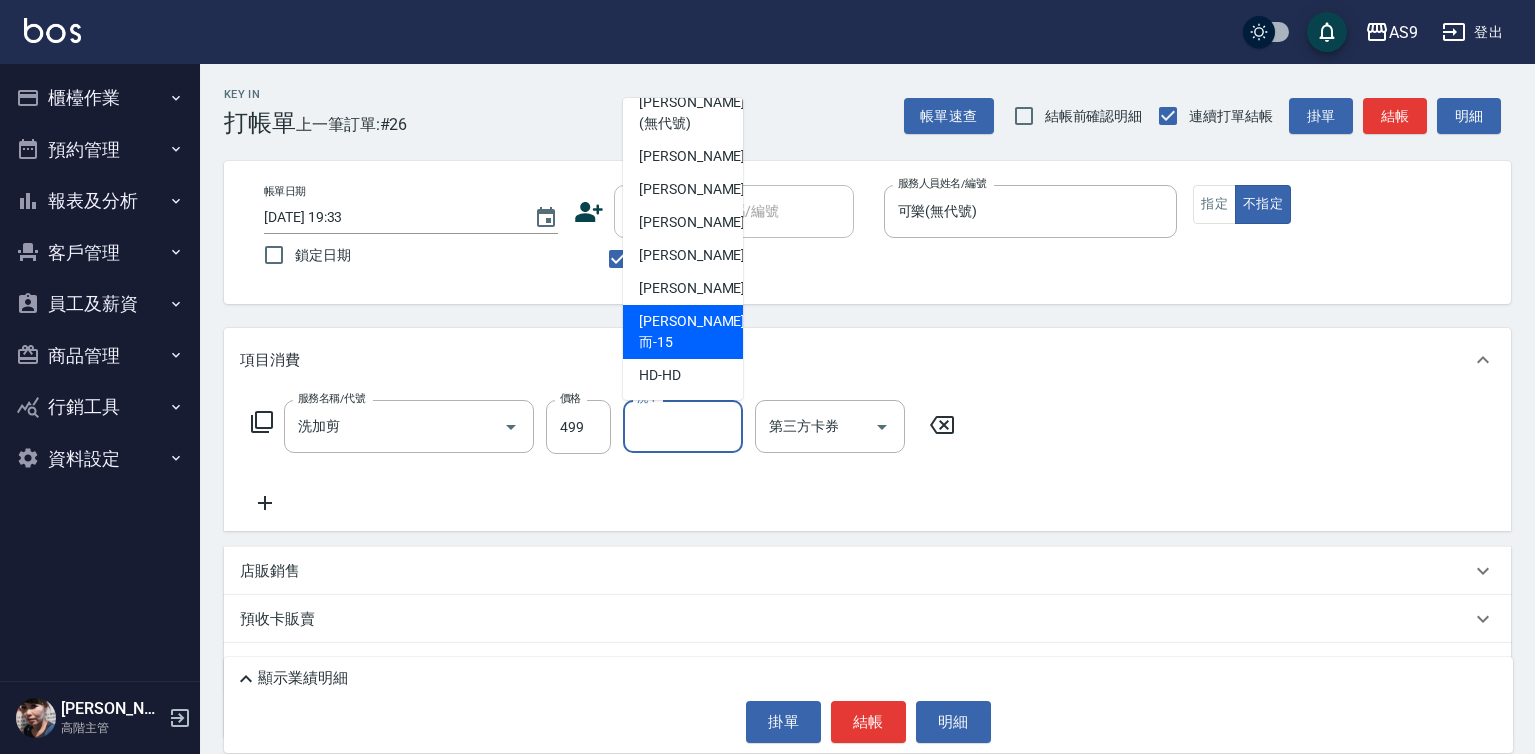 click on "[PERSON_NAME]而 -15" at bounding box center (683, 332) 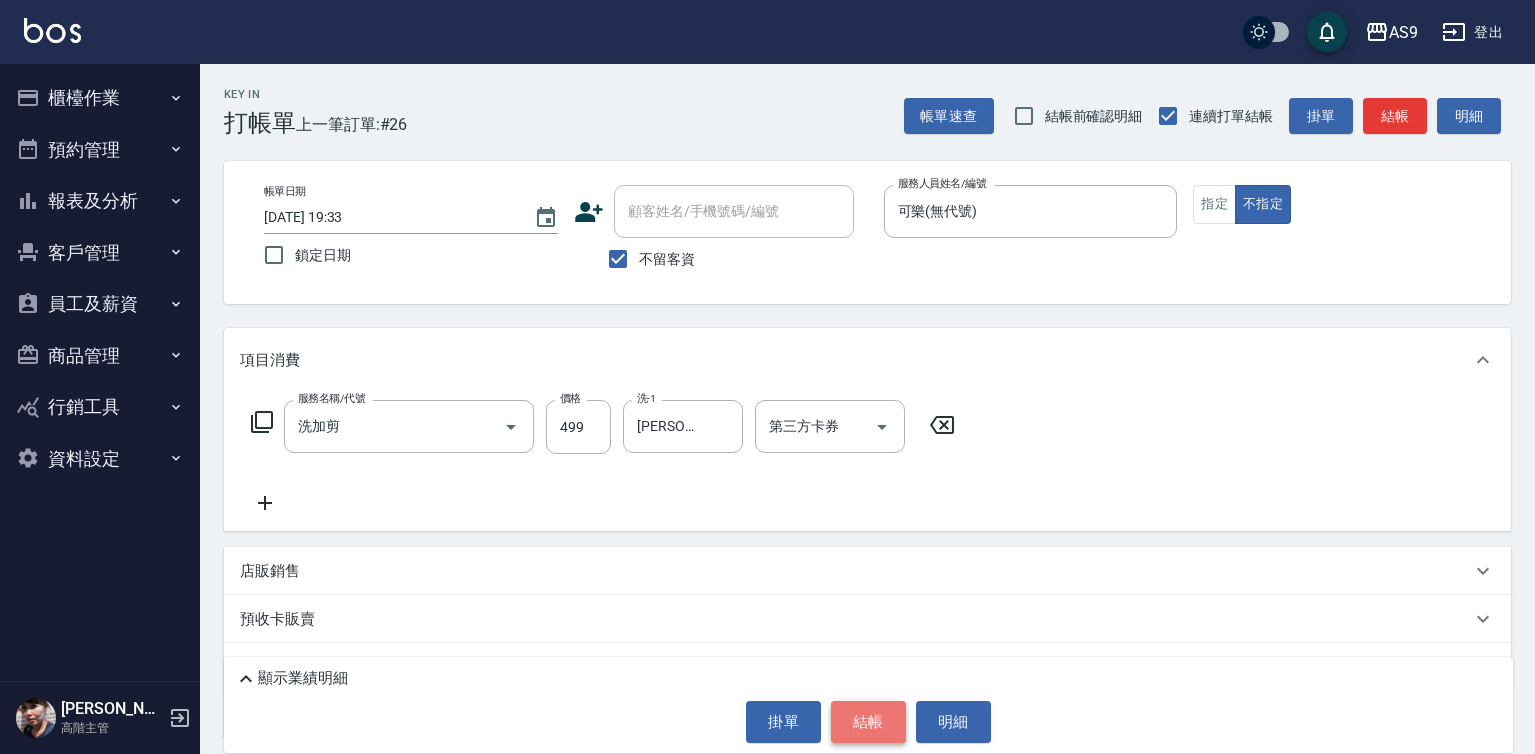 click on "結帳" at bounding box center [868, 722] 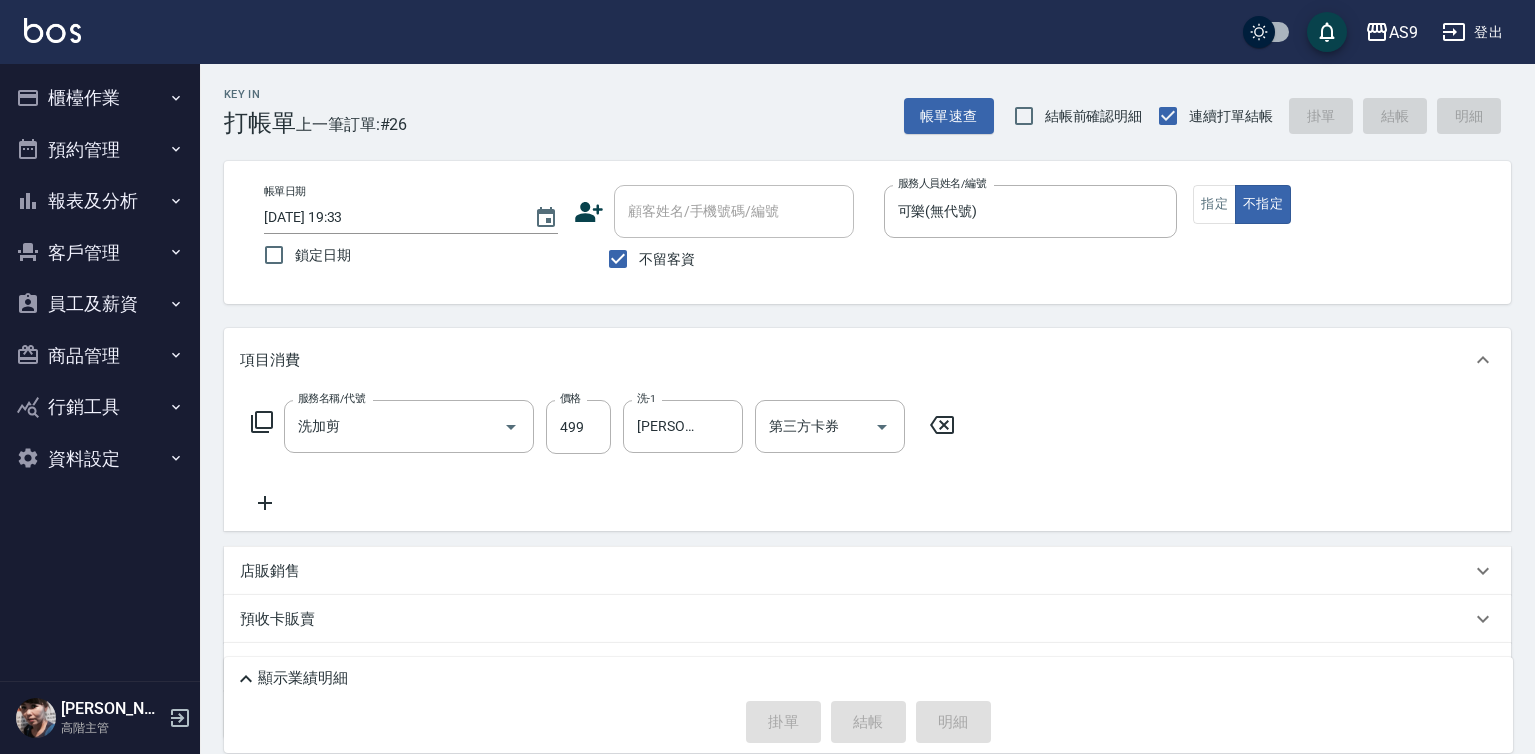type 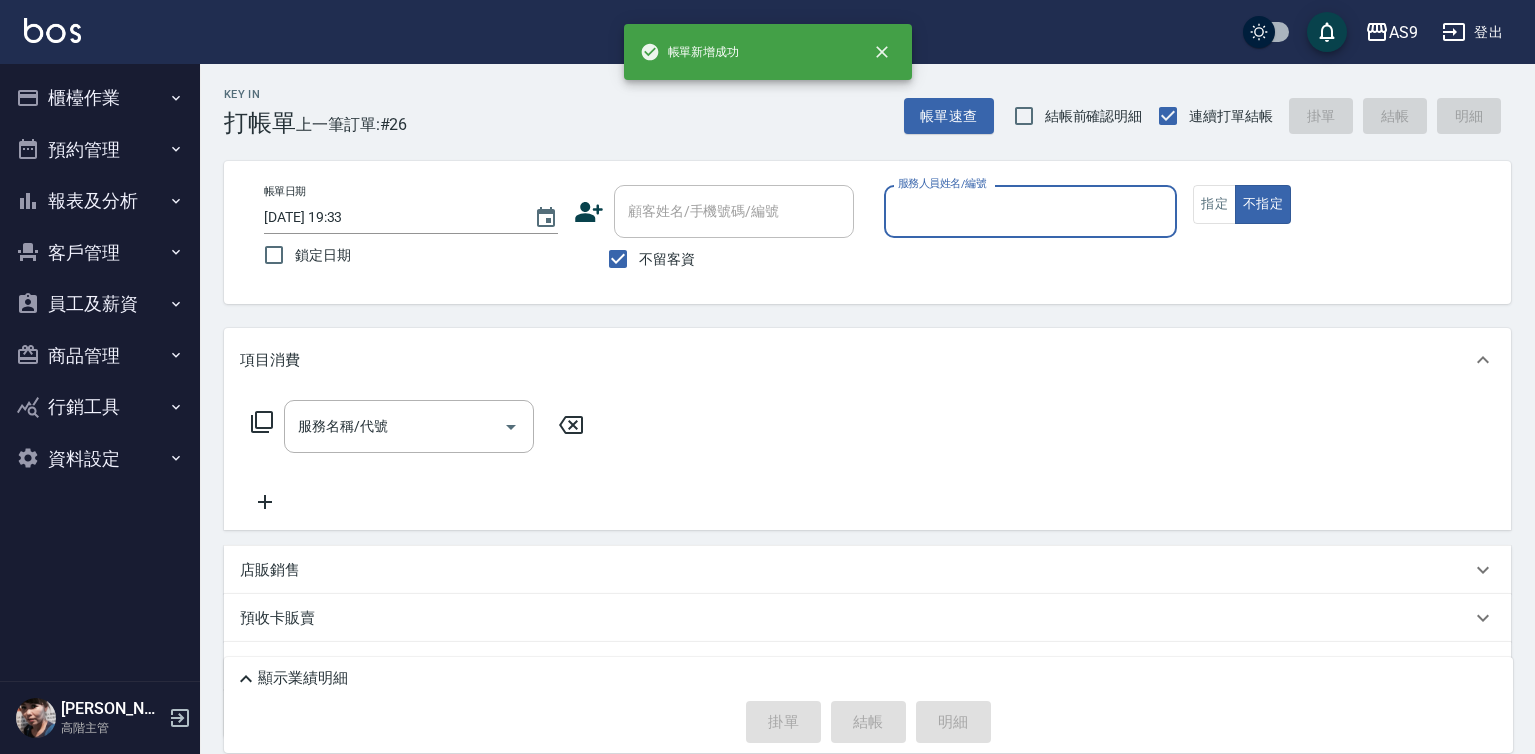 click on "服務人員姓名/編號" at bounding box center [1031, 211] 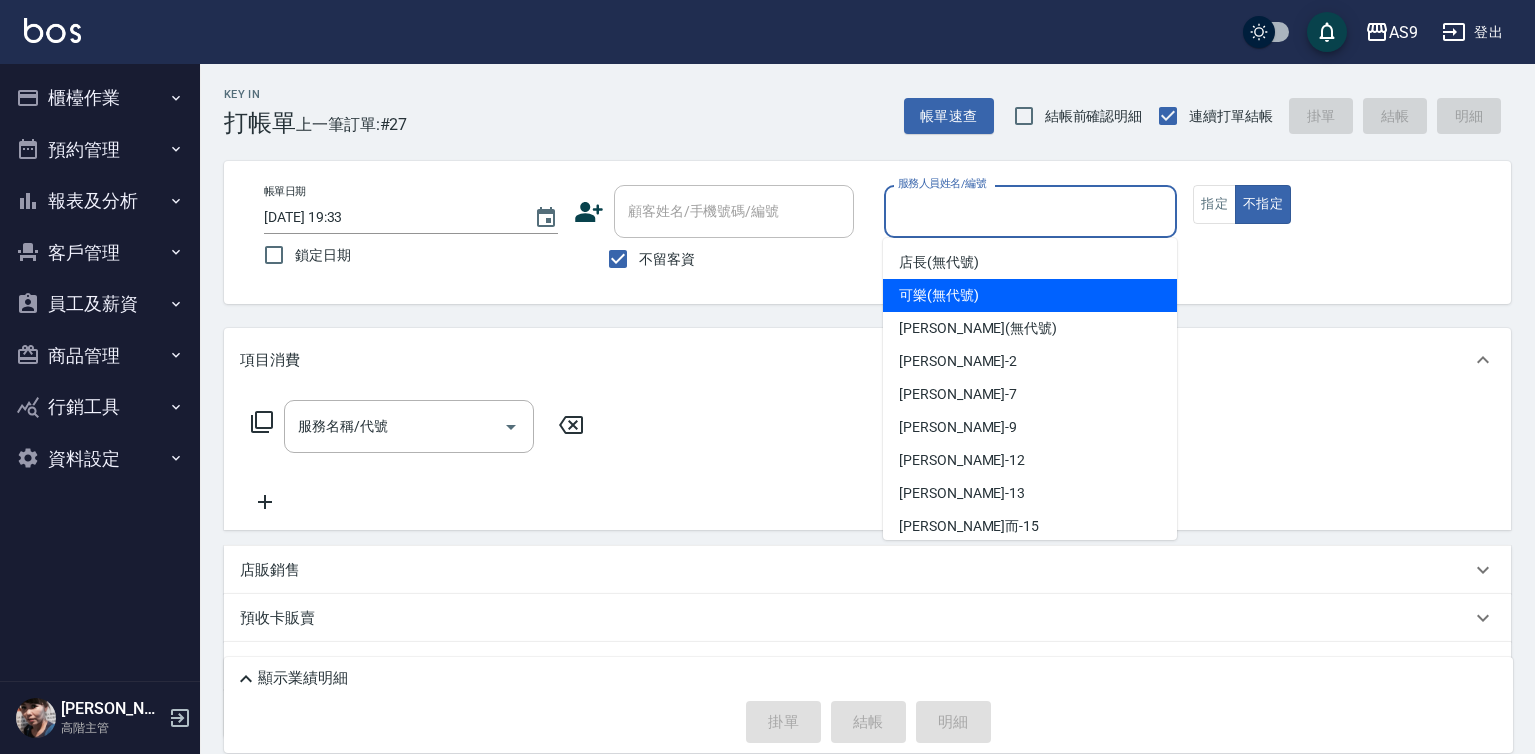 click on "可樂 (無代號)" at bounding box center [939, 295] 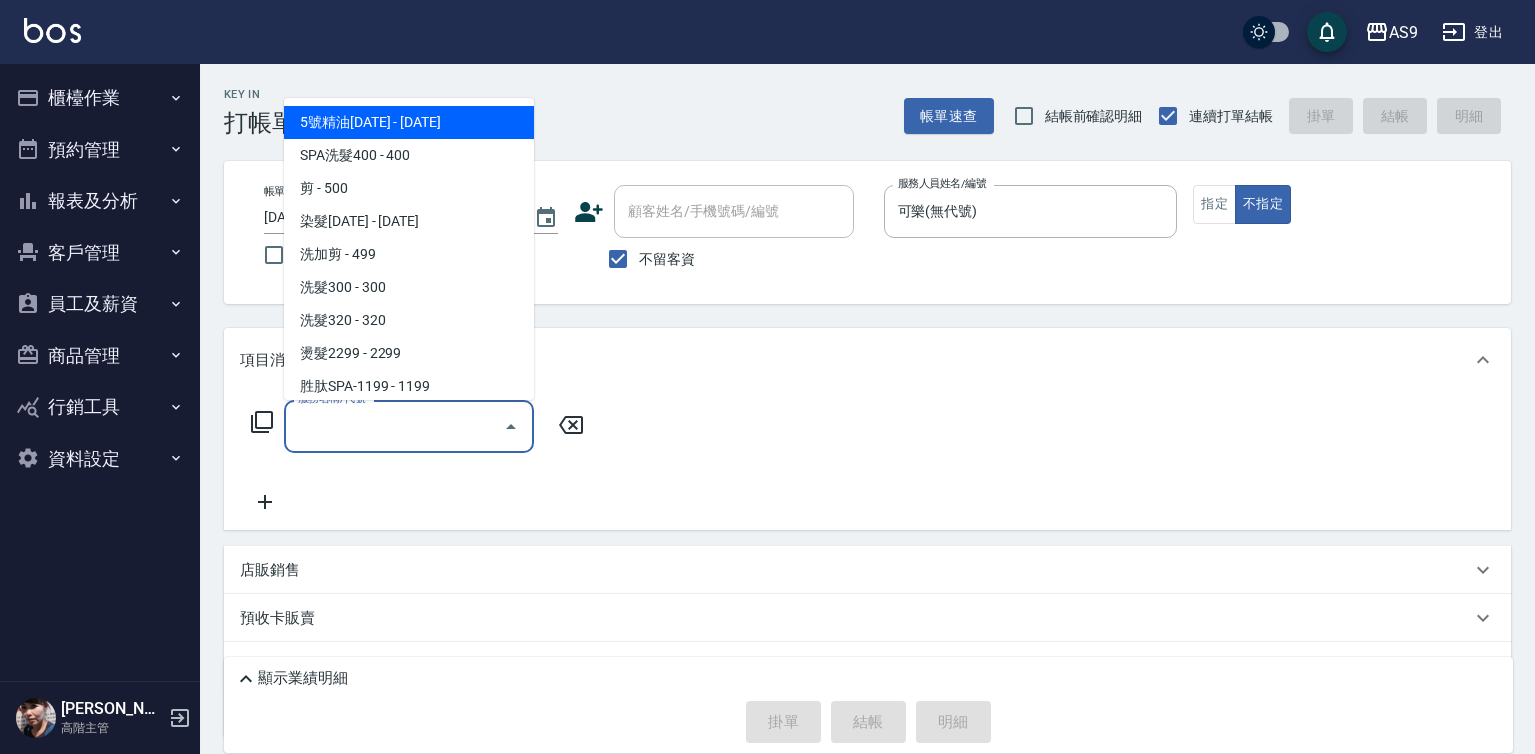 click on "服務名稱/代號" at bounding box center [394, 426] 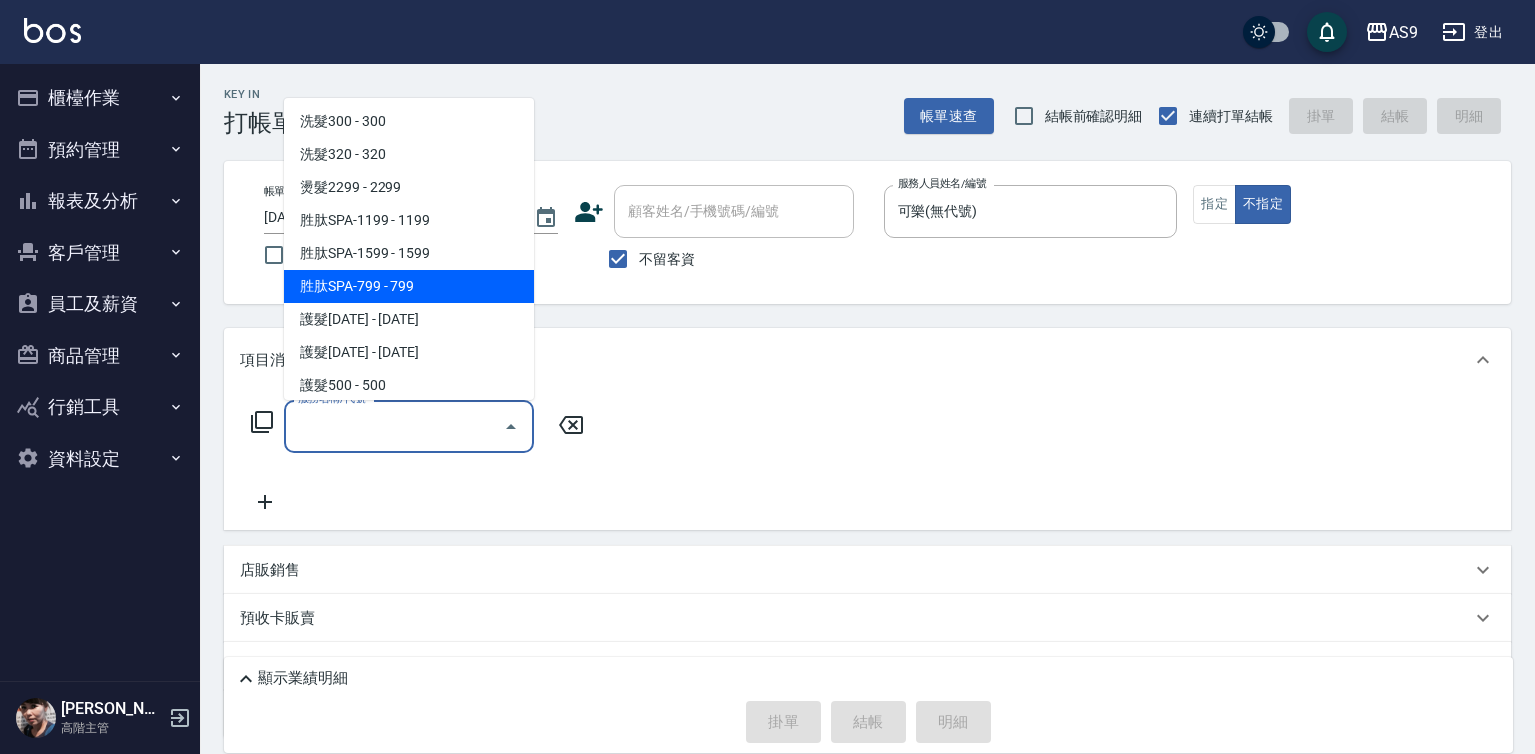 scroll, scrollTop: 200, scrollLeft: 0, axis: vertical 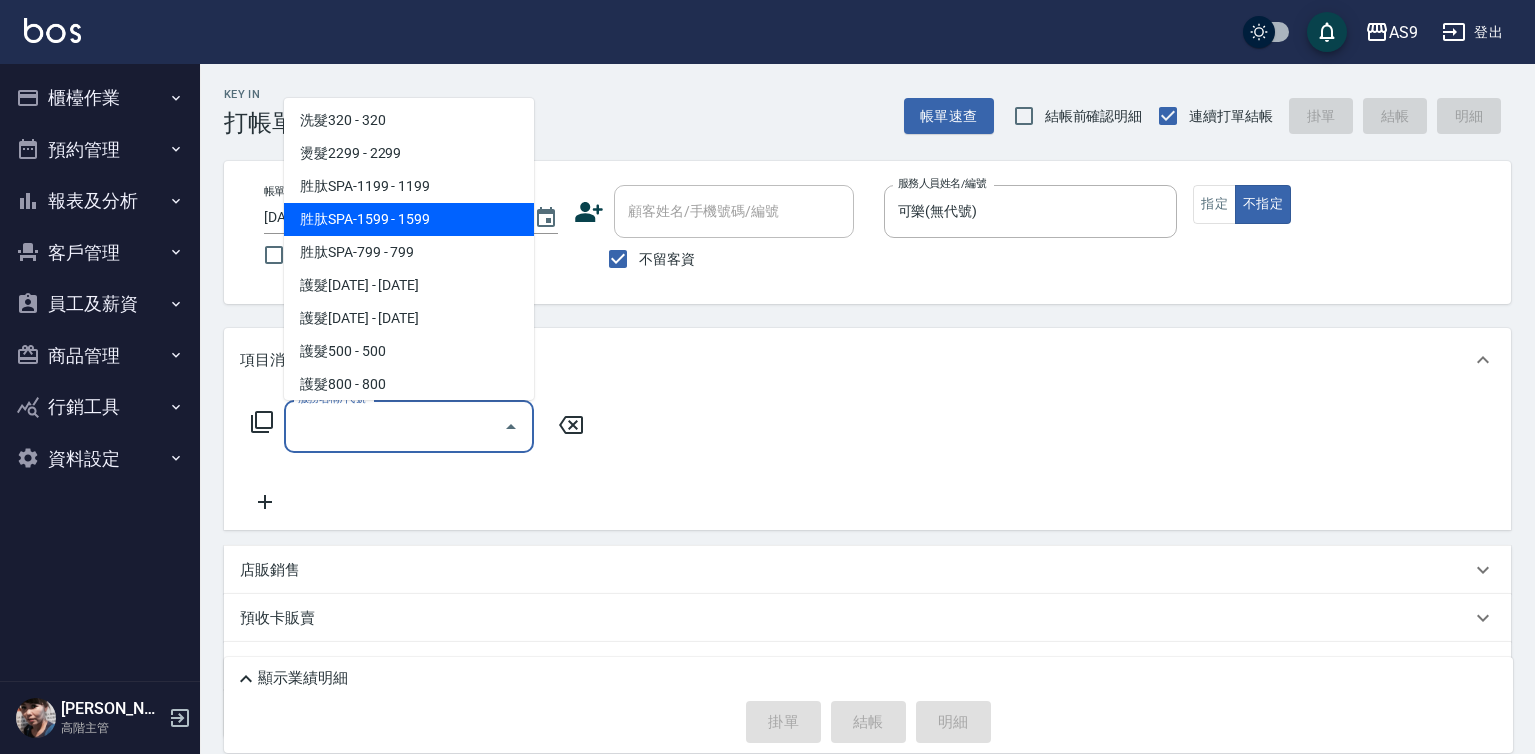 click on "胜肽SPA-1599 - 1599" at bounding box center [409, 219] 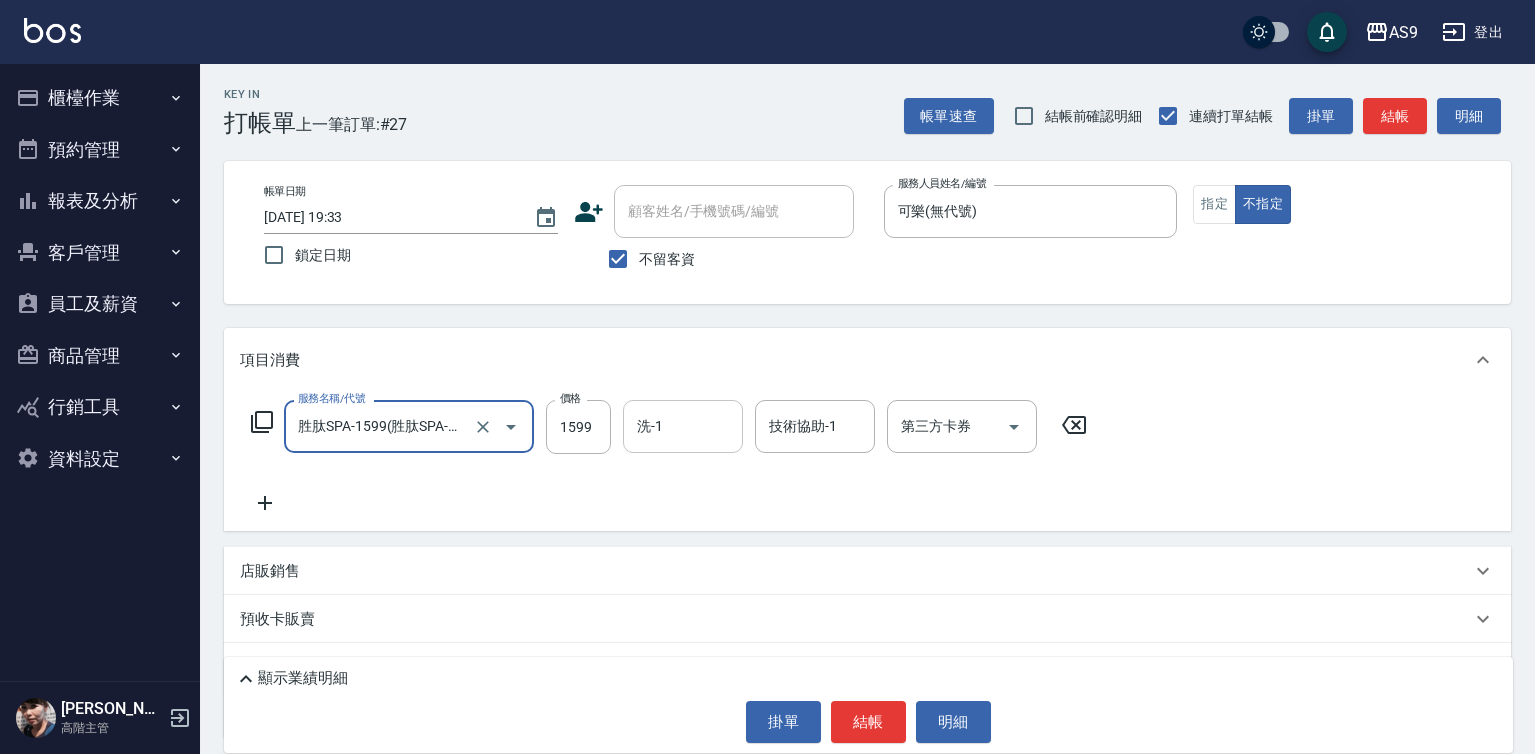 click on "洗-1" at bounding box center (683, 426) 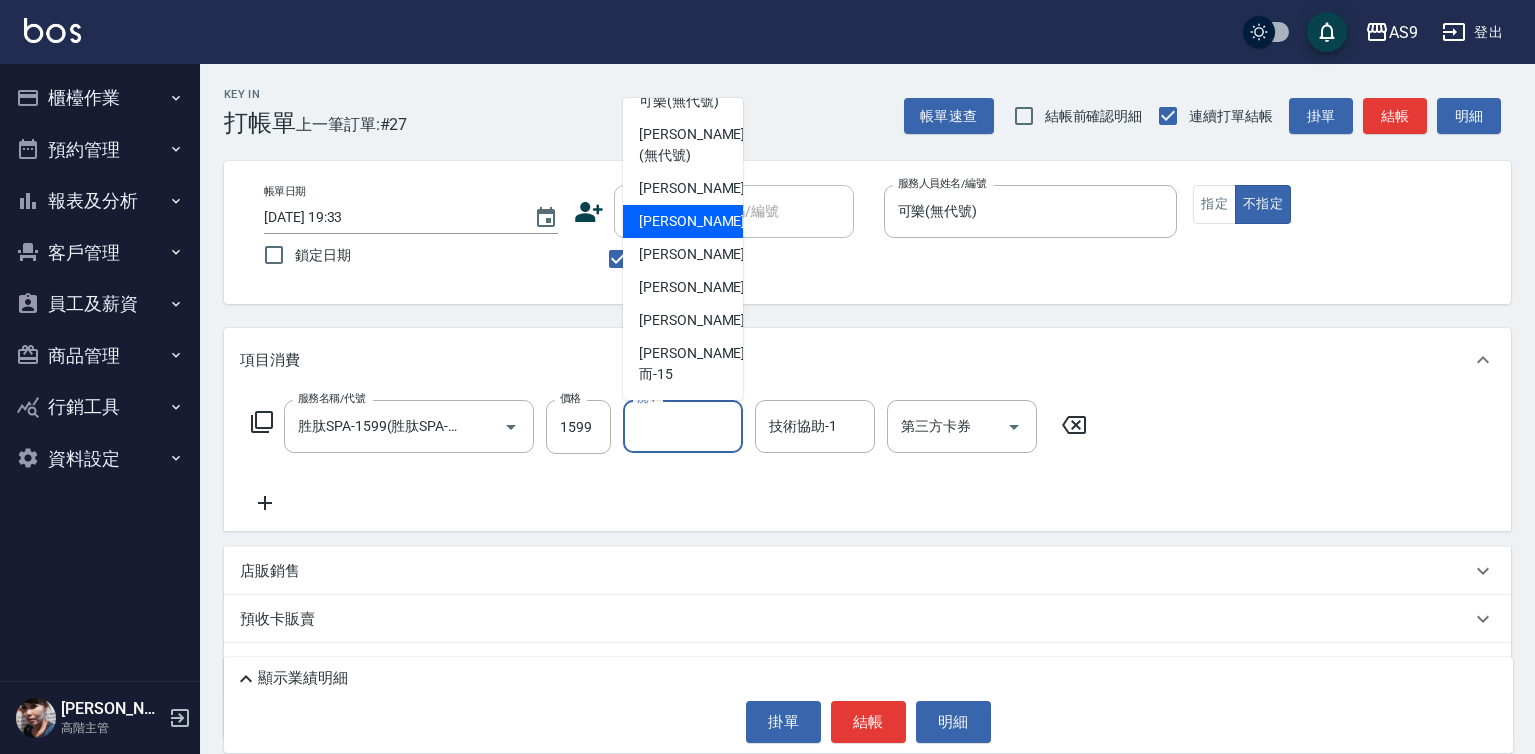 scroll, scrollTop: 128, scrollLeft: 0, axis: vertical 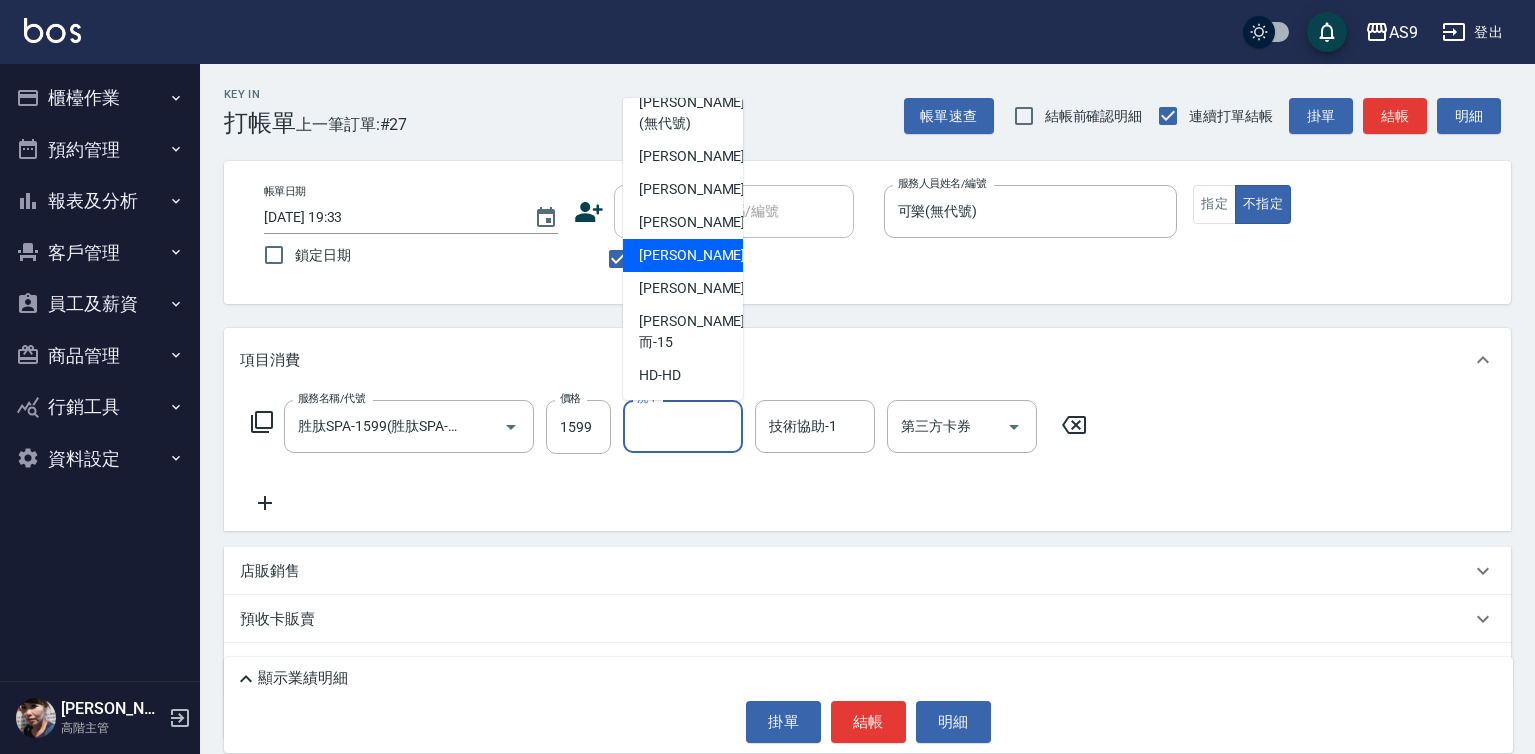 drag, startPoint x: 679, startPoint y: 265, endPoint x: 767, endPoint y: 371, distance: 137.76791 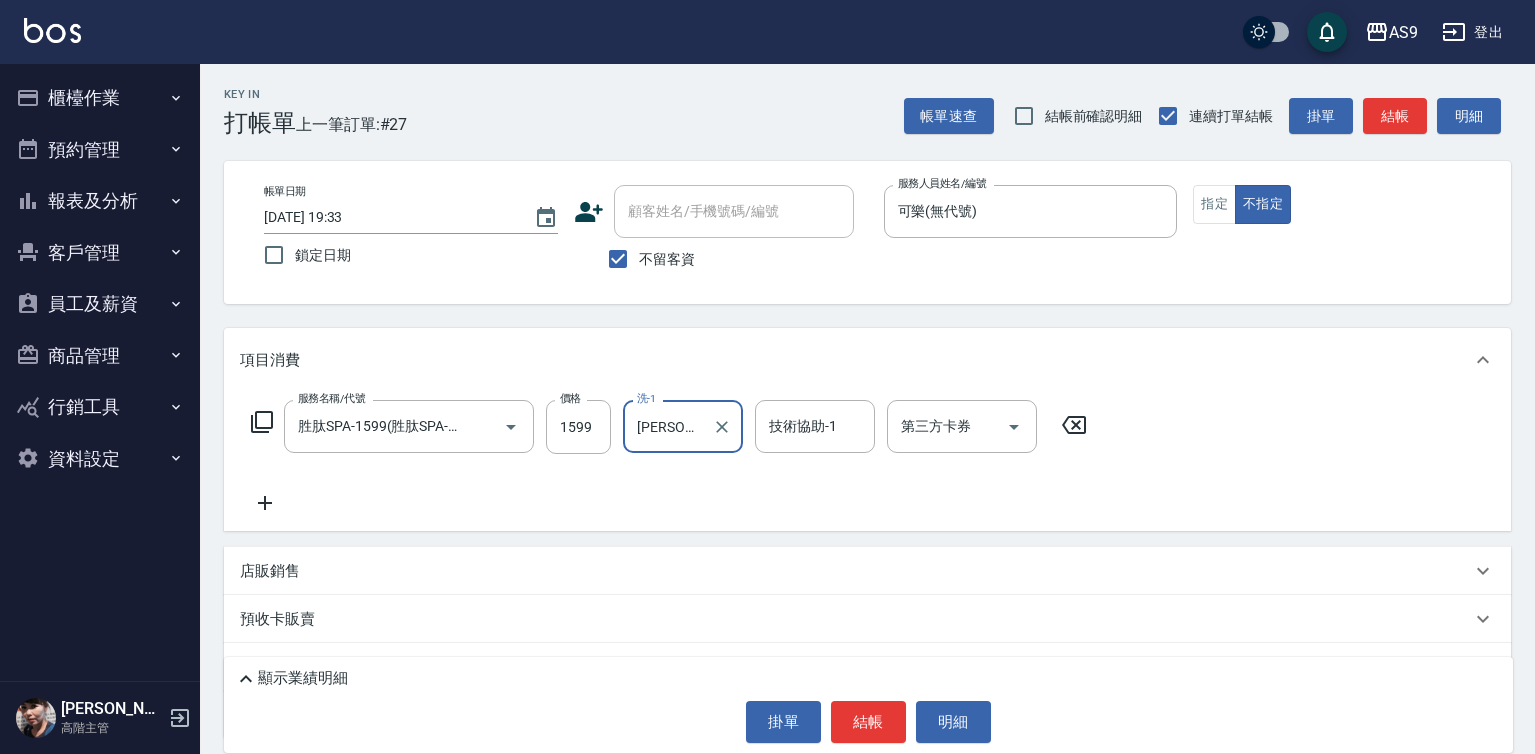 click on "技術協助-1 技術協助-1" at bounding box center (815, 426) 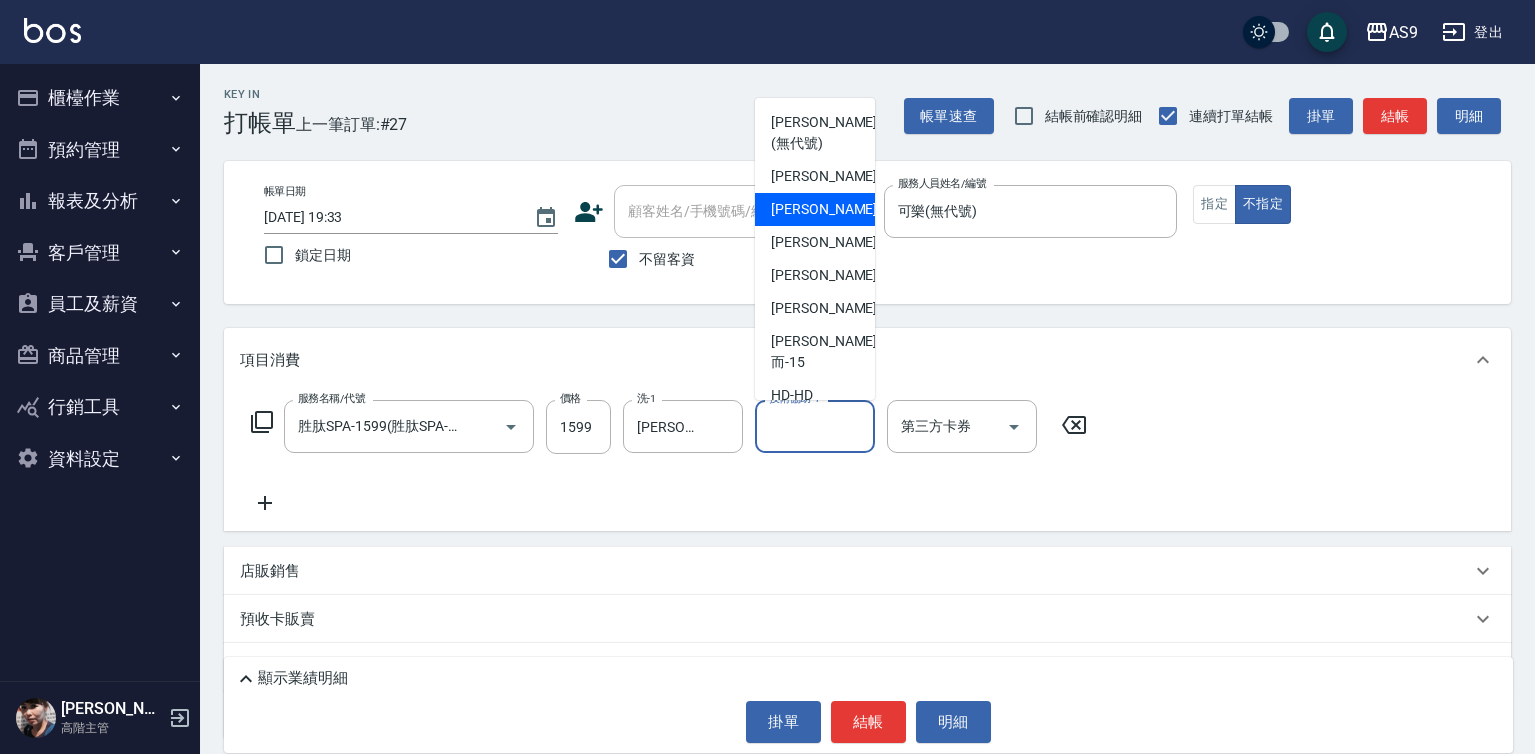 scroll, scrollTop: 100, scrollLeft: 0, axis: vertical 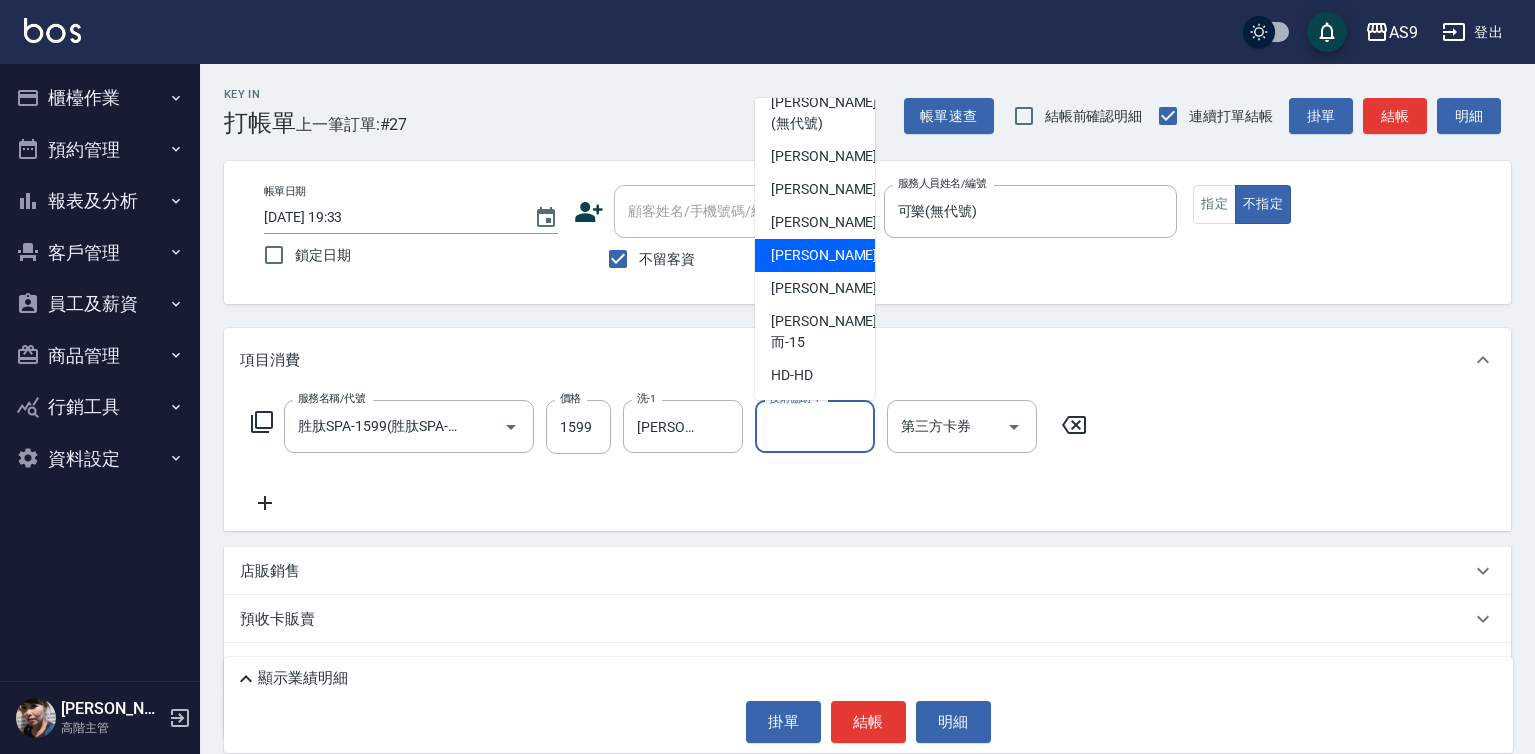 click on "[PERSON_NAME]-12" at bounding box center (834, 255) 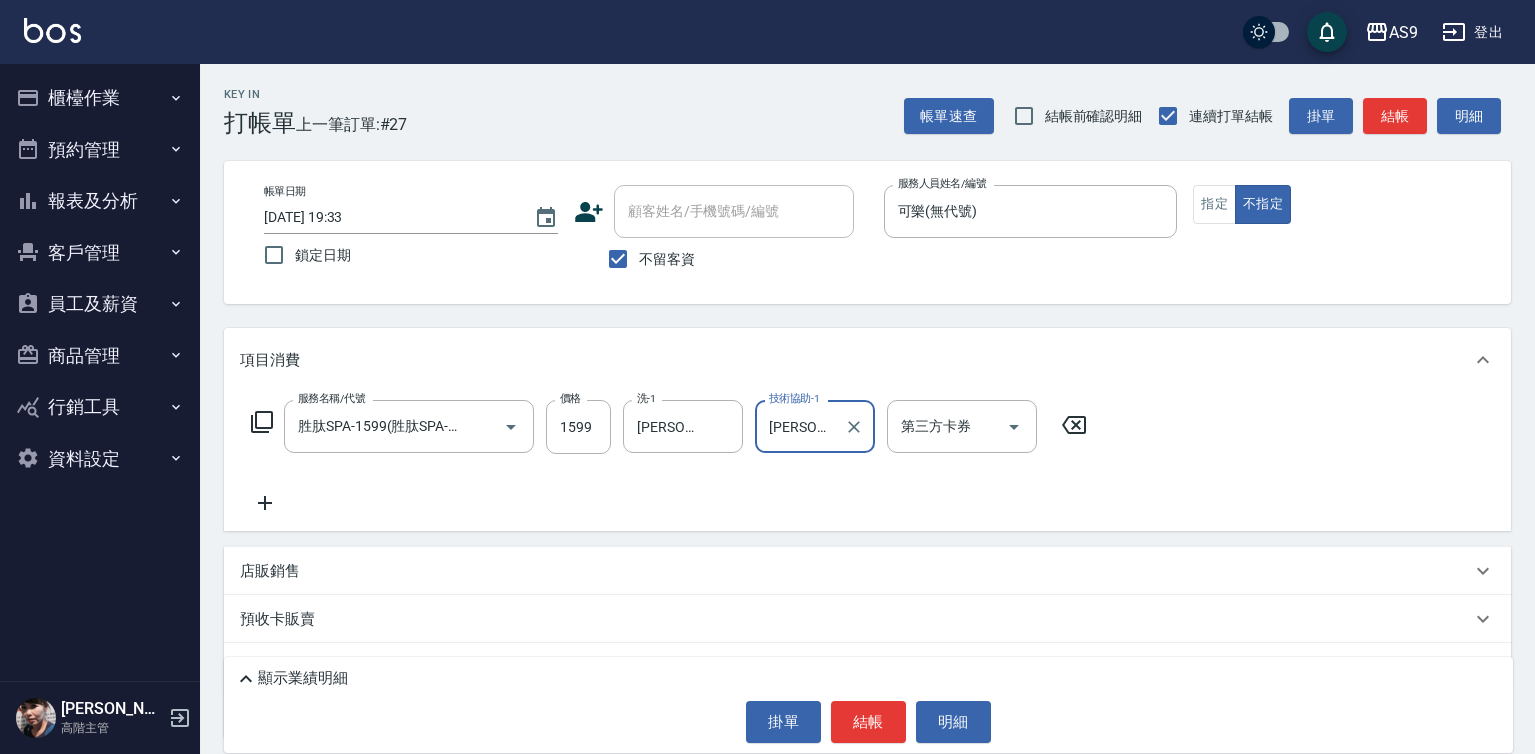 drag, startPoint x: 1203, startPoint y: 214, endPoint x: 1204, endPoint y: 227, distance: 13.038404 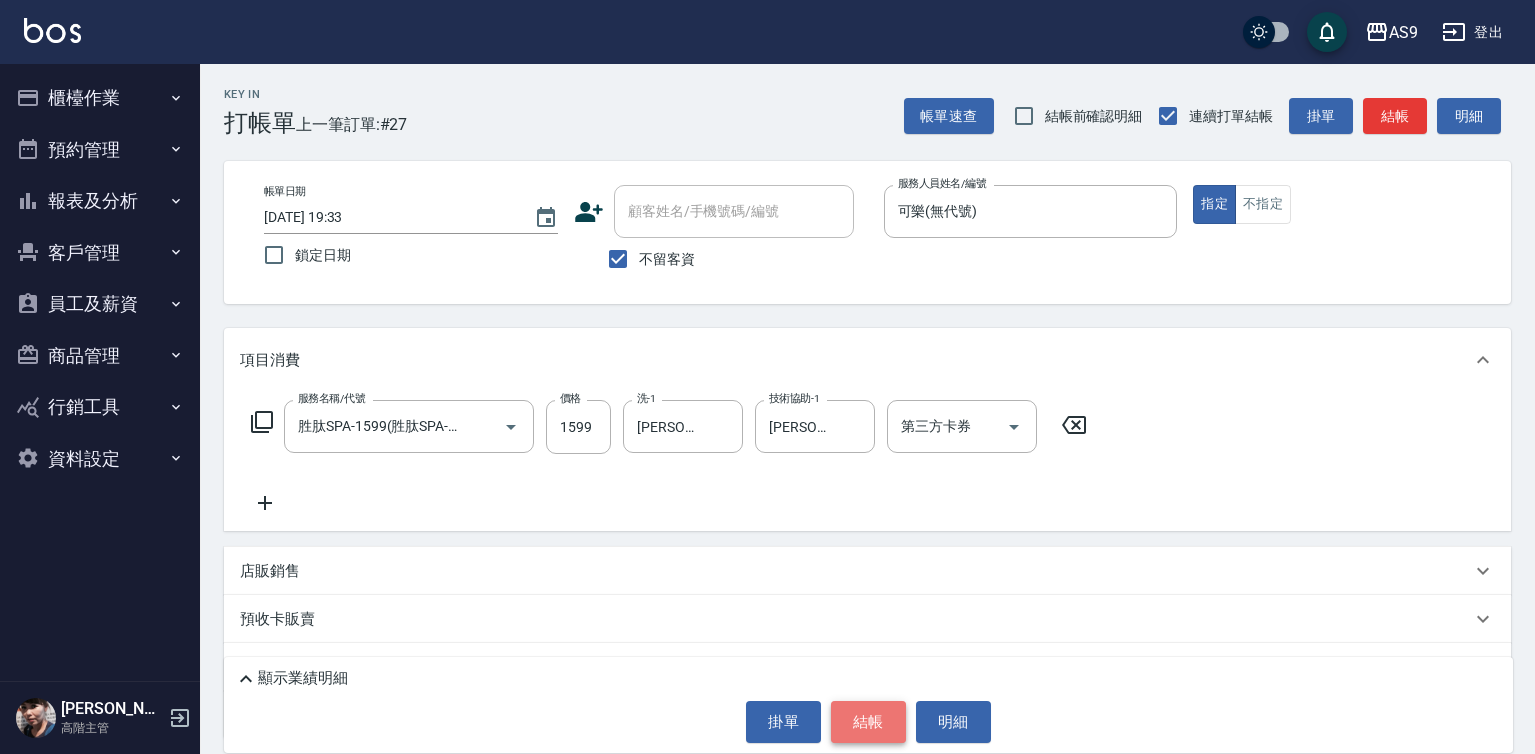 click on "結帳" at bounding box center (868, 722) 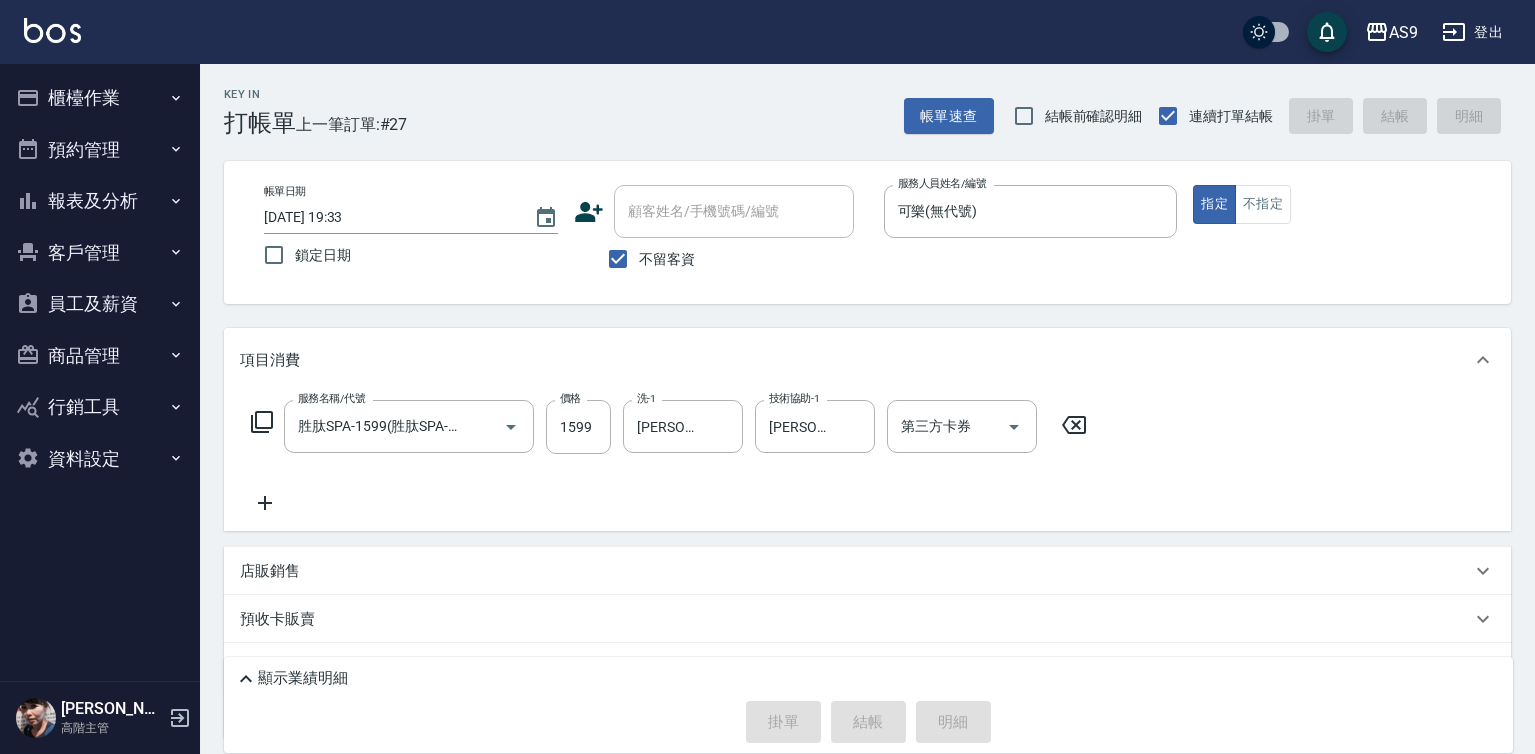 type 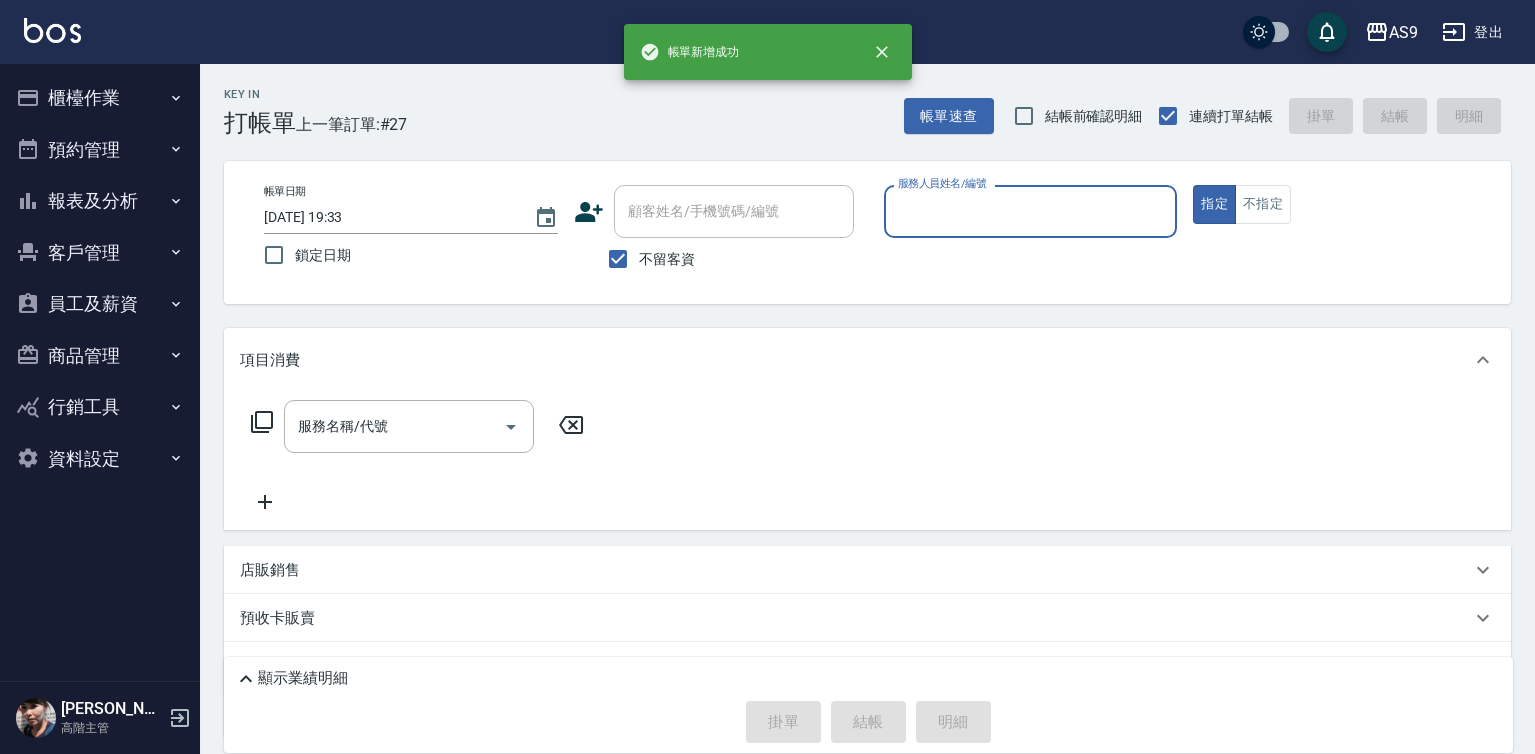 click on "服務人員姓名/編號" at bounding box center [1031, 211] 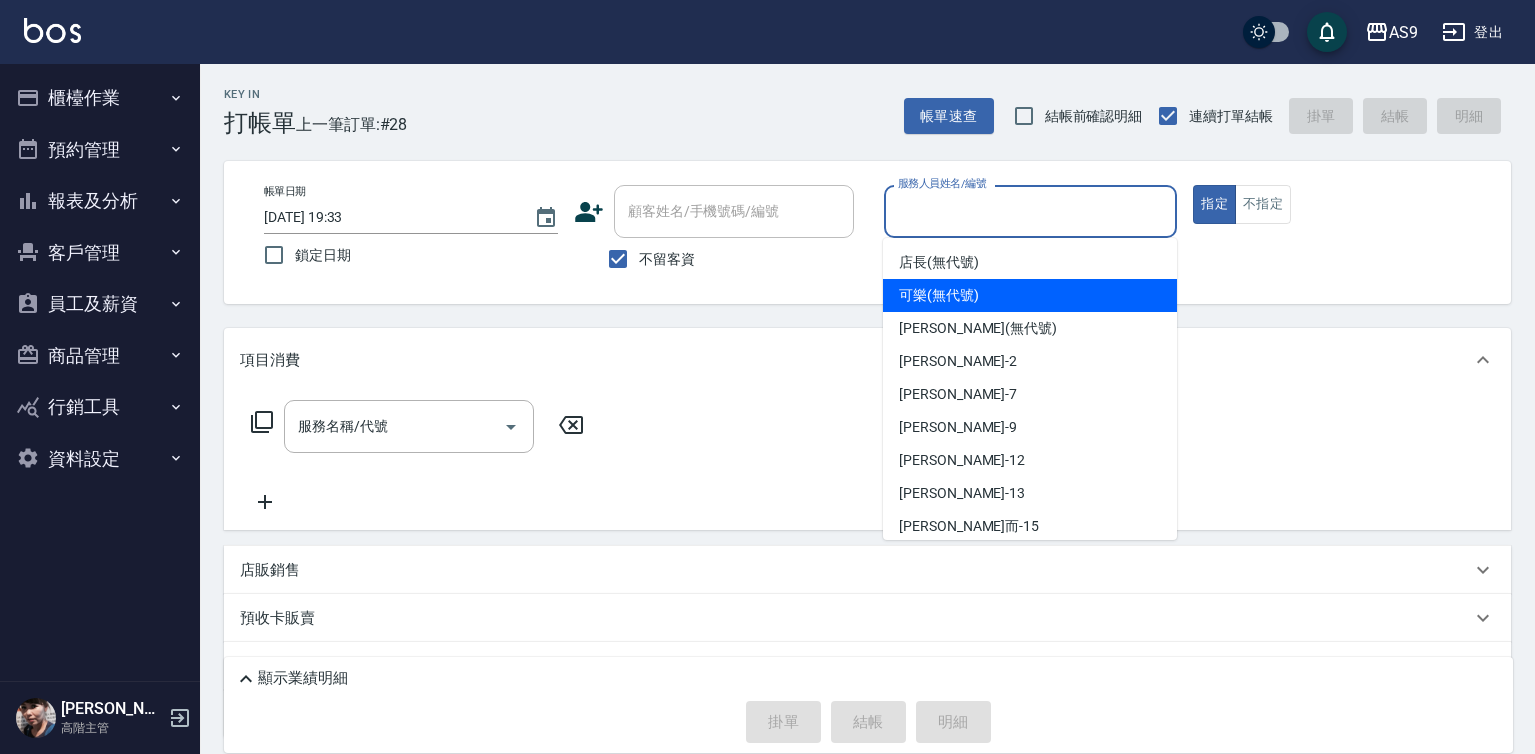 drag, startPoint x: 950, startPoint y: 294, endPoint x: 911, endPoint y: 327, distance: 51.088158 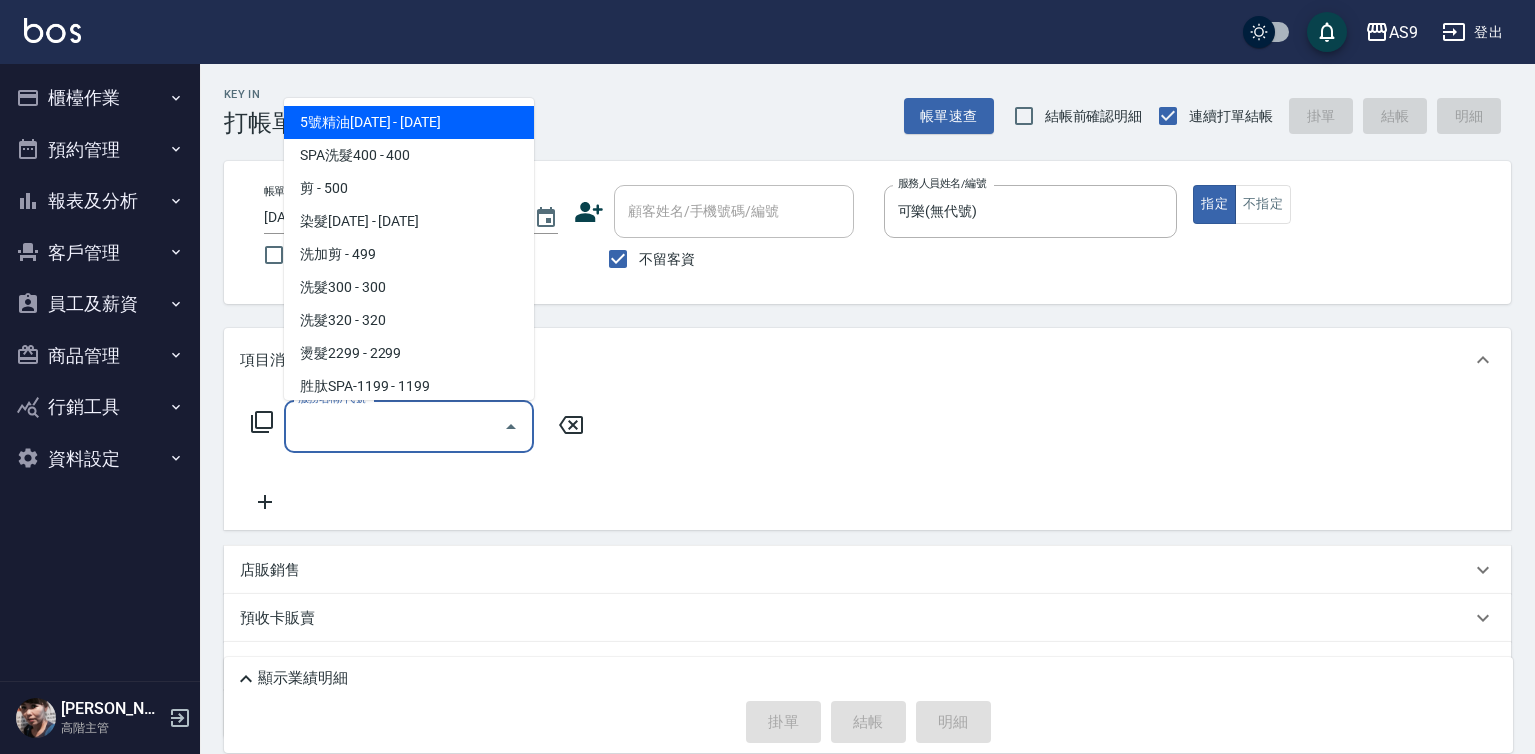 click on "服務名稱/代號" at bounding box center [394, 426] 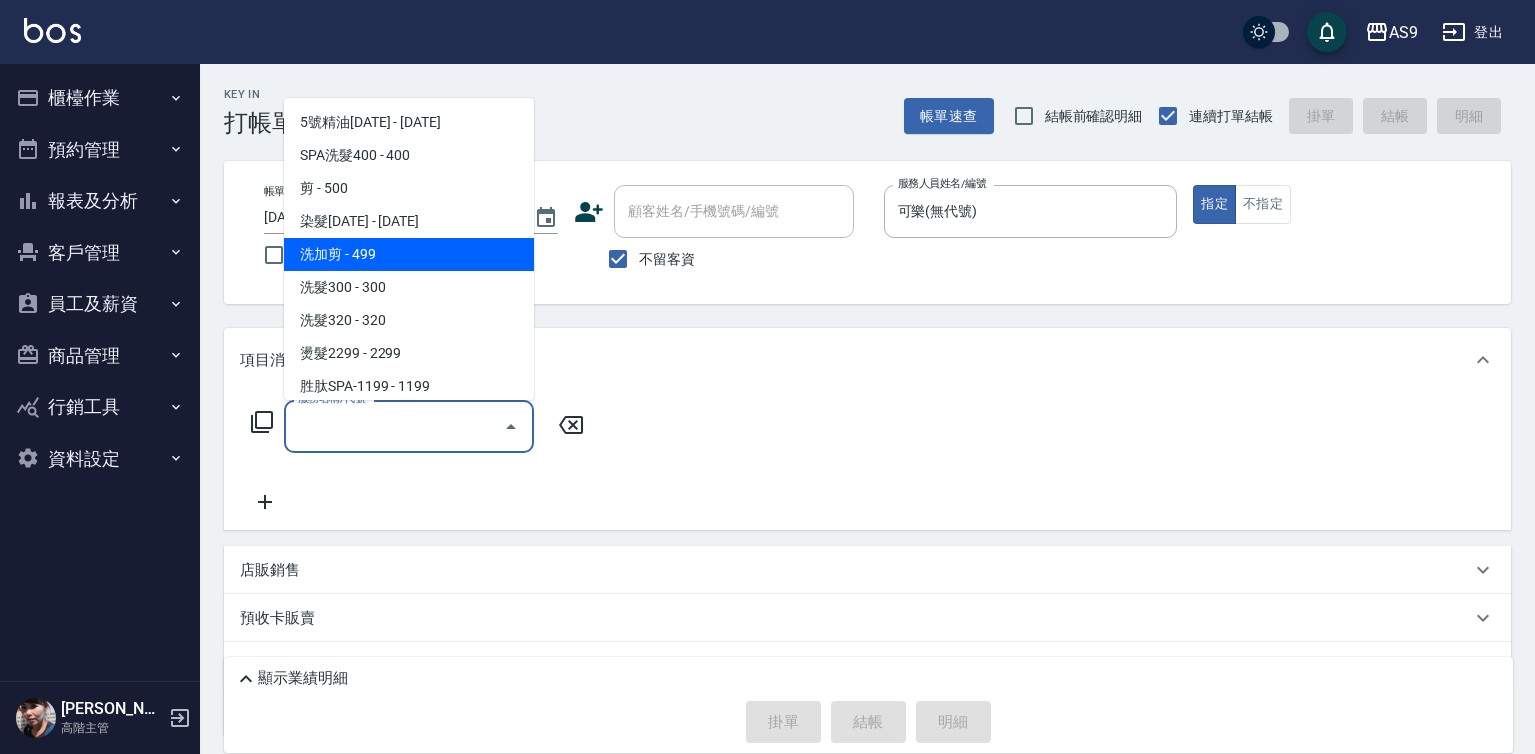 click on "洗加剪 - 499" at bounding box center (409, 254) 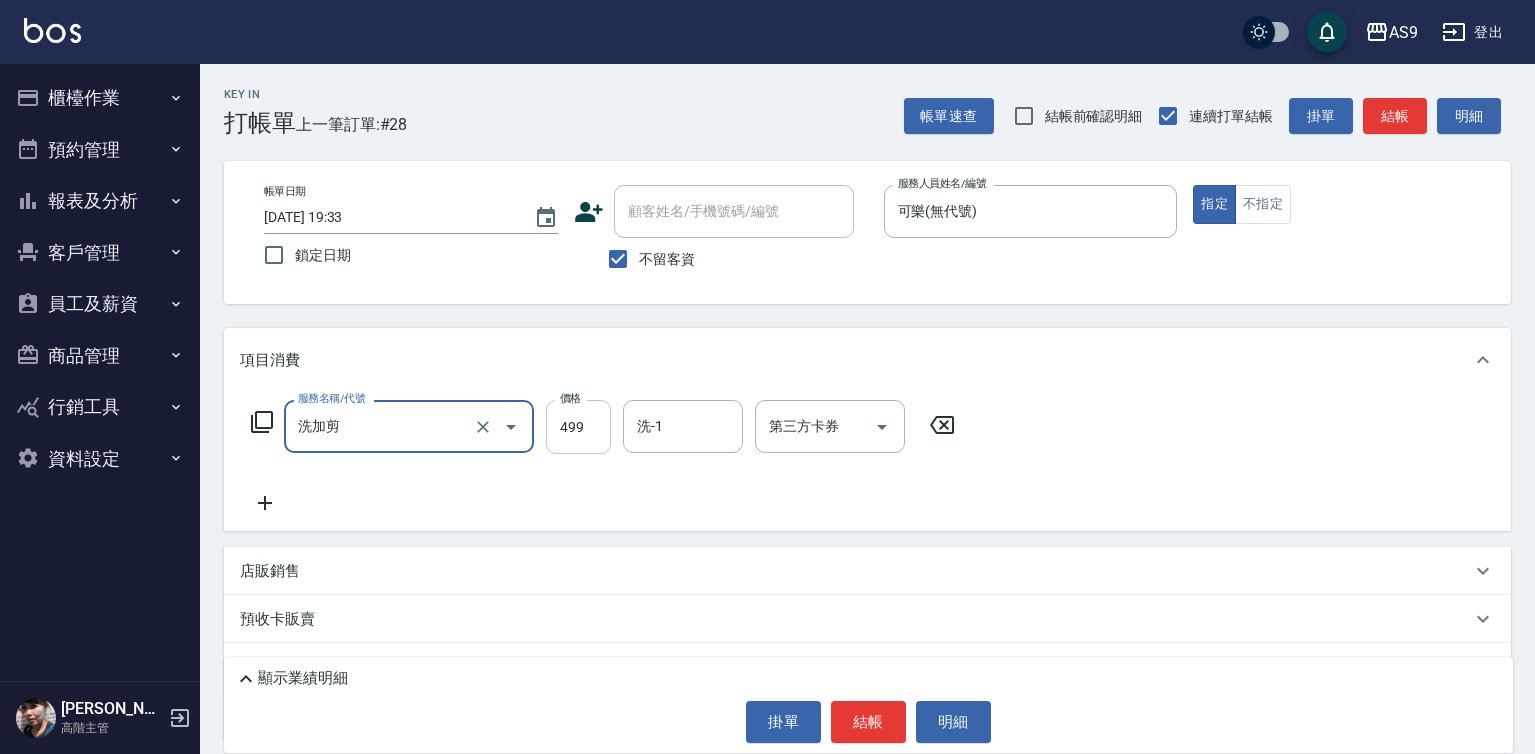 click on "499" at bounding box center [578, 427] 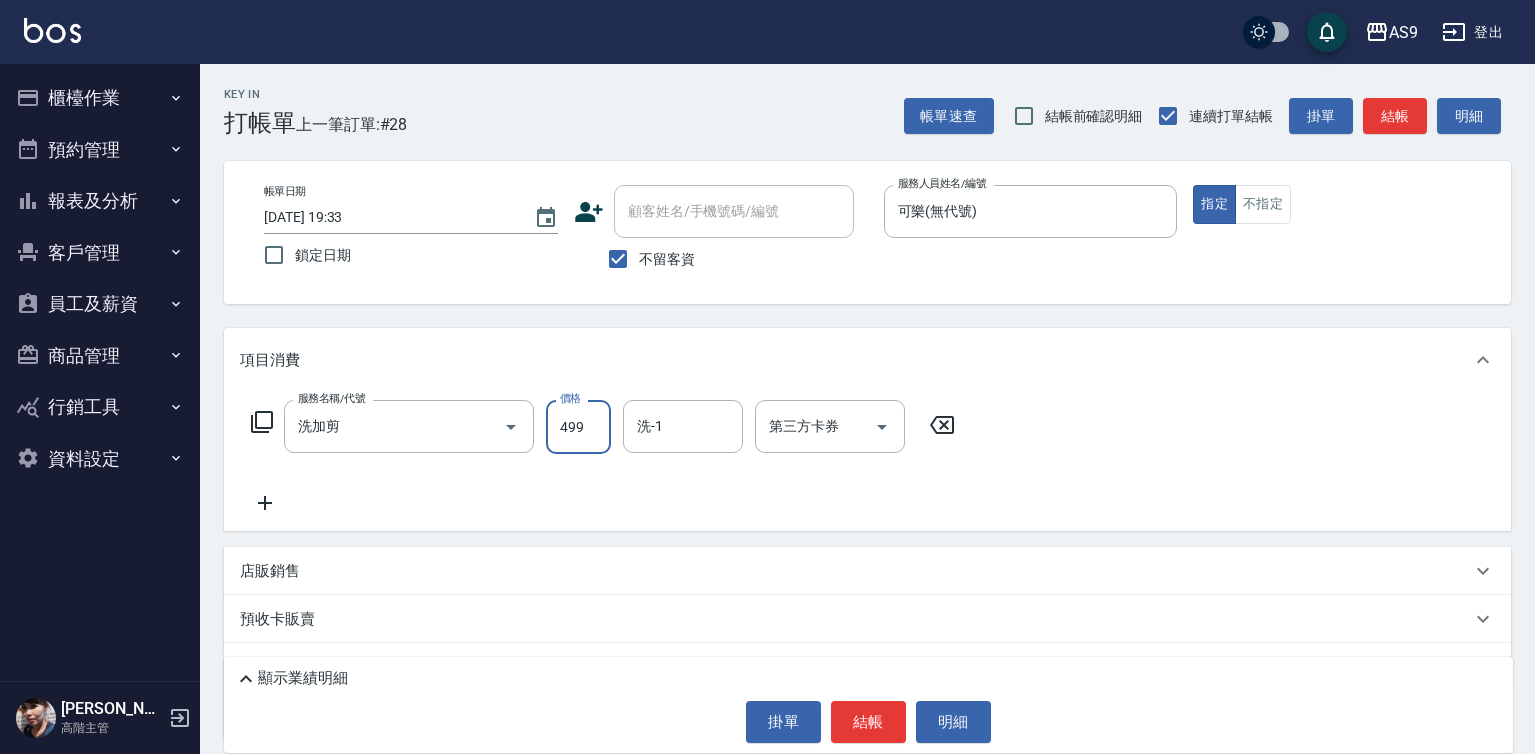 click on "499" at bounding box center [578, 427] 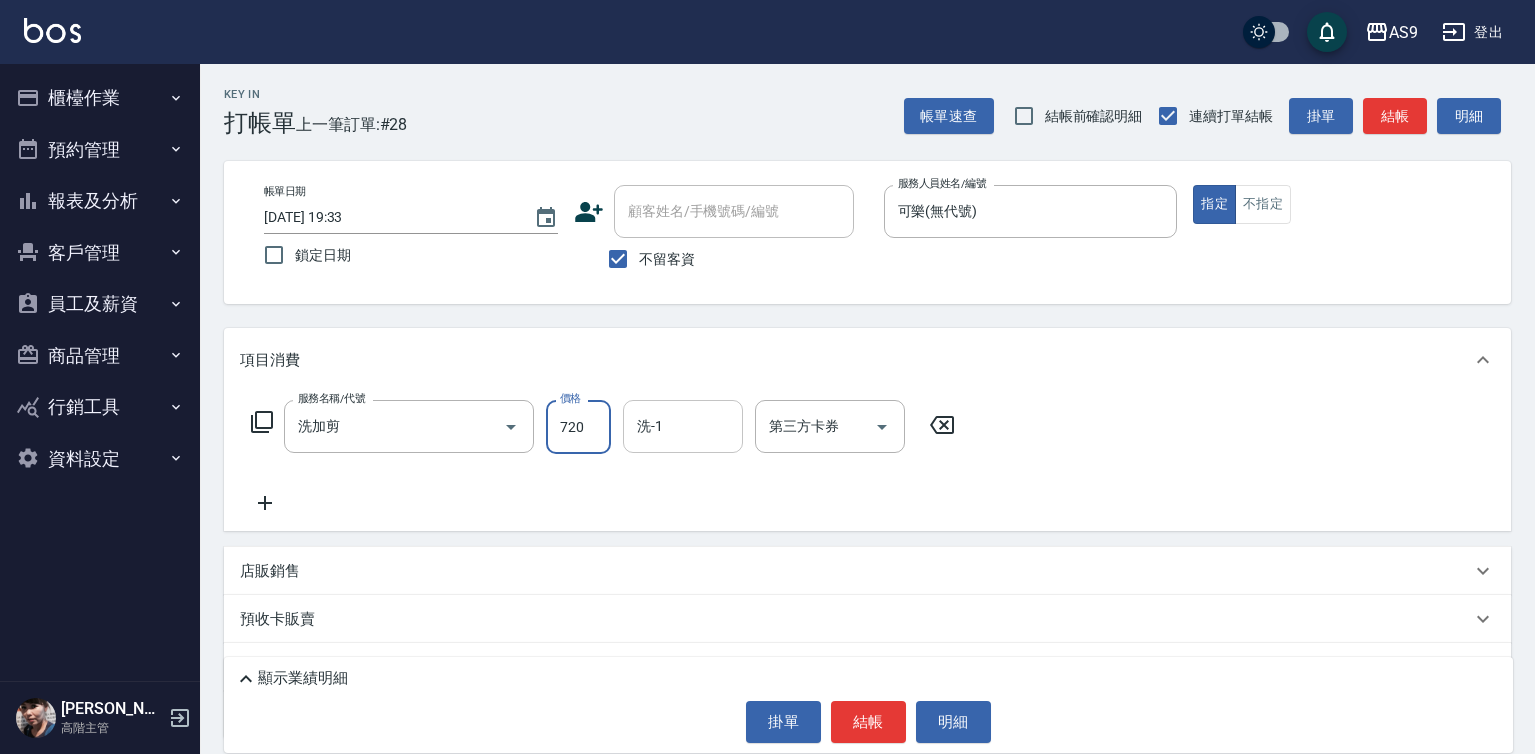 type on "720" 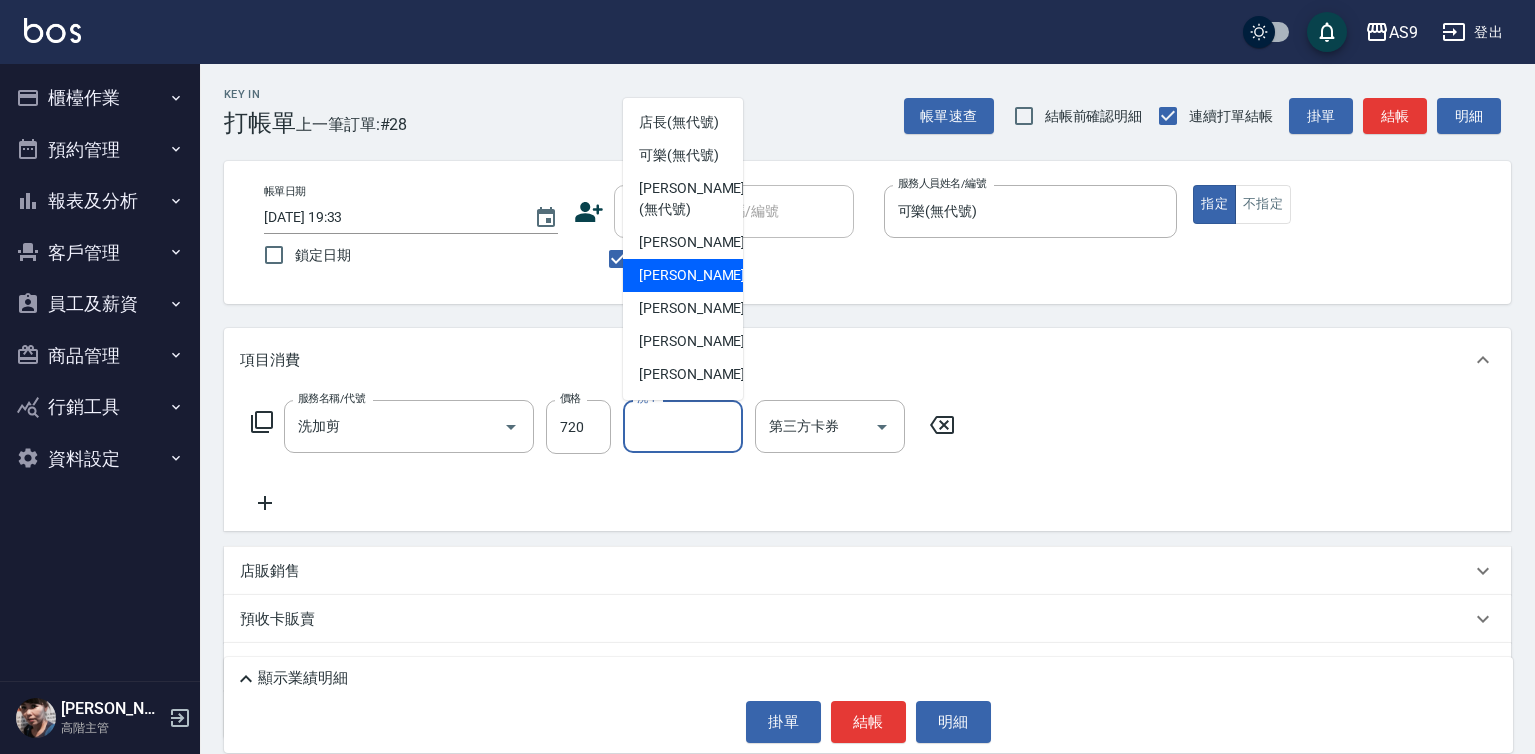scroll, scrollTop: 100, scrollLeft: 0, axis: vertical 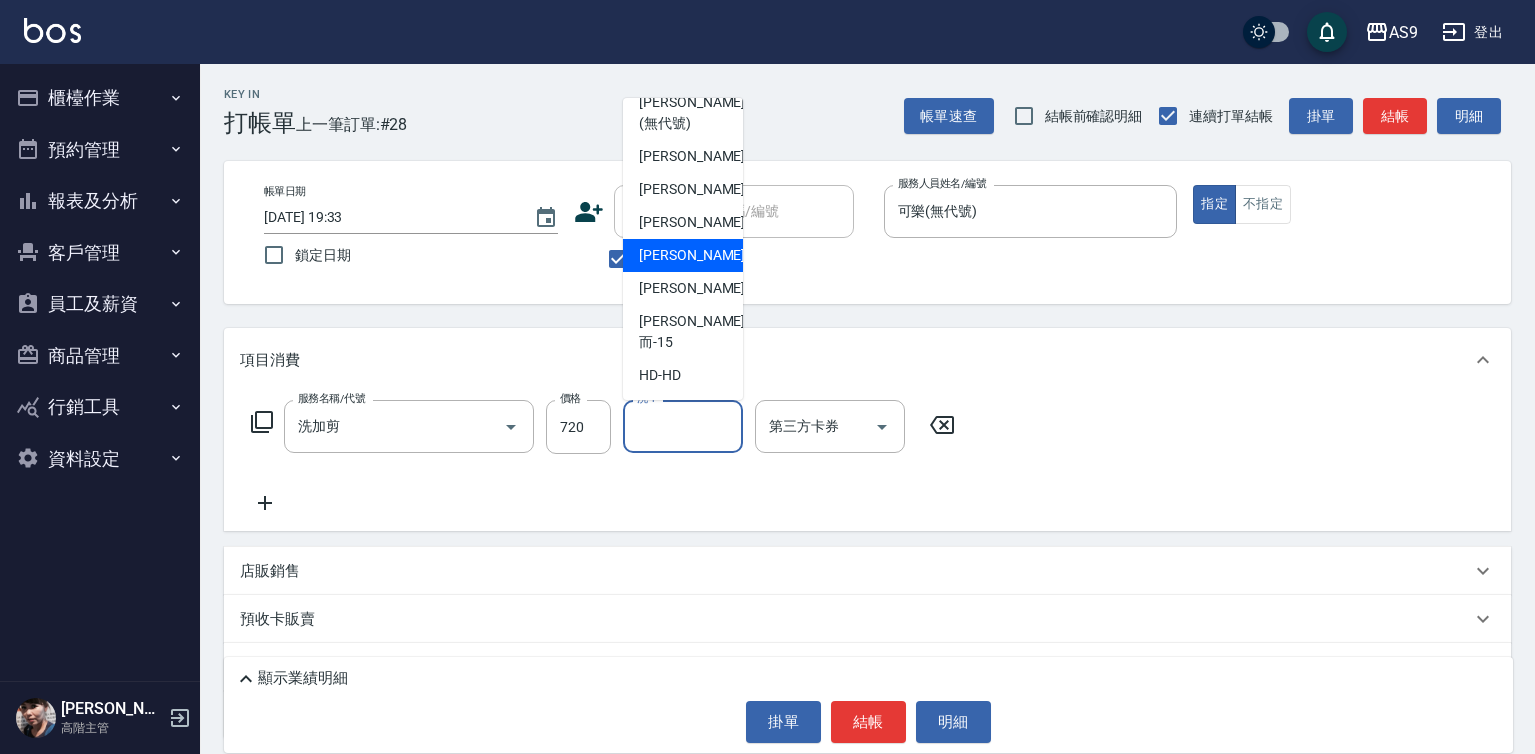 click on "[PERSON_NAME]-12" at bounding box center (683, 255) 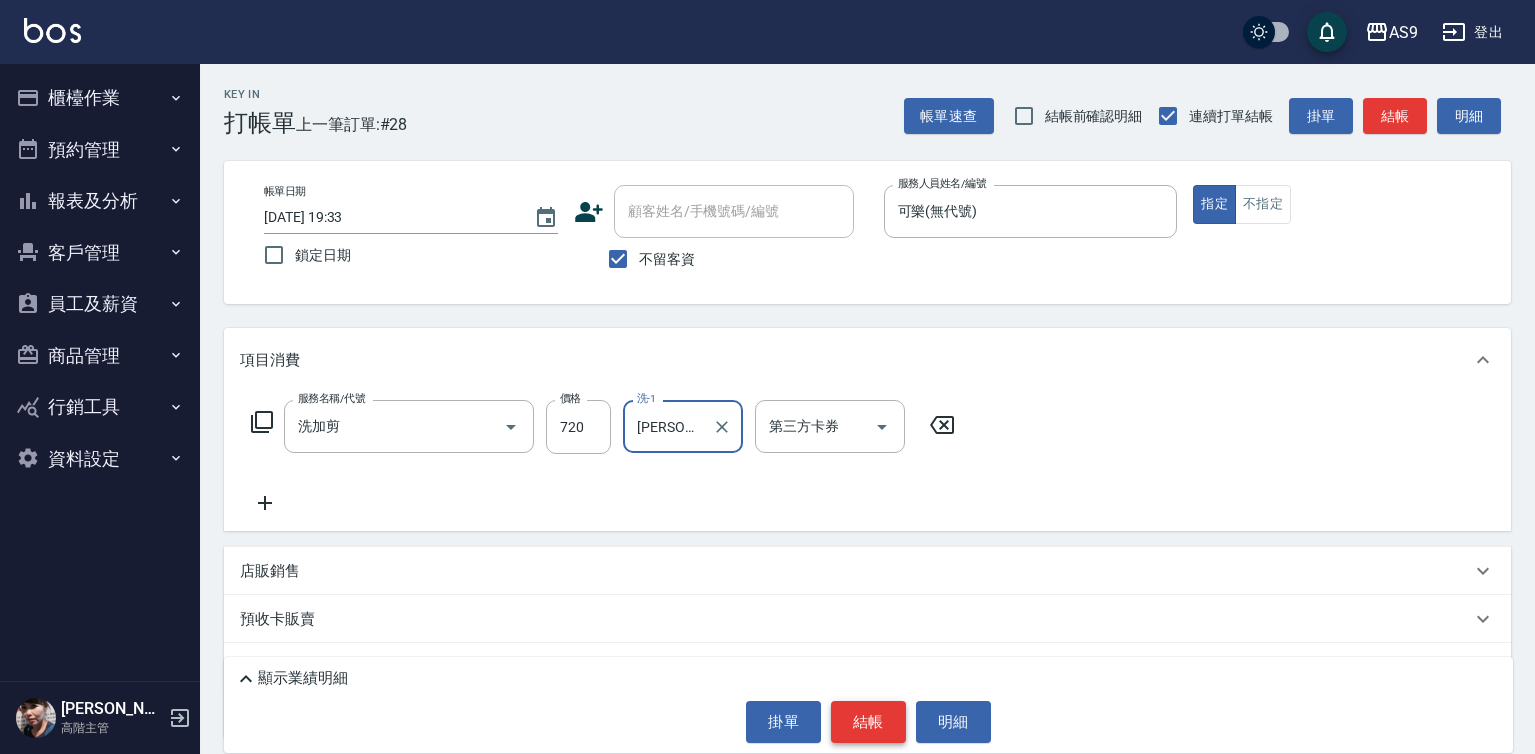click on "結帳" at bounding box center (868, 722) 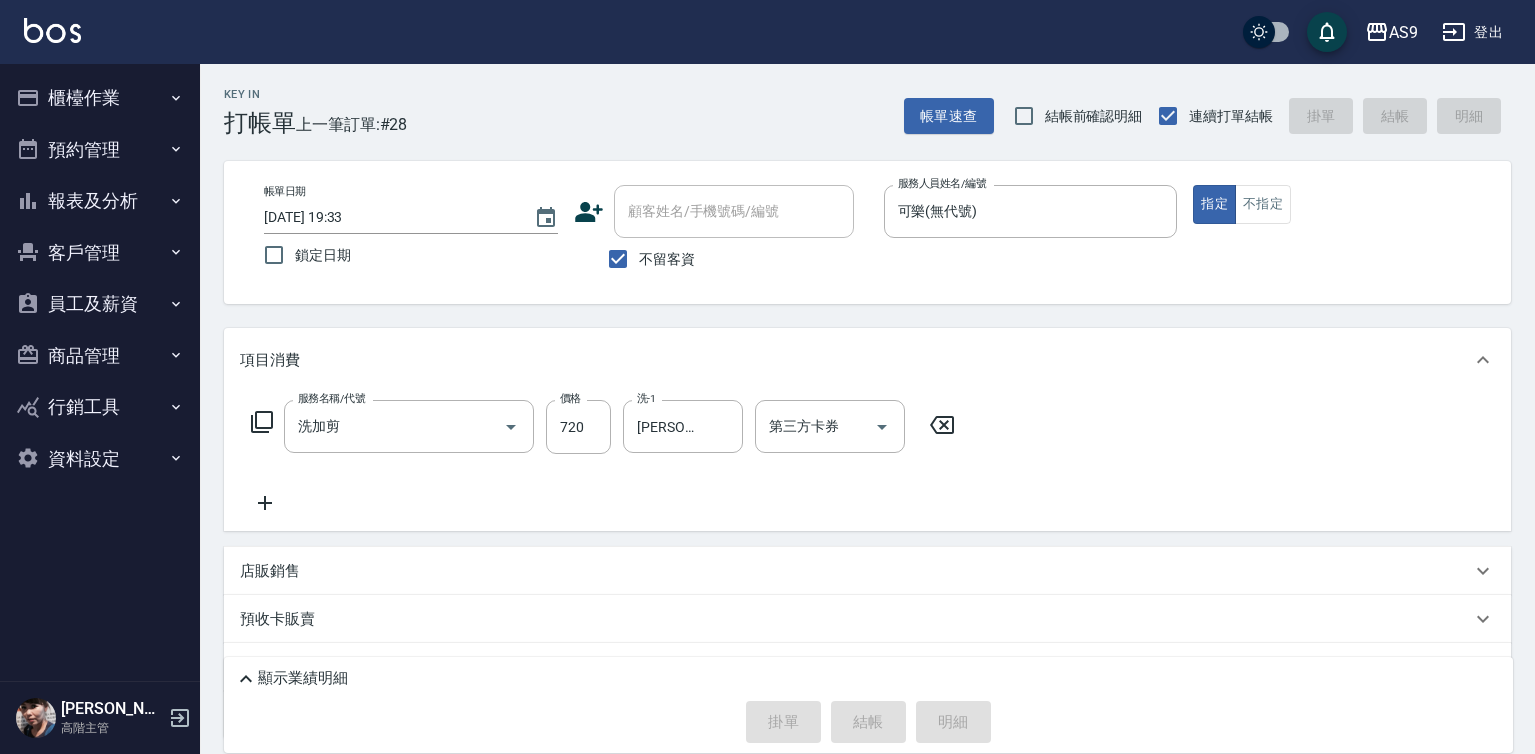 type 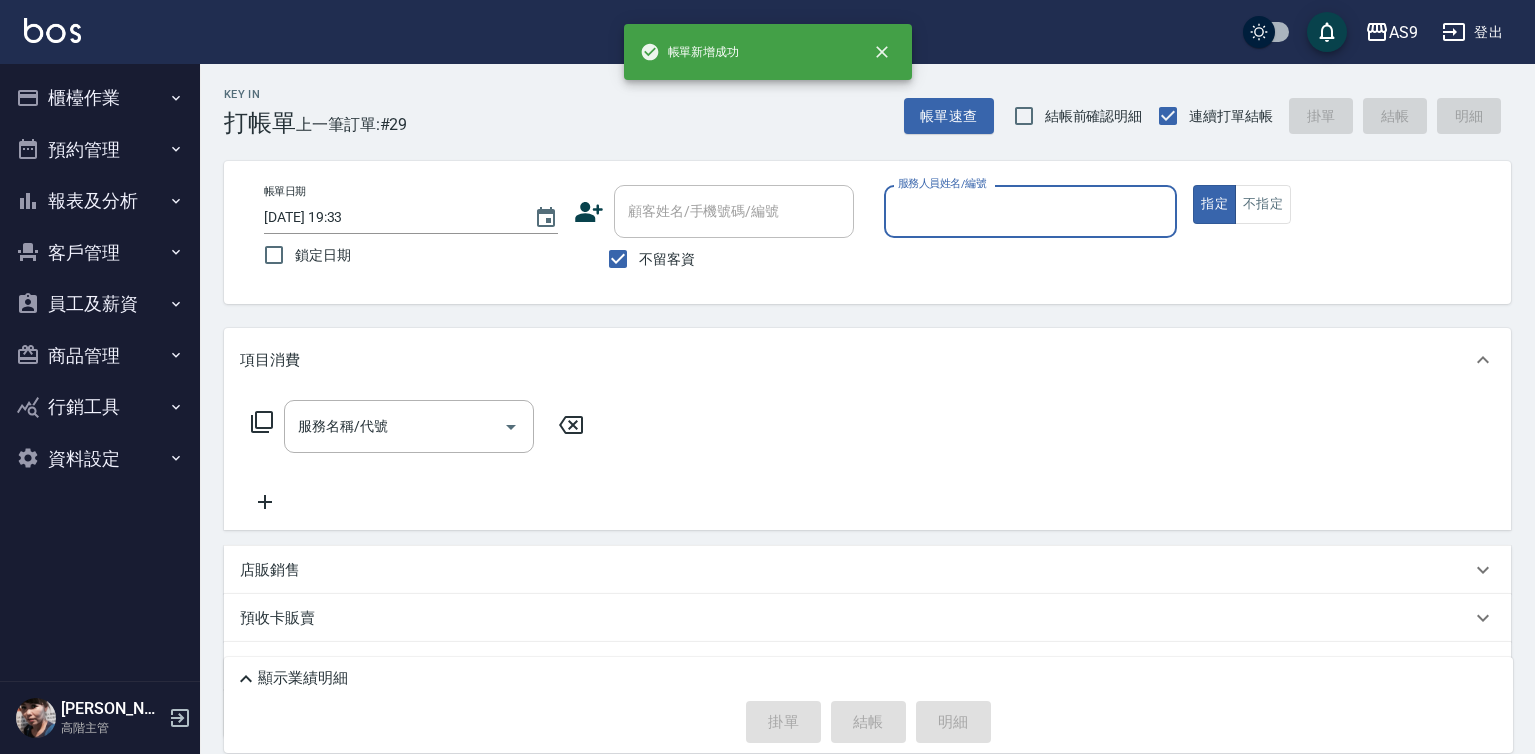 click on "服務人員姓名/編號" at bounding box center (1031, 211) 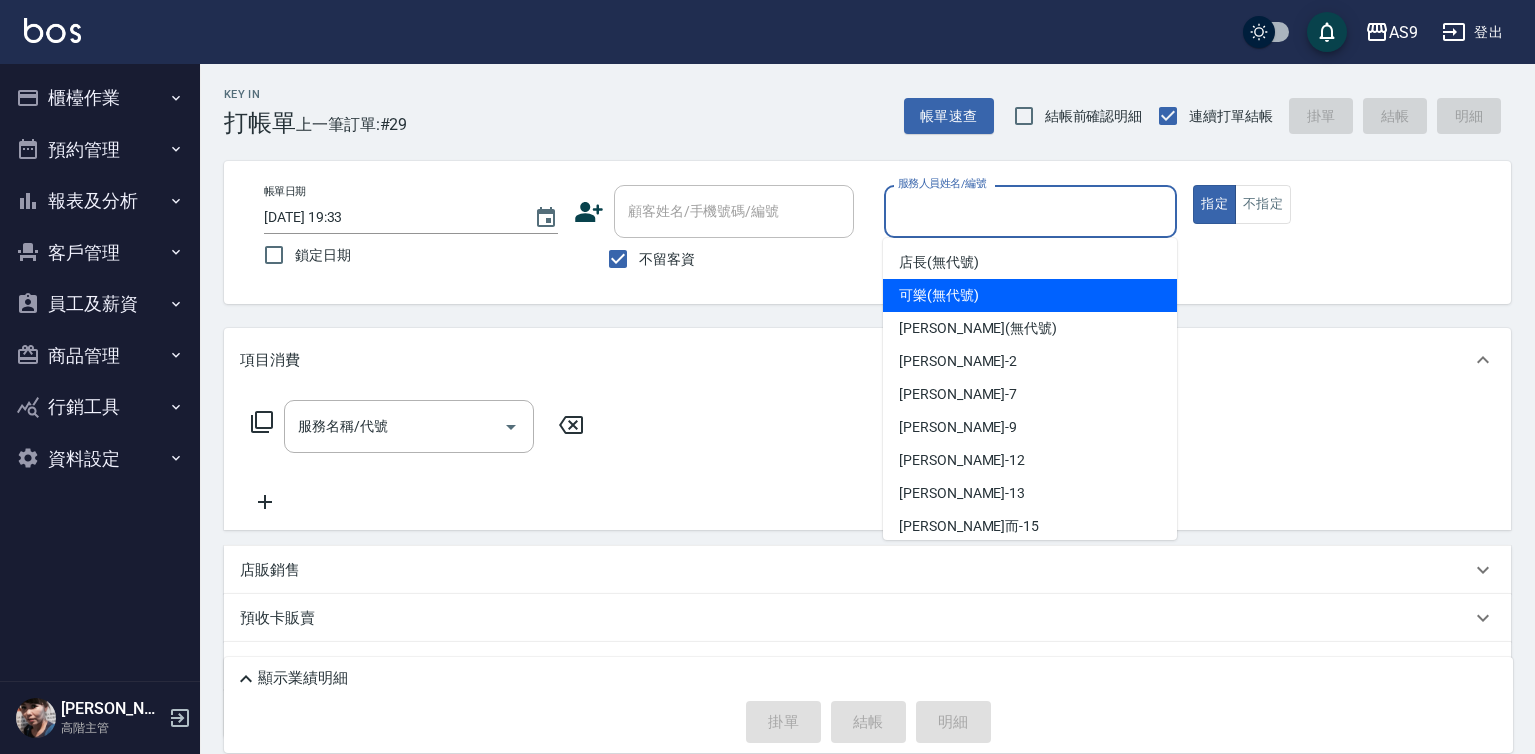 click on "可樂 (無代號)" at bounding box center [939, 295] 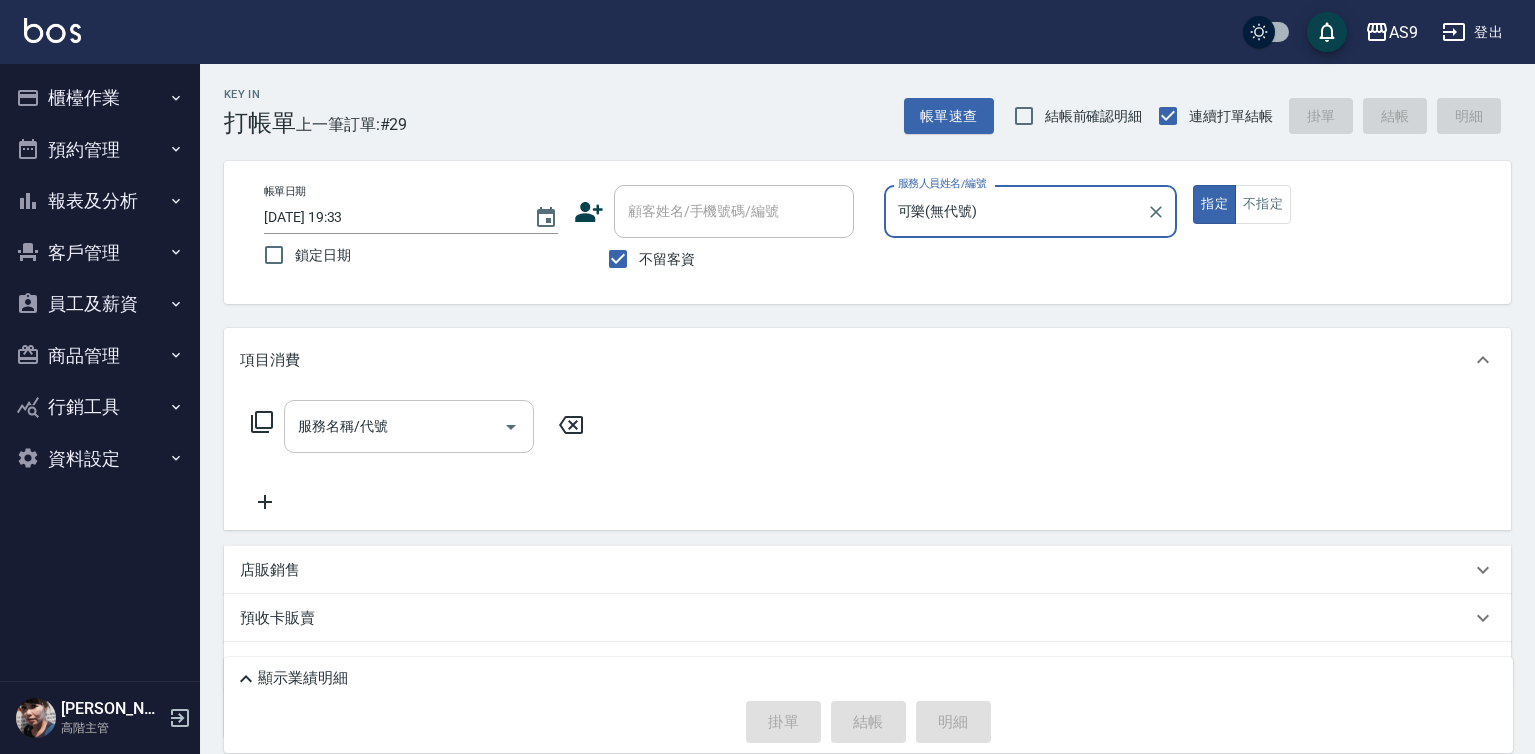 click on "服務名稱/代號" at bounding box center [394, 426] 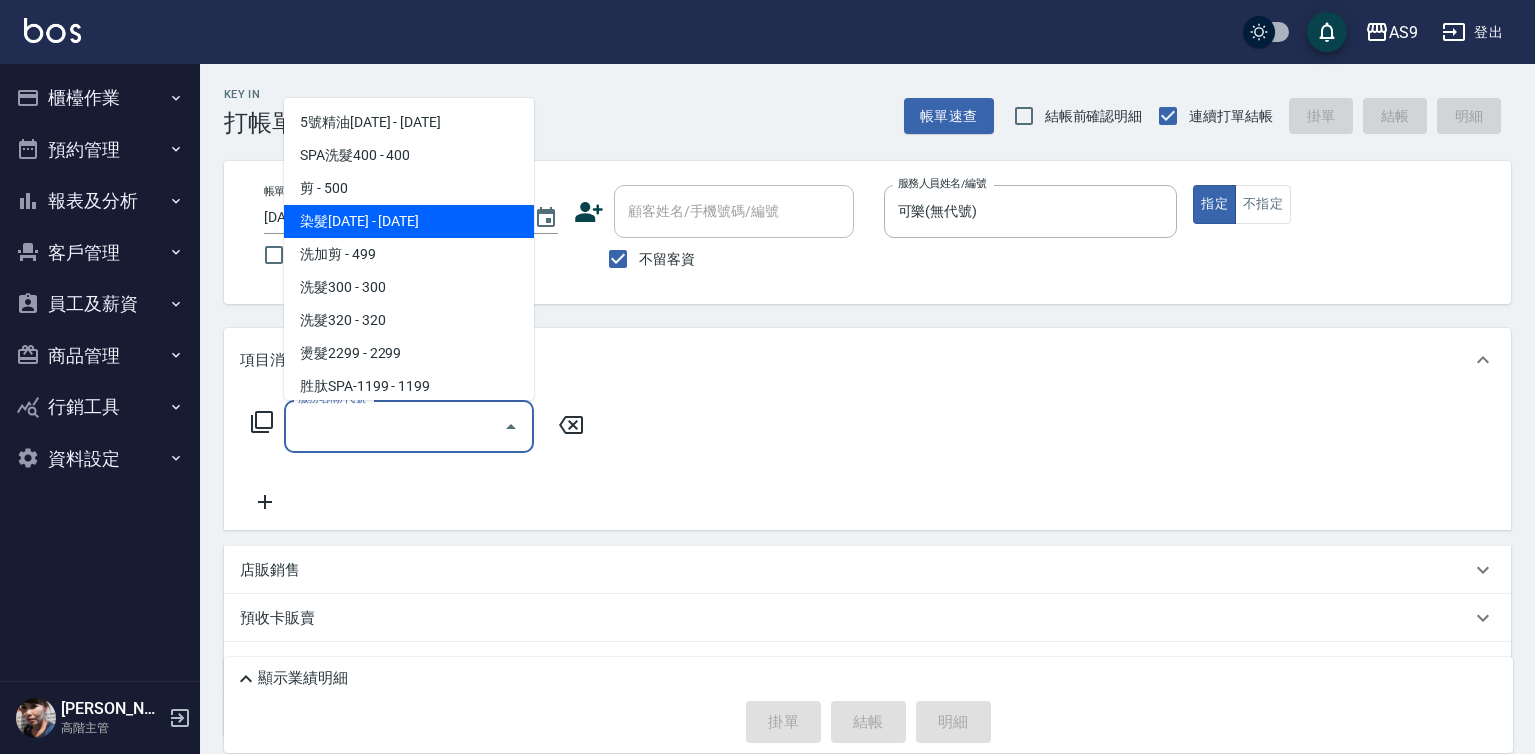 click on "染髮[DATE] - [DATE]" at bounding box center (409, 221) 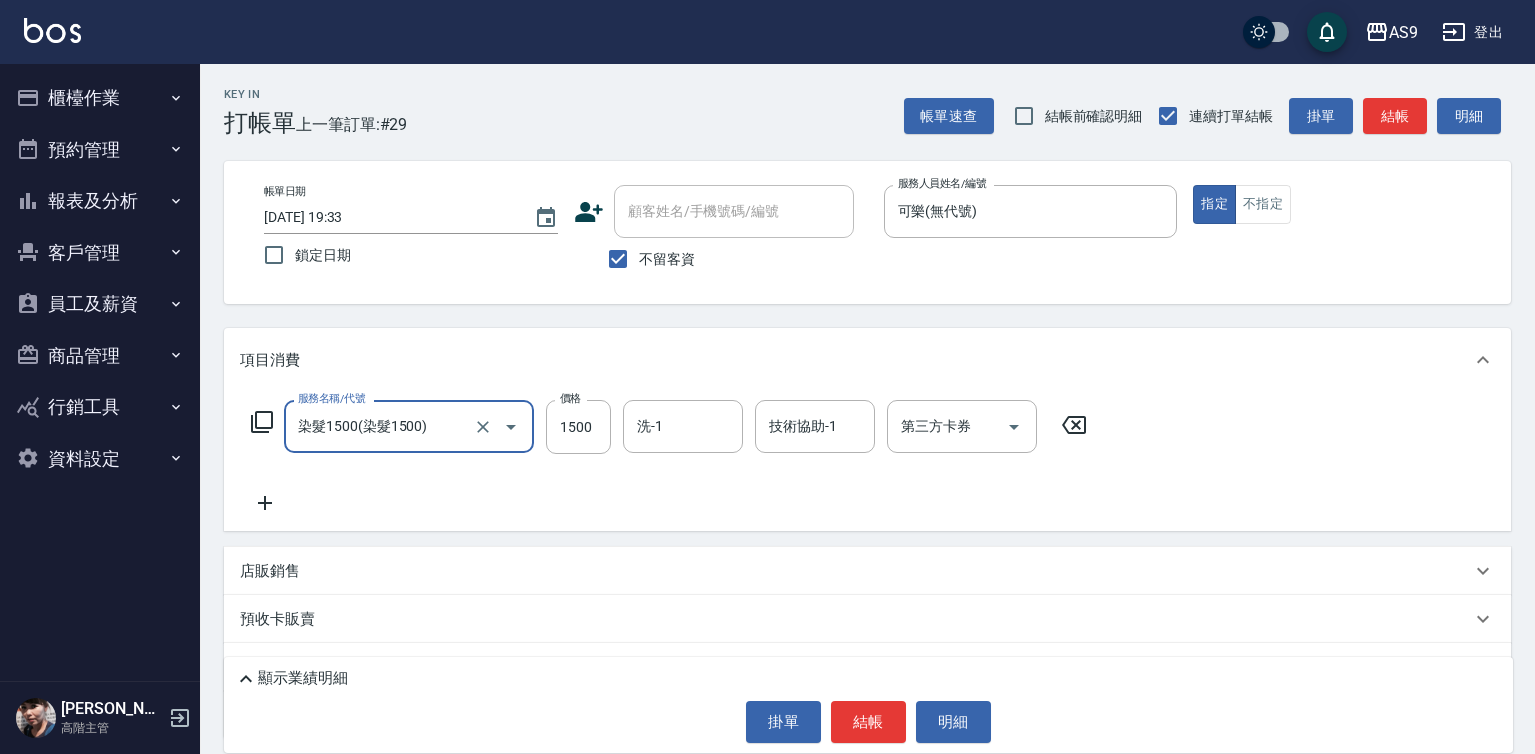 click 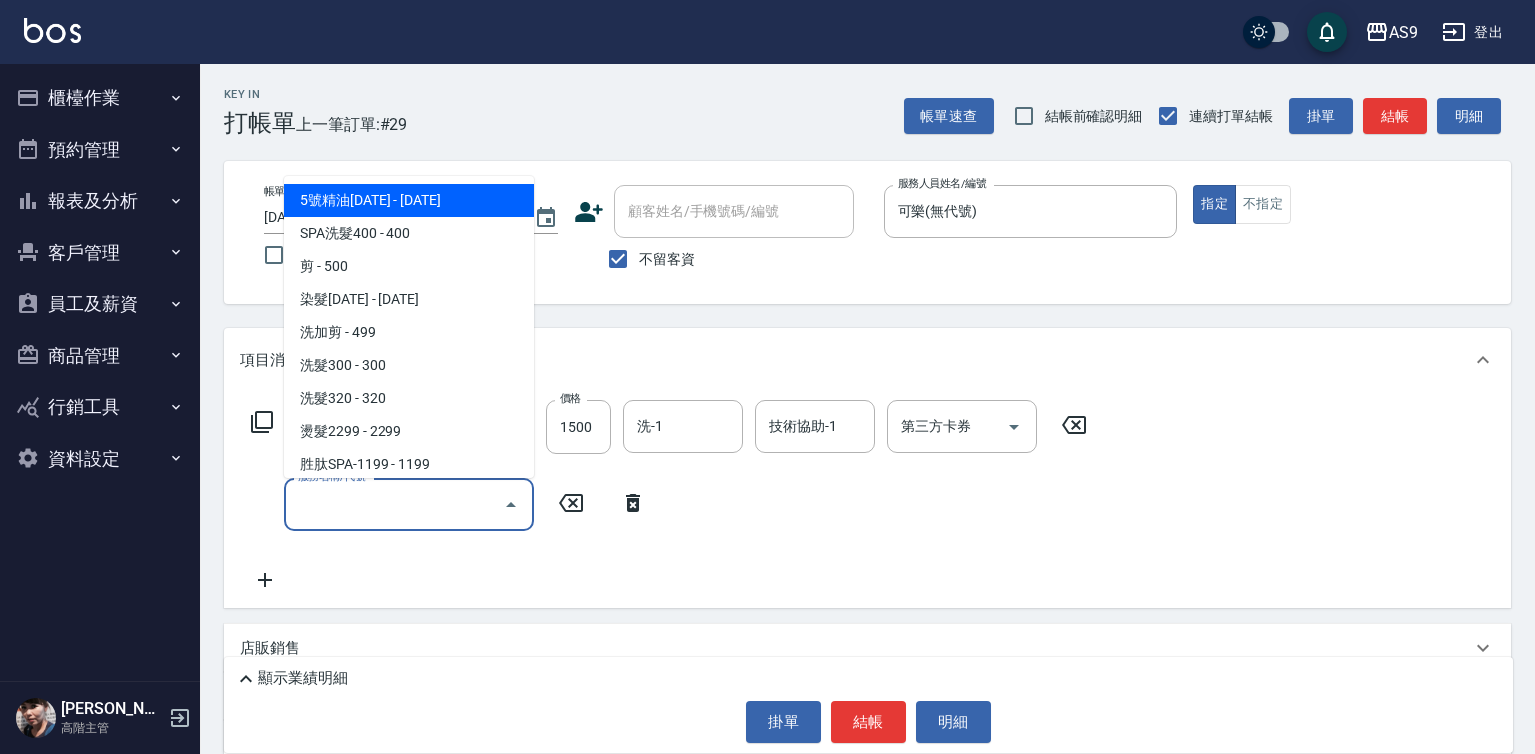 drag, startPoint x: 329, startPoint y: 501, endPoint x: 341, endPoint y: 495, distance: 13.416408 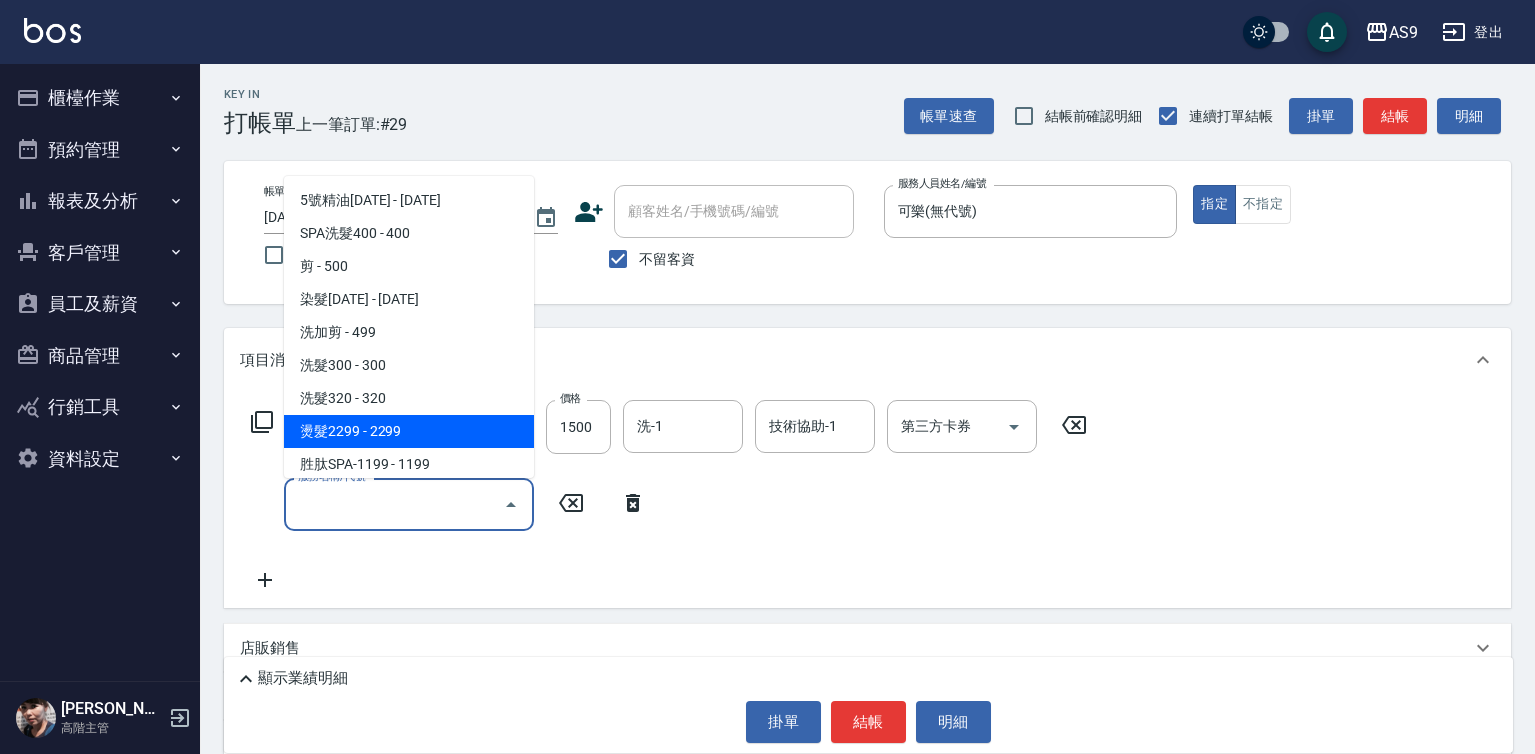 click on "燙髮2299 - 2299" at bounding box center (409, 431) 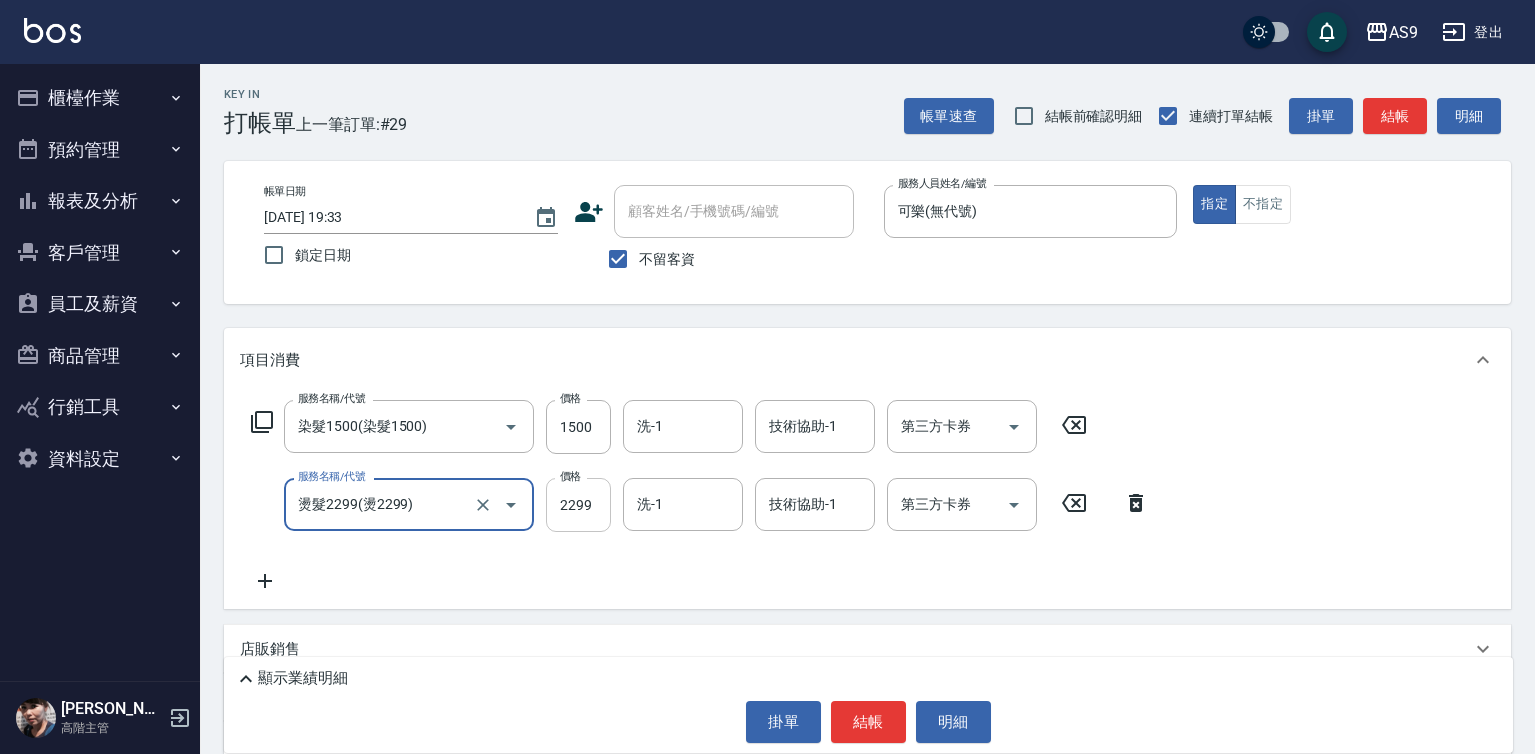 click on "2299" at bounding box center [578, 505] 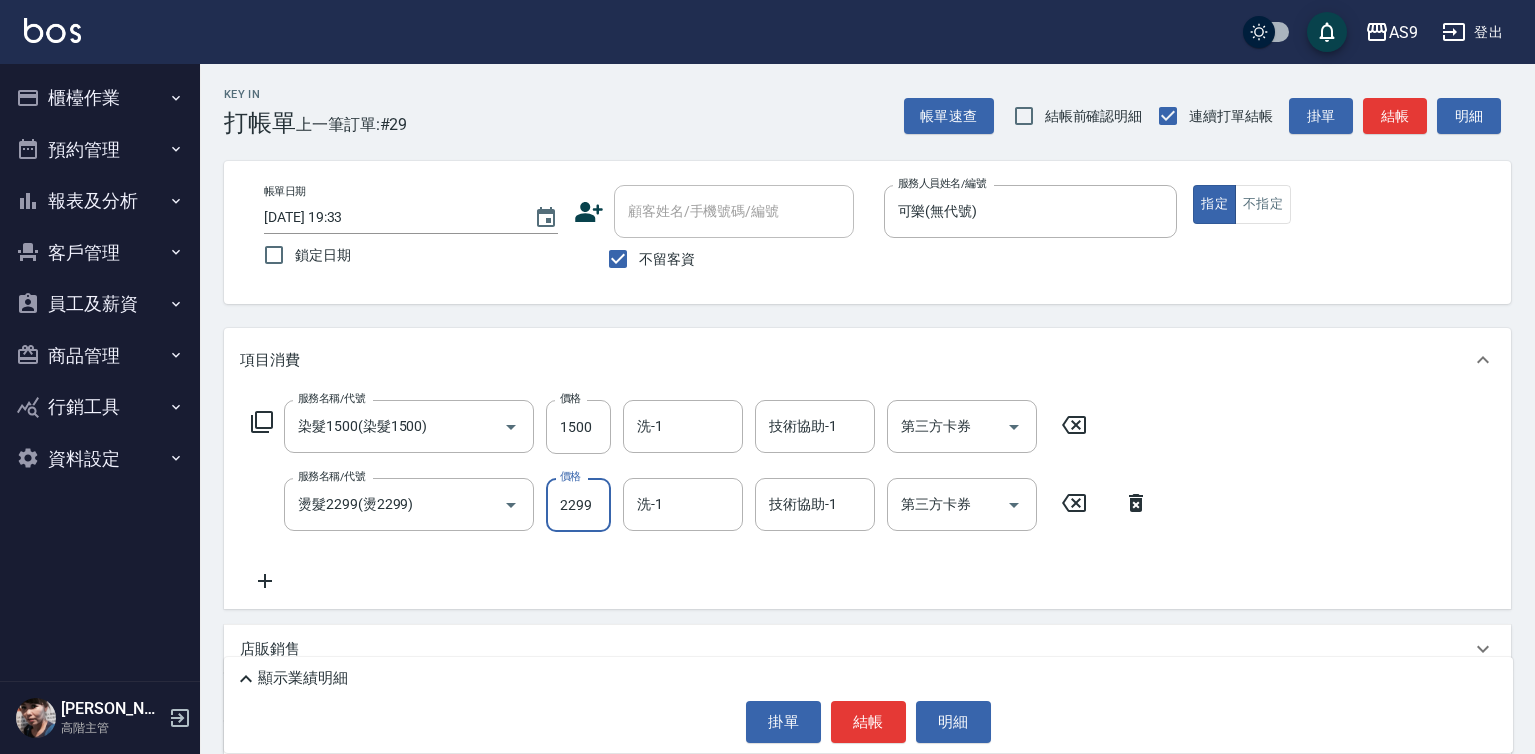 click on "2299" at bounding box center [578, 505] 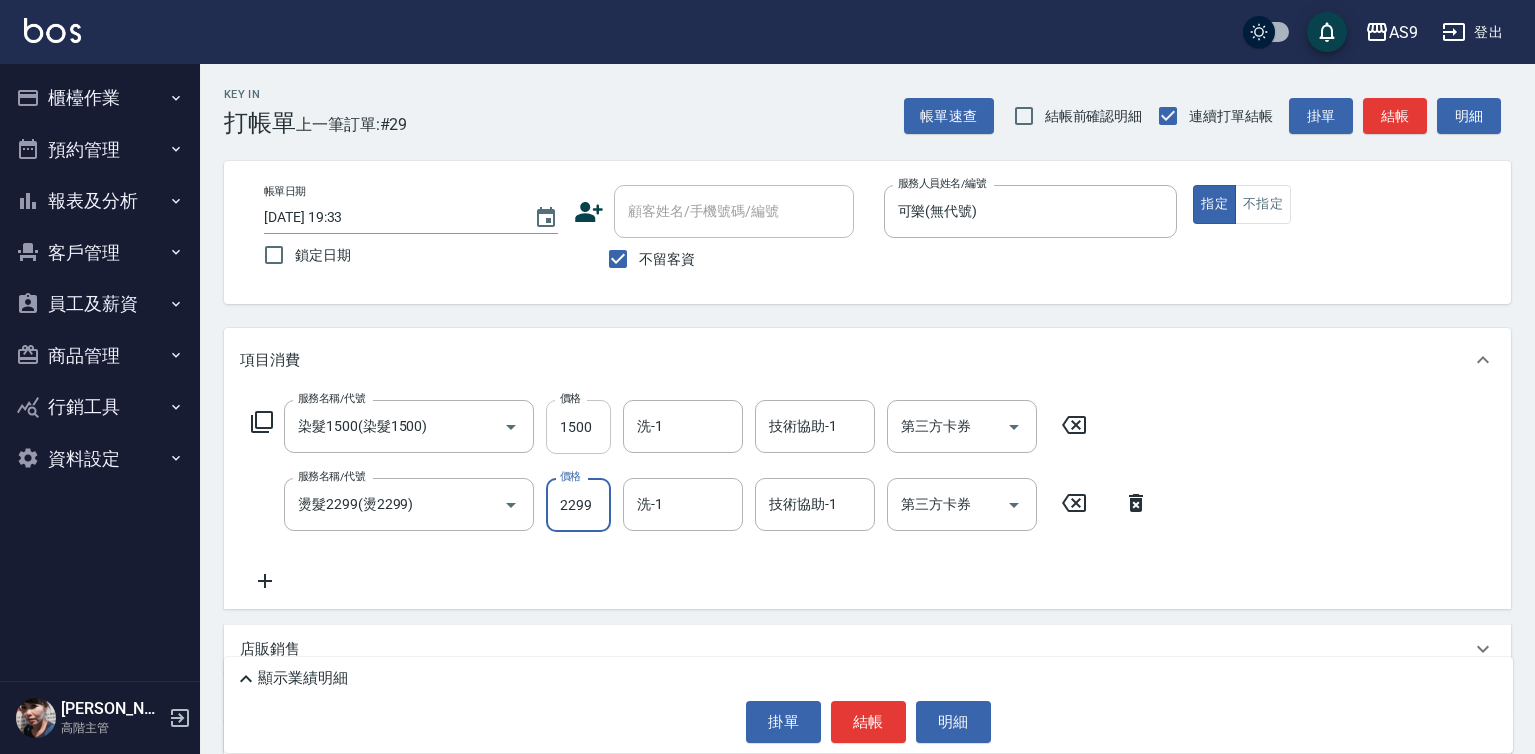 click on "1500" at bounding box center (578, 427) 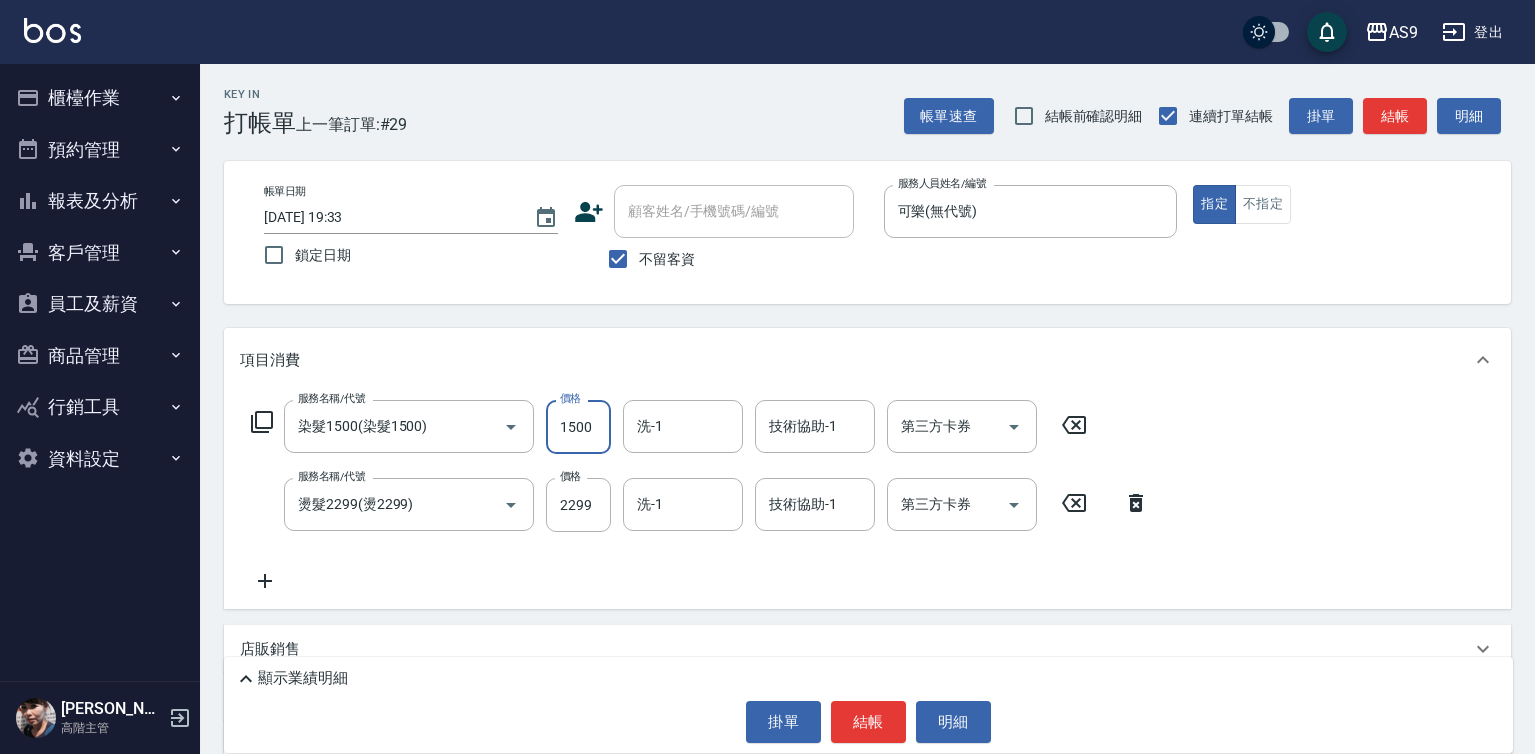 click on "1500" at bounding box center [578, 427] 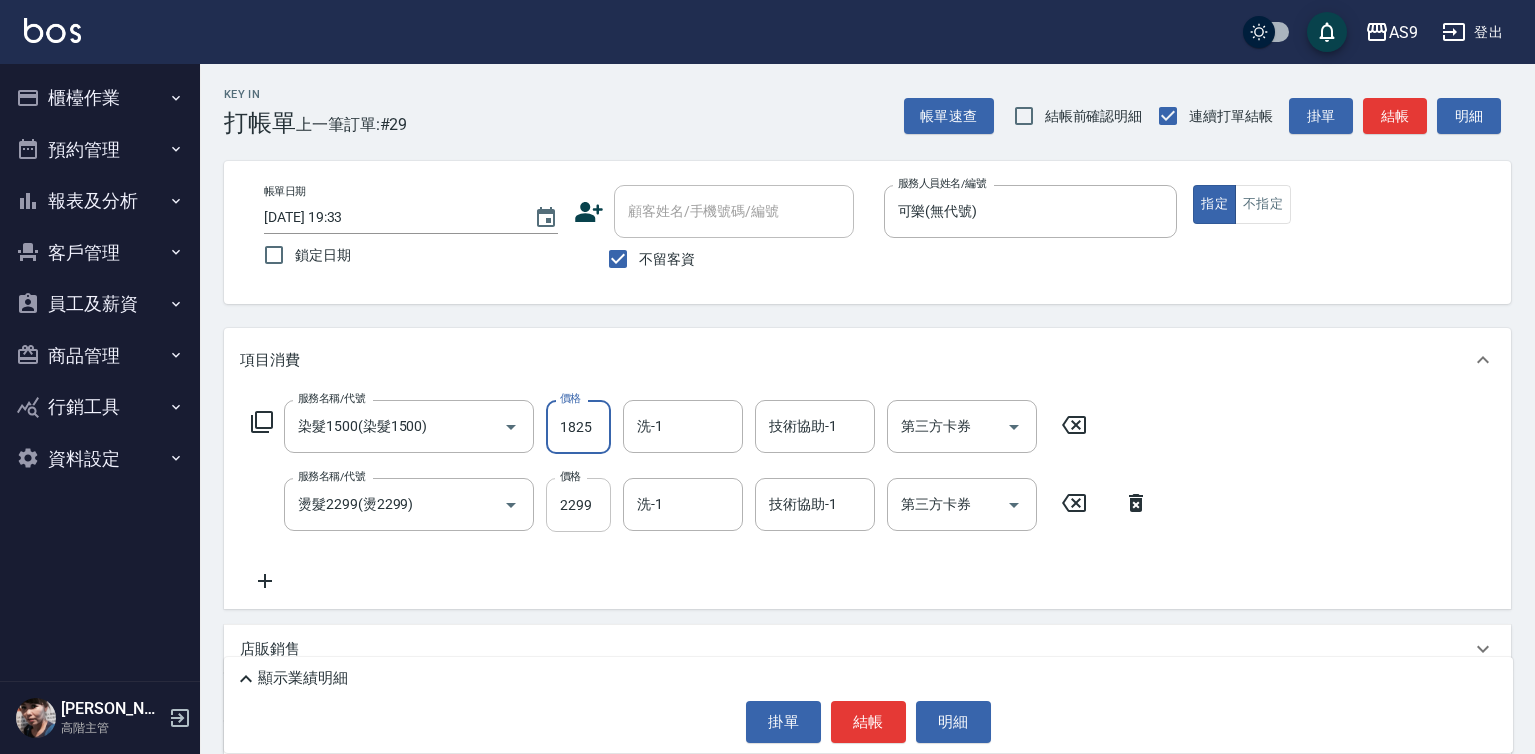 type on "1825" 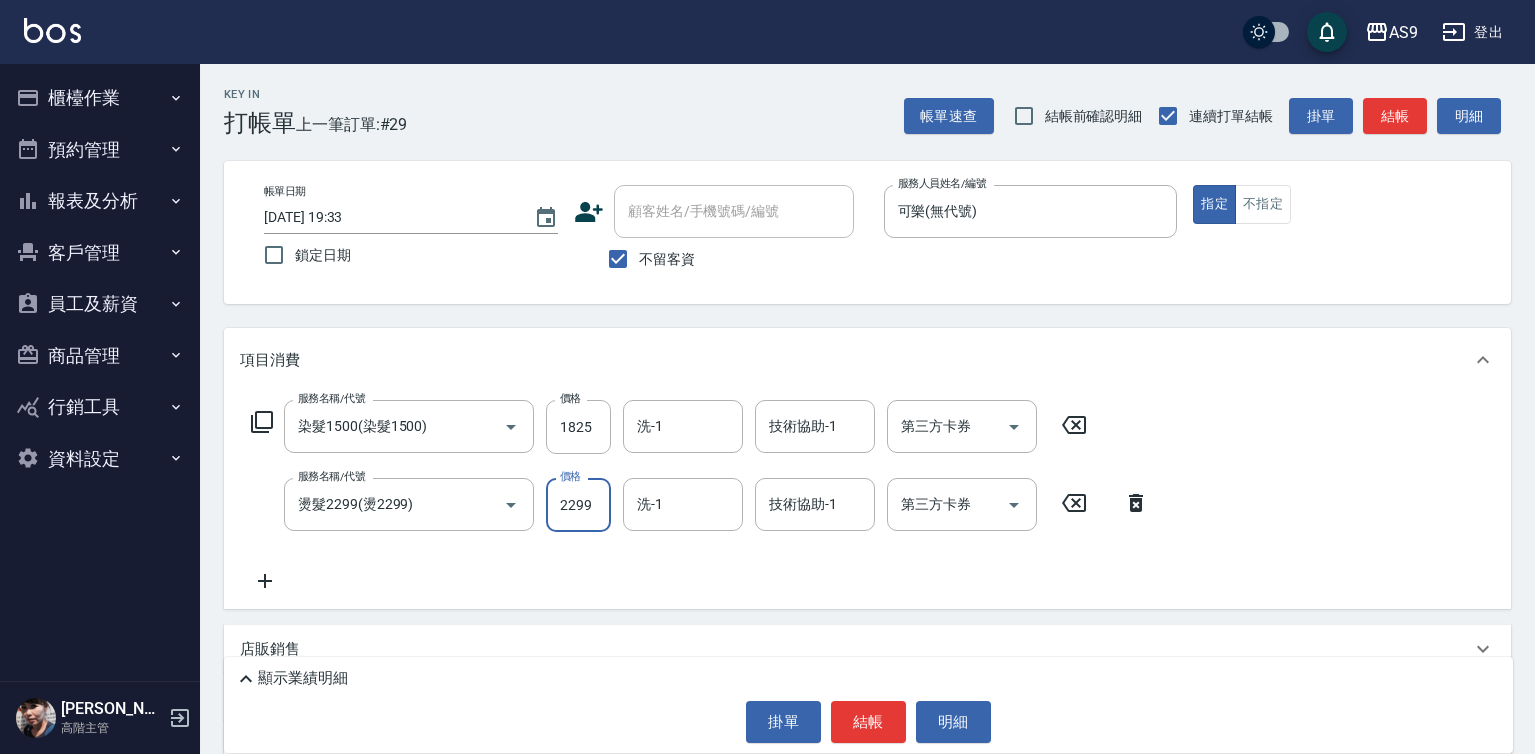 click on "2299" at bounding box center [578, 505] 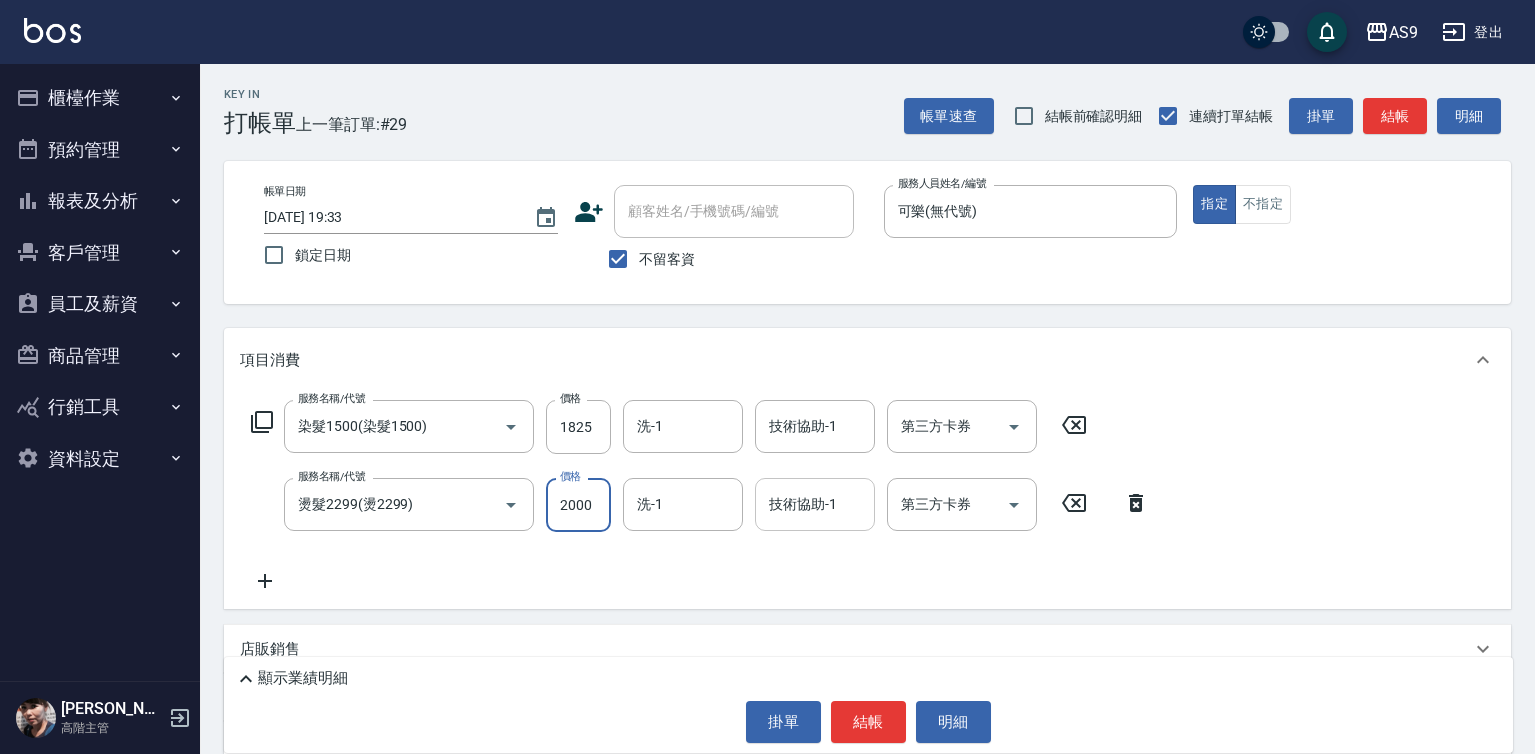 type on "2000" 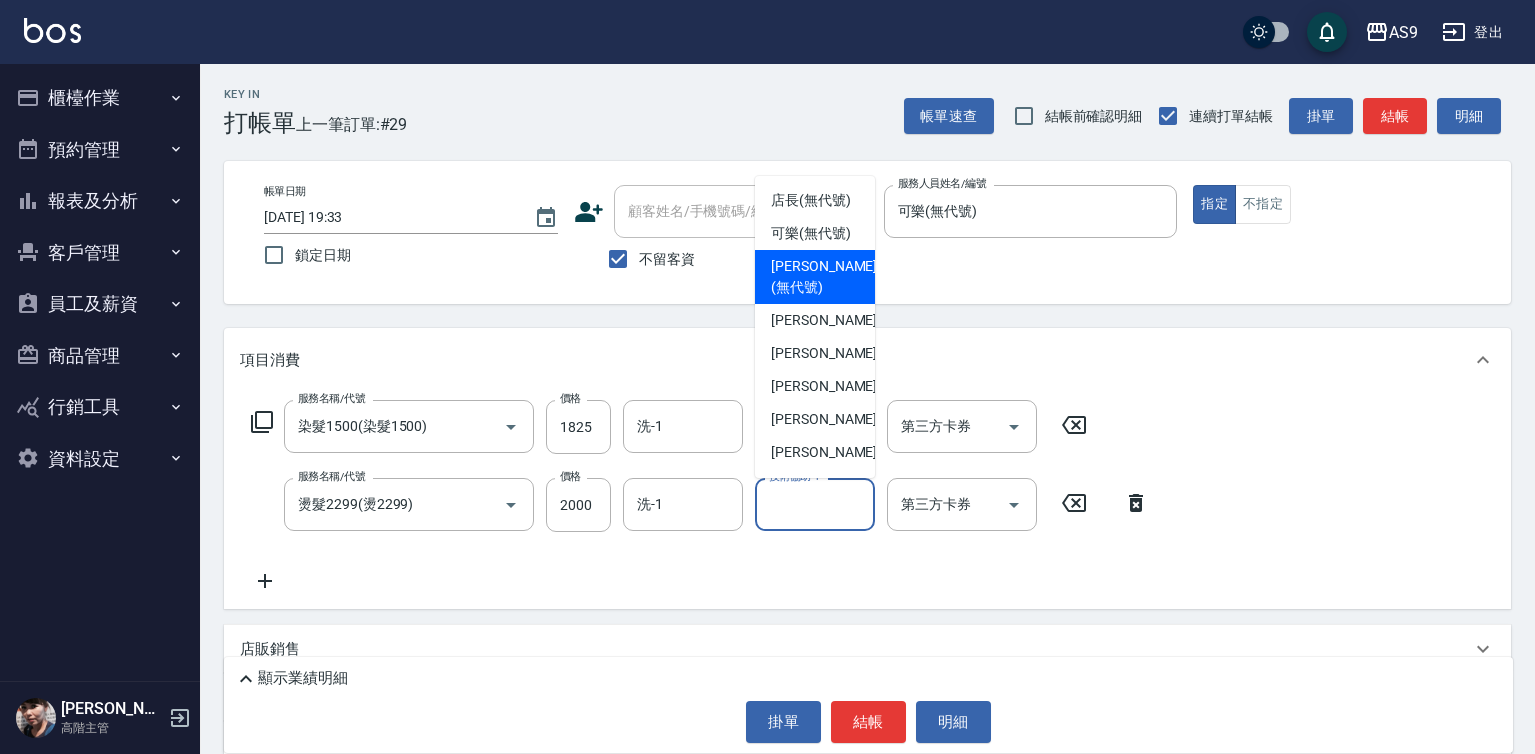 click on "[PERSON_NAME] (無代號)" at bounding box center (824, 277) 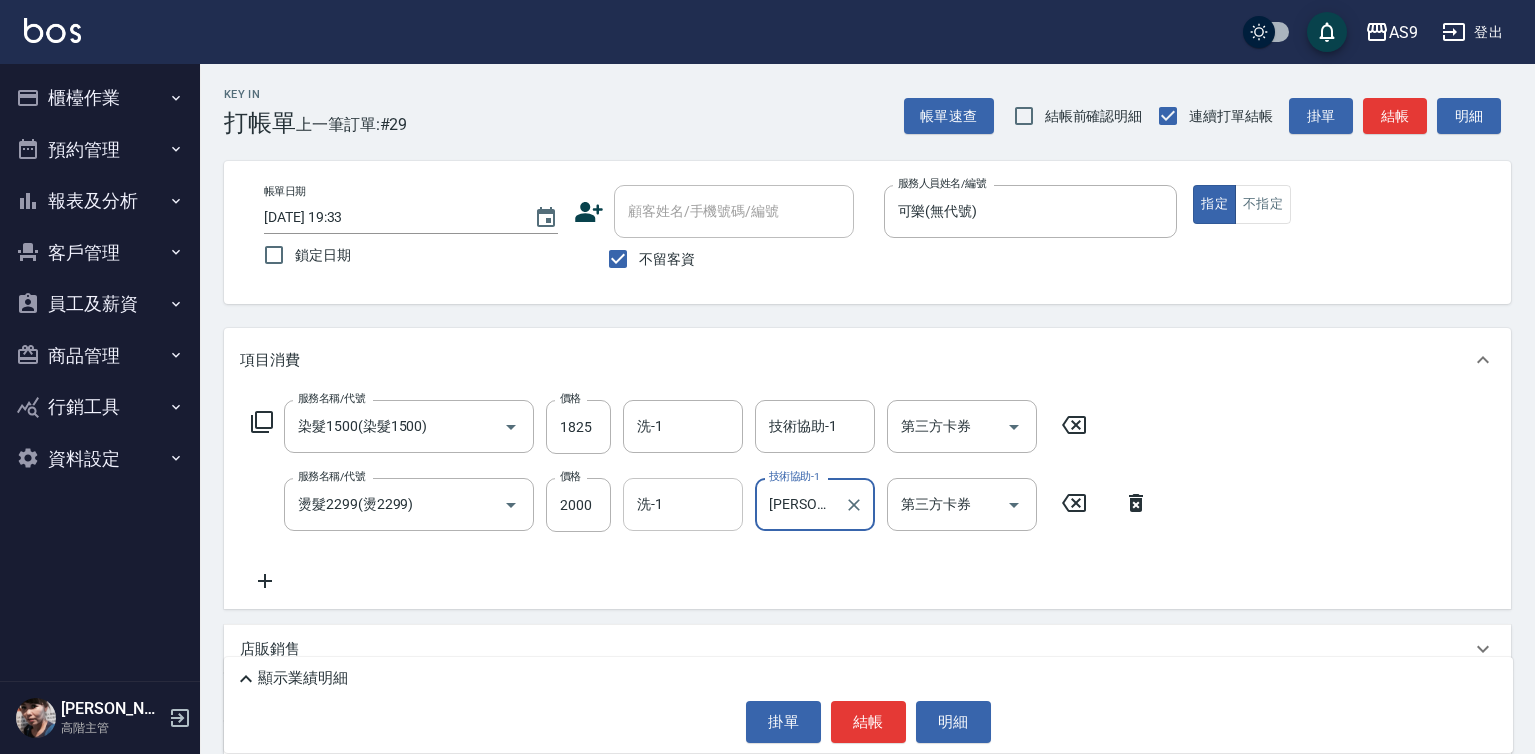 click on "洗-1 洗-1" at bounding box center [683, 504] 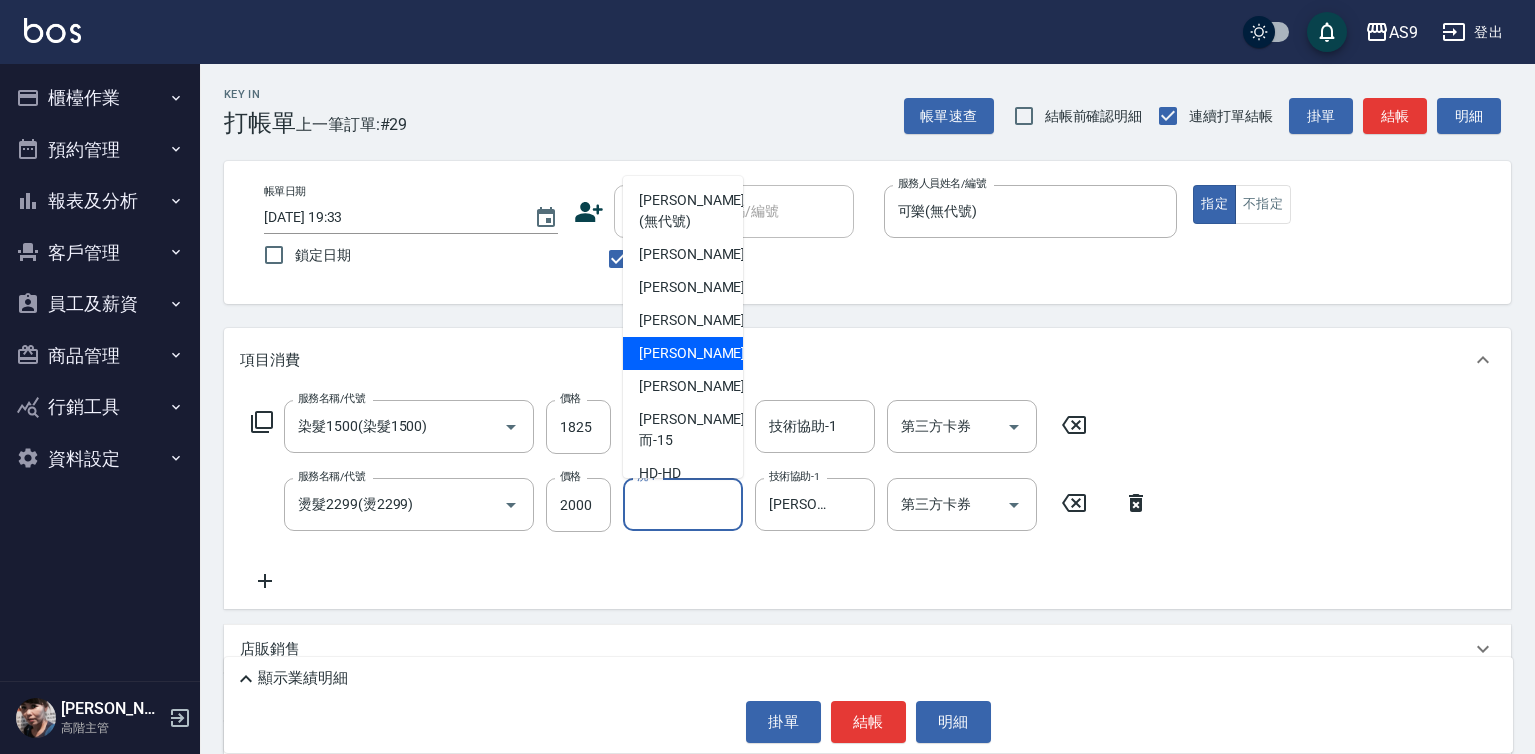 scroll, scrollTop: 100, scrollLeft: 0, axis: vertical 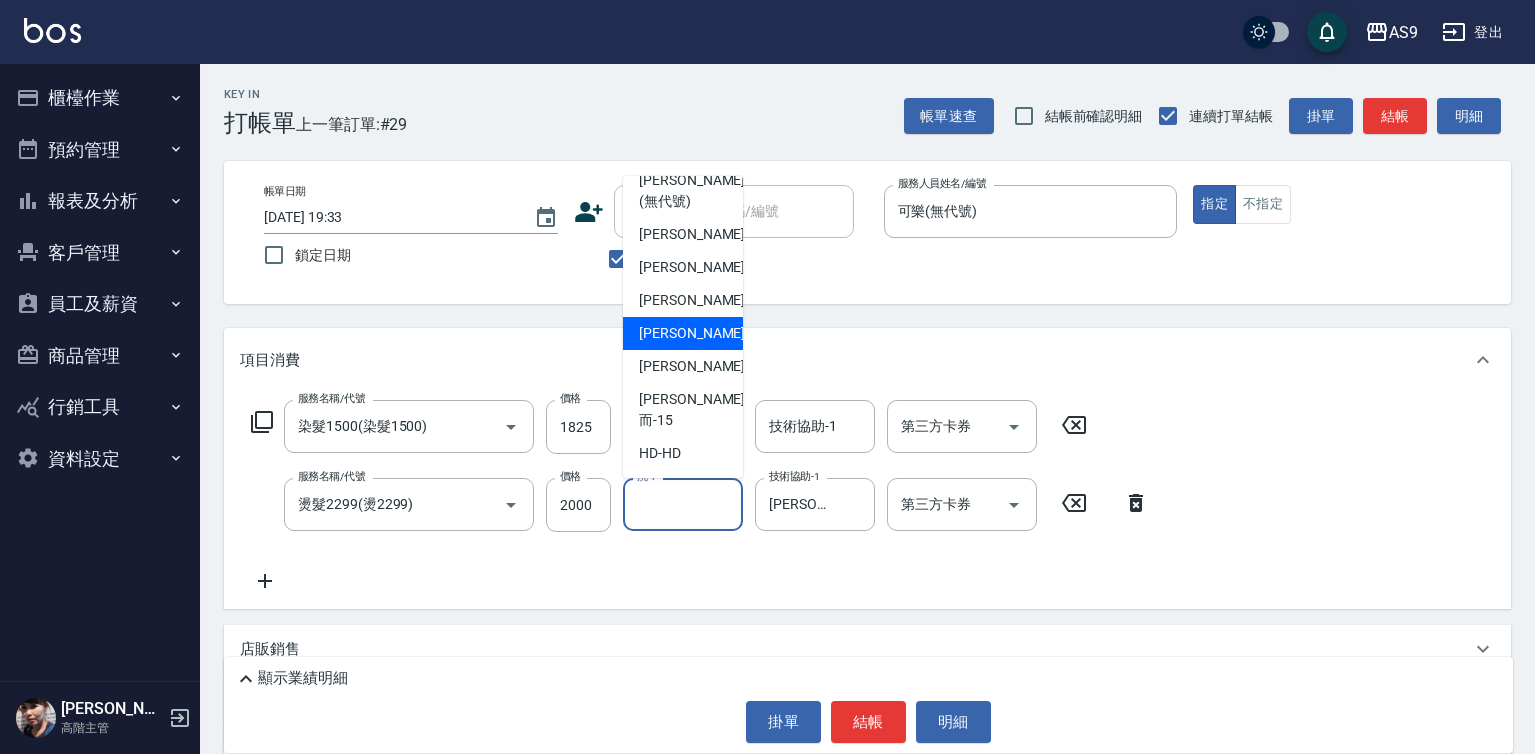 click on "[PERSON_NAME]-12" at bounding box center [702, 333] 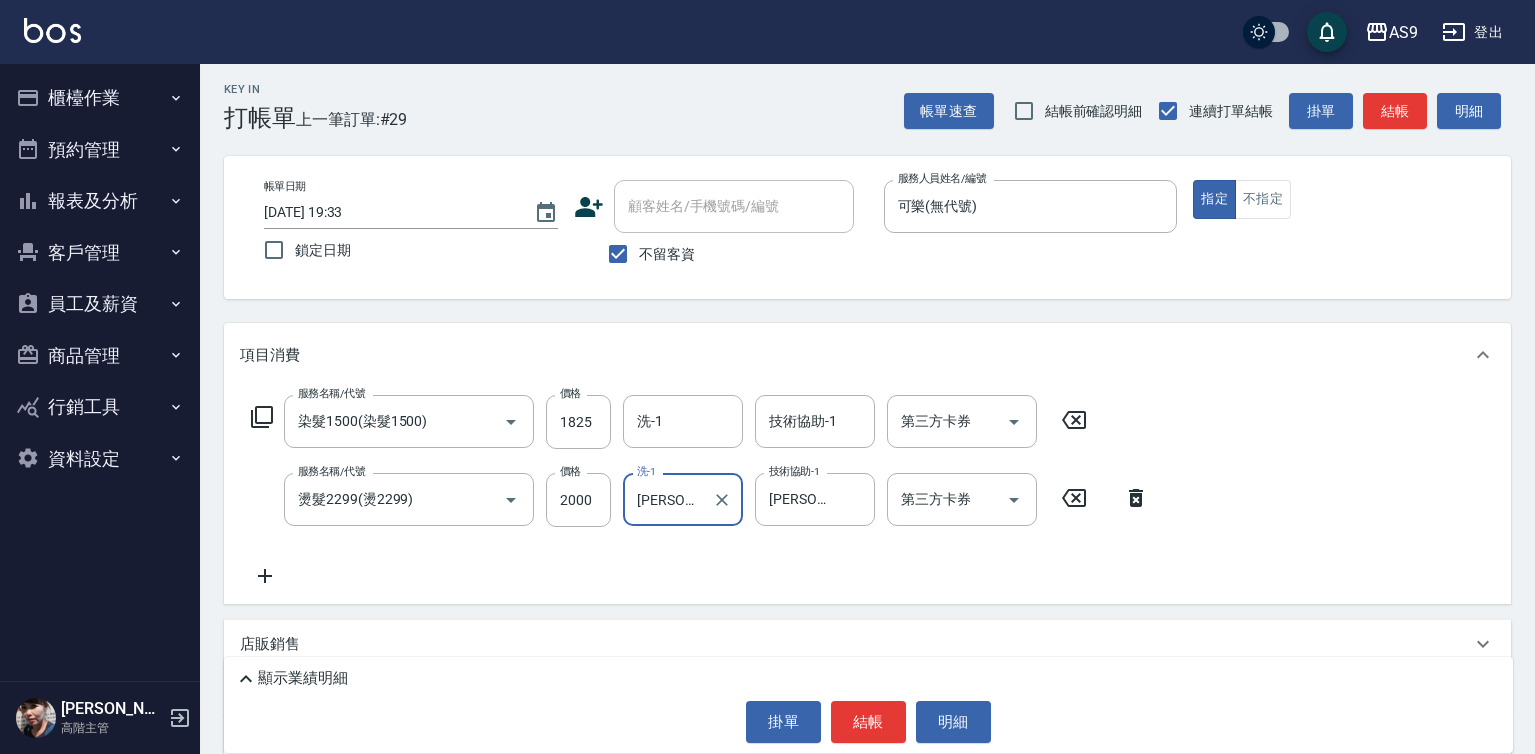 scroll, scrollTop: 0, scrollLeft: 0, axis: both 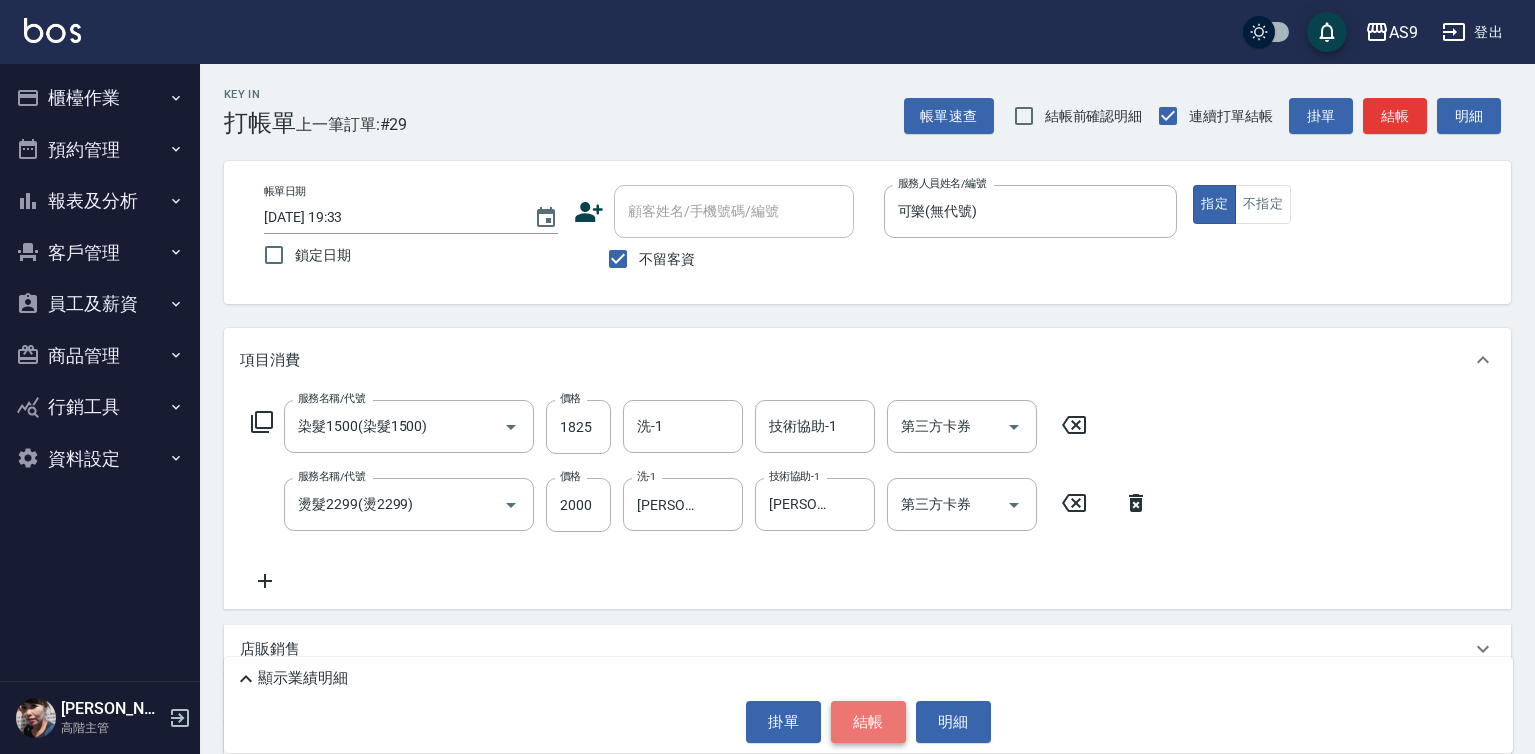 click on "結帳" at bounding box center (868, 722) 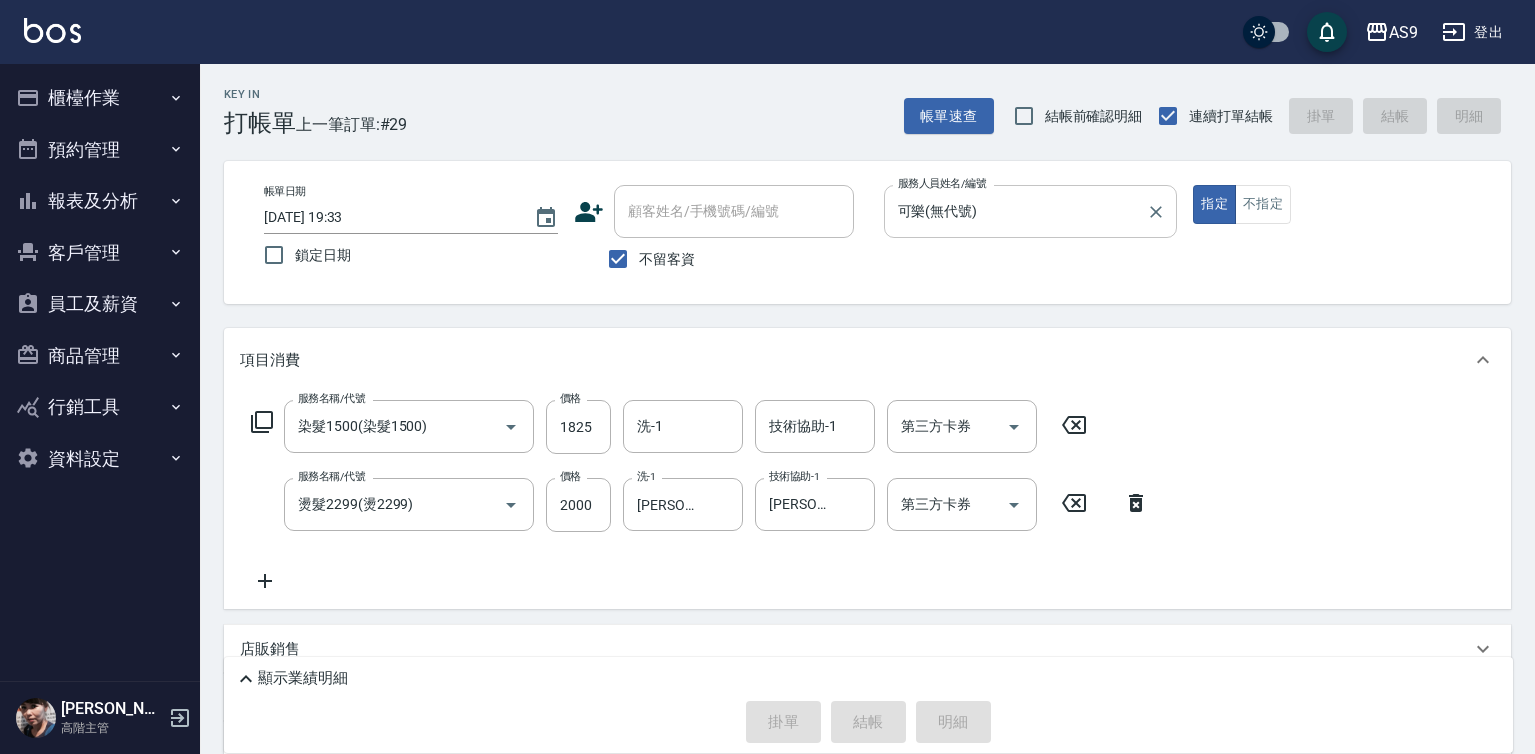 type on "[DATE] 19:34" 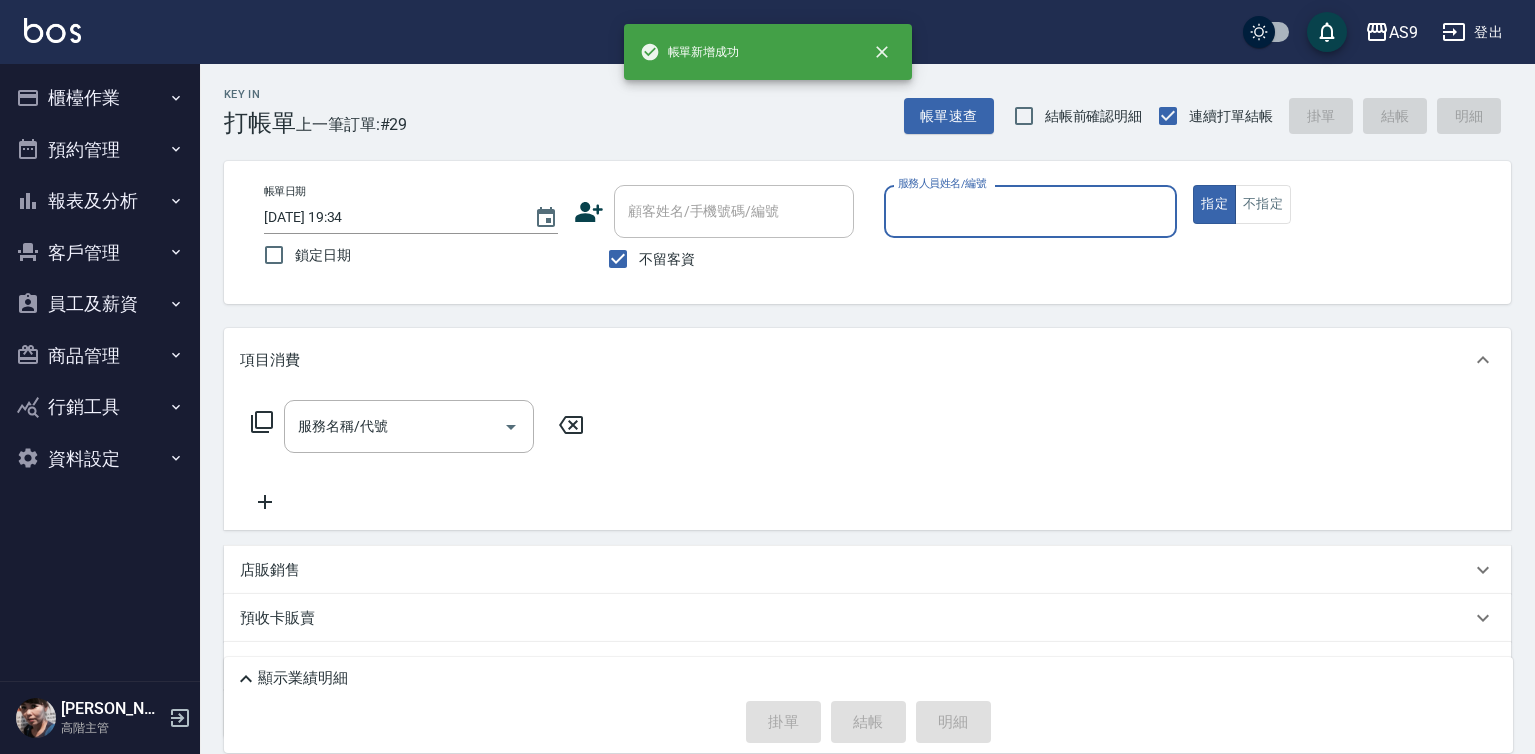click on "服務人員姓名/編號" at bounding box center (1031, 211) 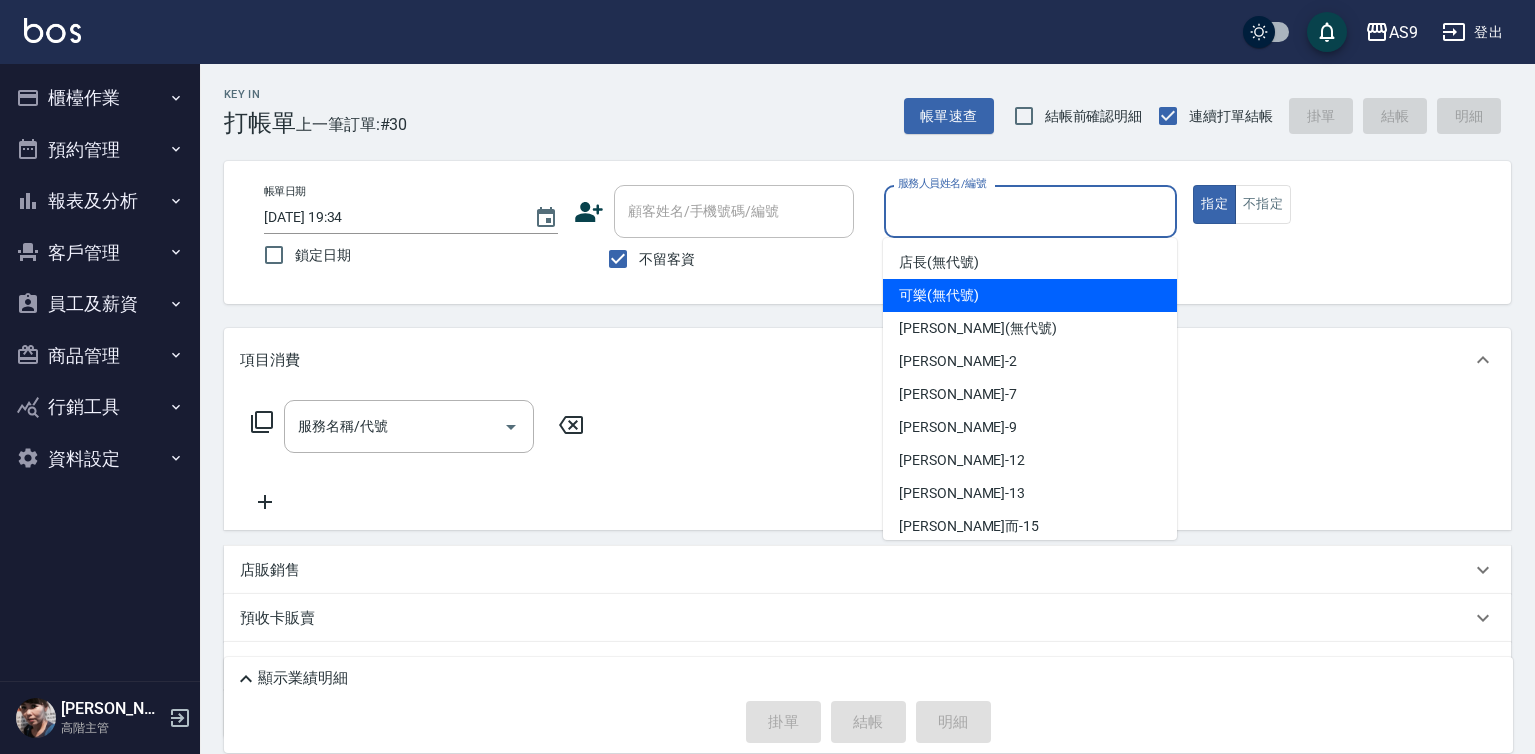 click on "可樂 (無代號)" at bounding box center [939, 295] 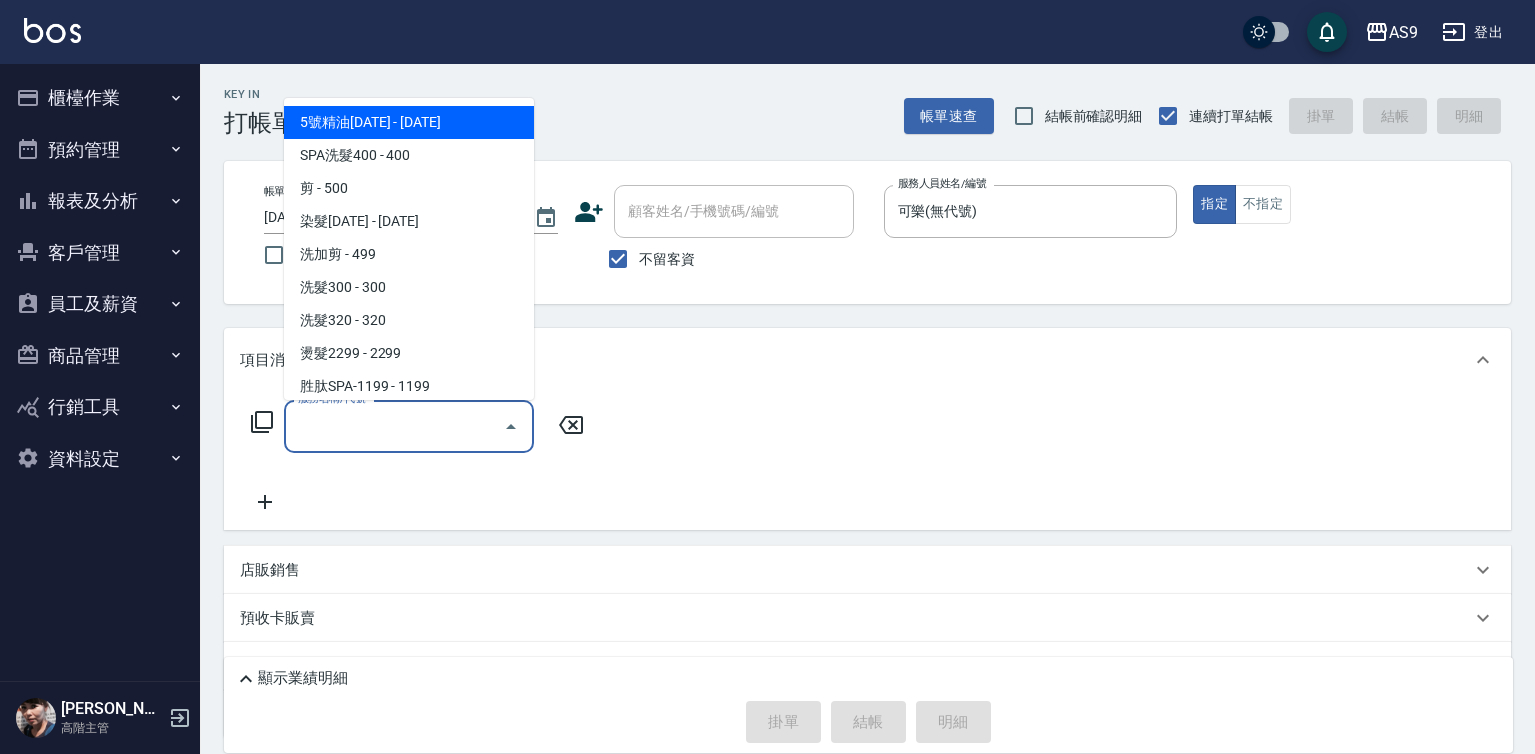 click on "服務名稱/代號" at bounding box center [394, 426] 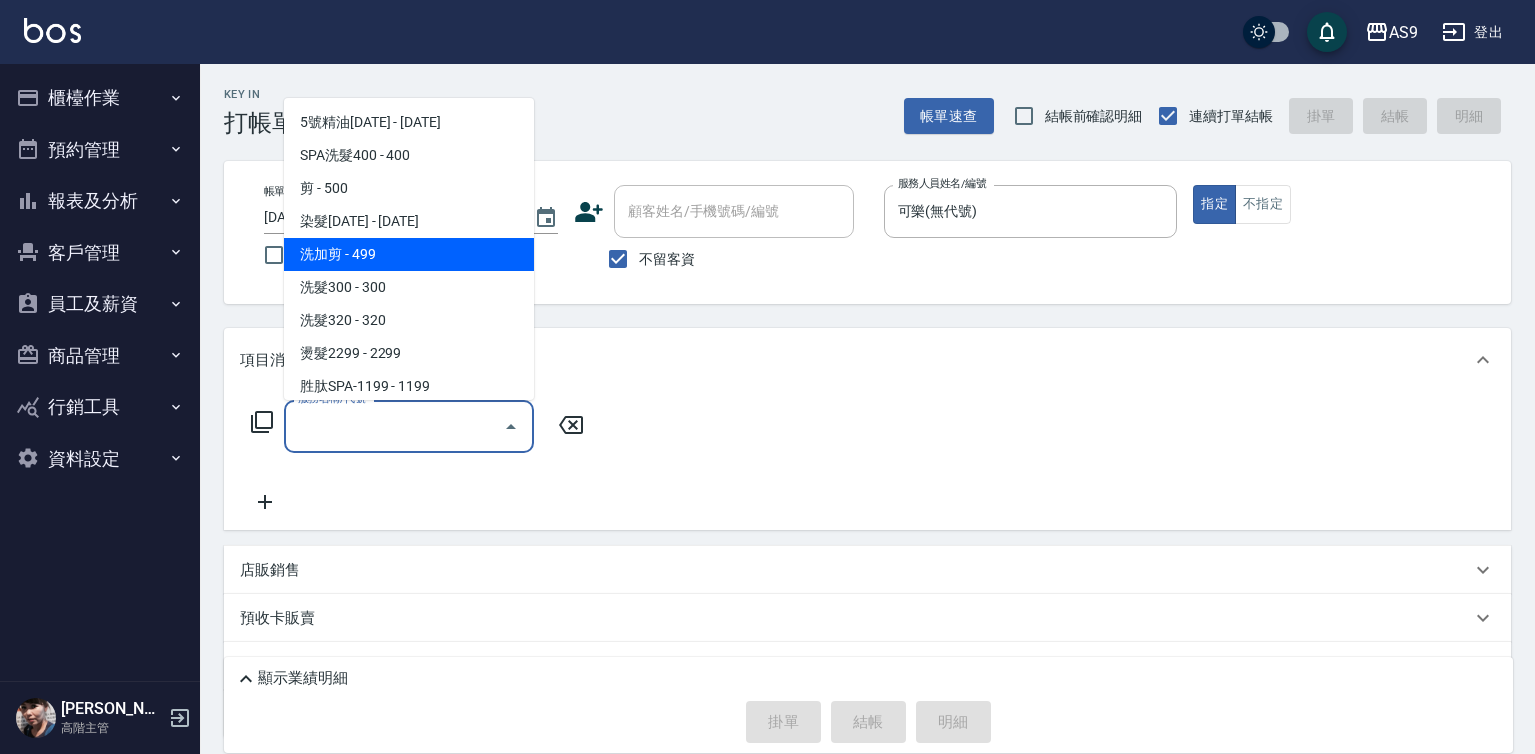 click on "洗加剪 - 499" at bounding box center (409, 254) 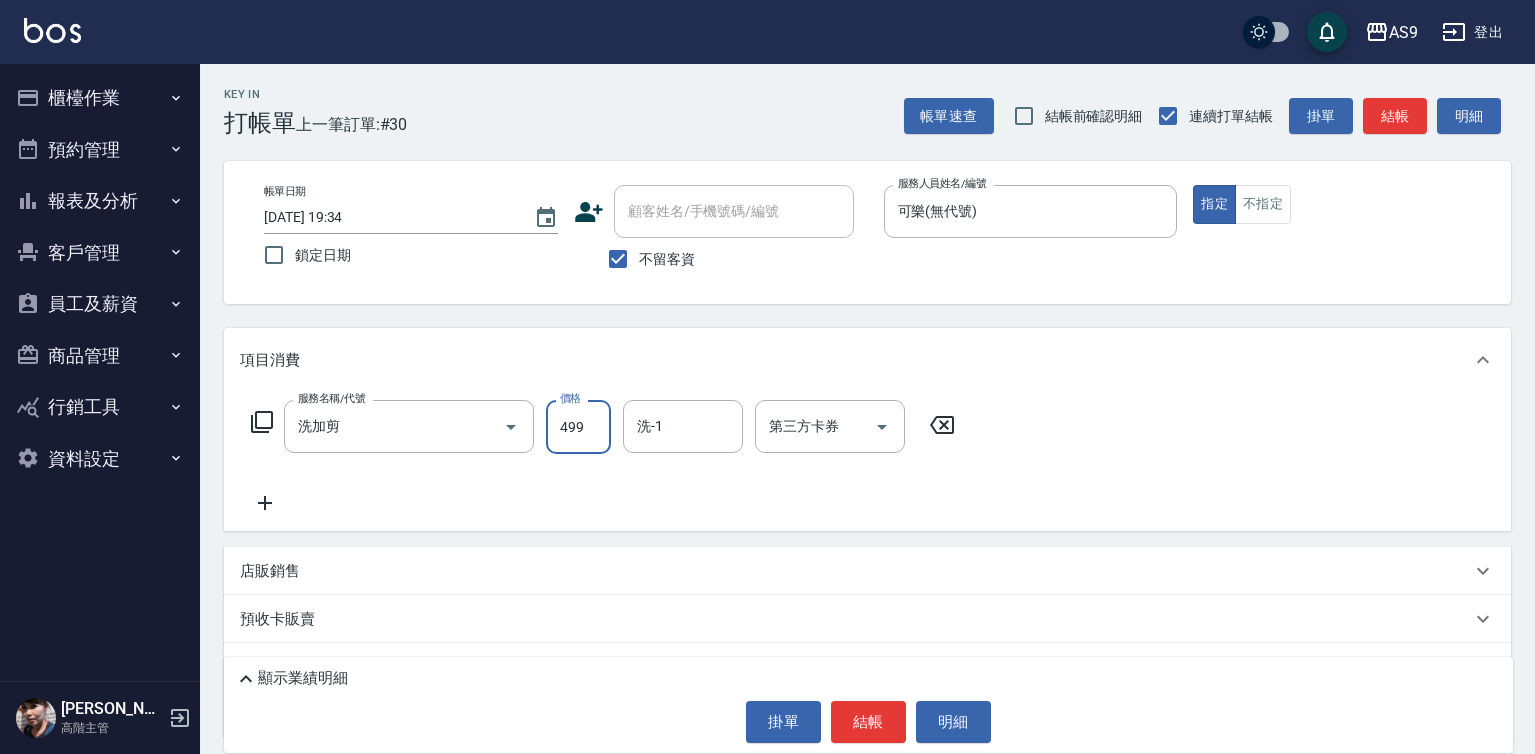 click on "499" at bounding box center [578, 427] 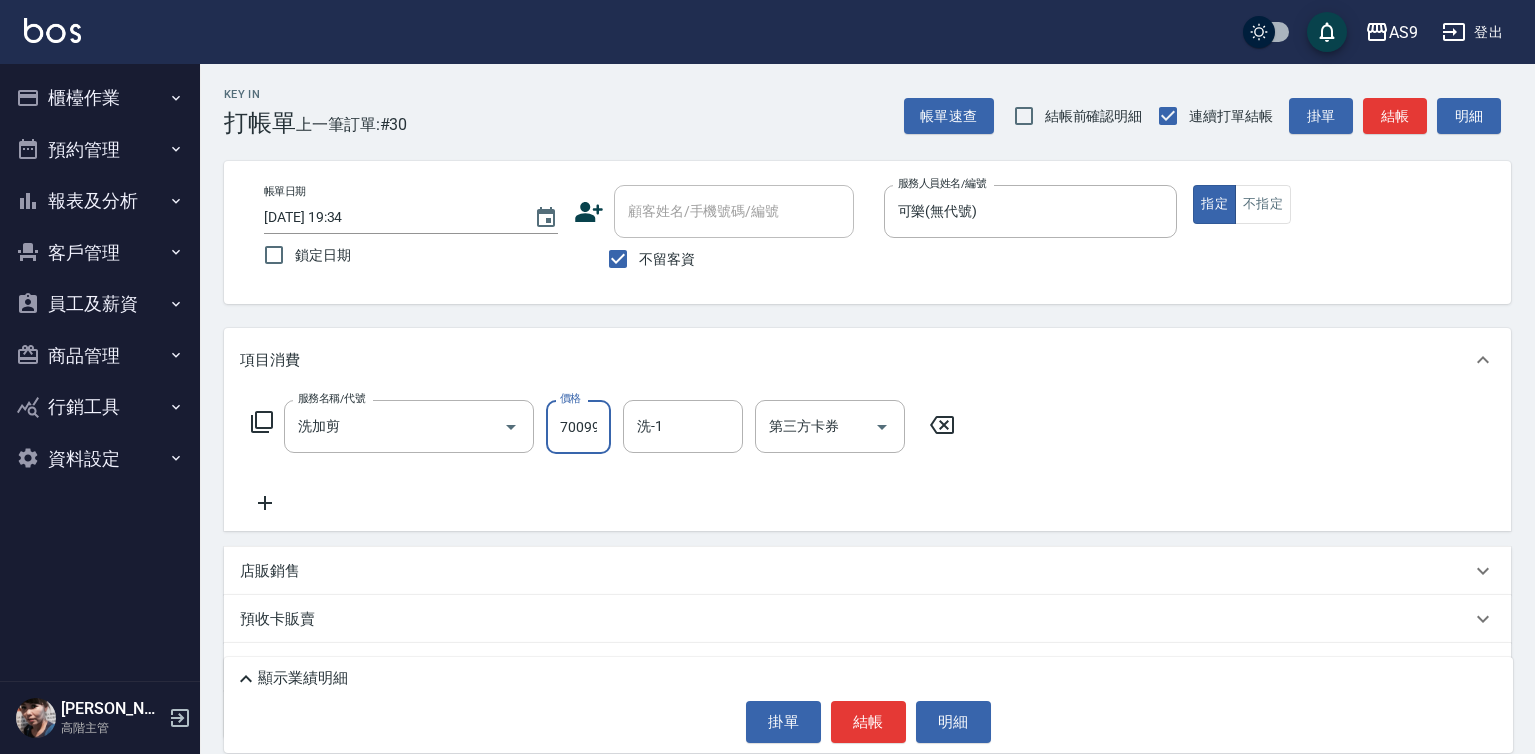 click on "70099" at bounding box center [578, 427] 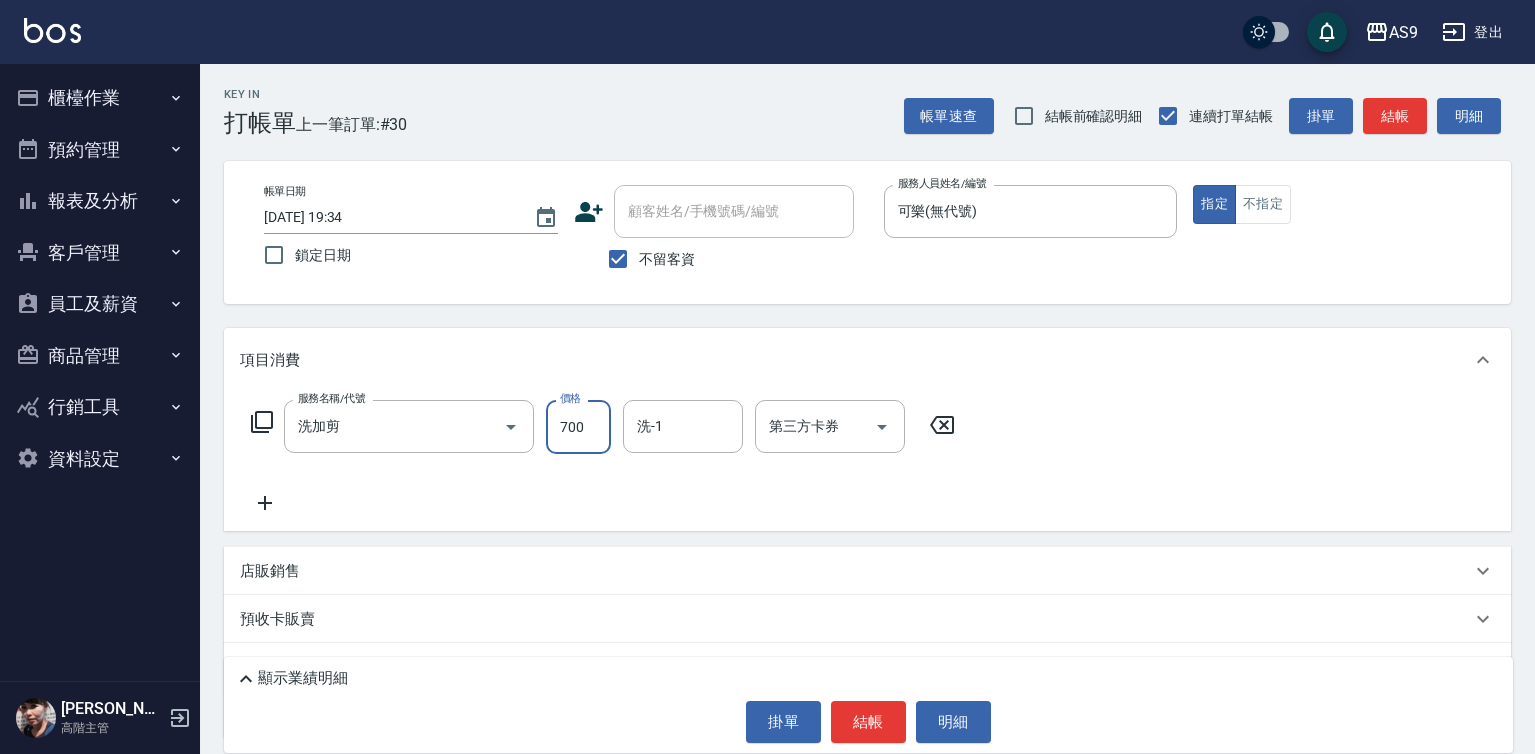 type on "700" 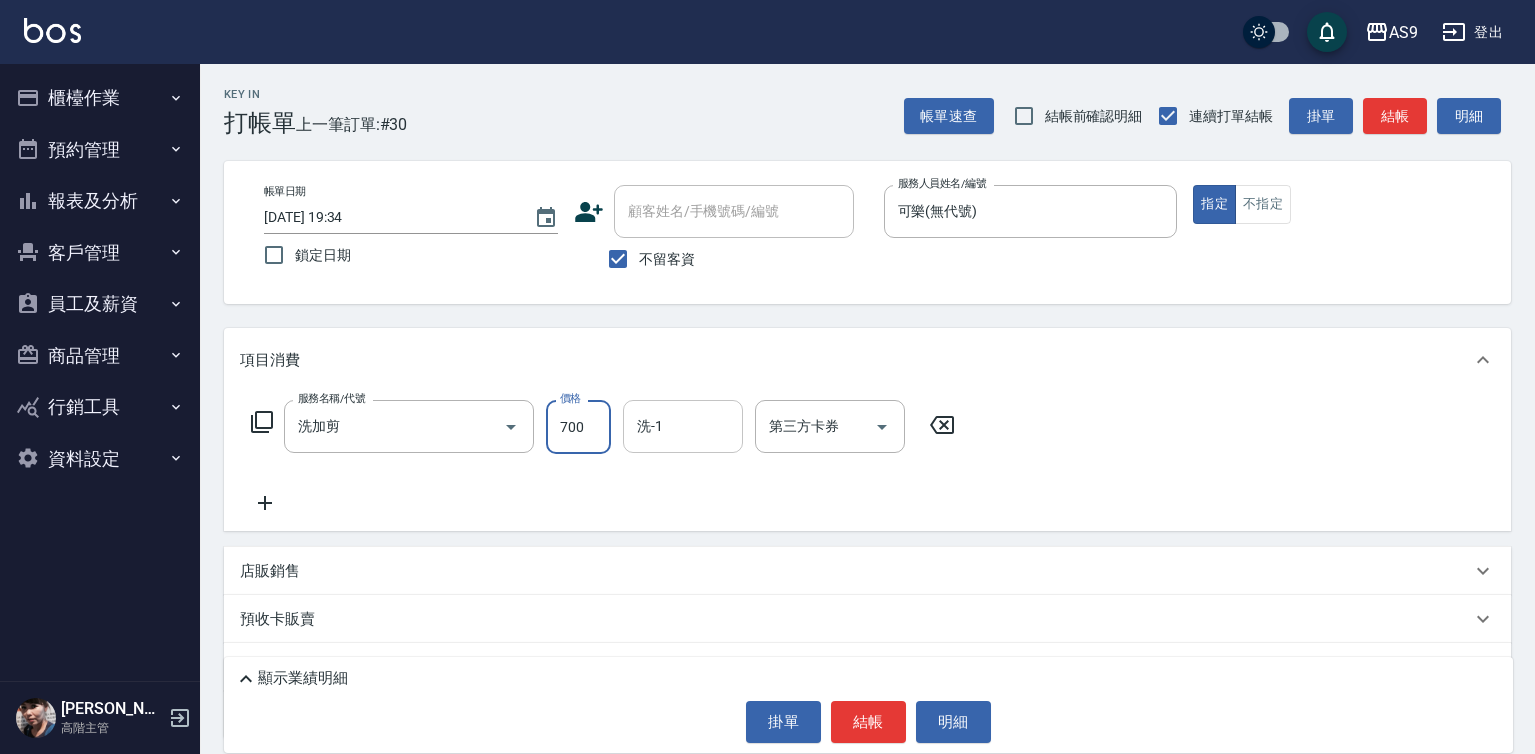 click on "洗-1" at bounding box center [683, 426] 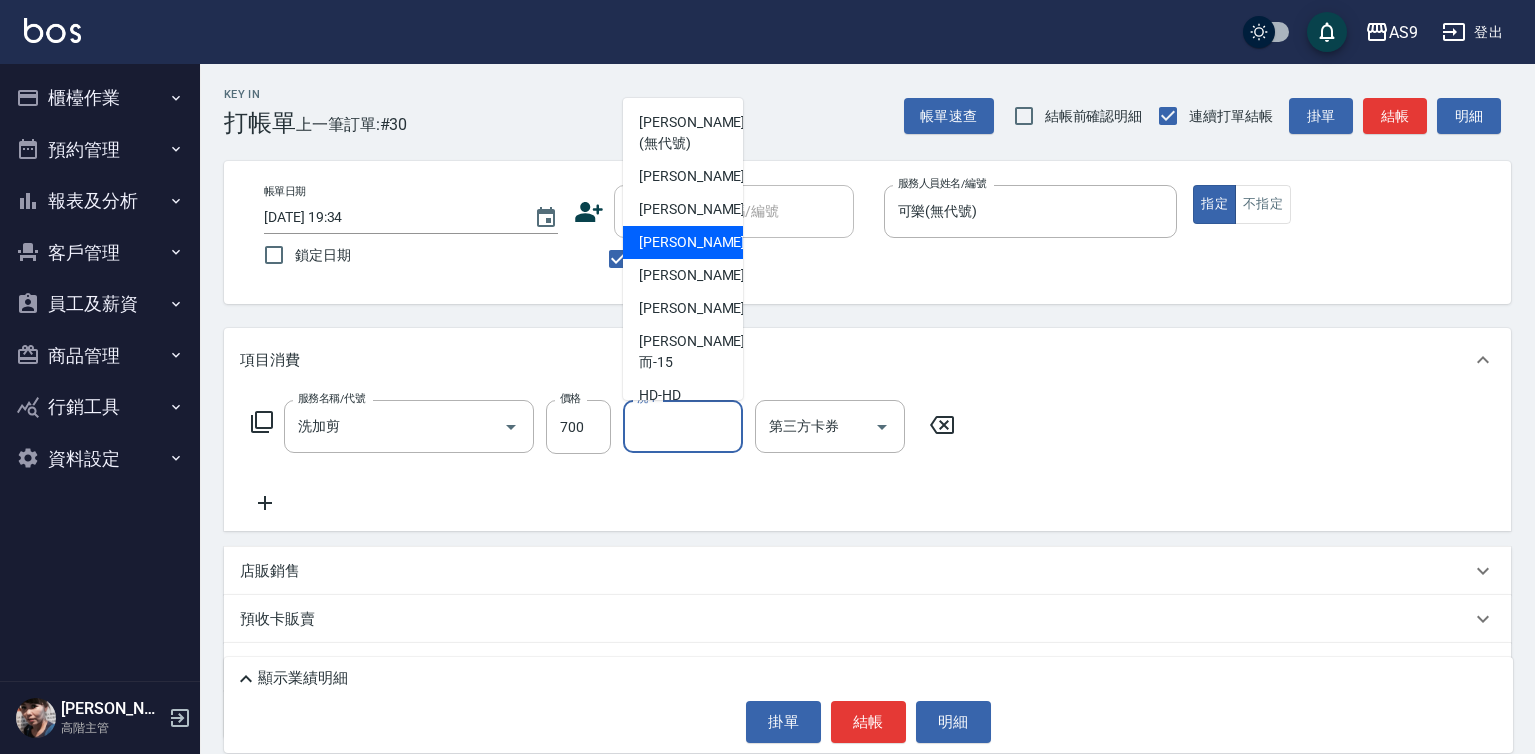 scroll, scrollTop: 100, scrollLeft: 0, axis: vertical 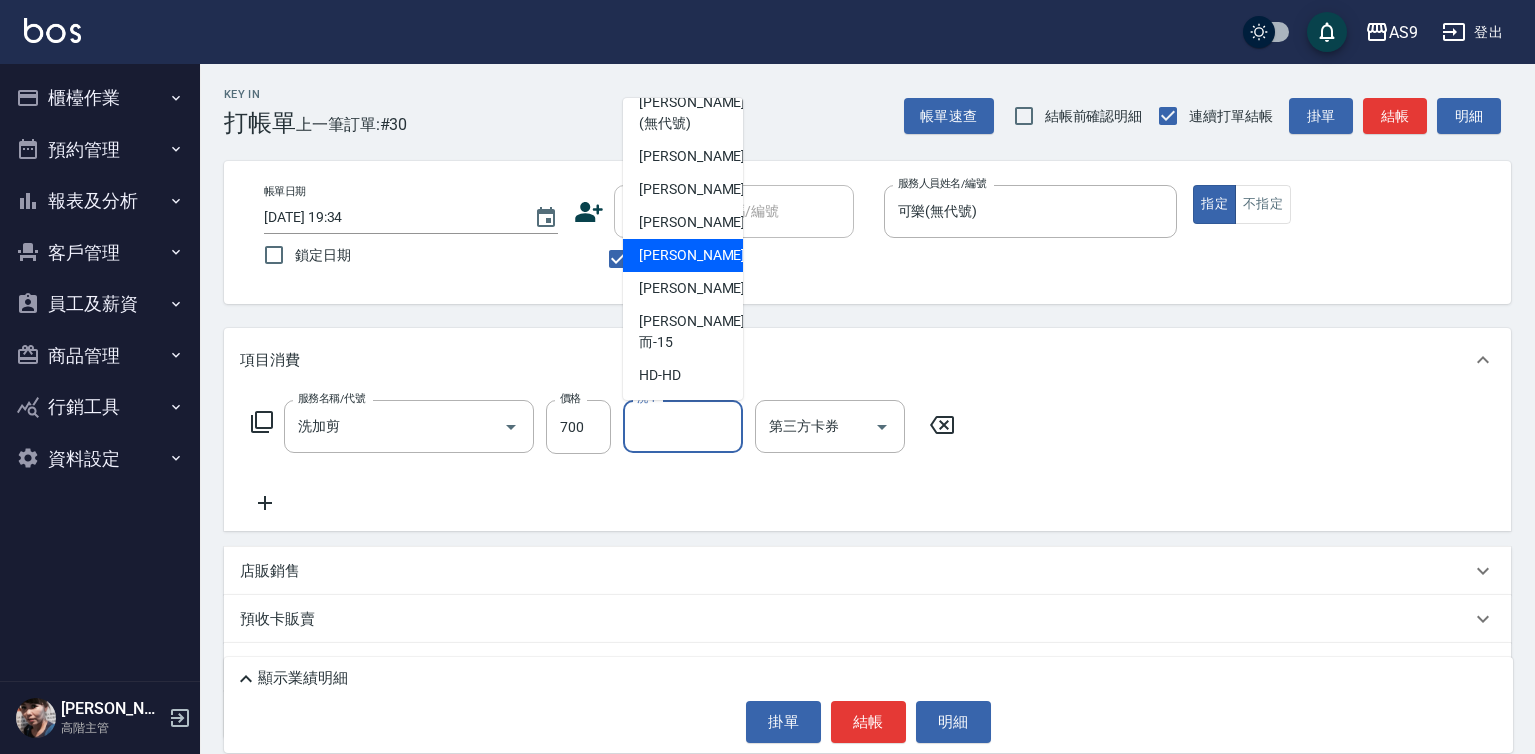 click on "[PERSON_NAME]-12" at bounding box center (683, 255) 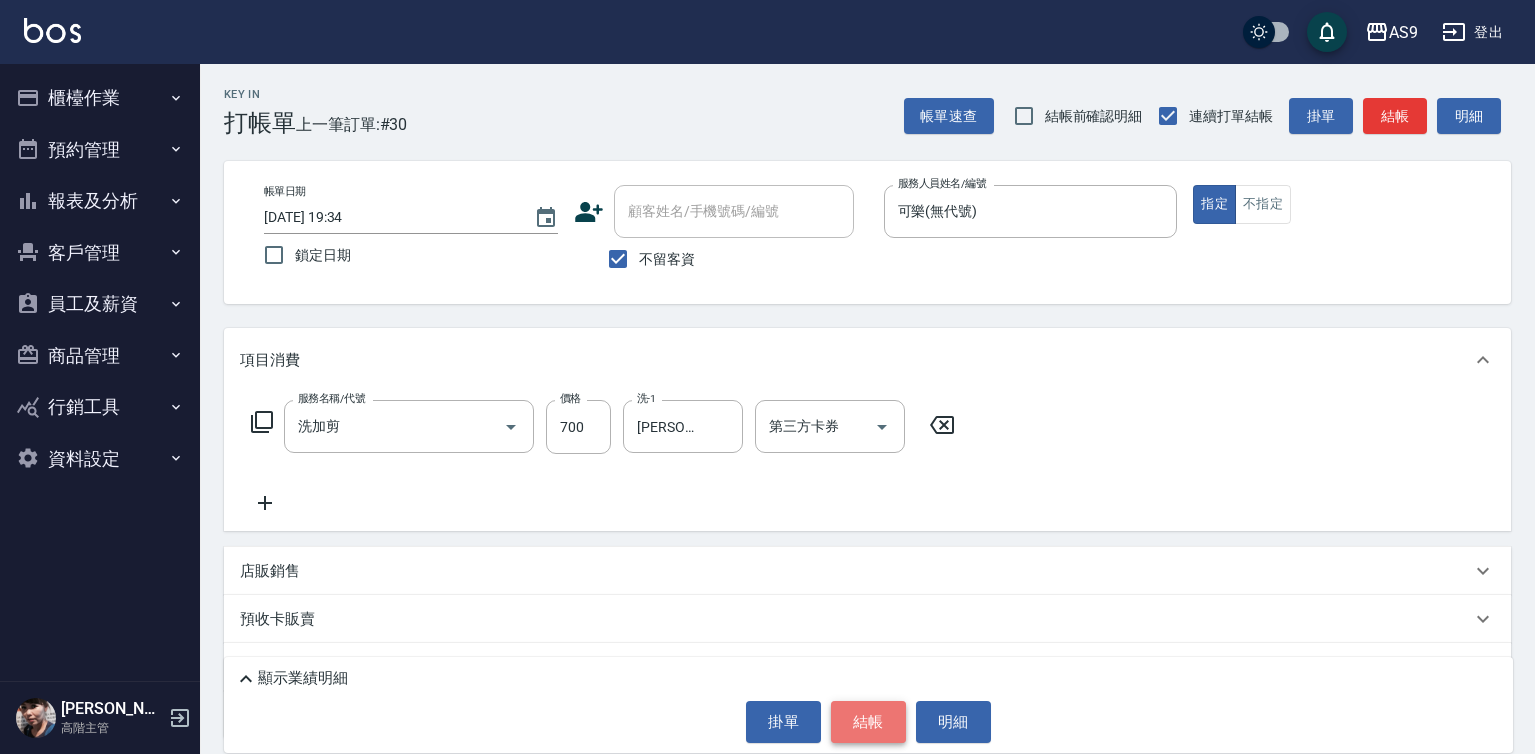 click on "結帳" at bounding box center [868, 722] 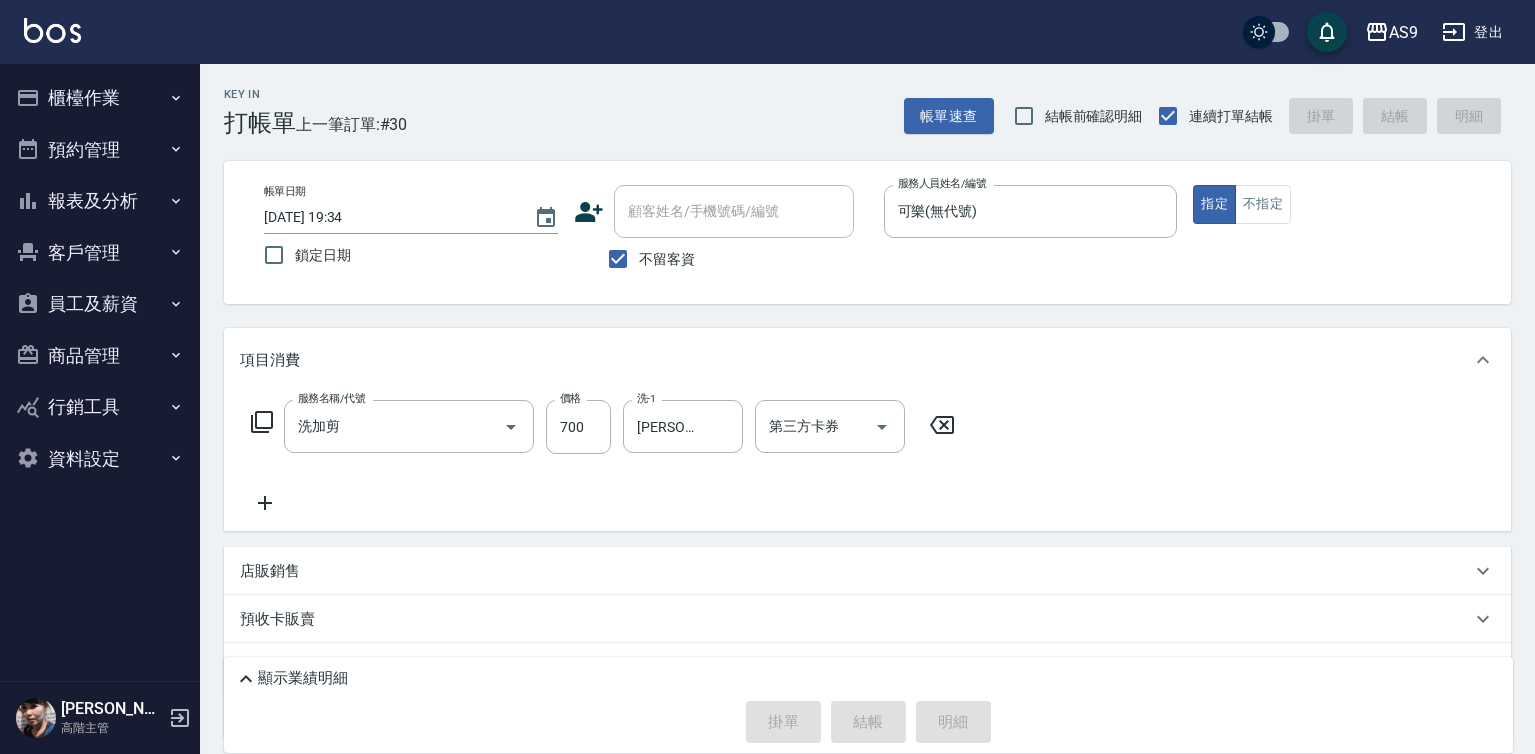 type 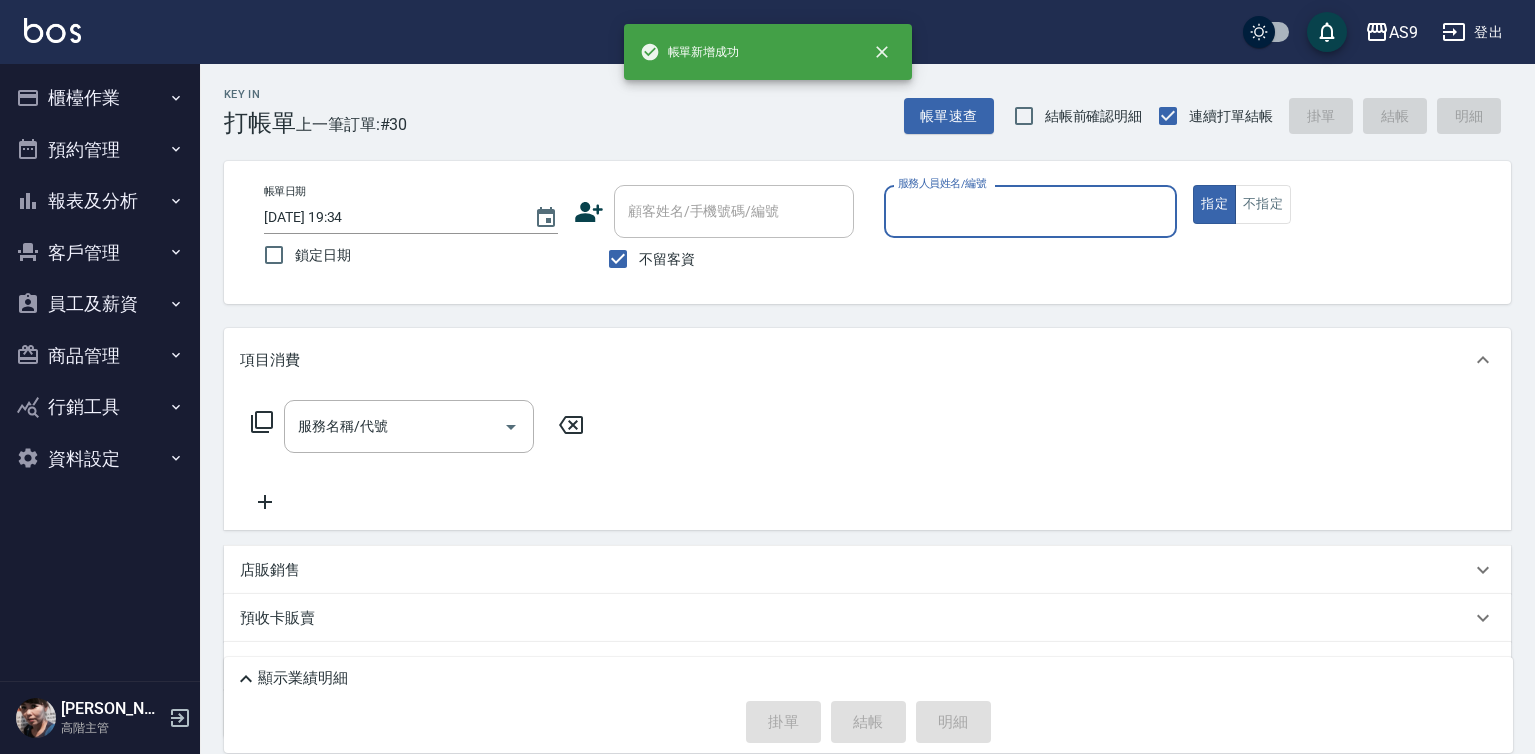 click on "服務人員姓名/編號" at bounding box center (1031, 211) 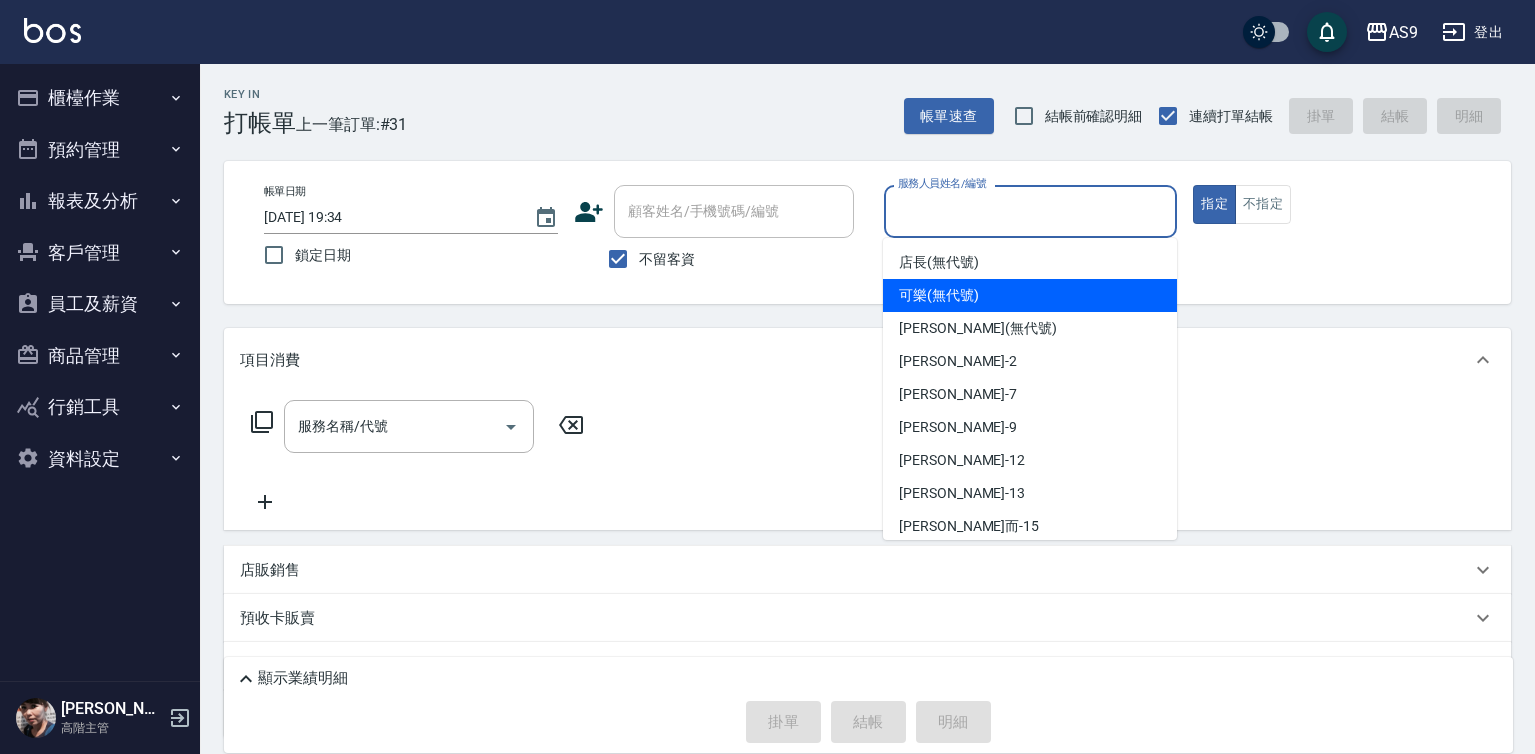 click on "可樂 (無代號)" at bounding box center (939, 295) 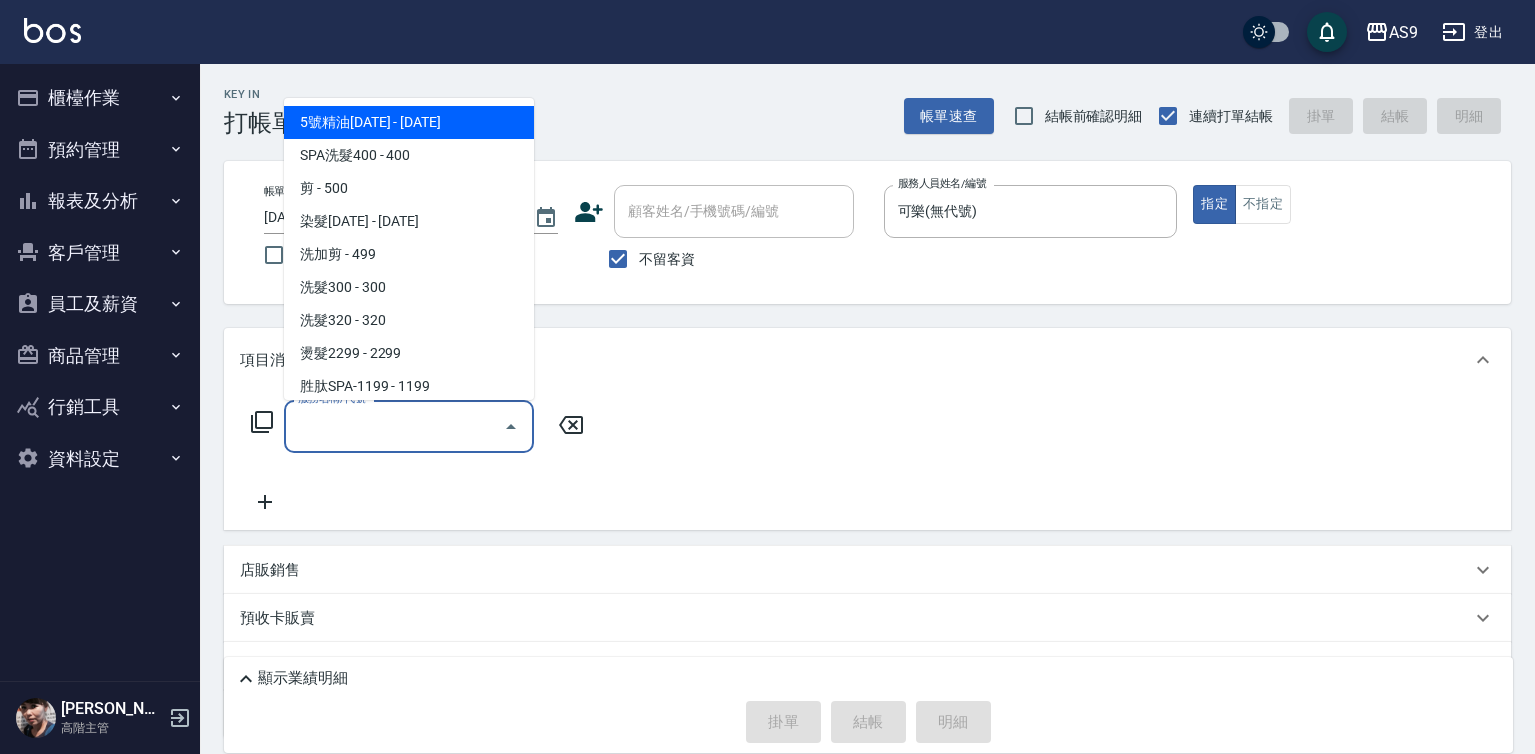 click on "服務名稱/代號" at bounding box center [394, 426] 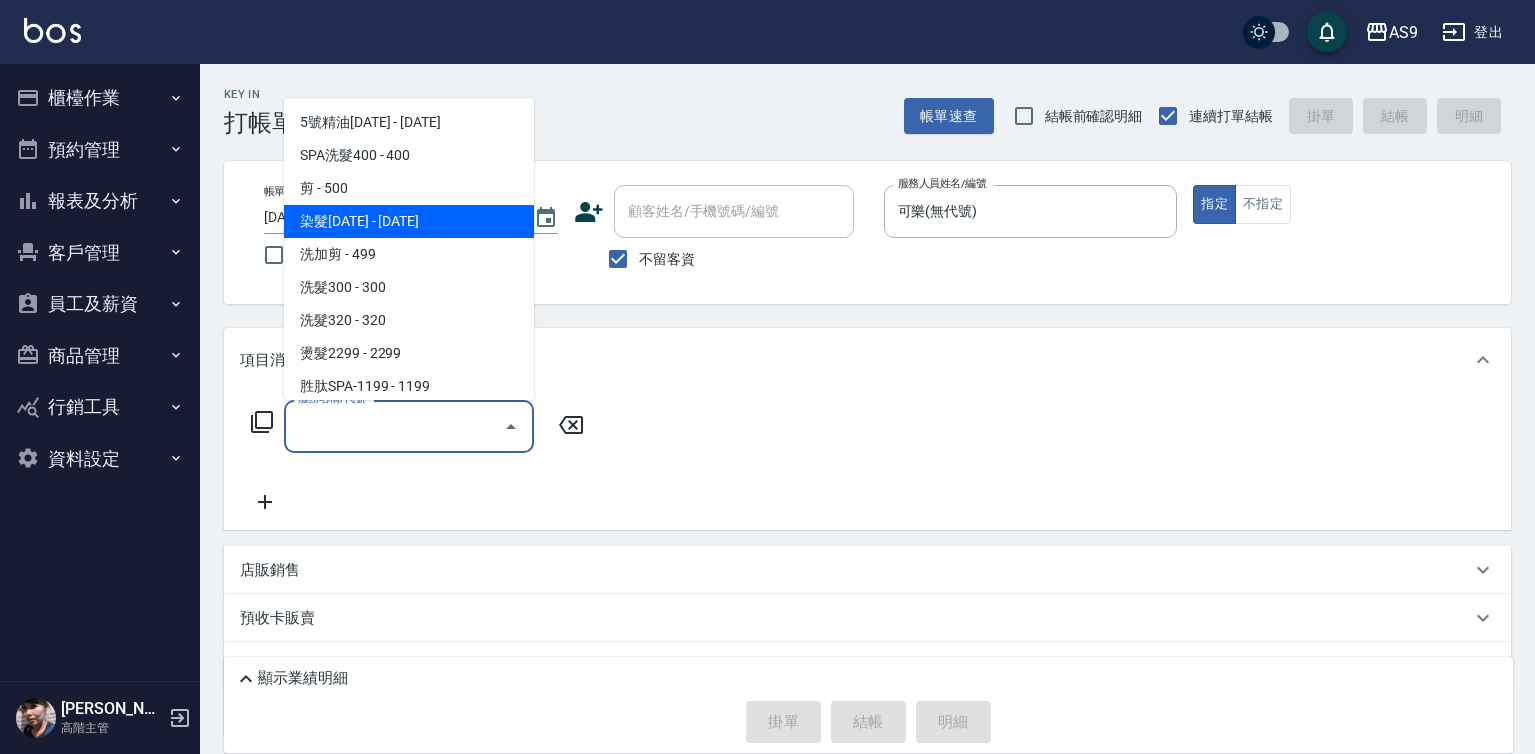 click on "染髮[DATE] - [DATE]" at bounding box center [409, 221] 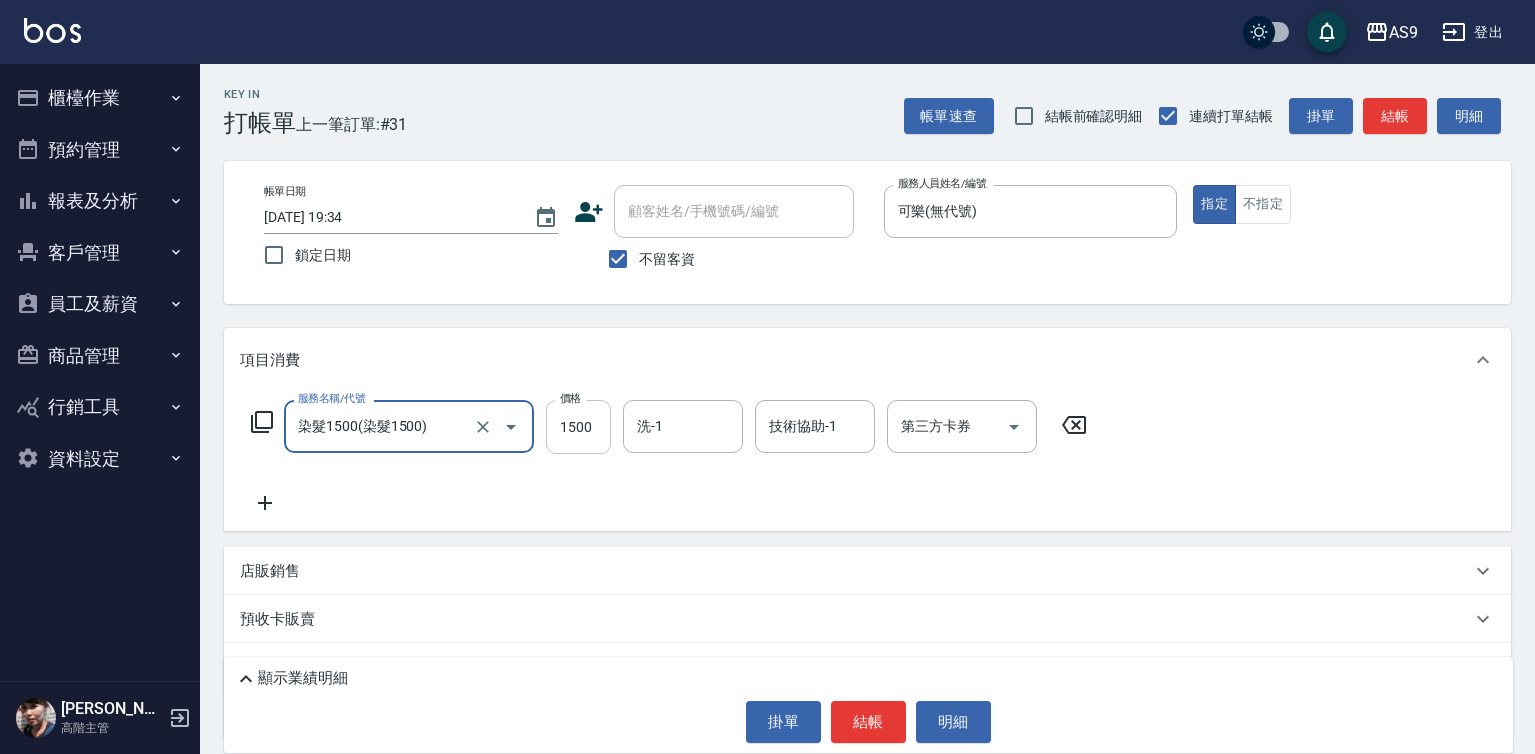 click on "1500" at bounding box center [578, 427] 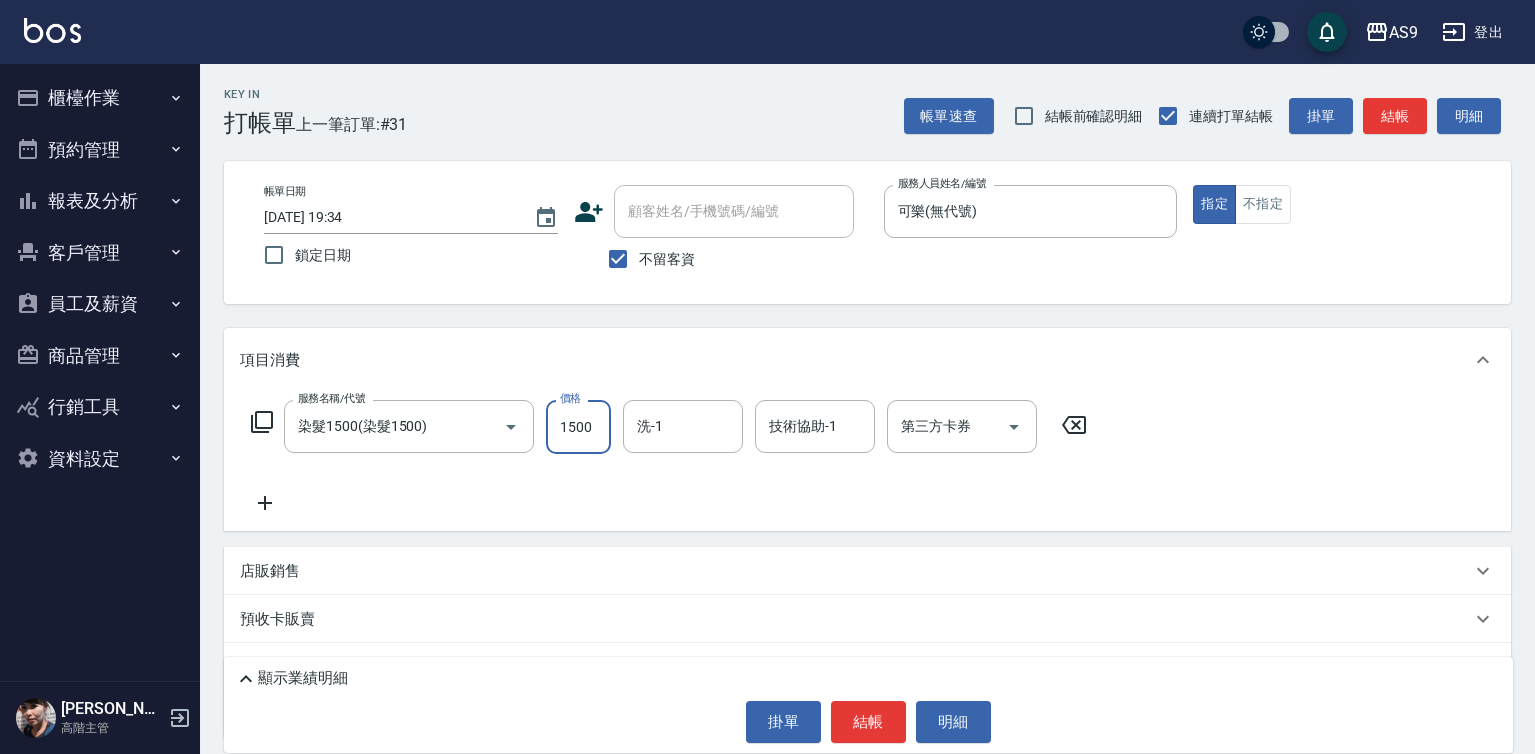 click on "1500" at bounding box center (578, 427) 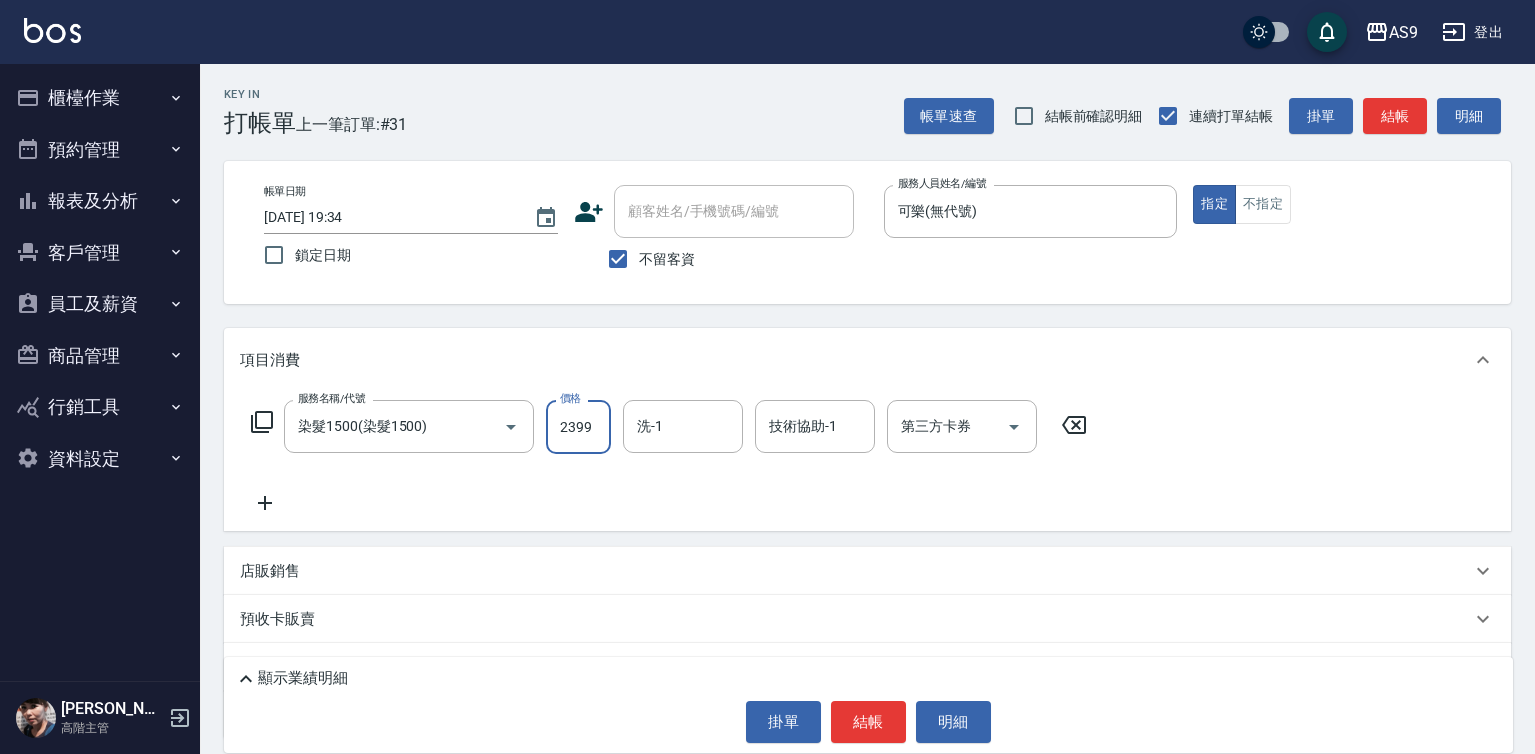 click on "2399" at bounding box center [578, 427] 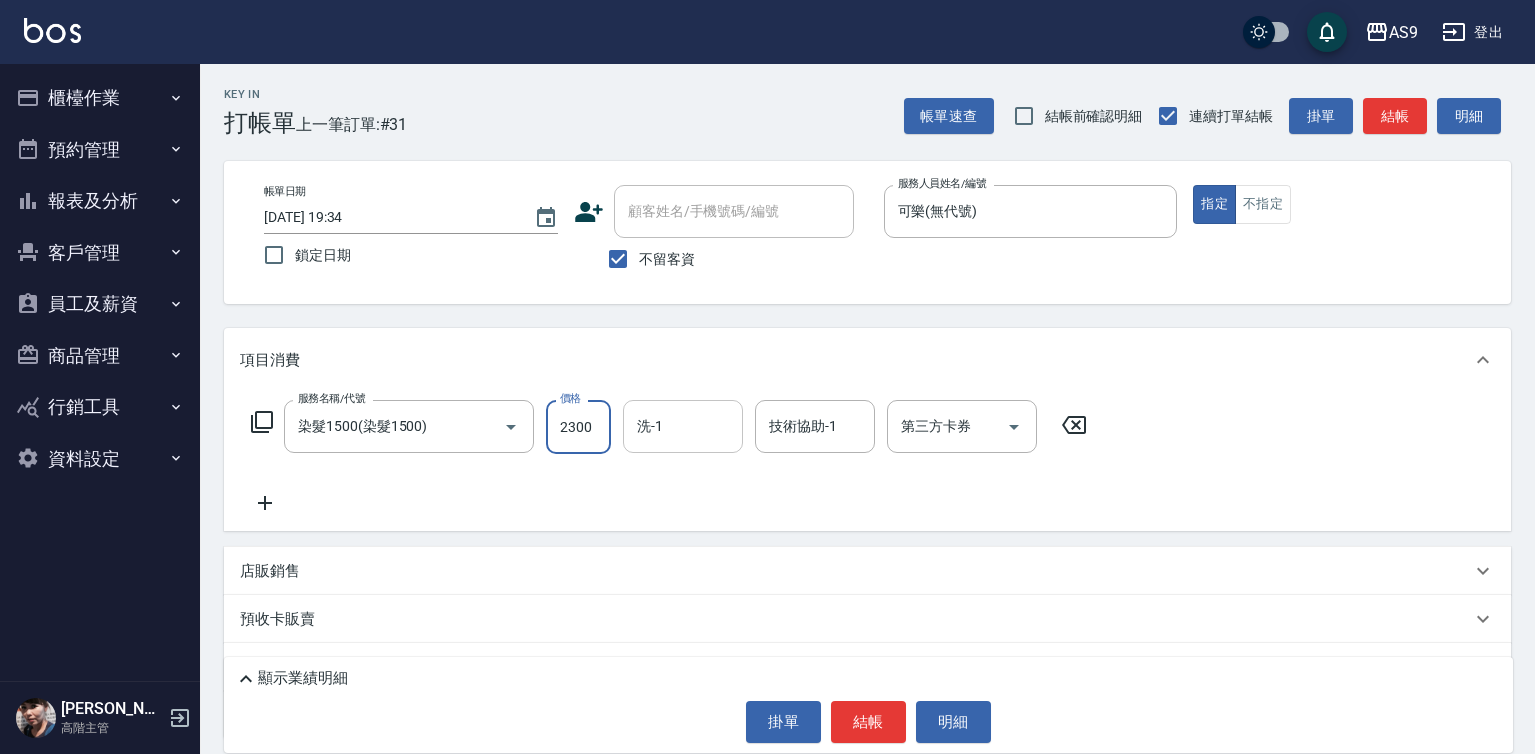 type on "2300" 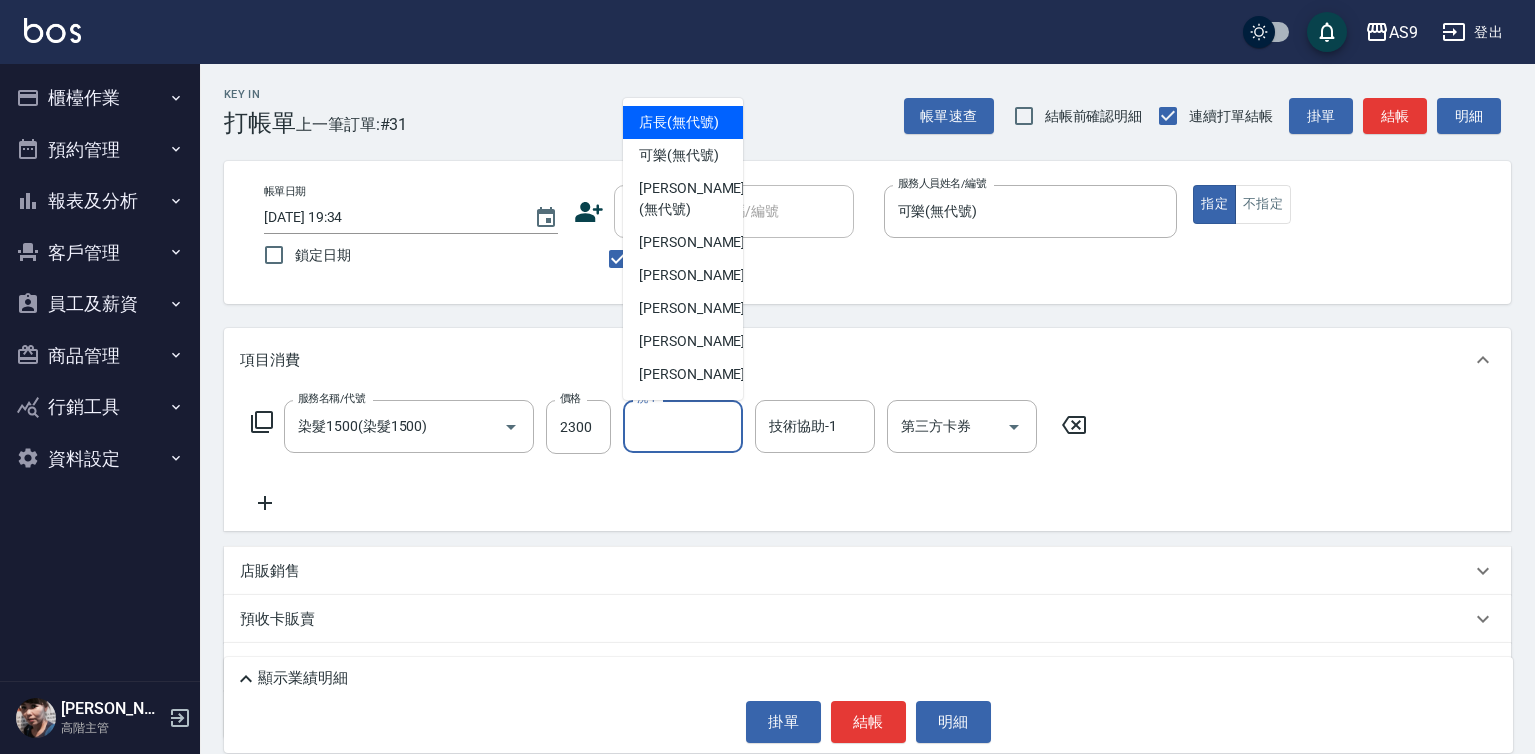 click on "洗-1" at bounding box center [683, 426] 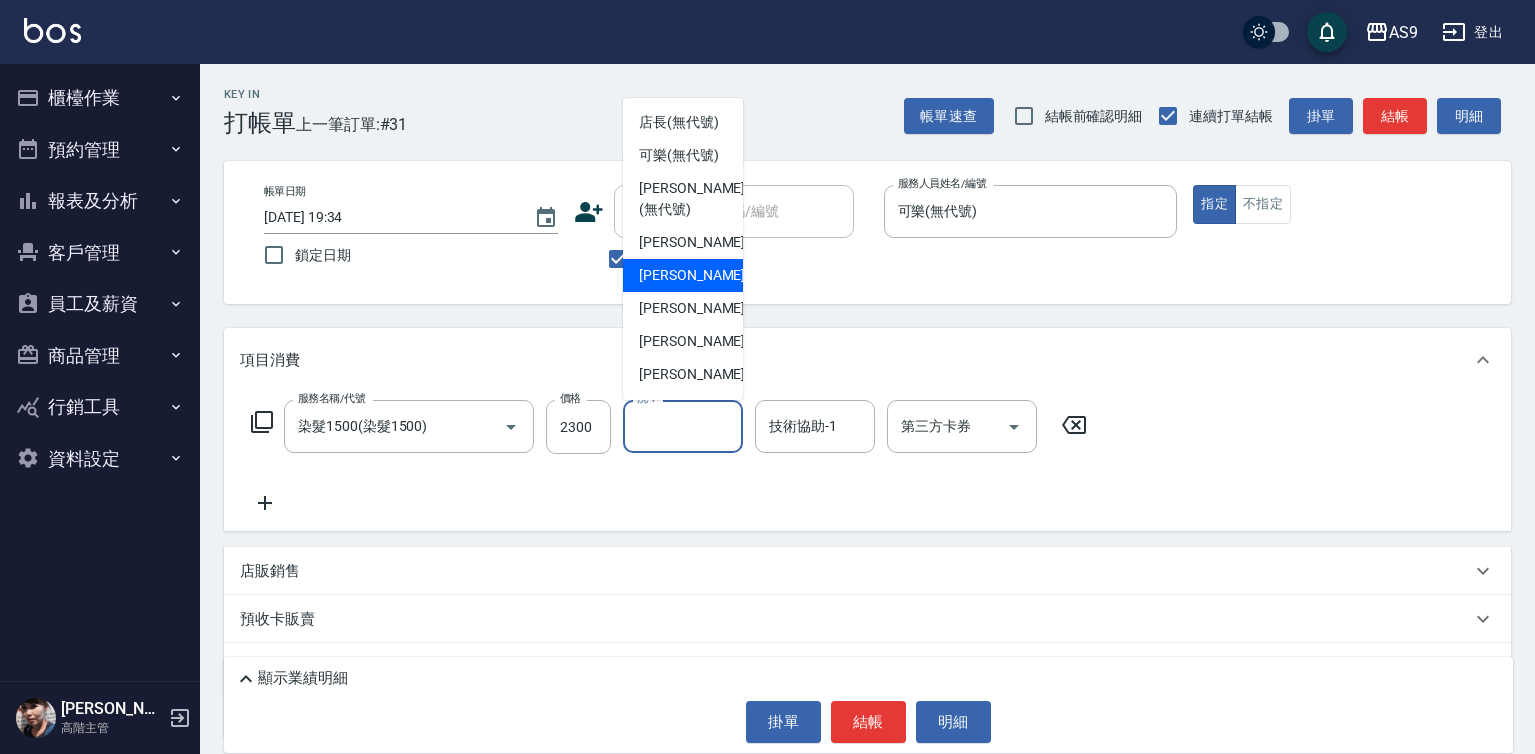 scroll, scrollTop: 100, scrollLeft: 0, axis: vertical 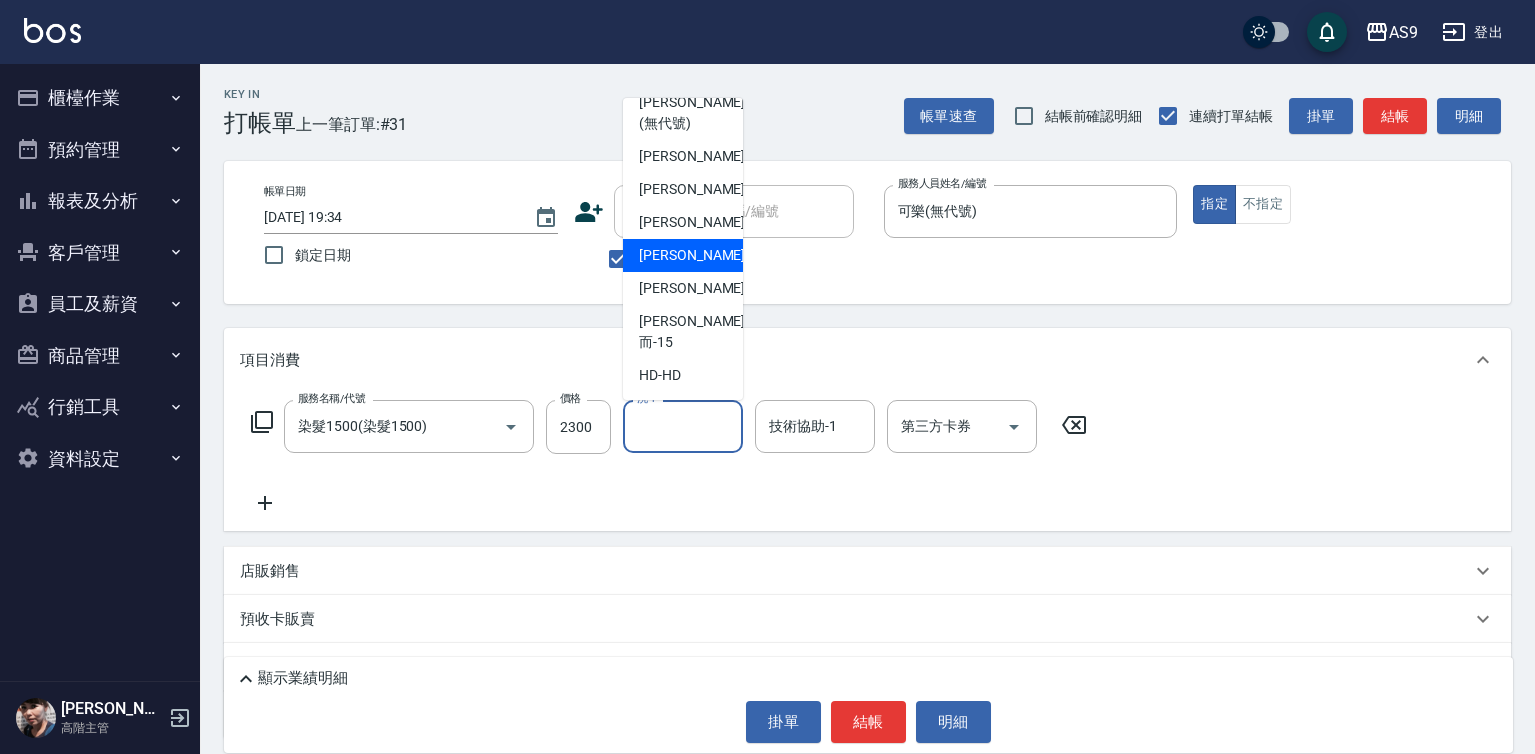 click on "[PERSON_NAME]-12" at bounding box center [683, 255] 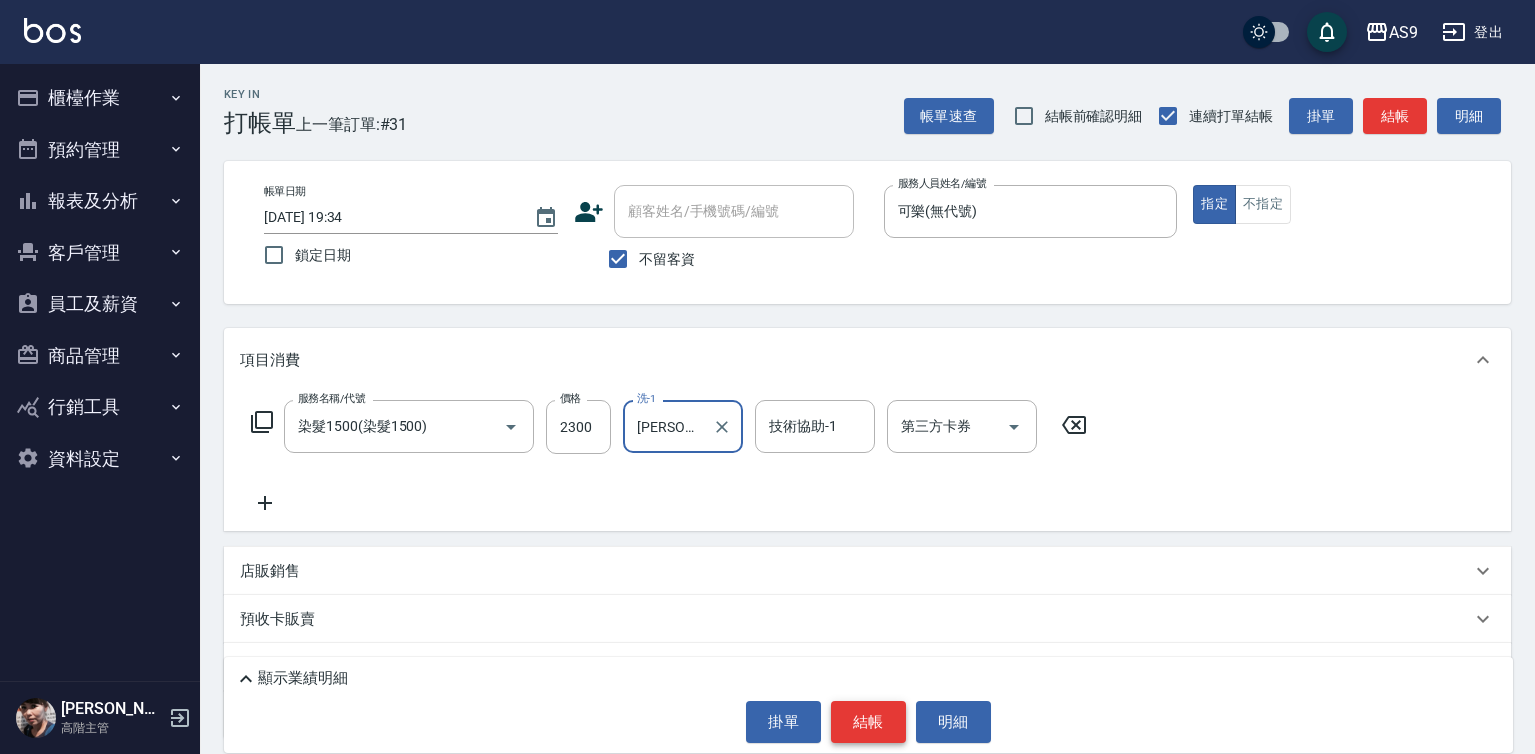click on "結帳" at bounding box center [868, 722] 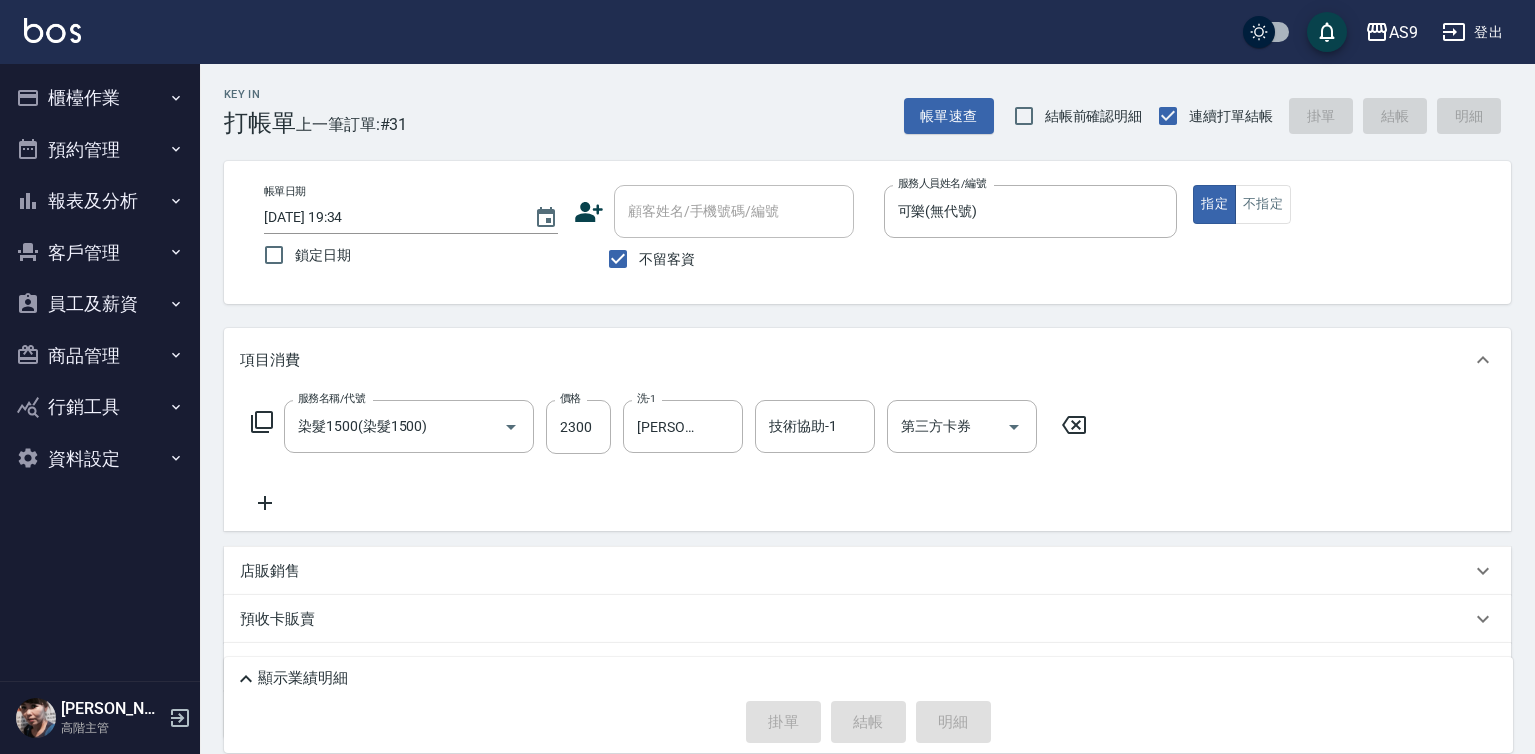 type 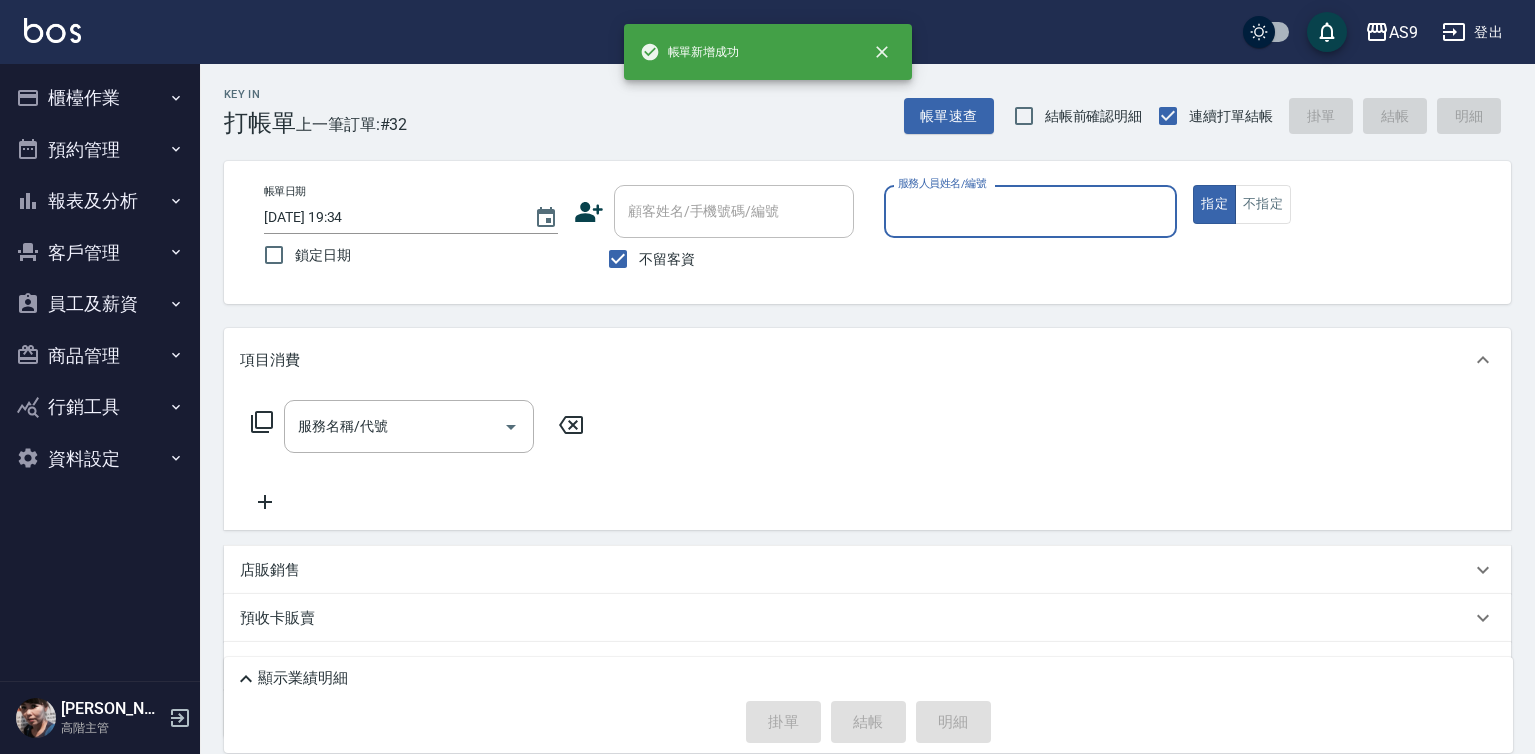 click on "服務人員姓名/編號" at bounding box center (1031, 211) 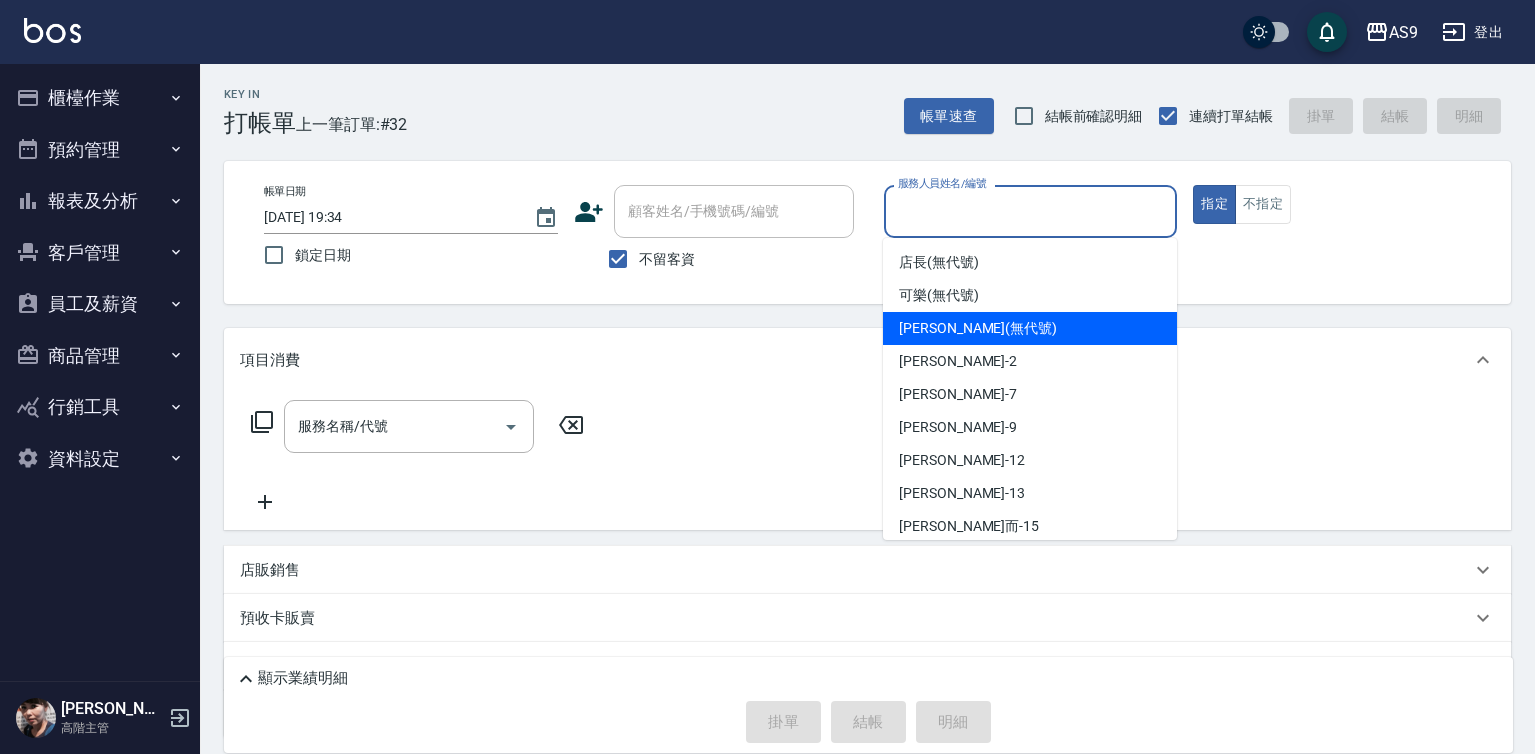 click on "可樂 (無代號)" at bounding box center (939, 295) 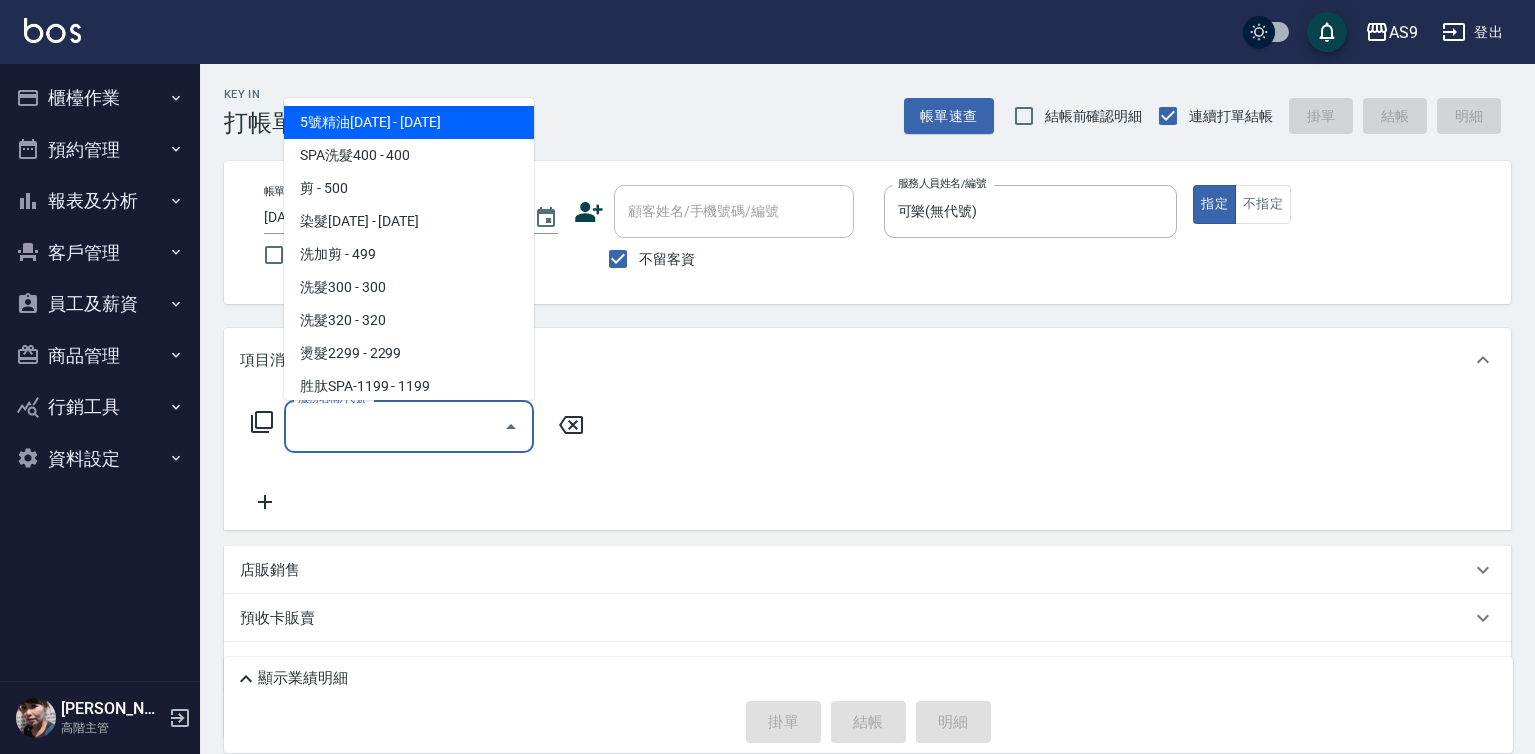 click on "服務名稱/代號" at bounding box center [394, 426] 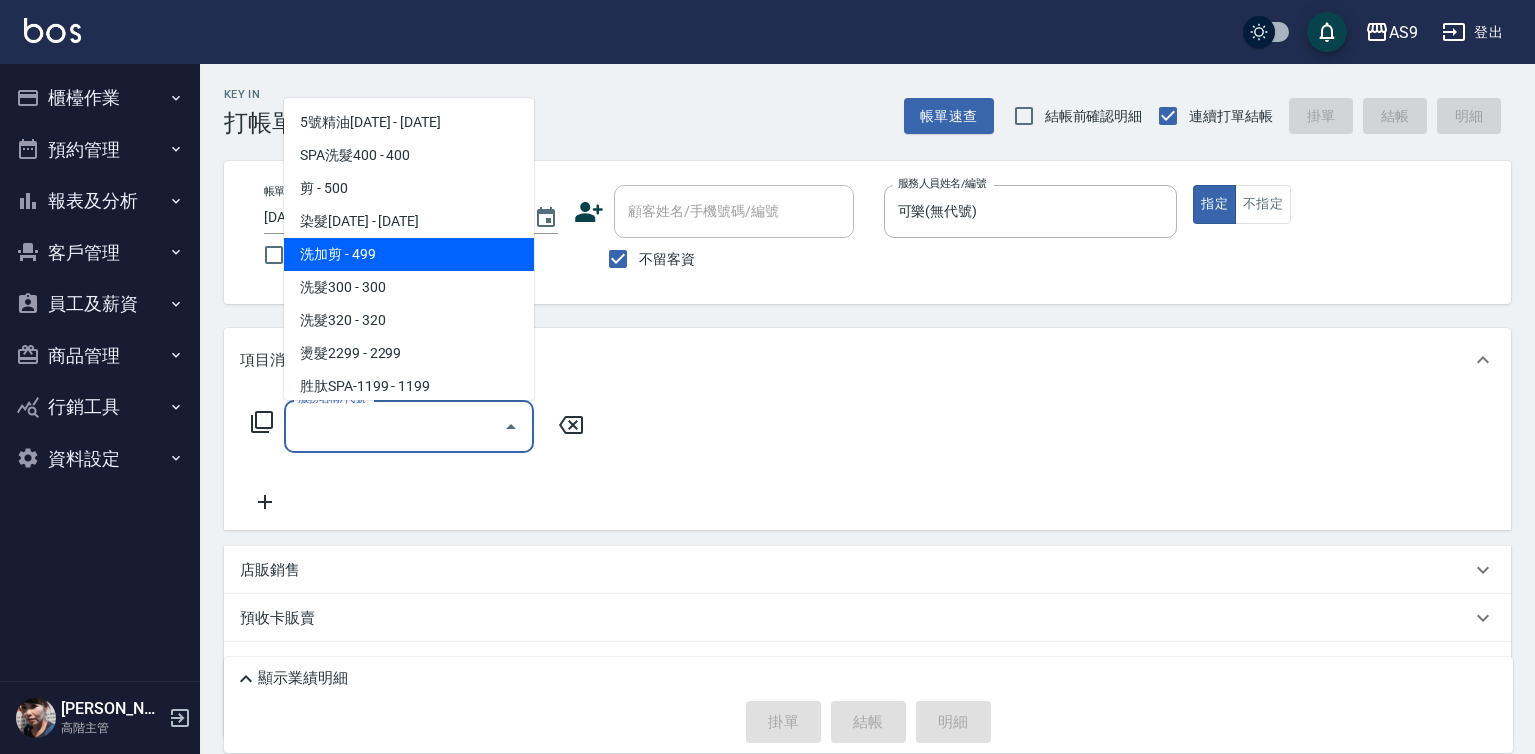 click on "洗加剪 - 499" at bounding box center (409, 254) 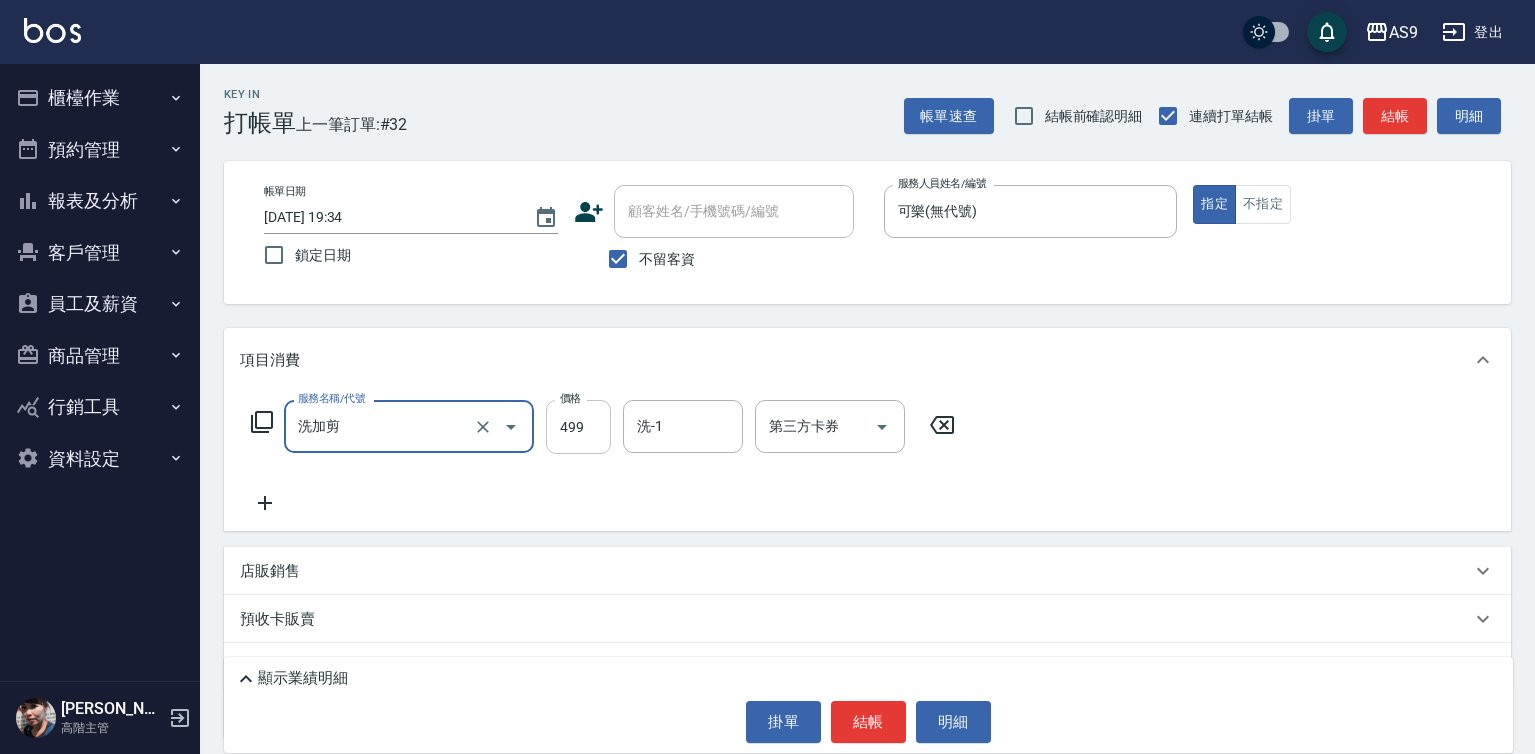 click on "499" at bounding box center [578, 427] 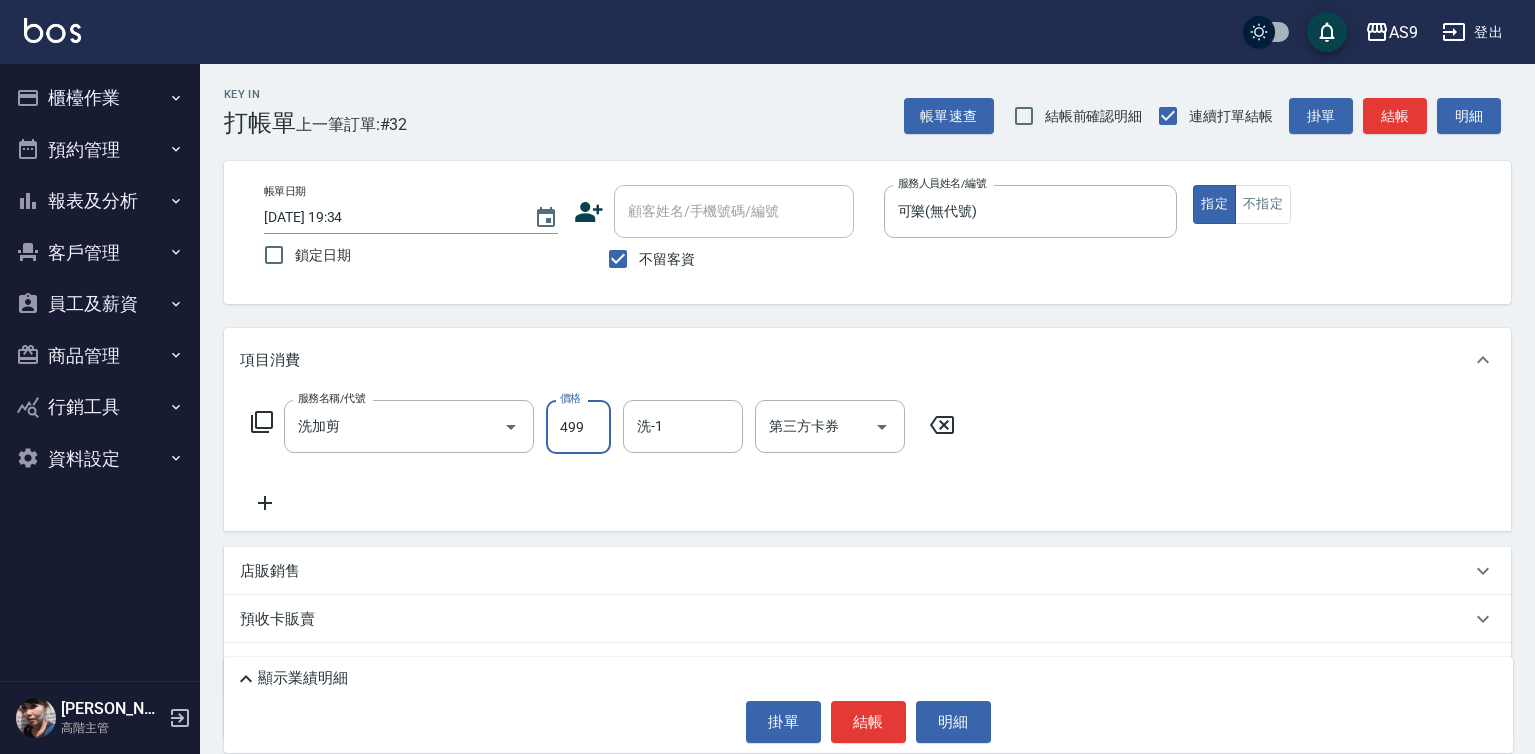click on "499" at bounding box center (578, 427) 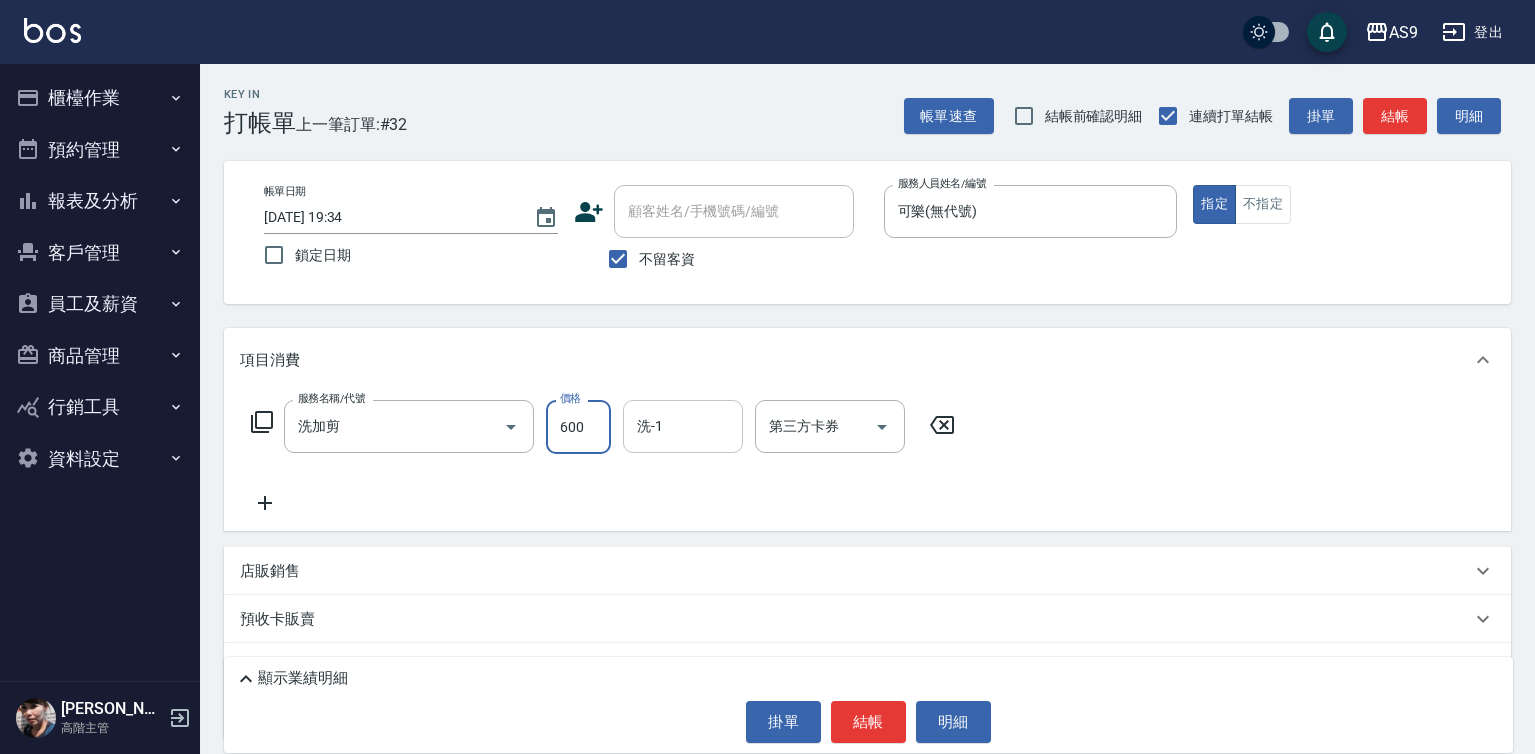 type on "600" 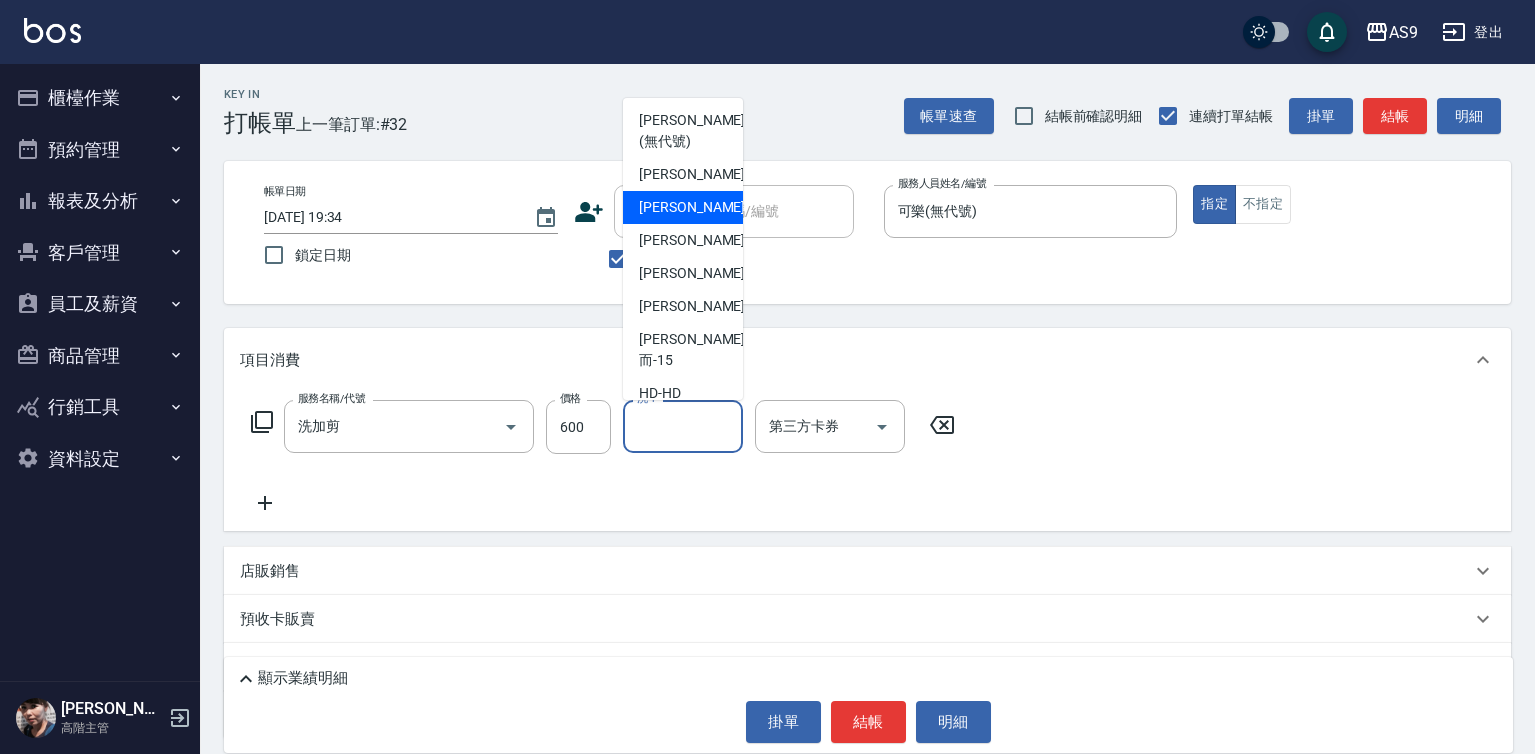 scroll, scrollTop: 100, scrollLeft: 0, axis: vertical 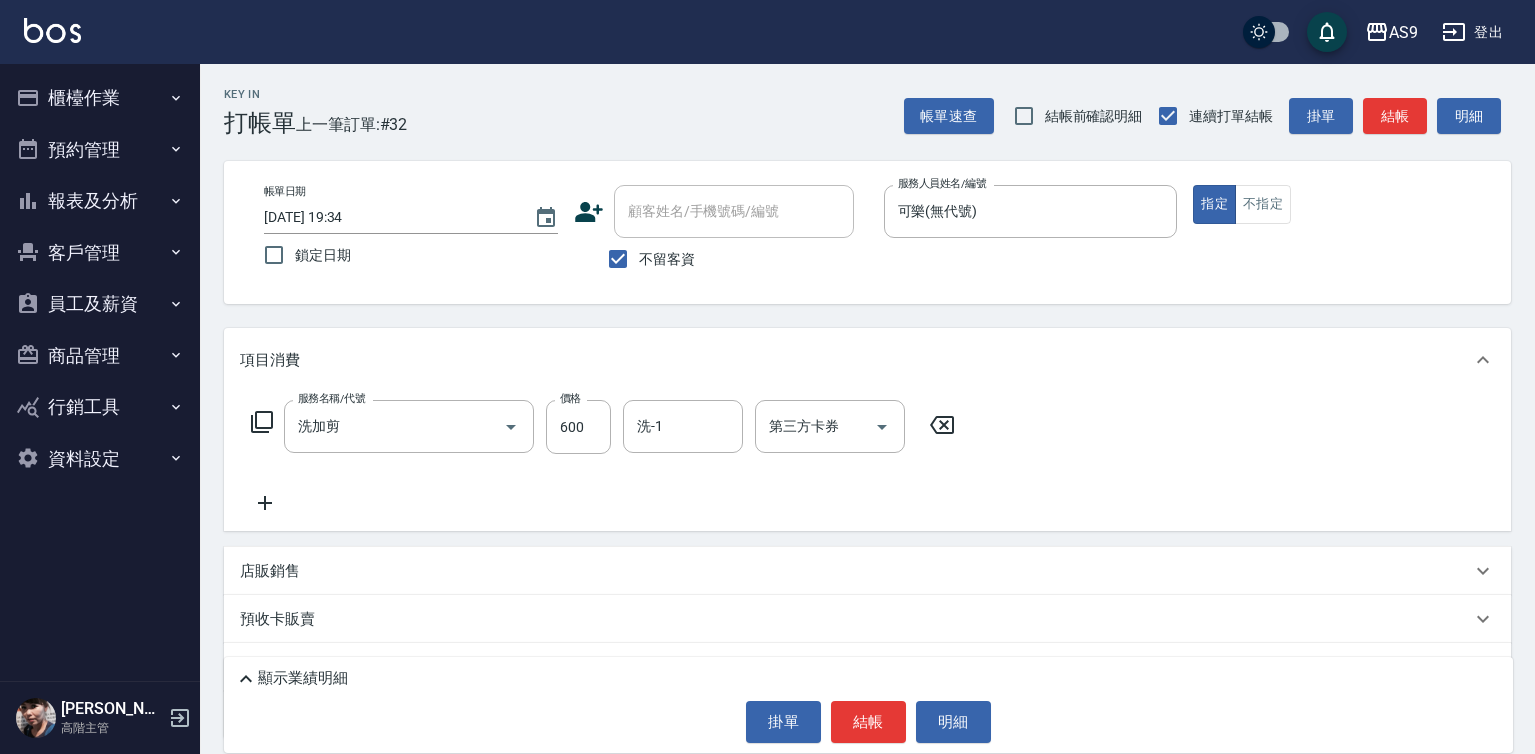 drag, startPoint x: 679, startPoint y: 97, endPoint x: 674, endPoint y: 120, distance: 23.537205 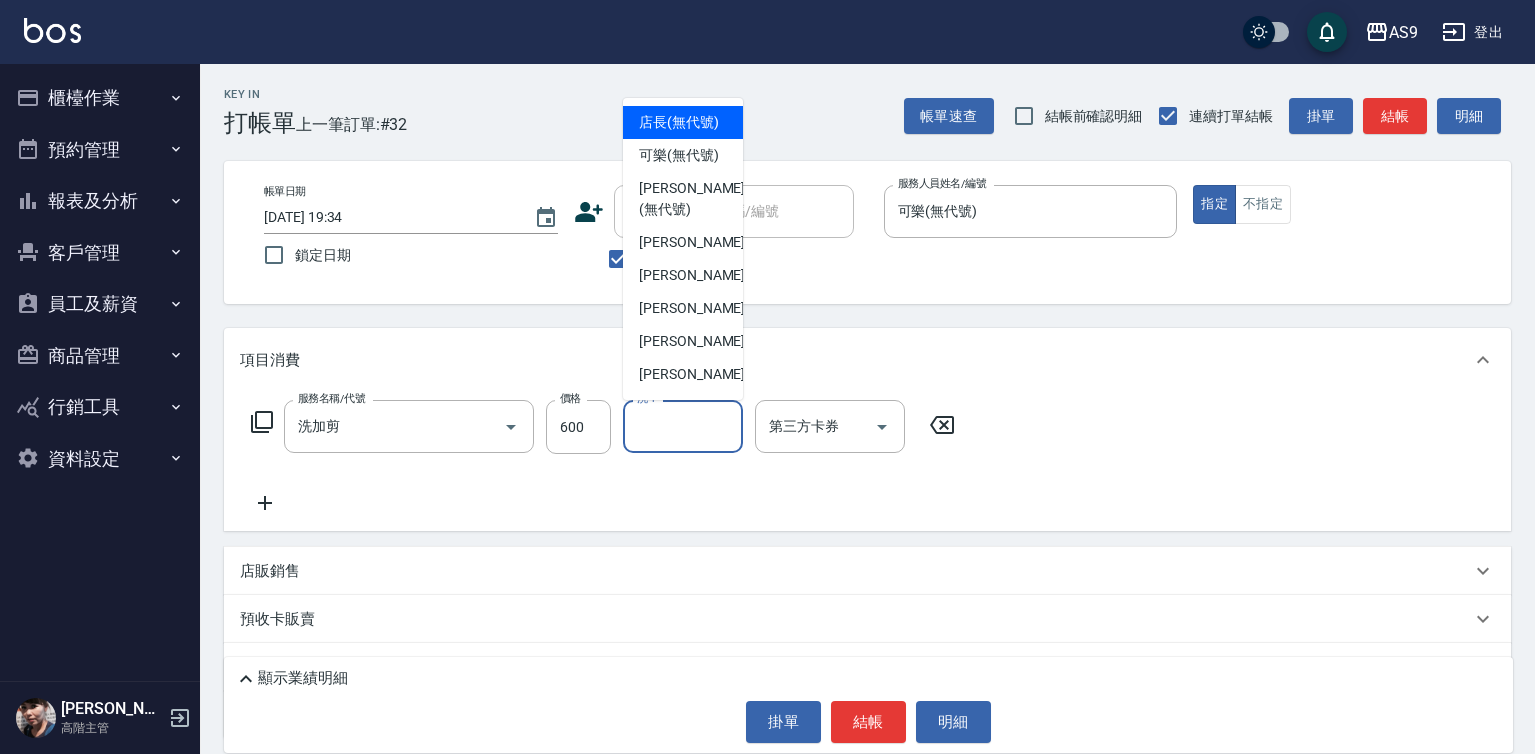 click on "洗-1" at bounding box center (683, 426) 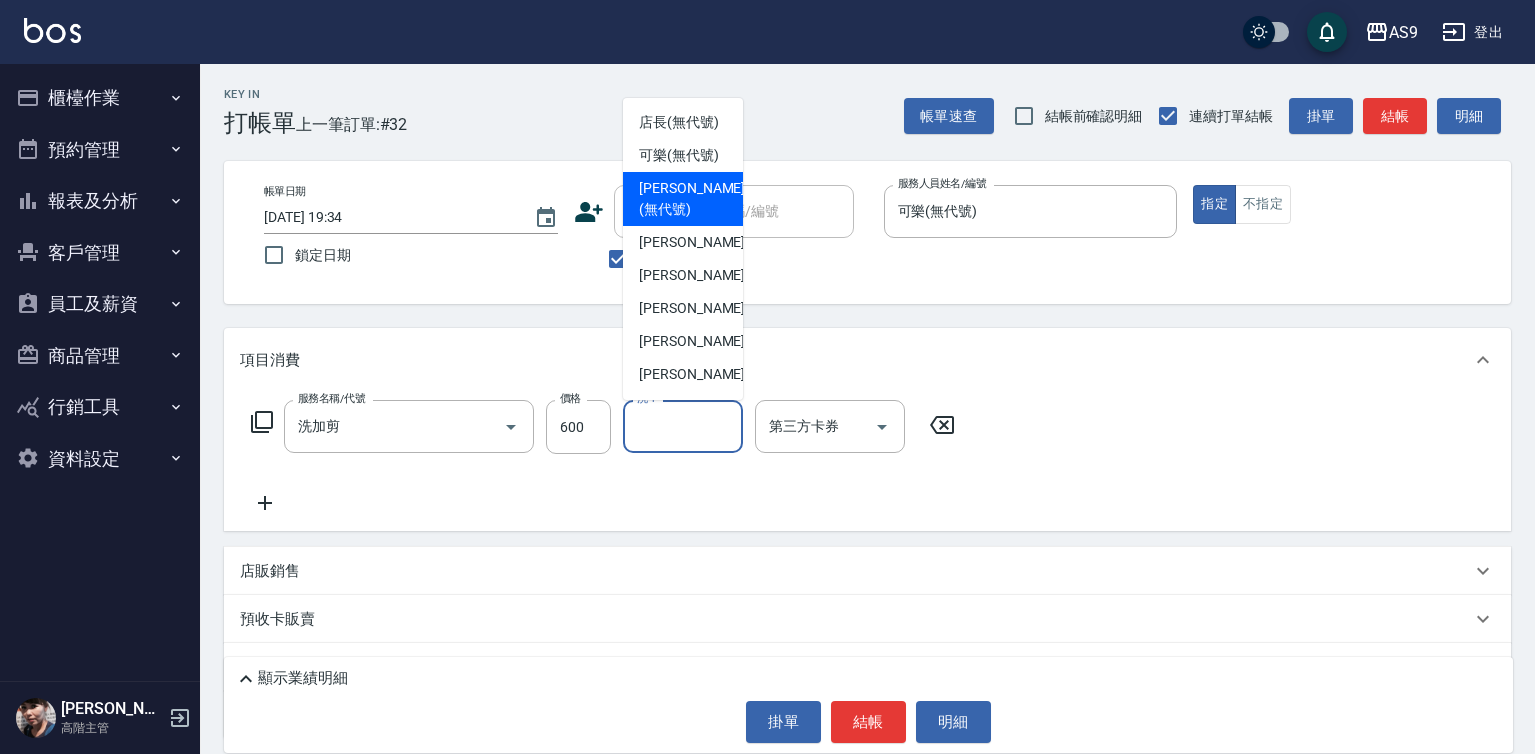click on "[PERSON_NAME] (無代號)" at bounding box center (692, 199) 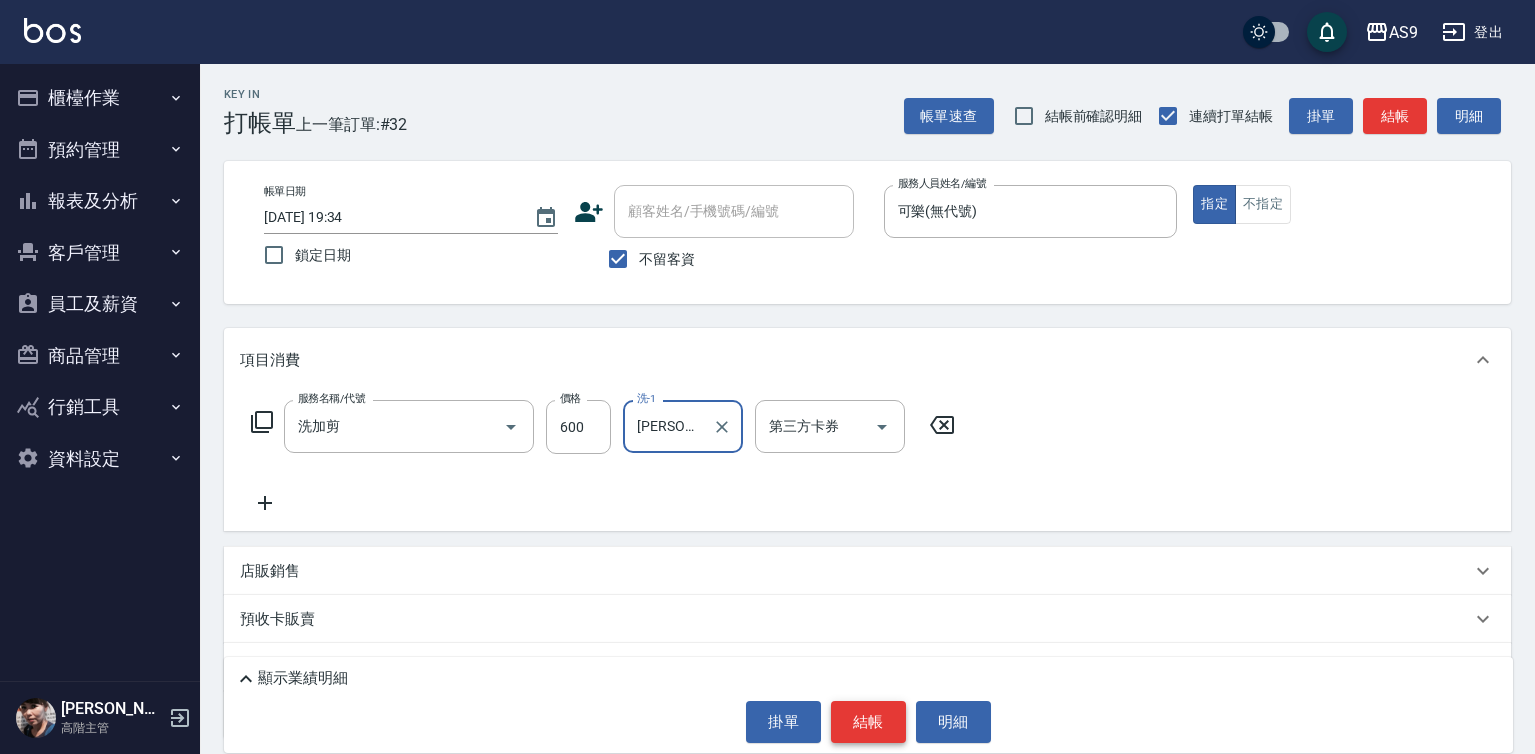 click on "結帳" at bounding box center [868, 722] 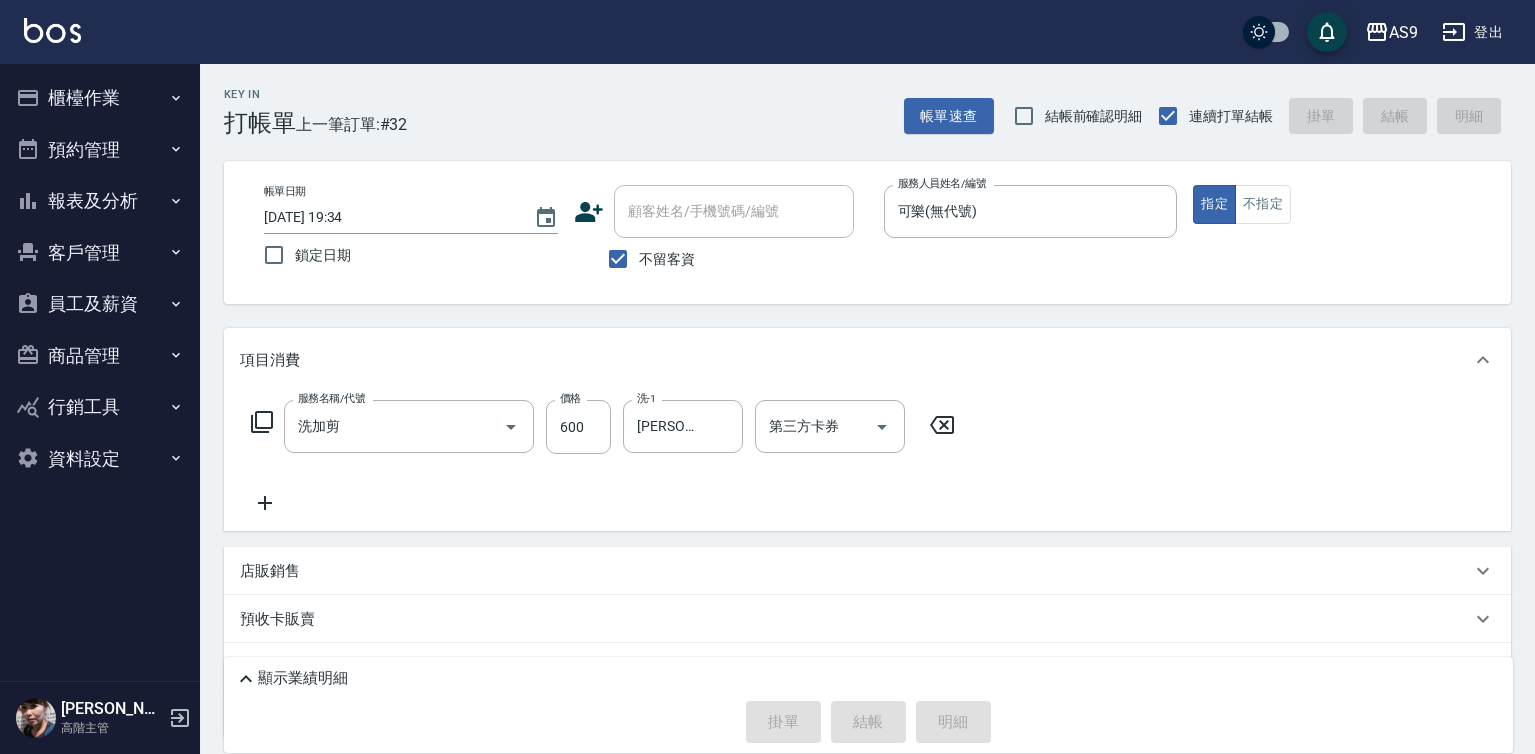 type on "[DATE] 19:35" 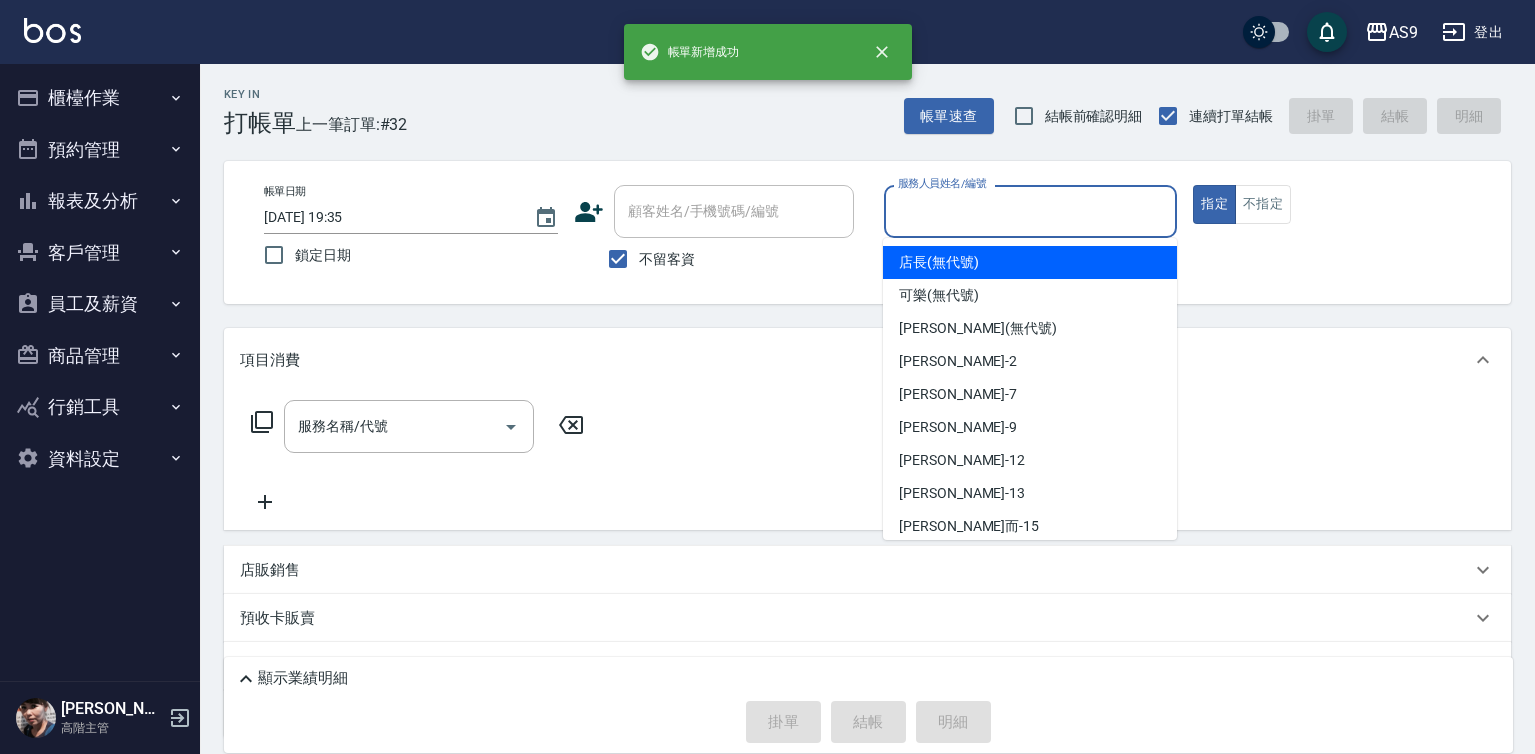 click on "服務人員姓名/編號" at bounding box center (1031, 211) 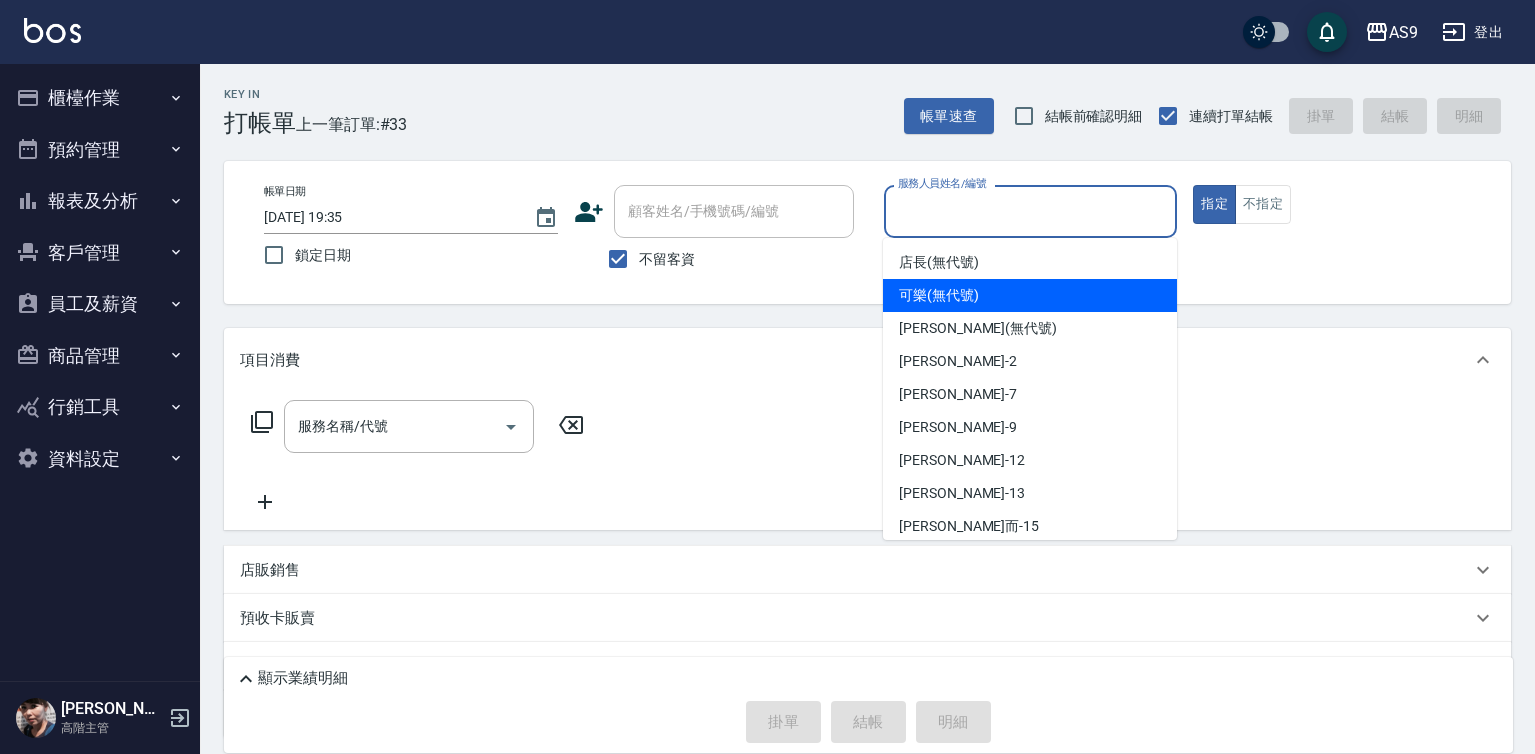 click on "可樂 (無代號)" at bounding box center (939, 295) 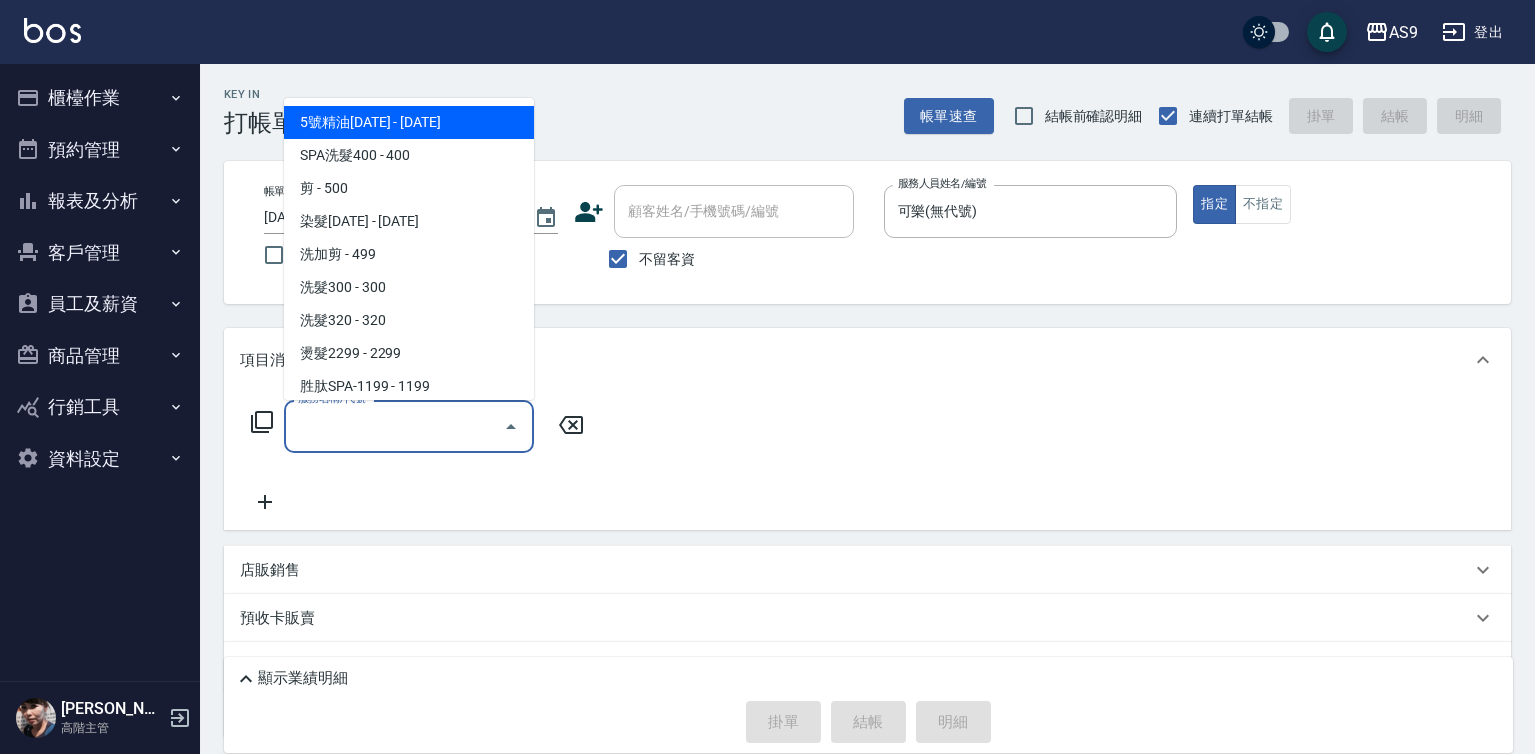 click on "服務名稱/代號" at bounding box center (394, 426) 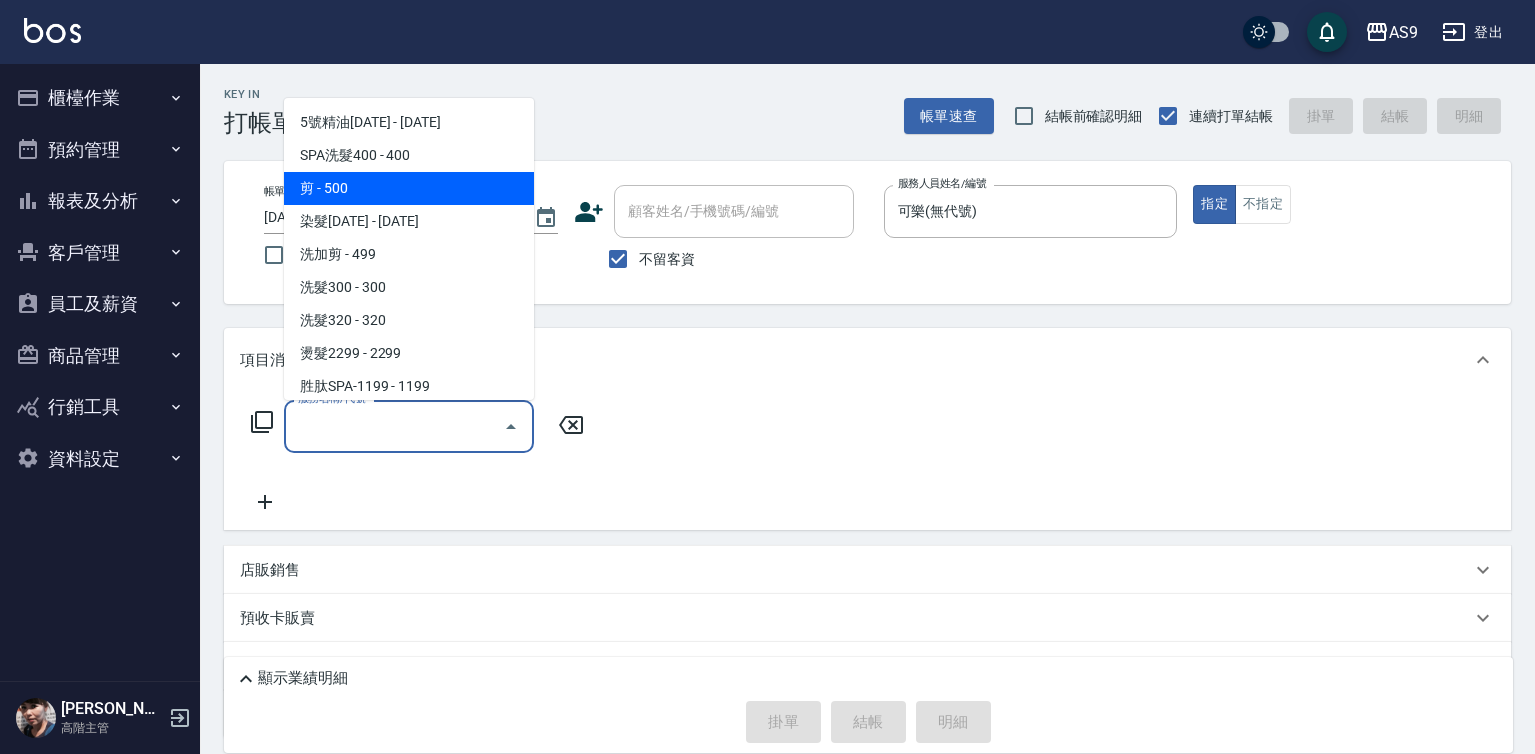 click on "剪 - 500" at bounding box center [409, 188] 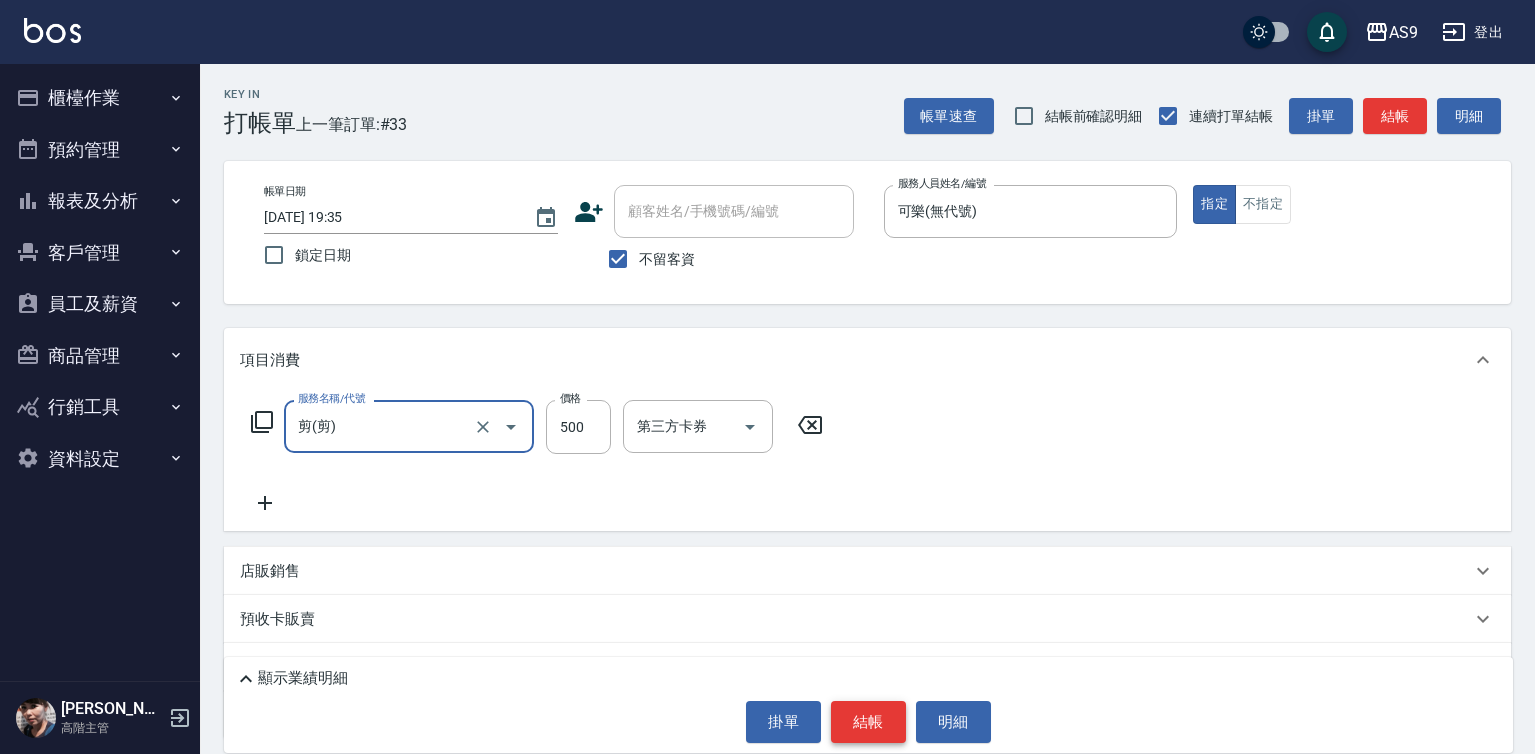 click on "結帳" at bounding box center (868, 722) 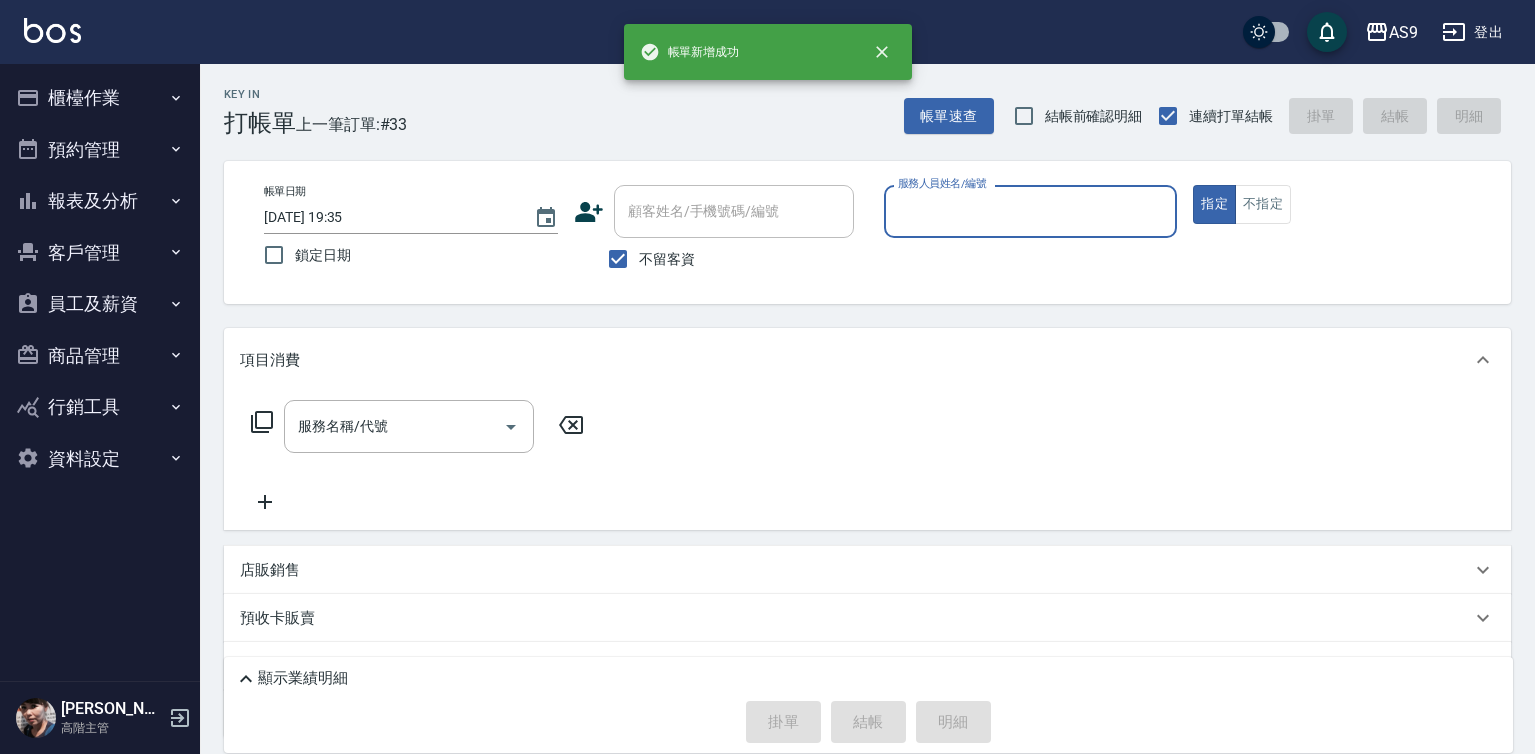 click on "服務人員姓名/編號" at bounding box center [1031, 211] 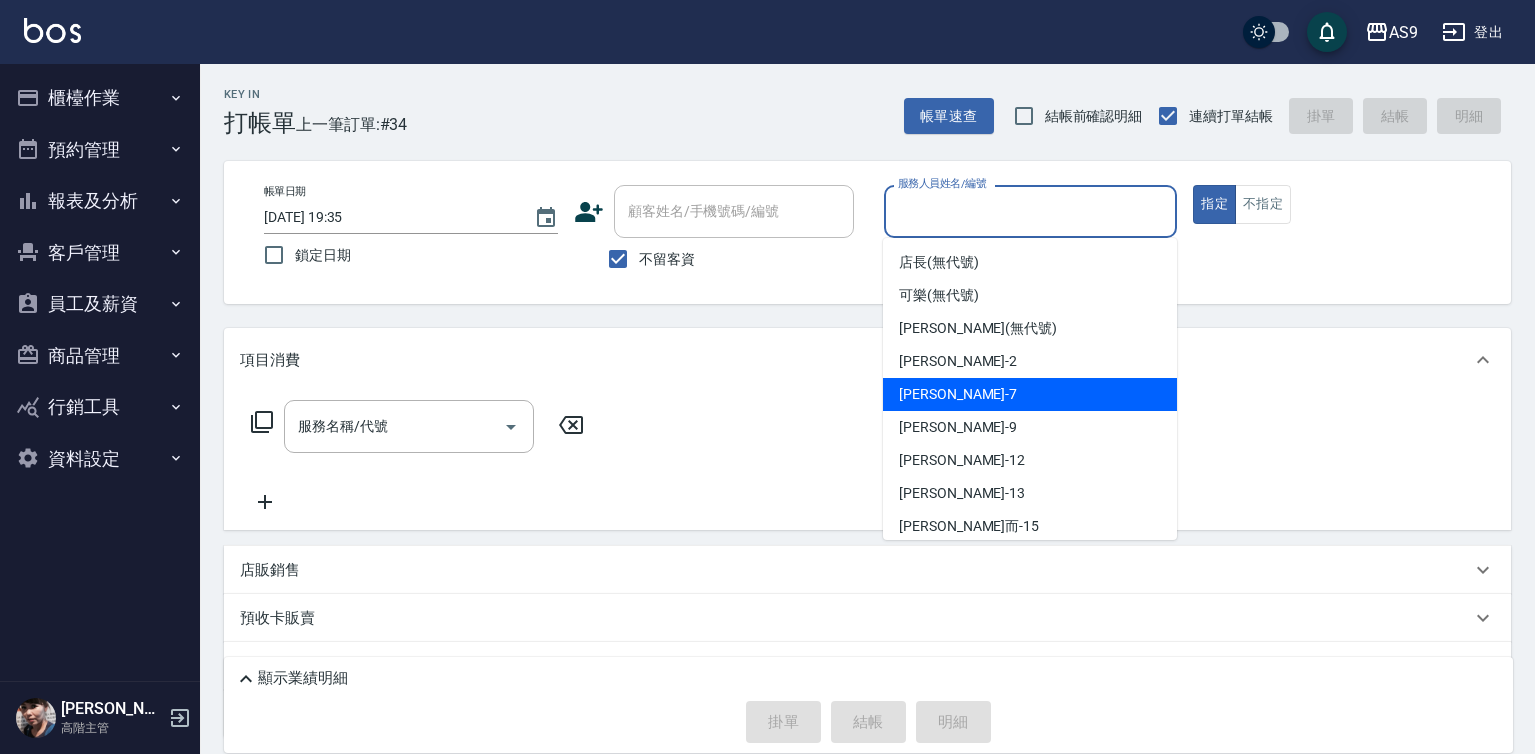 click on "Peggy -7" at bounding box center [958, 394] 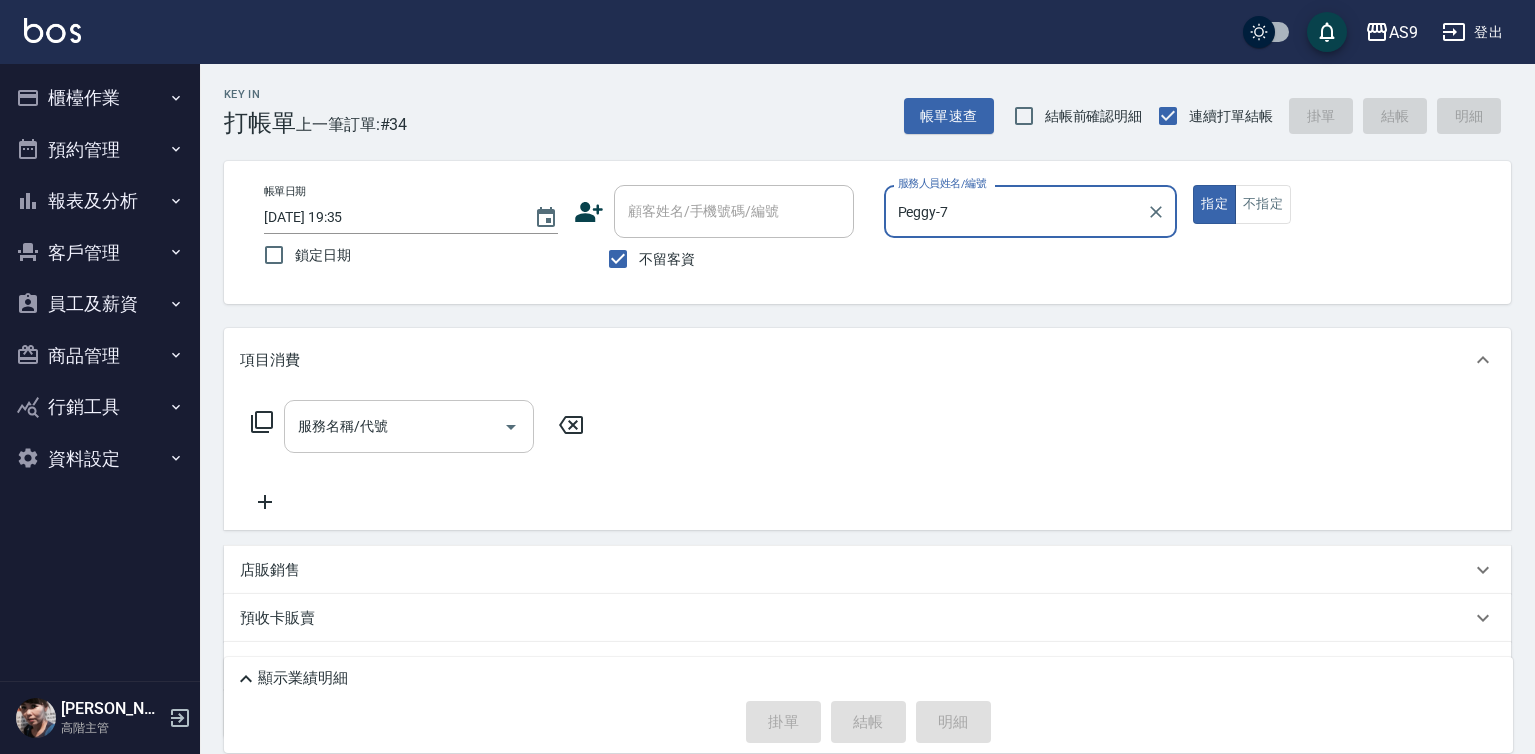 click on "服務名稱/代號" at bounding box center [394, 426] 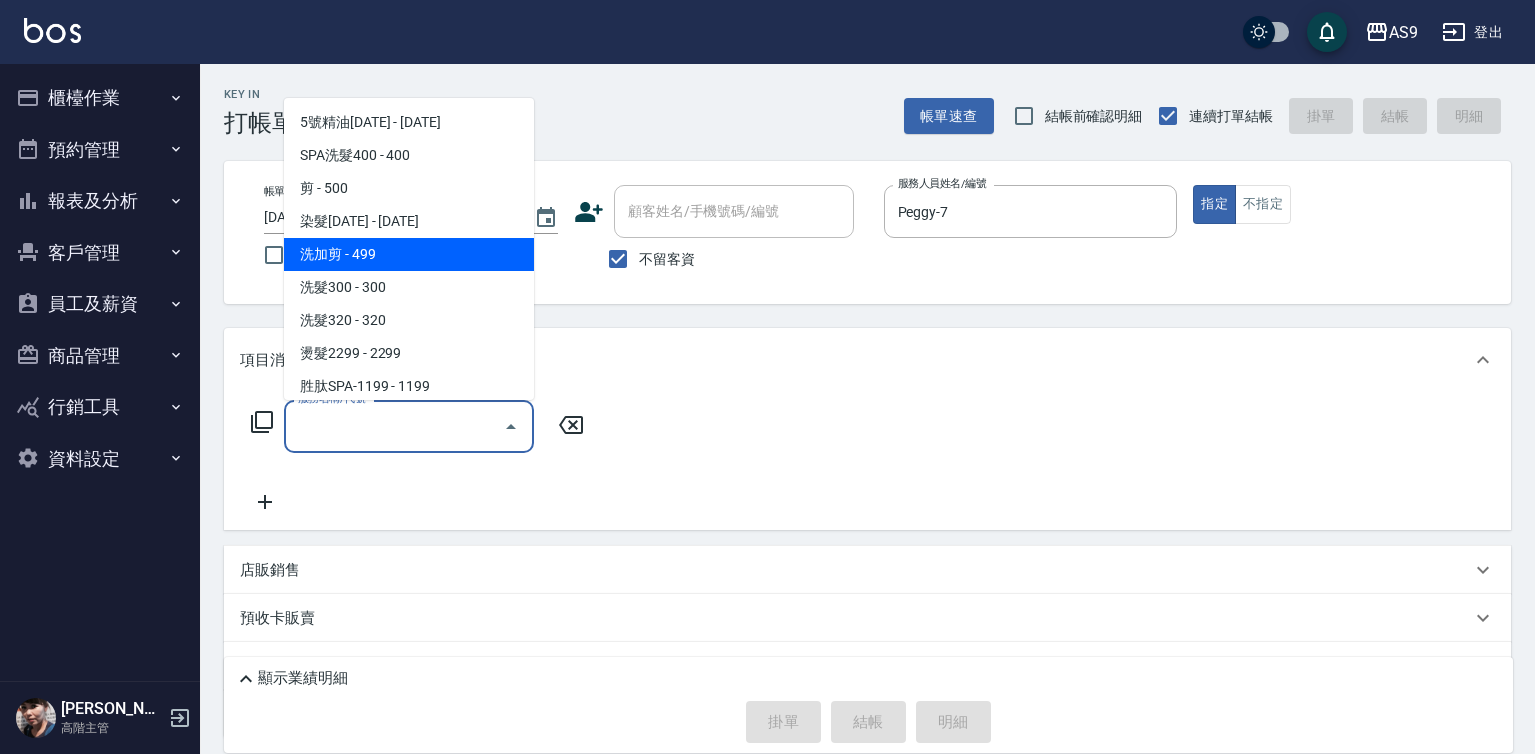 click on "洗加剪 - 499" at bounding box center (409, 254) 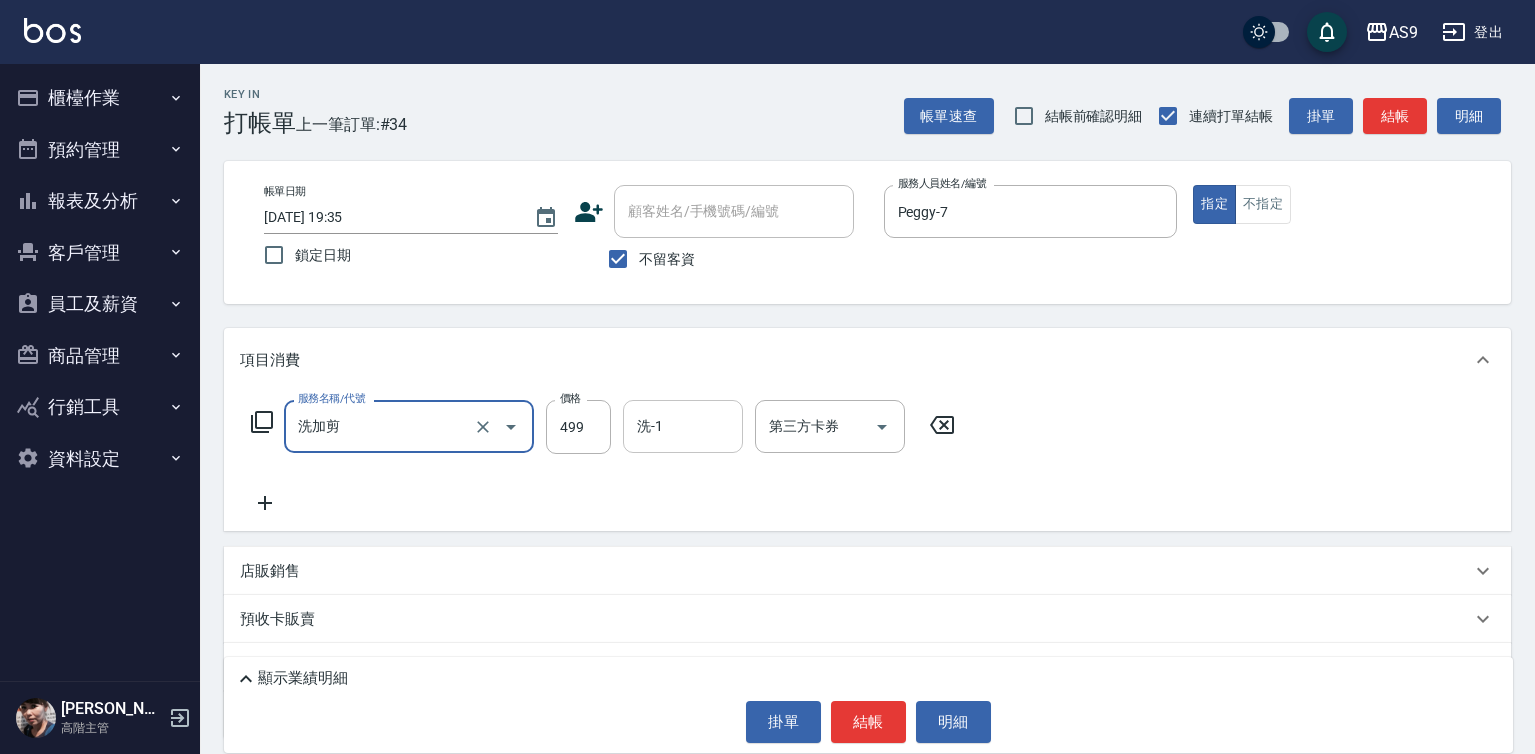 click on "洗-1" at bounding box center [683, 426] 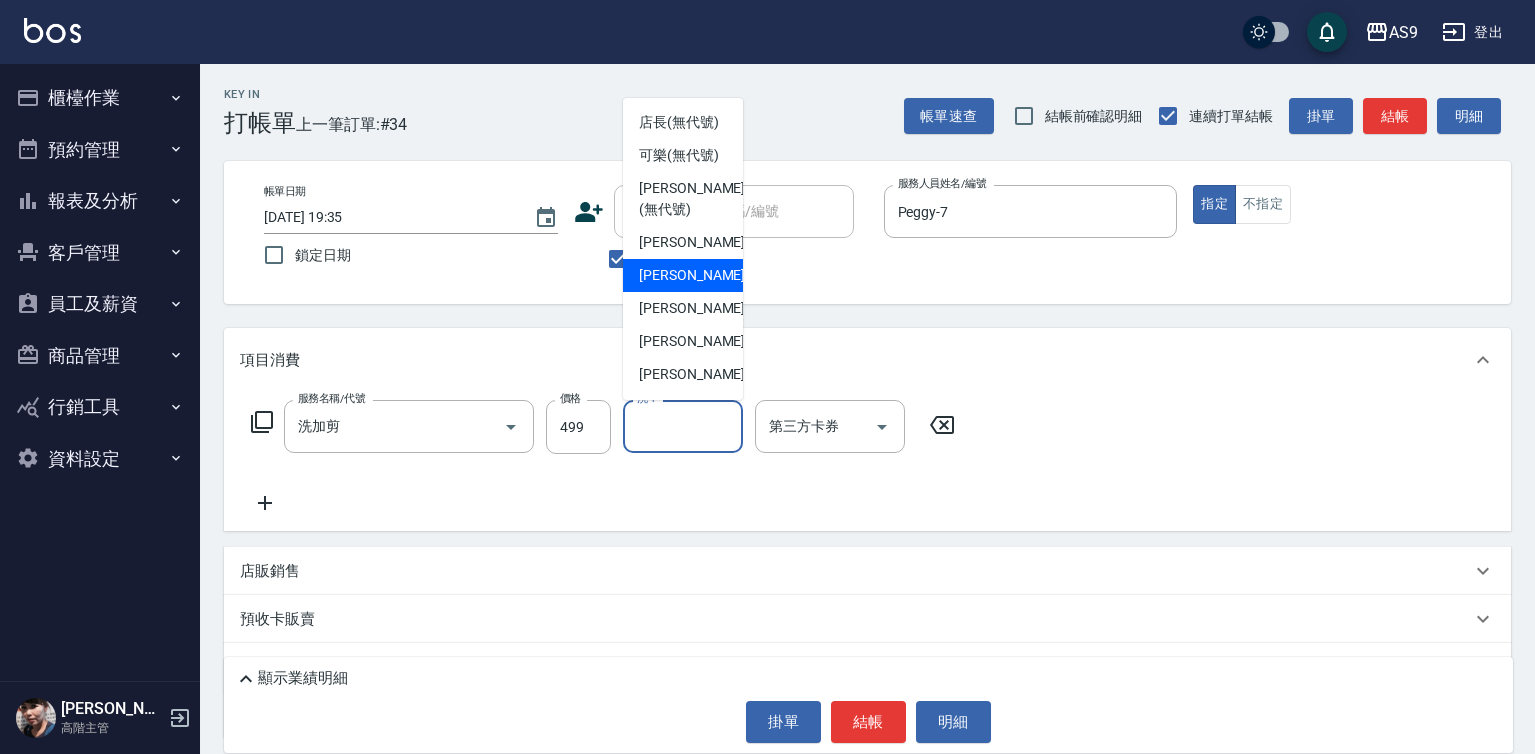 scroll, scrollTop: 100, scrollLeft: 0, axis: vertical 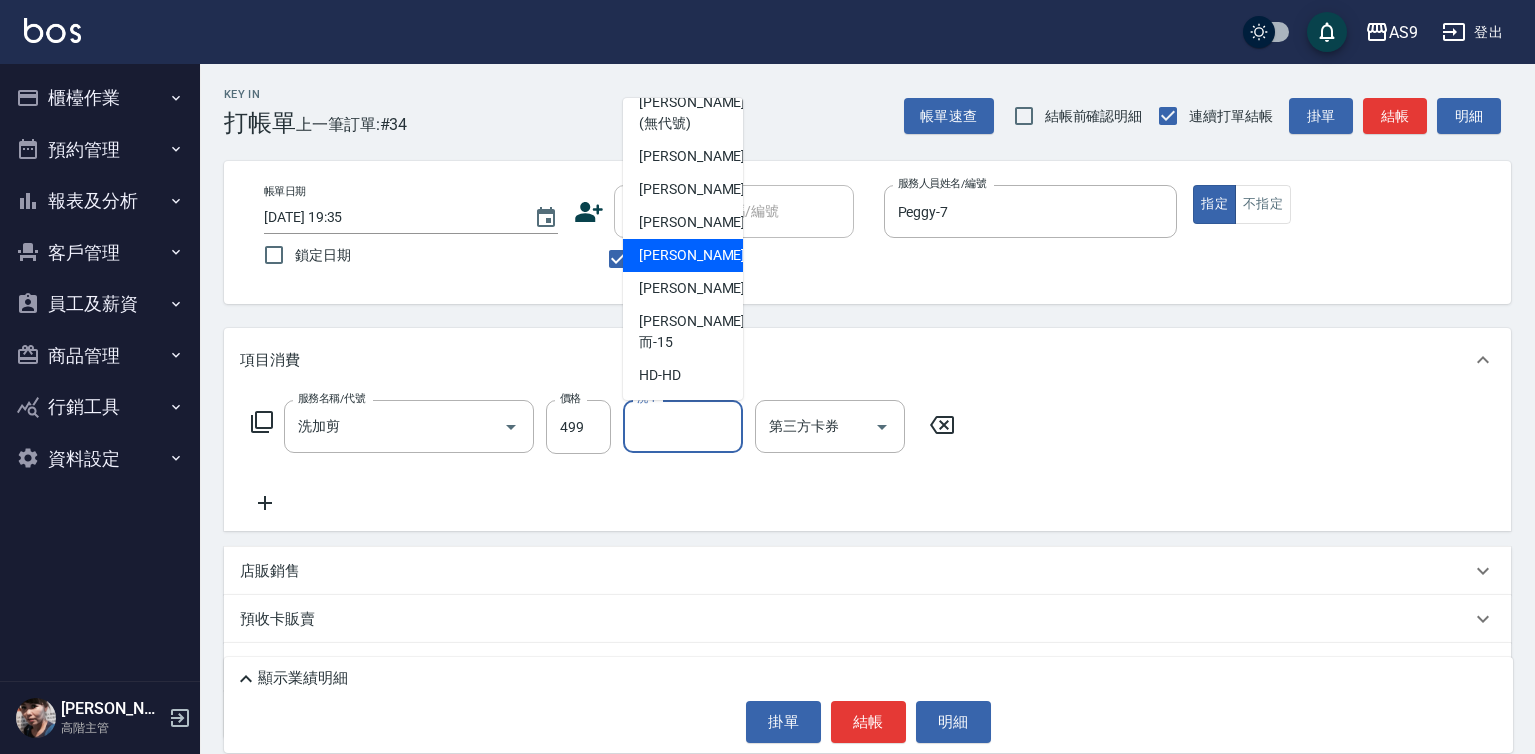 click on "[PERSON_NAME]-12" at bounding box center [683, 255] 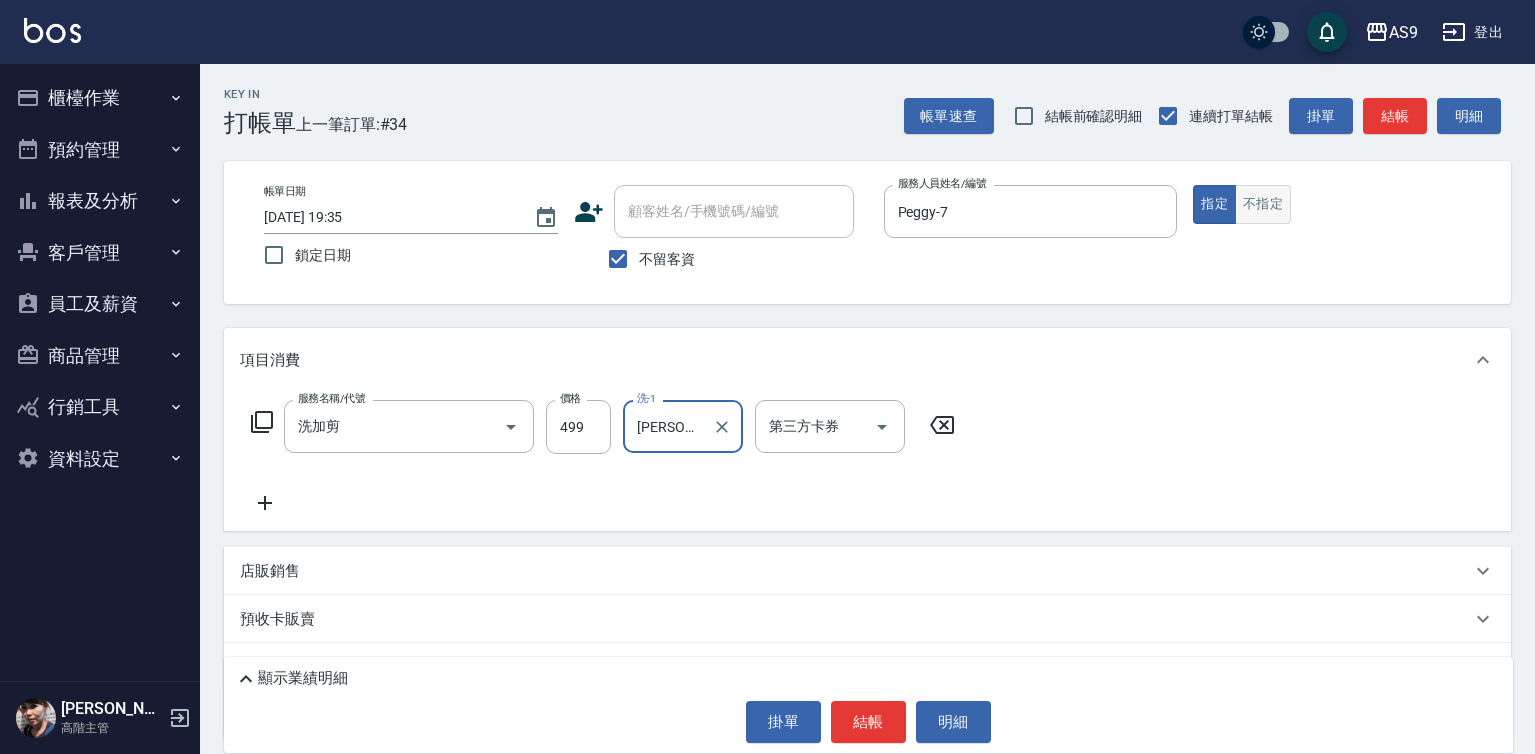 click on "不指定" at bounding box center [1263, 204] 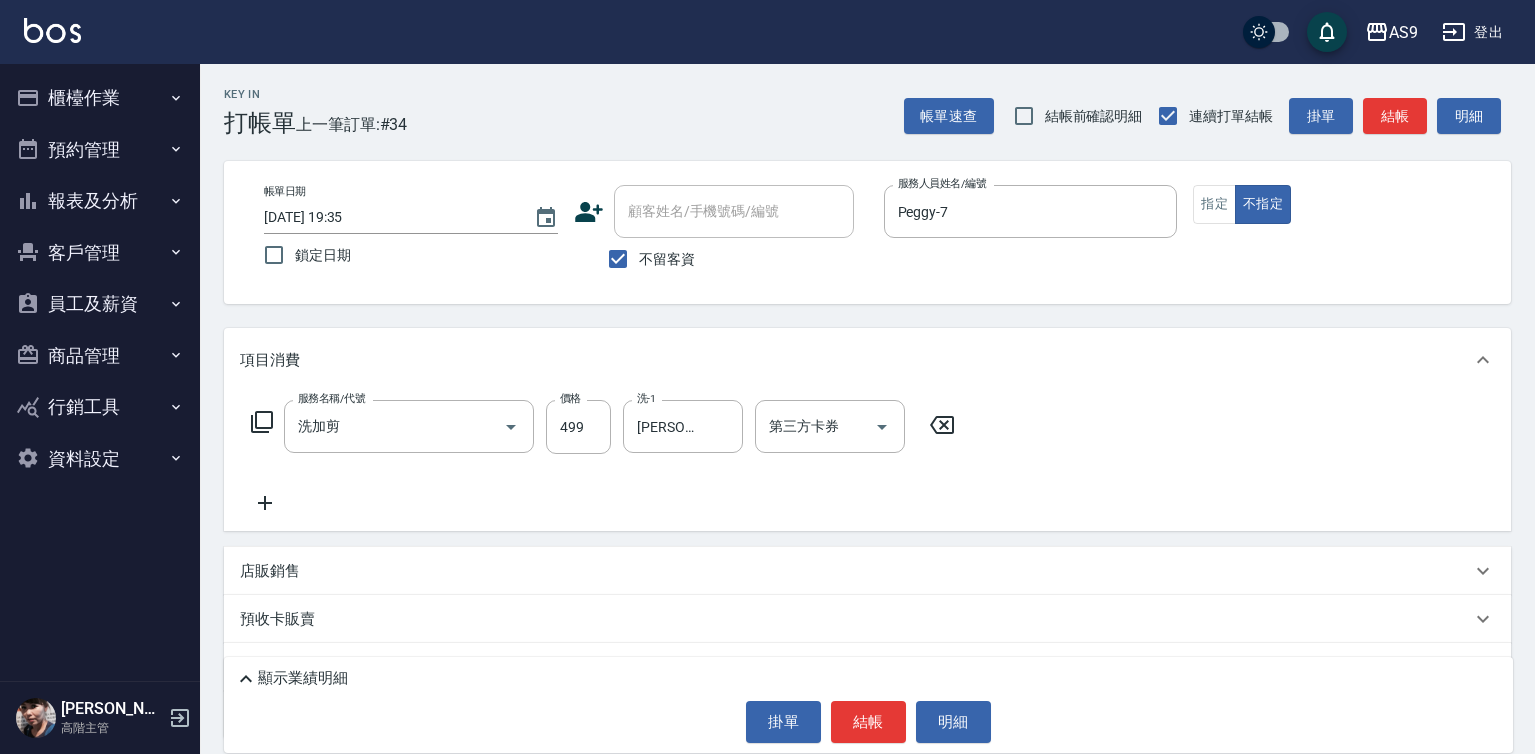 click on "結帳" at bounding box center [868, 722] 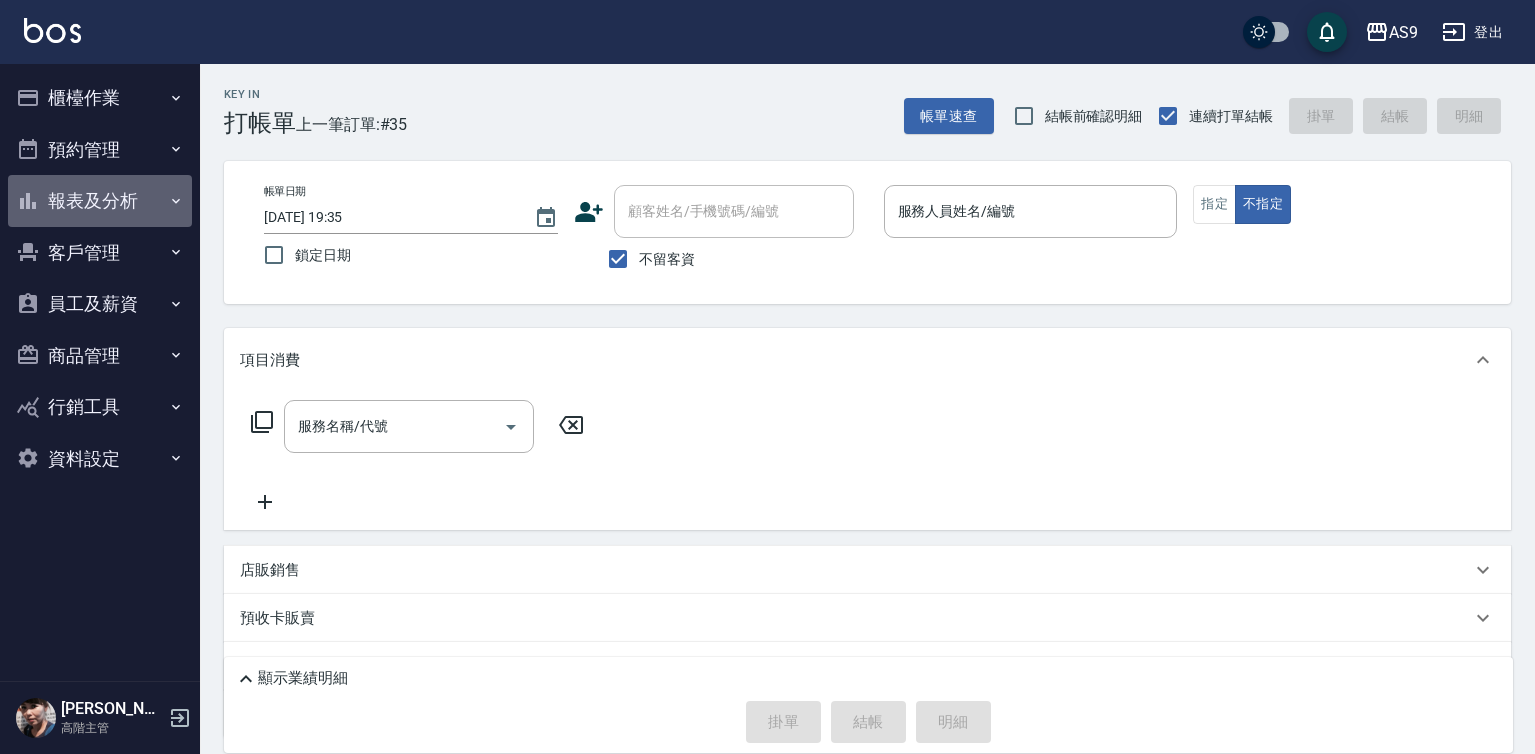 click on "報表及分析" at bounding box center [100, 201] 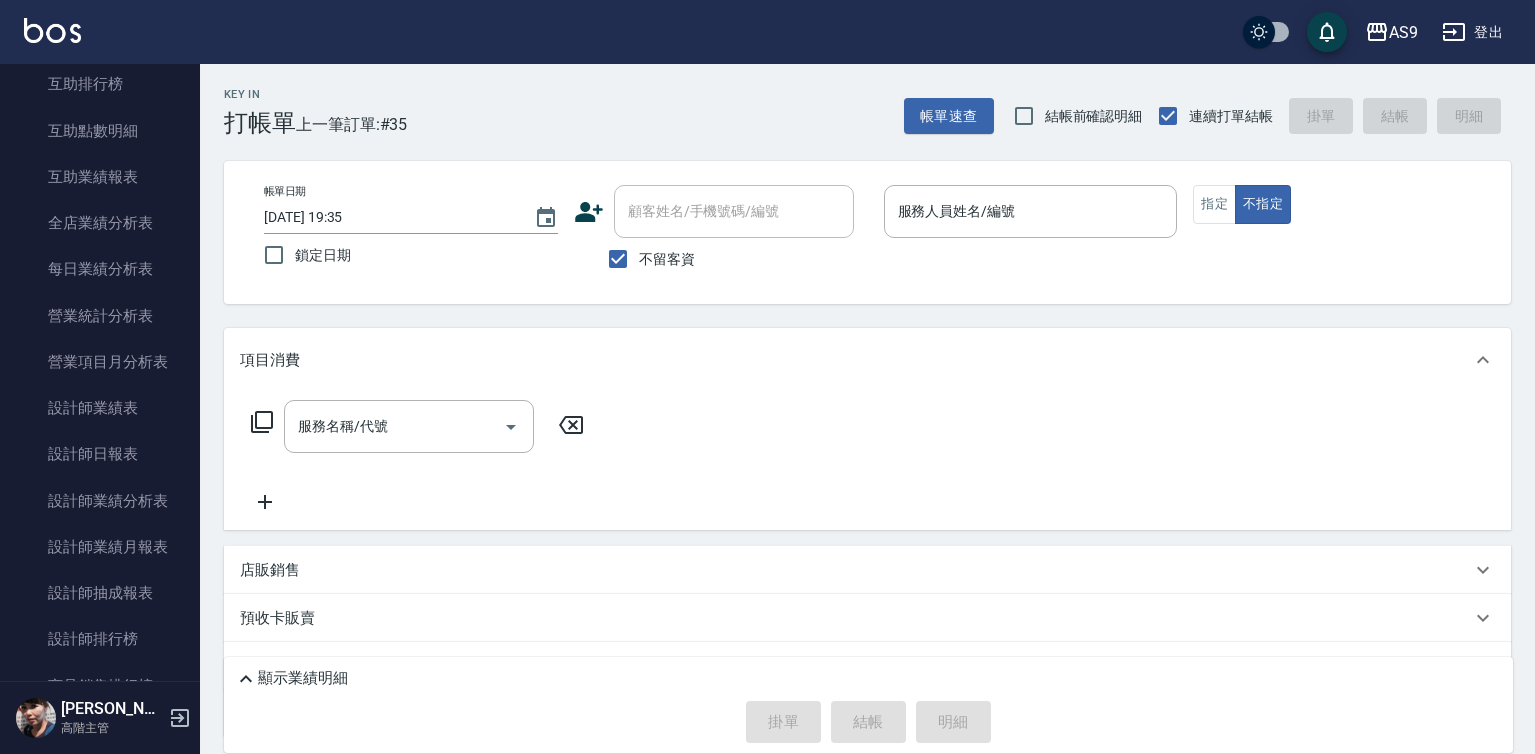scroll, scrollTop: 500, scrollLeft: 0, axis: vertical 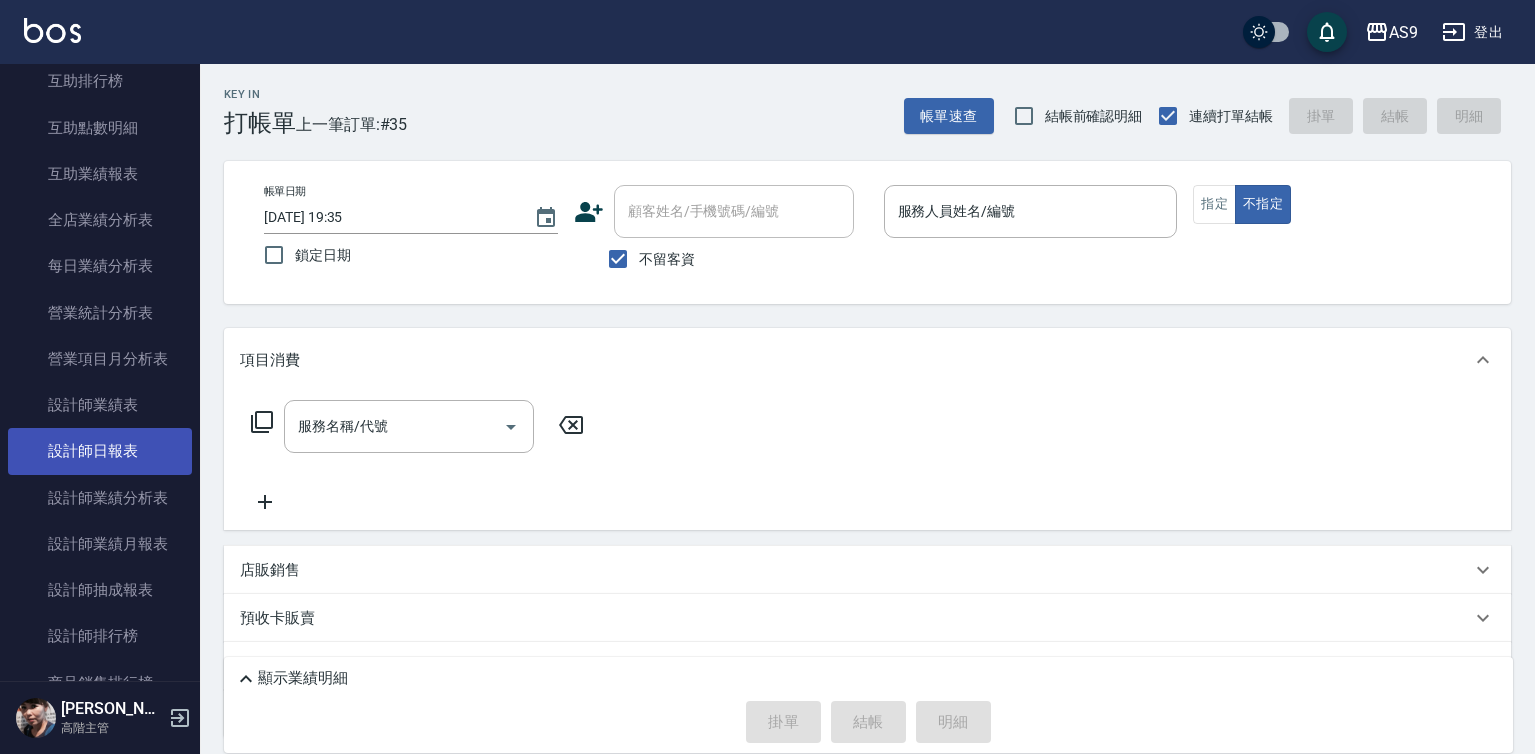 click on "設計師日報表" at bounding box center (100, 451) 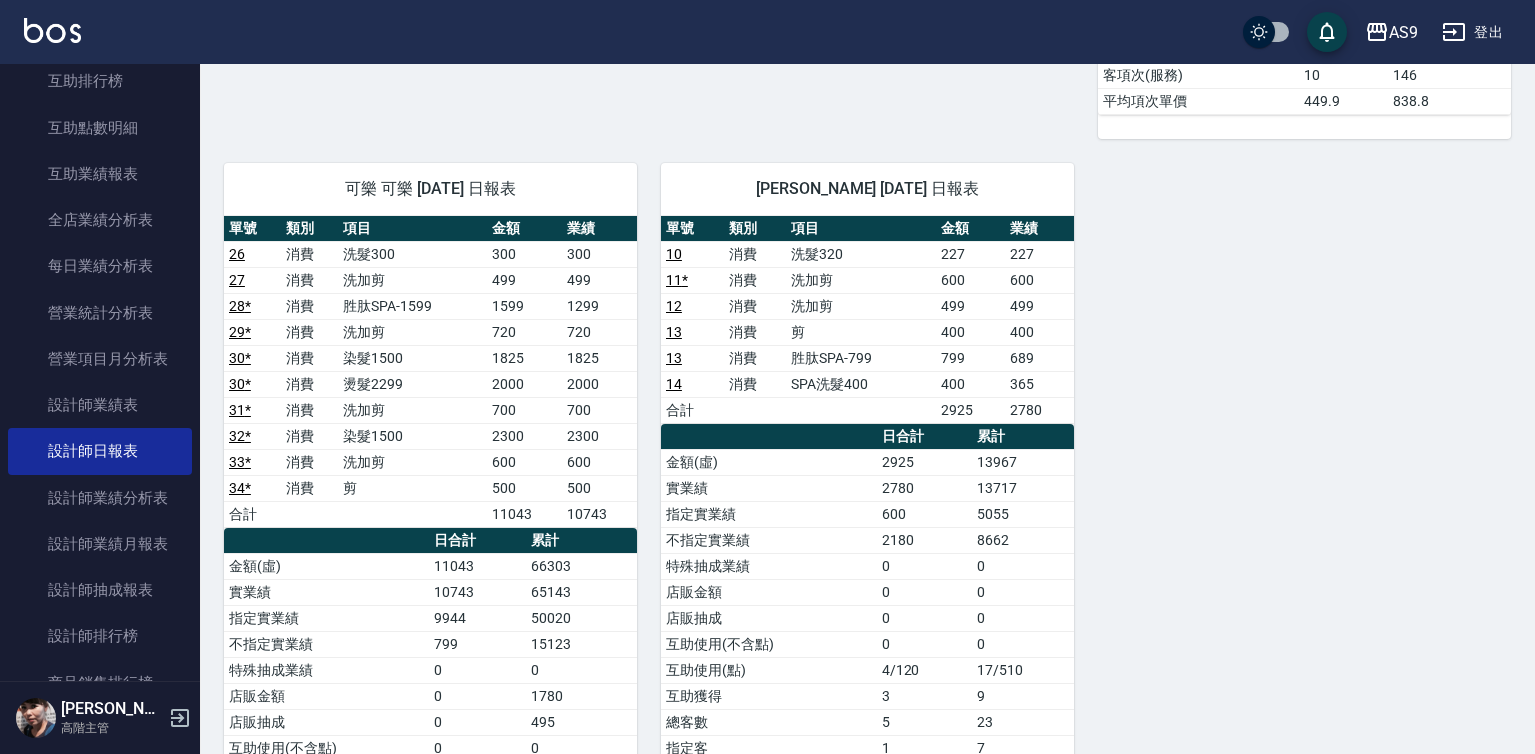 scroll, scrollTop: 923, scrollLeft: 0, axis: vertical 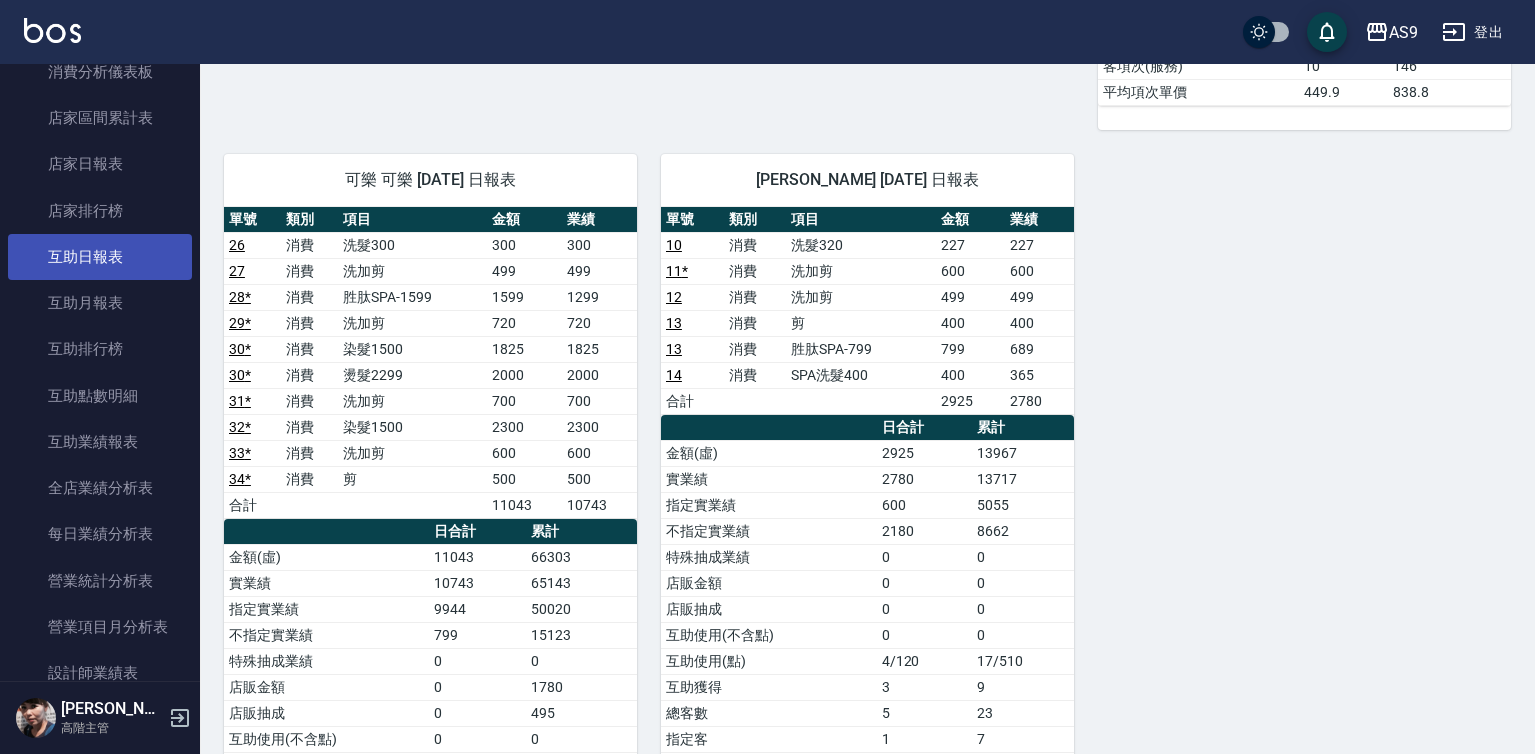 click on "互助日報表" at bounding box center (100, 257) 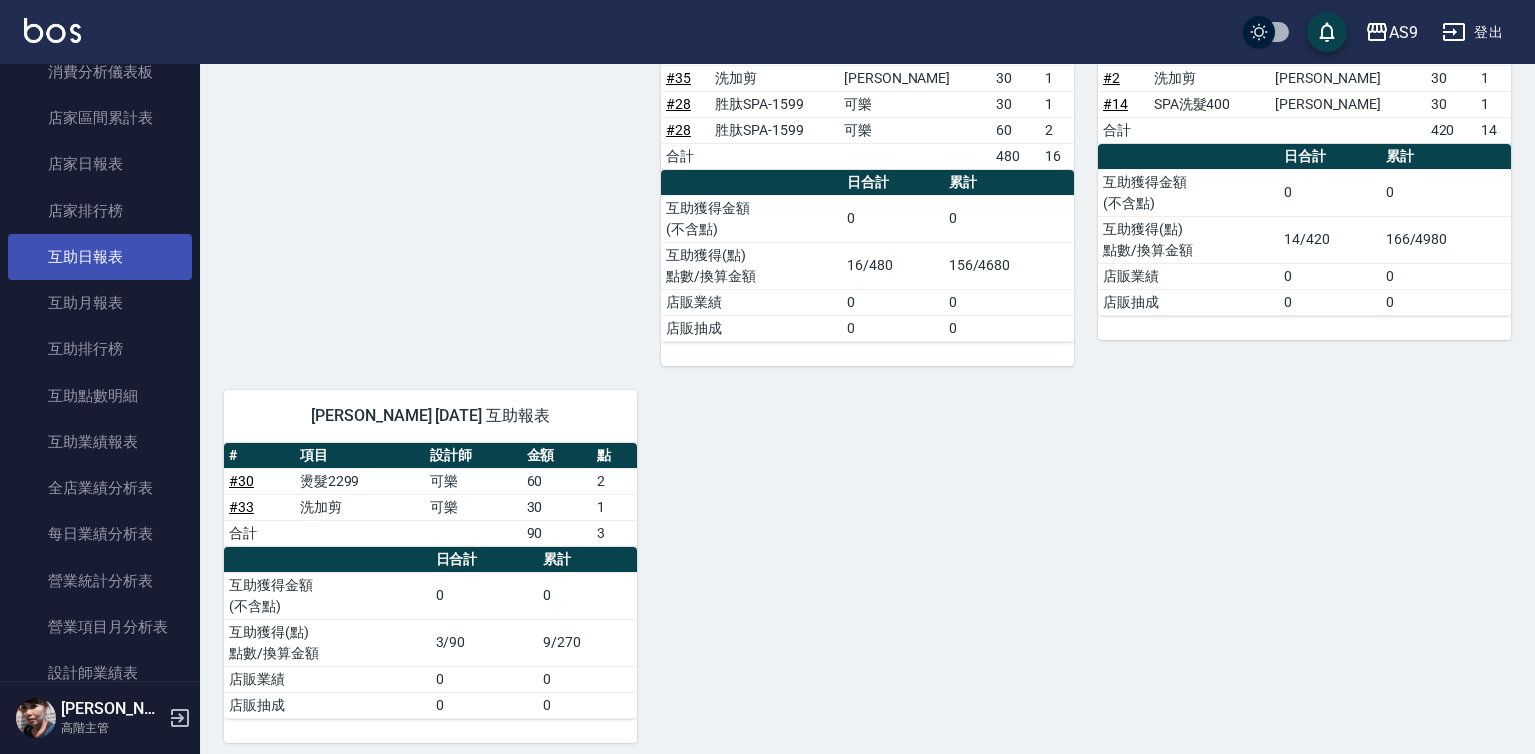 scroll, scrollTop: 633, scrollLeft: 0, axis: vertical 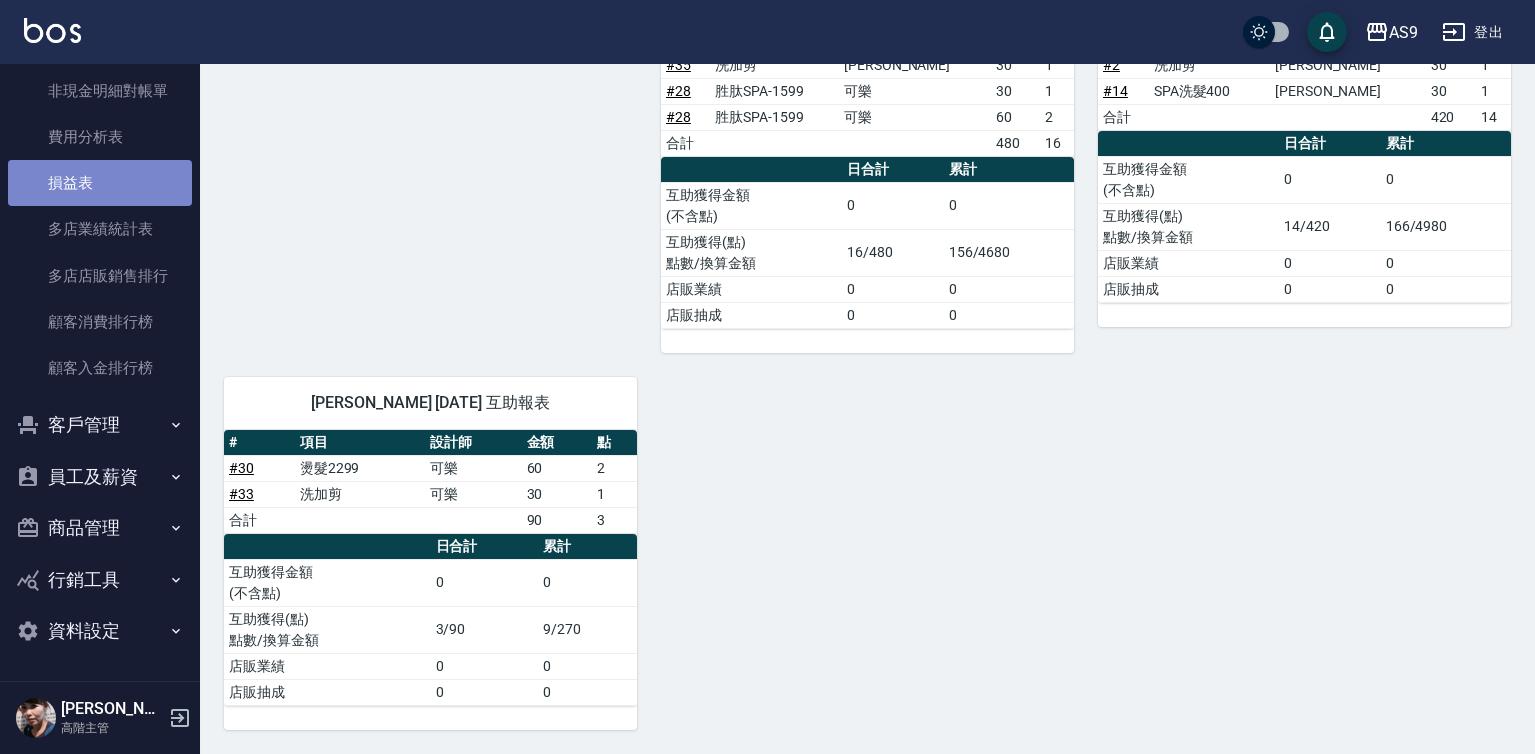 click on "損益表" at bounding box center [100, 183] 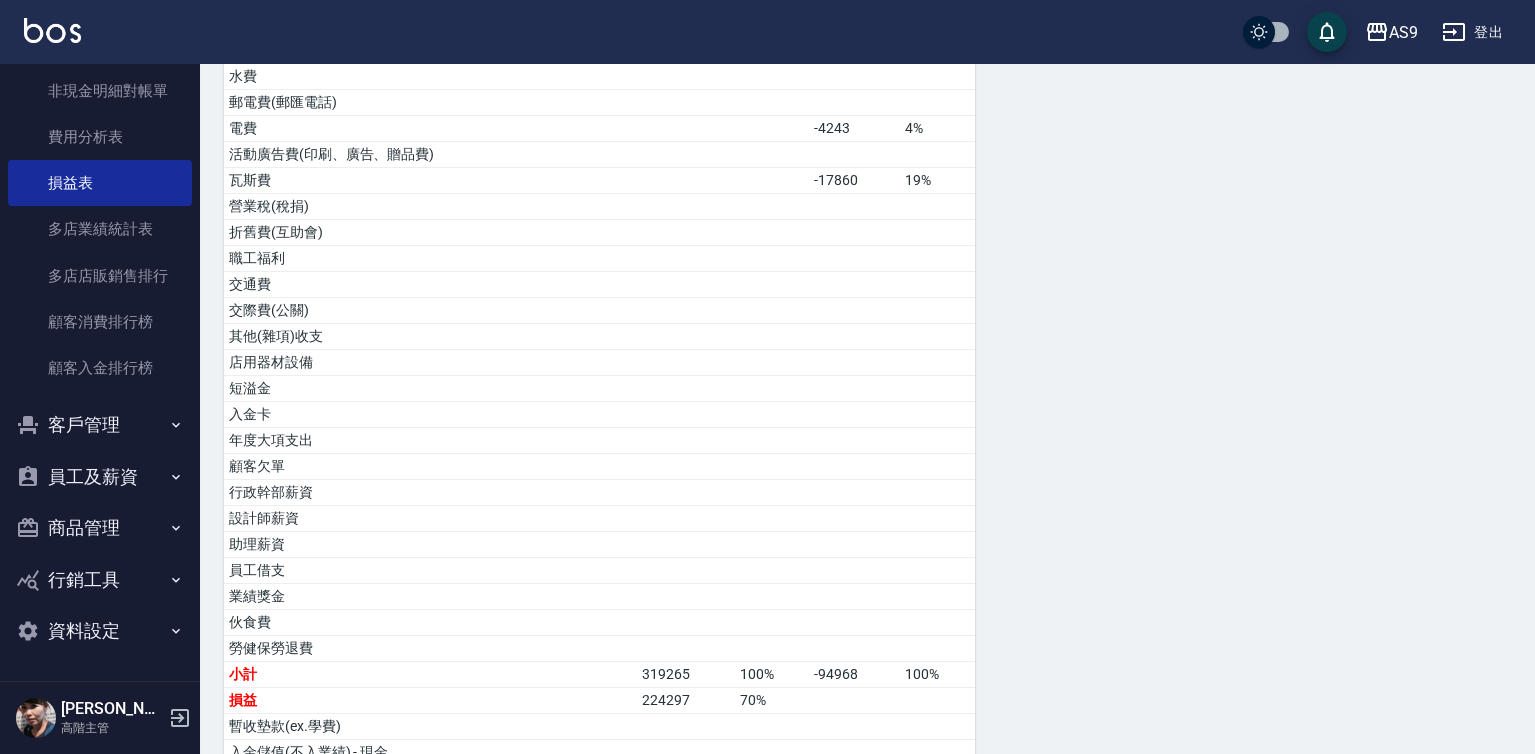 scroll, scrollTop: 1000, scrollLeft: 0, axis: vertical 